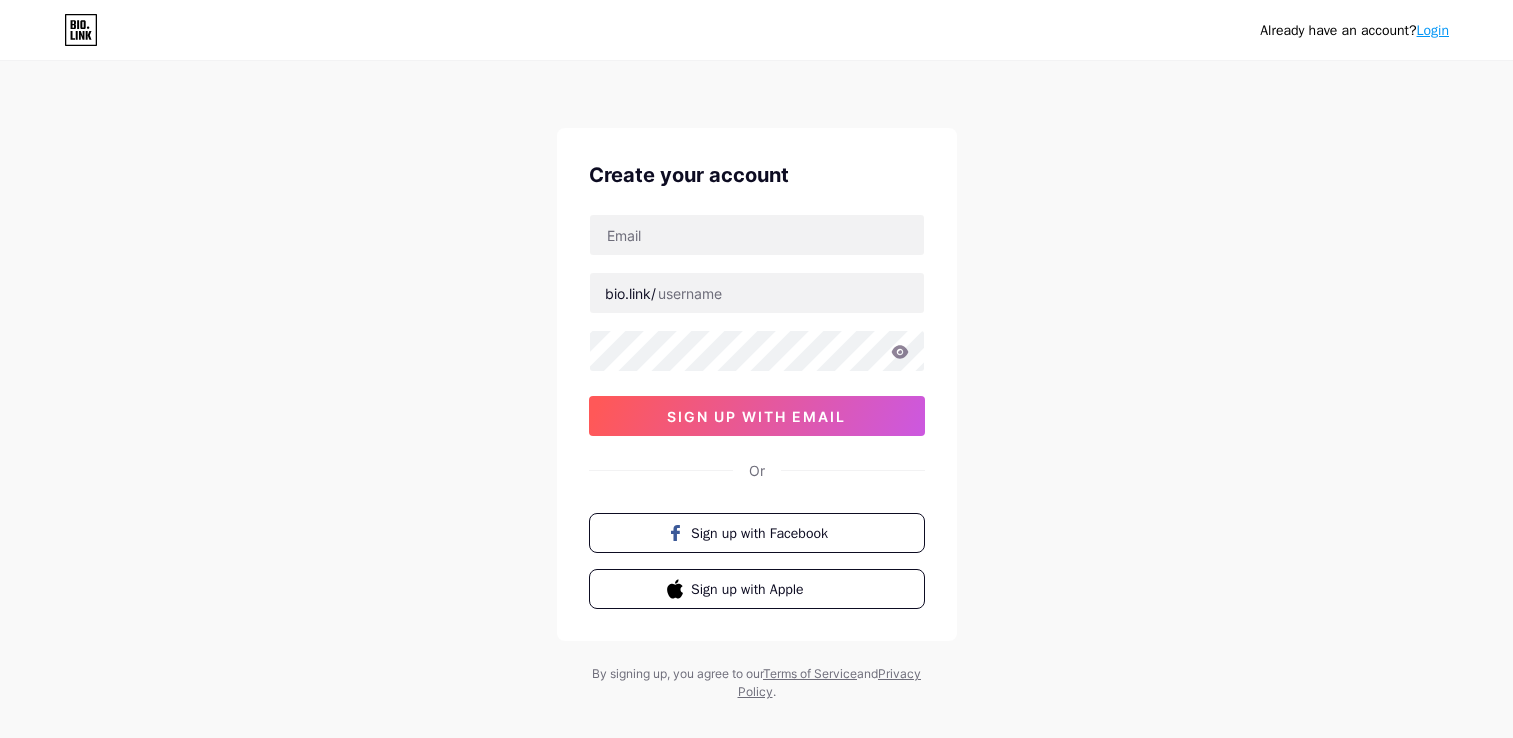 scroll, scrollTop: 0, scrollLeft: 0, axis: both 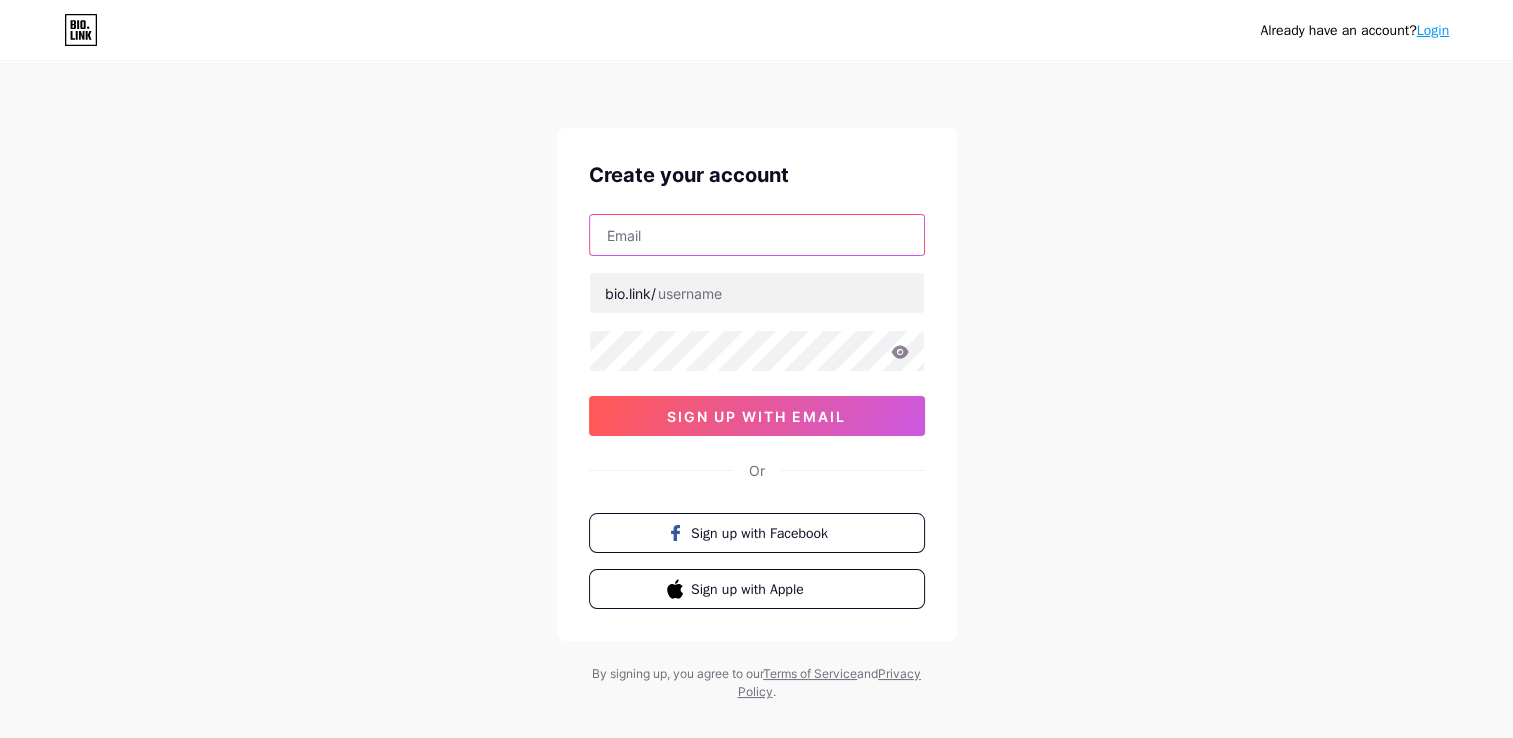 click at bounding box center (757, 235) 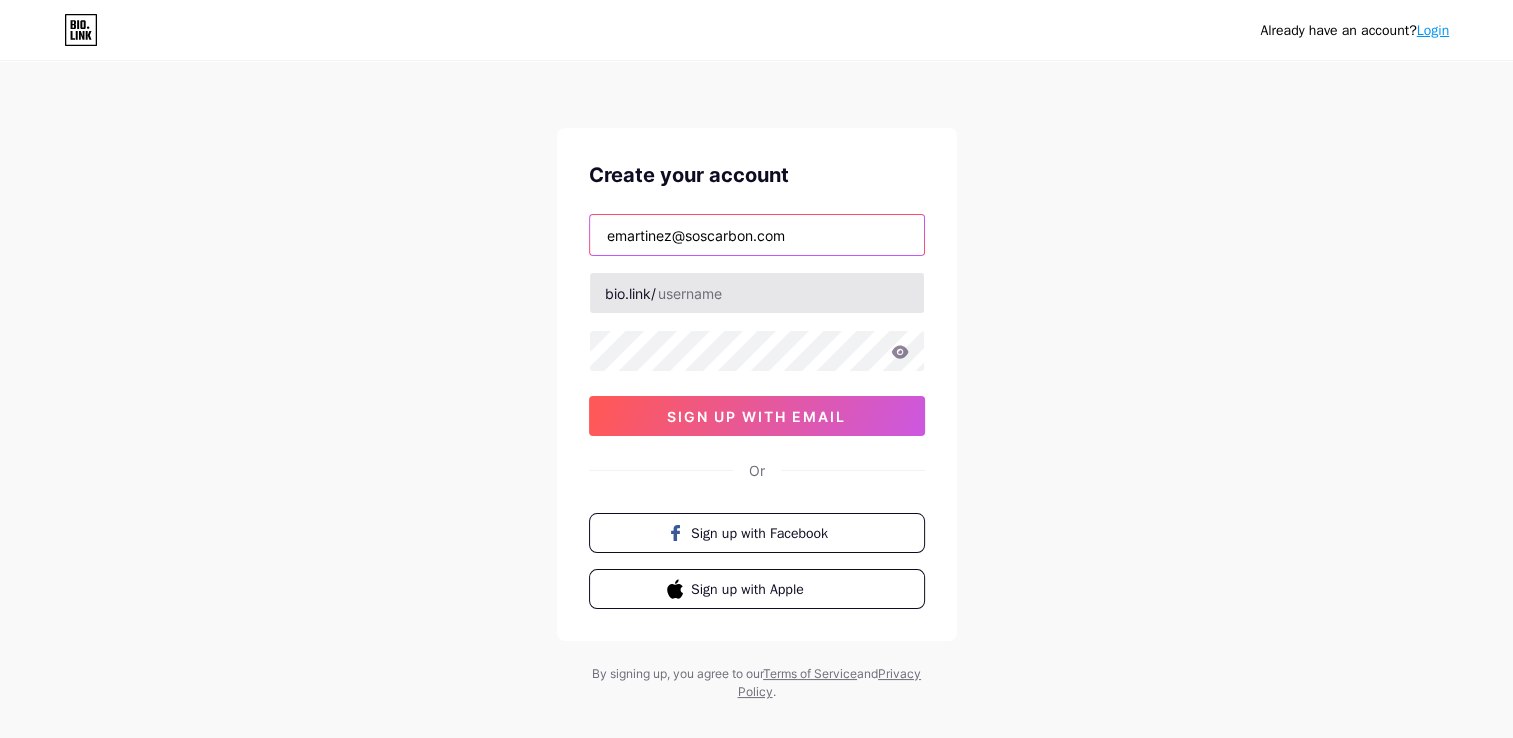 type on "emartinez@soscarbon.com" 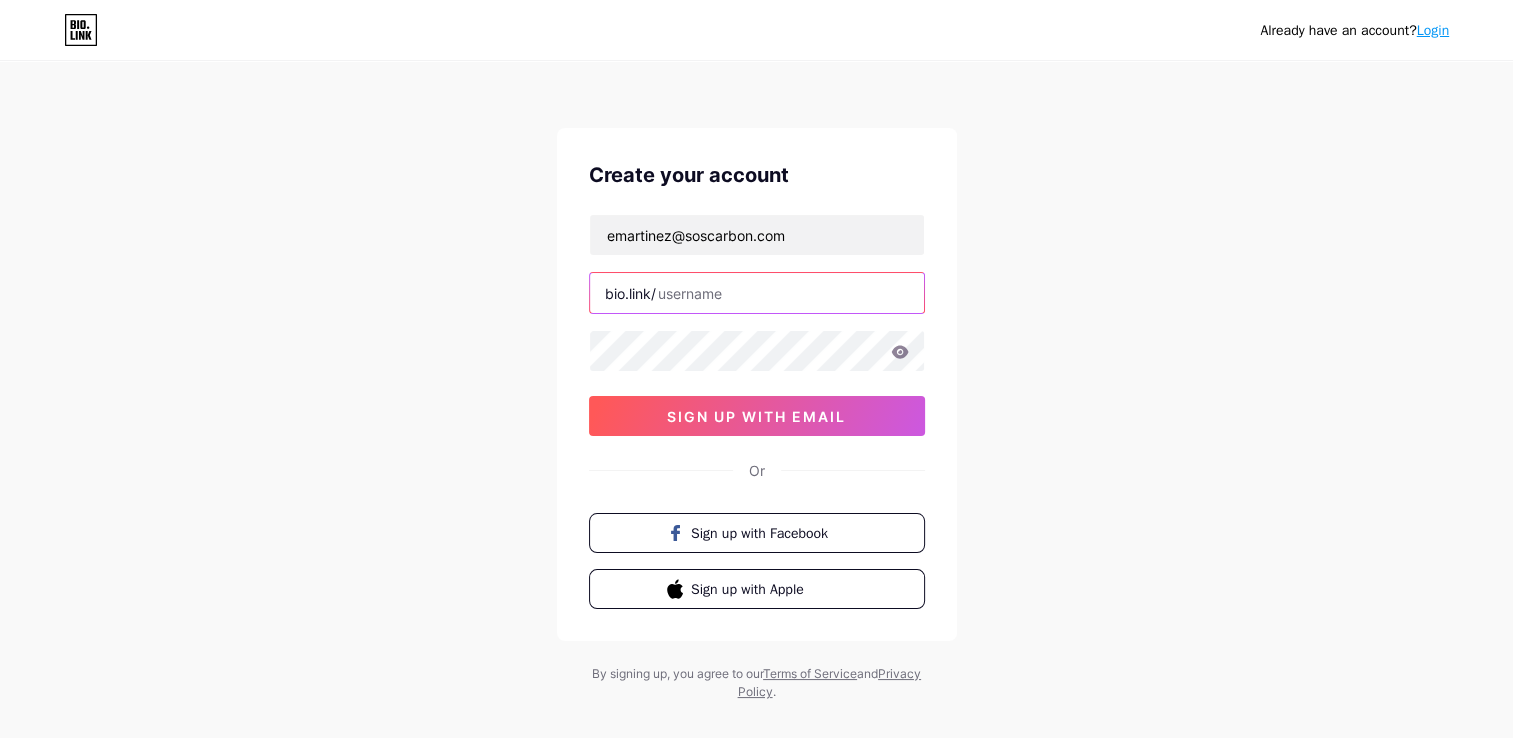 click at bounding box center [757, 293] 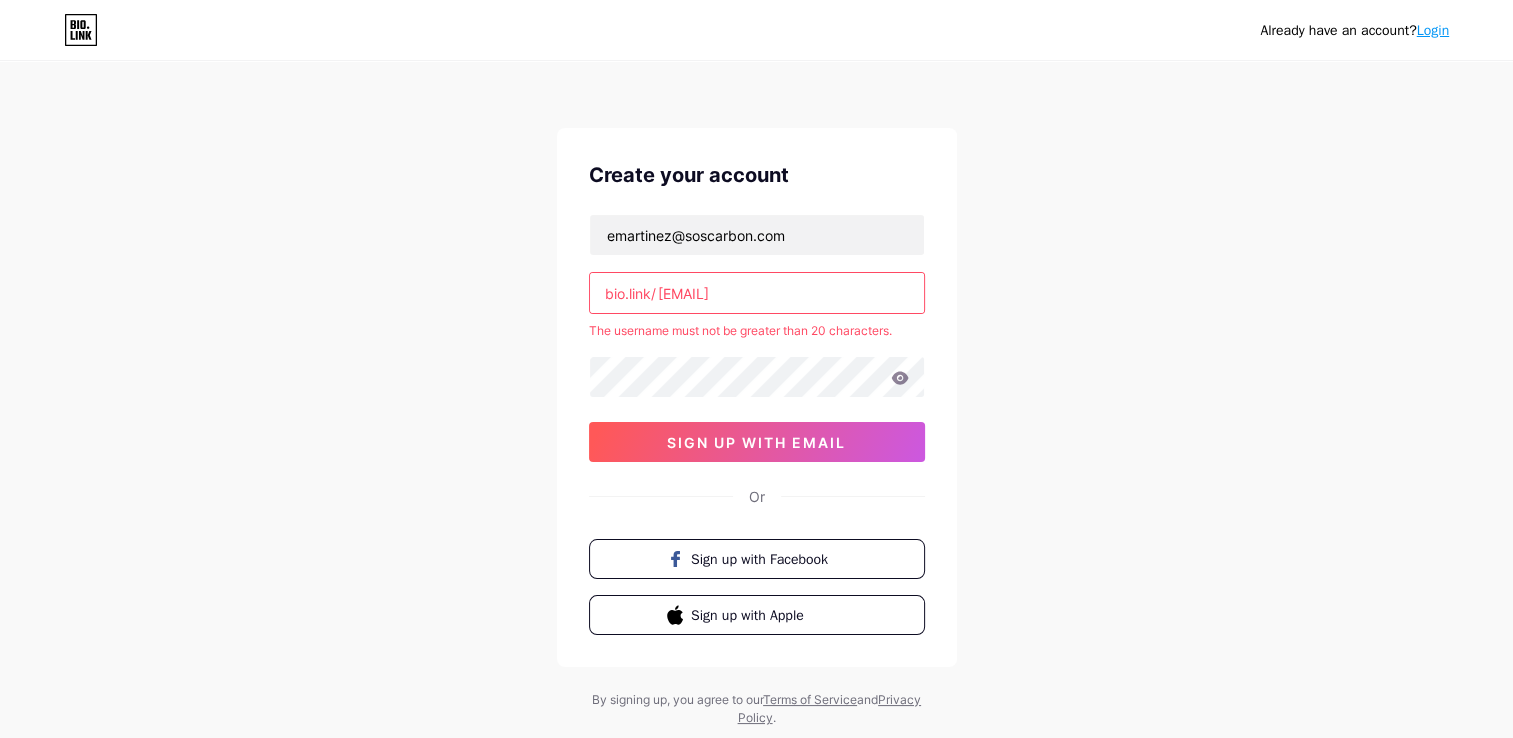 click at bounding box center [757, 377] 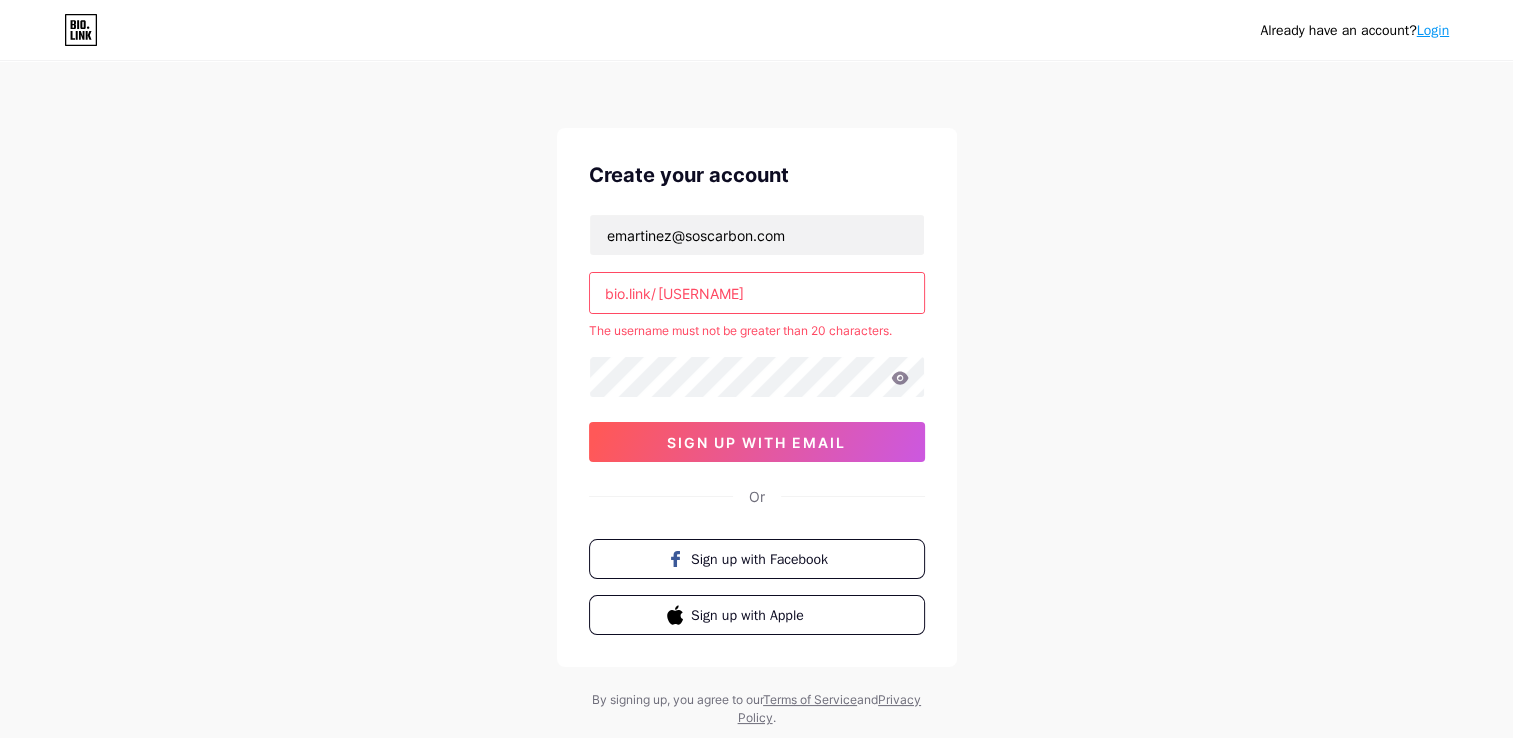 type on "[USERNAME]" 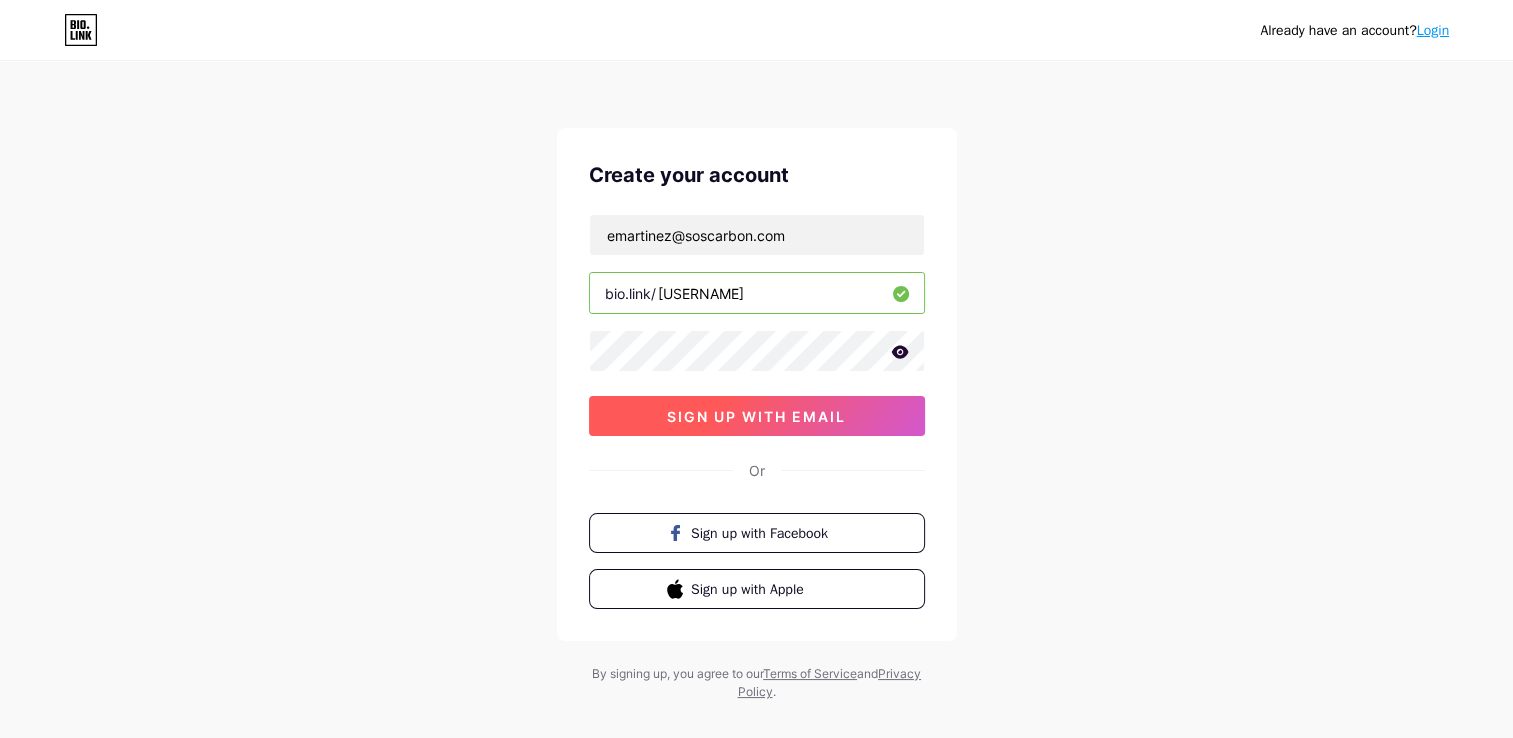 click on "sign up with email" at bounding box center [757, 416] 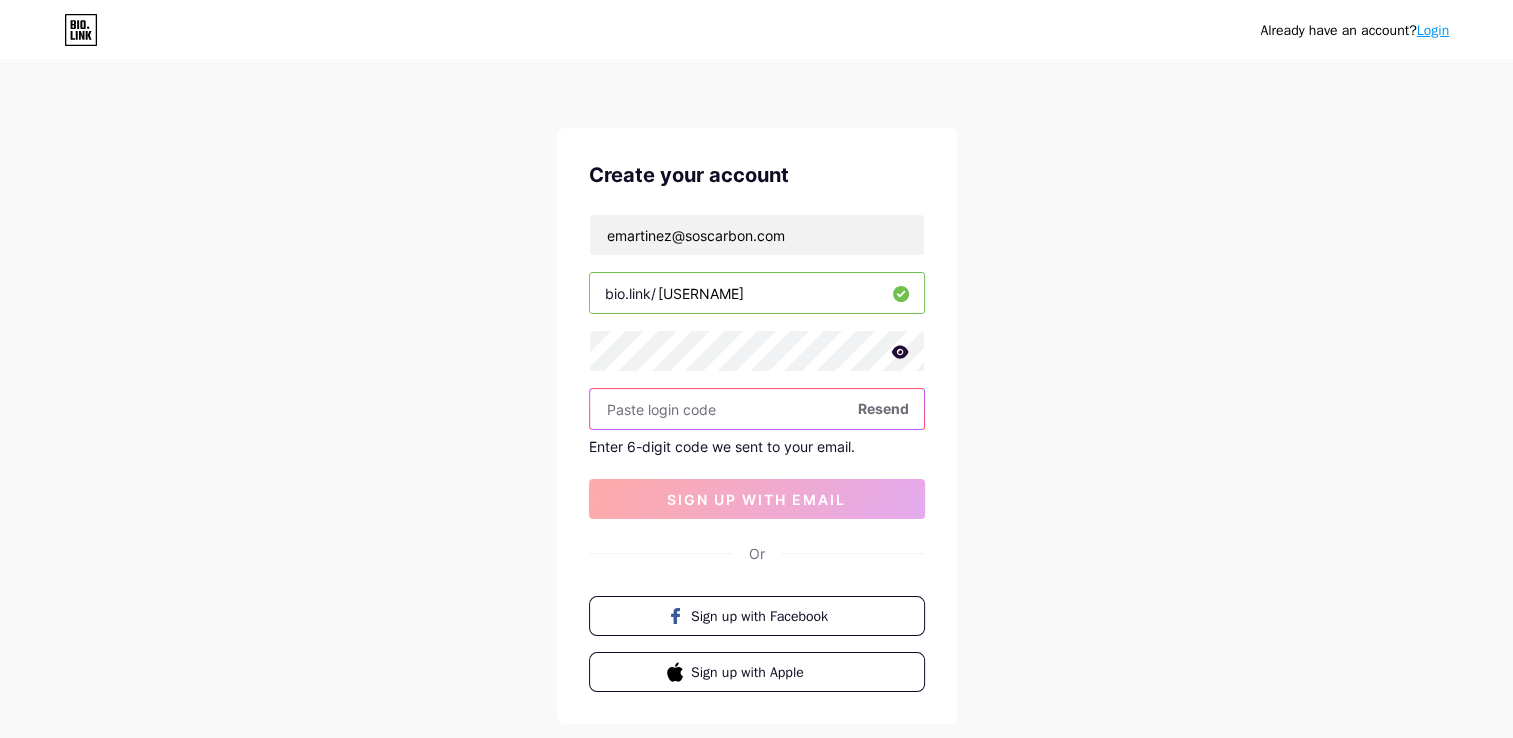 paste on "913087" 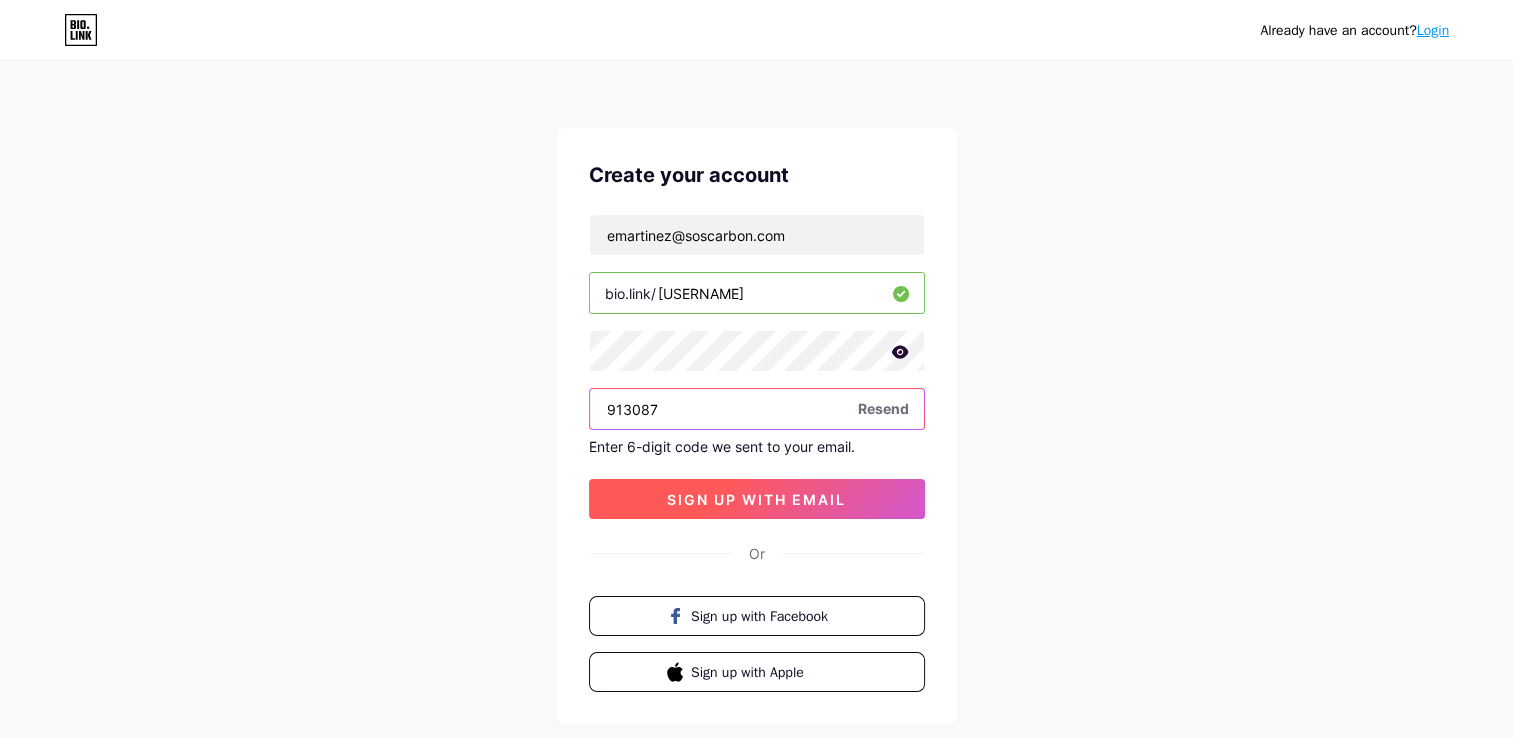 type on "913087" 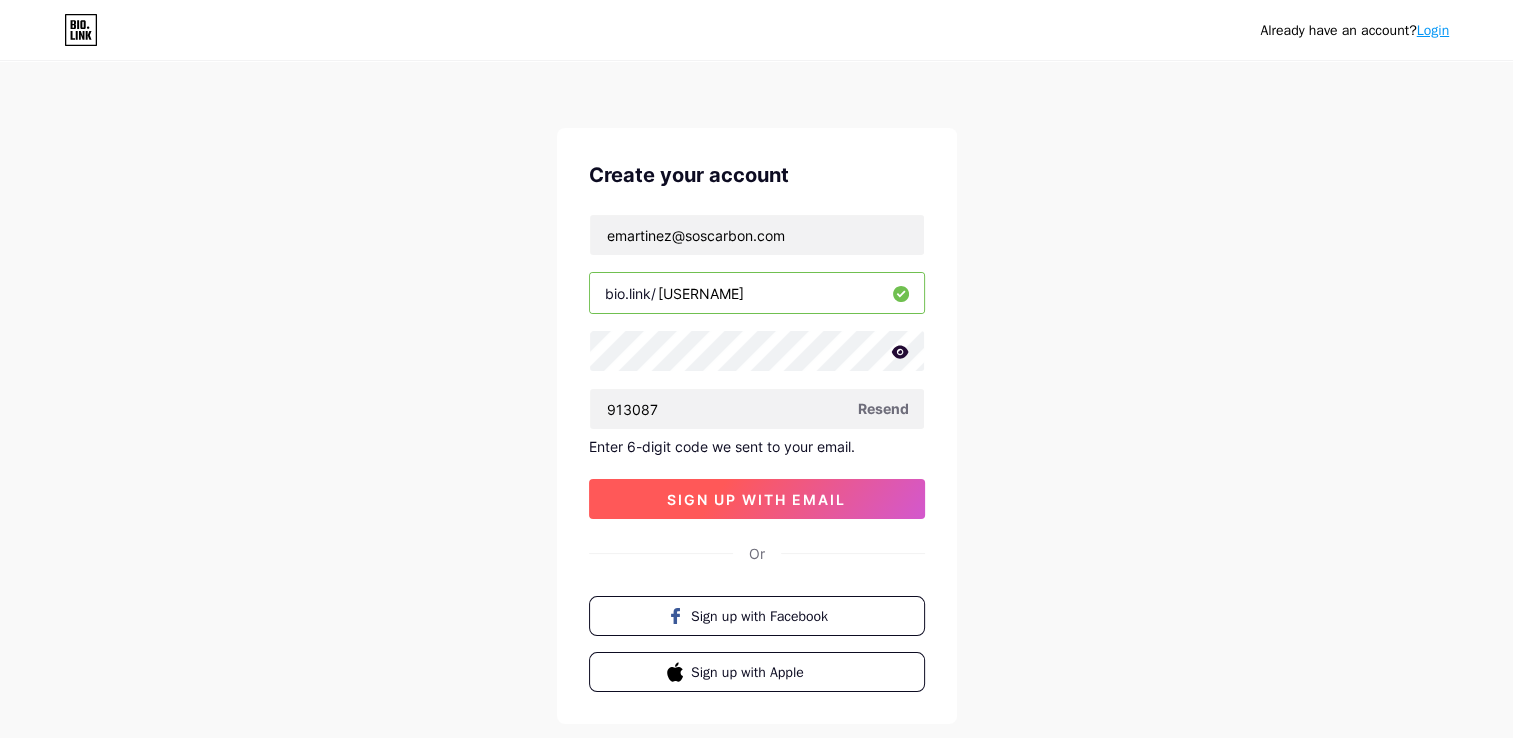 click on "sign up with email" at bounding box center [756, 499] 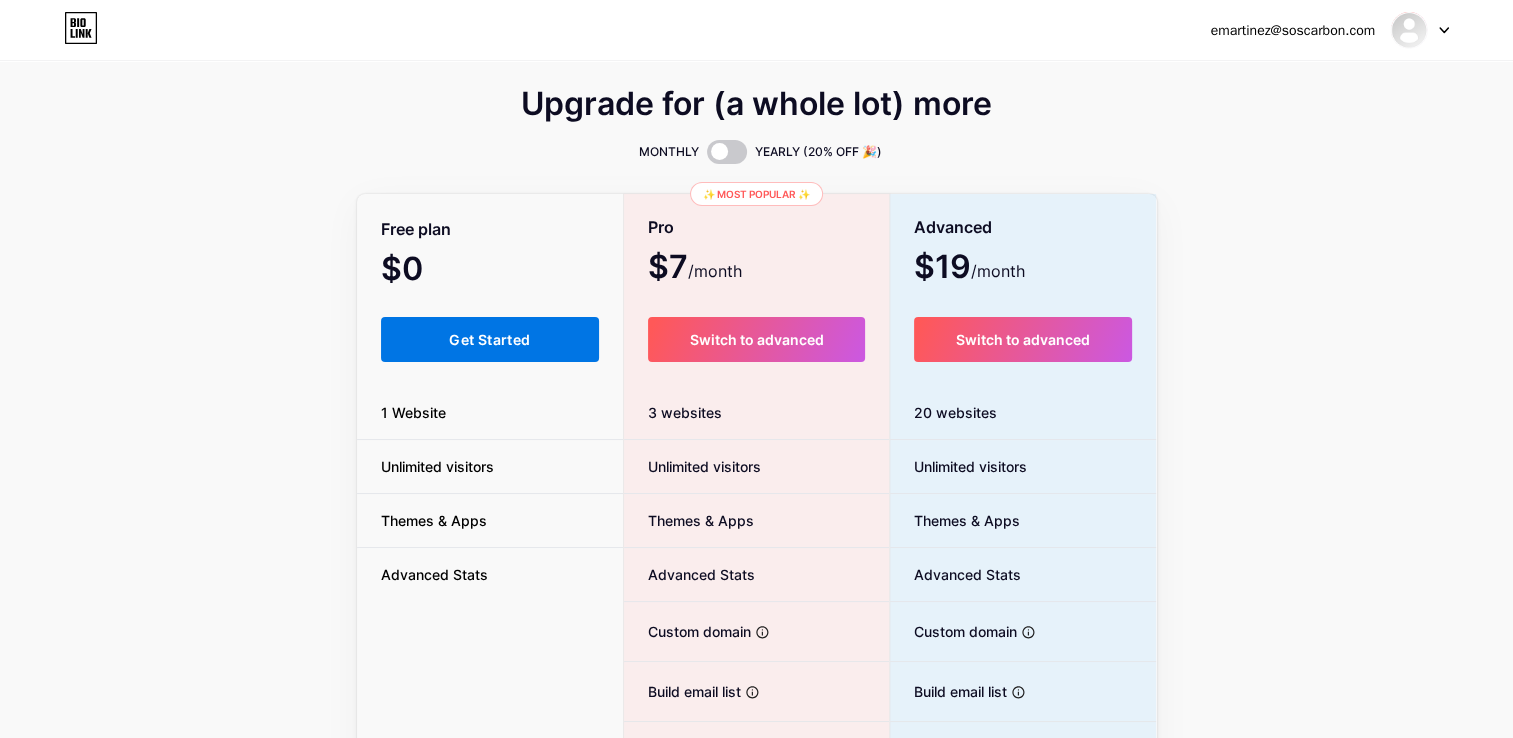 click on "Get Started" at bounding box center [490, 339] 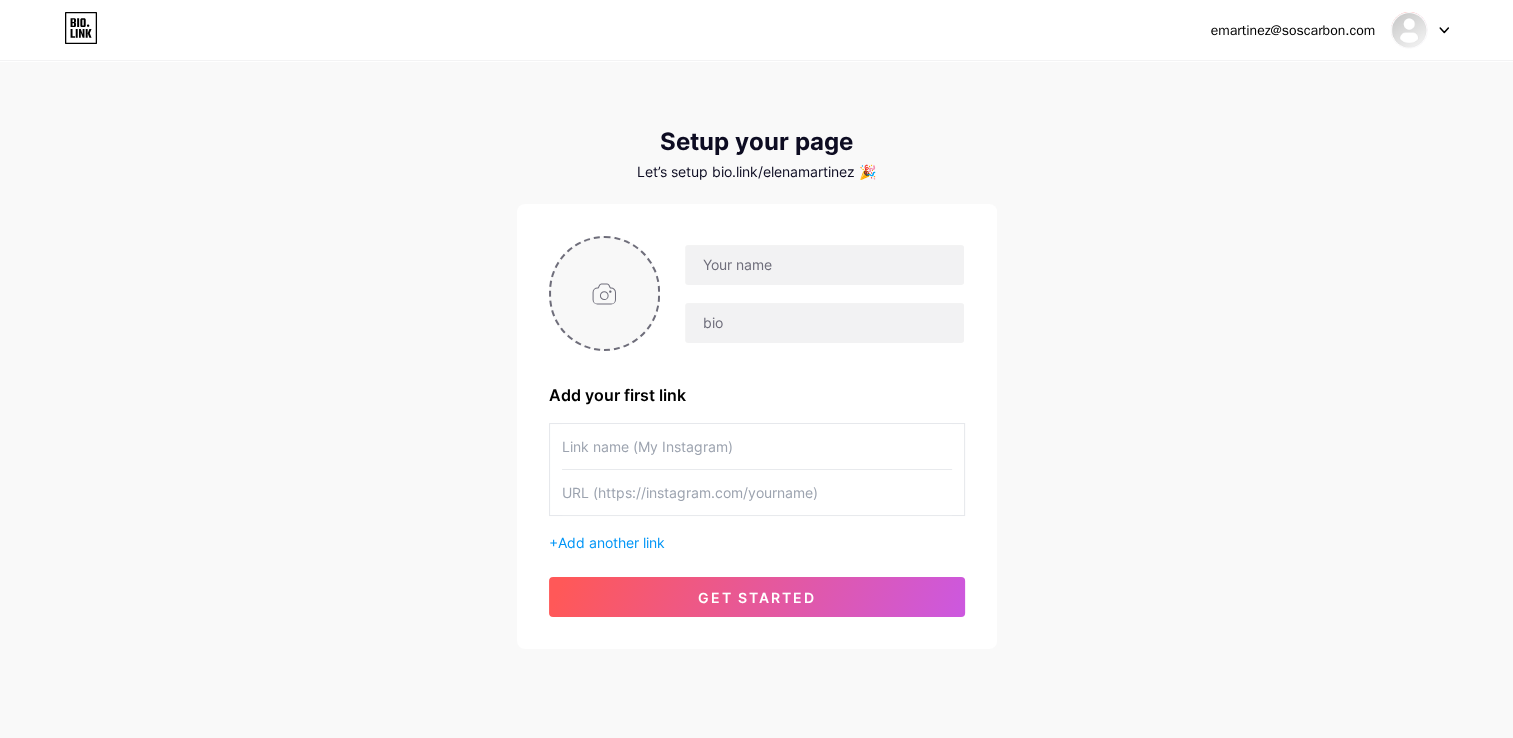 click at bounding box center (605, 293) 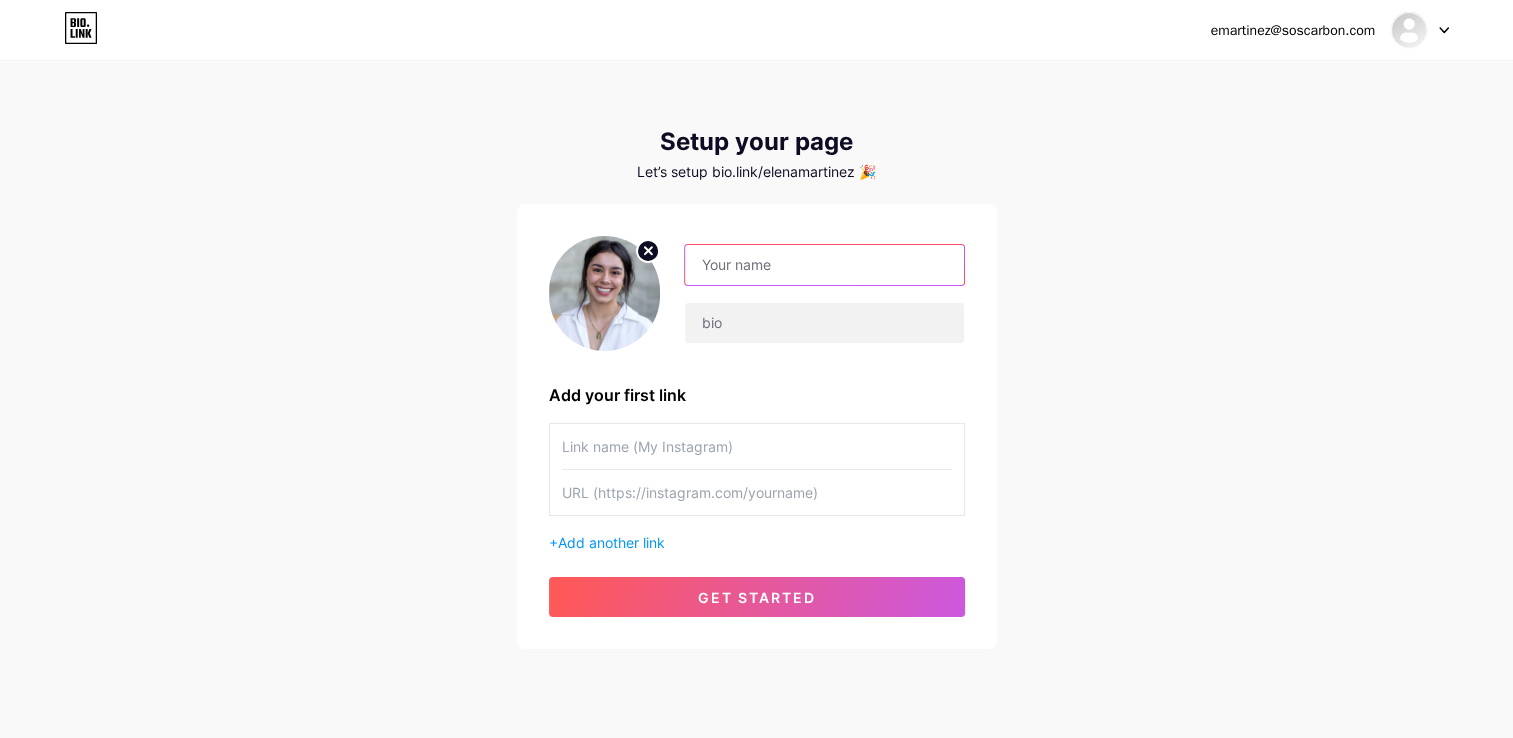 click at bounding box center (824, 265) 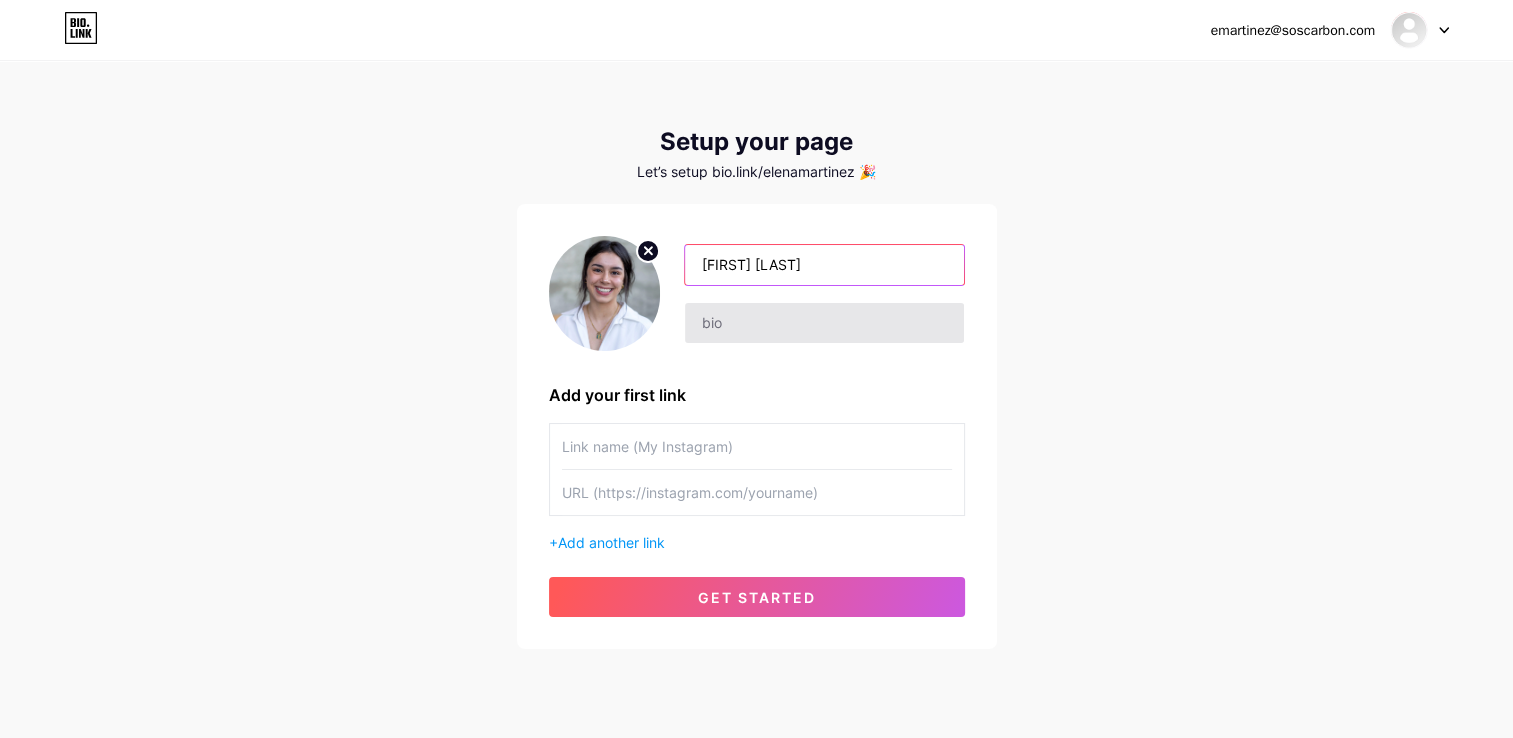 type on "[FIRST] [LAST]" 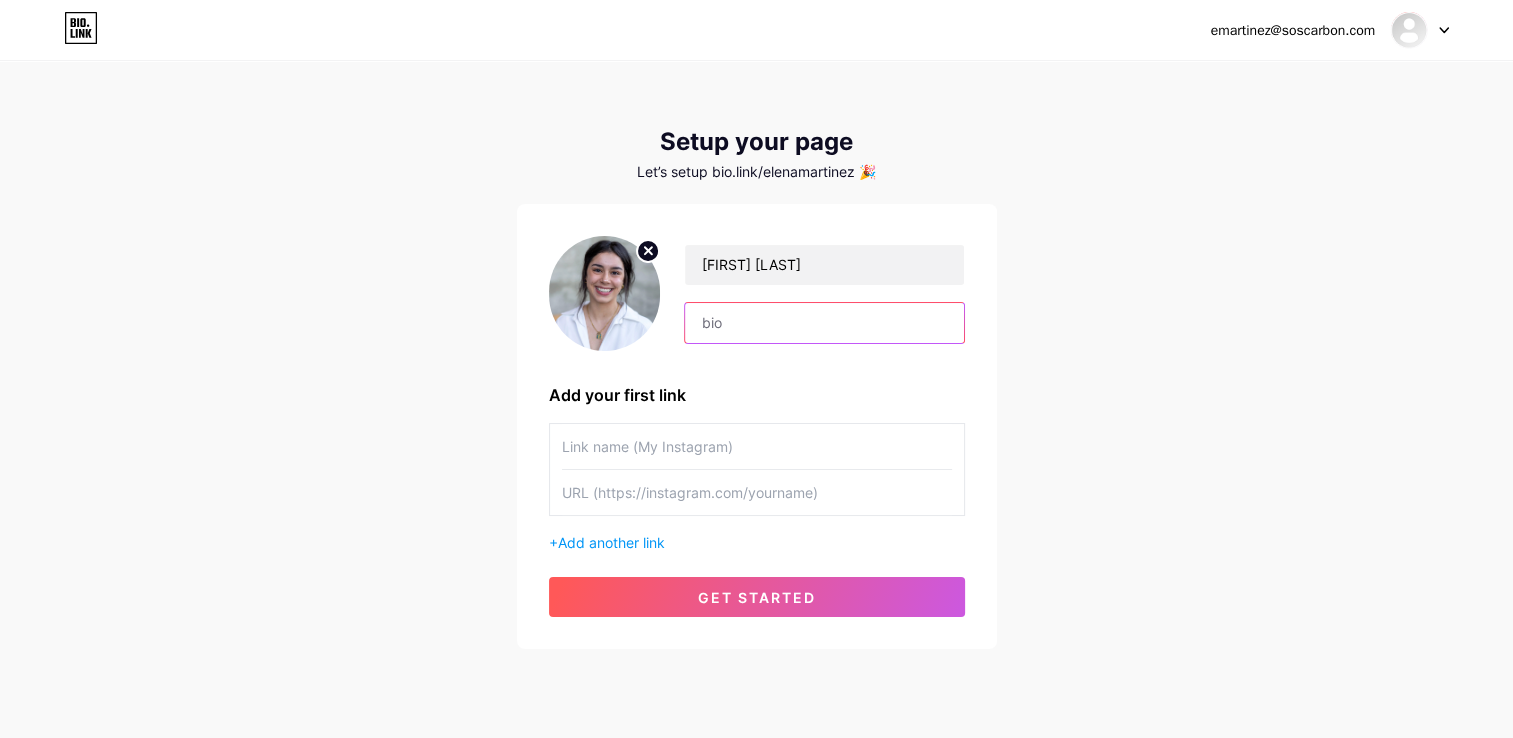 click at bounding box center [824, 323] 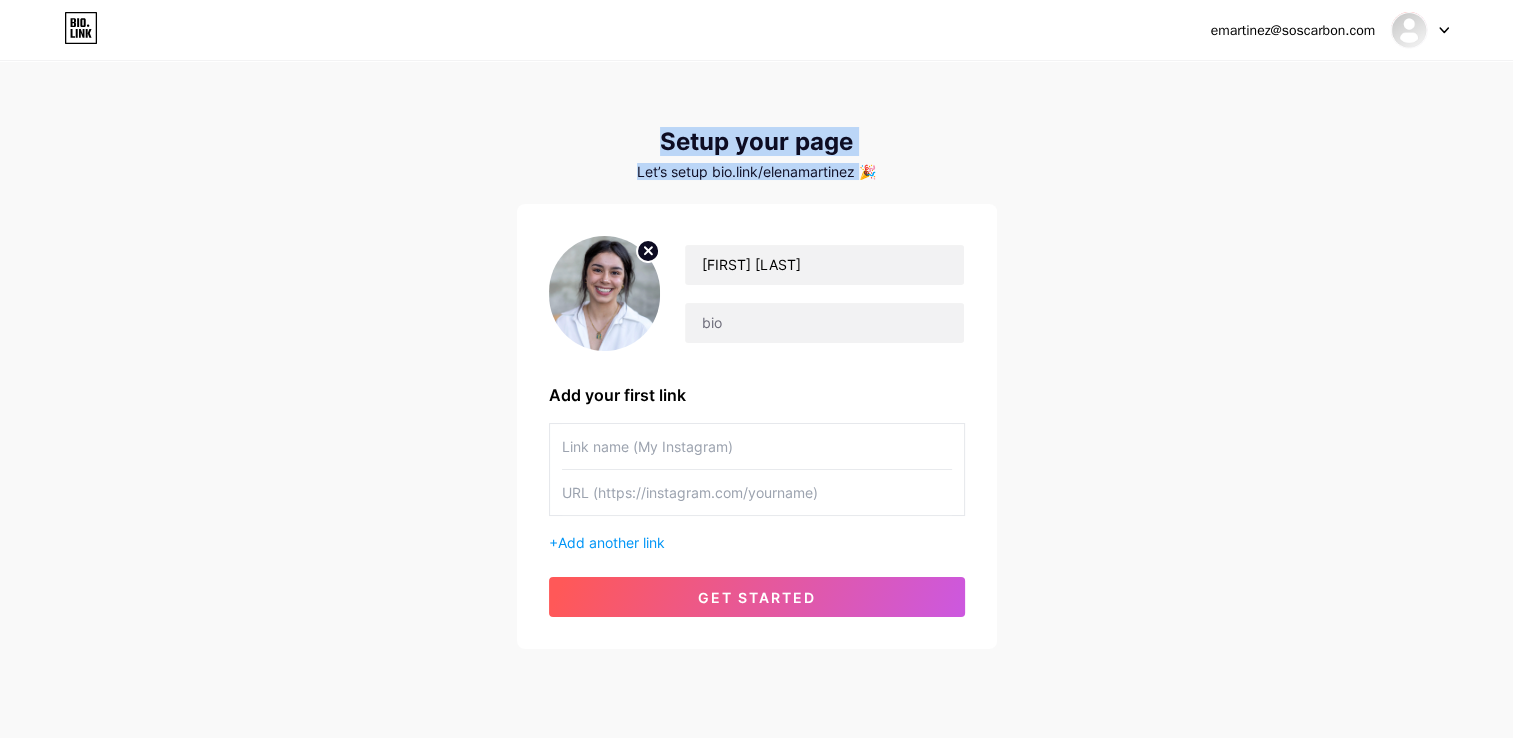 drag, startPoint x: 660, startPoint y: 138, endPoint x: 863, endPoint y: 165, distance: 204.78769 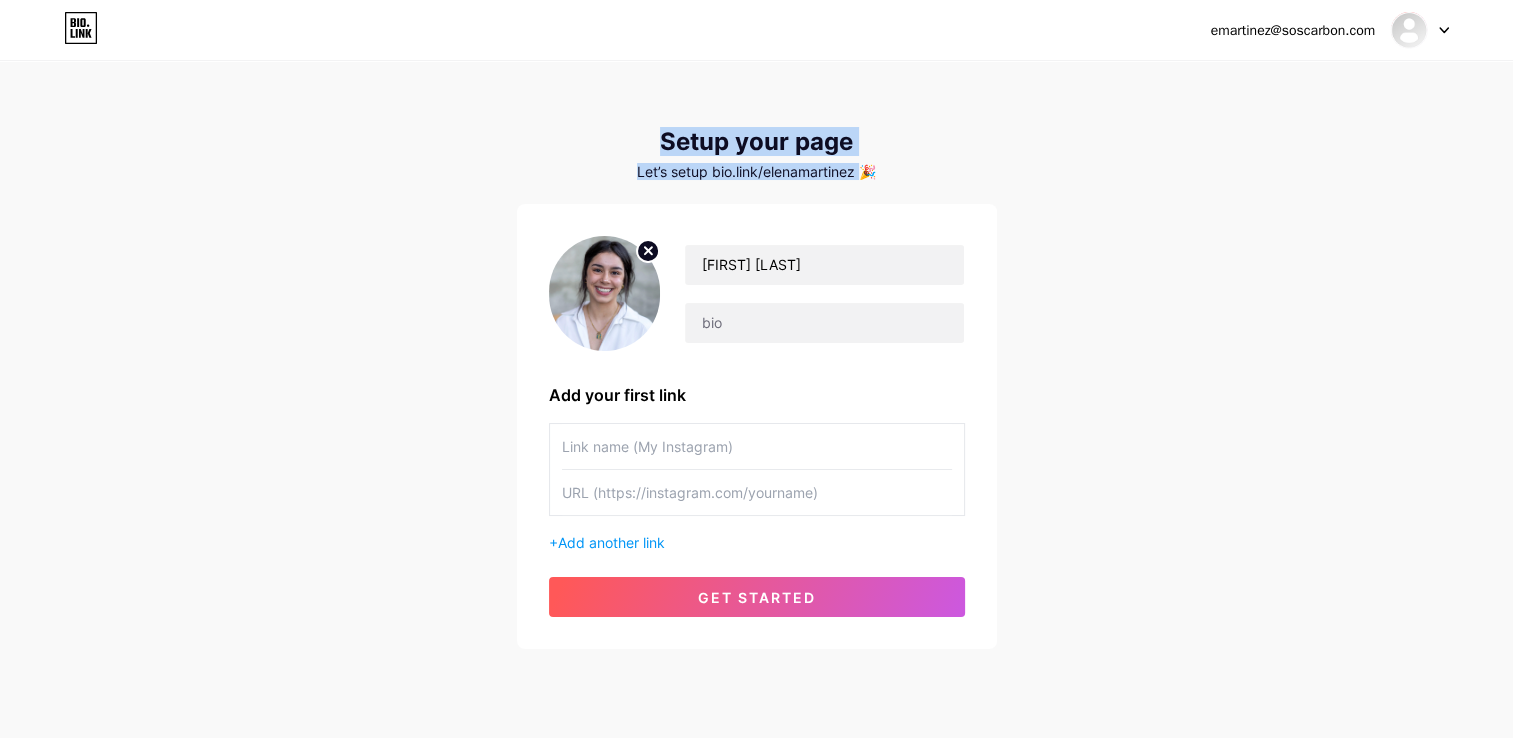 click on "Setup your page Let’s setup bio.link/[USERNAME] 🎉" at bounding box center (757, 154) 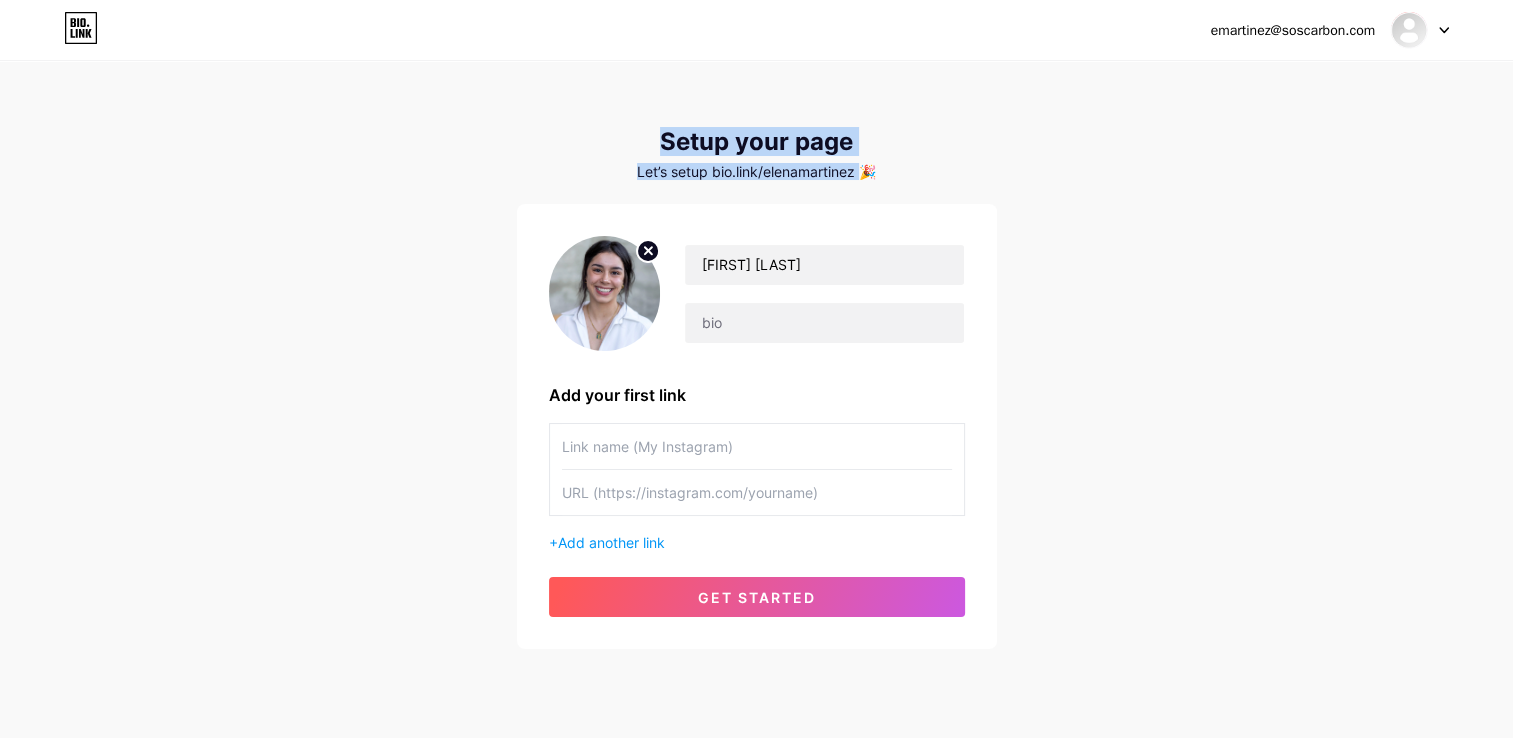 copy on "Setup your page Let’s setup bio.link/[USERNAME]" 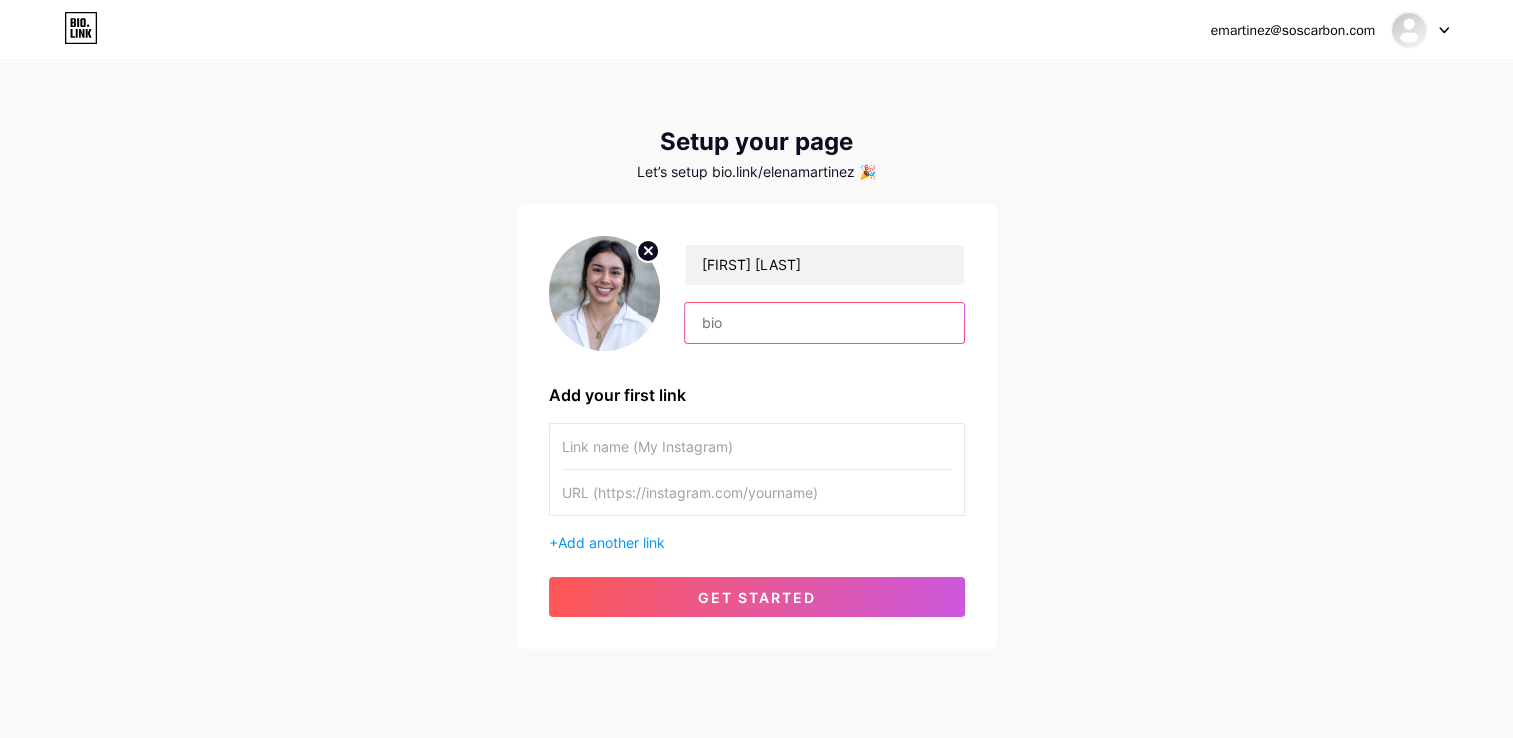 click at bounding box center (824, 323) 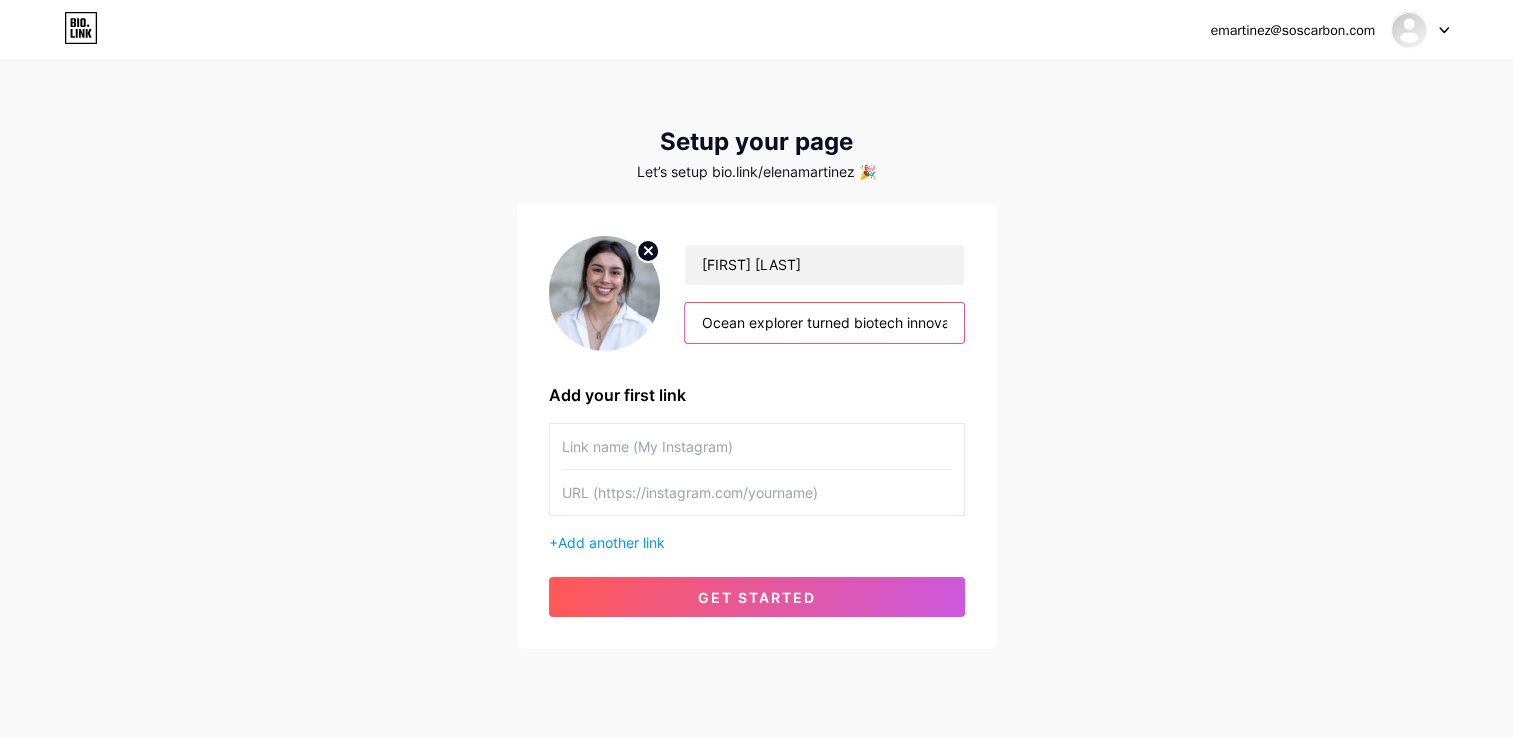scroll, scrollTop: 0, scrollLeft: 1516, axis: horizontal 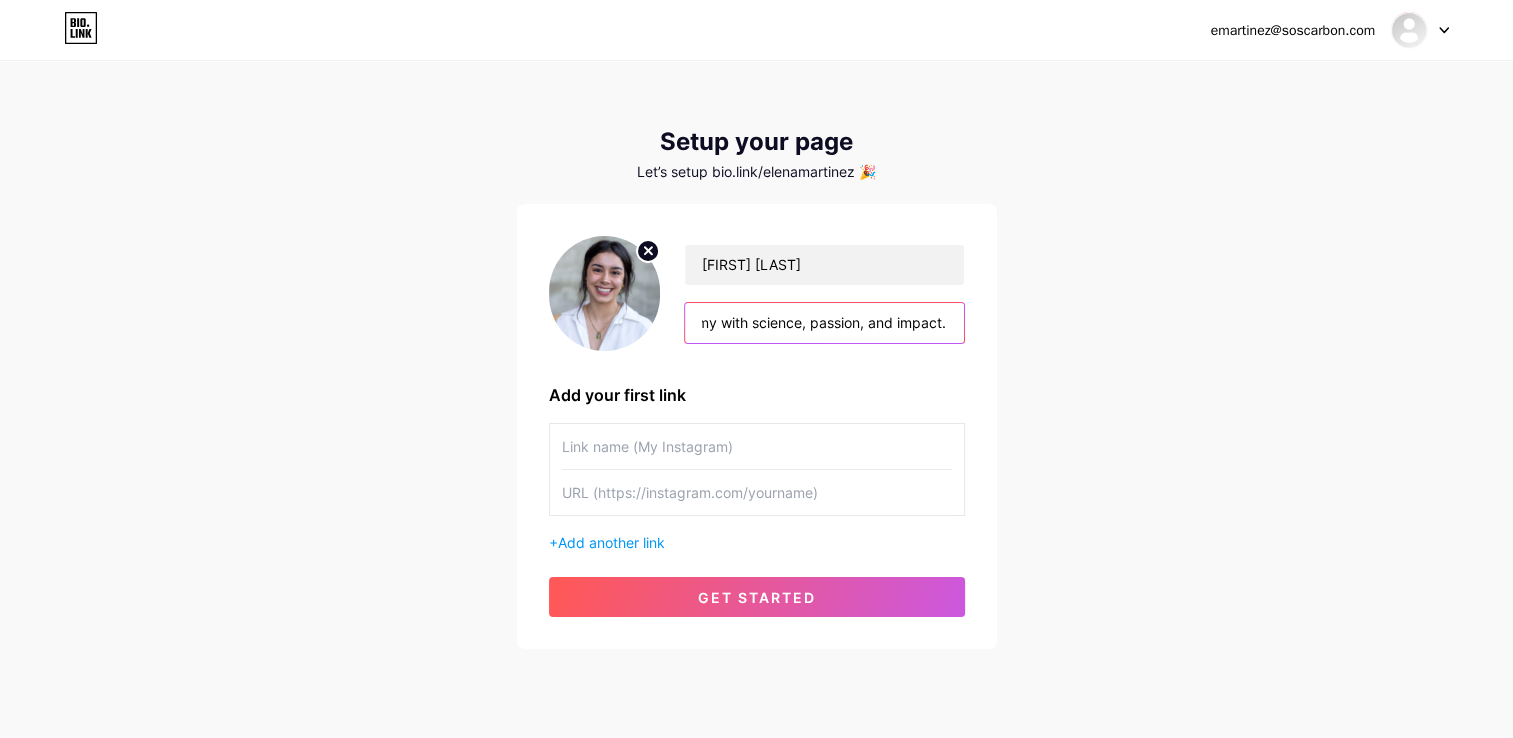 drag, startPoint x: 782, startPoint y: 319, endPoint x: 916, endPoint y: 315, distance: 134.0597 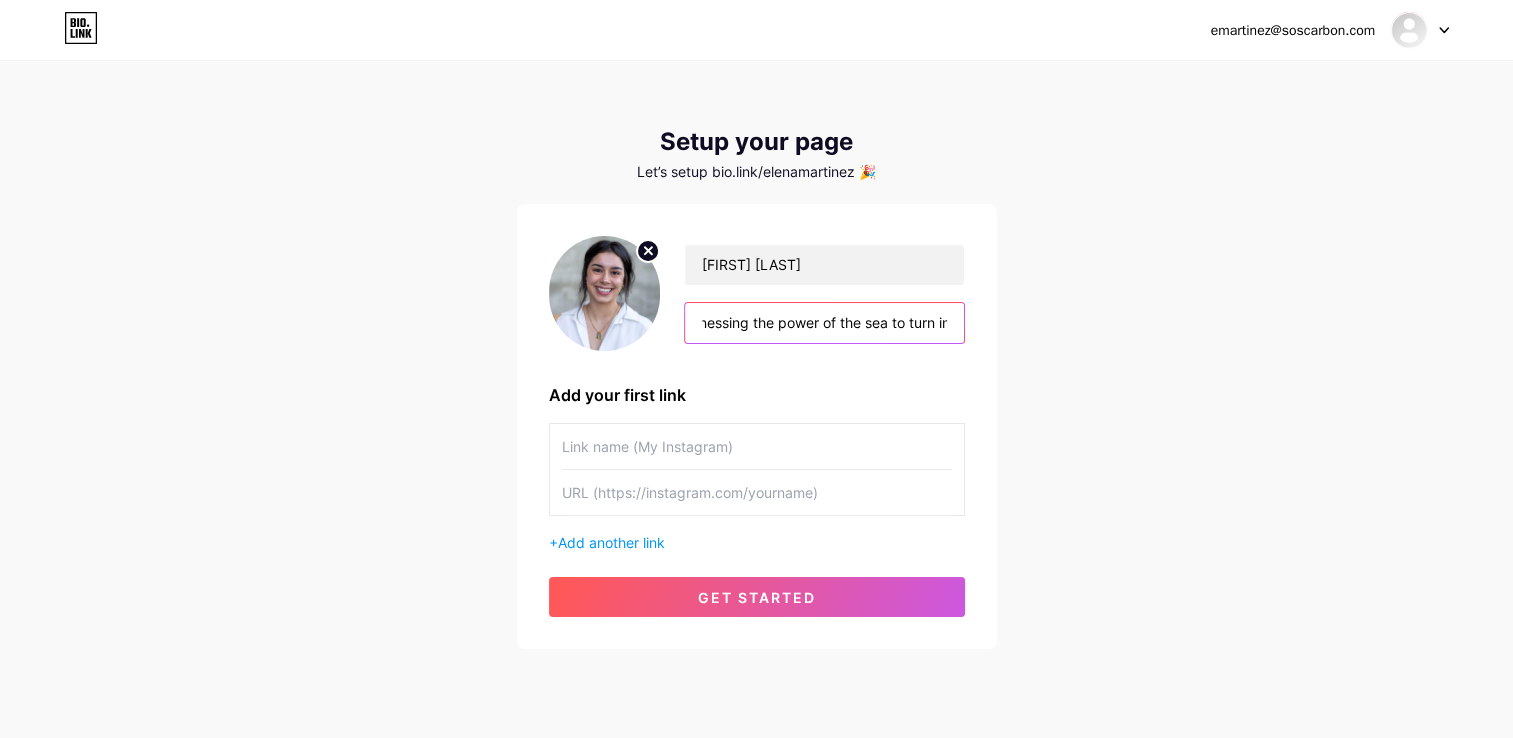 scroll, scrollTop: 0, scrollLeft: 0, axis: both 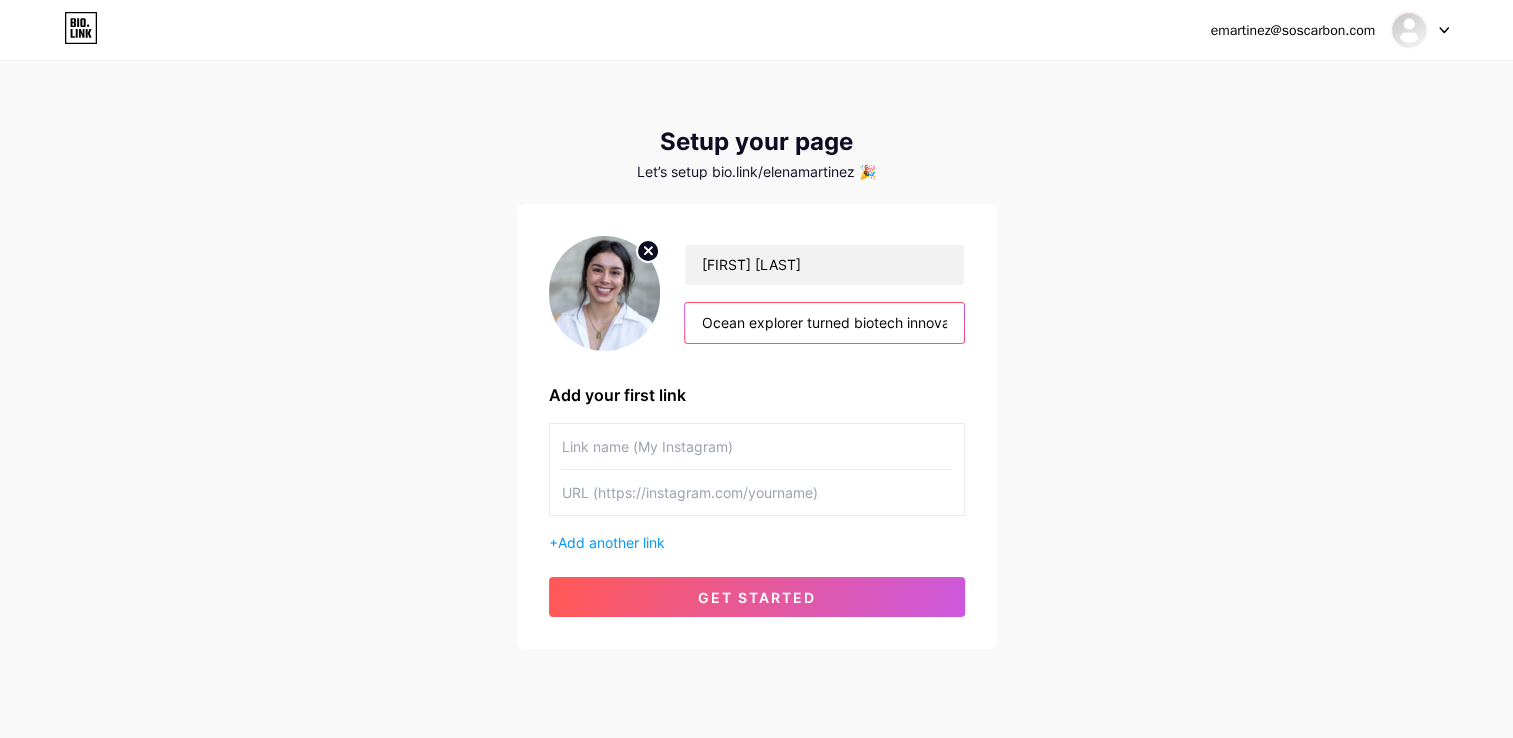 drag, startPoint x: 914, startPoint y: 318, endPoint x: 595, endPoint y: 338, distance: 319.62634 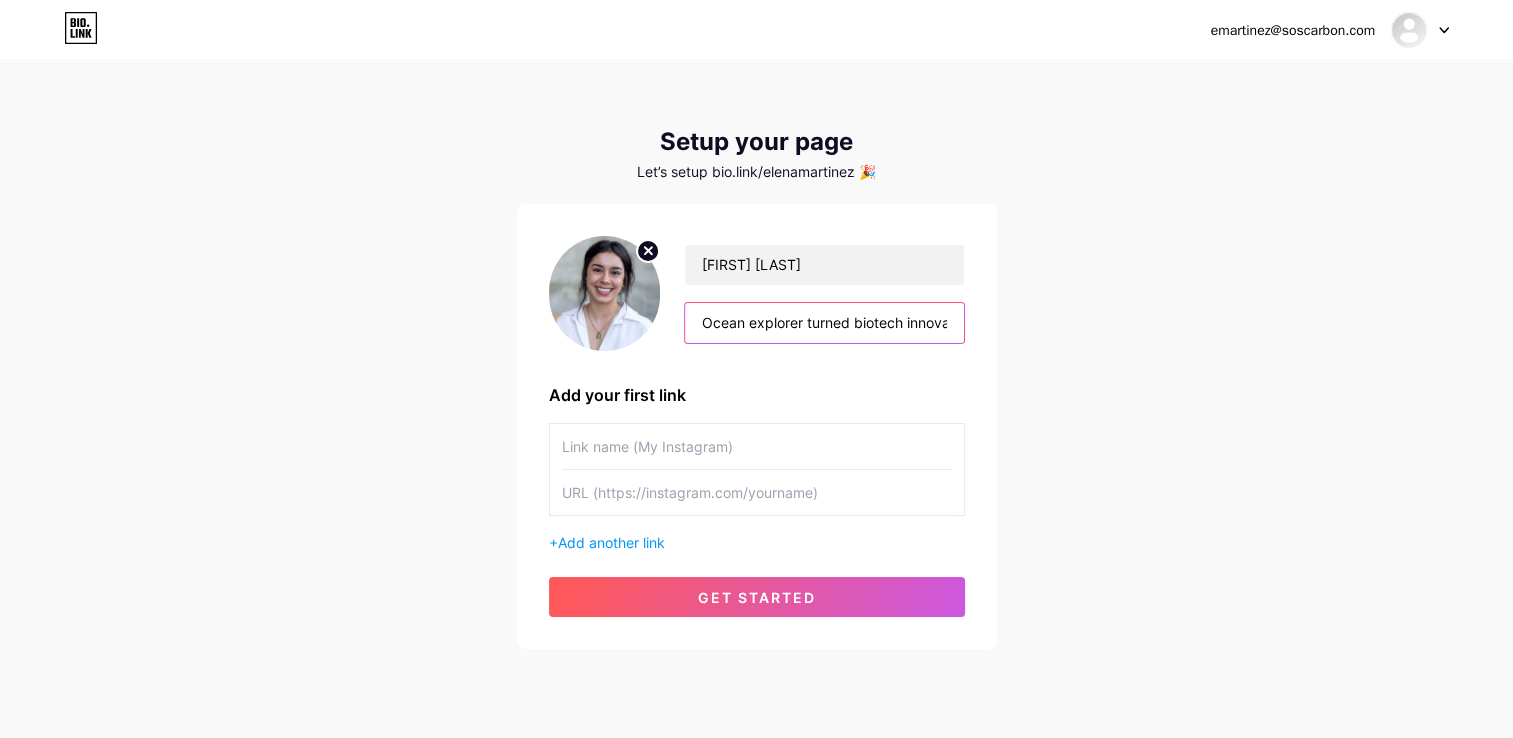 click on "[FIRST] [LAST] Ocean explorer turned biotech innovator 🌊🧬 | CTO & Co-founder at SOS Biotech Harnessing the power of the sea to turn invasive sargassum into breakthrough eco-solutions — from soil to skincare. Championing blue bioeconomy with science, passion, and impact." at bounding box center [757, 293] 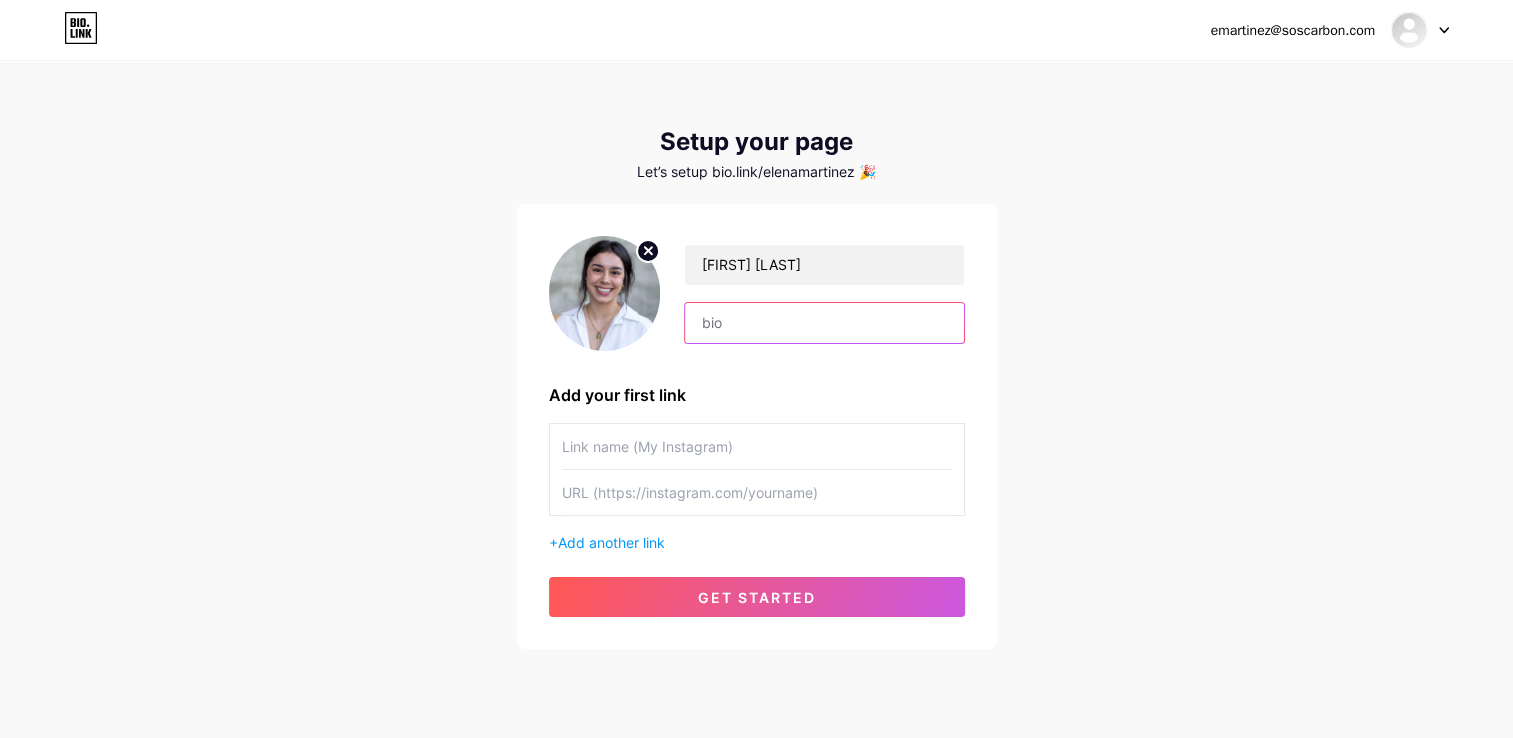 click at bounding box center (824, 323) 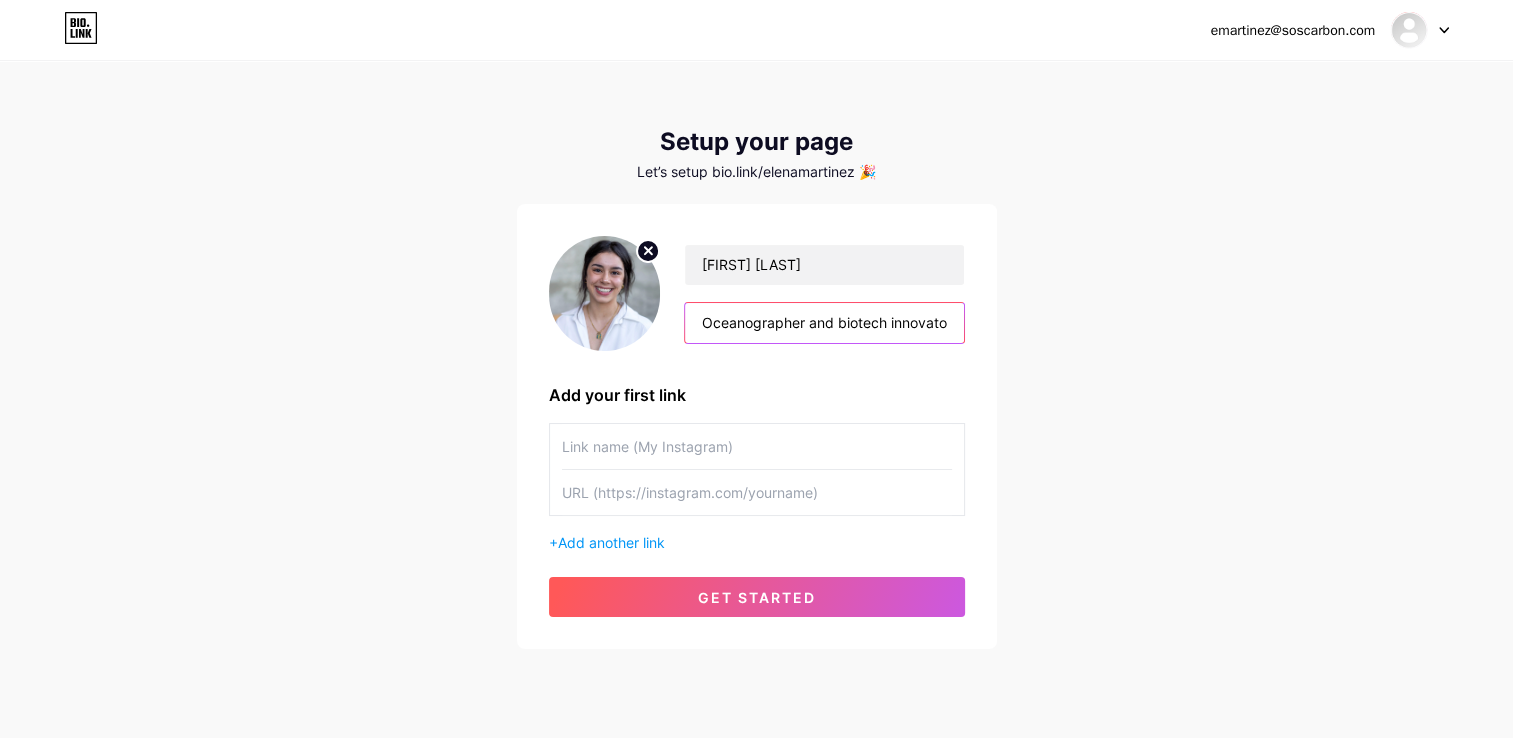scroll, scrollTop: 0, scrollLeft: 1932, axis: horizontal 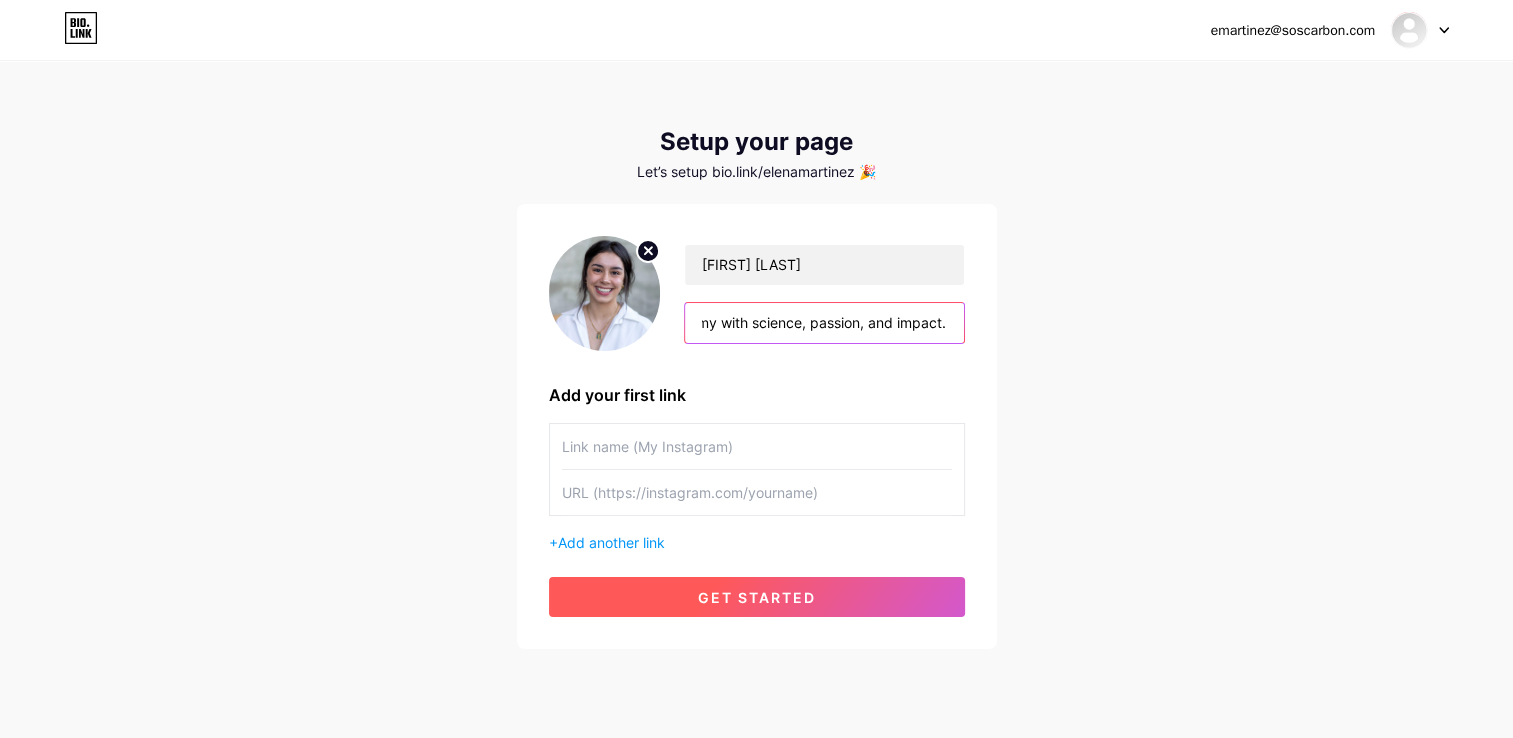 type on "Oceanographer and biotech innovator, CTO & Co-founder at SOS Biotech the first BlueTech company of the Dominican Republic Harnessing the power of the sea to turn invasive seaweed such as sargassum into breakthrough eco-solutions — from soil to skincare. Championing blue bioeconomy with science, passion, and impact." 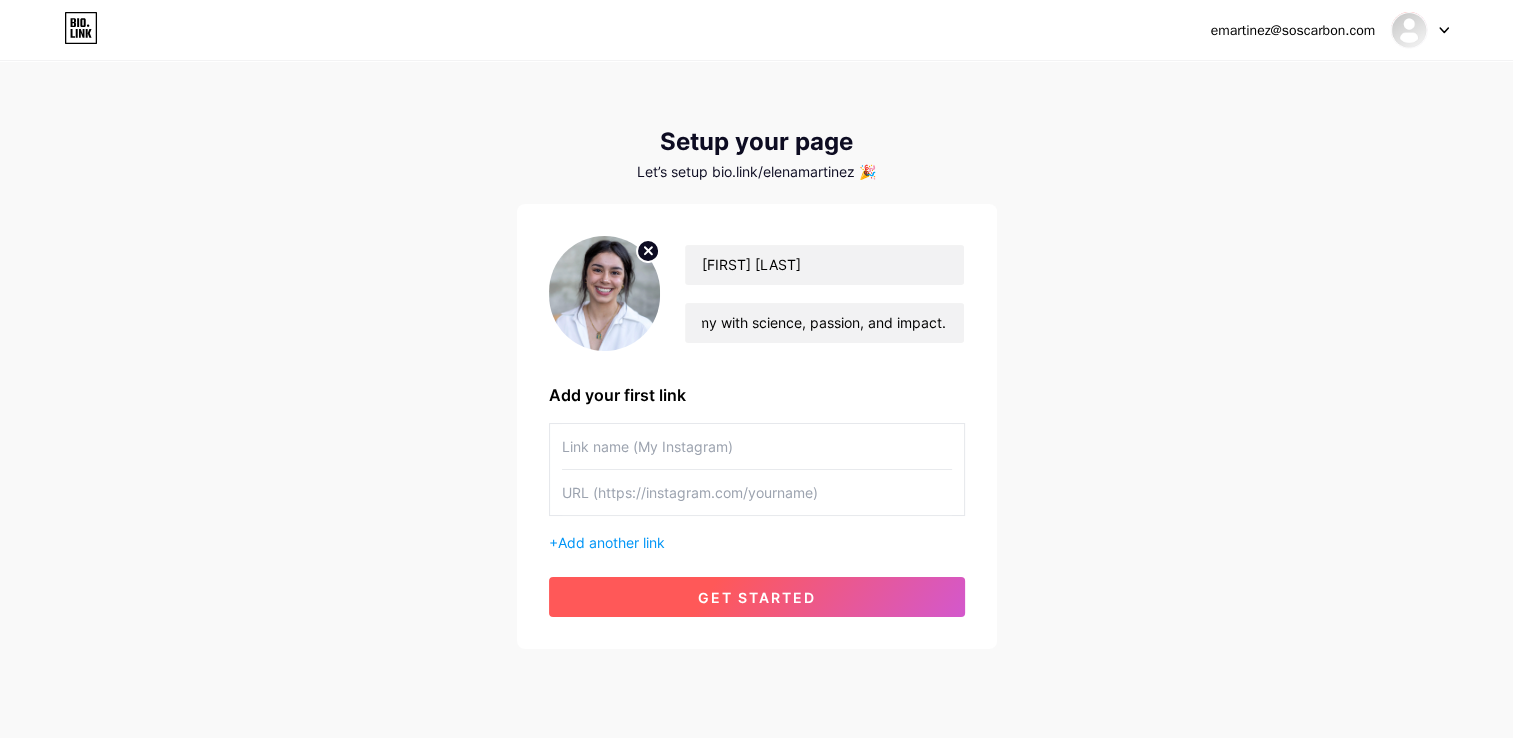 click on "get started" at bounding box center [757, 597] 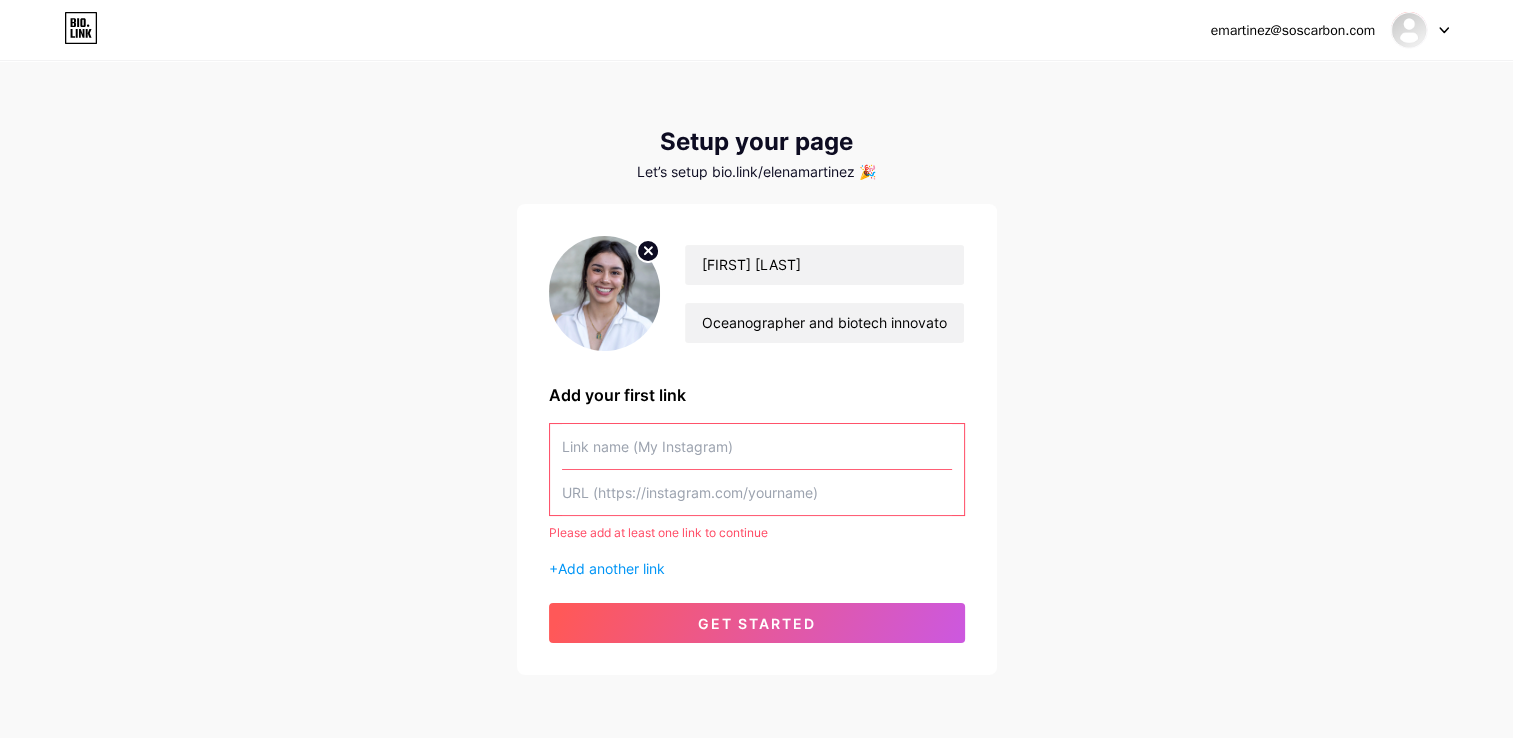 click at bounding box center (757, 446) 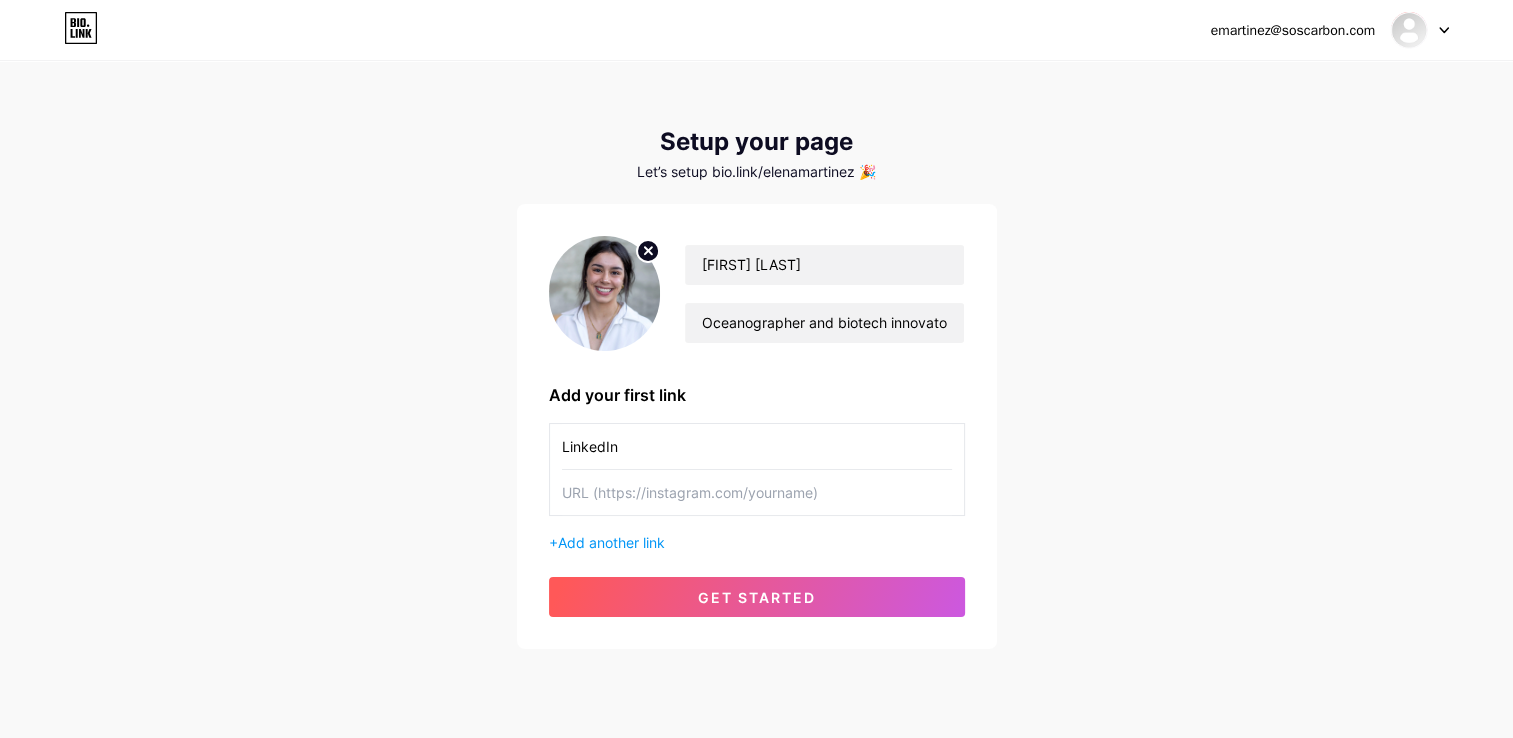 type on "LinkedIn" 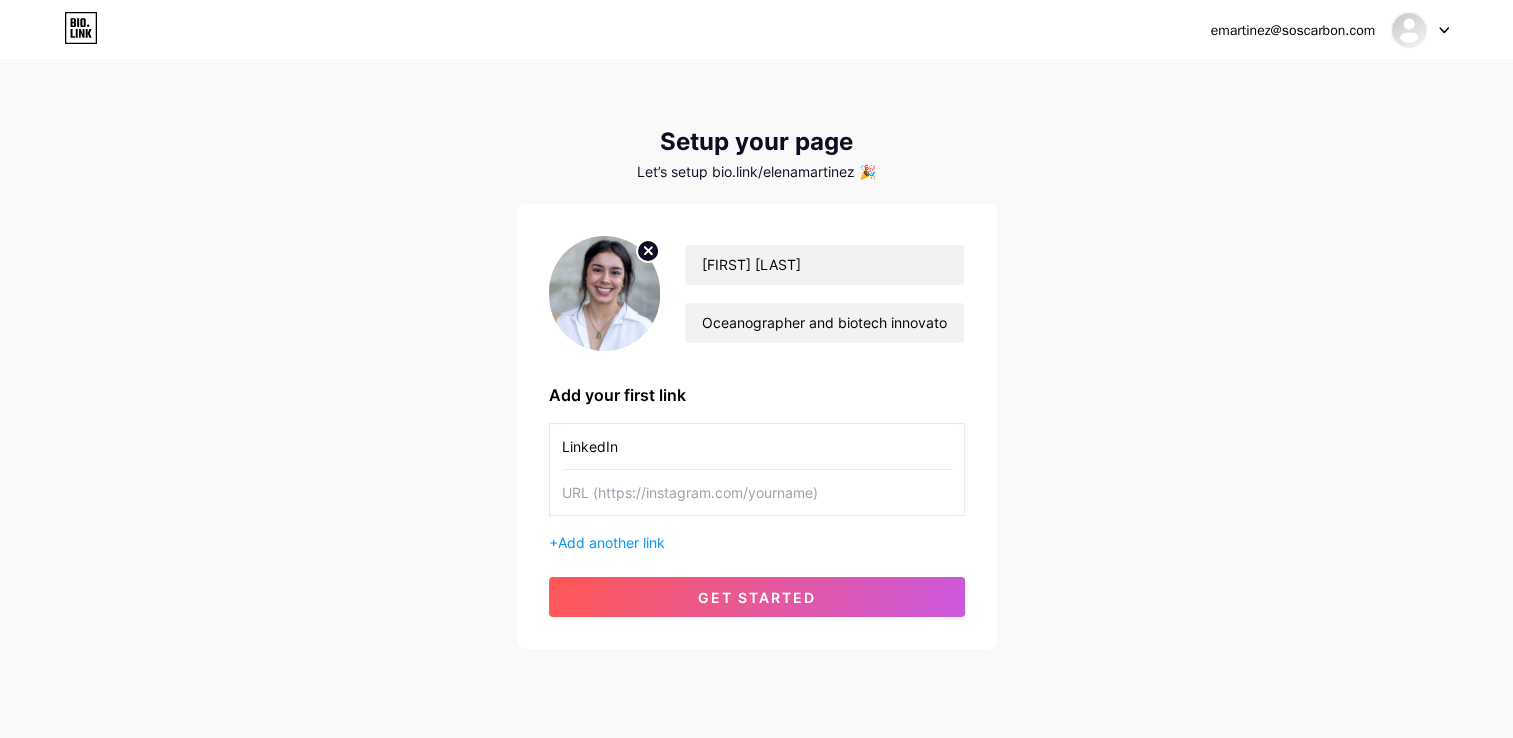 paste on "https://www.linkedin.com/in/[LAST][FIRST]/" 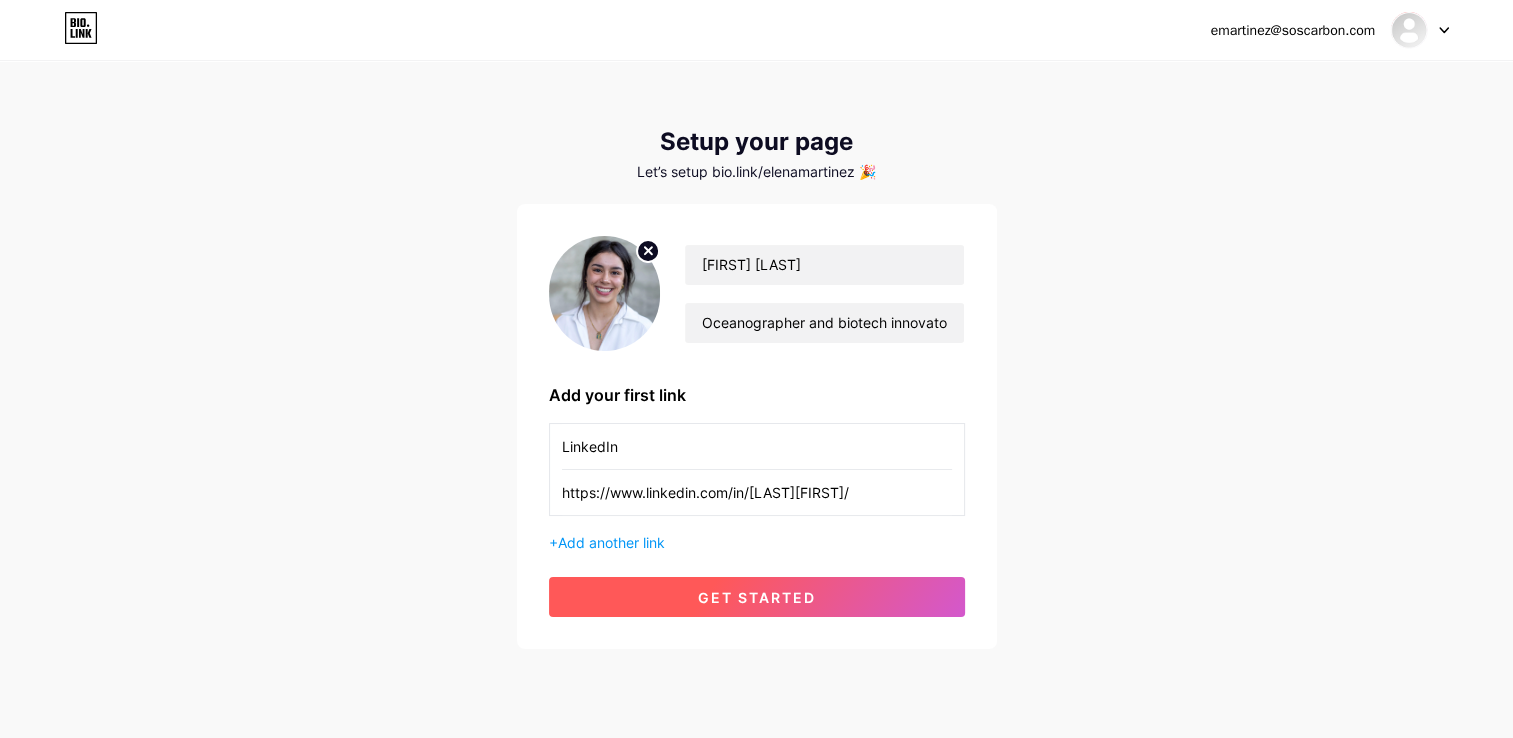 type on "https://www.linkedin.com/in/[LAST][FIRST]/" 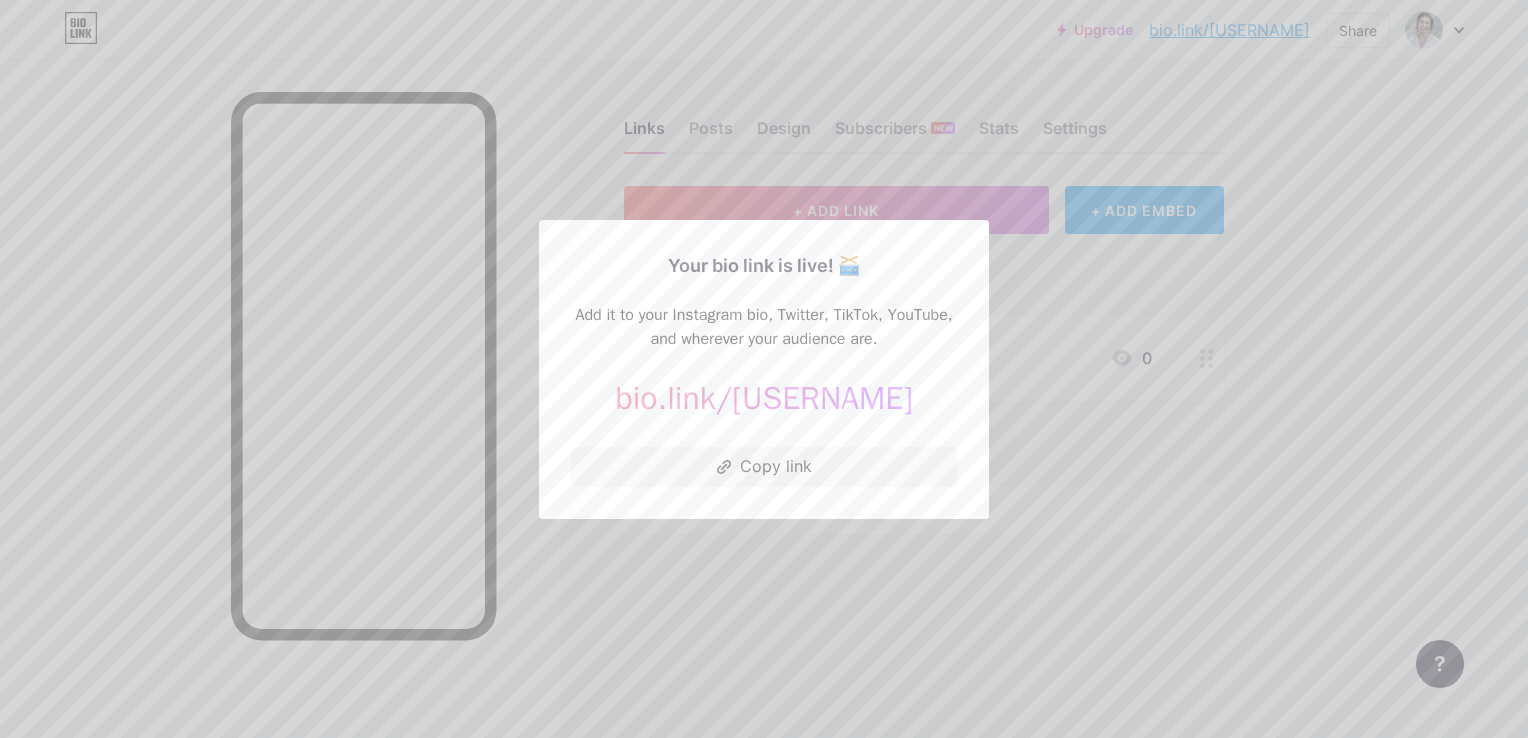 click at bounding box center [764, 369] 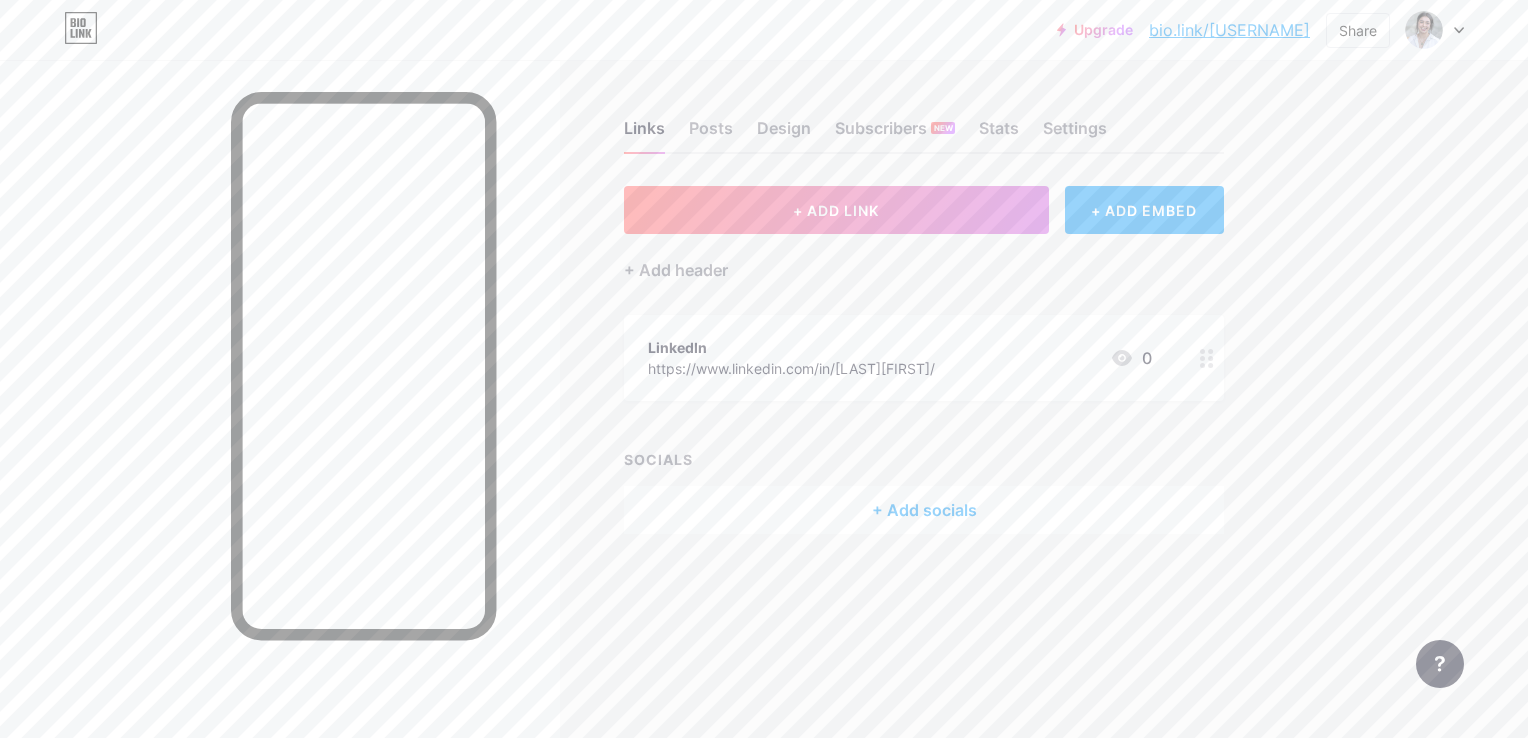 click 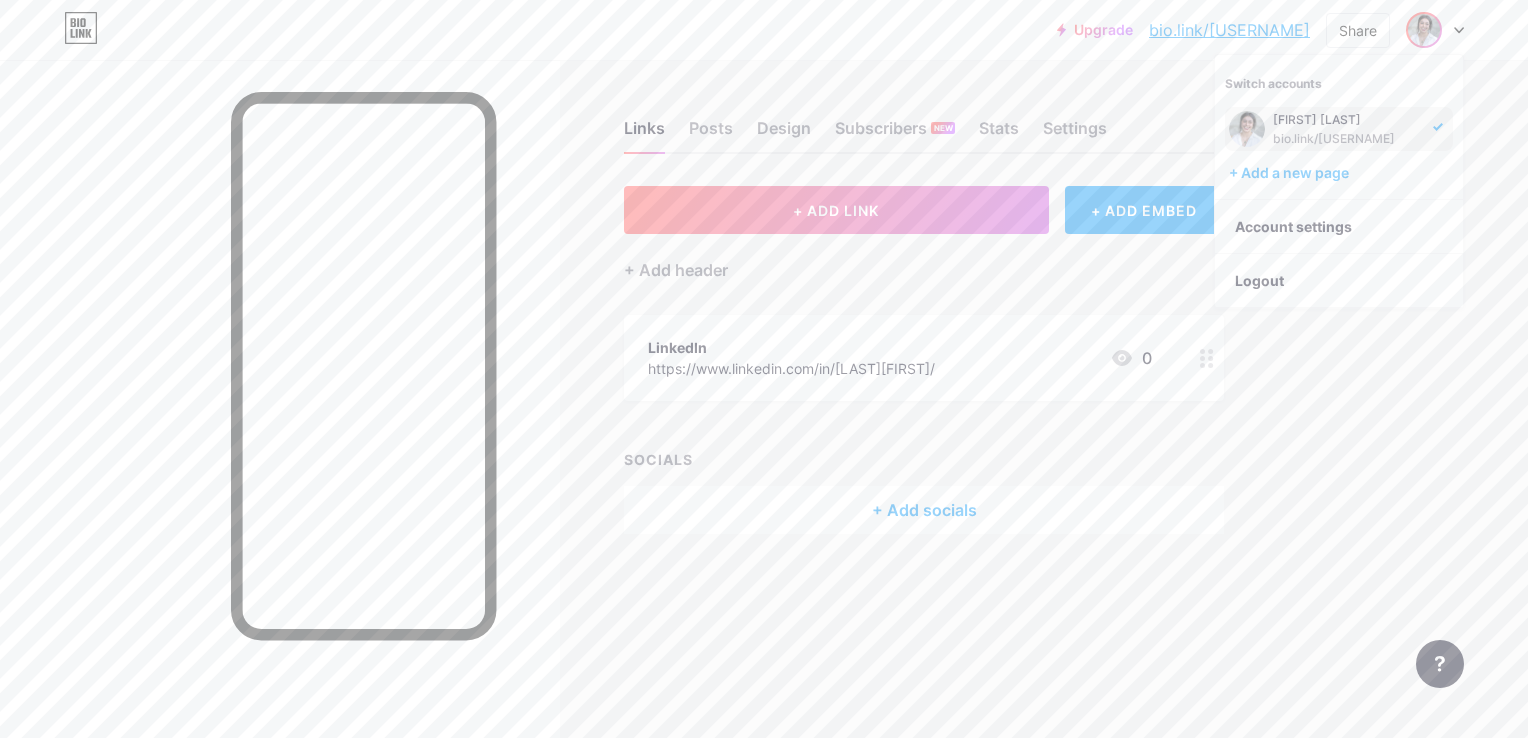 click 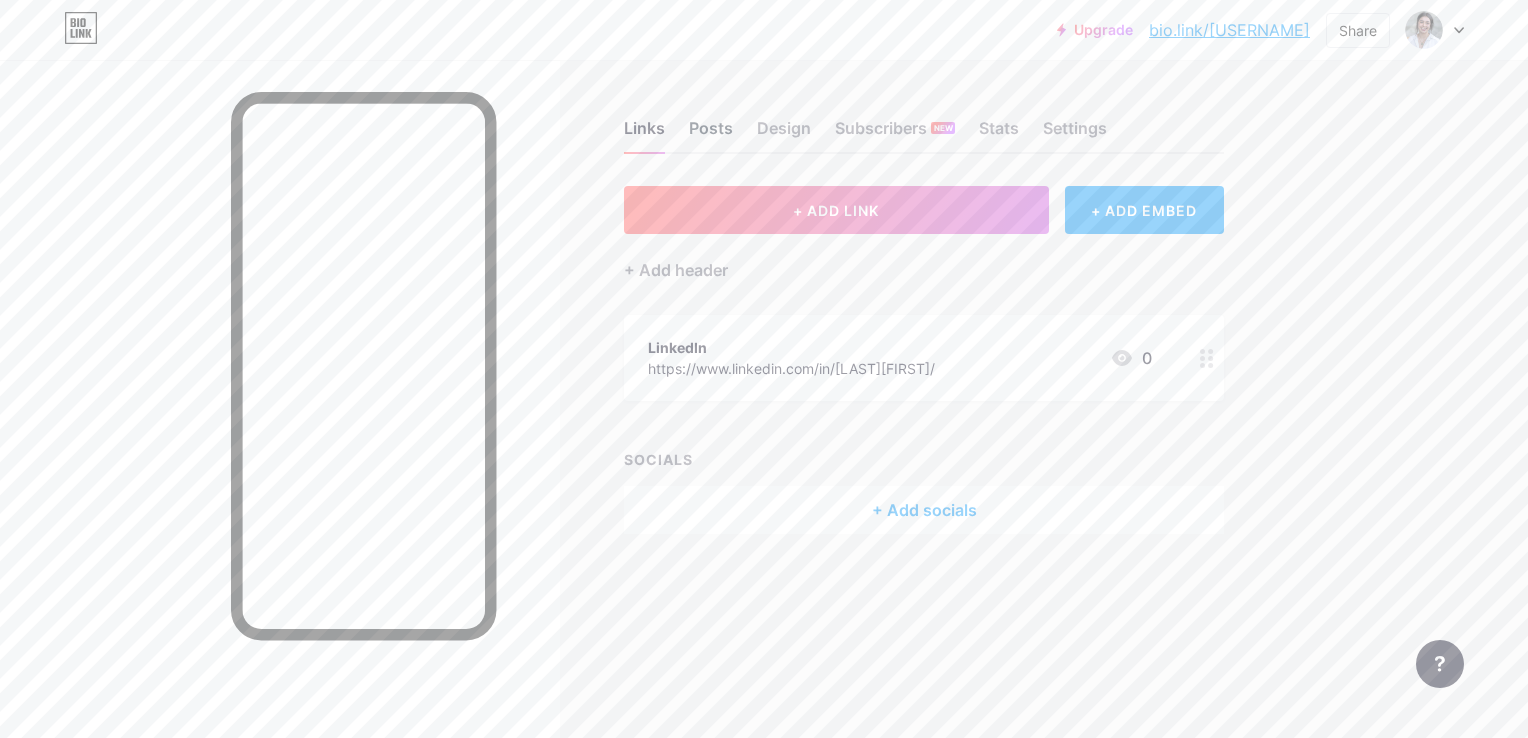 click on "Posts" at bounding box center [711, 134] 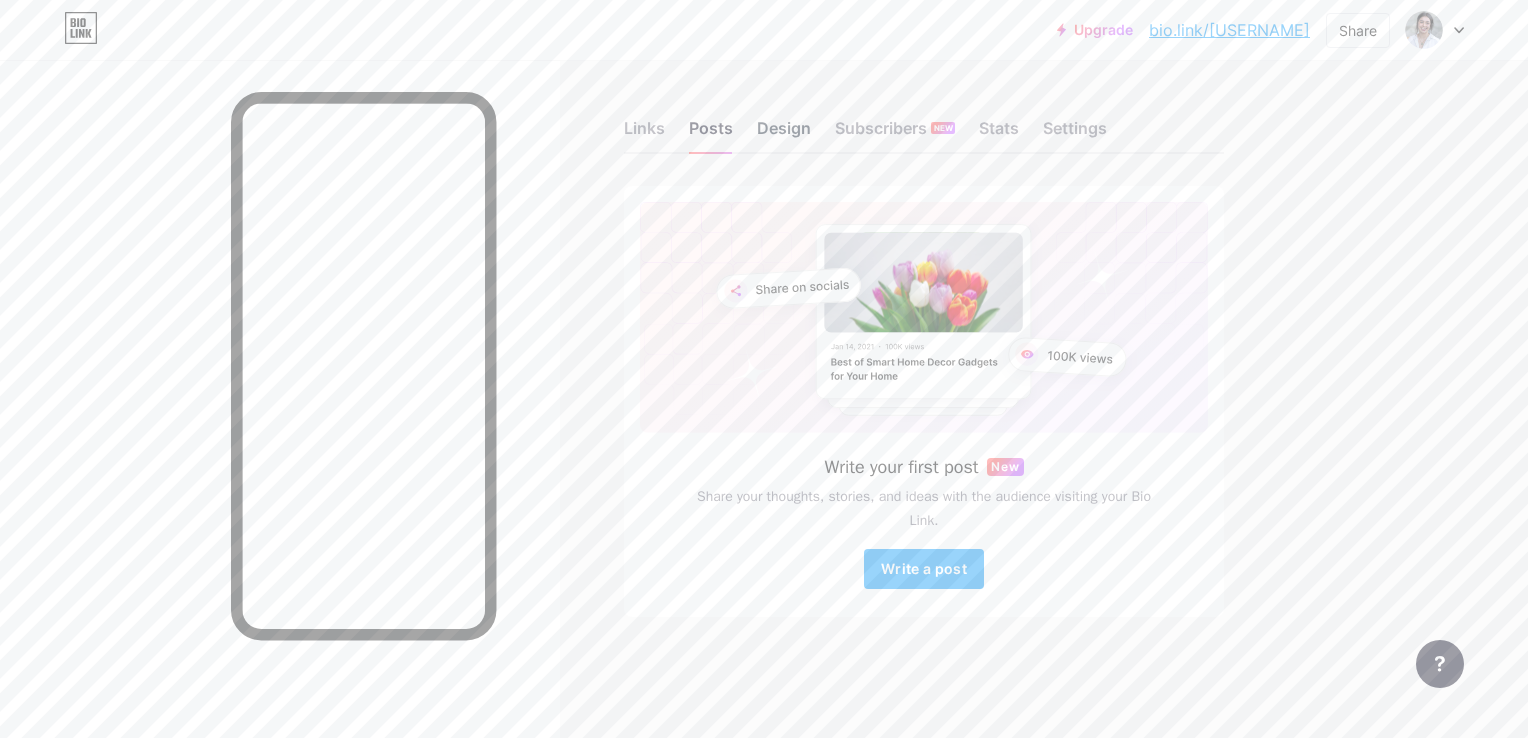 click on "Design" at bounding box center [784, 134] 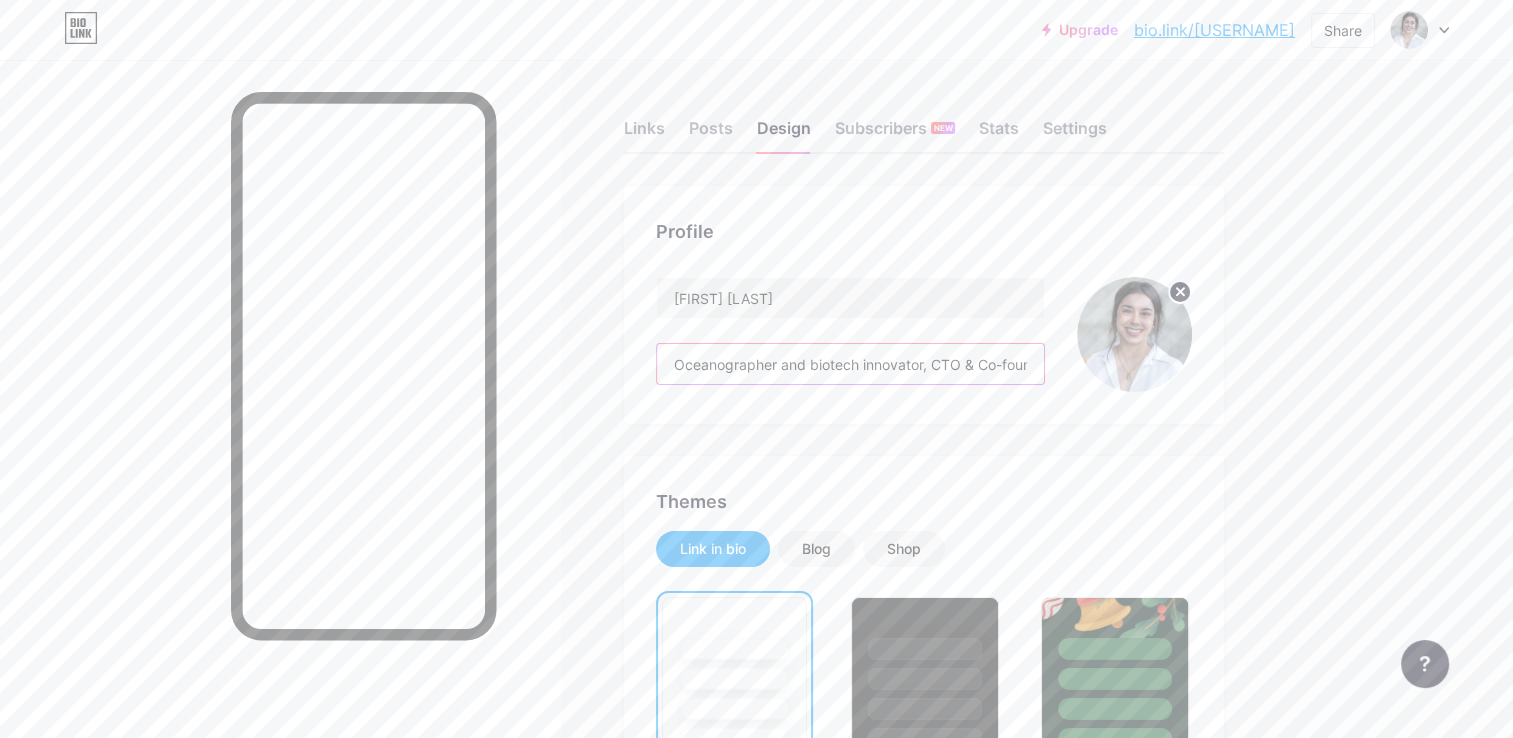click on "Oceanographer and biotech innovator, CTO & Co-founder at SOS Biotech the first BlueTech company of the Dominican Republic Harnessing the power of the sea to turn invasive seaweed such as sargassum into breakthrough eco-solutions — from soil to skincare. Championing blue bioeconomy with science, passion, and impact." at bounding box center [850, 364] 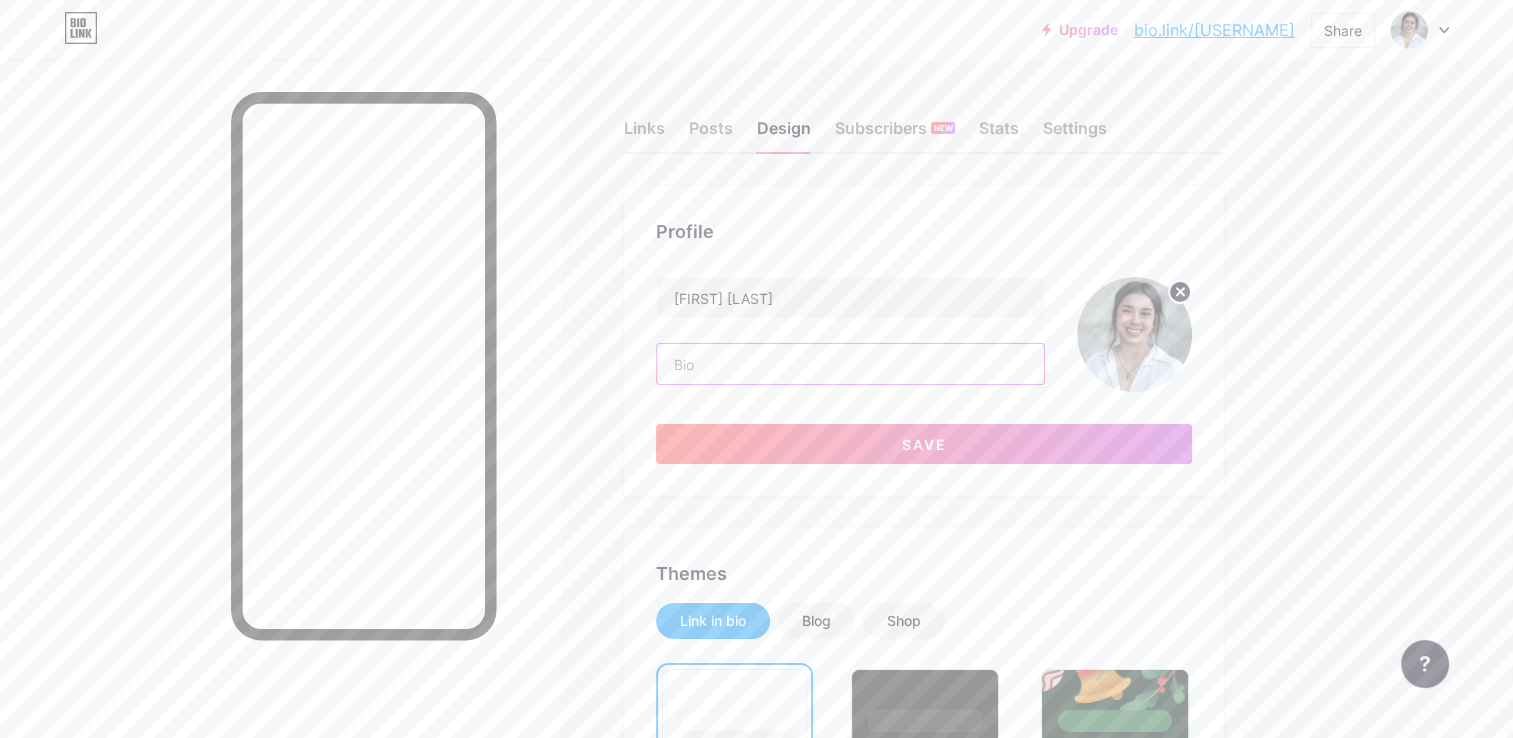 paste on "Oceanographer and biotech innovator, CTO & Co-founder at SOS Biotech the first BlueTech company of the Dominican Republic.  Harnessing the power of the sea to turn invasive seaweed such as sargassum into breakthrough eco-solutions — from soil to skincare. Championing blue bioeconomy with science, passion, and impact." 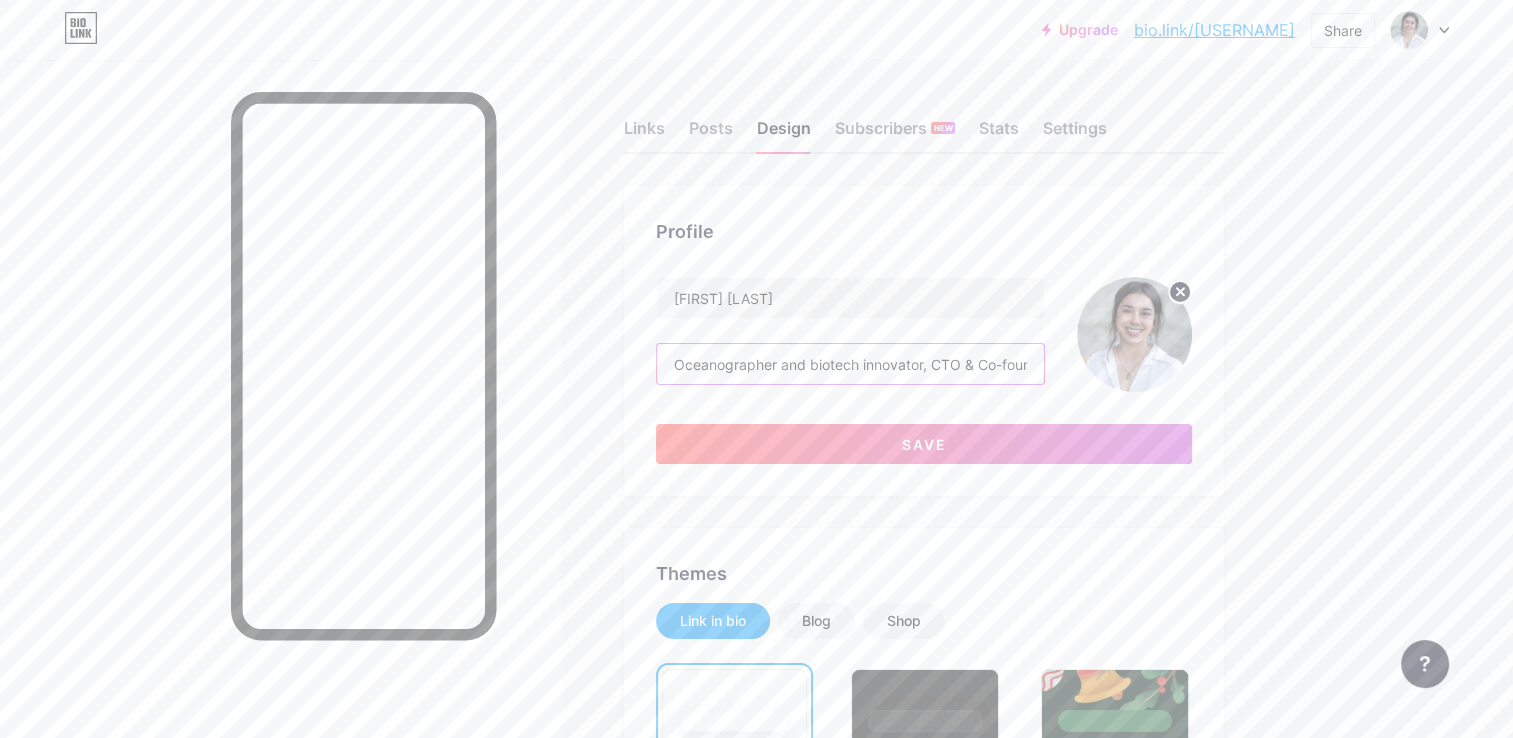 scroll, scrollTop: 0, scrollLeft: 1830, axis: horizontal 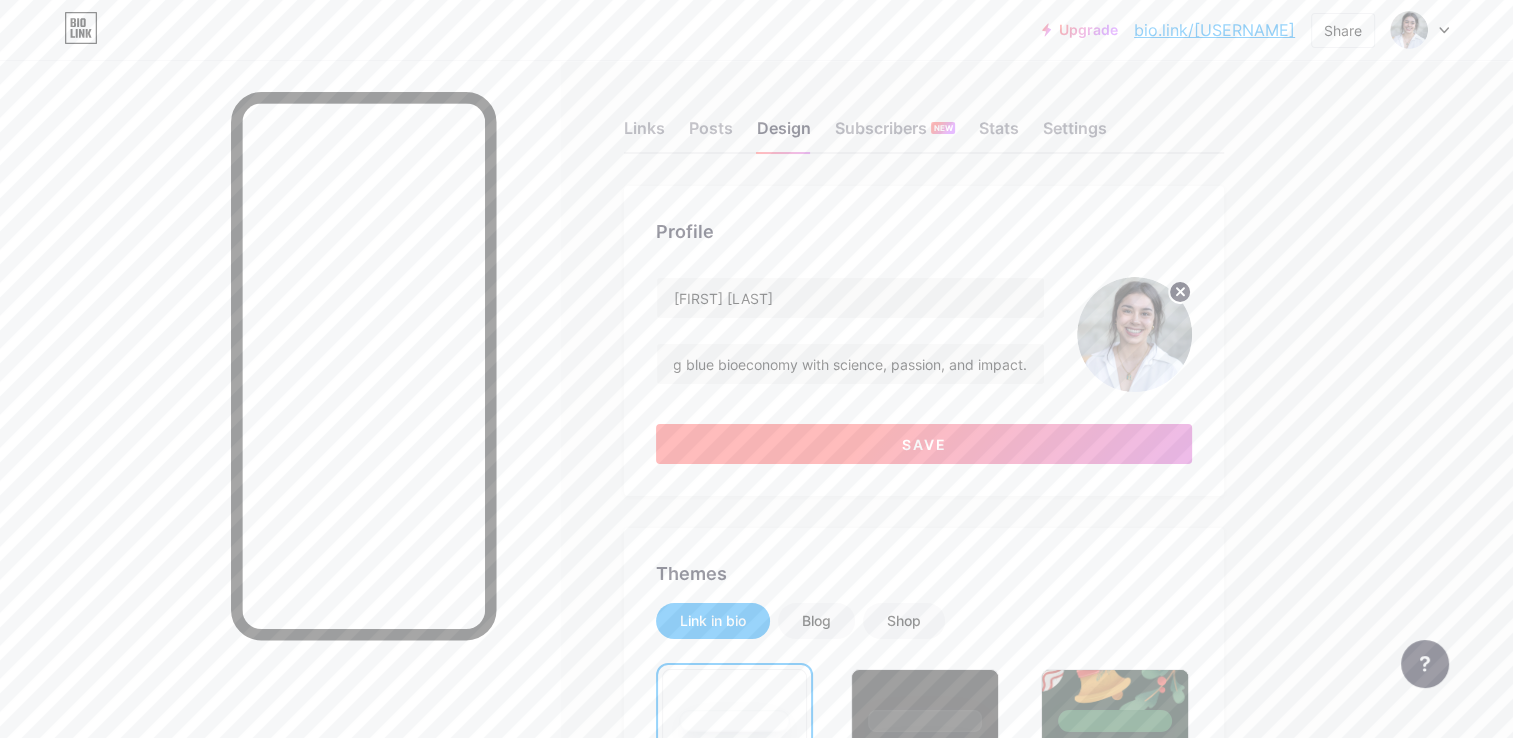 click on "Save" at bounding box center [924, 444] 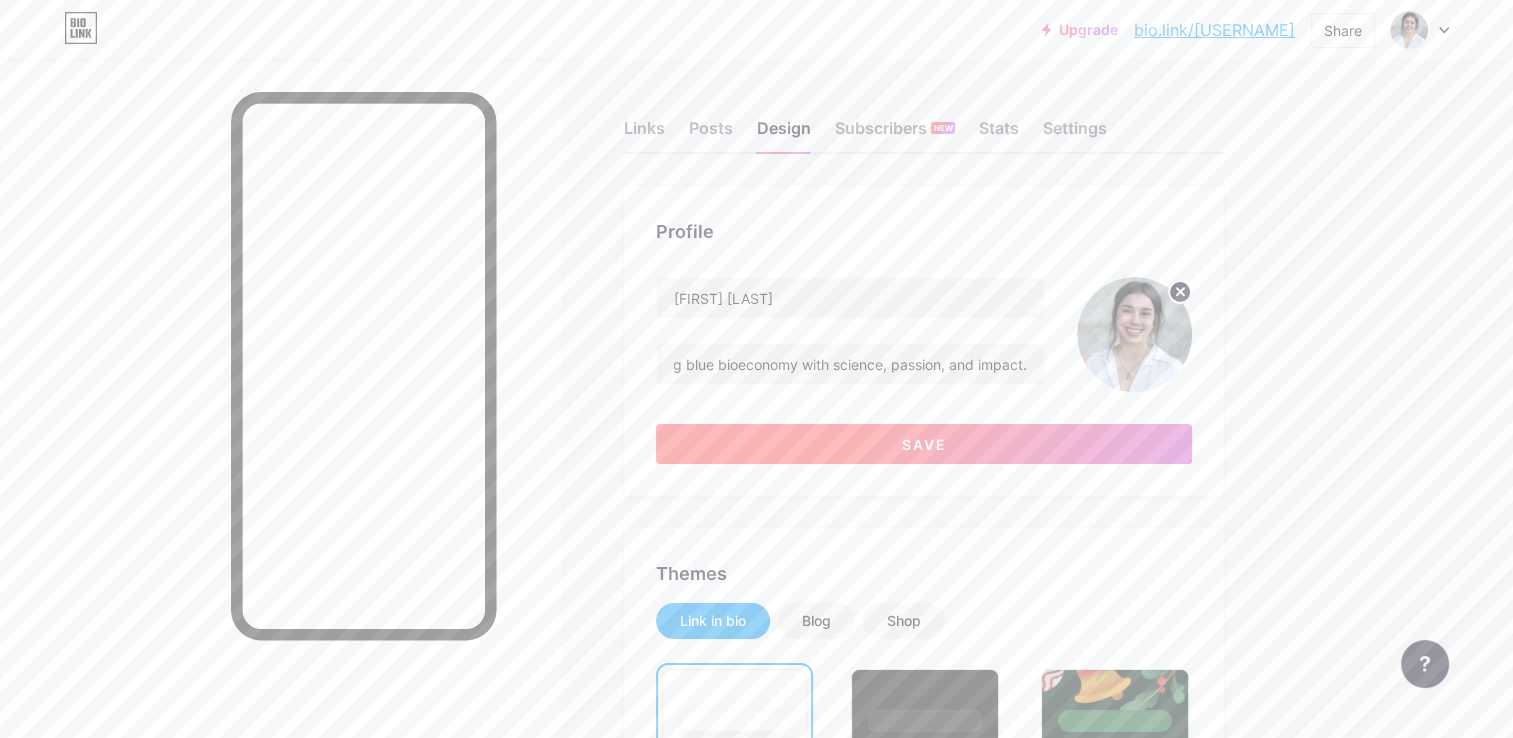 scroll, scrollTop: 0, scrollLeft: 0, axis: both 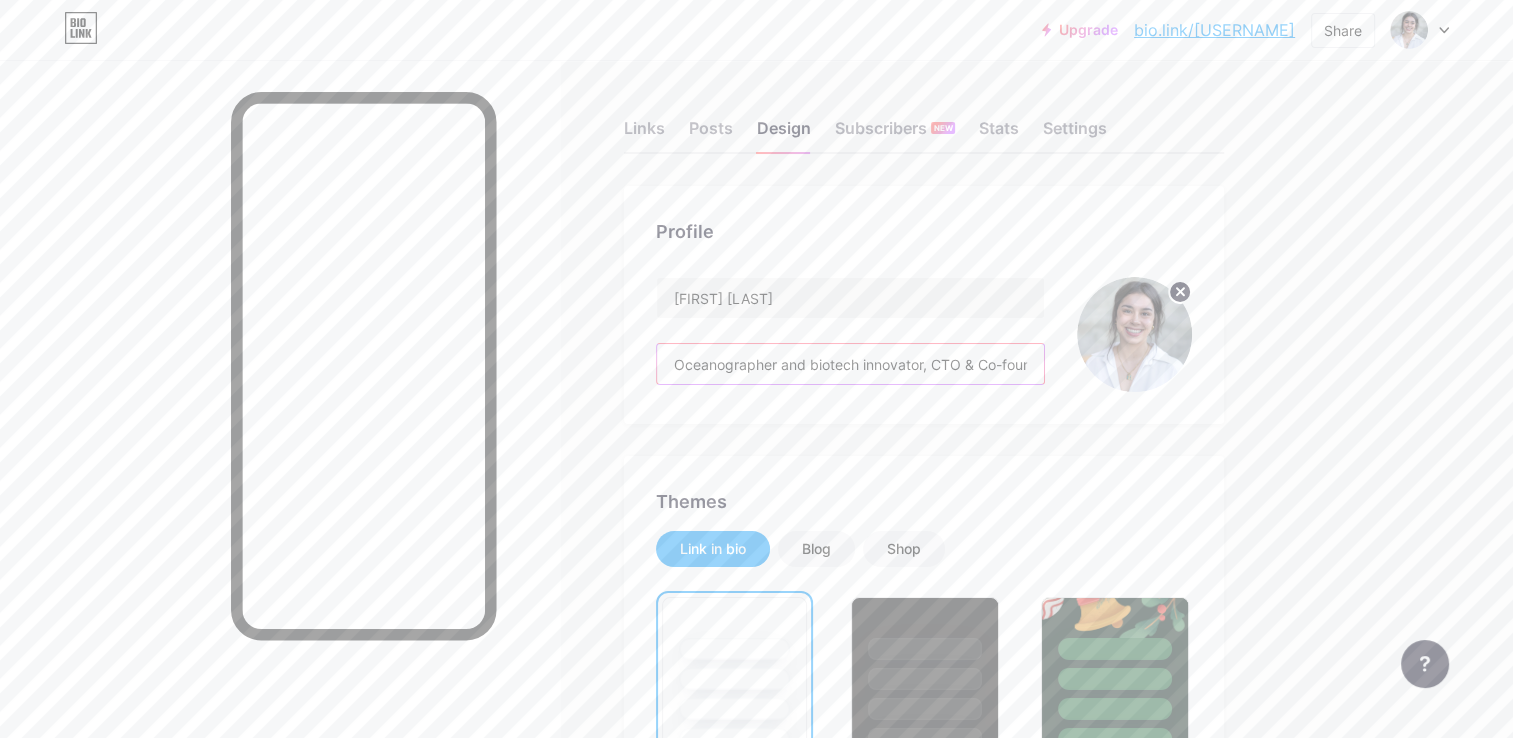 drag, startPoint x: 775, startPoint y: 369, endPoint x: 923, endPoint y: 358, distance: 148.40822 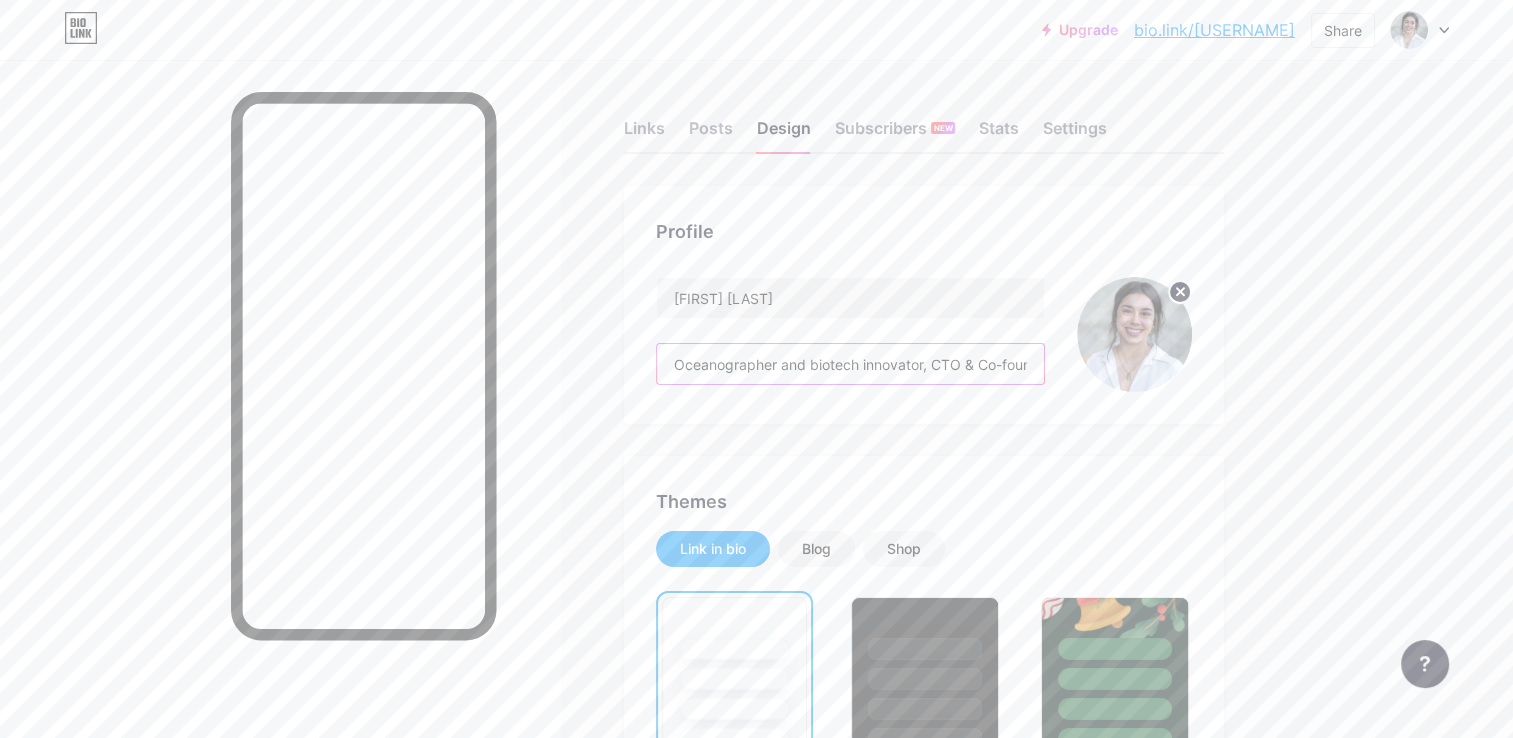 click on "Oceanographer and biotech innovator, CTO & Co-founder at SOS Biotech the first BlueTech company of the Dominican Republic.  Harnessing the power of the sea to turn invasive seaweed such as sargassum into breakthrough eco-solutions — from soil to skincare. Championing blue bioeconomy with science, passion, and impact." at bounding box center [850, 364] 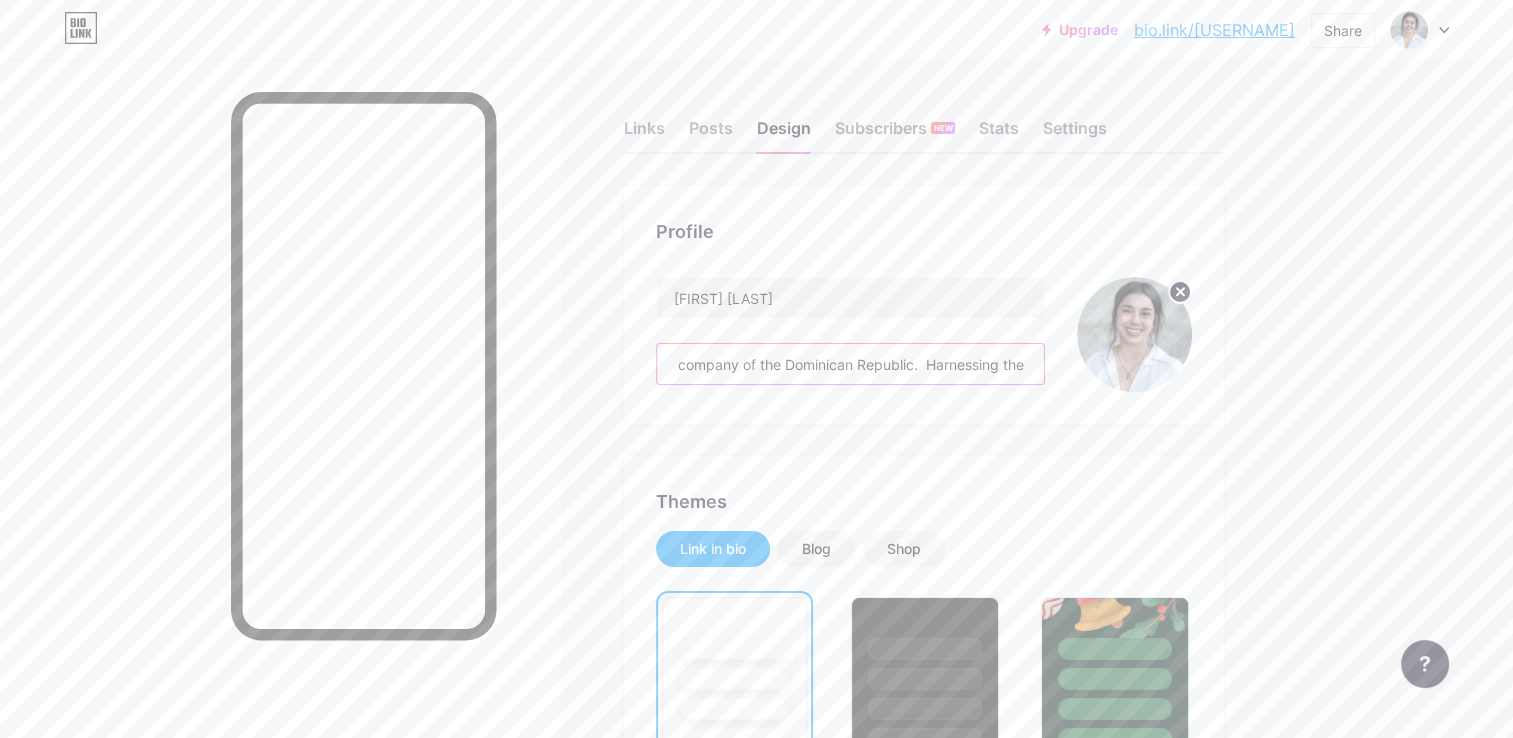 scroll, scrollTop: 0, scrollLeft: 928, axis: horizontal 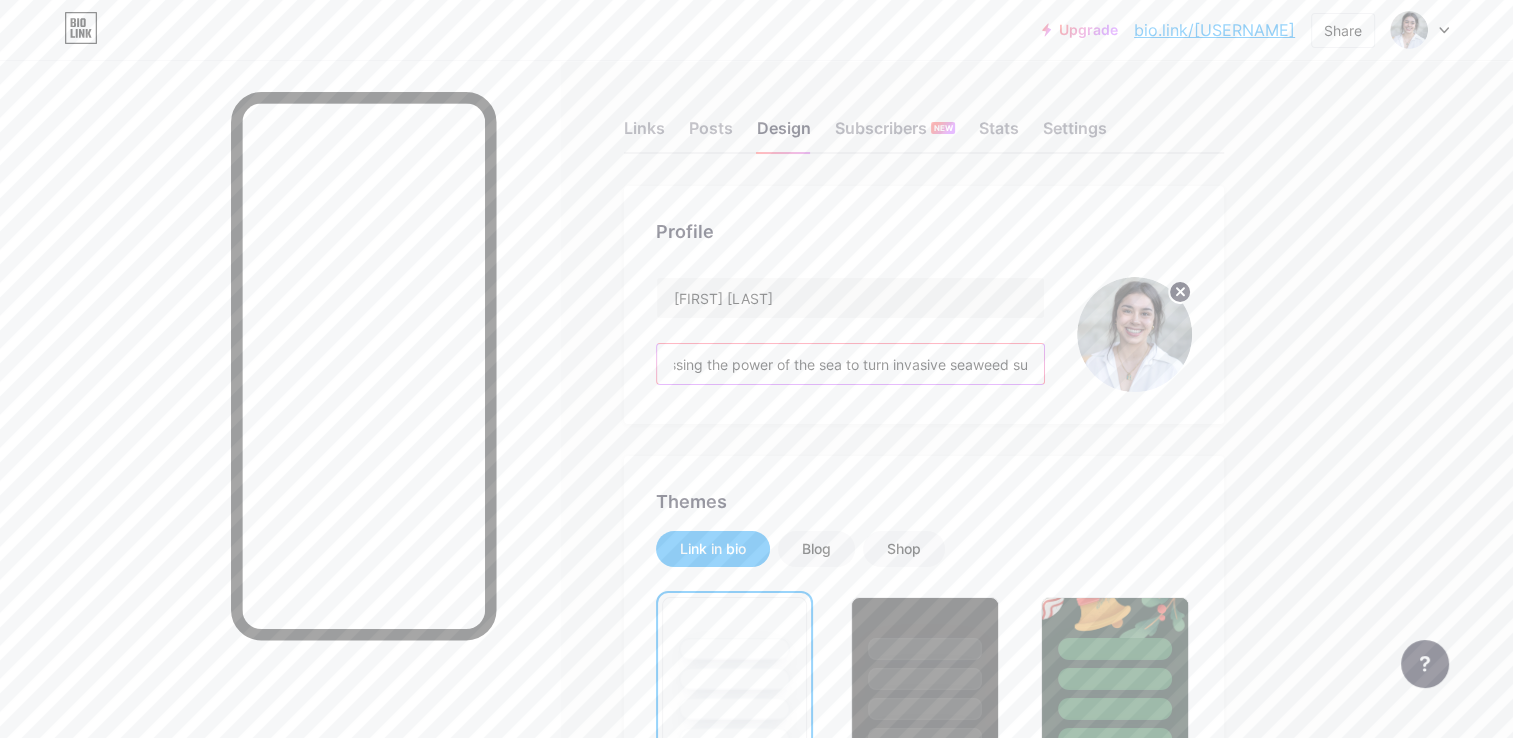 drag, startPoint x: 923, startPoint y: 358, endPoint x: 1038, endPoint y: 351, distance: 115.212845 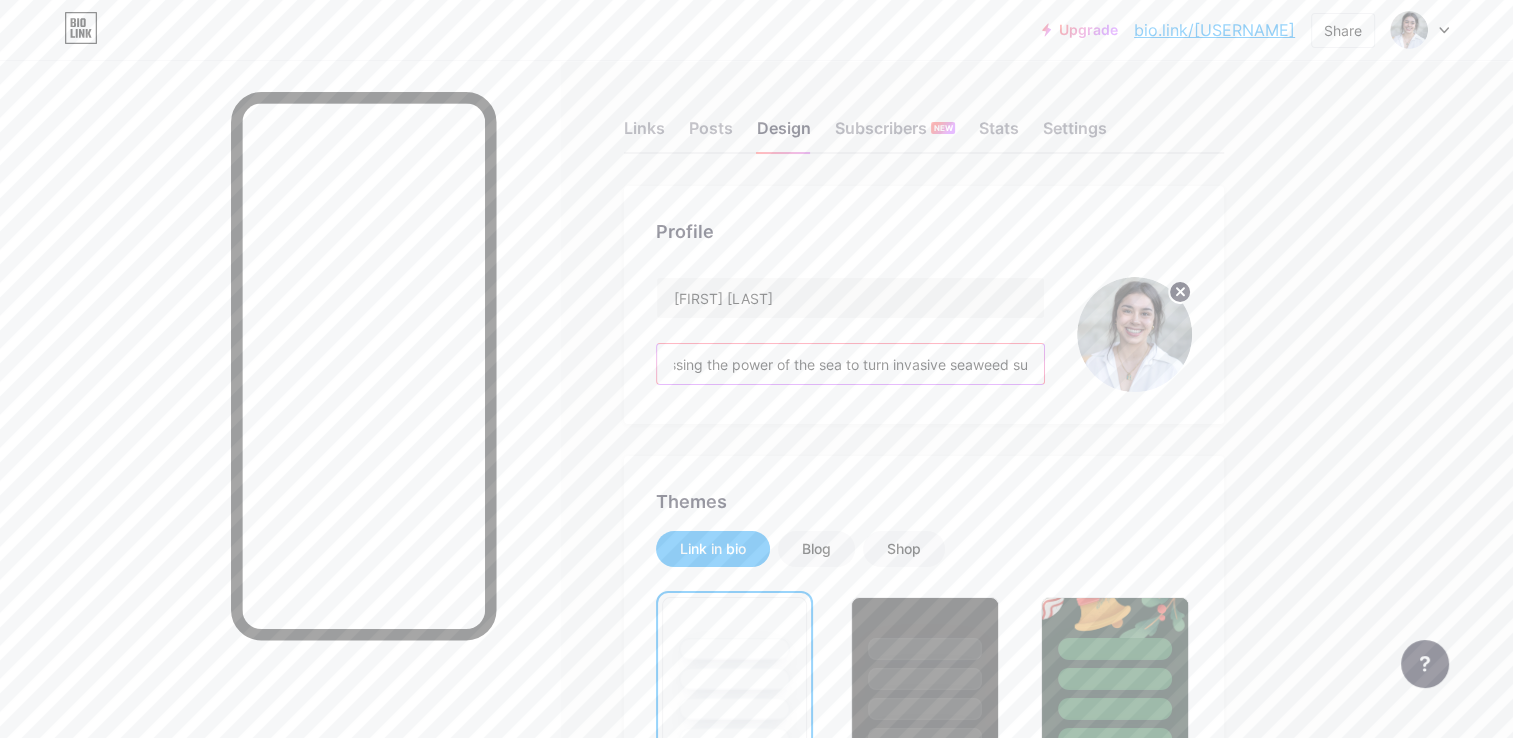 click on "[FIRST] [LAST] Oceanographer and biotech innovator, CTO & Co-founder at SOS Biotech the first BlueTech company of the Dominican Republic. Harnessing the power of the sea to turn invasive seaweed such as sargassum into breakthrough eco-solutions — from soil to skincare. Championing blue bioeconomy with science, passion, and impact." at bounding box center (924, 334) 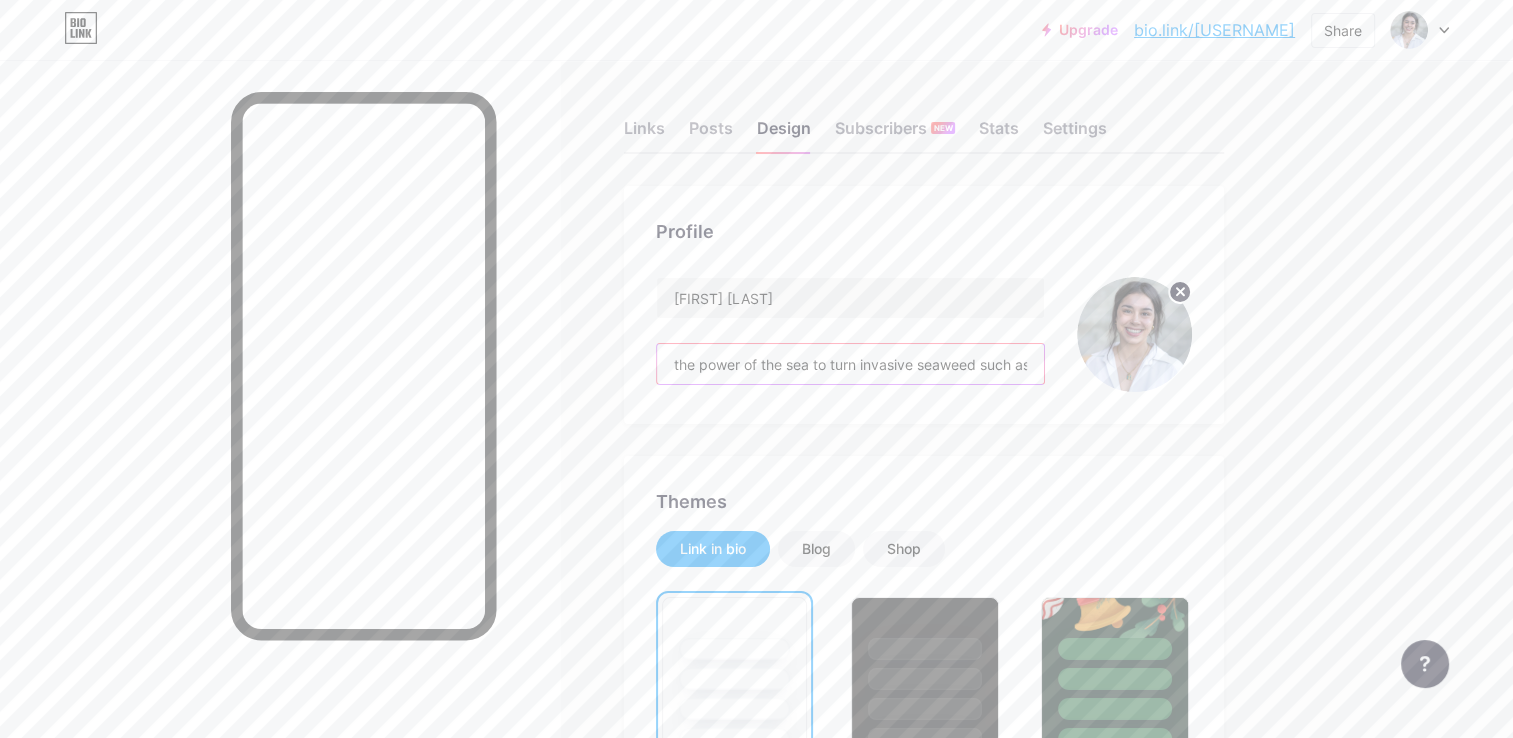 click on "Oceanographer and biotech innovator, CTO & Co-founder at SOS Biotech the first BlueTech company of the Dominican Republic.  Harnessing the power of the sea to turn invasive seaweed such as sargassum into breakthrough eco-solutions — from soil to skincare. Championing blue bioeconomy with science, passion, and impact." at bounding box center [850, 364] 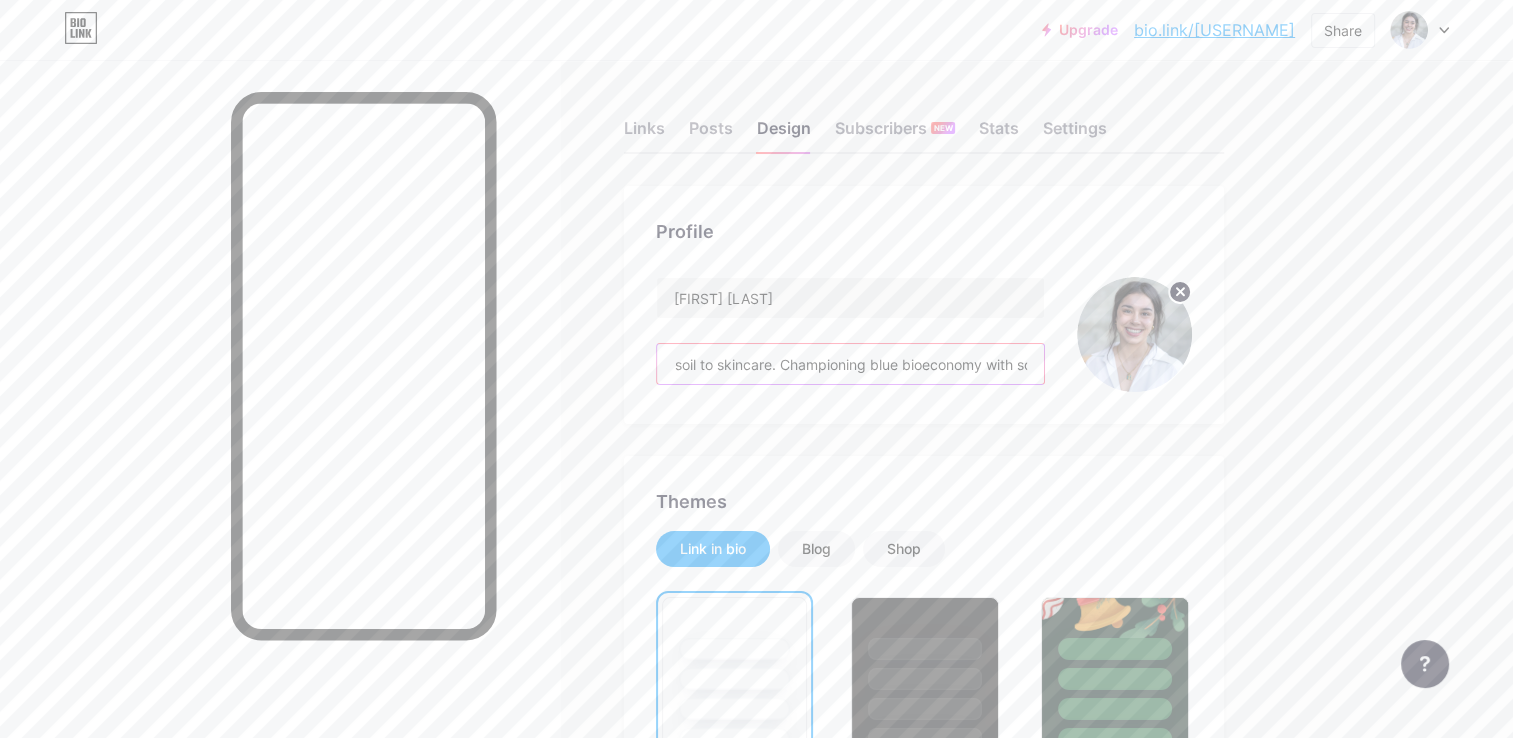 scroll, scrollTop: 0, scrollLeft: 1612, axis: horizontal 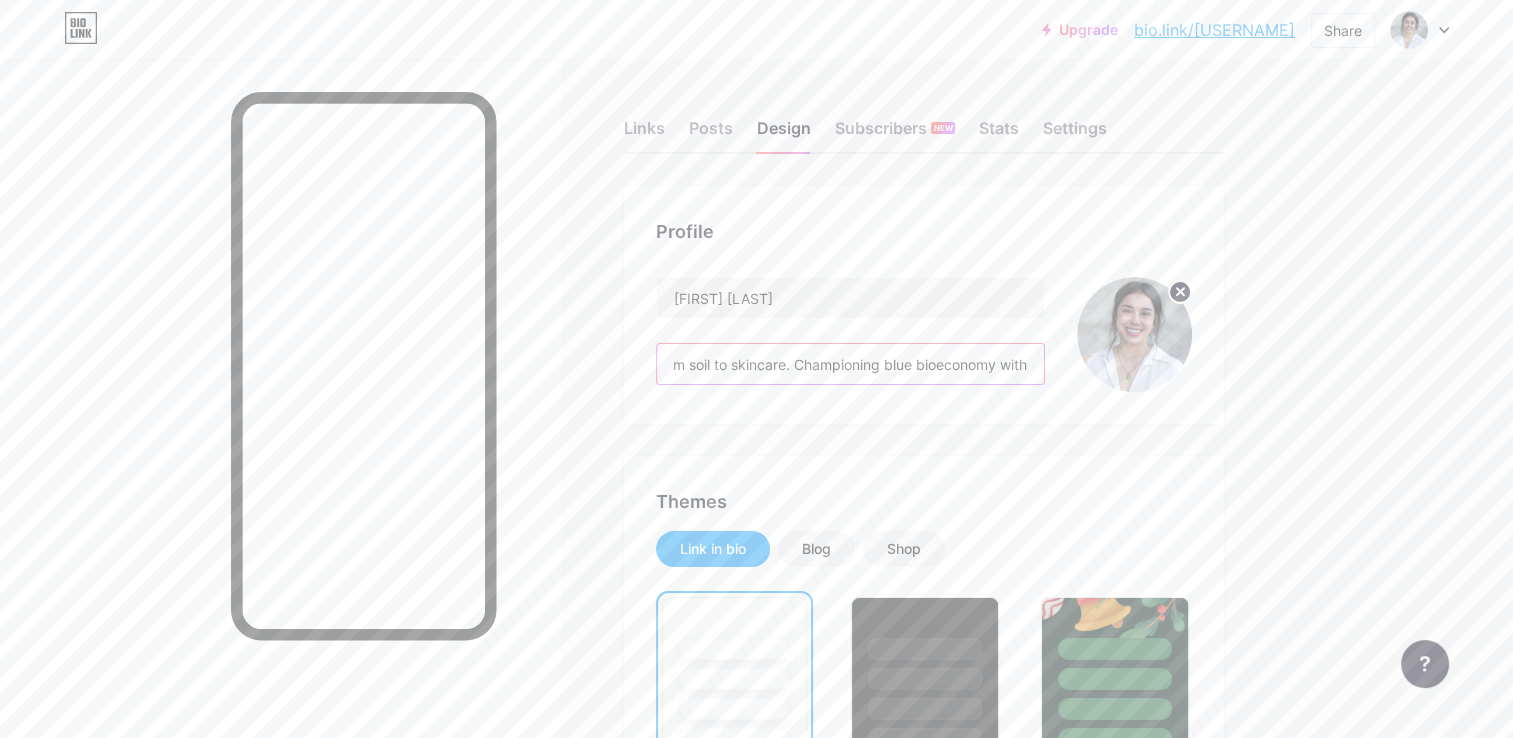 drag, startPoint x: 1030, startPoint y: 358, endPoint x: 759, endPoint y: 358, distance: 271 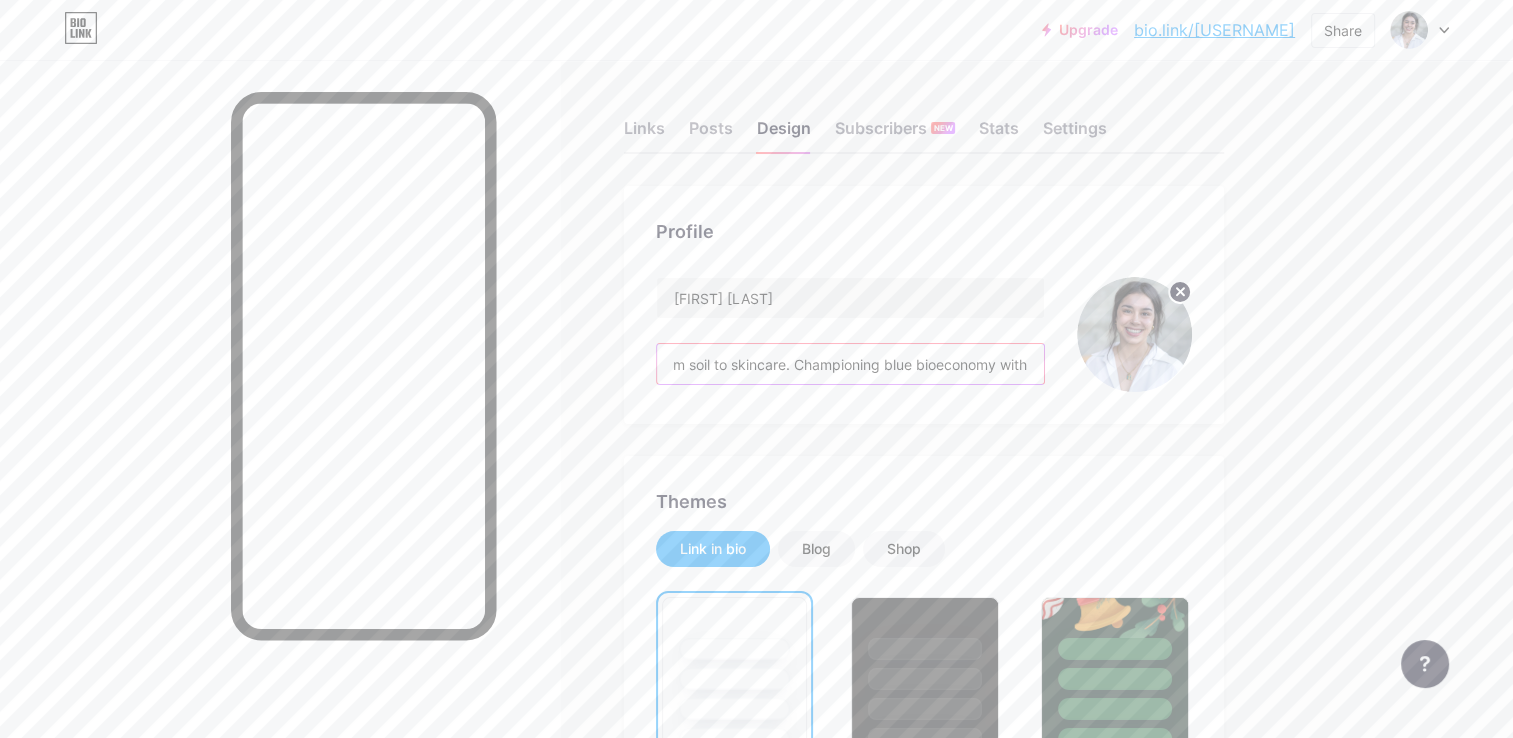 drag, startPoint x: 827, startPoint y: 358, endPoint x: 787, endPoint y: 364, distance: 40.4475 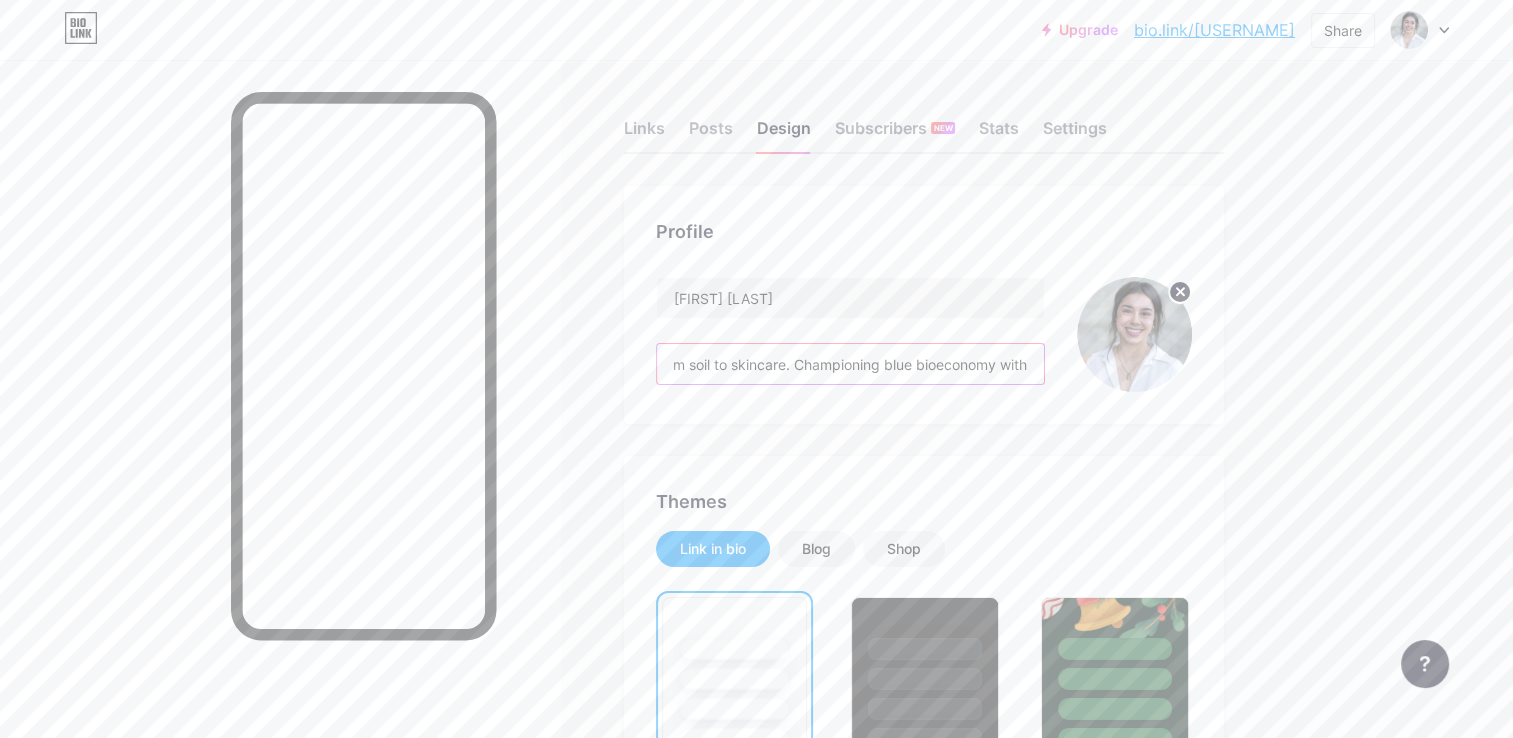 click on "Oceanographer and biotech innovator, CTO & Co-founder at SOS Biotech the first BlueTech company of the Dominican Republic.  Harnessing the power of the sea to turn invasive seaweed such as sargassum into breakthrough eco-solutions — from soil to skincare. Championing blue bioeconomy with science, passion, and impact." at bounding box center [850, 364] 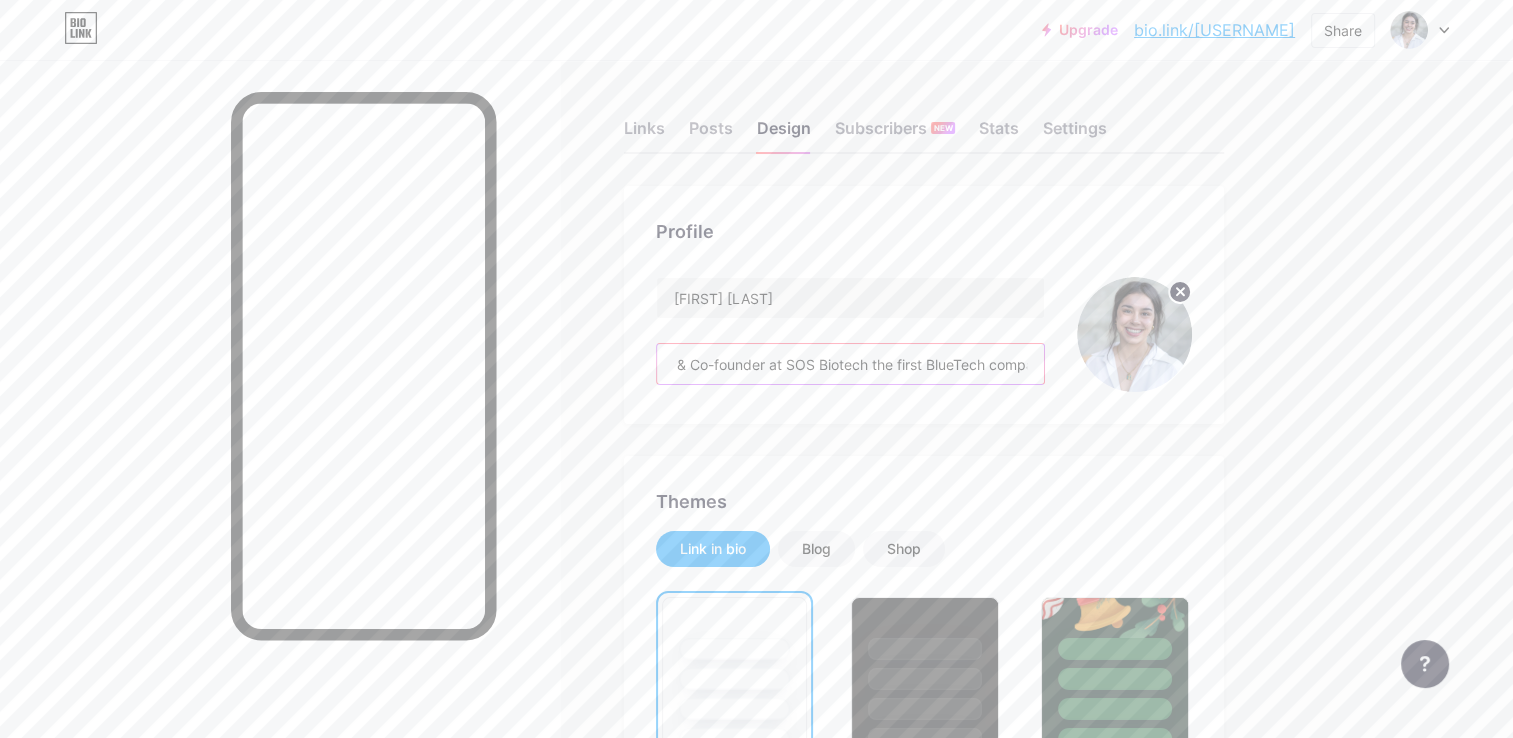 scroll, scrollTop: 0, scrollLeft: 0, axis: both 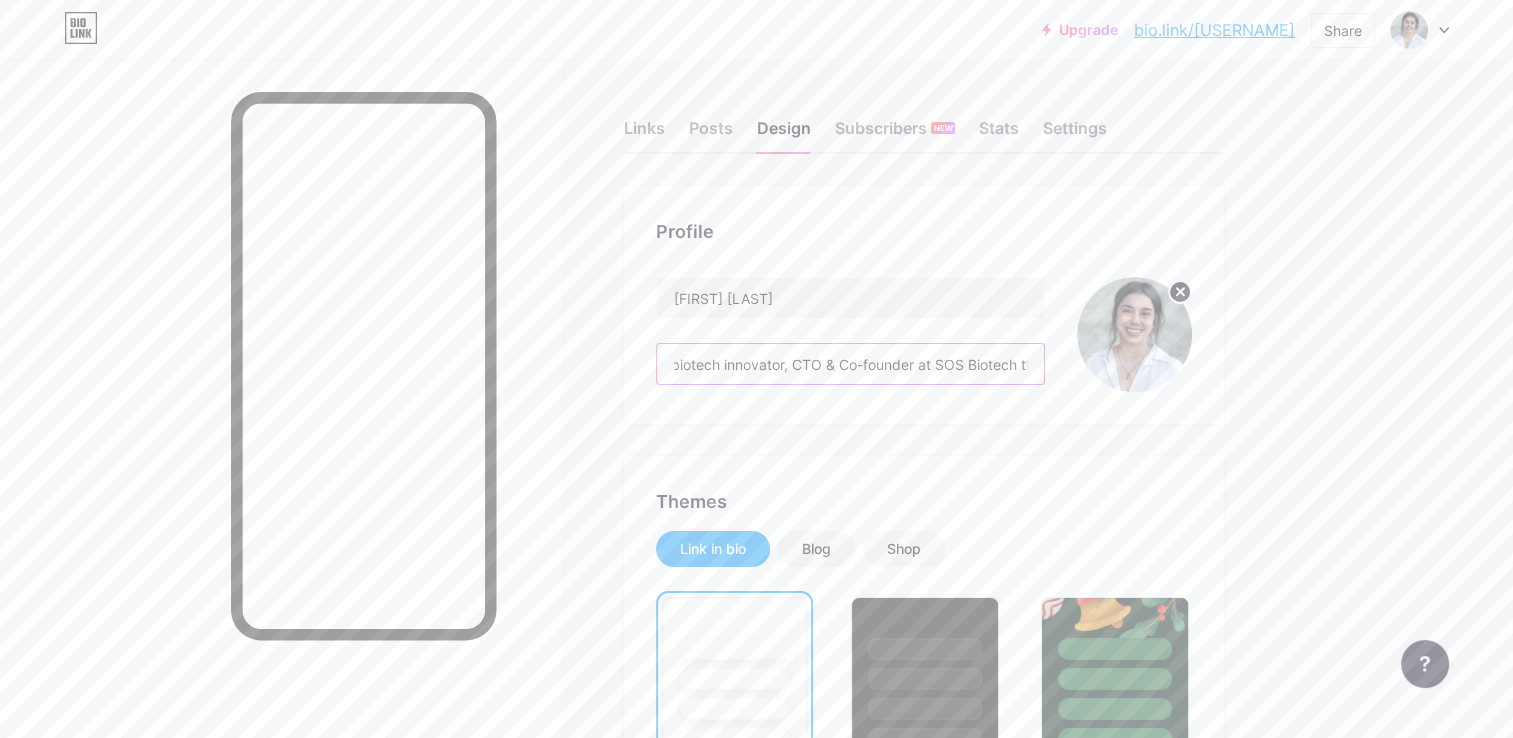 drag, startPoint x: 787, startPoint y: 364, endPoint x: 1024, endPoint y: 362, distance: 237.00844 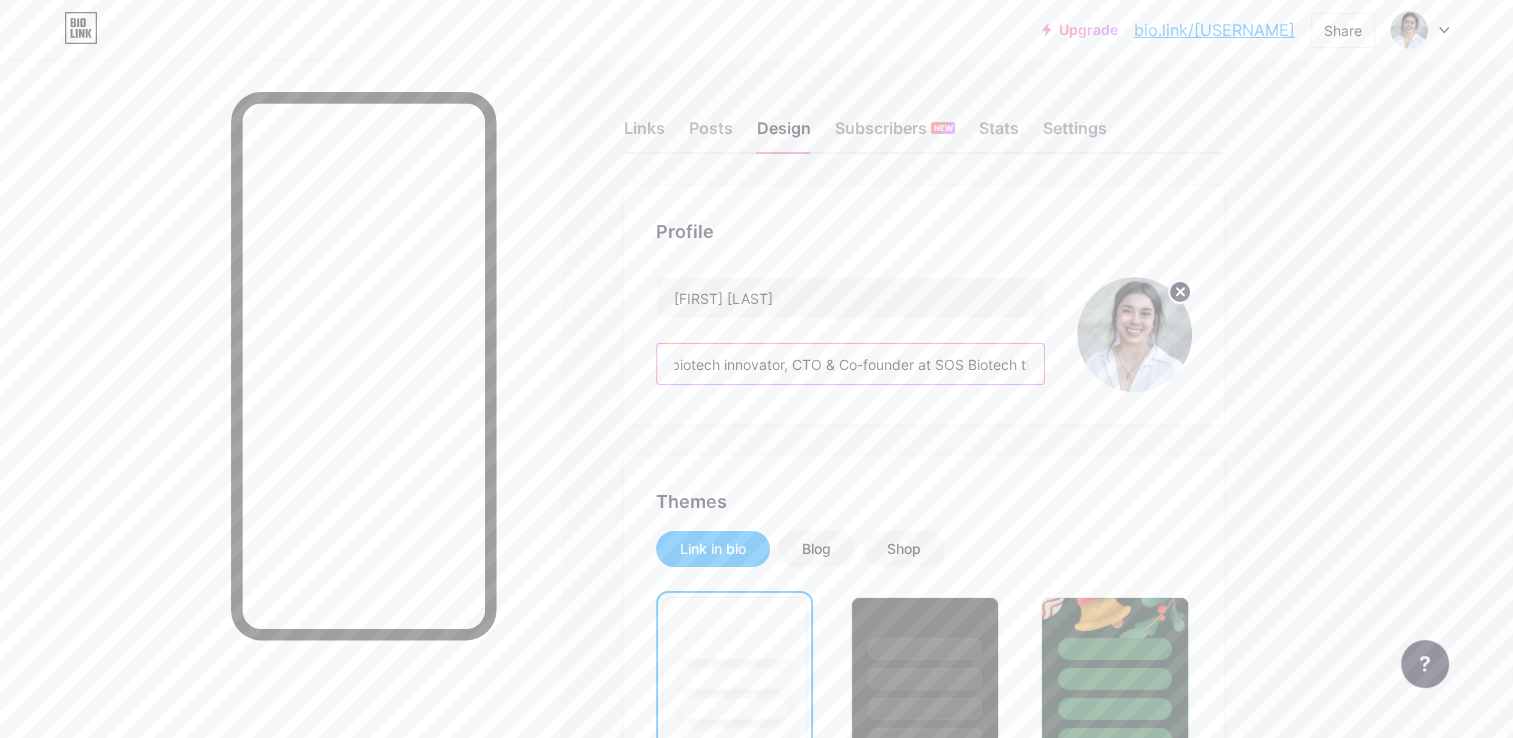 click on "Oceanographer and biotech innovator, CTO & Co-founder at SOS Biotech the first BlueTech company of the Dominican Republic.  Harnessing the power of the sea to turn invasive seaweed such as sargassum into breakthrough eco-solutions — from soil to skincare. Championing blue bioeconomy with science, passion, and impact." at bounding box center (850, 364) 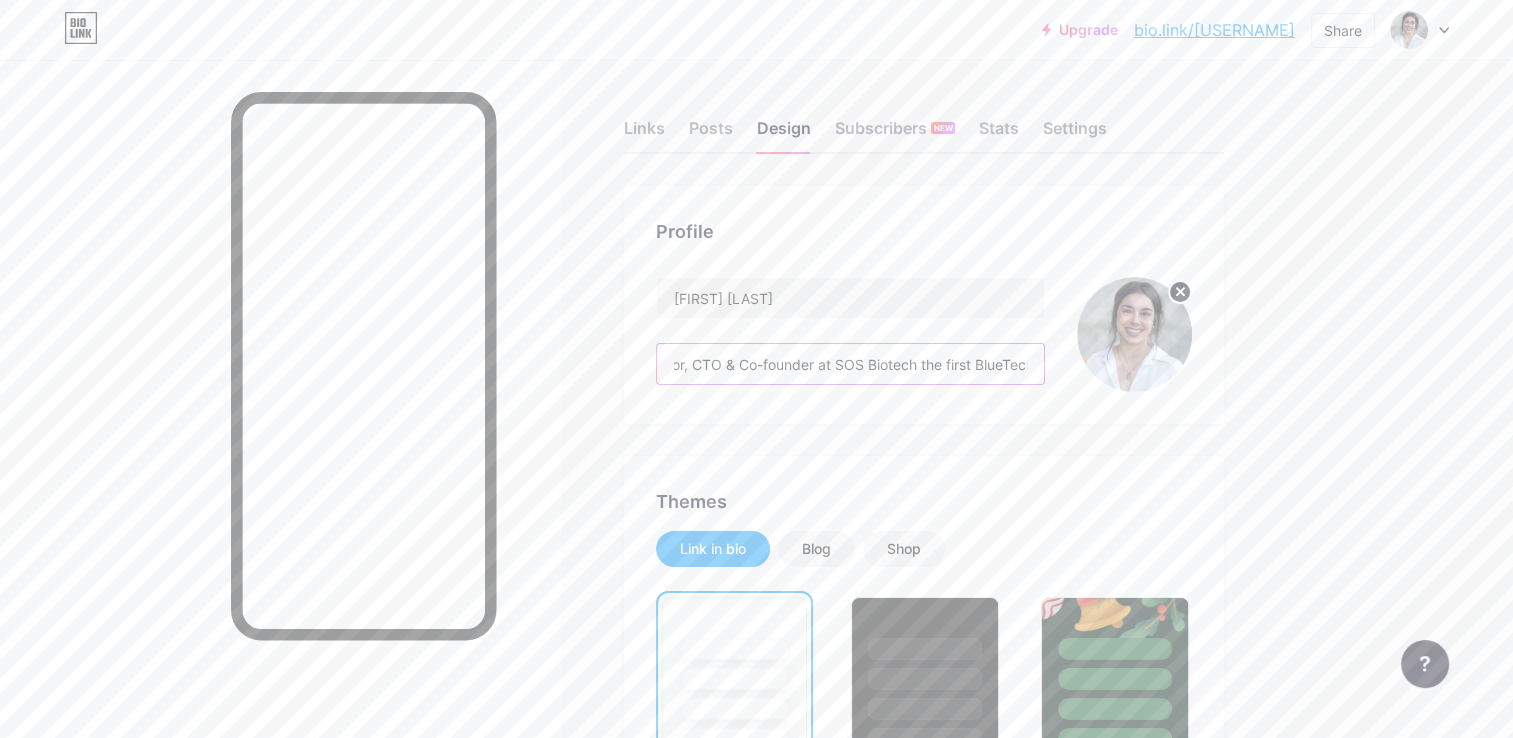drag, startPoint x: 1000, startPoint y: 364, endPoint x: 988, endPoint y: 366, distance: 12.165525 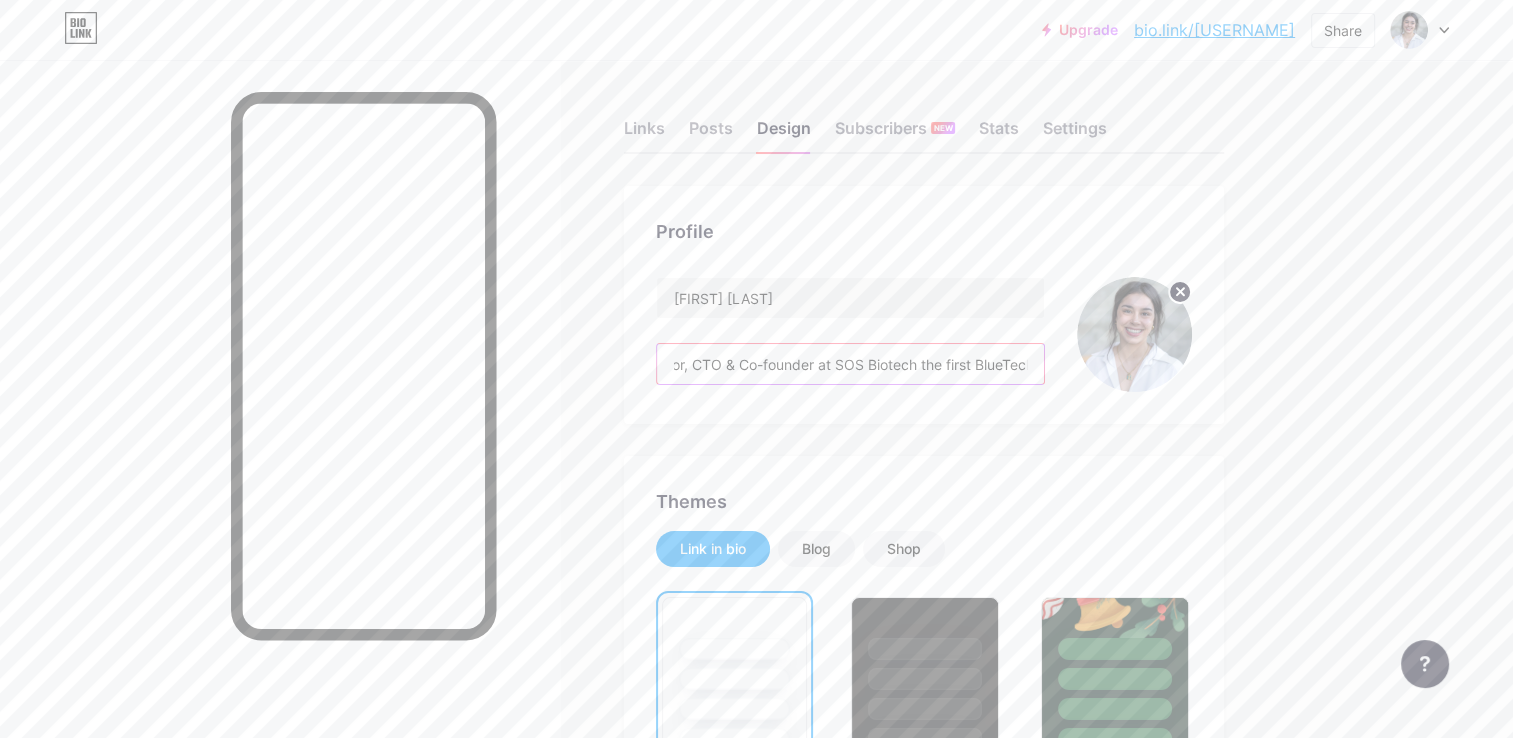 click on "Oceanographer and biotech innovator, CTO & Co-founder at SOS Biotech the first BlueTech company of the Dominican Republic.  Harnessing the power of the sea to turn invasive seaweed such as sargassum into breakthrough eco-solutions — from soil to skincare. Championing blue bioeconomy with science, passion, and impact." at bounding box center (850, 364) 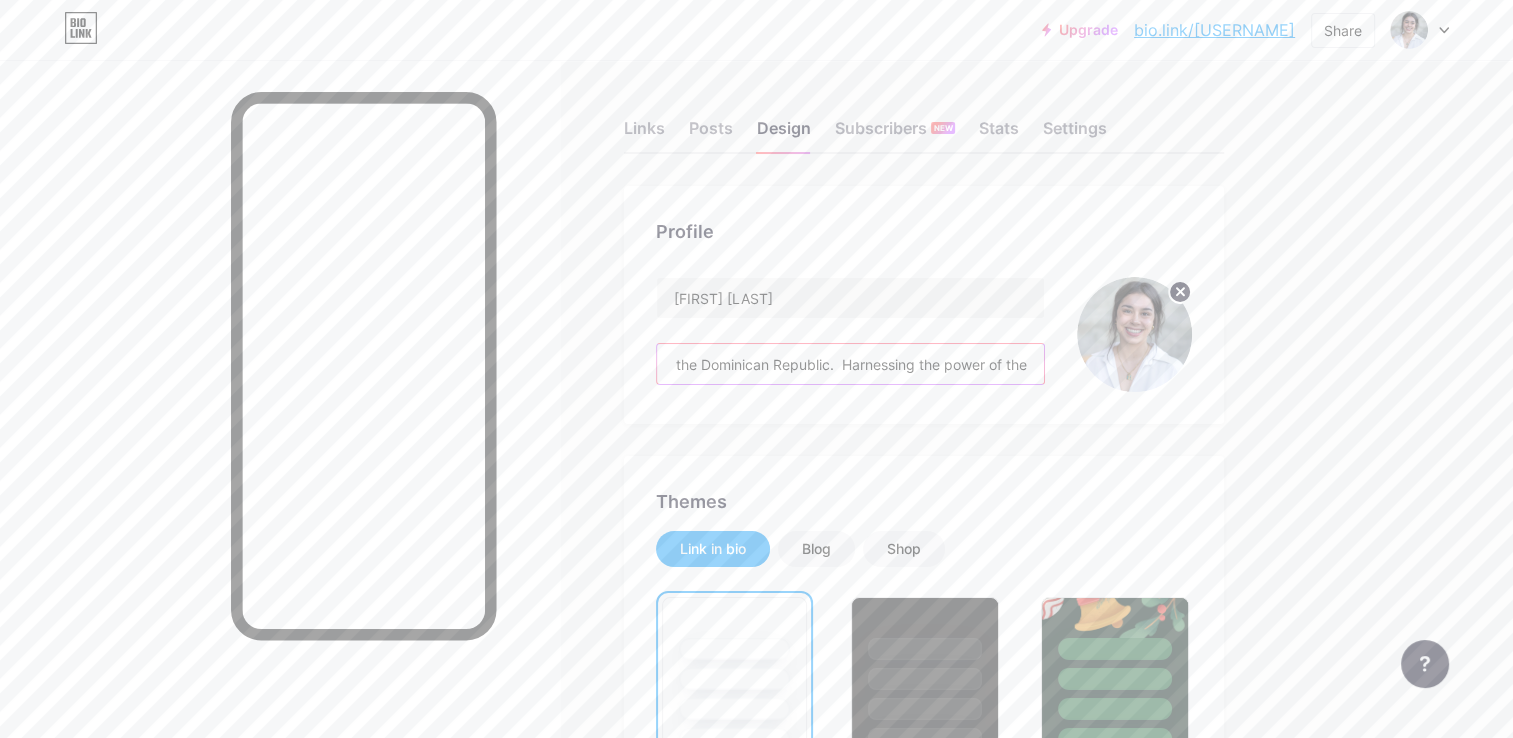 drag, startPoint x: 980, startPoint y: 367, endPoint x: 1016, endPoint y: 358, distance: 37.107952 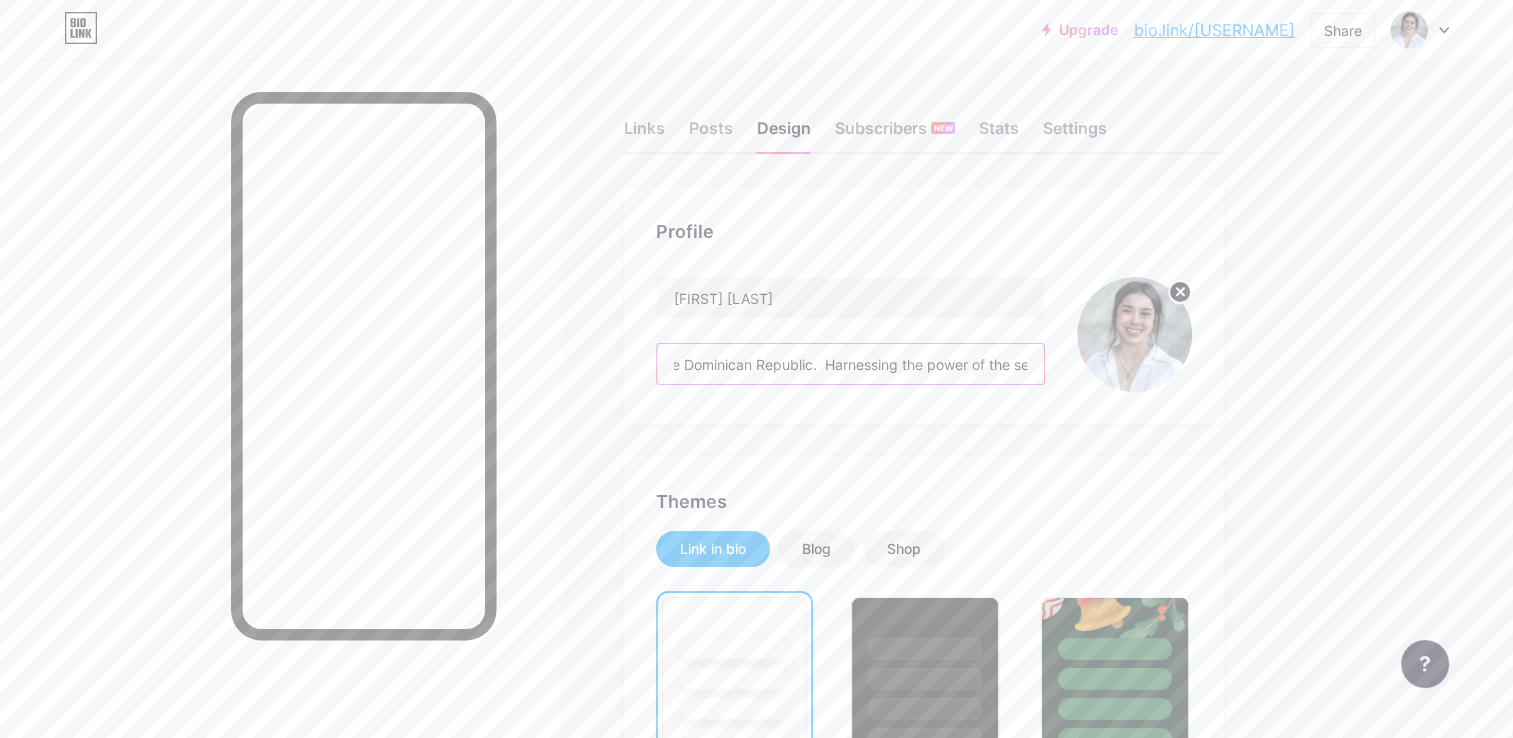 click on "Oceanographer and biotech innovator, CTO & Co-founder at SOS Biotech the first BlueTech company of the Dominican Republic.  Harnessing the power of the sea to turn invasive seaweed such as sargassum into breakthrough eco-solutions — from soil to skincare. Championing blue bioeconomy with science, passion, and impact." at bounding box center (850, 364) 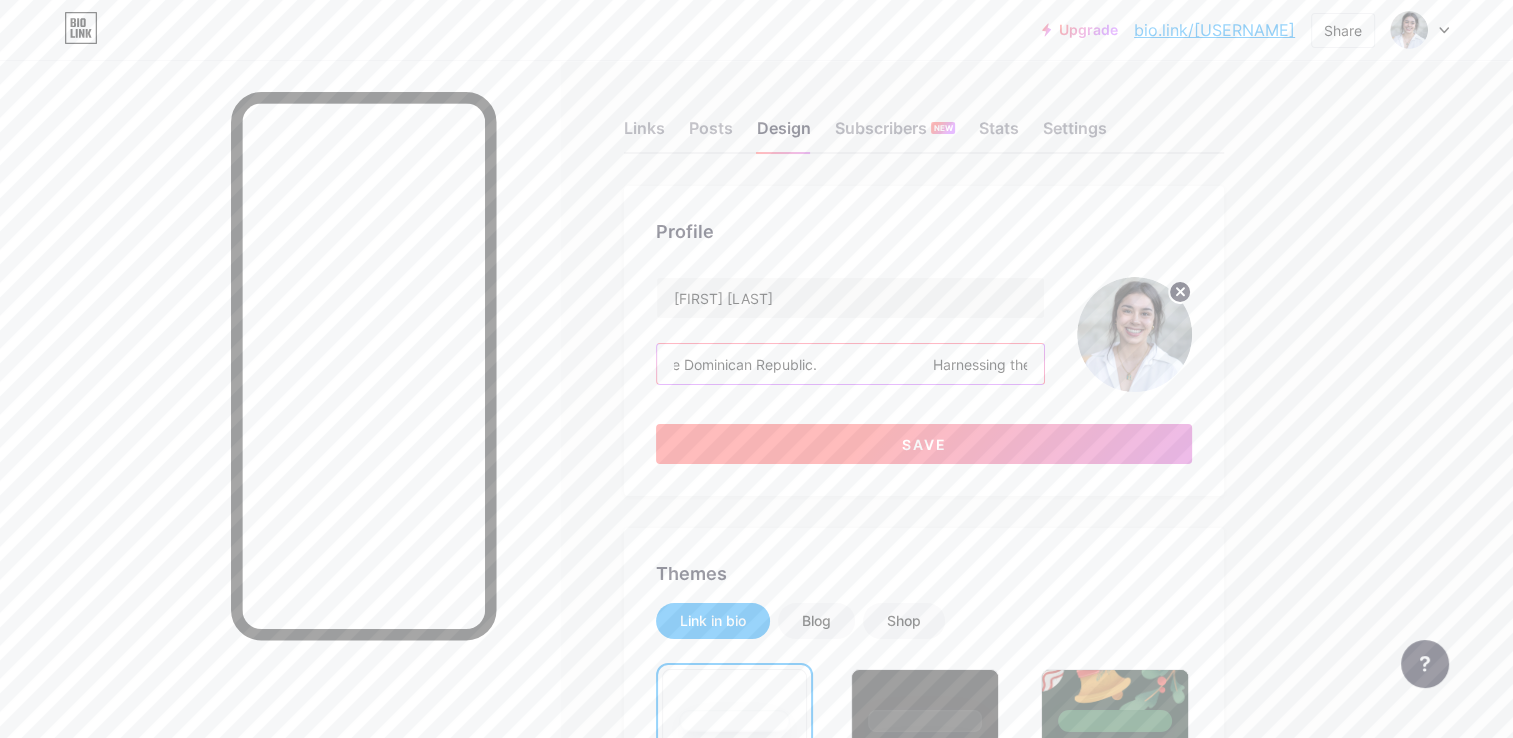 type on "Oceanographer and biotech innovator, CTO & Co-founder at SOS Biotech the first BlueTech company of the Dominican Republic.                             Harnessing the power of the sea to turn invasive seaweed such as sargassum into breakthrough eco-solutions — from soil to skincare. Championing blue bioeconomy with science, passion, and impact." 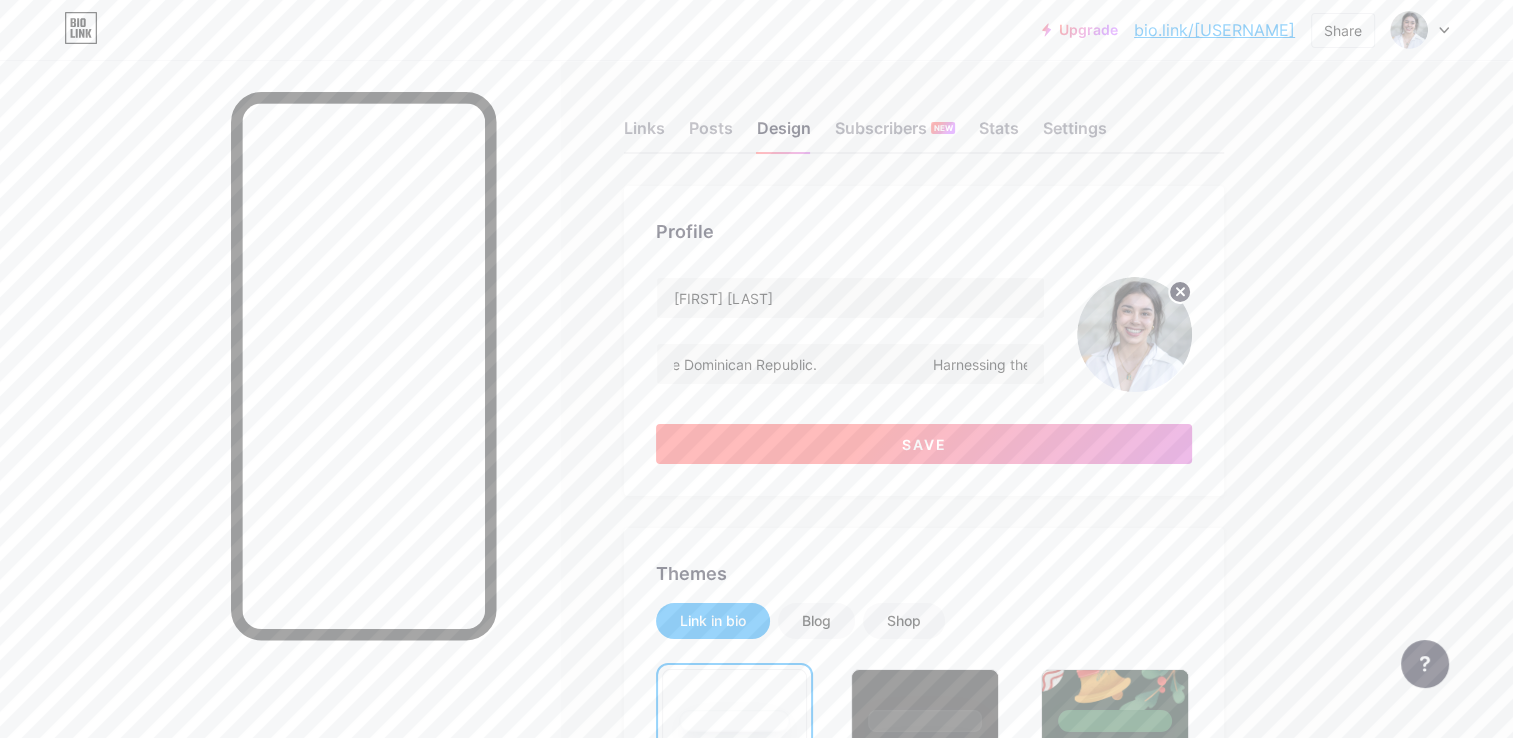 click on "Save" at bounding box center [924, 444] 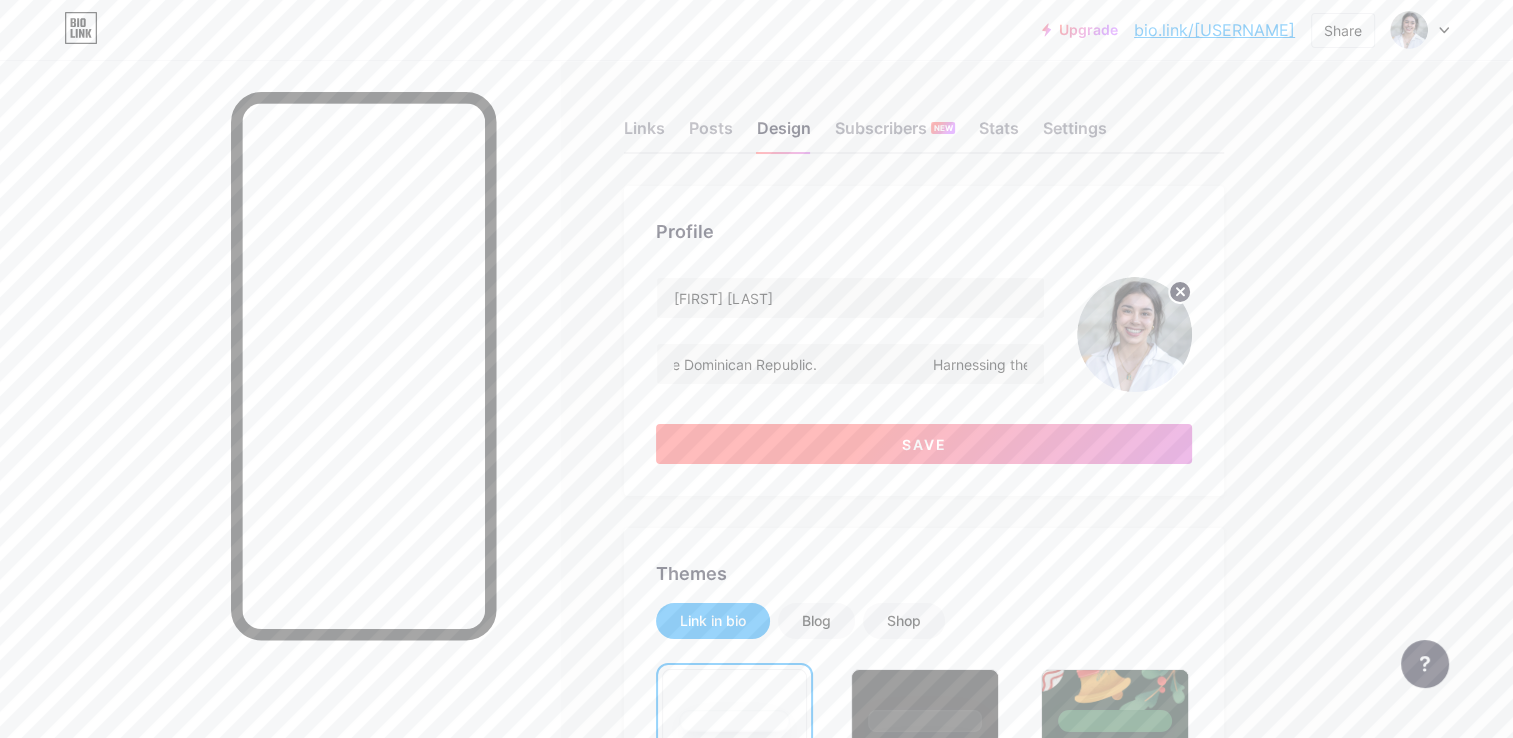scroll, scrollTop: 0, scrollLeft: 0, axis: both 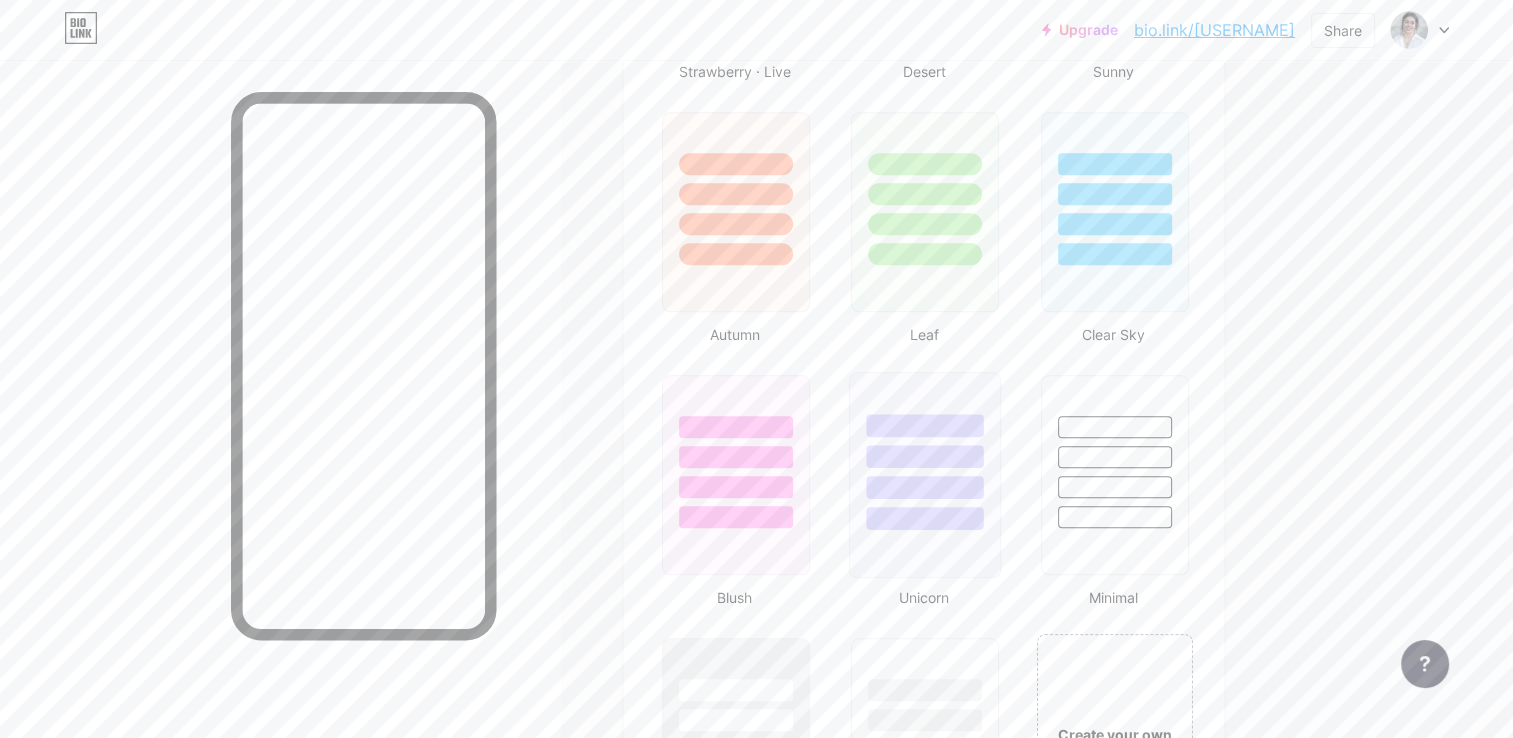 click at bounding box center (925, 487) 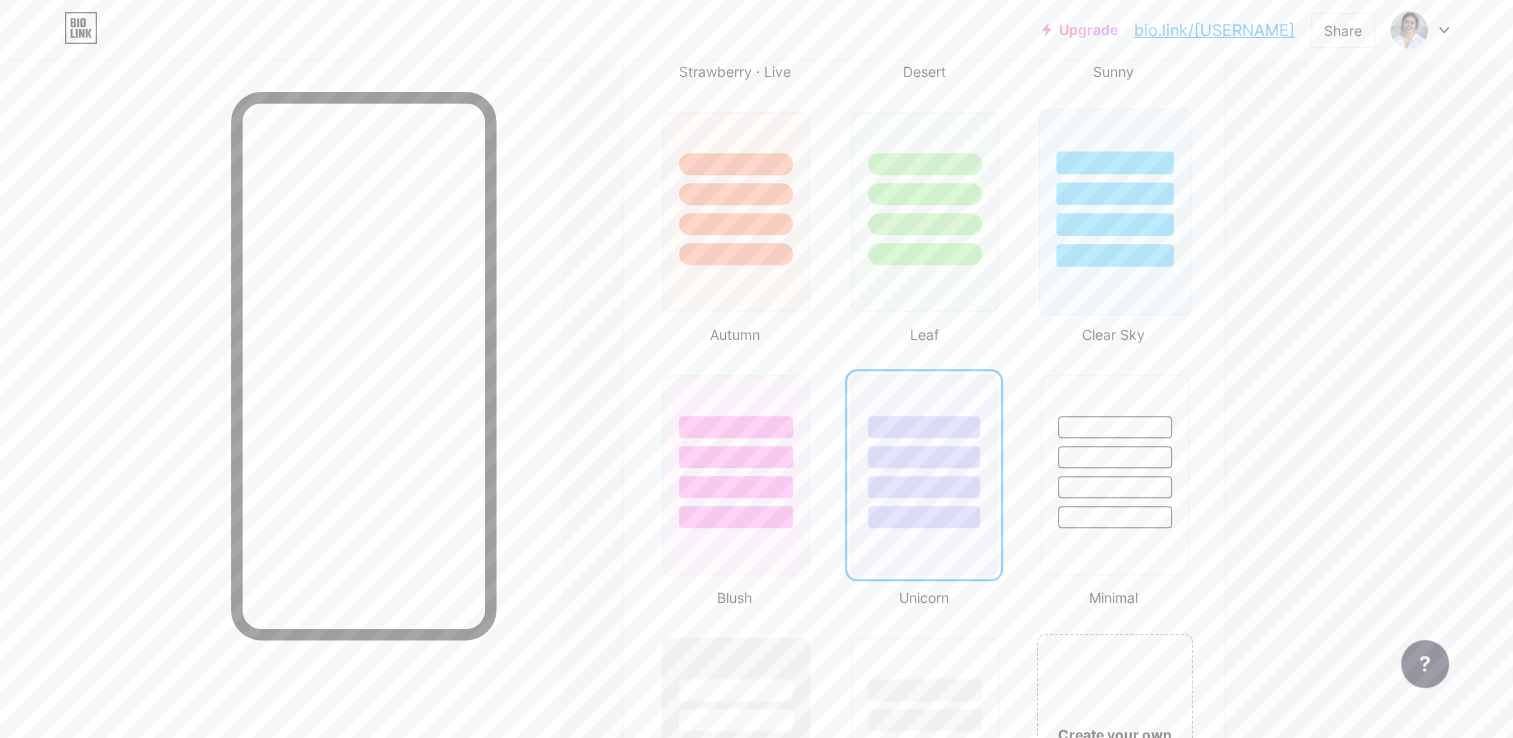 click at bounding box center (1114, 212) 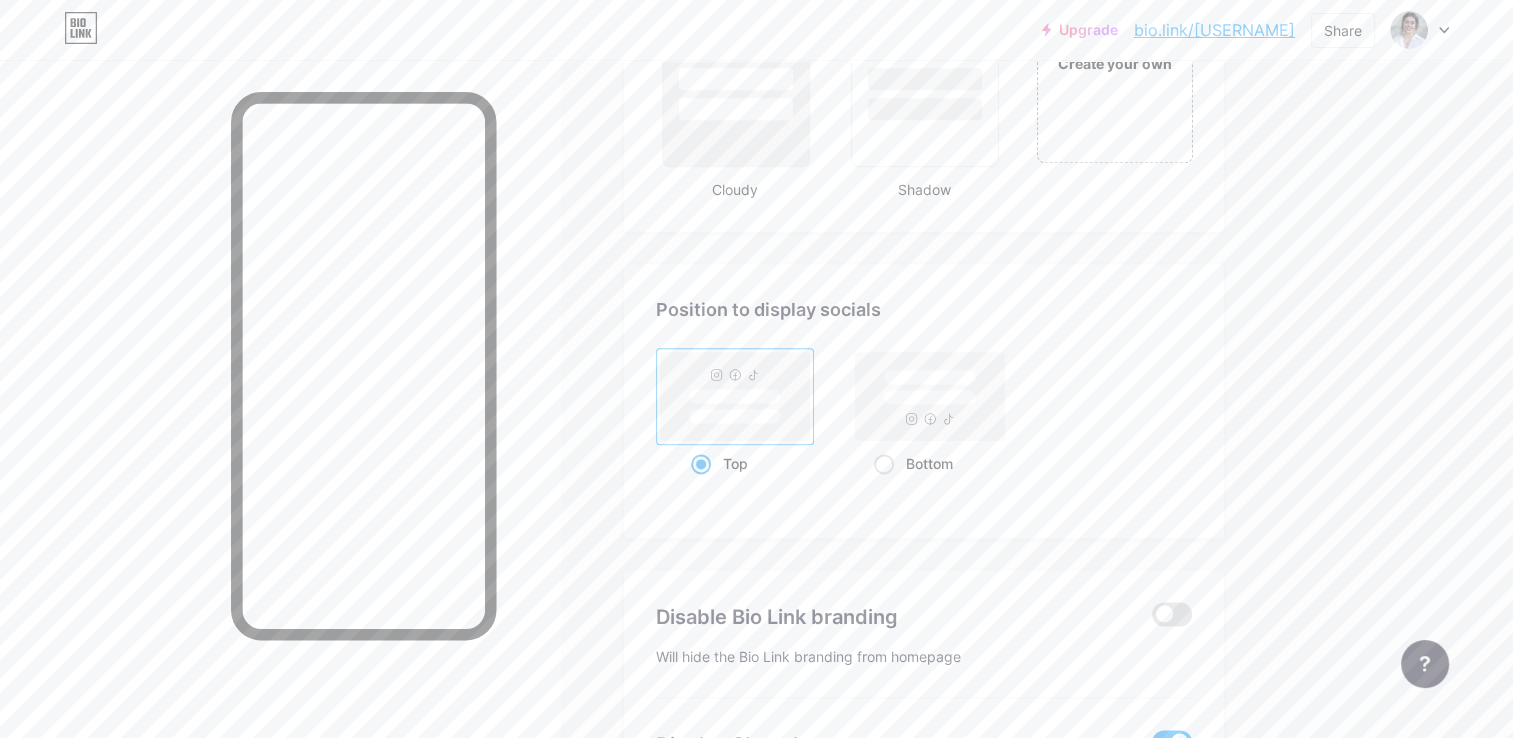 scroll, scrollTop: 2251, scrollLeft: 0, axis: vertical 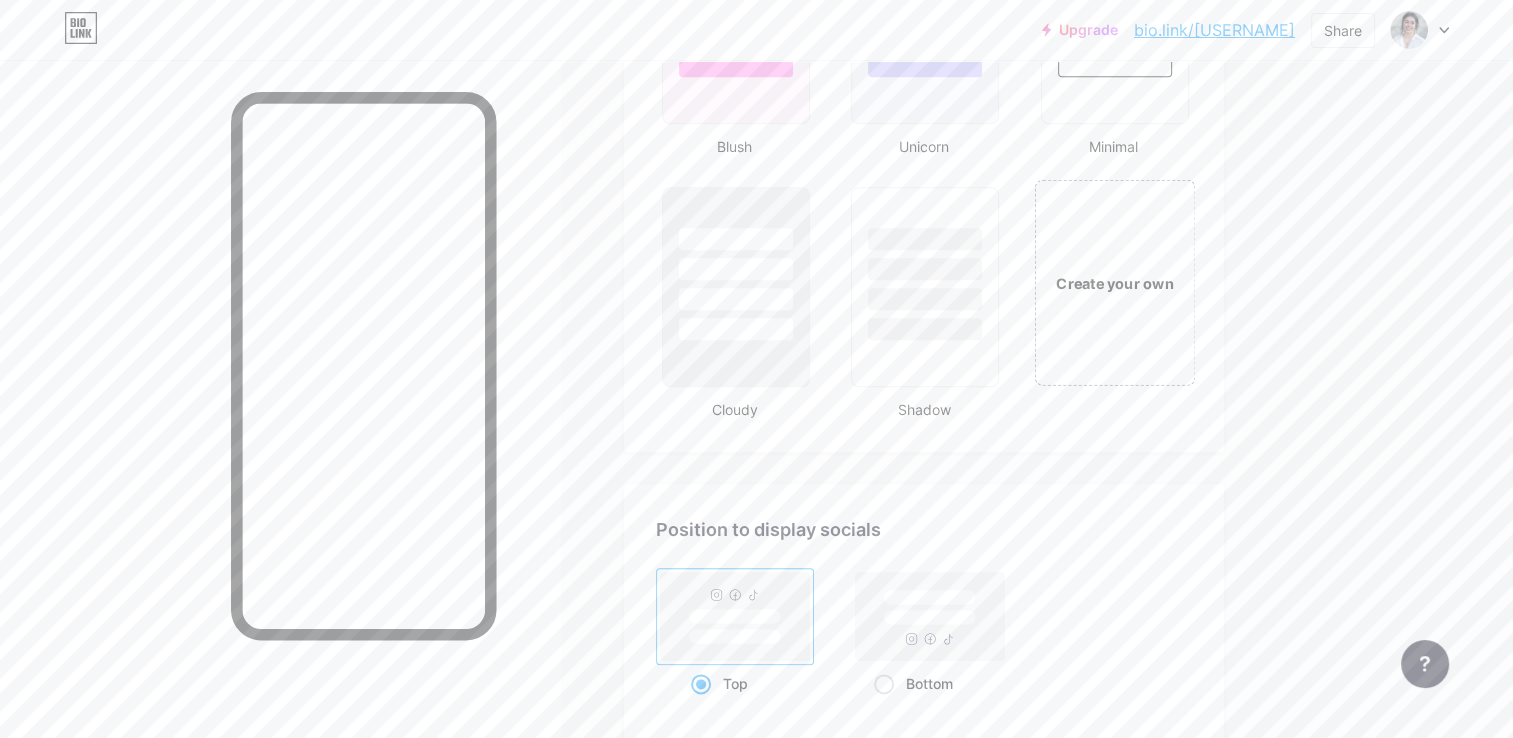click on "Create your own" at bounding box center (1114, 283) 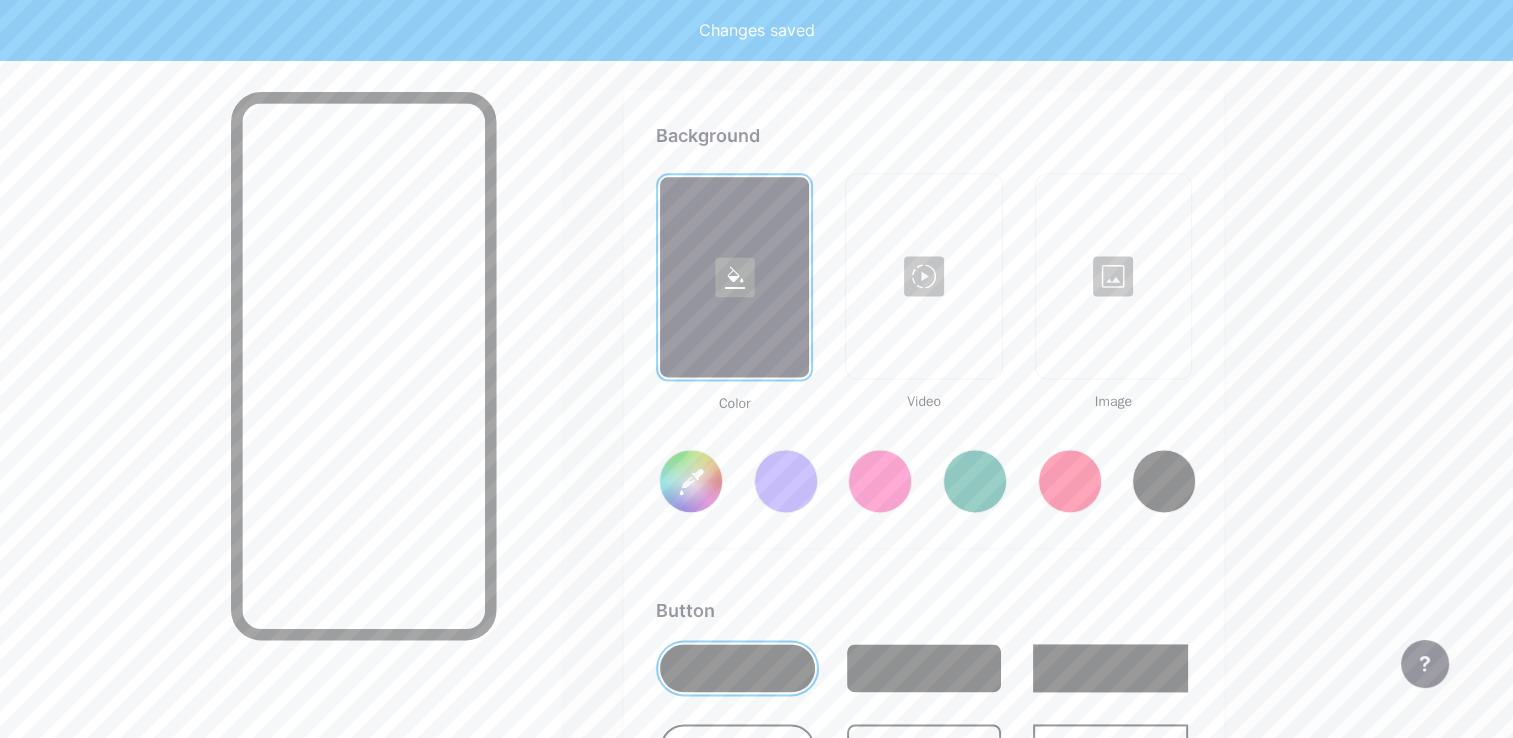 type on "#ffffff" 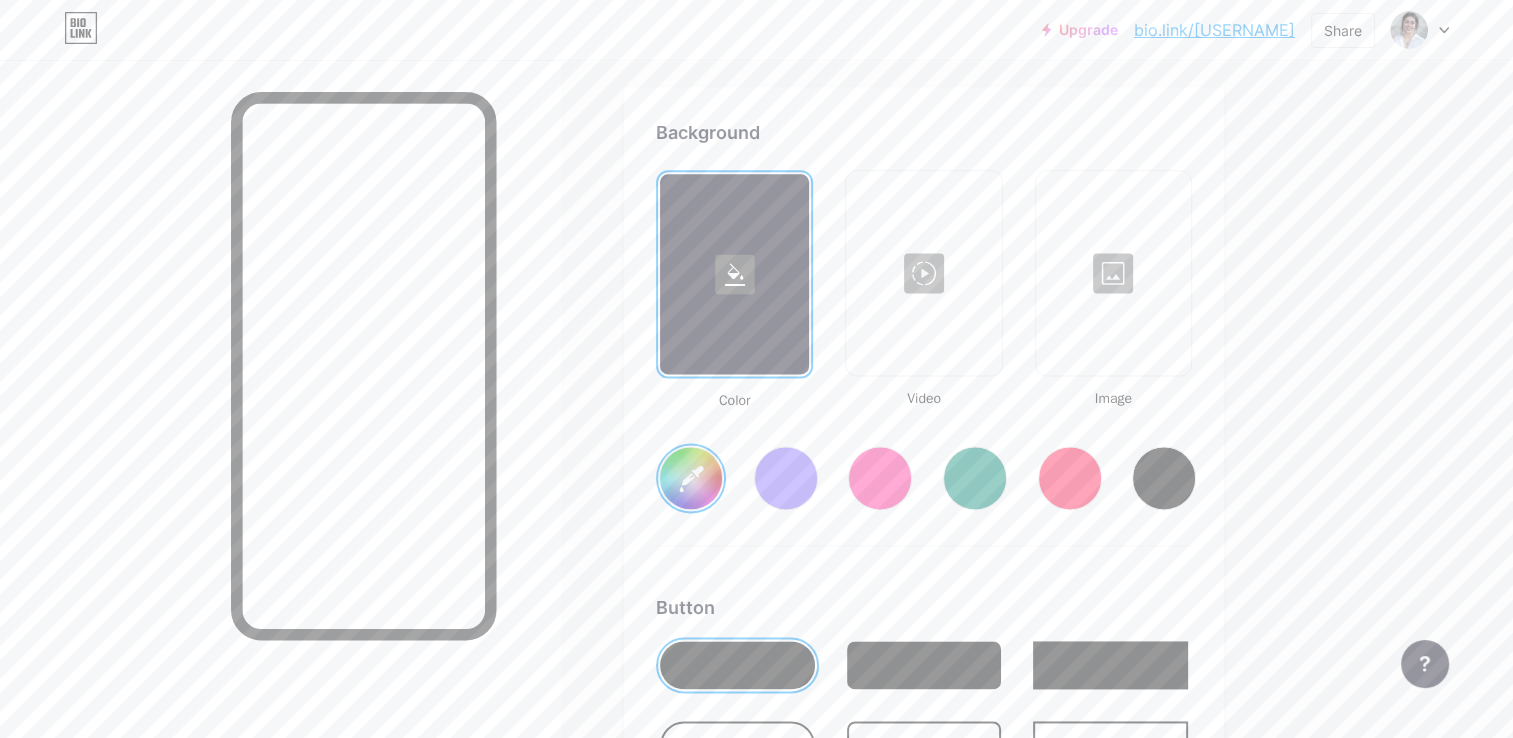 click at bounding box center [1113, 273] 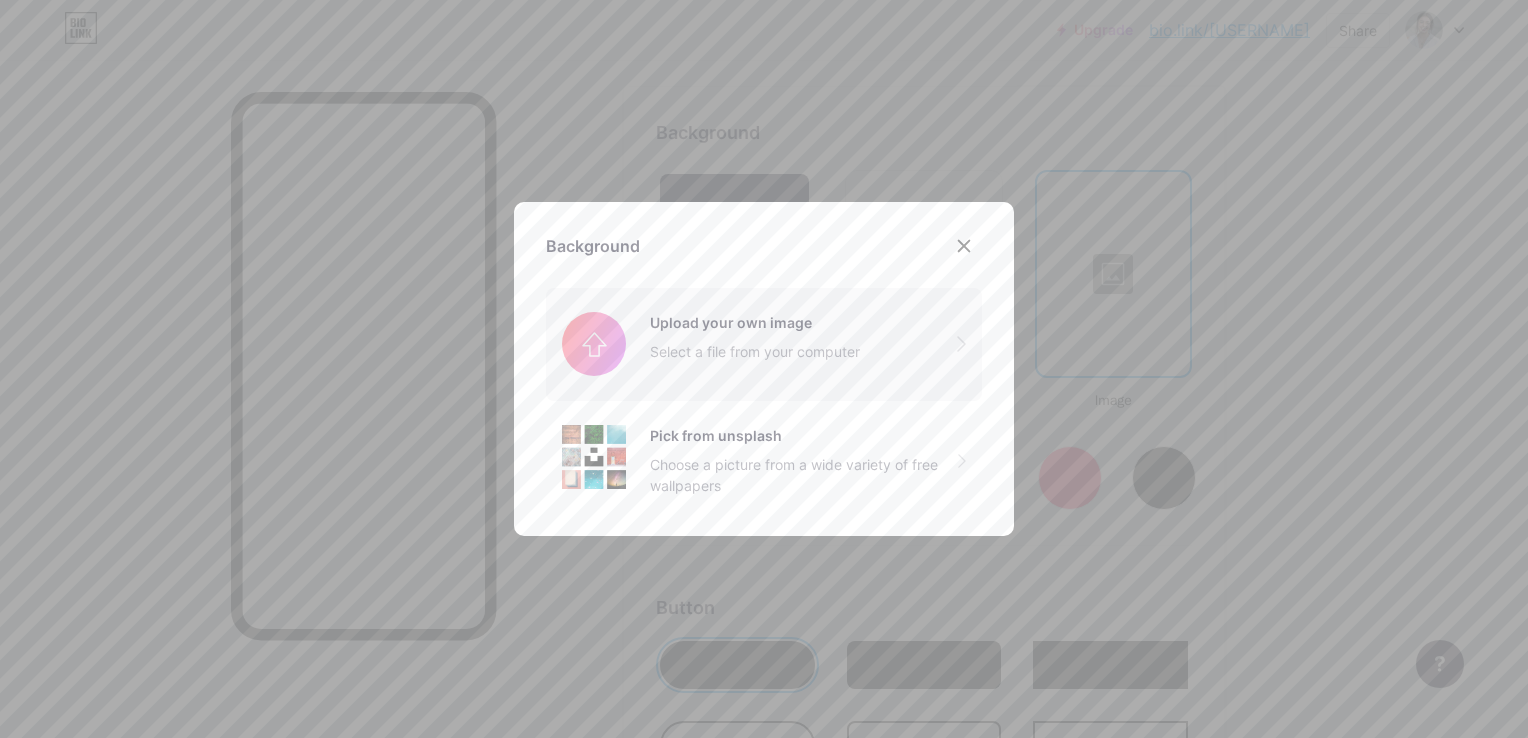 click at bounding box center (764, 344) 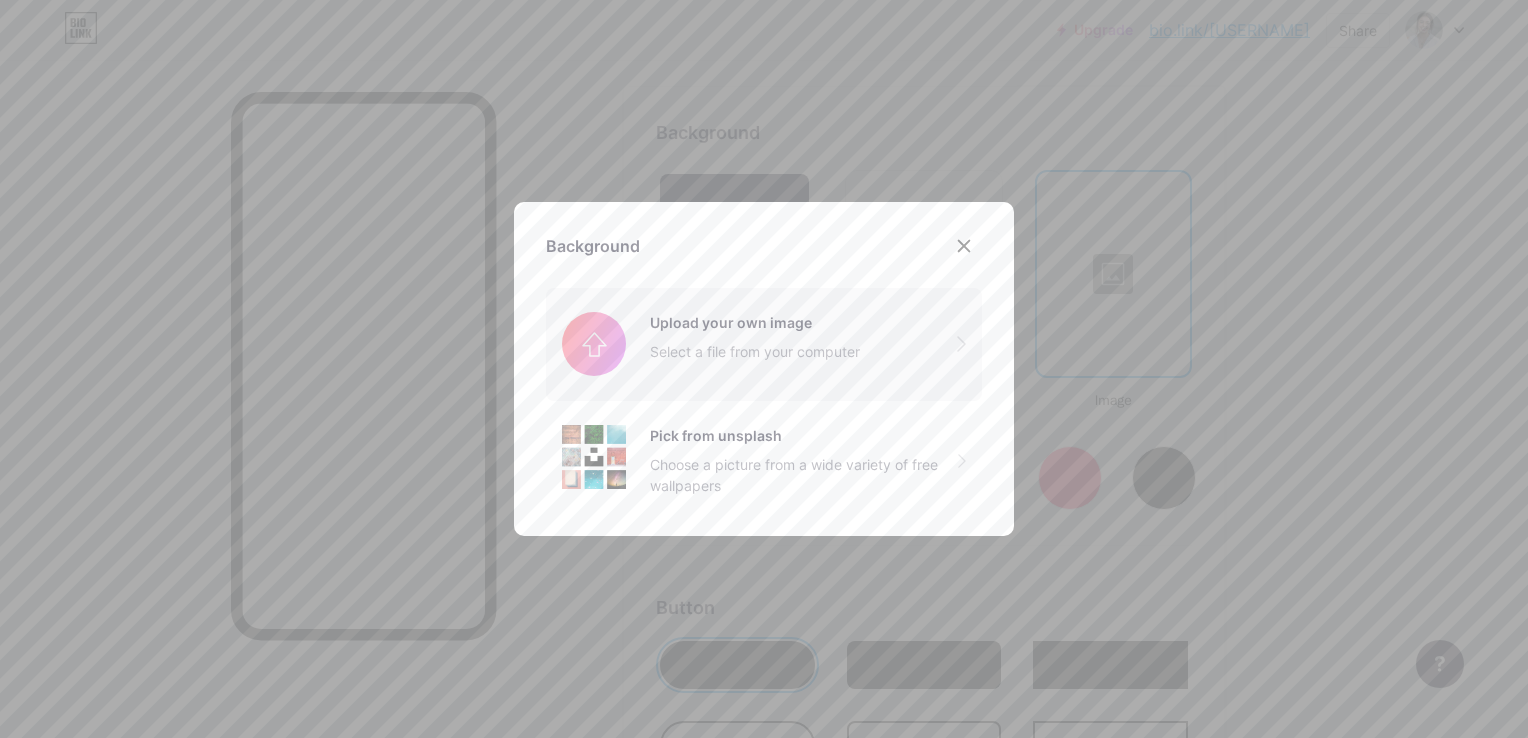 type on "C:\fakepath\IMG_0949.HEIC" 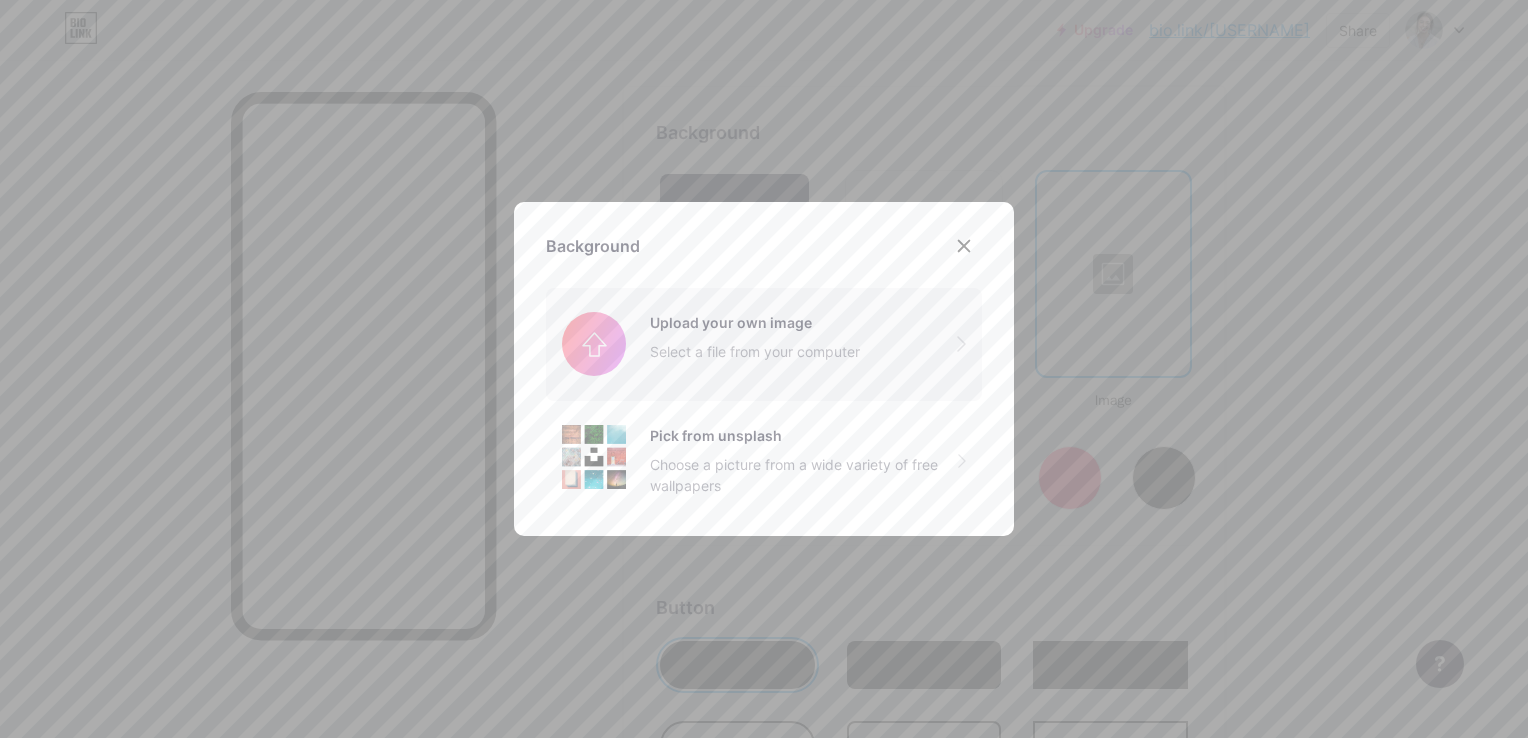 click at bounding box center (764, 344) 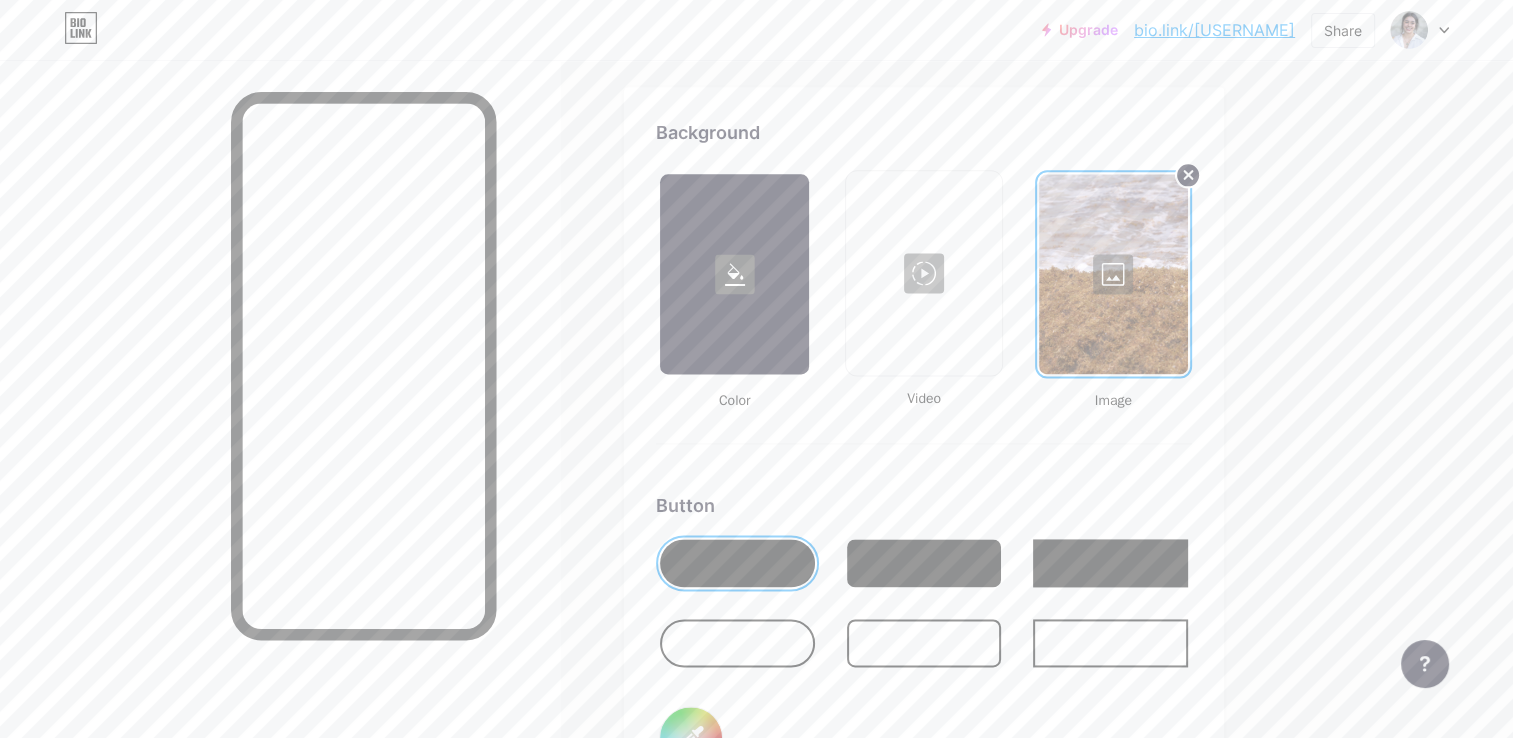 click 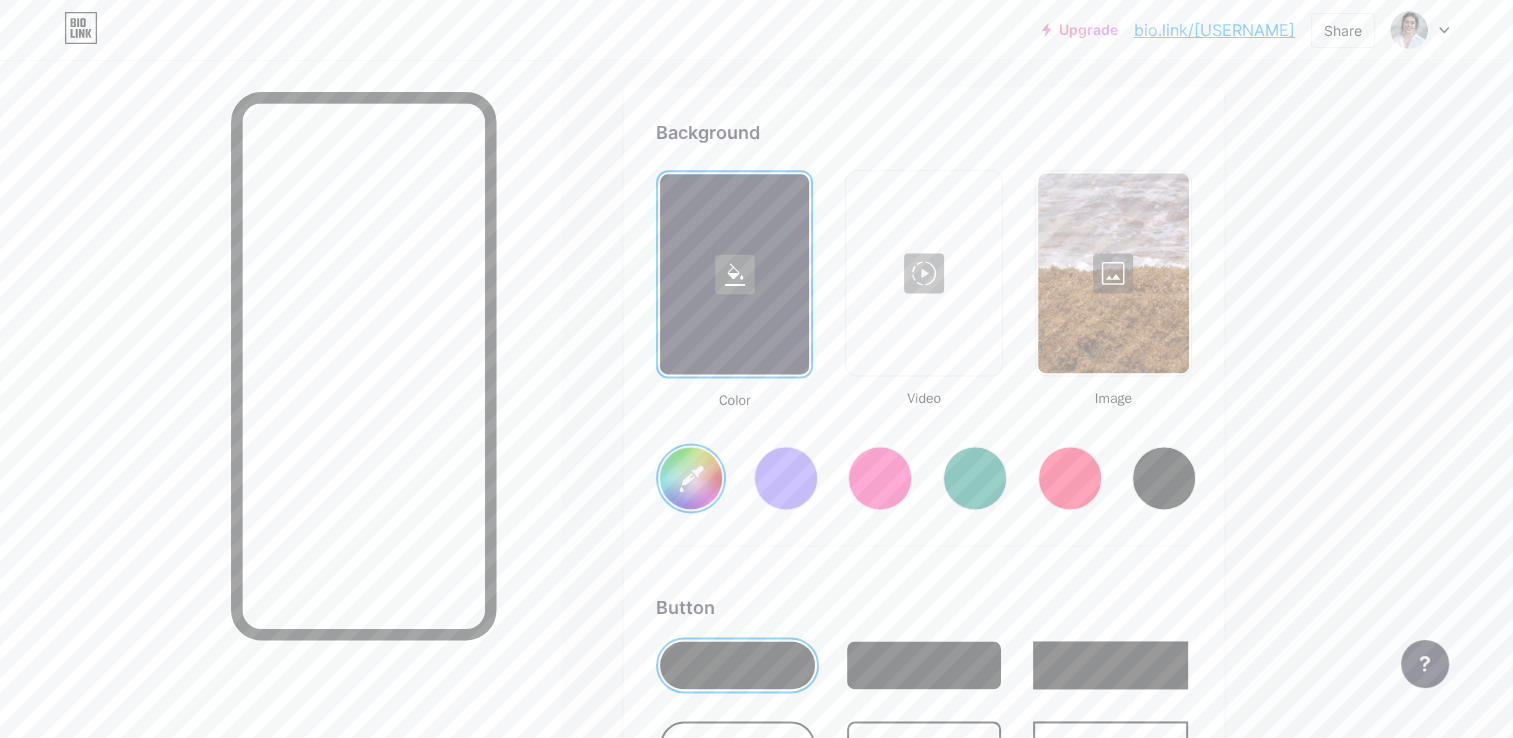 click at bounding box center (1113, 273) 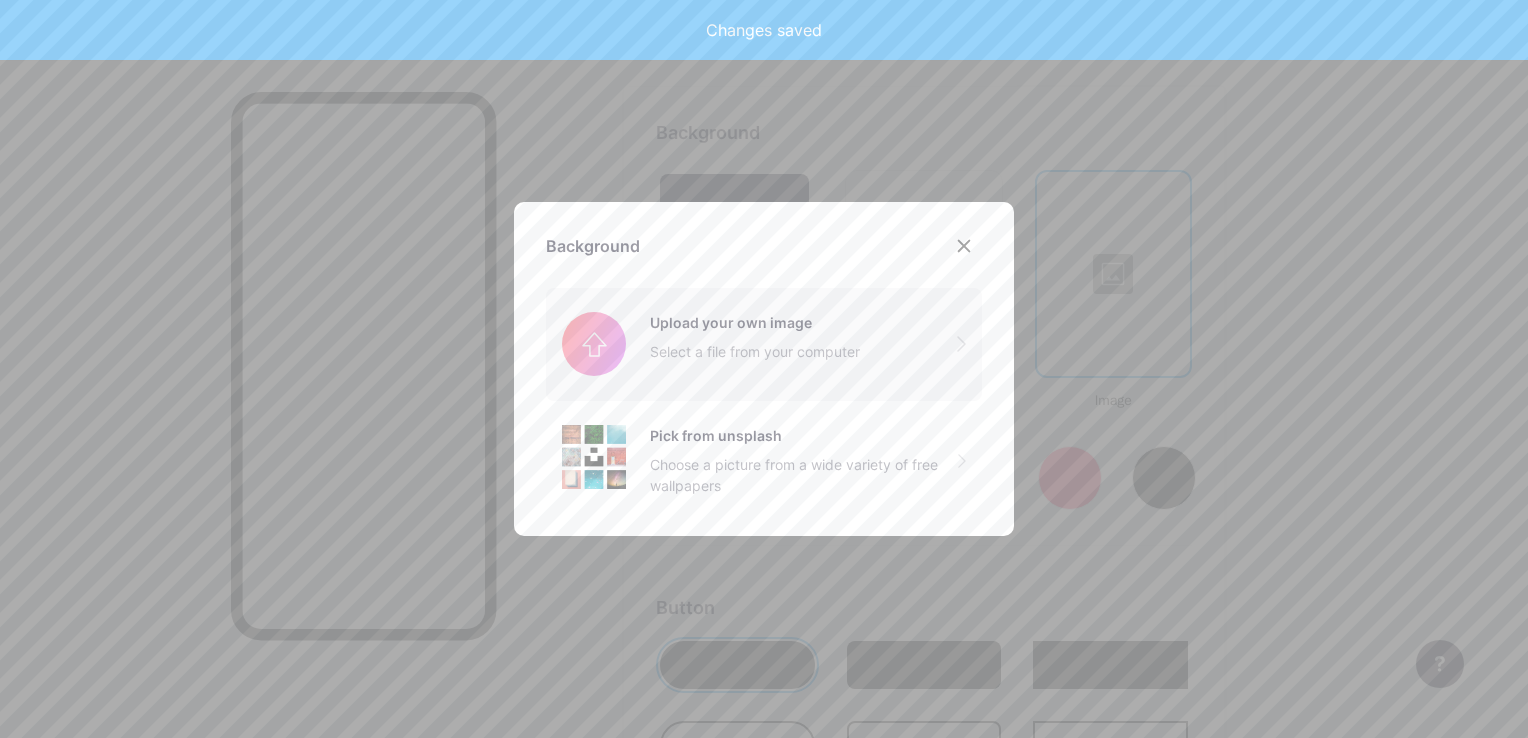 click at bounding box center (764, 344) 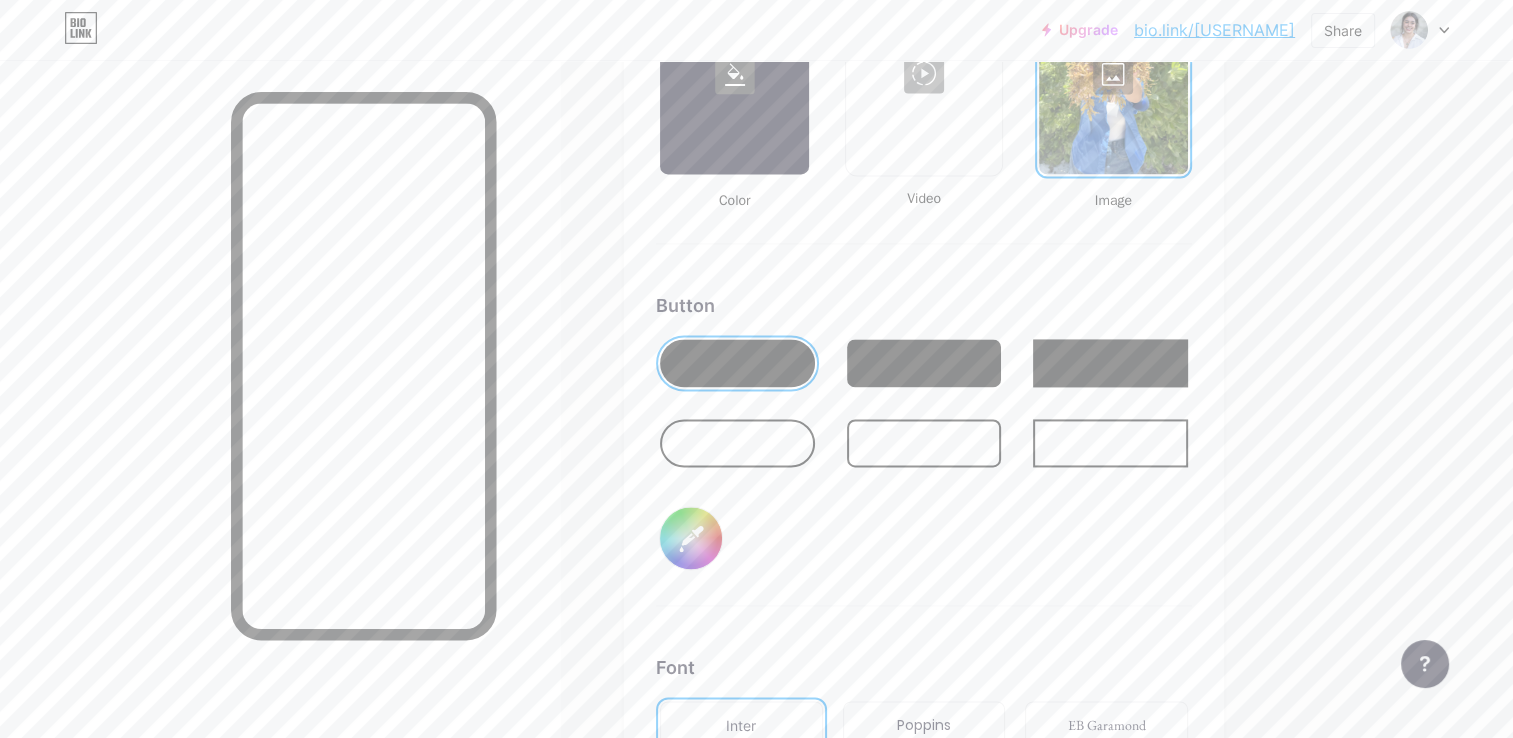 scroll, scrollTop: 2948, scrollLeft: 0, axis: vertical 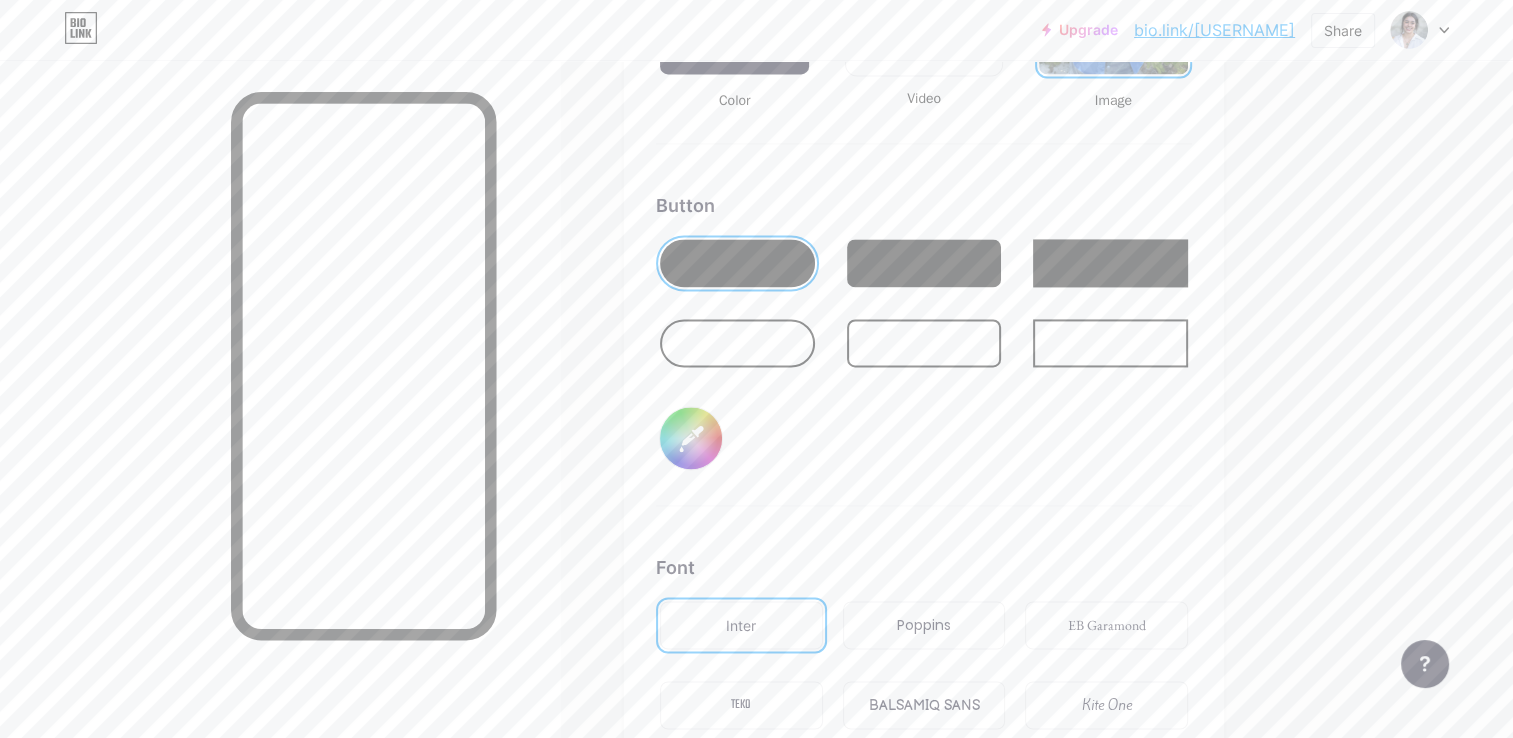 click at bounding box center [737, 343] 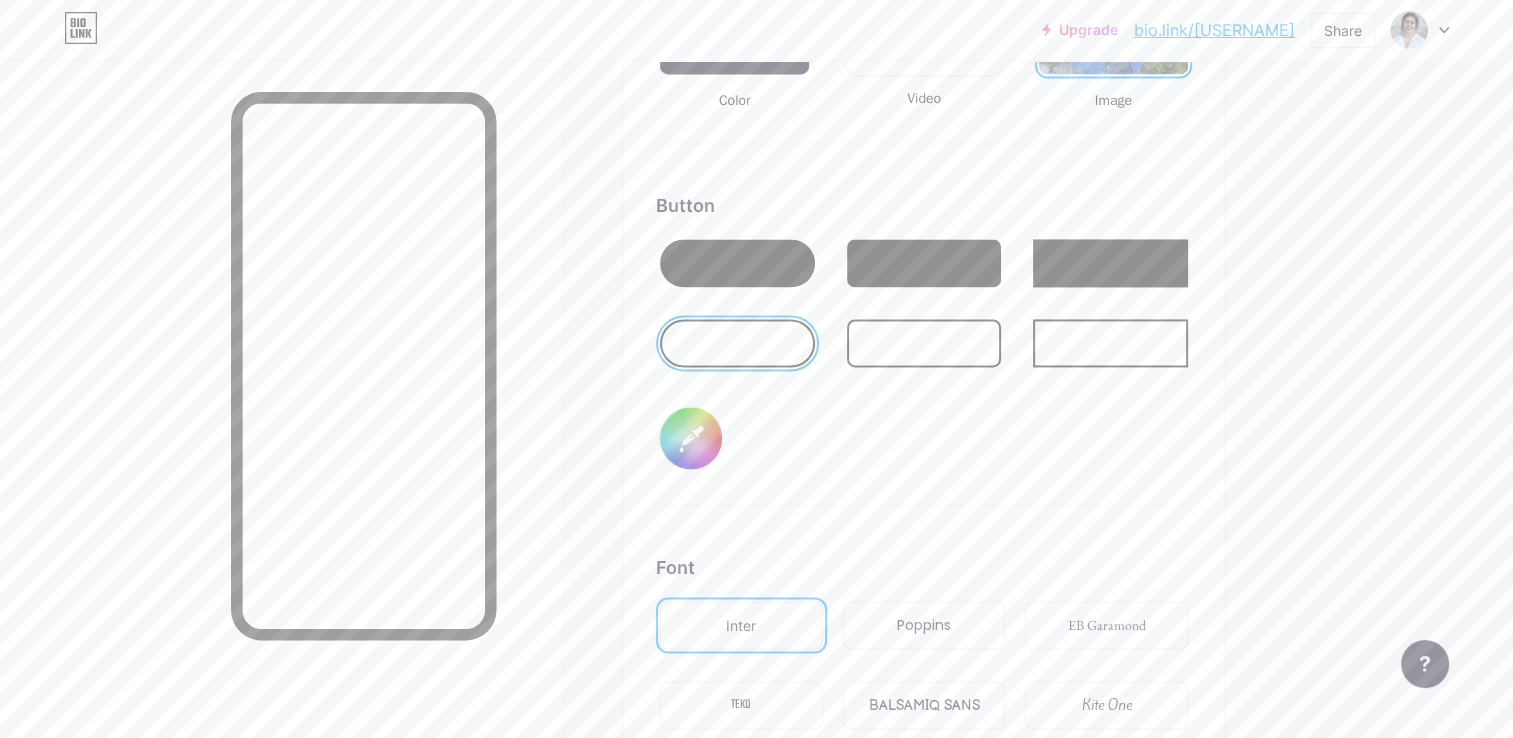 click at bounding box center [737, 263] 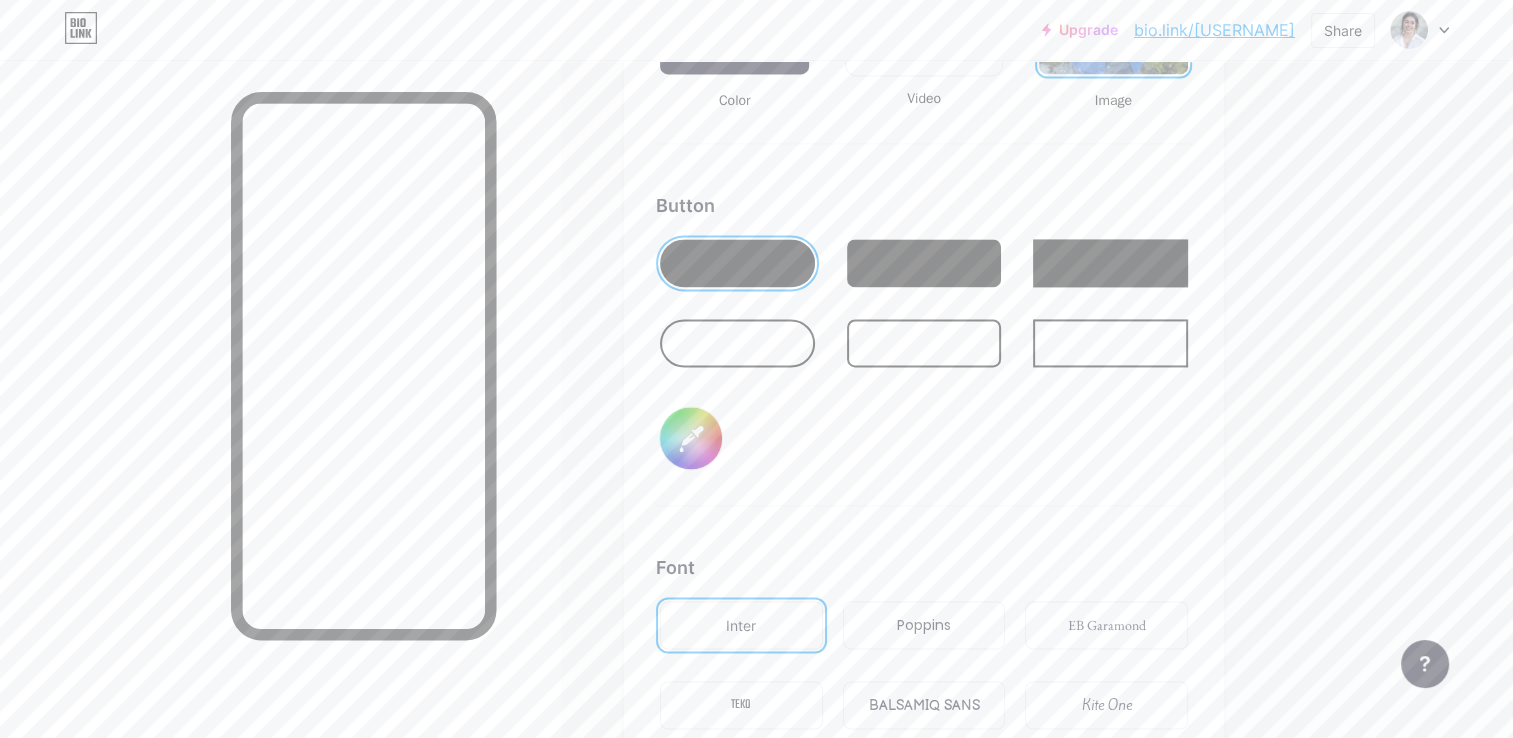 click at bounding box center (924, 263) 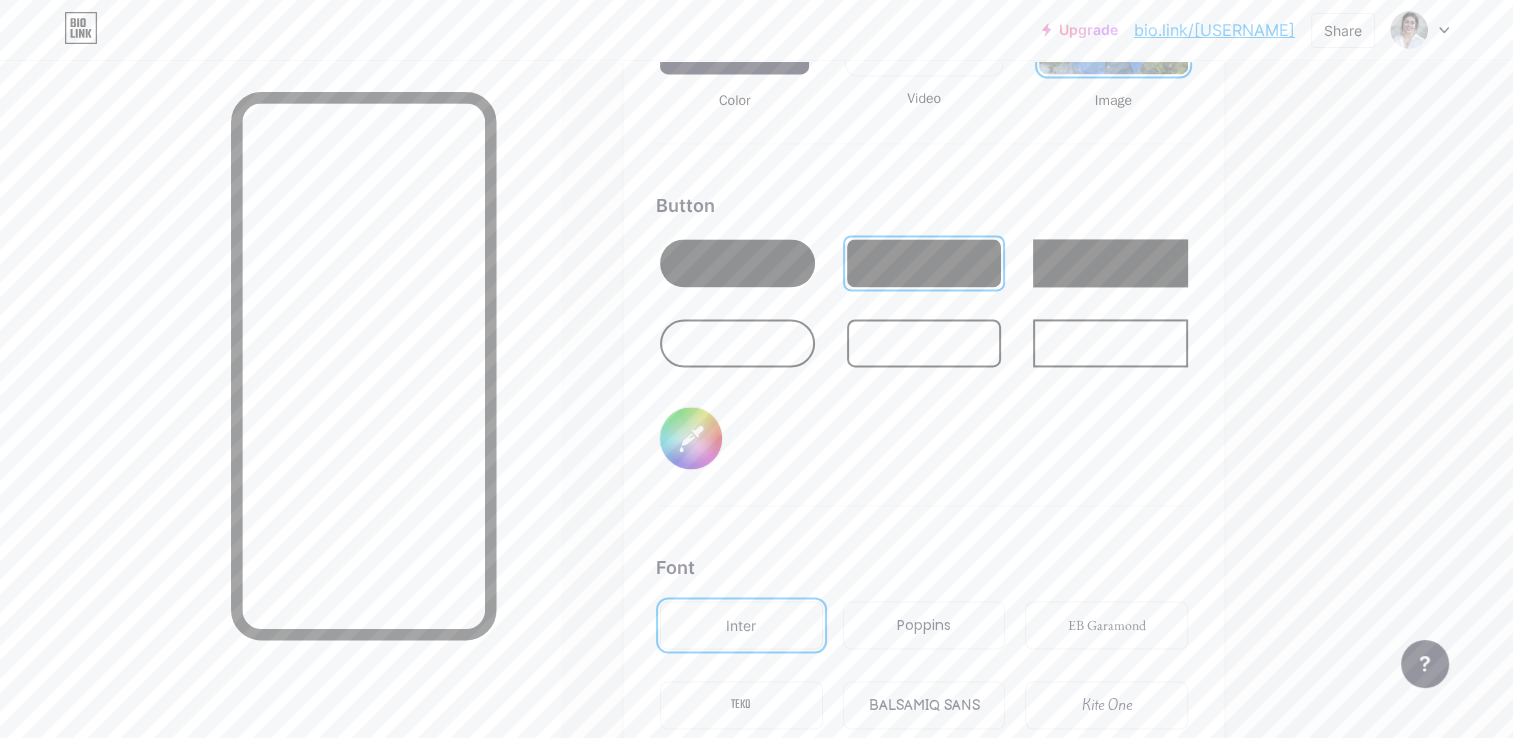 click at bounding box center [737, 263] 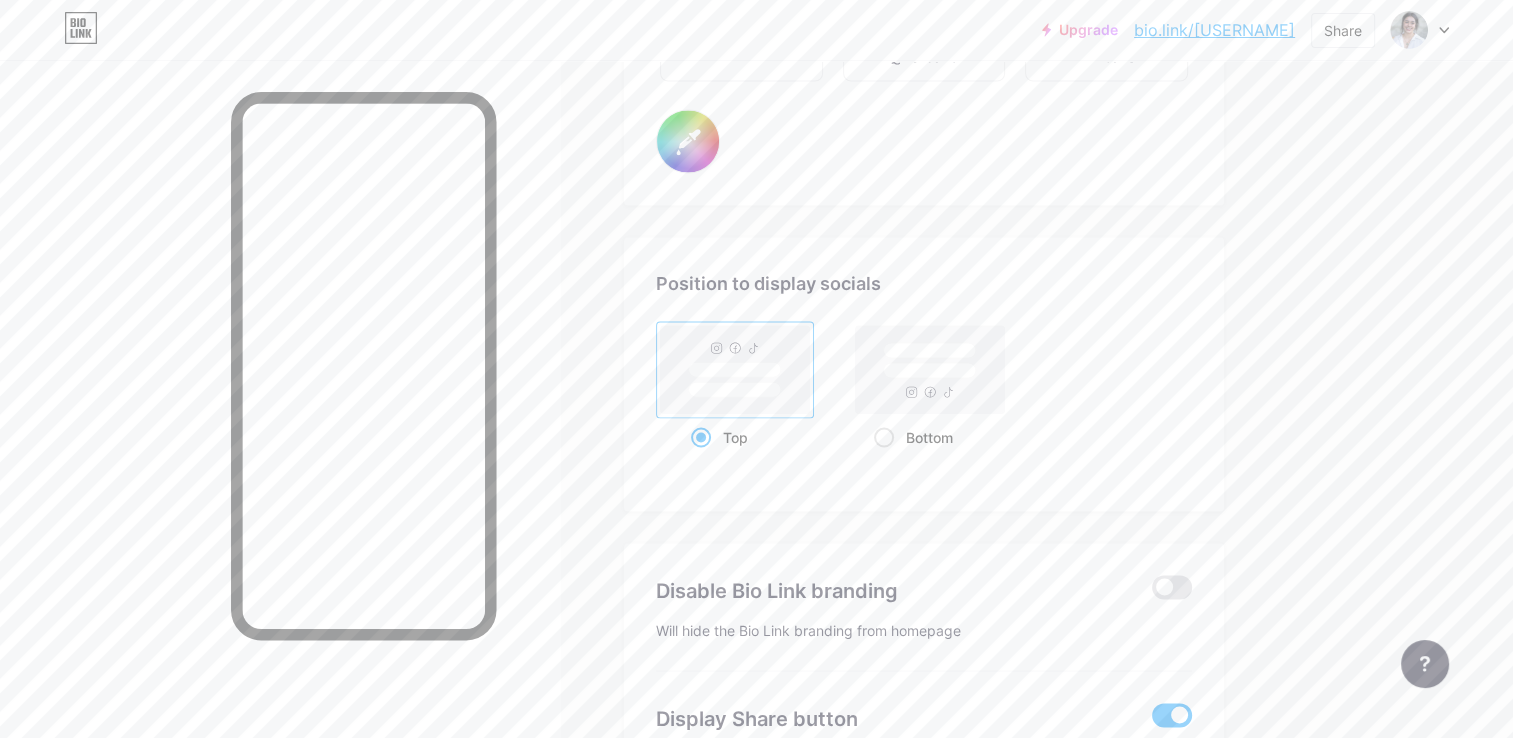 scroll, scrollTop: 3628, scrollLeft: 0, axis: vertical 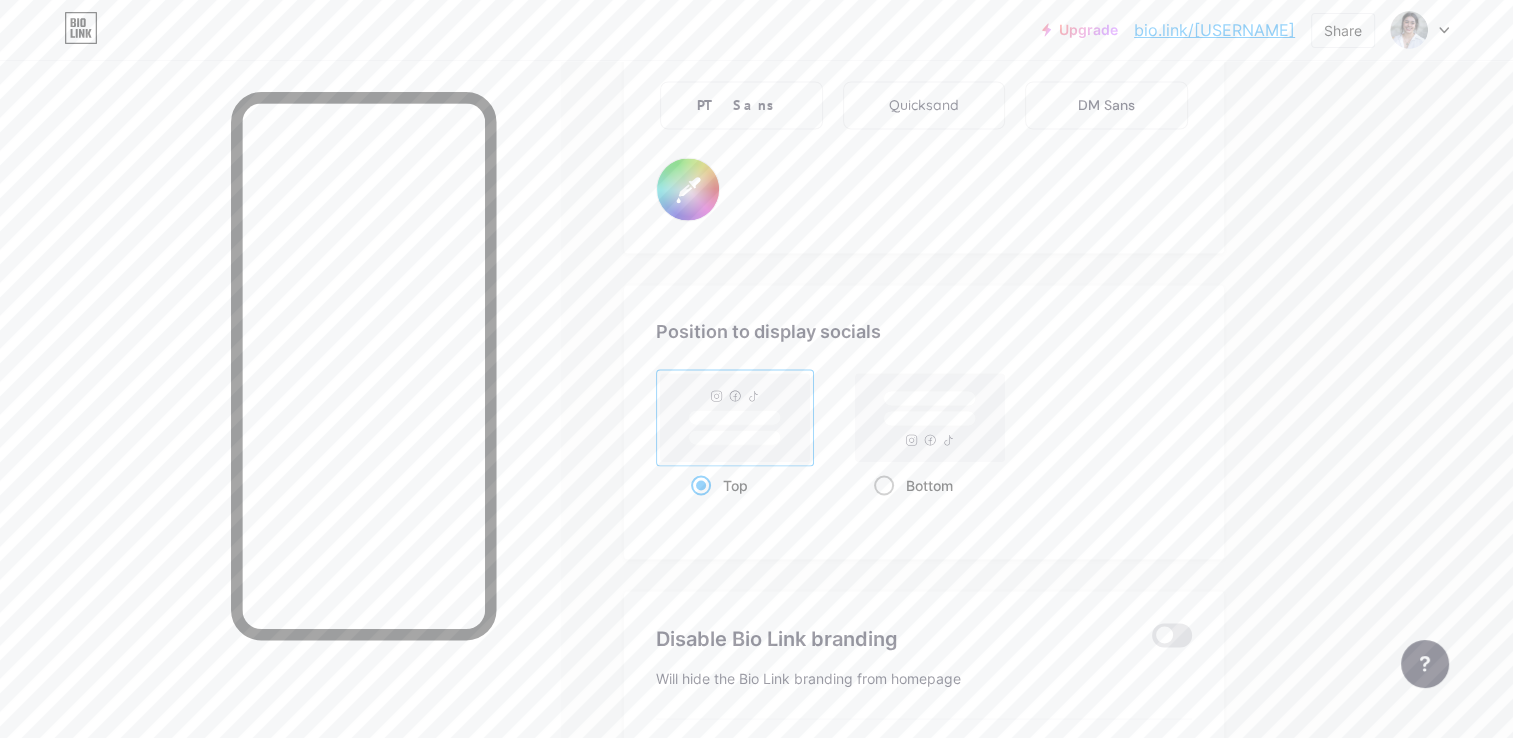click at bounding box center (884, 485) 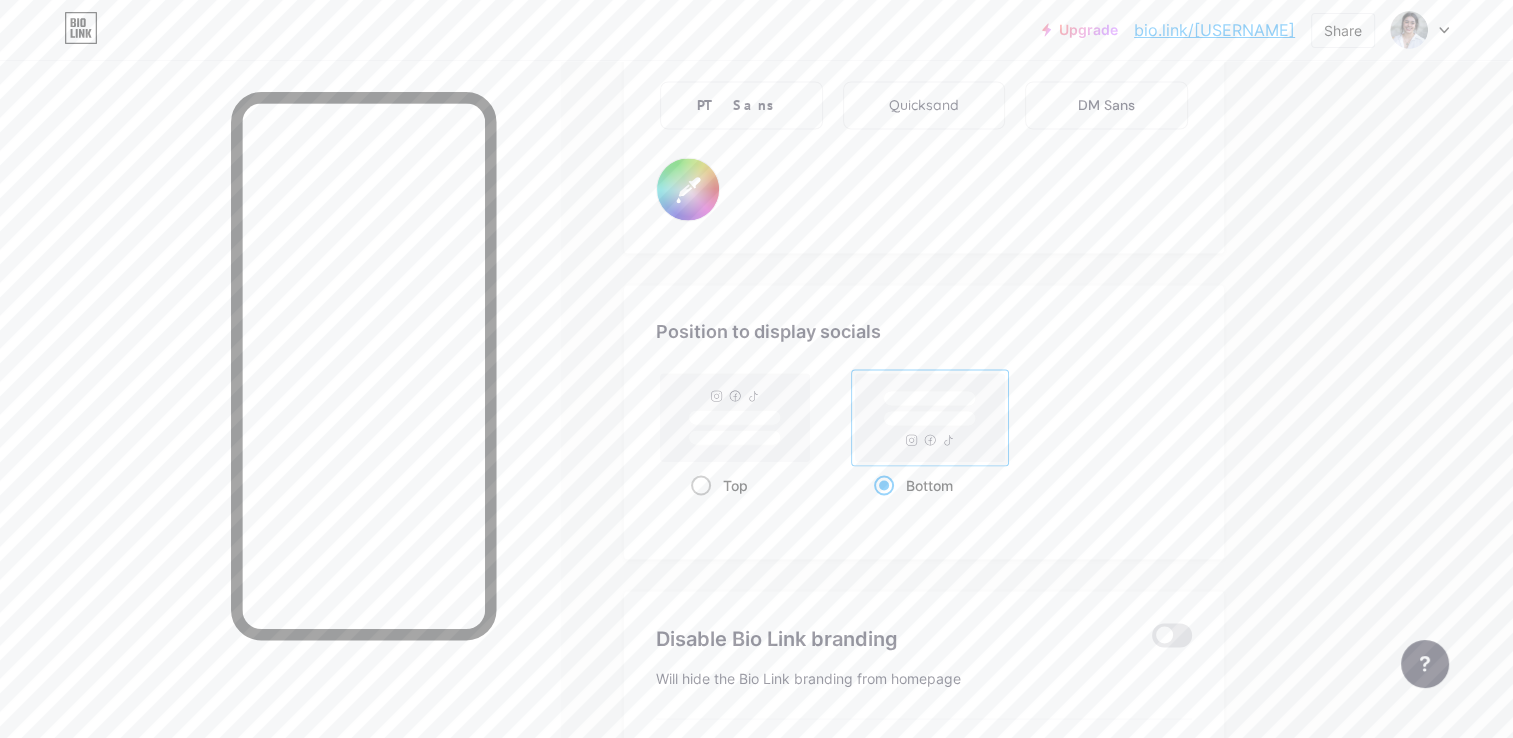 click at bounding box center [701, 485] 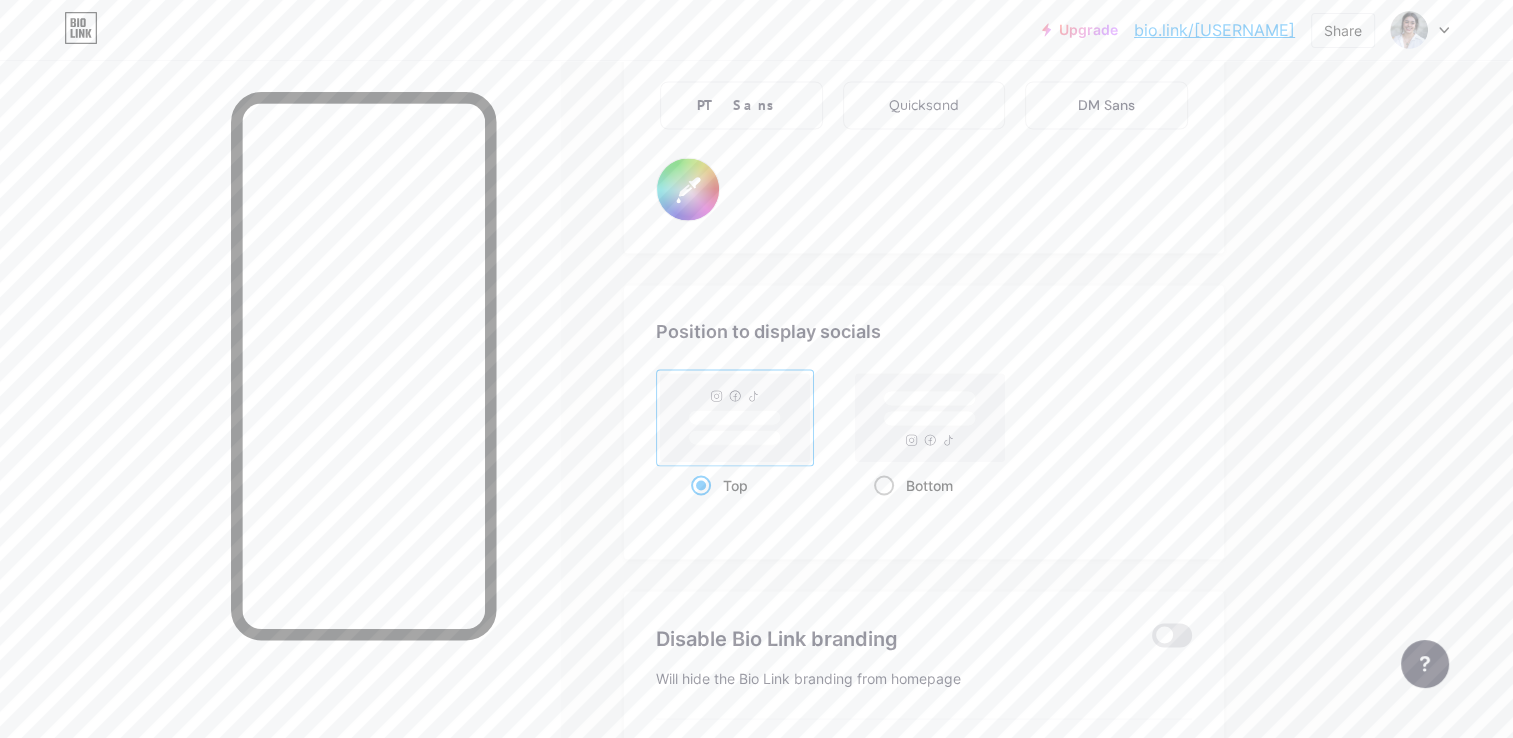 click at bounding box center (884, 485) 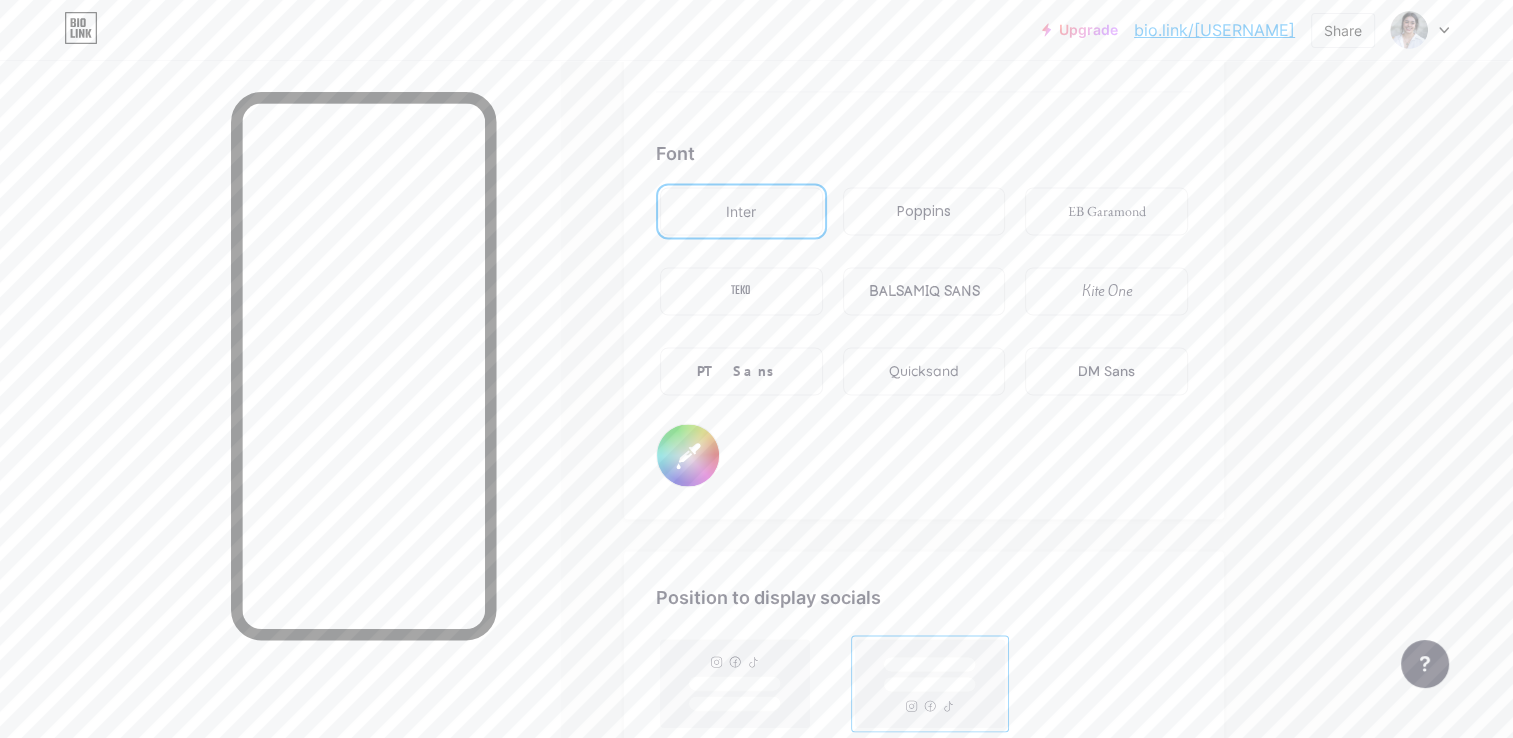 scroll, scrollTop: 3328, scrollLeft: 0, axis: vertical 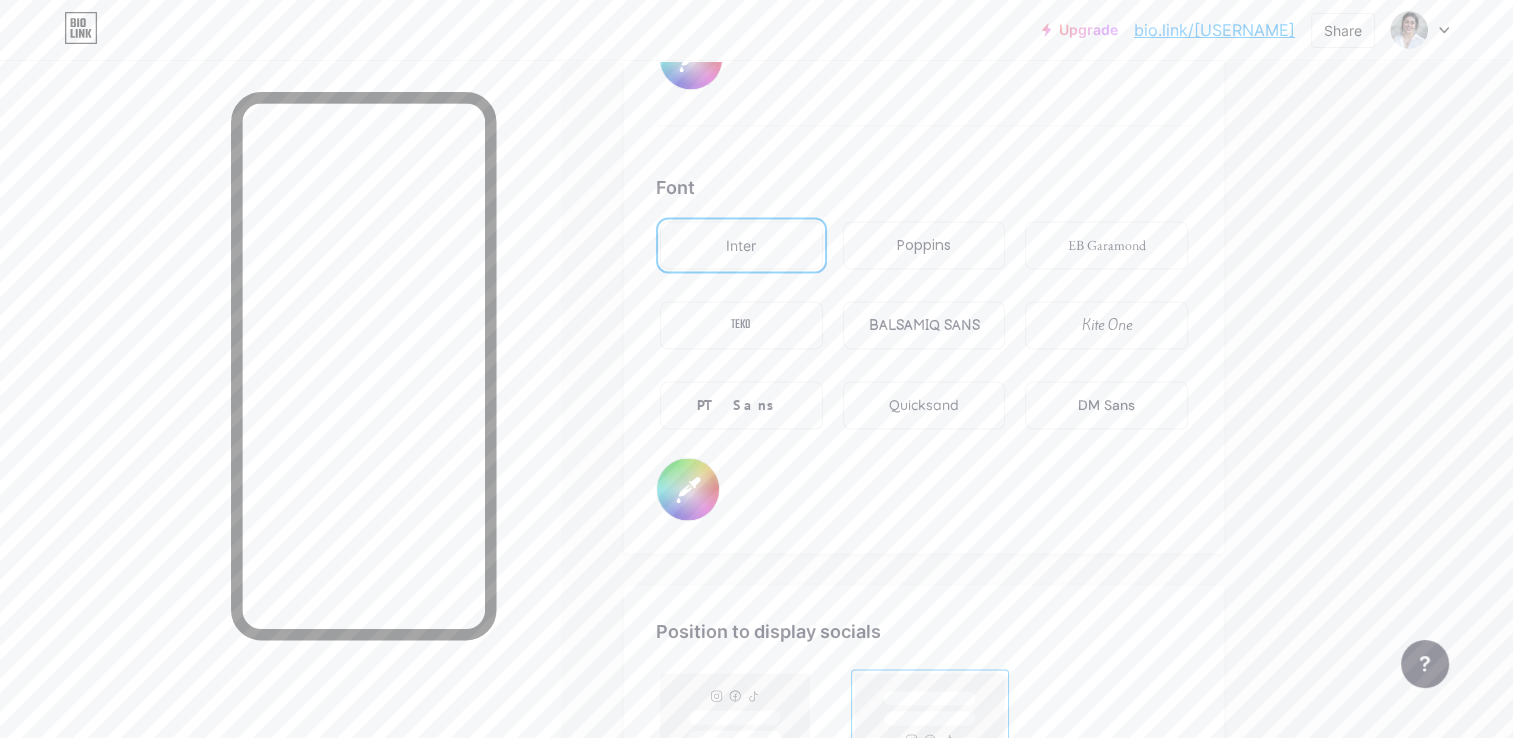 click on "BALSAMIQ SANS" at bounding box center (923, 325) 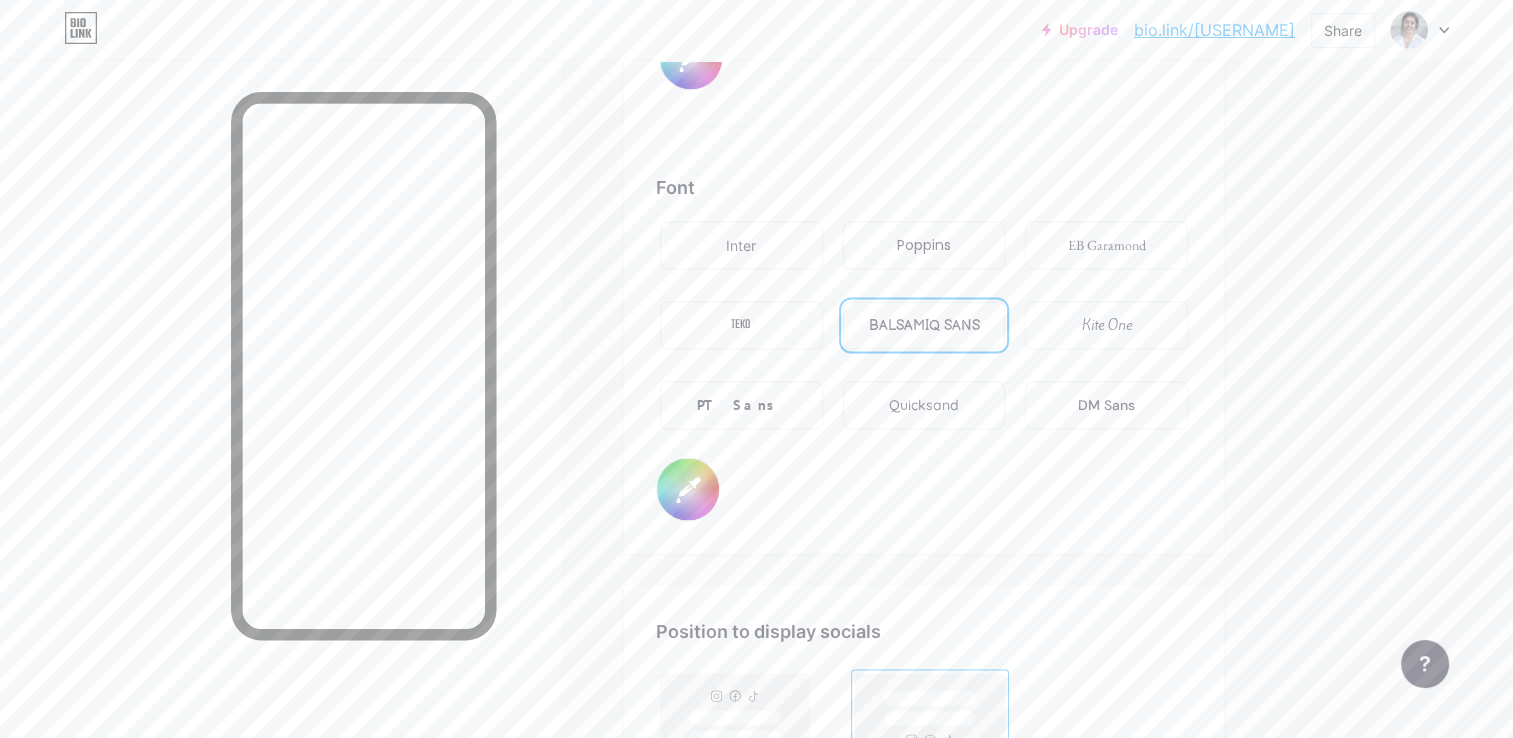 click on "Inter" at bounding box center (741, 245) 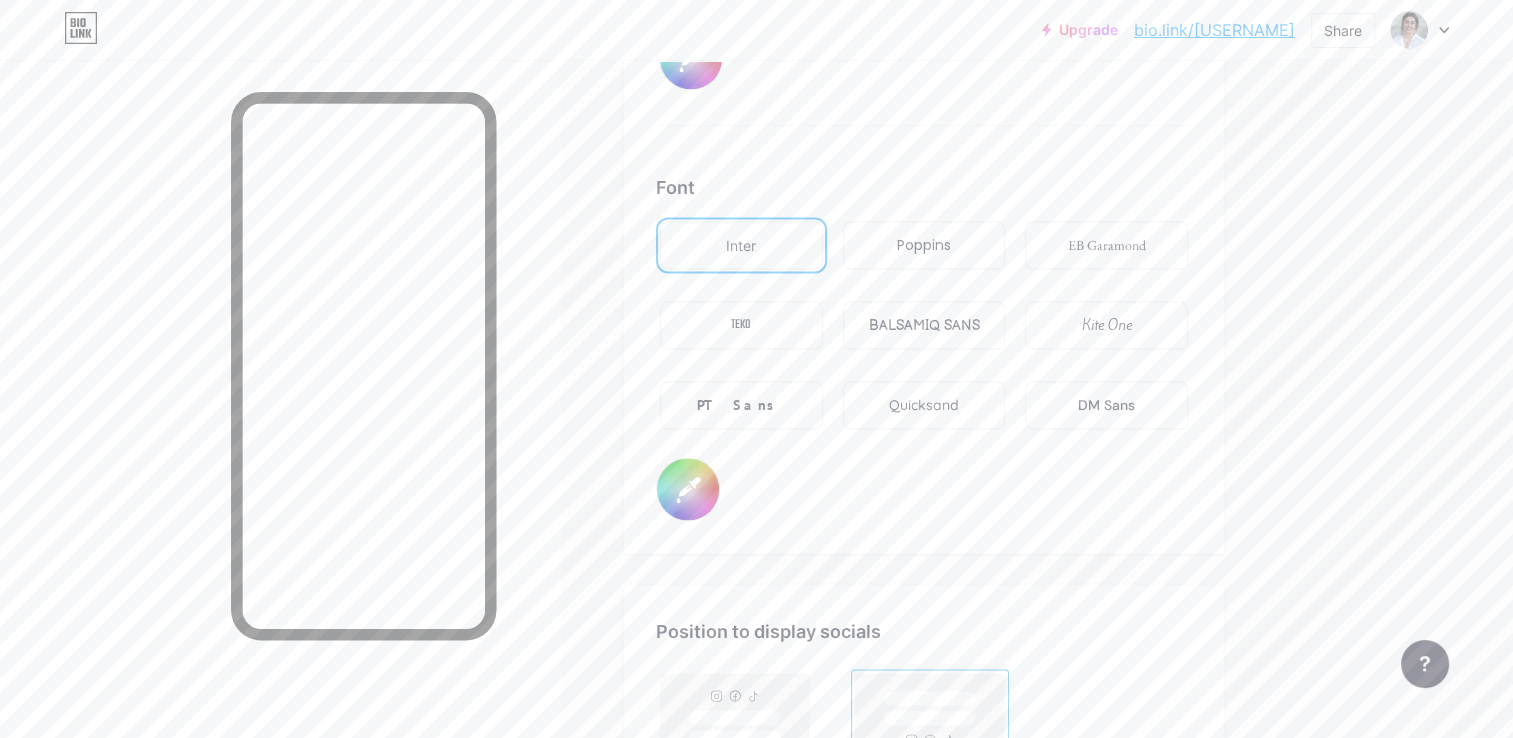 click on "Quicksand" at bounding box center [924, 405] 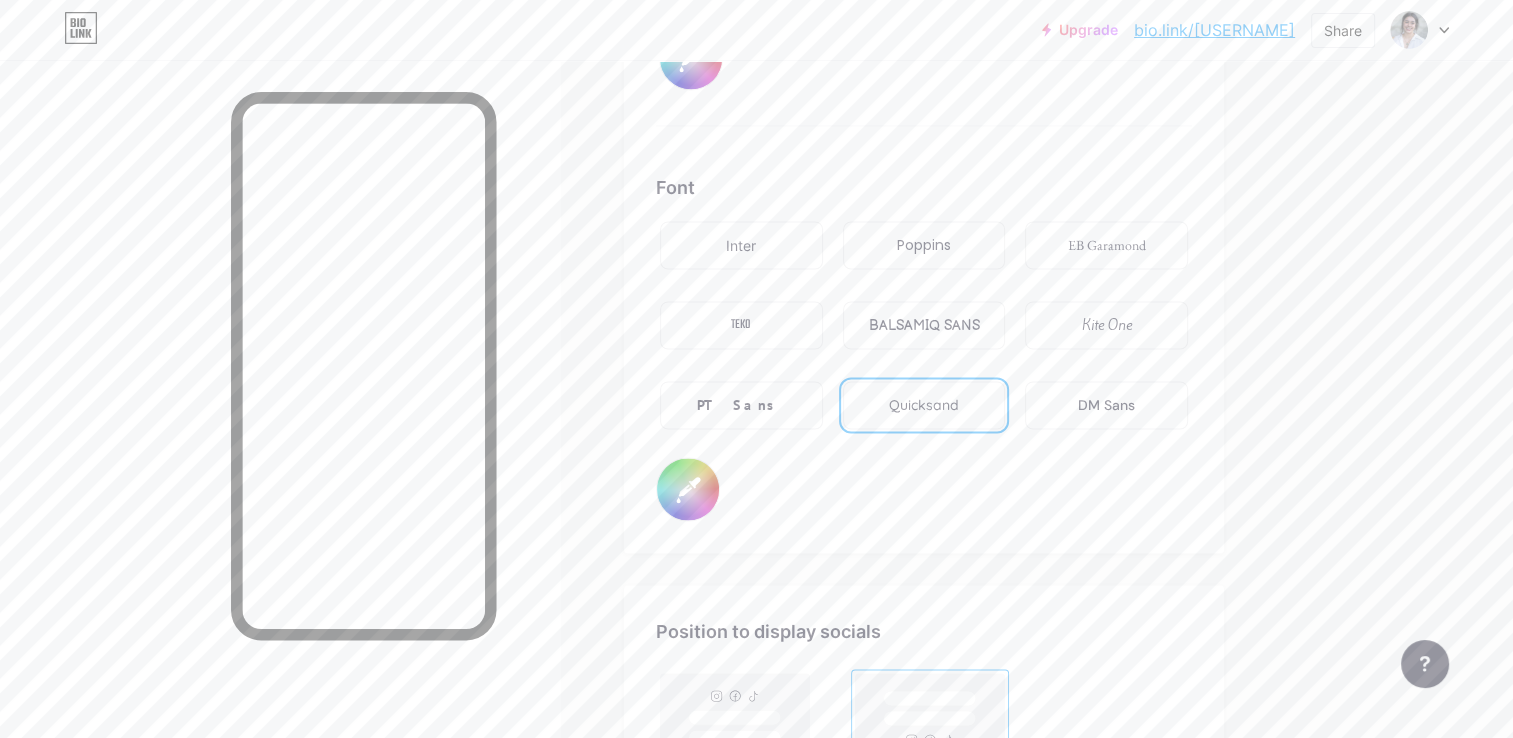click on "DM Sans" at bounding box center [1106, 405] 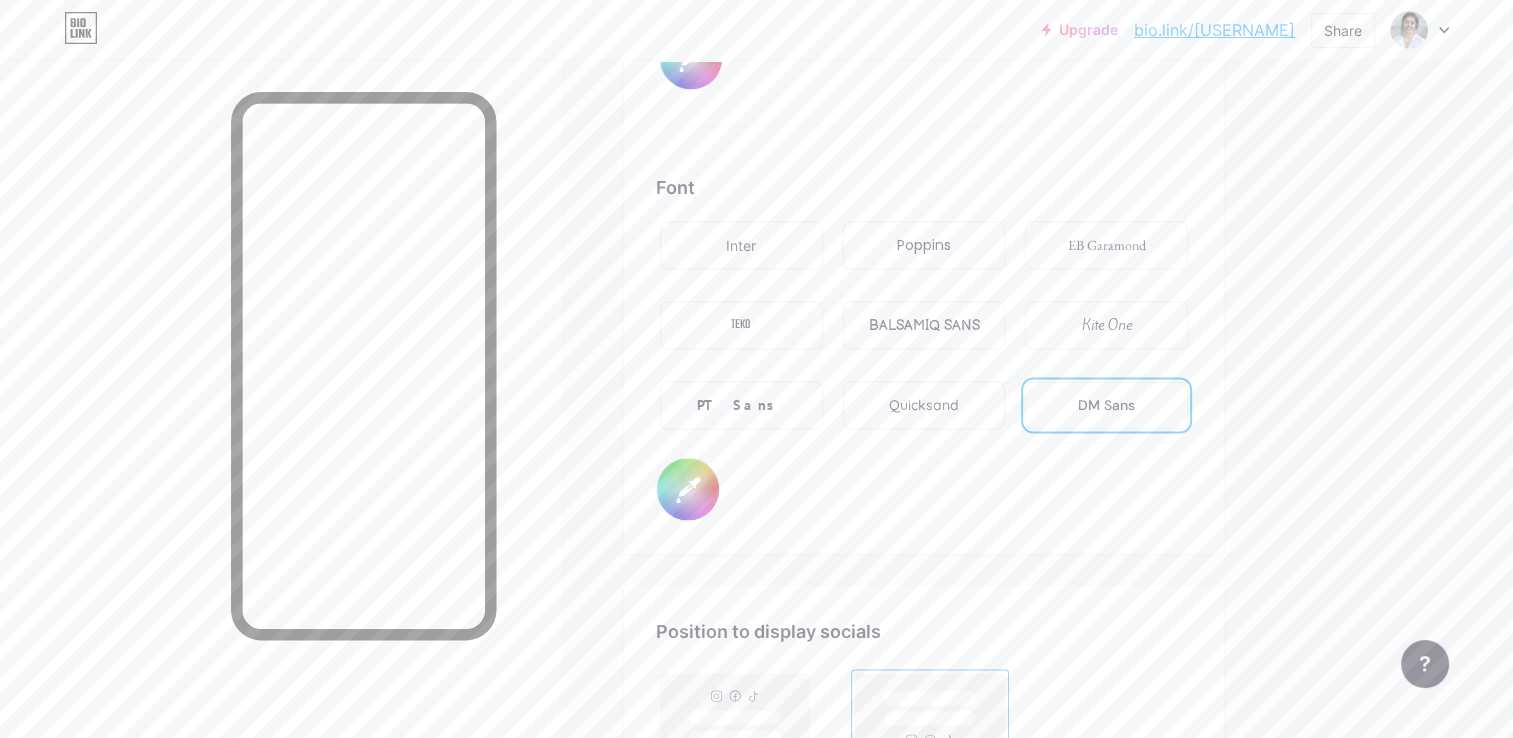 click on "#000000" at bounding box center [688, 489] 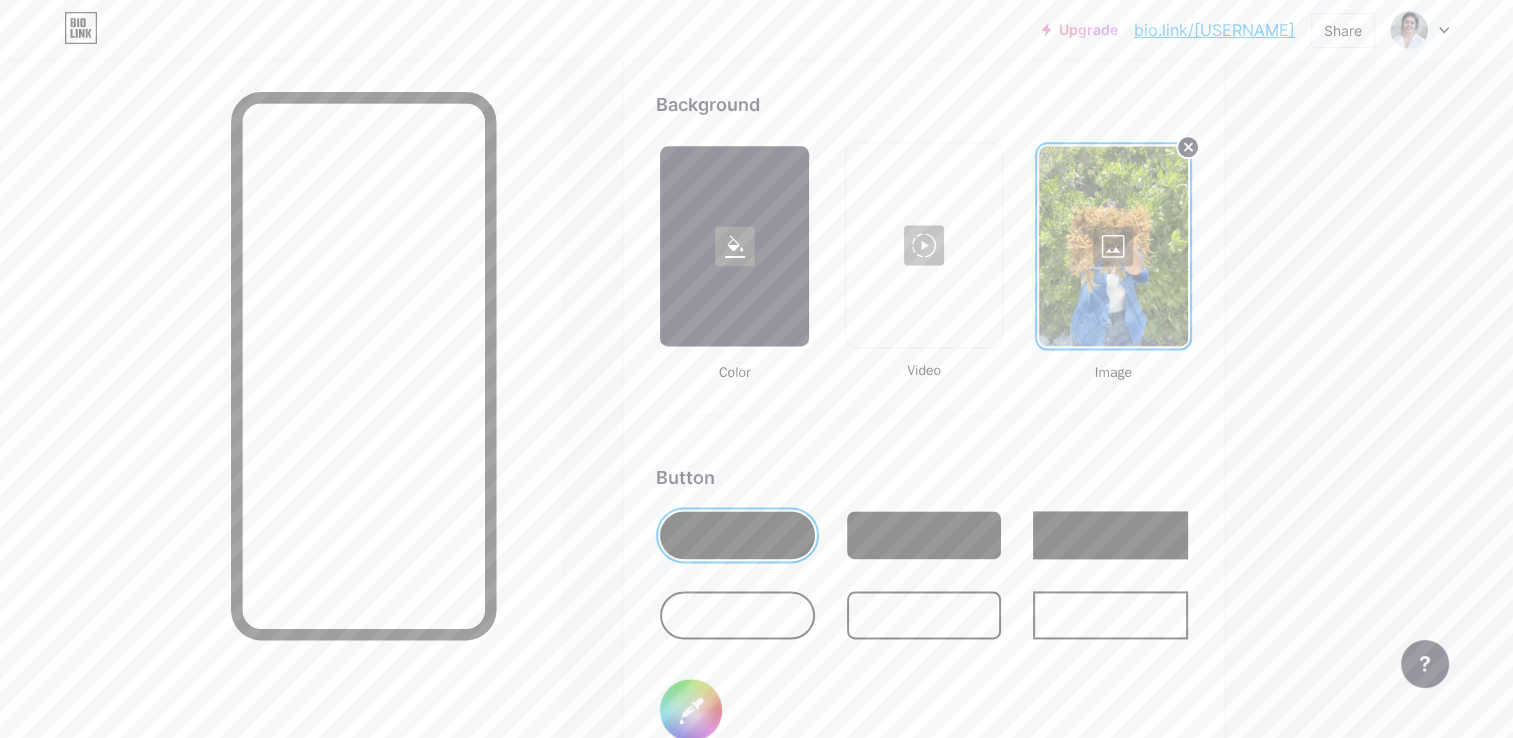 scroll, scrollTop: 2628, scrollLeft: 0, axis: vertical 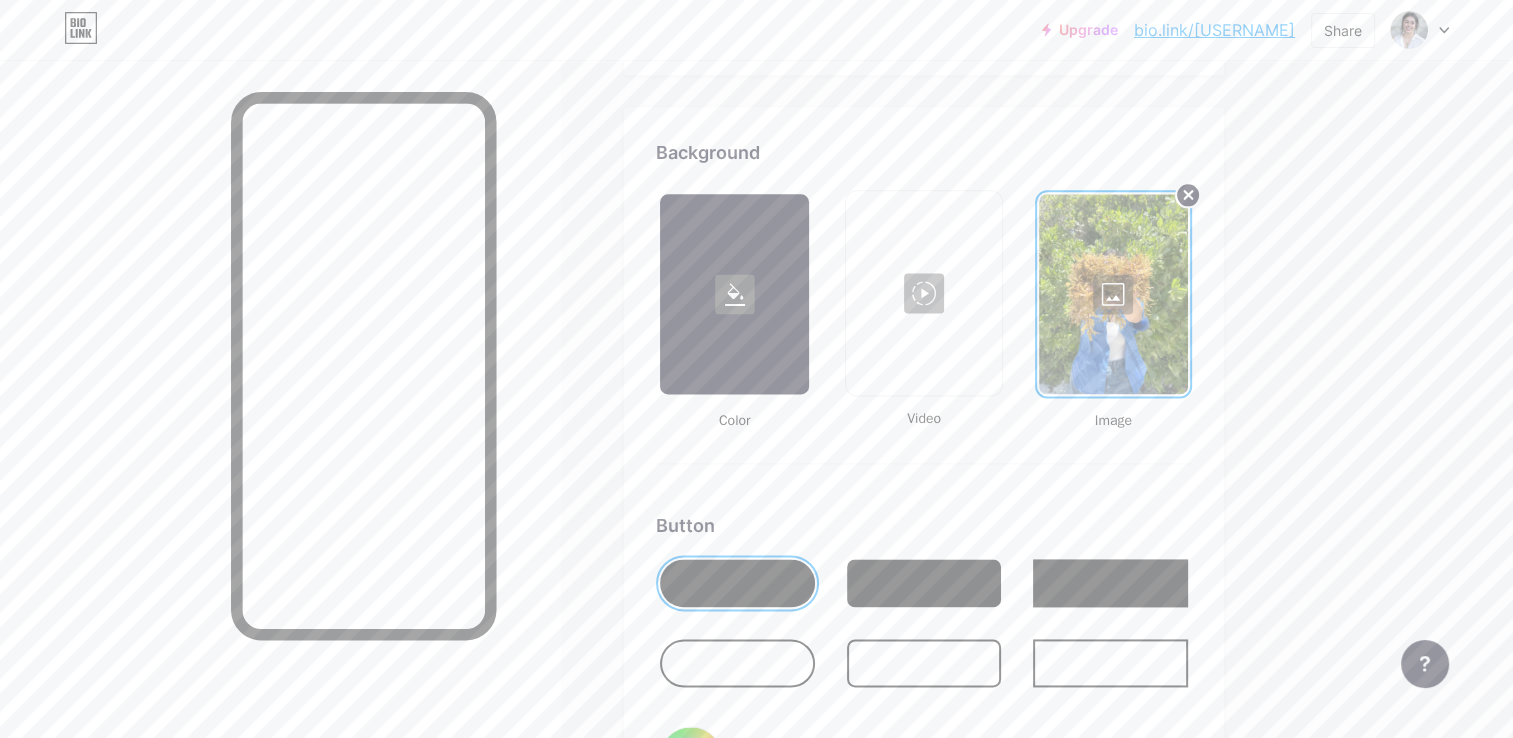 click 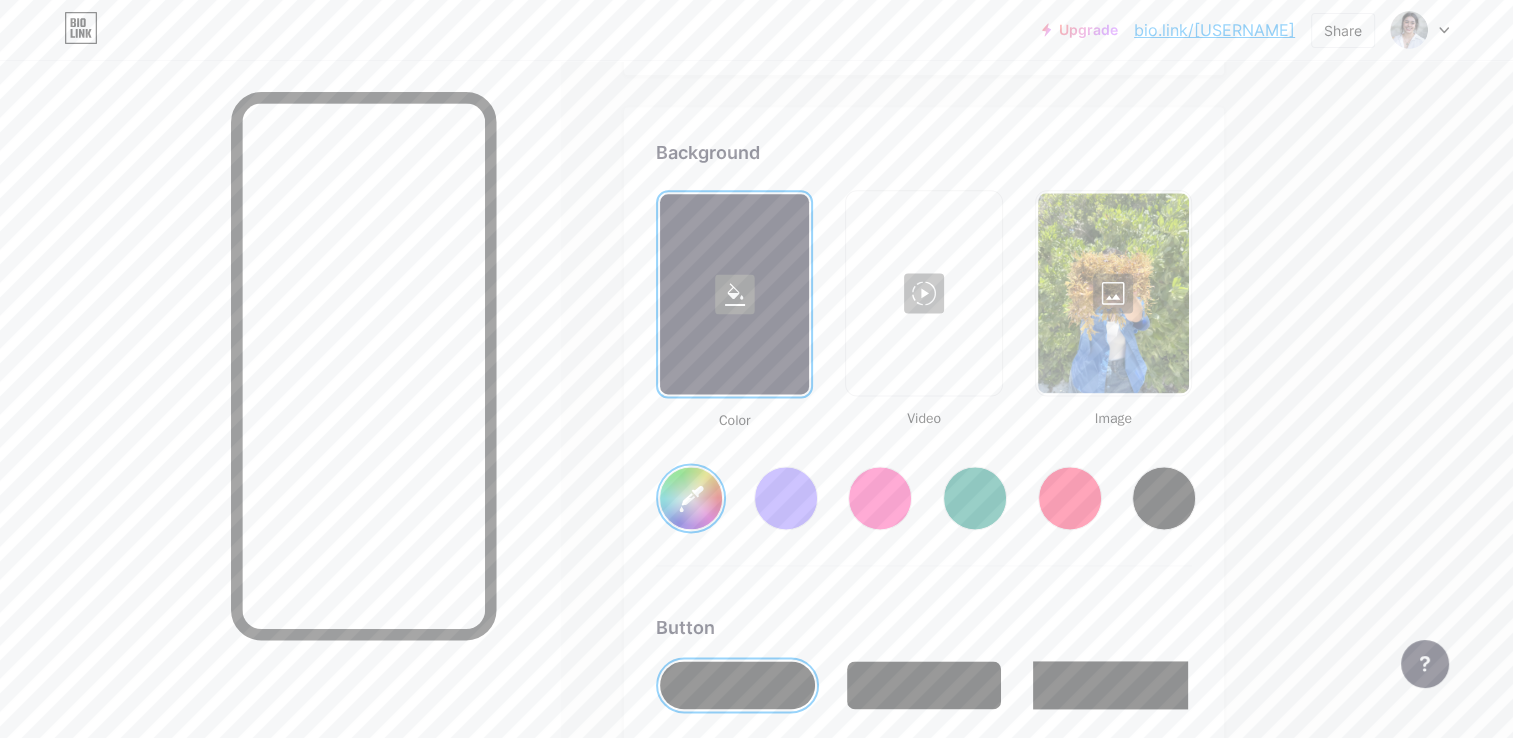 click at bounding box center (1113, 293) 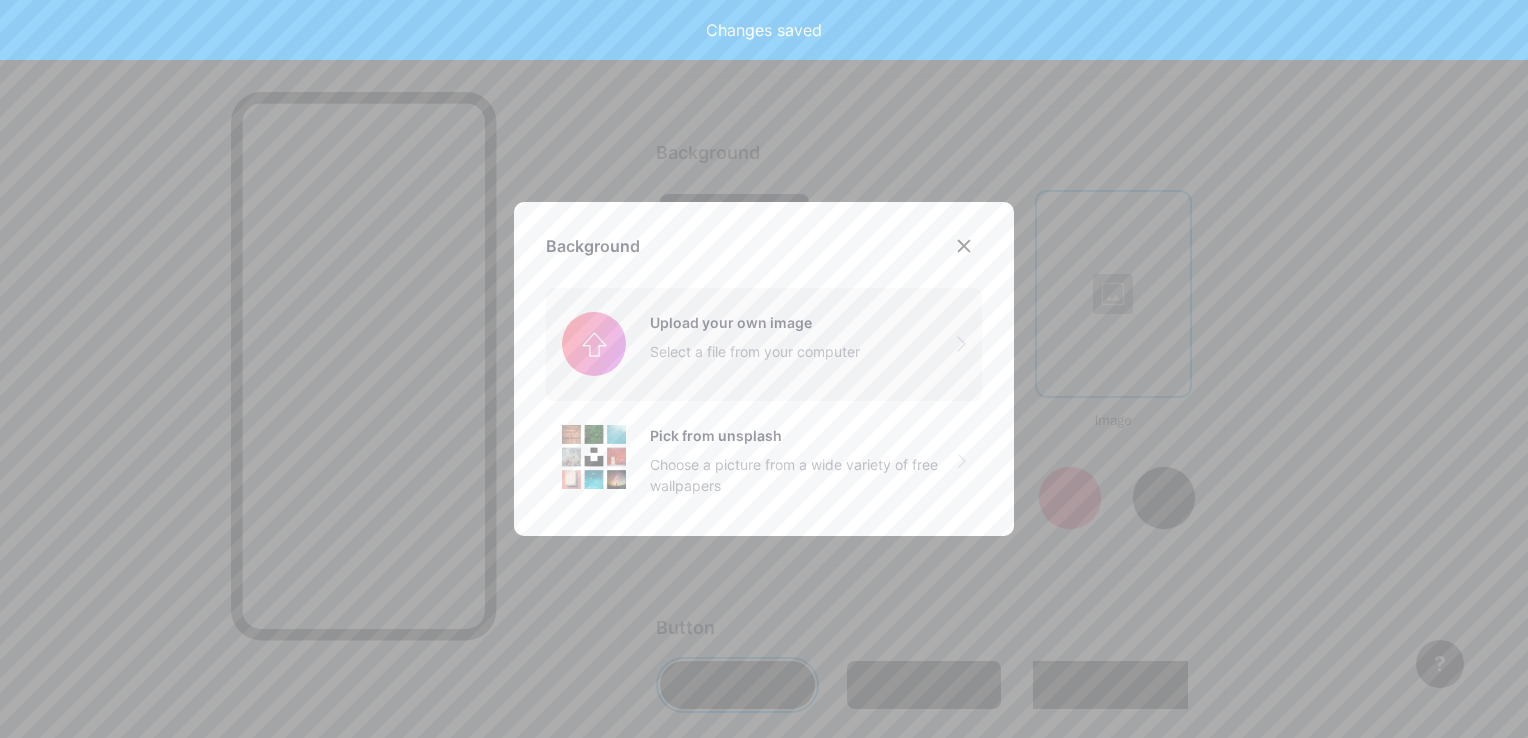 type on "#ffffff" 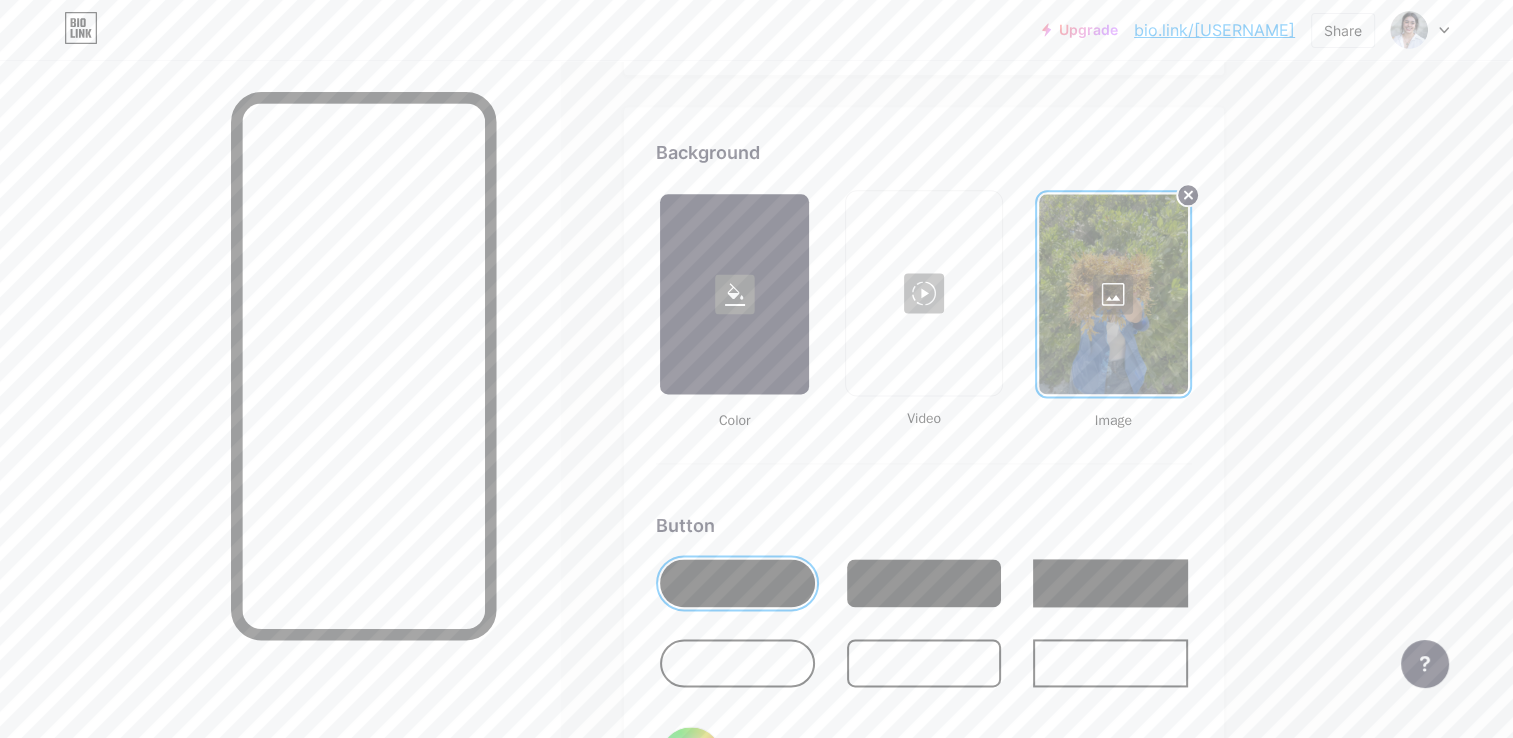 click at bounding box center [1113, 294] 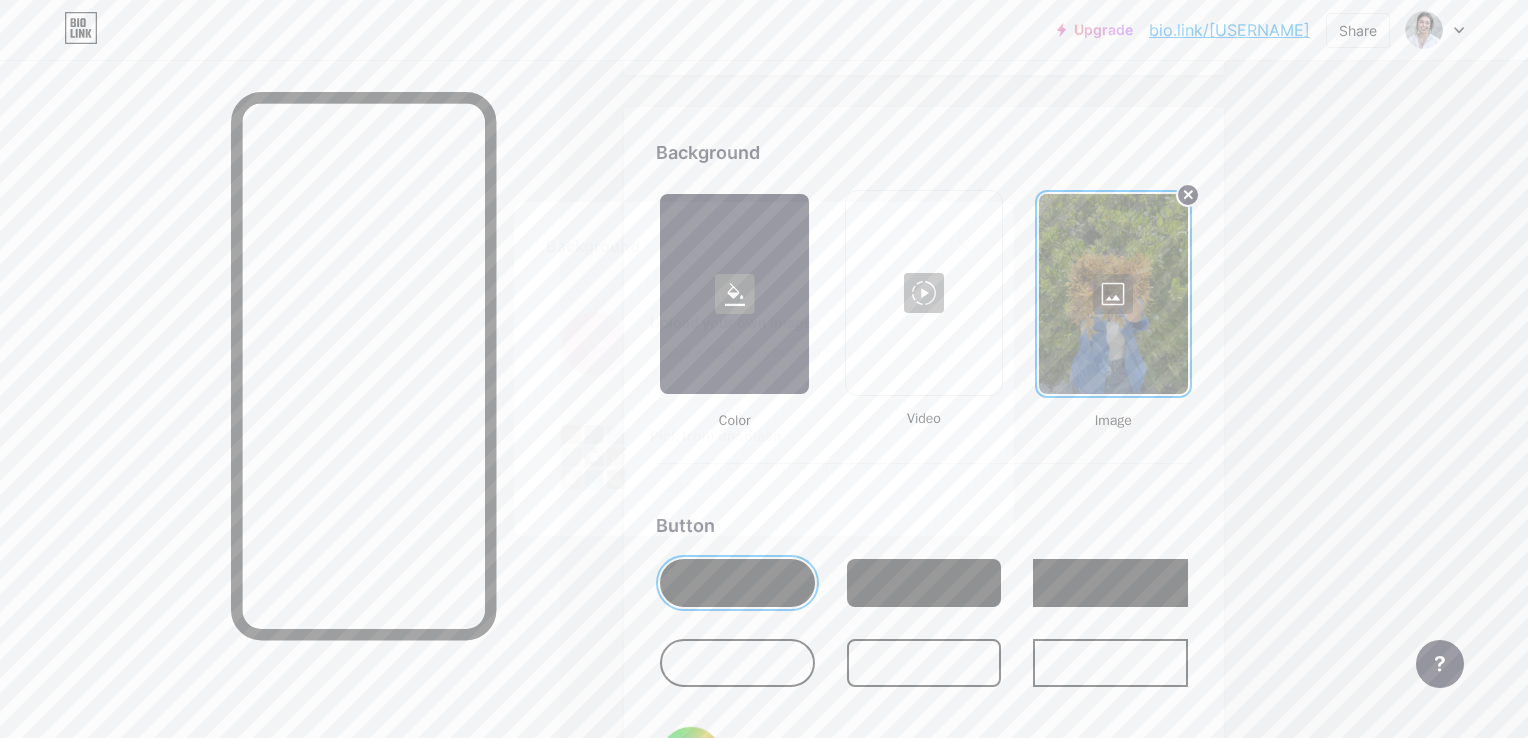 click at bounding box center (764, 344) 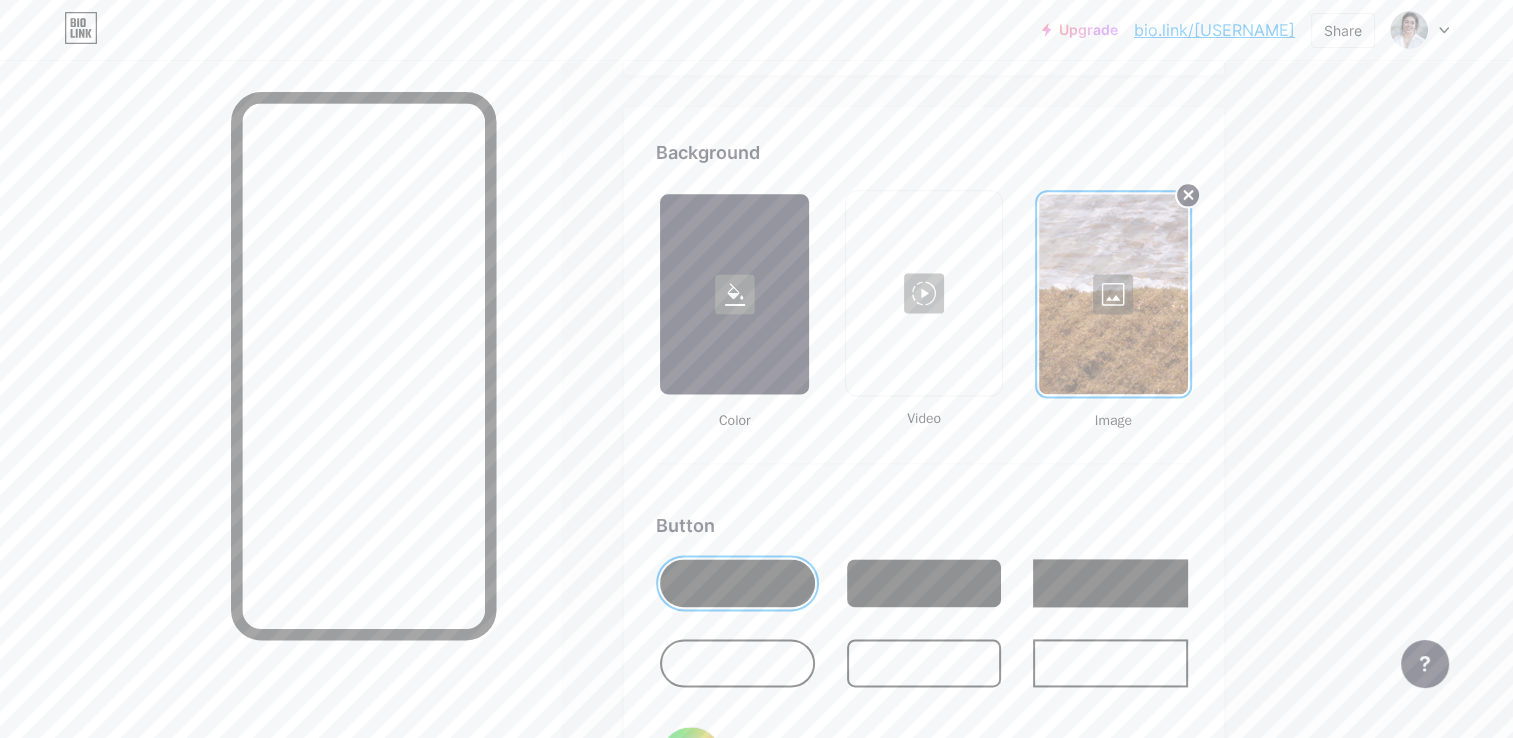 click 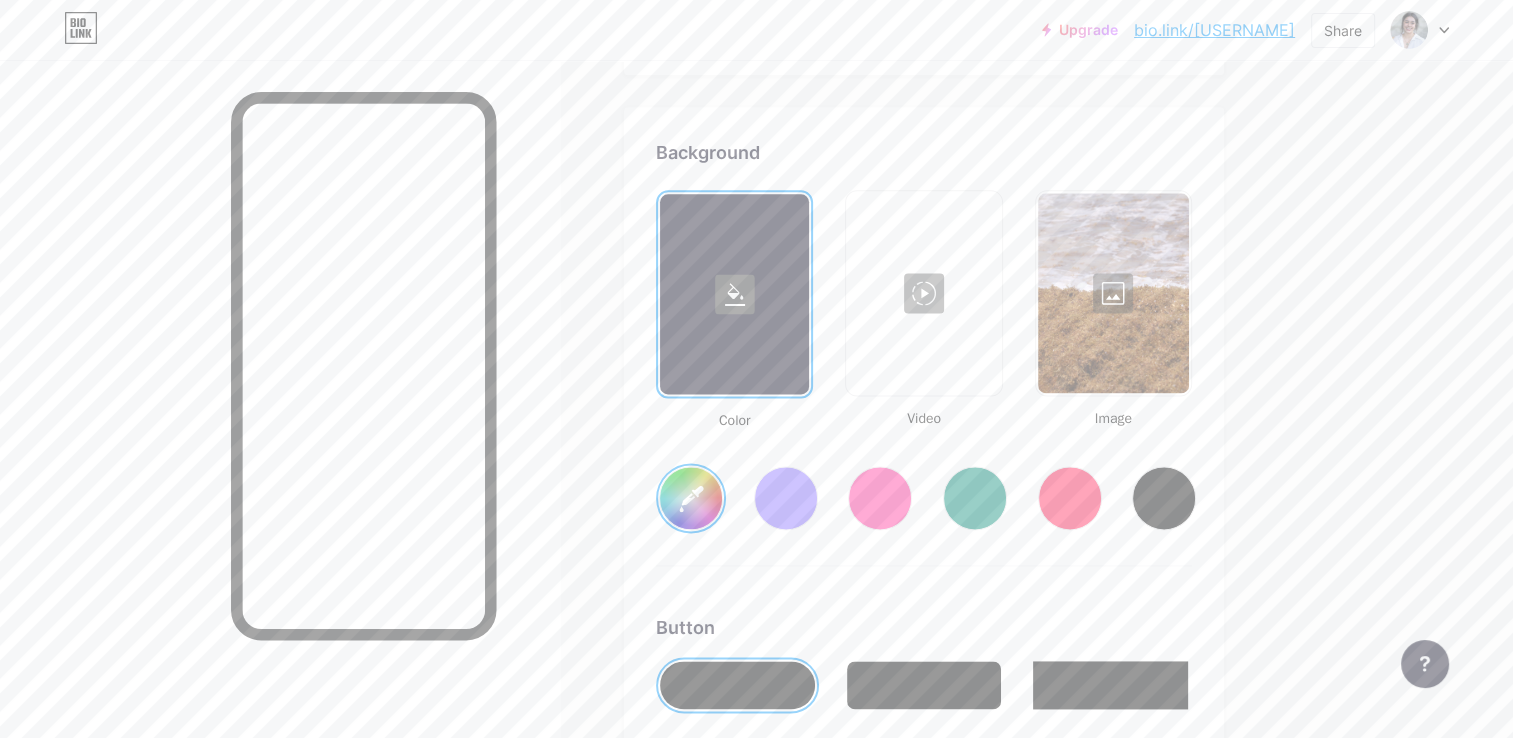 click at bounding box center [1113, 293] 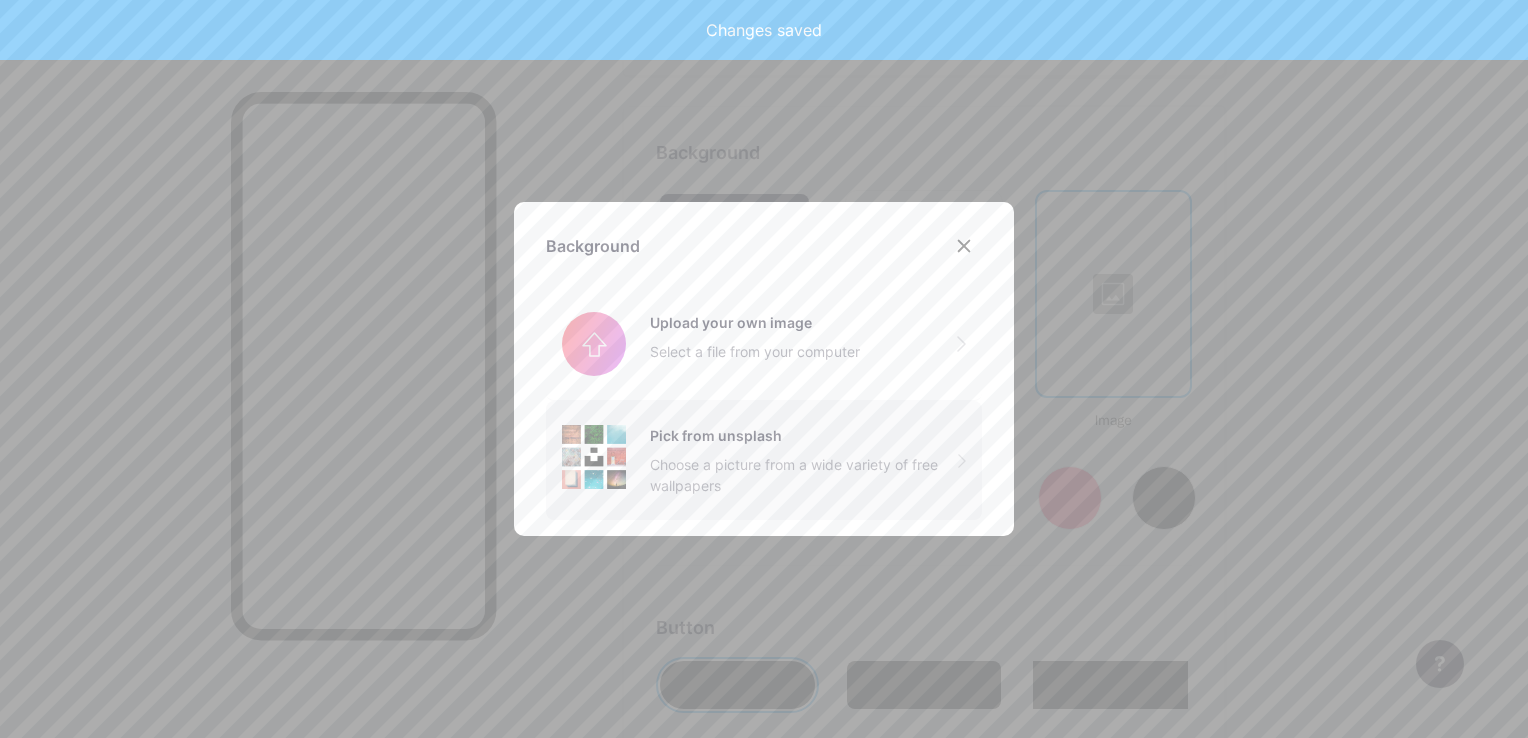type on "#ffffff" 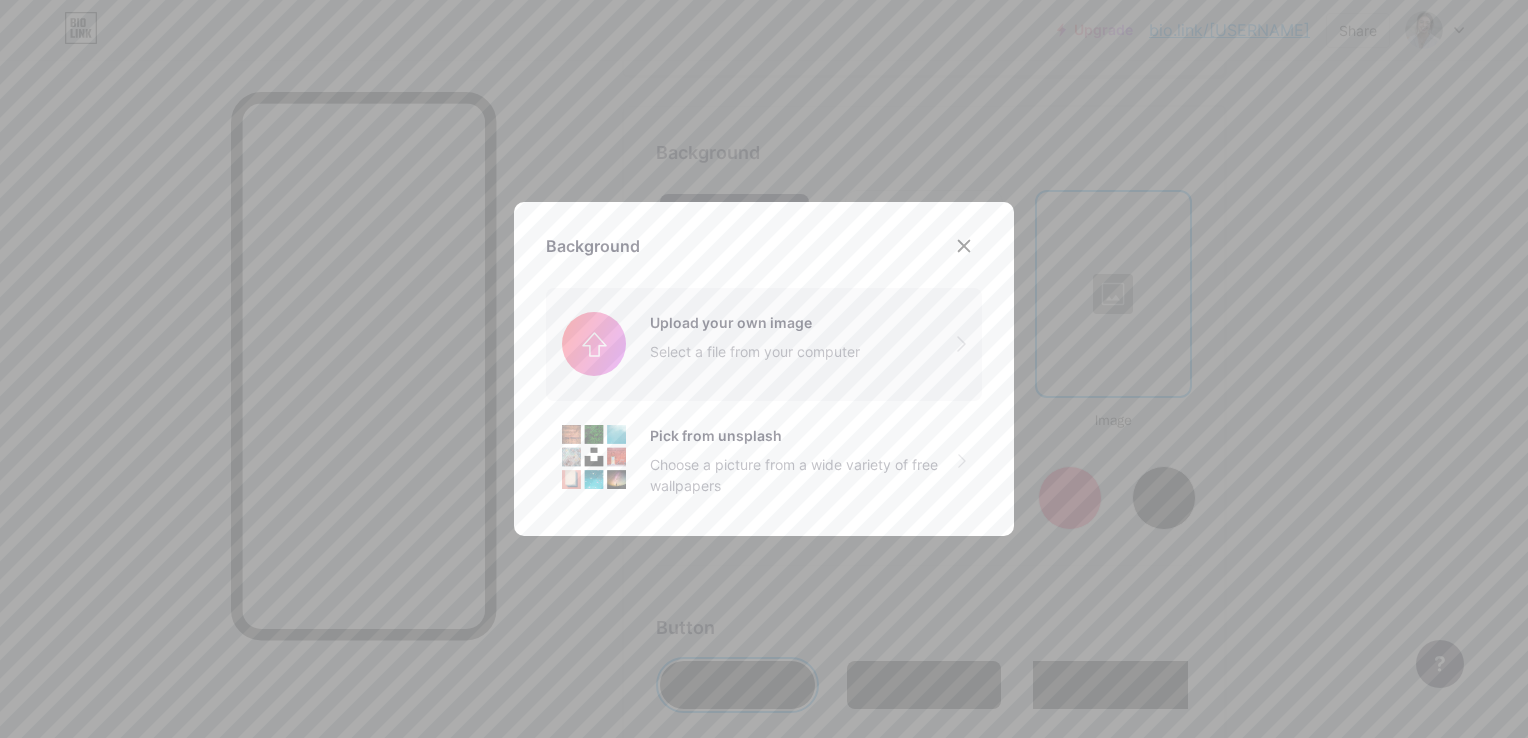 click at bounding box center [764, 344] 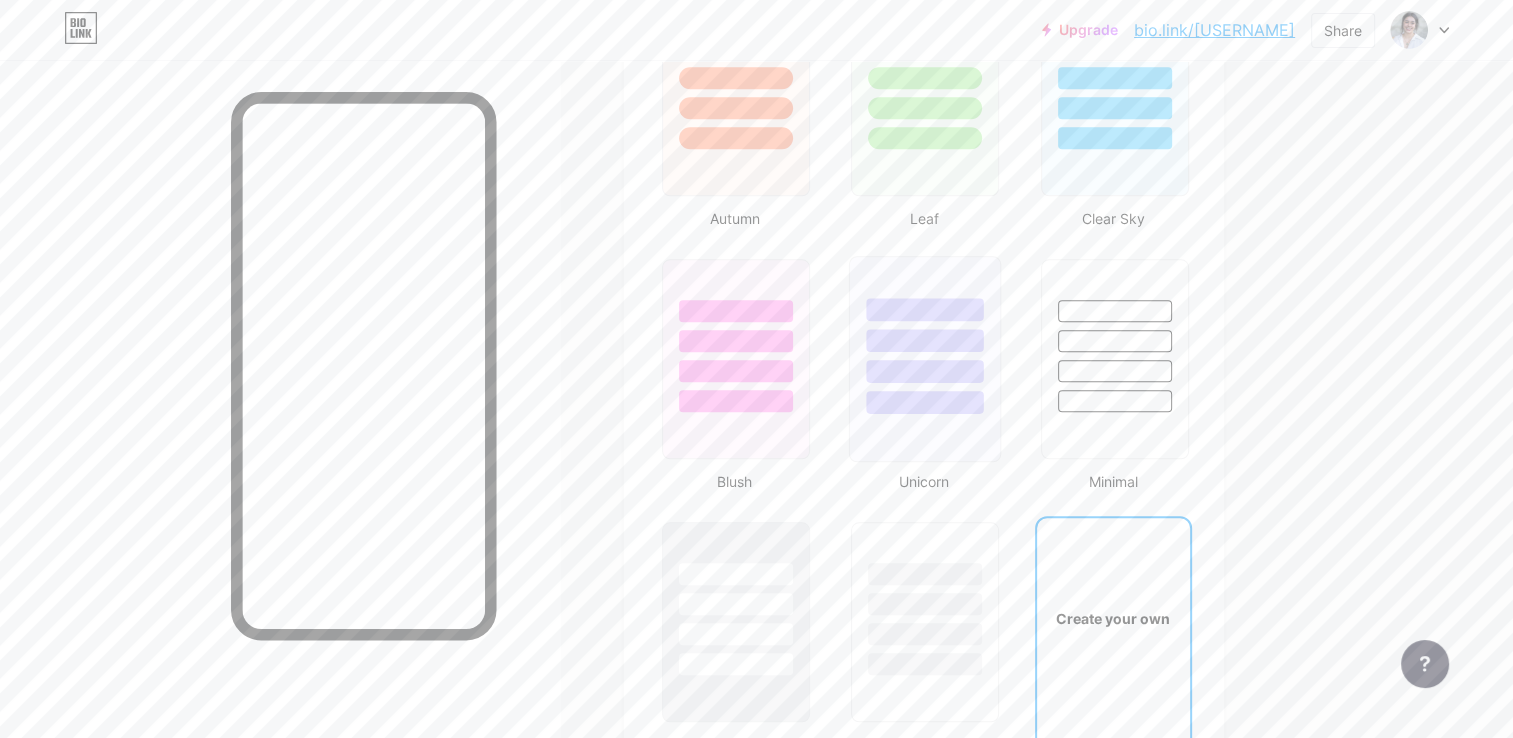 scroll, scrollTop: 1728, scrollLeft: 0, axis: vertical 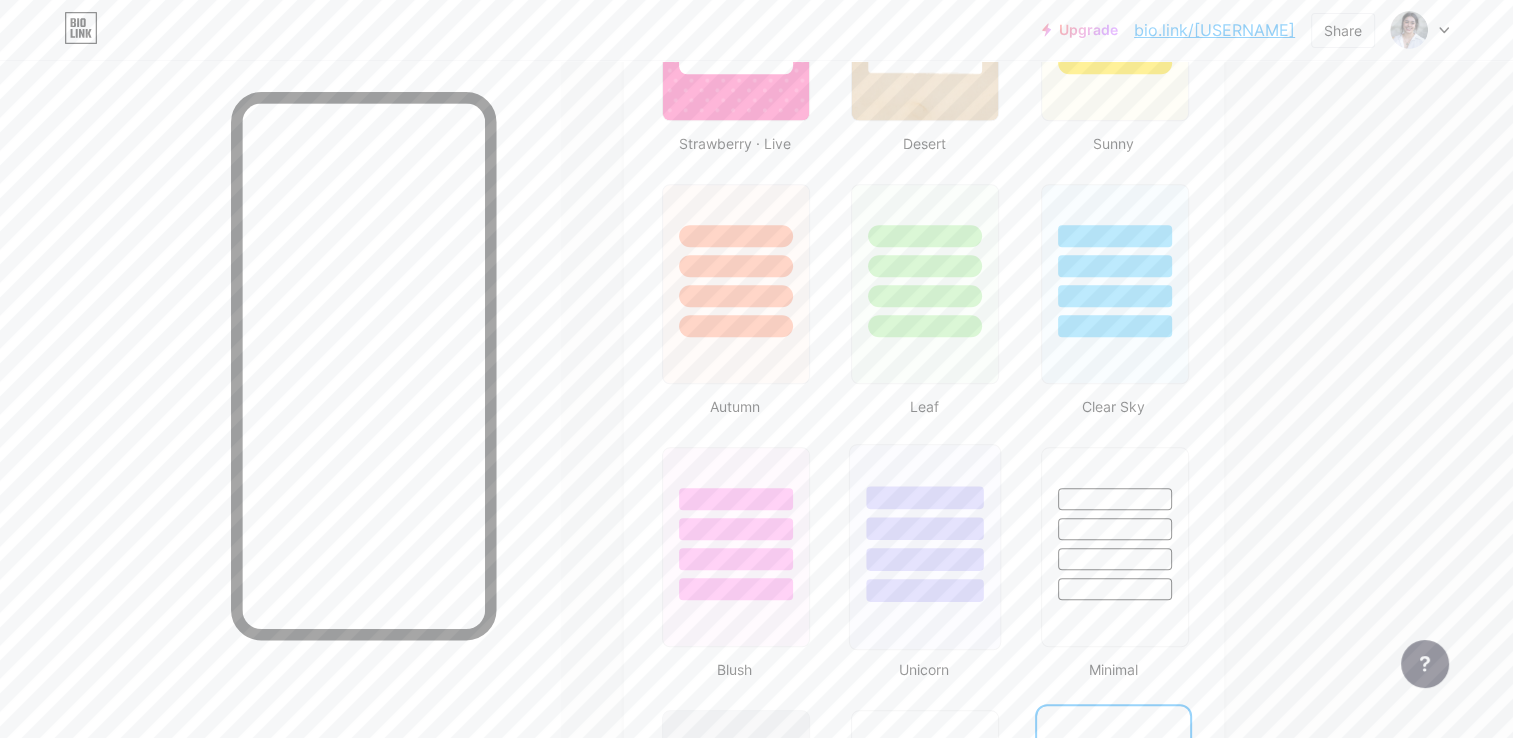 click at bounding box center [925, 497] 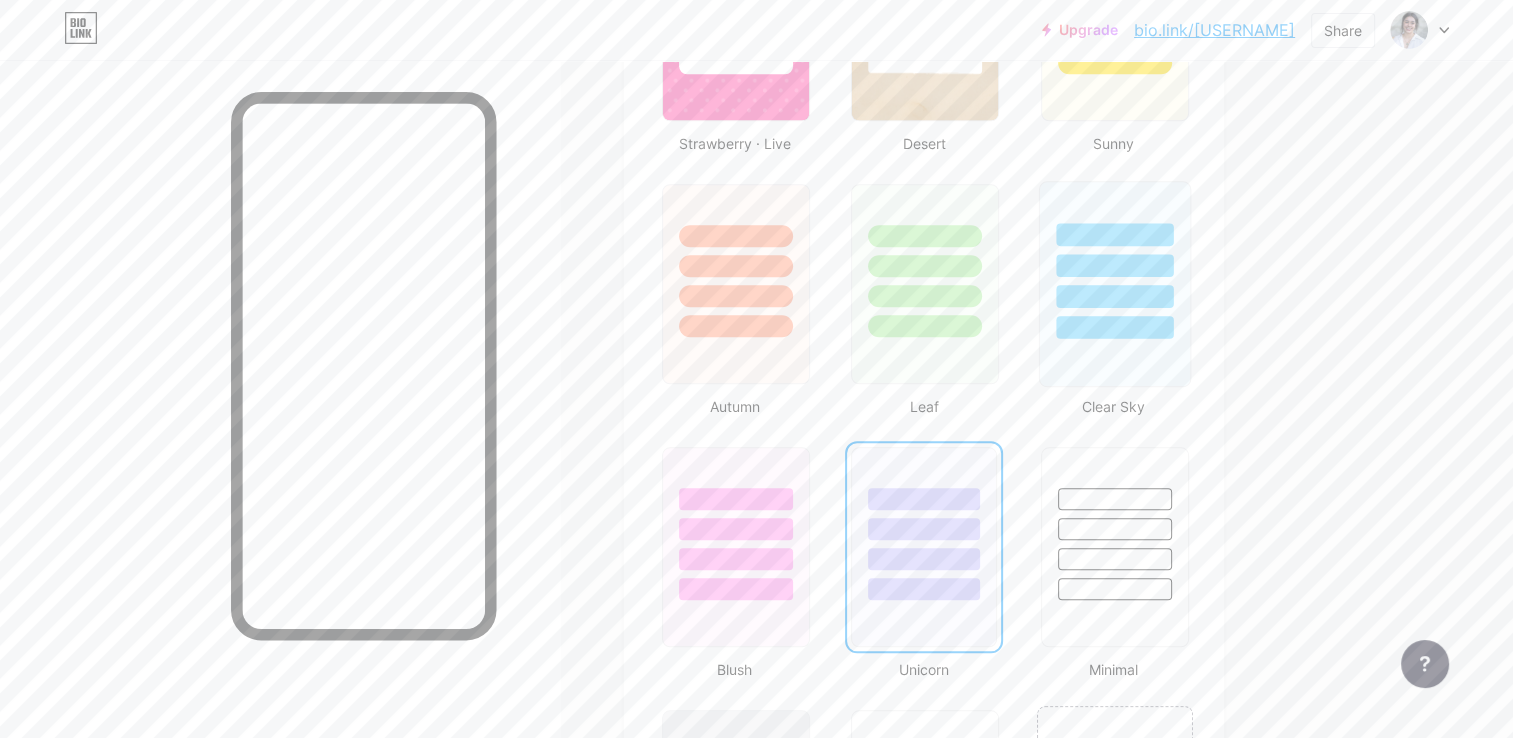 click at bounding box center (1114, 284) 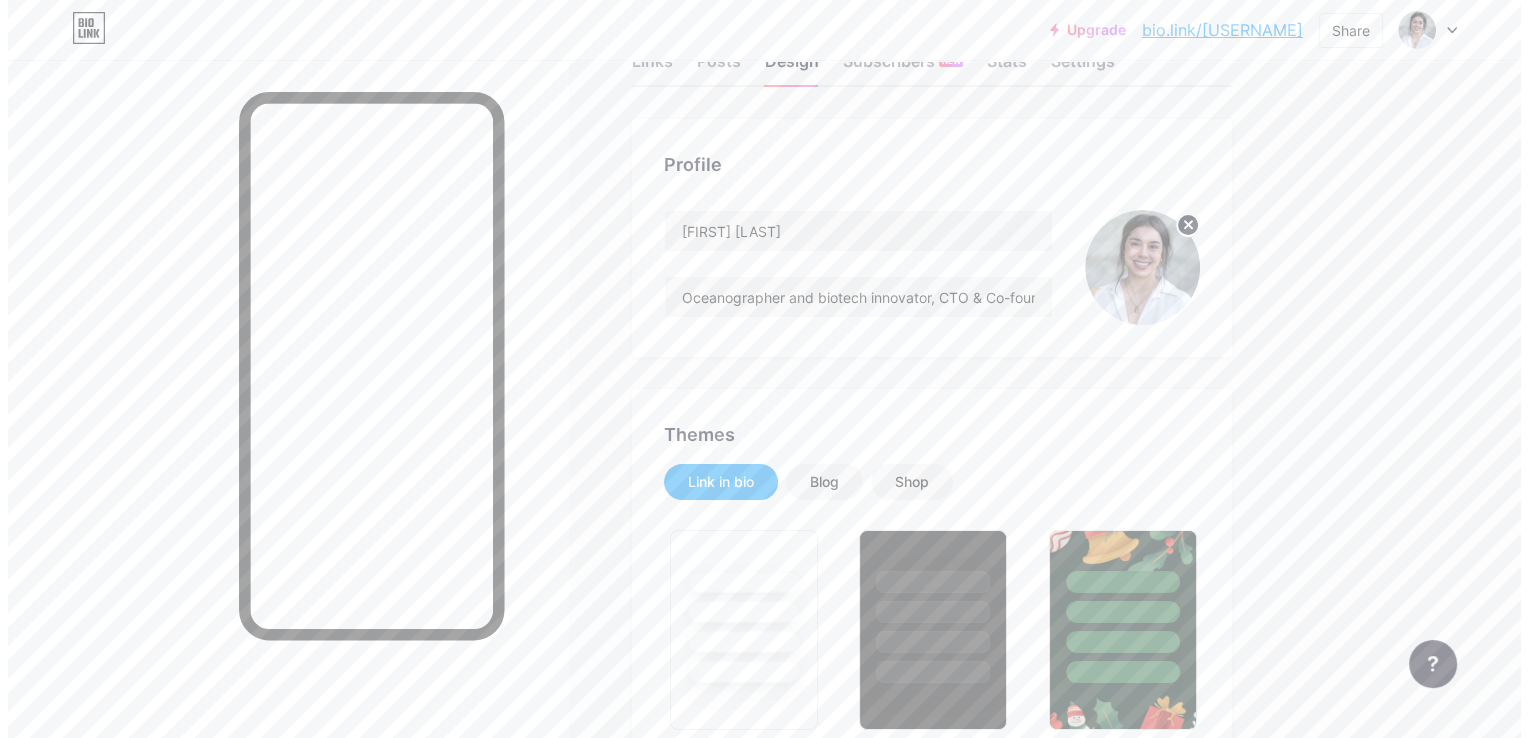 scroll, scrollTop: 0, scrollLeft: 0, axis: both 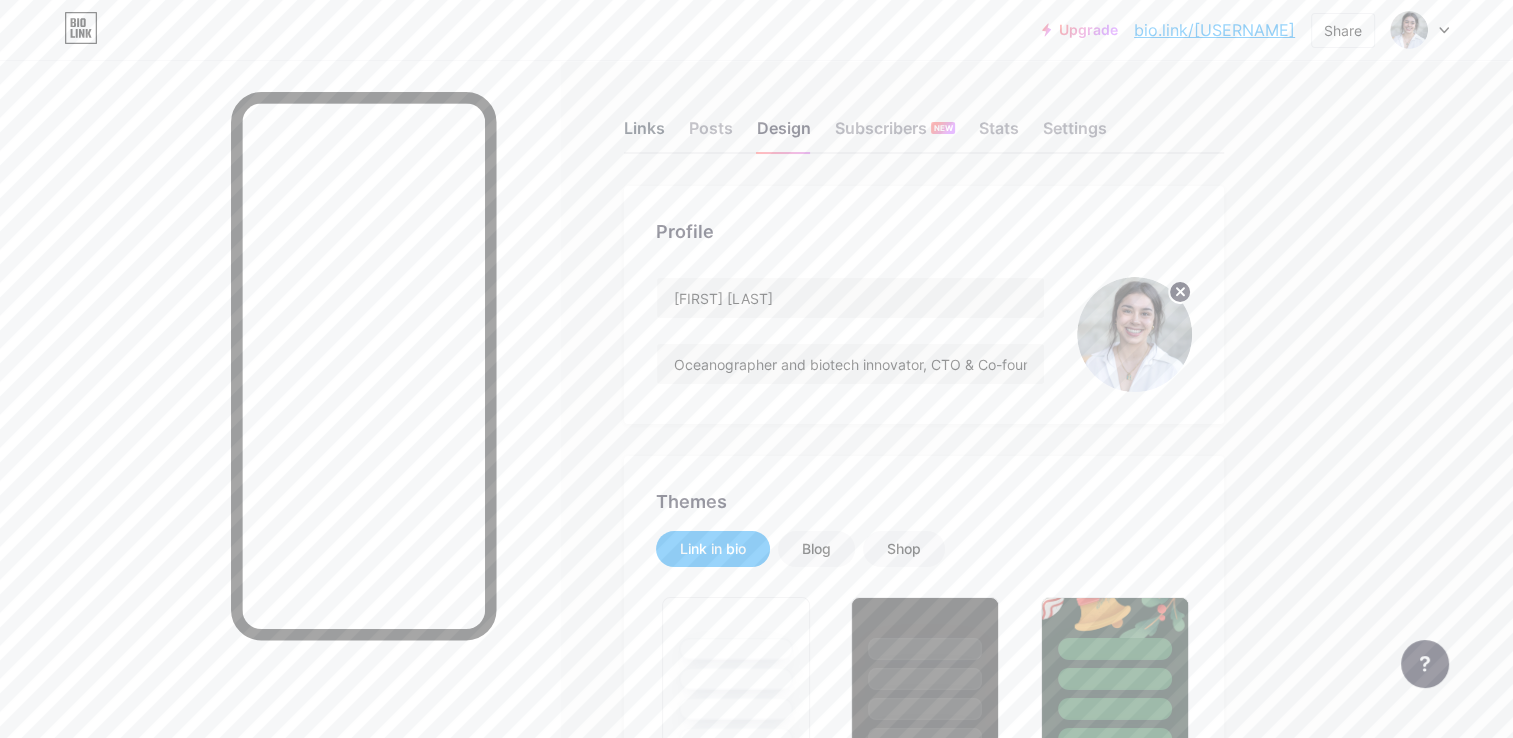 click on "Links" at bounding box center (644, 134) 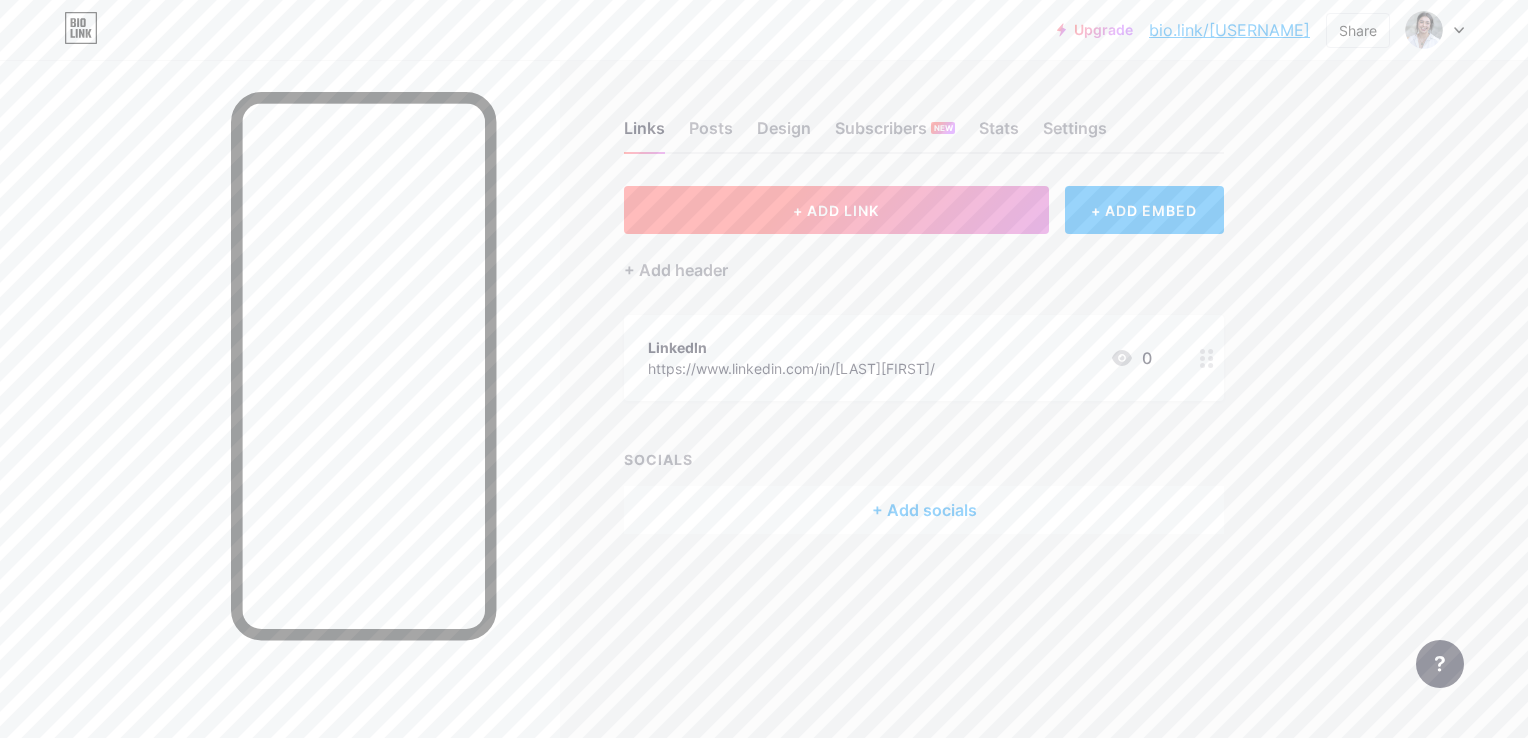 click on "+ ADD LINK" at bounding box center [836, 210] 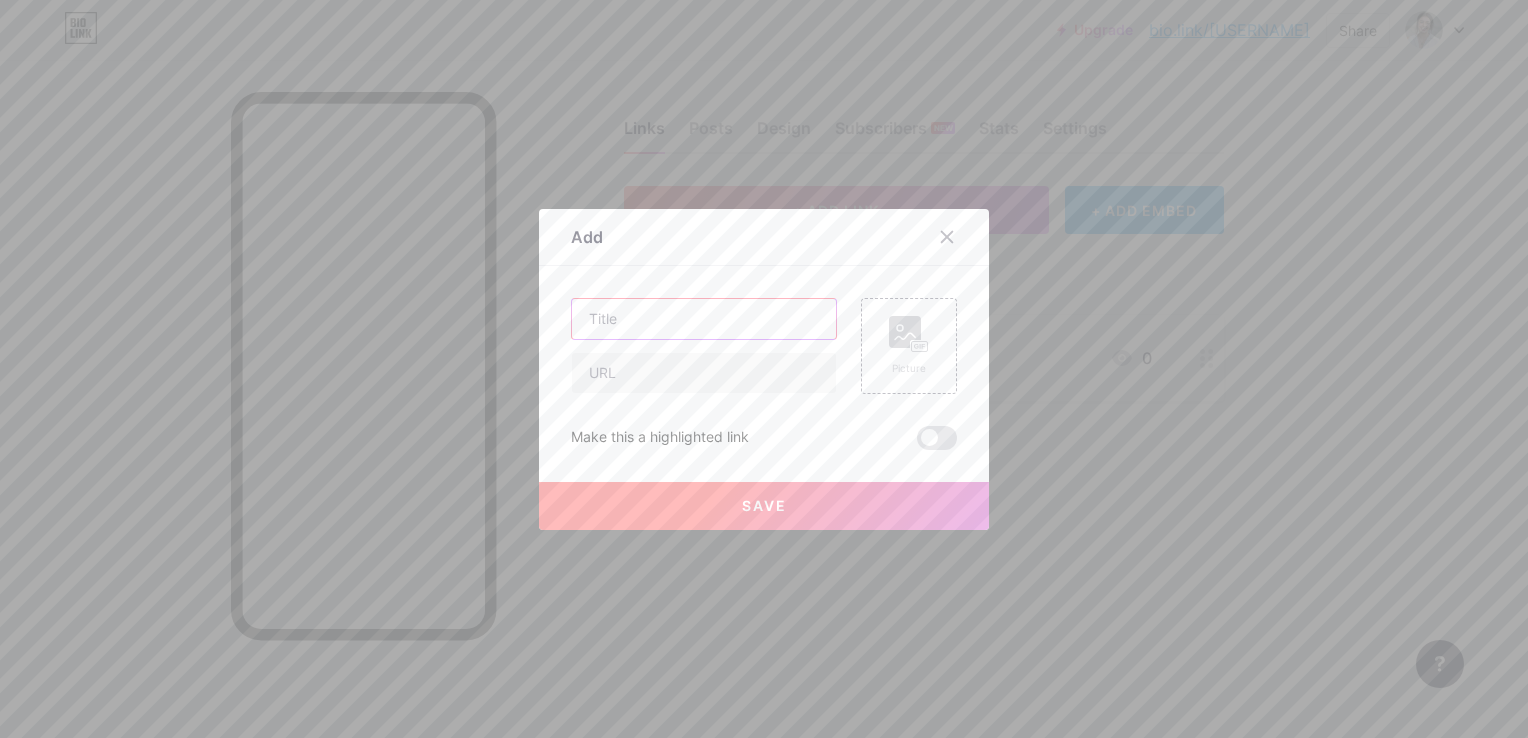 click at bounding box center [704, 319] 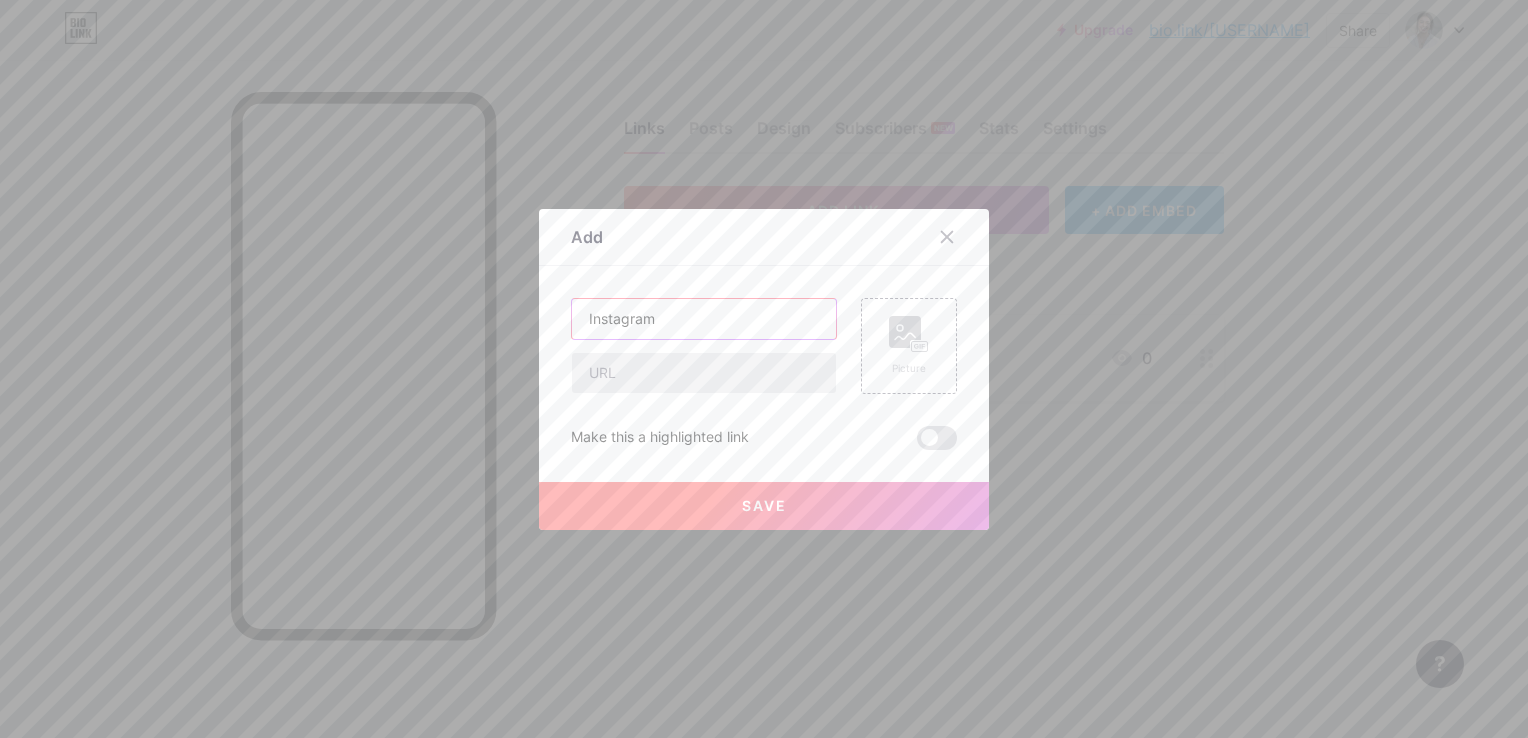 type on "Instagram" 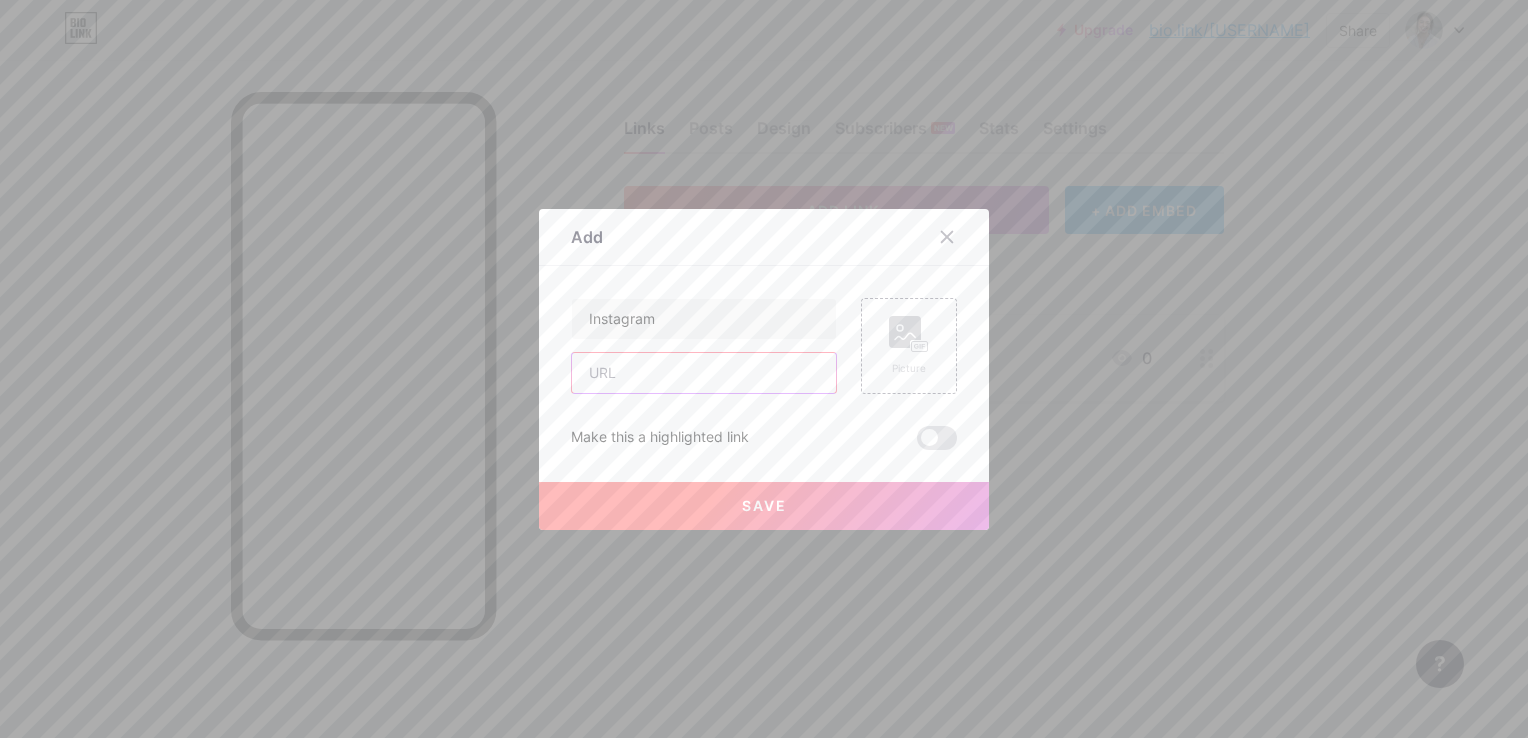 click at bounding box center [704, 373] 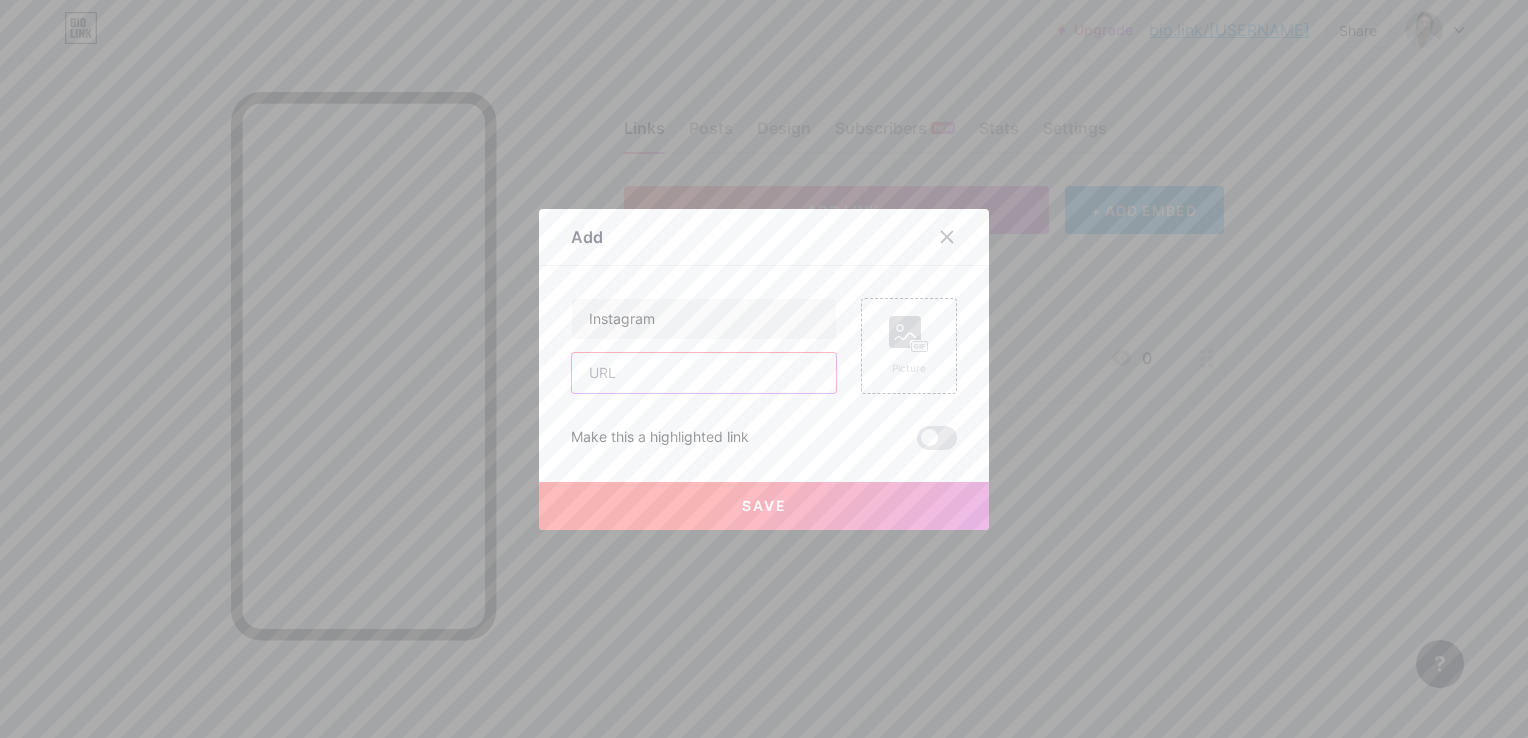 paste on "[URL]" 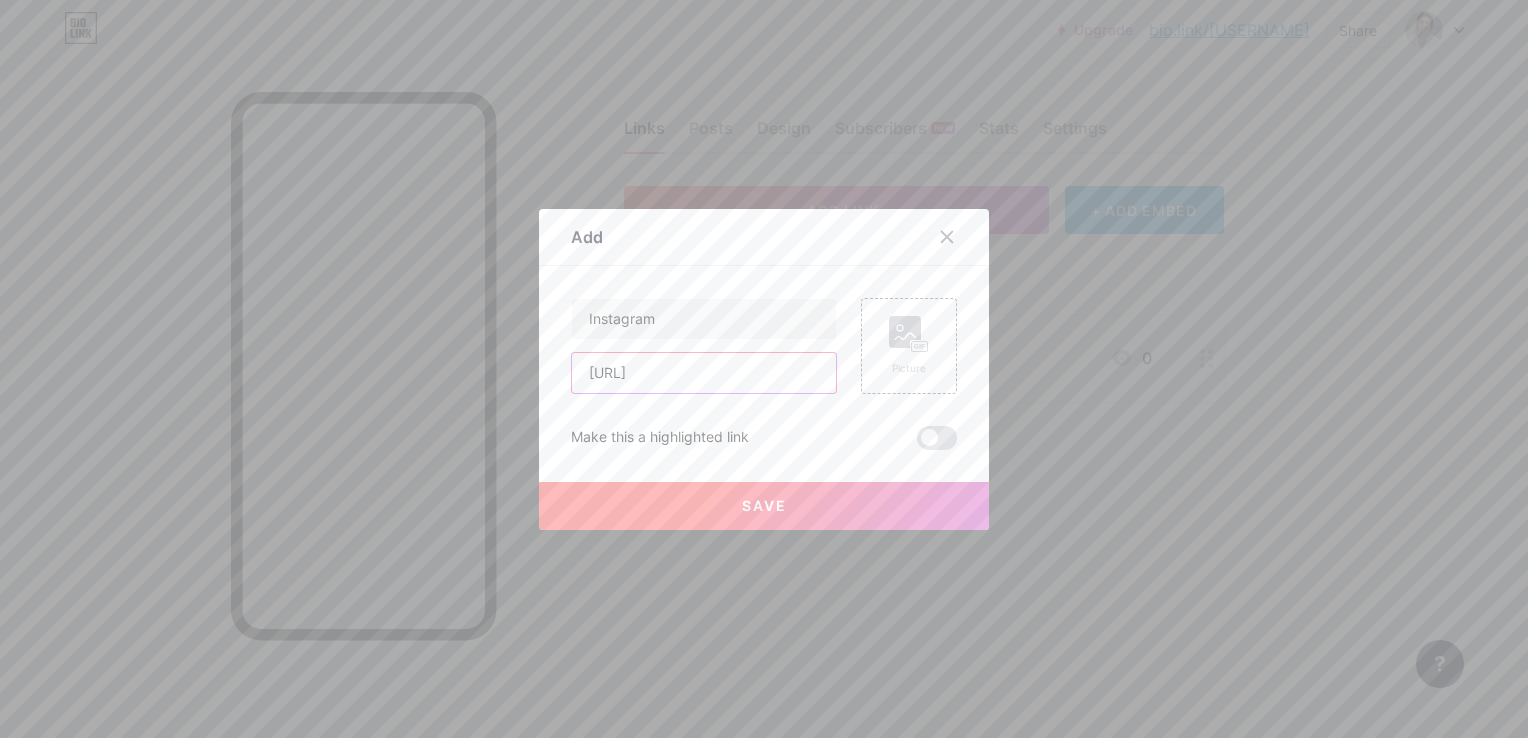 scroll, scrollTop: 0, scrollLeft: 121, axis: horizontal 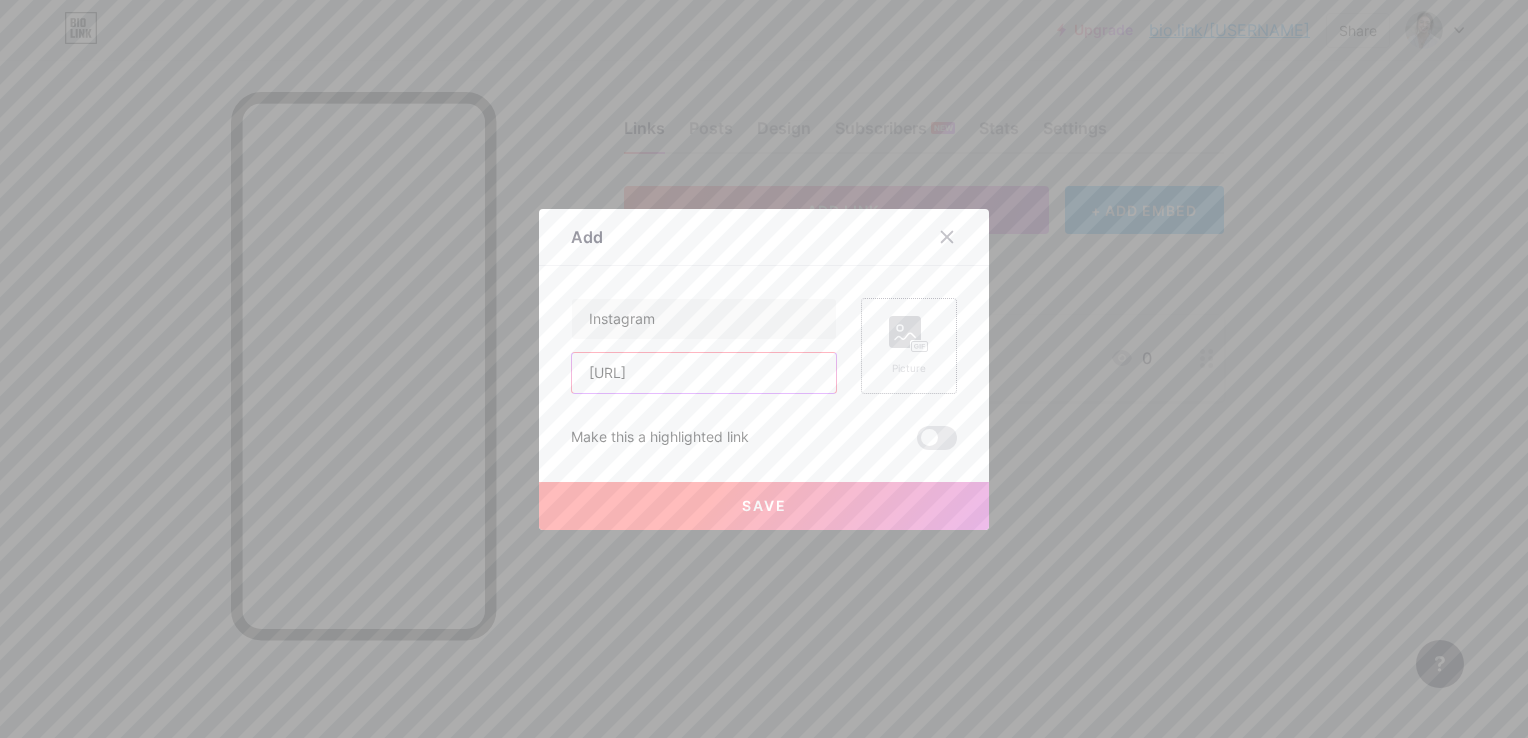 type on "[URL]" 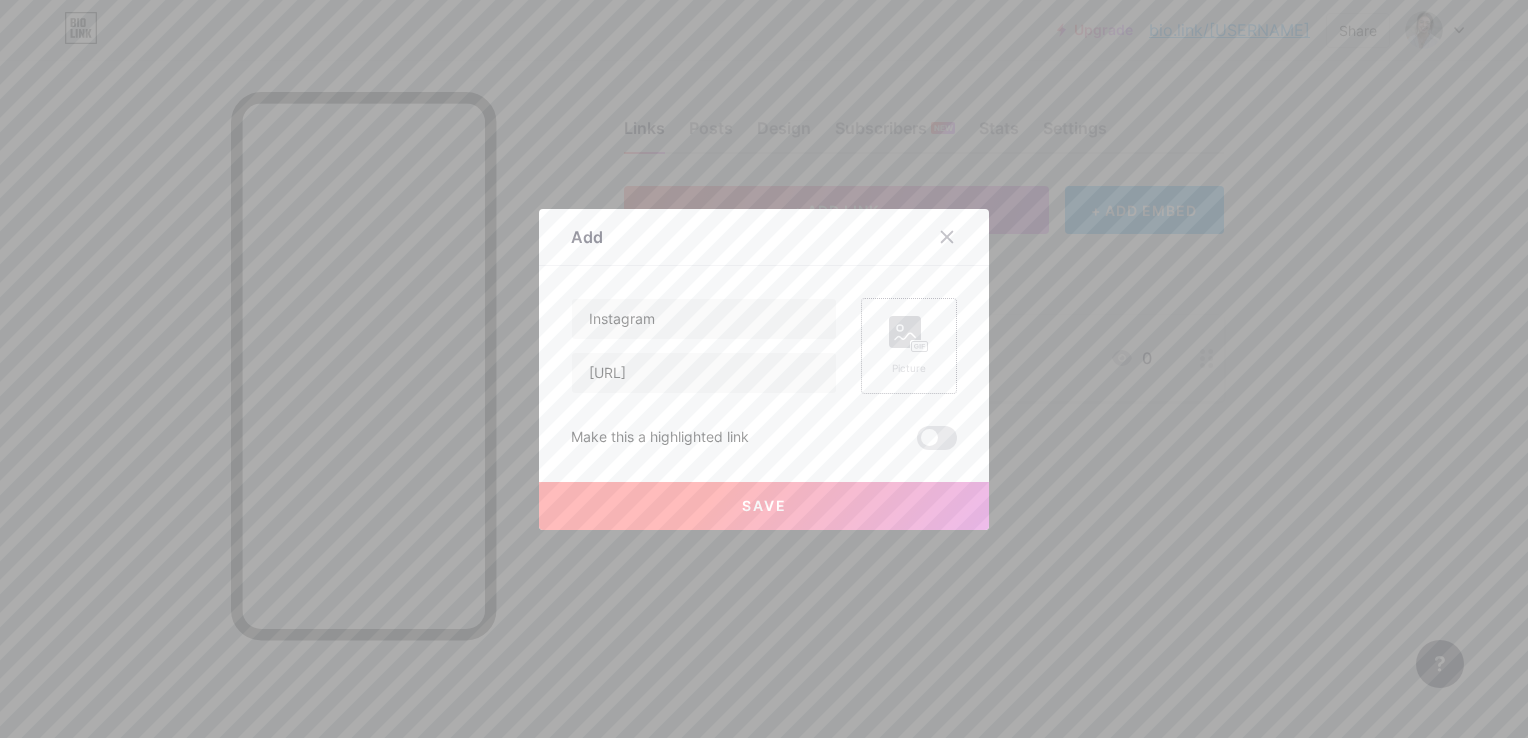 click on "Picture" at bounding box center (909, 346) 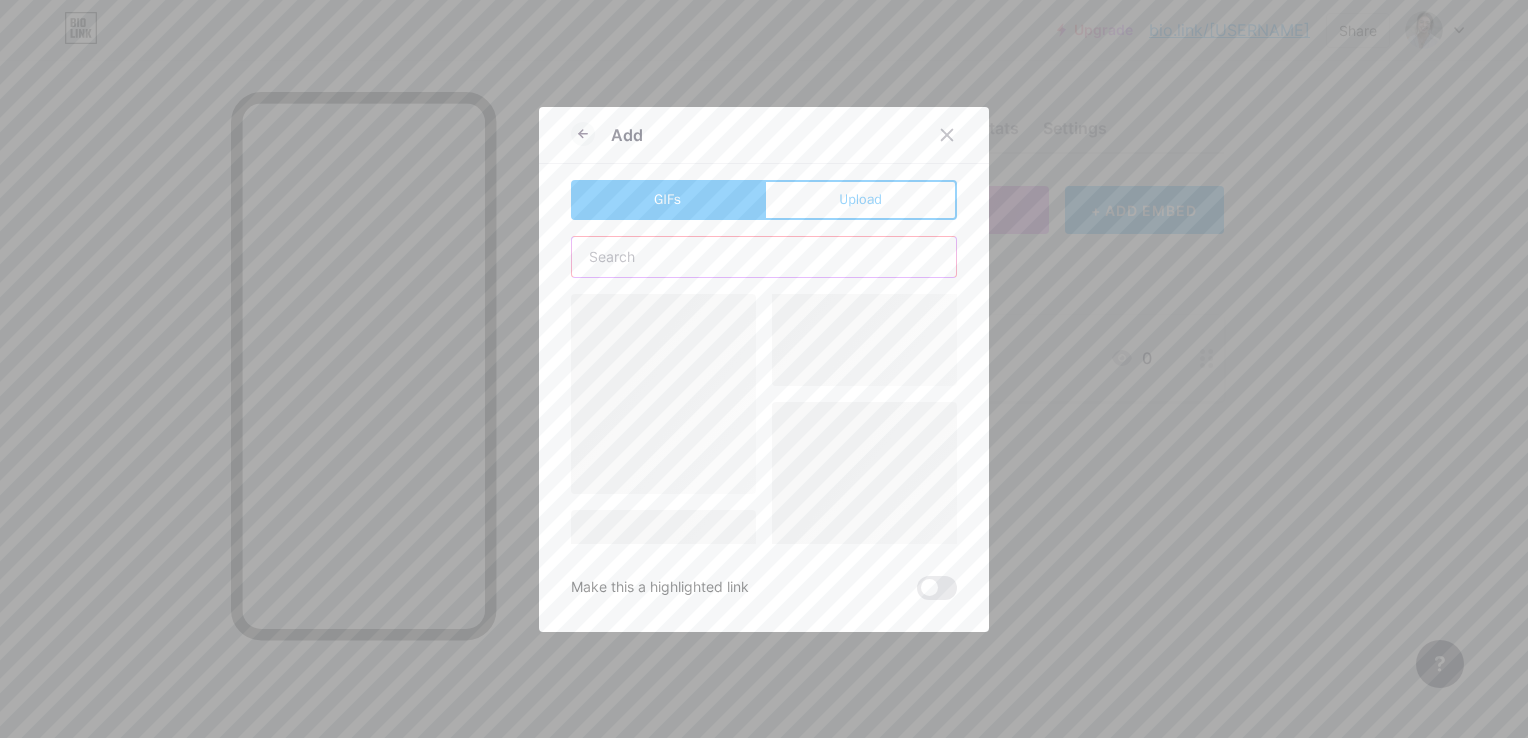 click at bounding box center (764, 257) 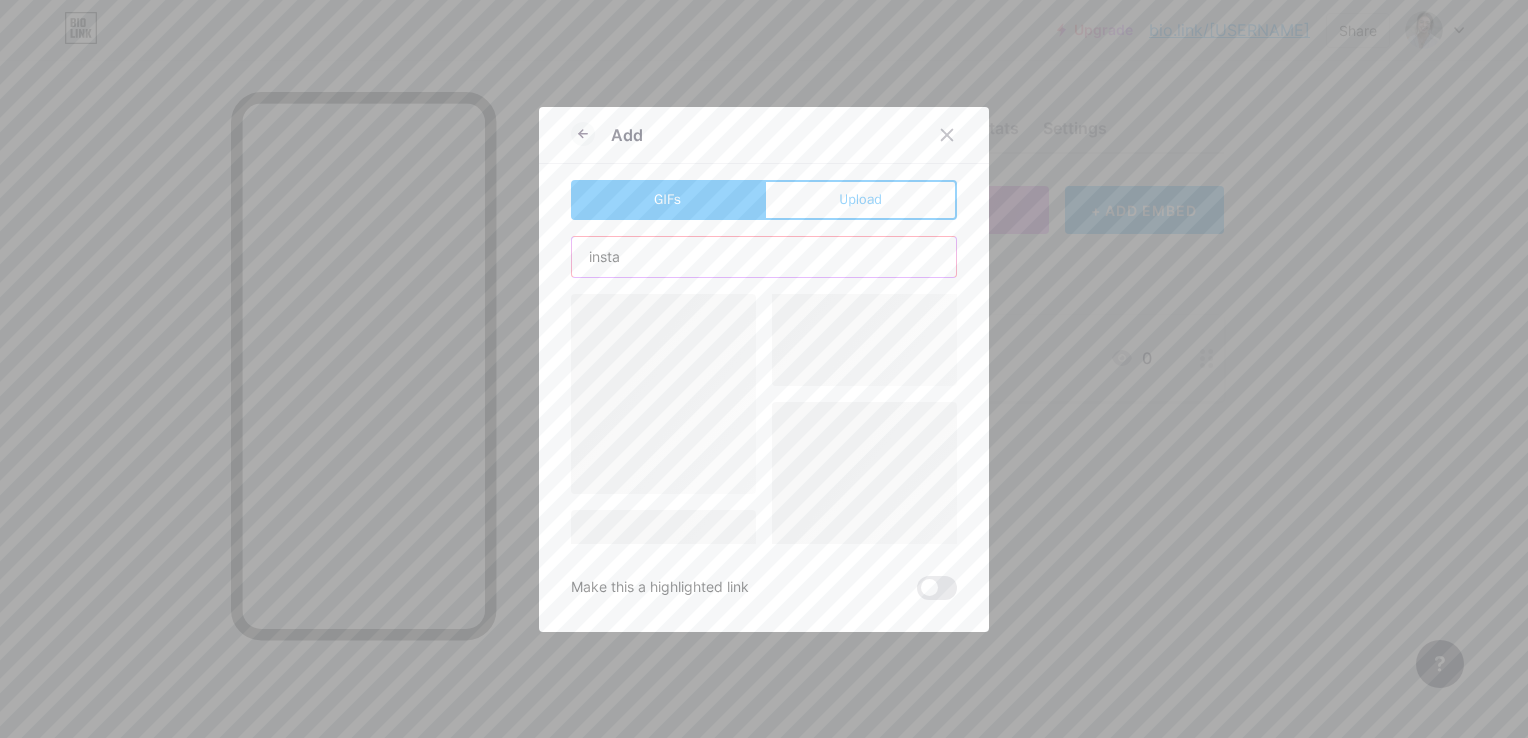 scroll, scrollTop: 289, scrollLeft: 0, axis: vertical 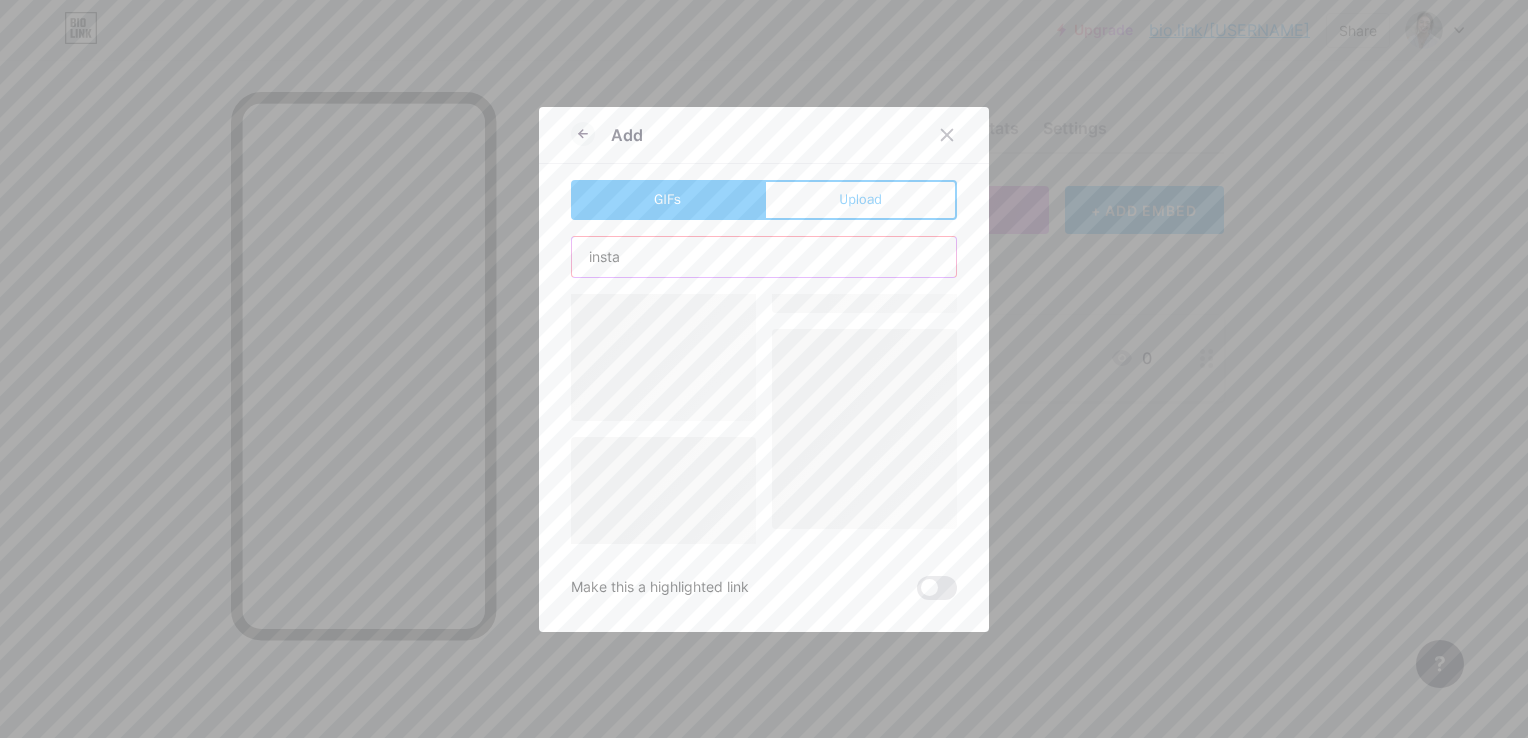 type on "insta" 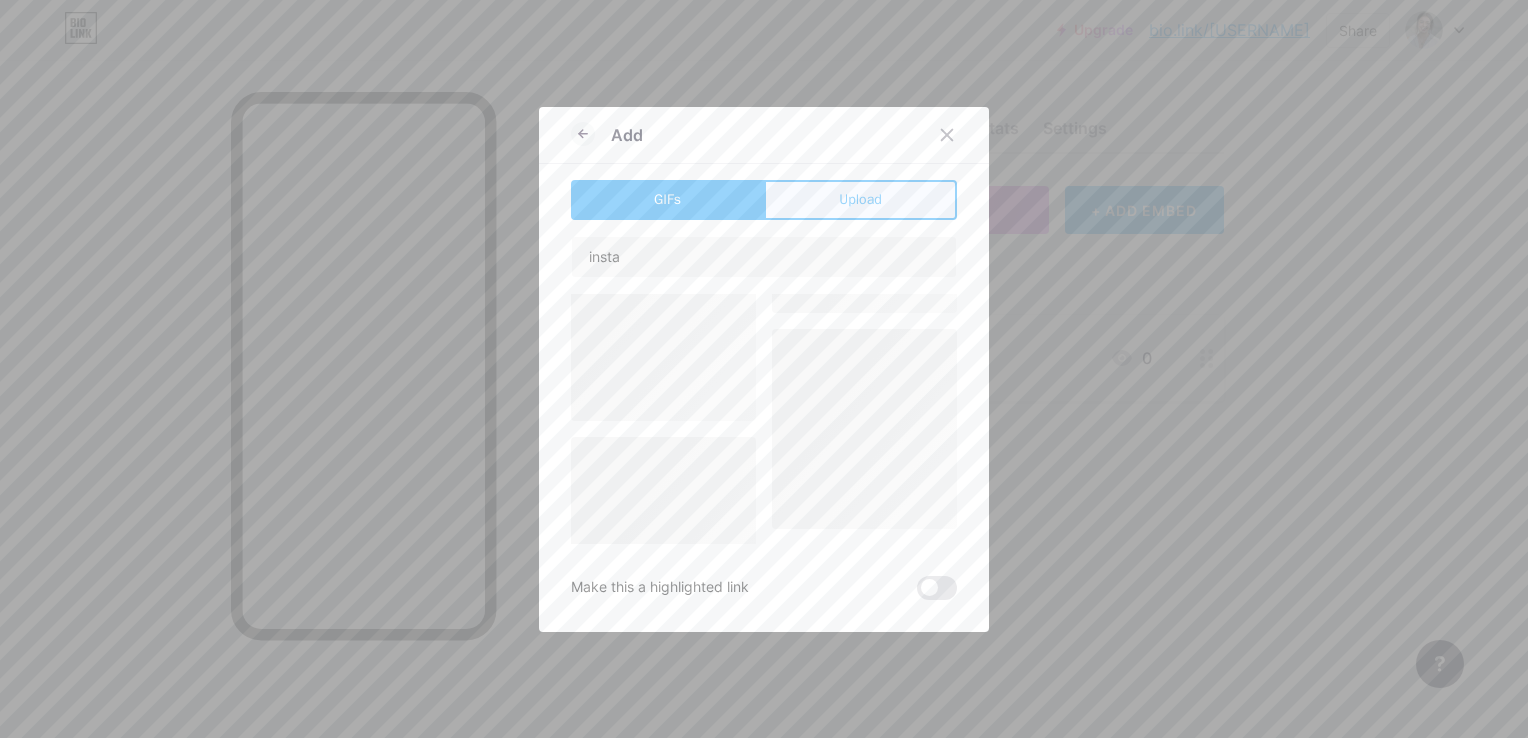 scroll, scrollTop: 0, scrollLeft: 0, axis: both 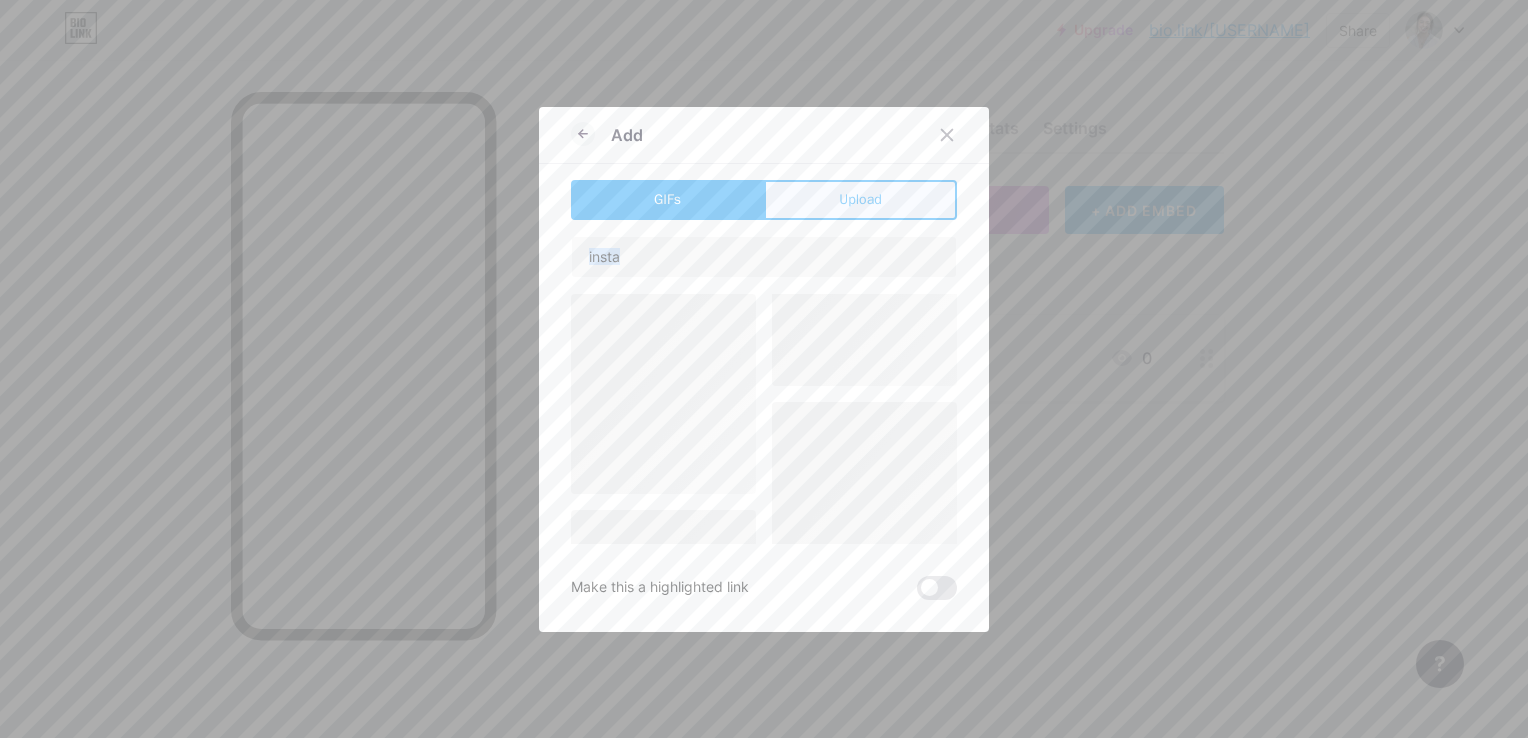 drag, startPoint x: 918, startPoint y: 246, endPoint x: 911, endPoint y: 196, distance: 50.48762 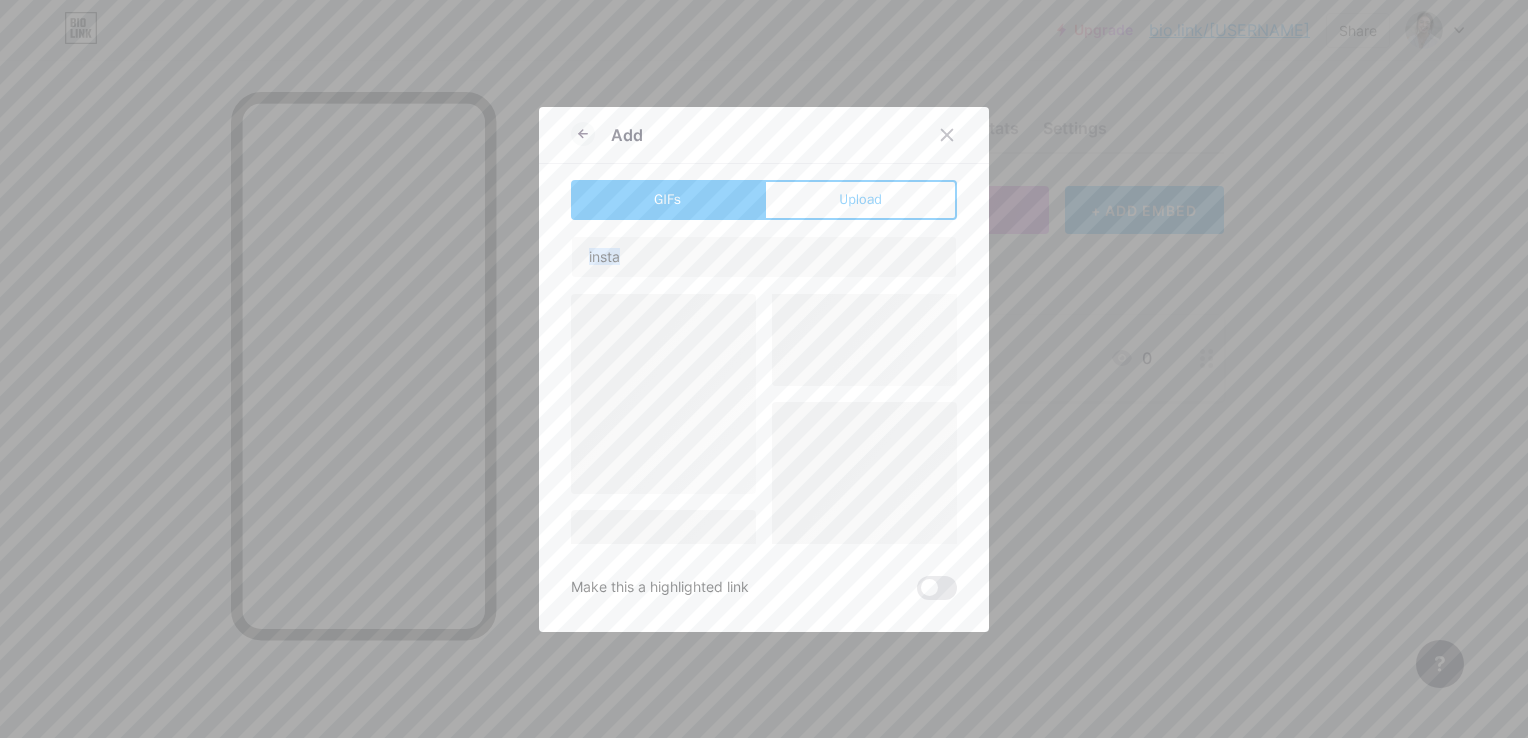 drag, startPoint x: 911, startPoint y: 196, endPoint x: 882, endPoint y: 201, distance: 29.427877 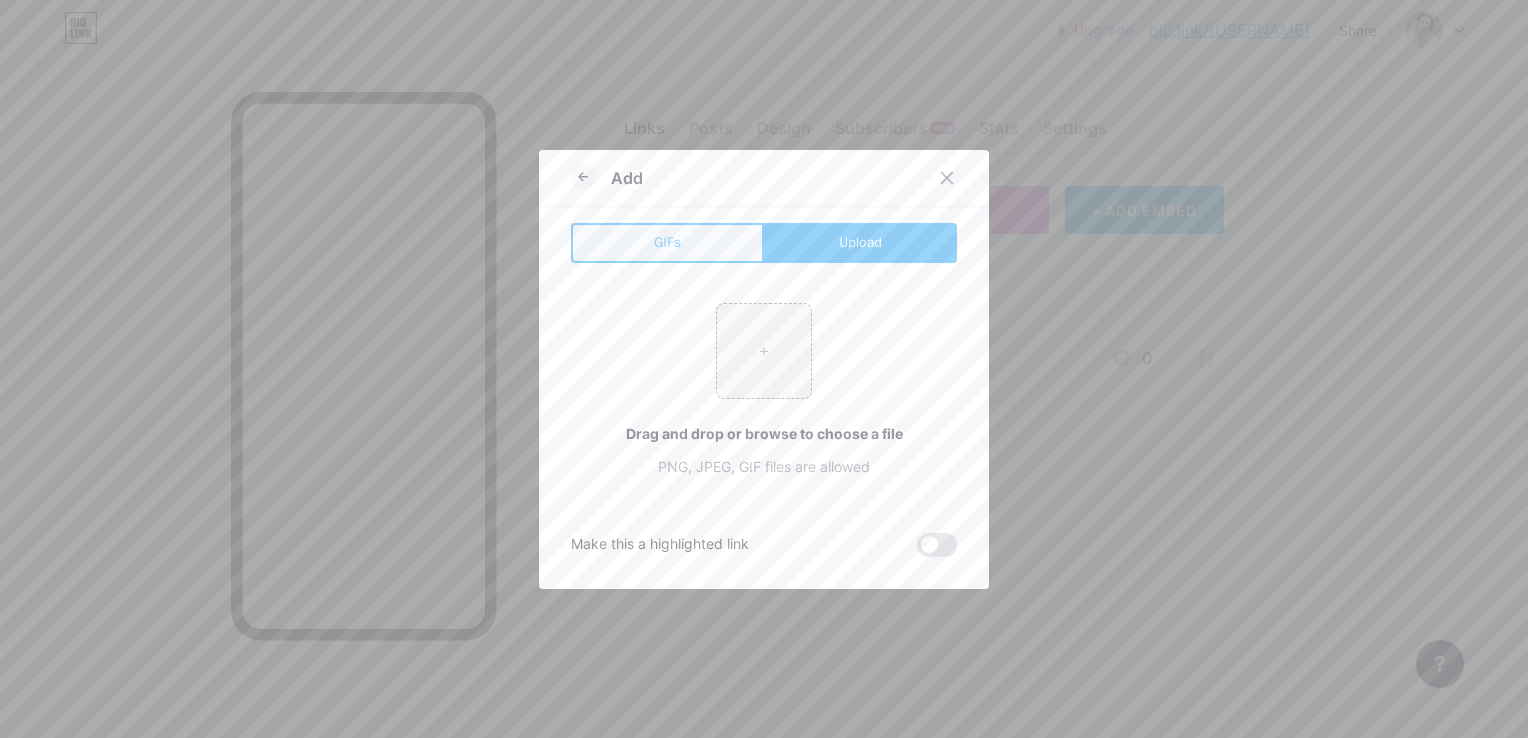 click on "GIFs" at bounding box center (667, 243) 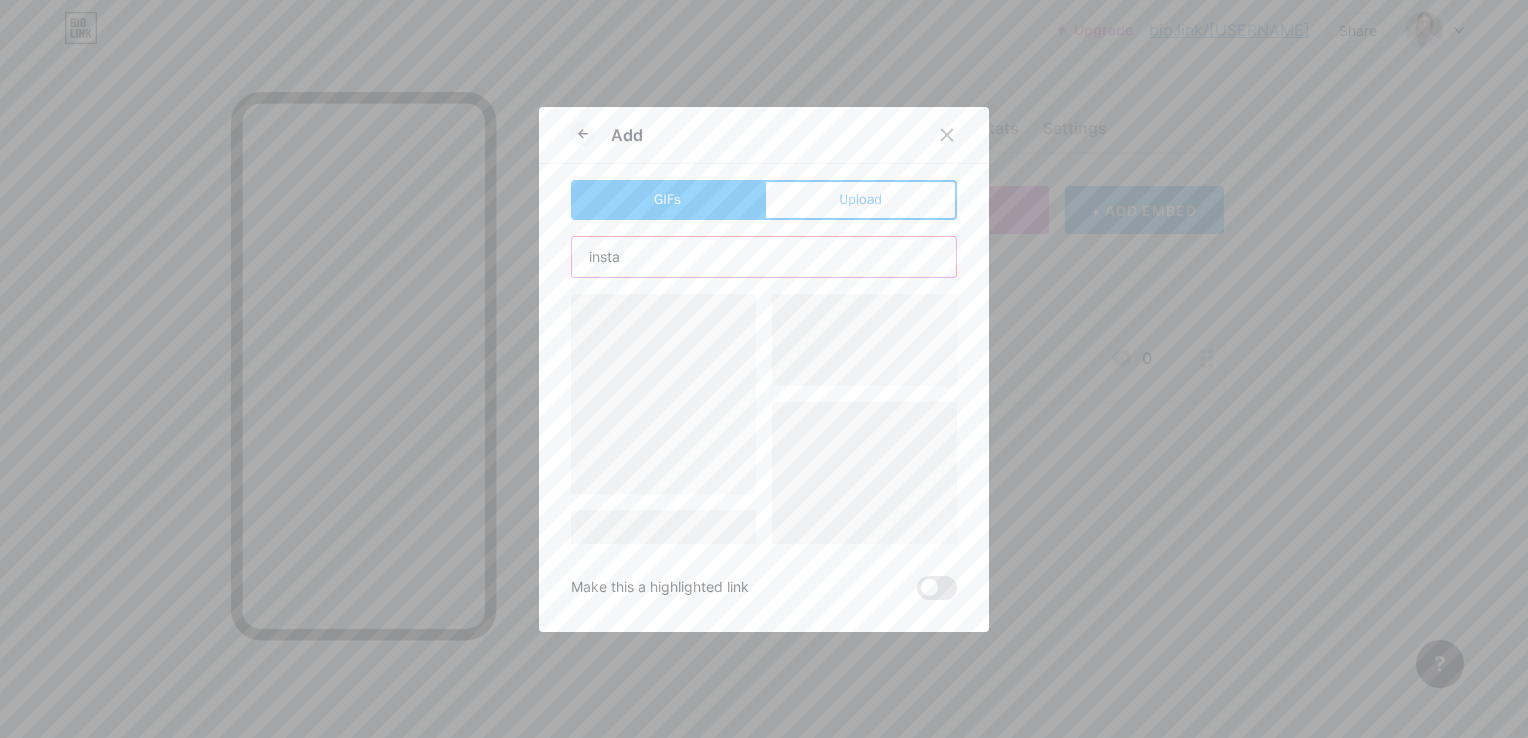 click on "insta" at bounding box center (764, 257) 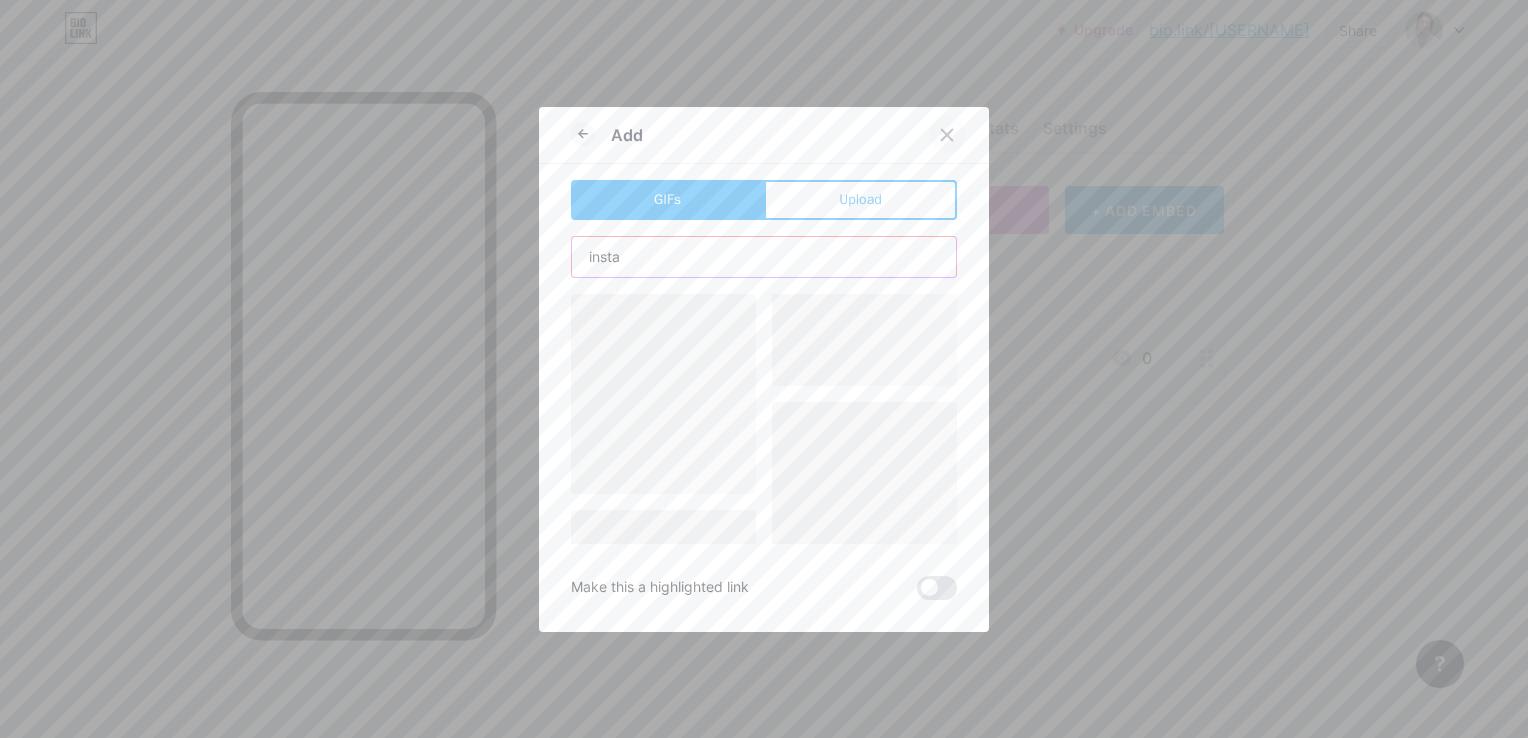 type on "insta" 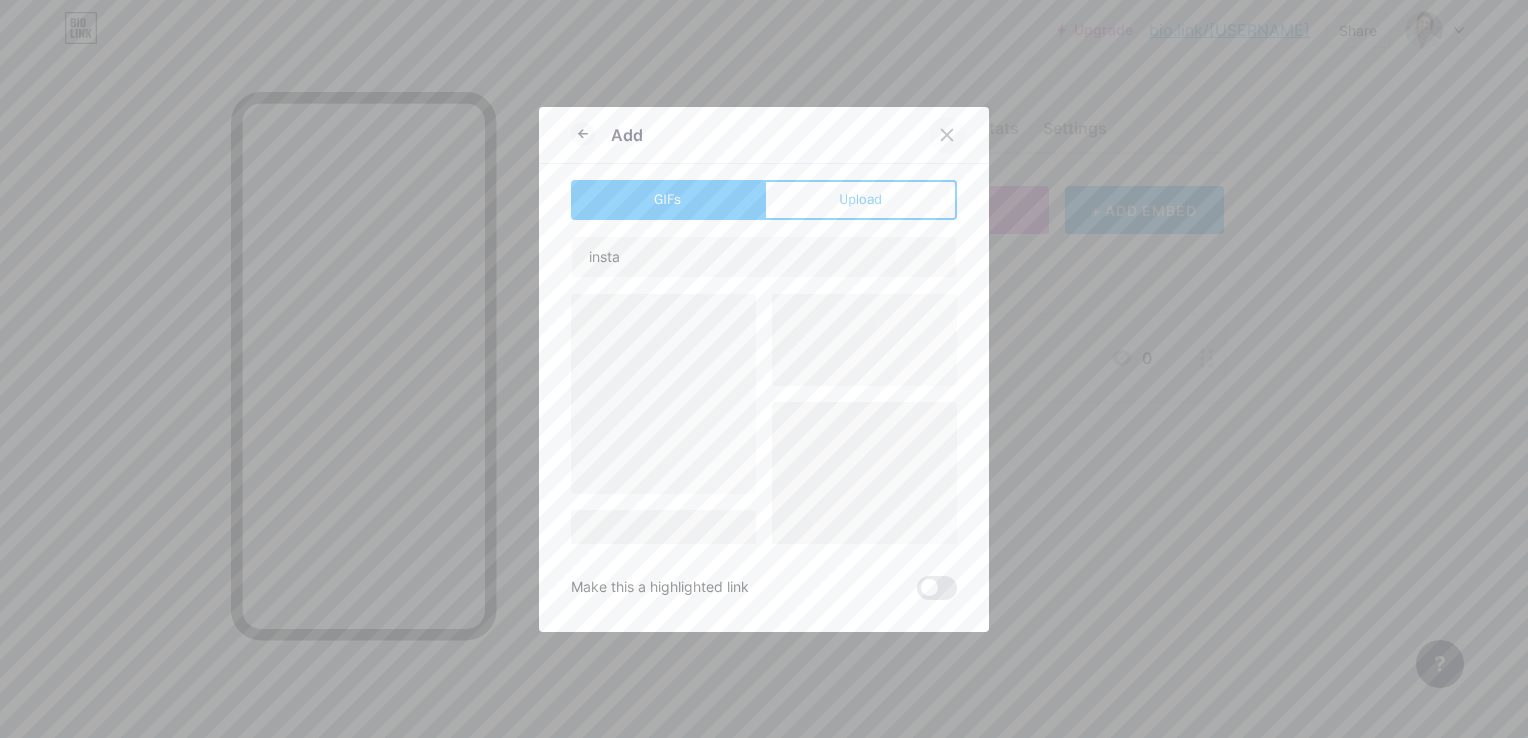 click 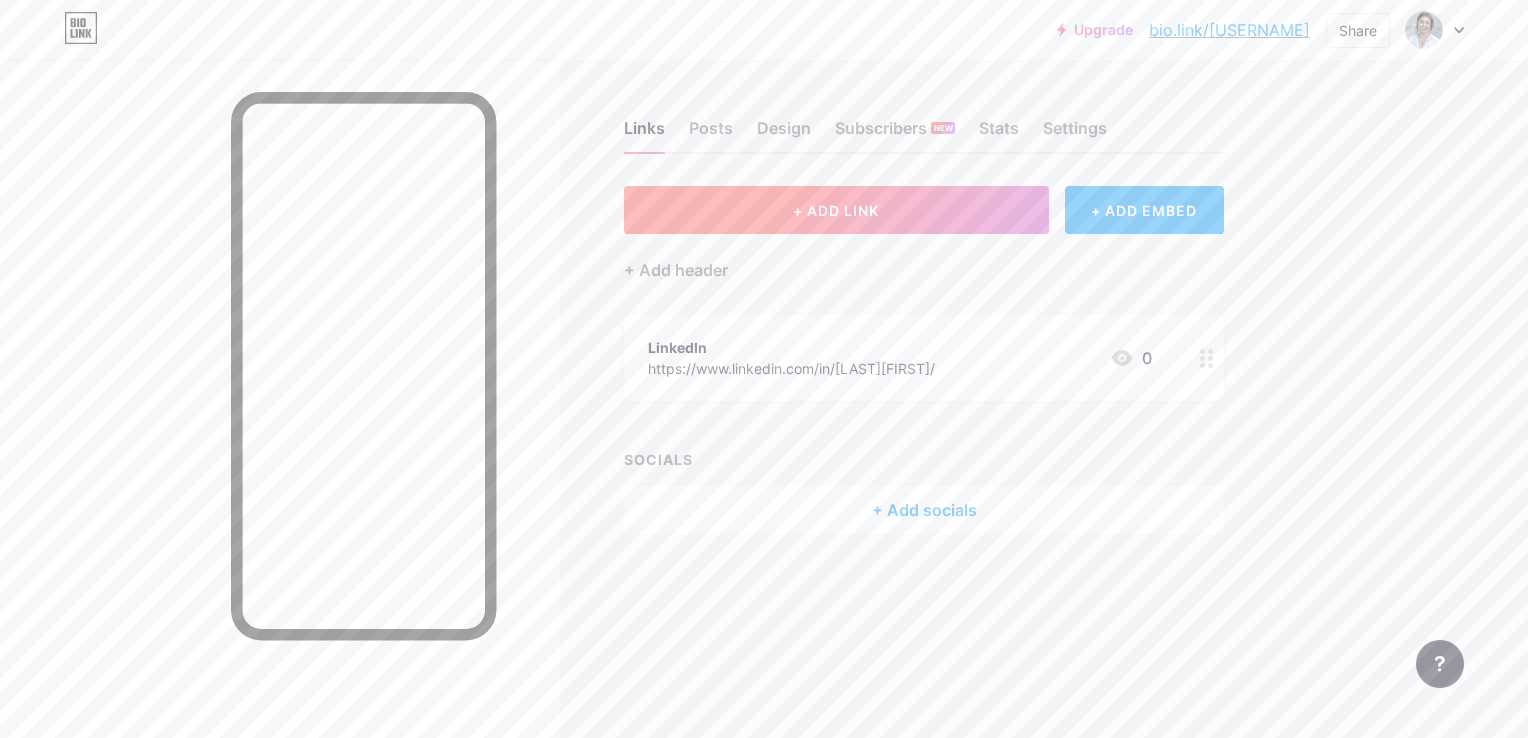 click on "+ ADD LINK" at bounding box center (836, 210) 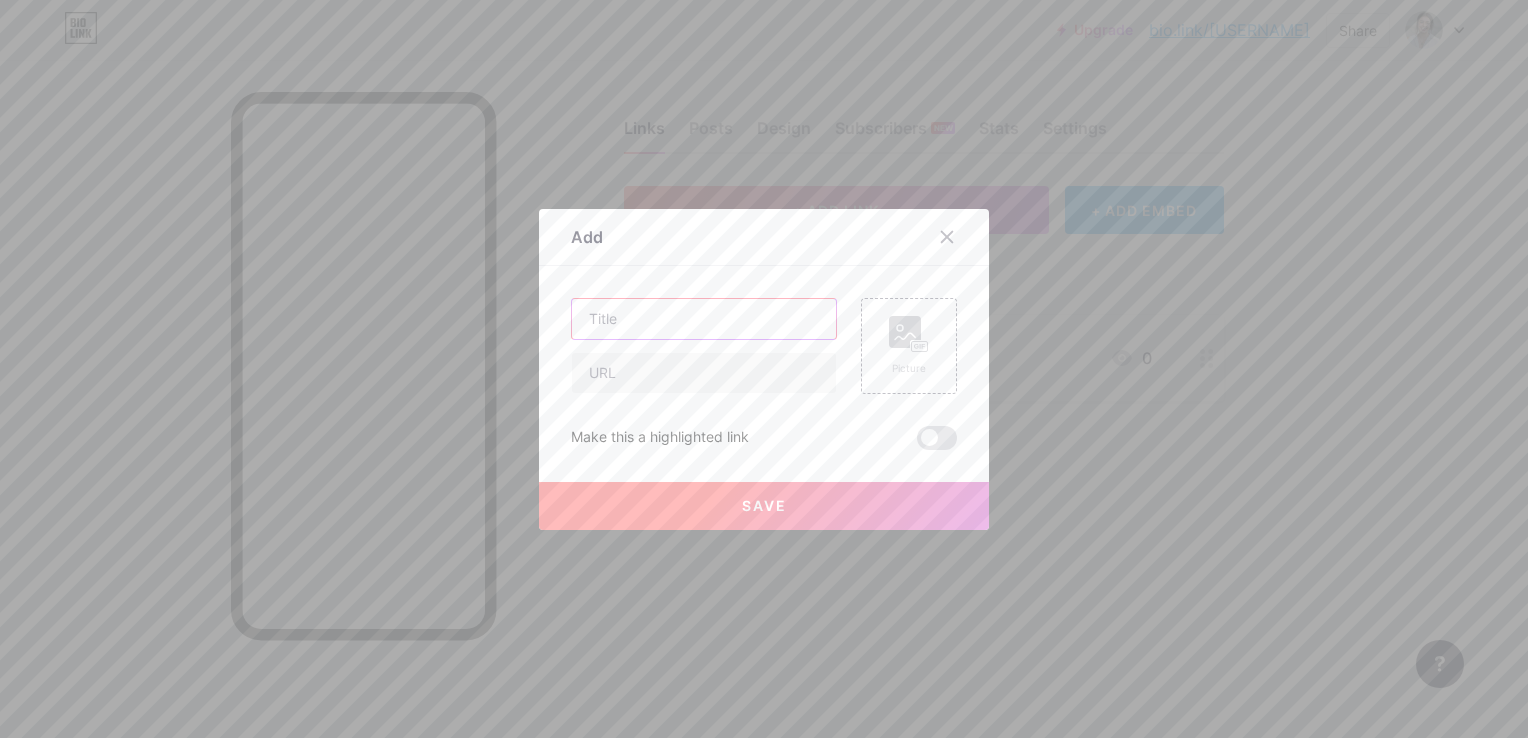 click at bounding box center [704, 319] 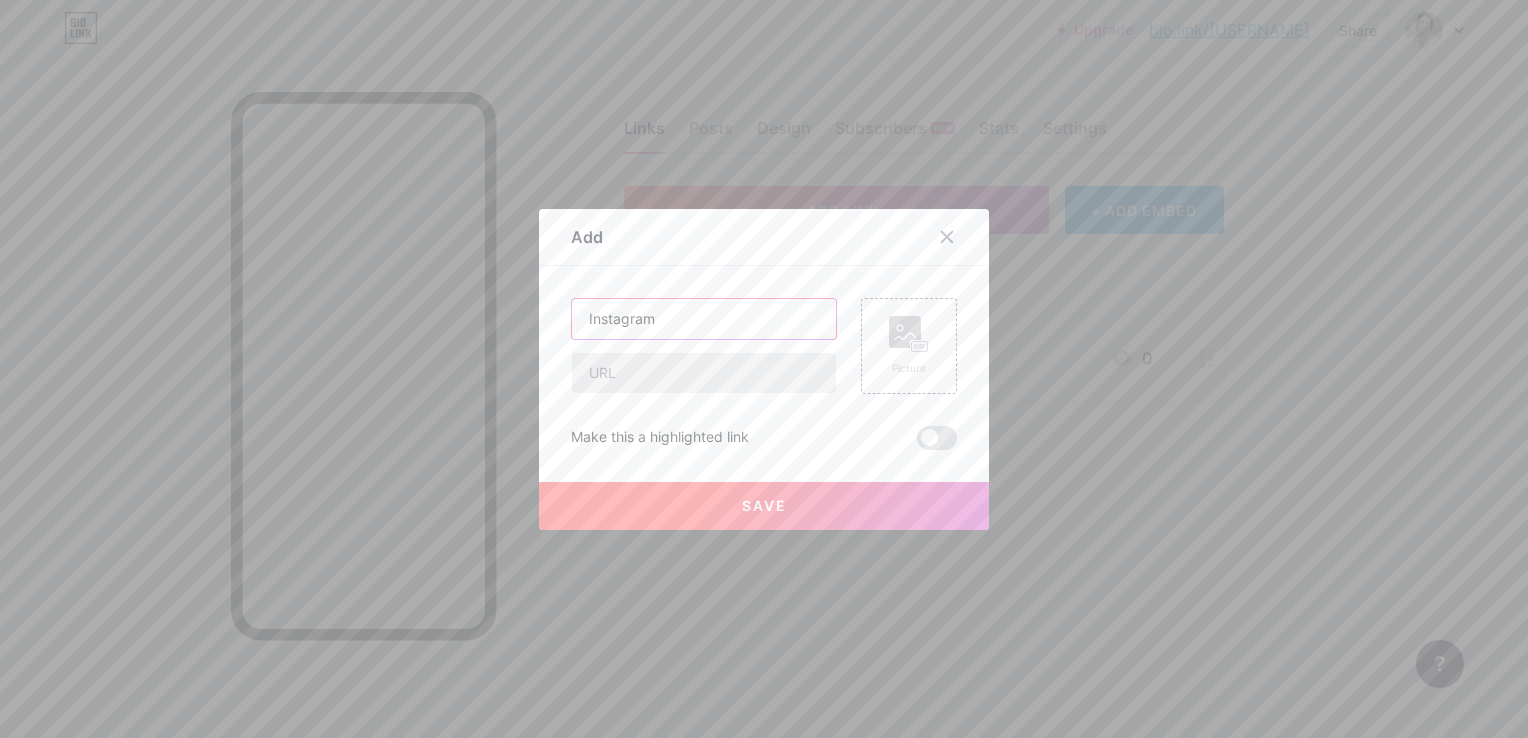 type on "Instagram" 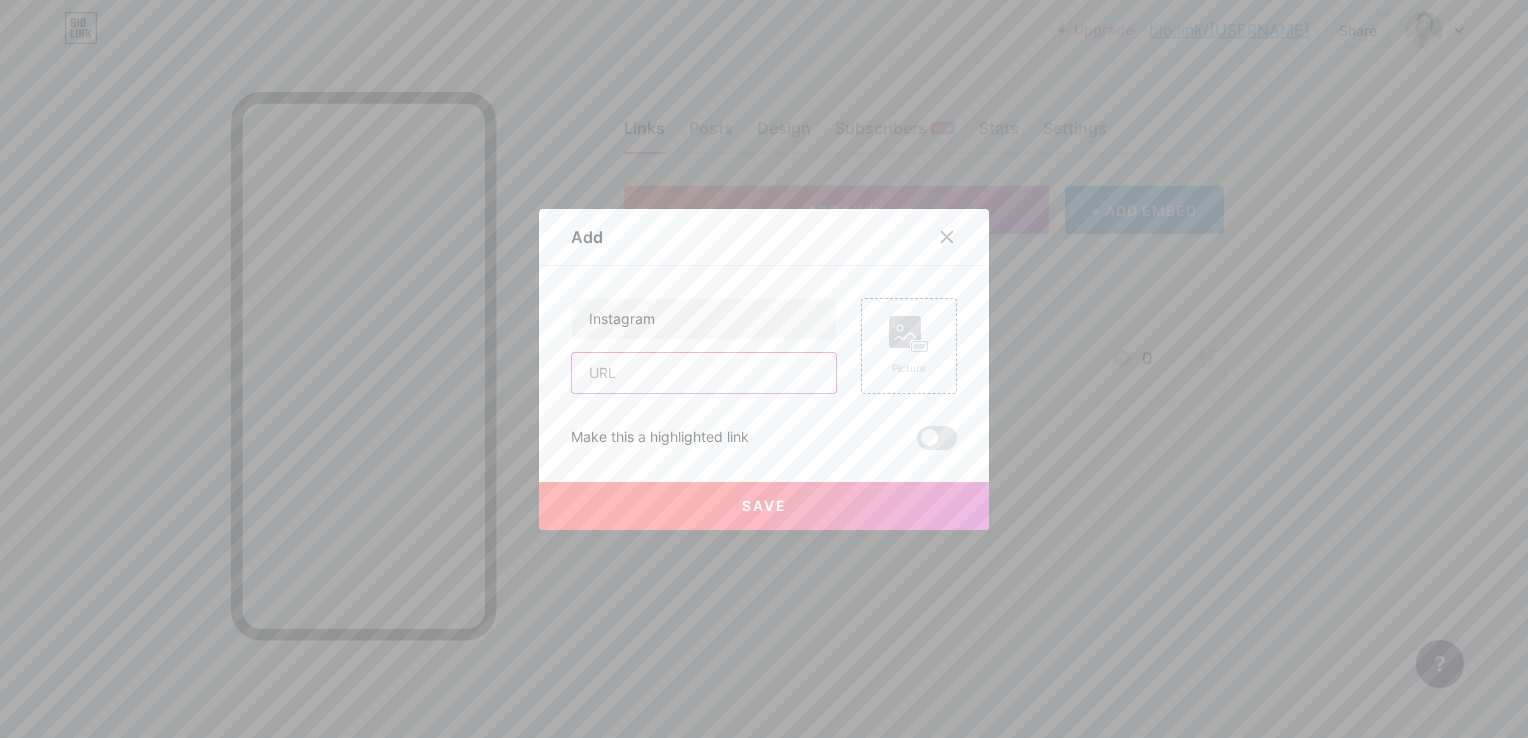 click at bounding box center (704, 373) 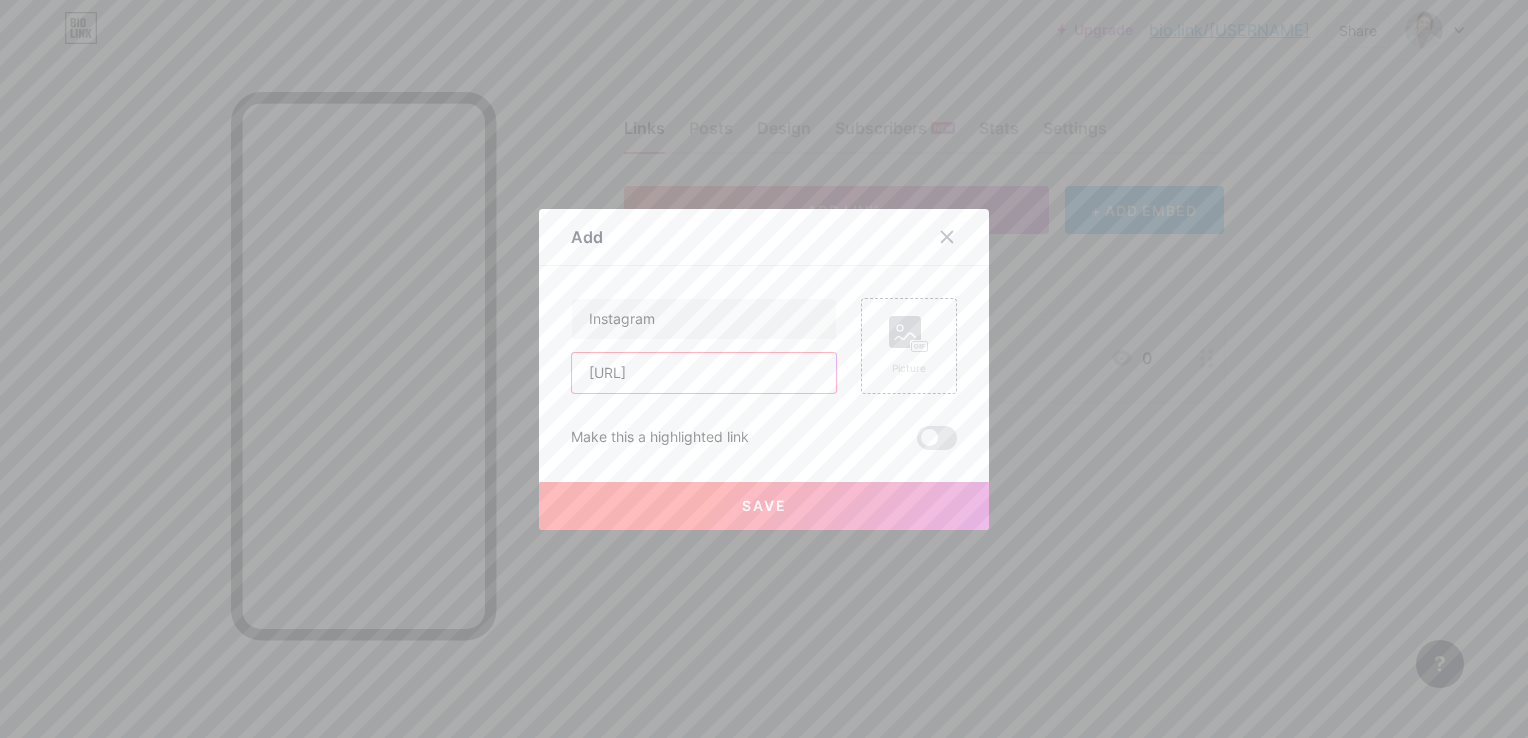 scroll, scrollTop: 0, scrollLeft: 121, axis: horizontal 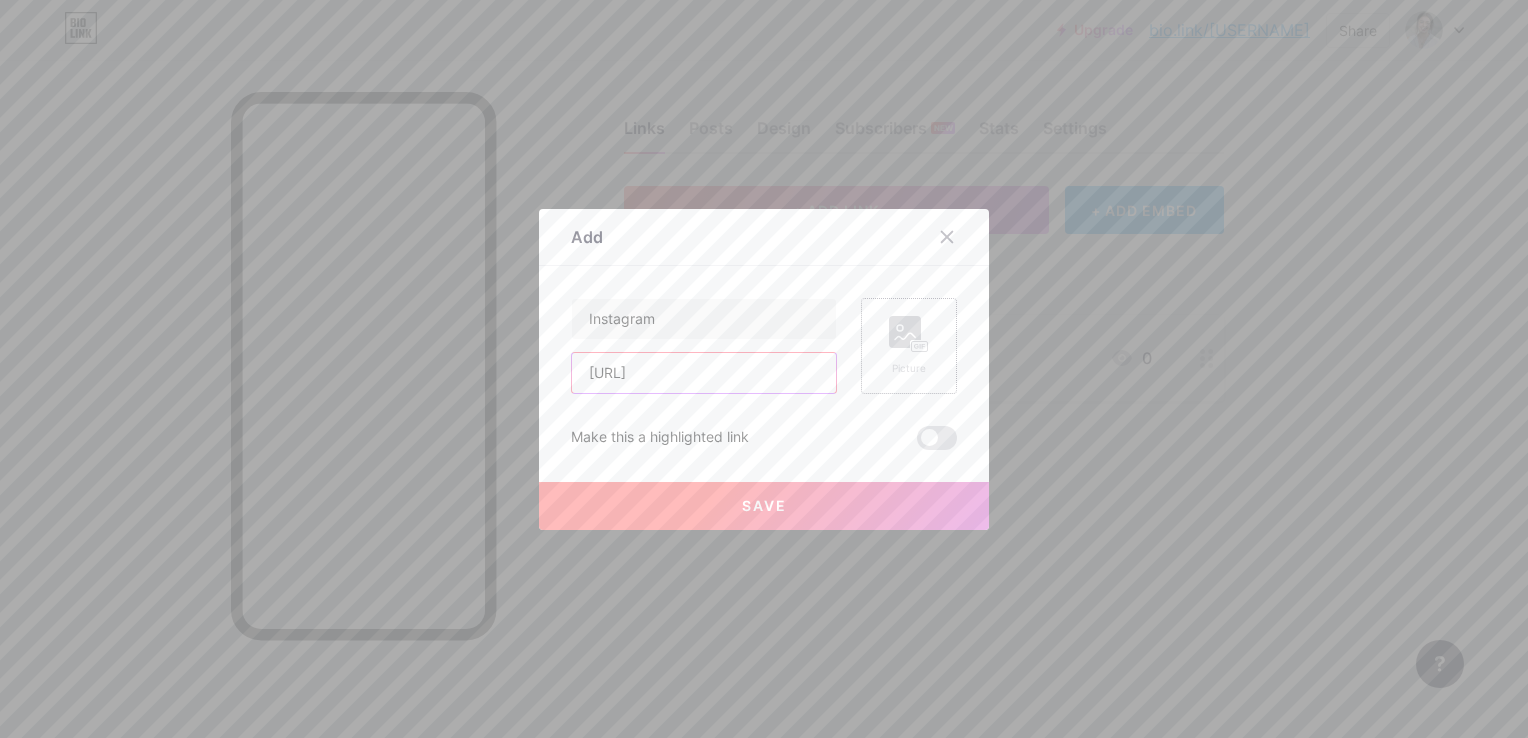 type on "[URL]" 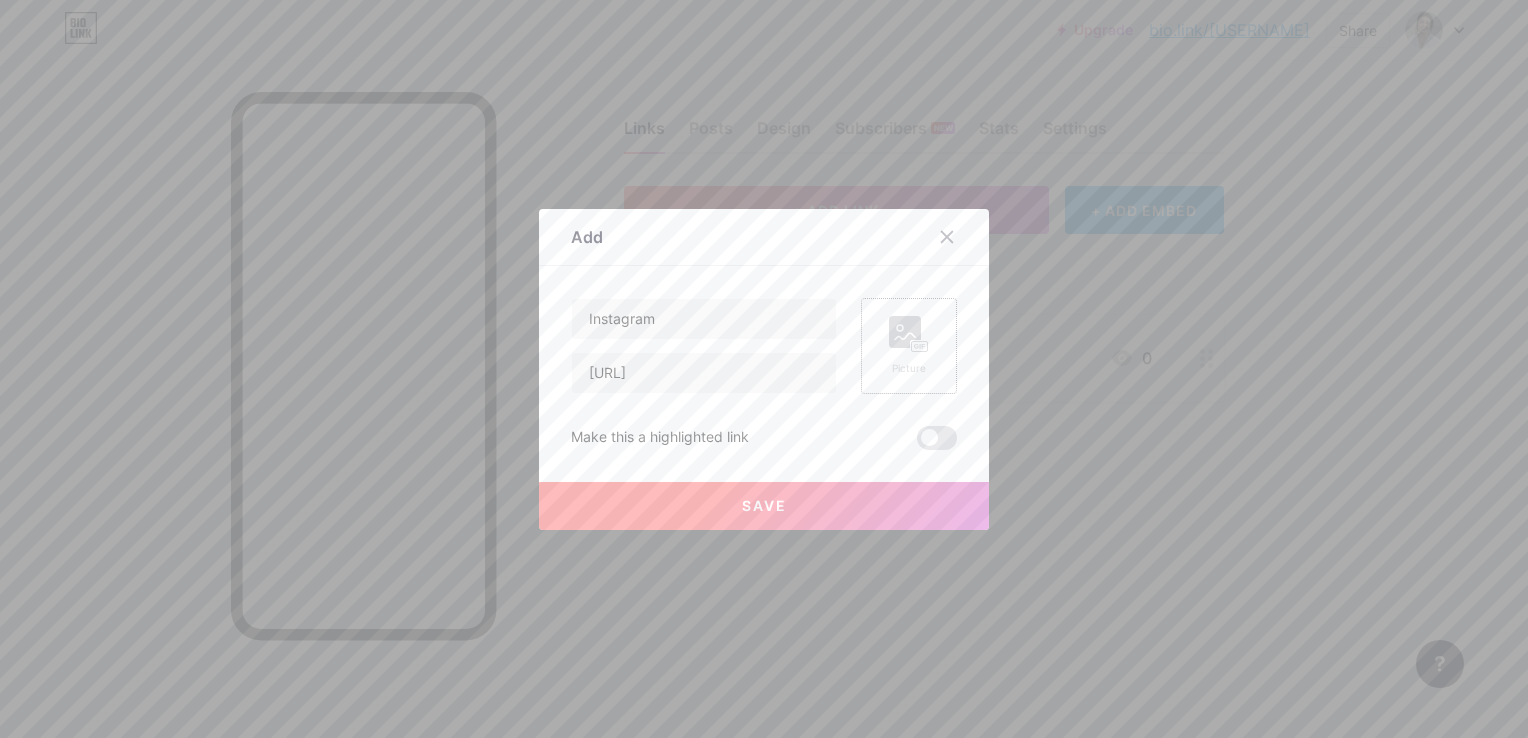 click on "Picture" at bounding box center [909, 346] 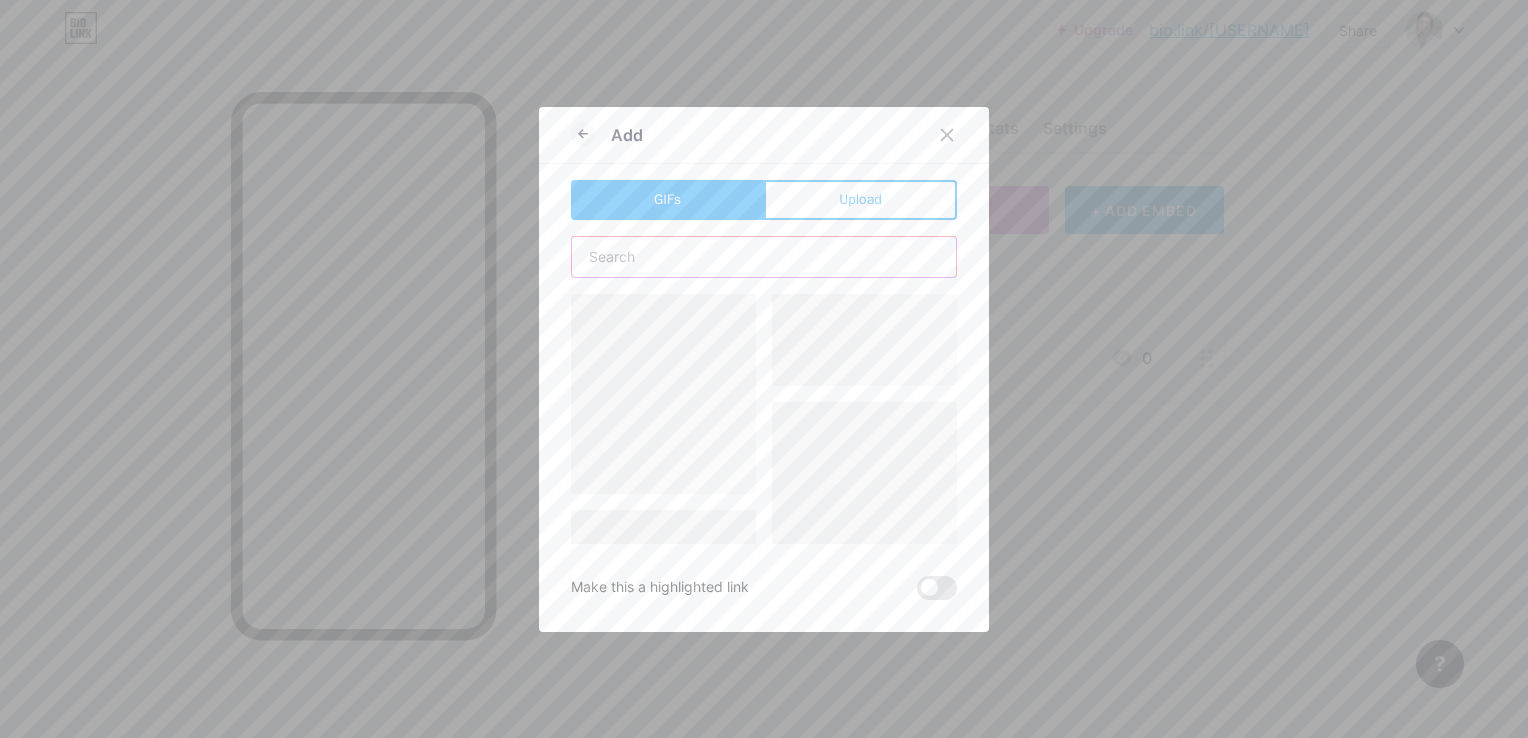 click at bounding box center (764, 257) 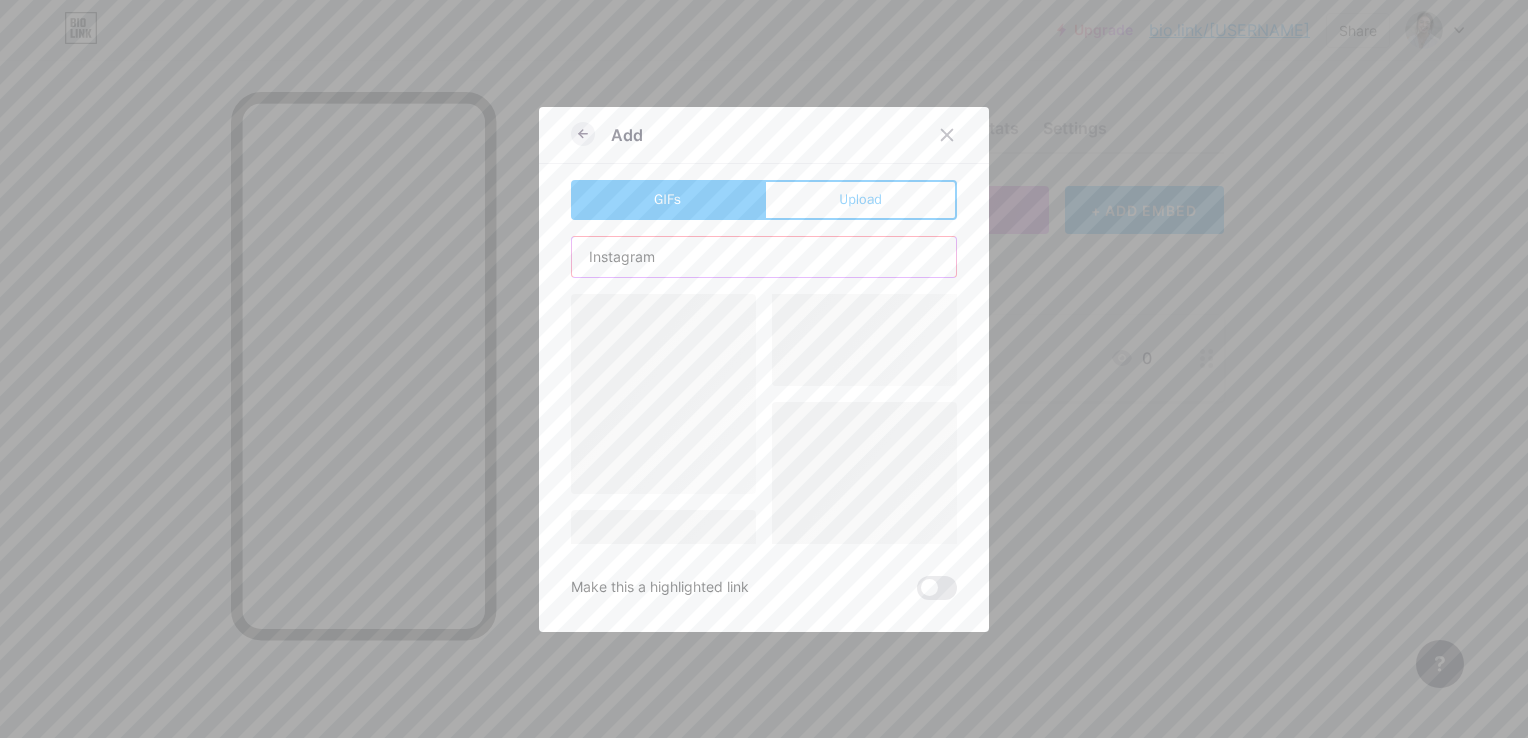type on "Instagram" 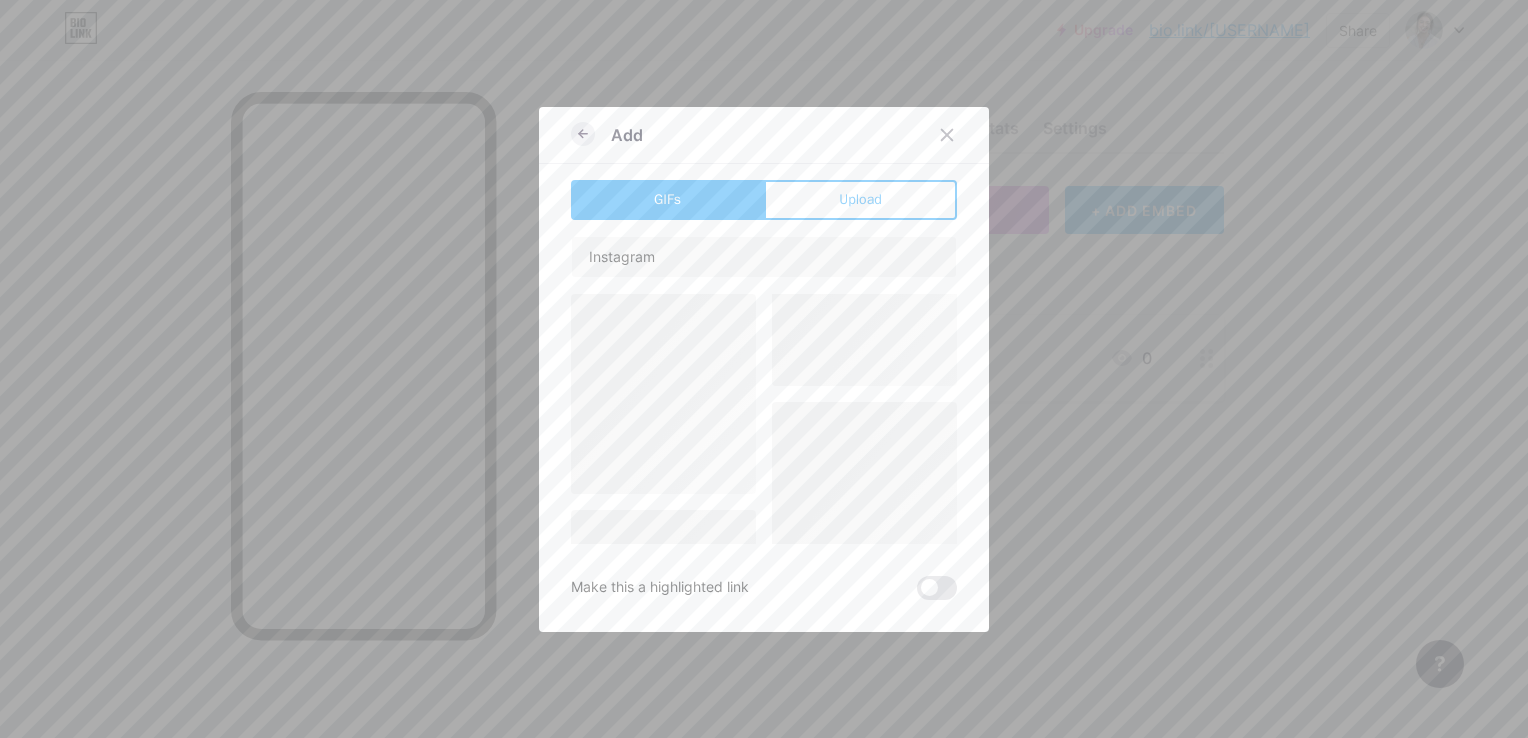 click 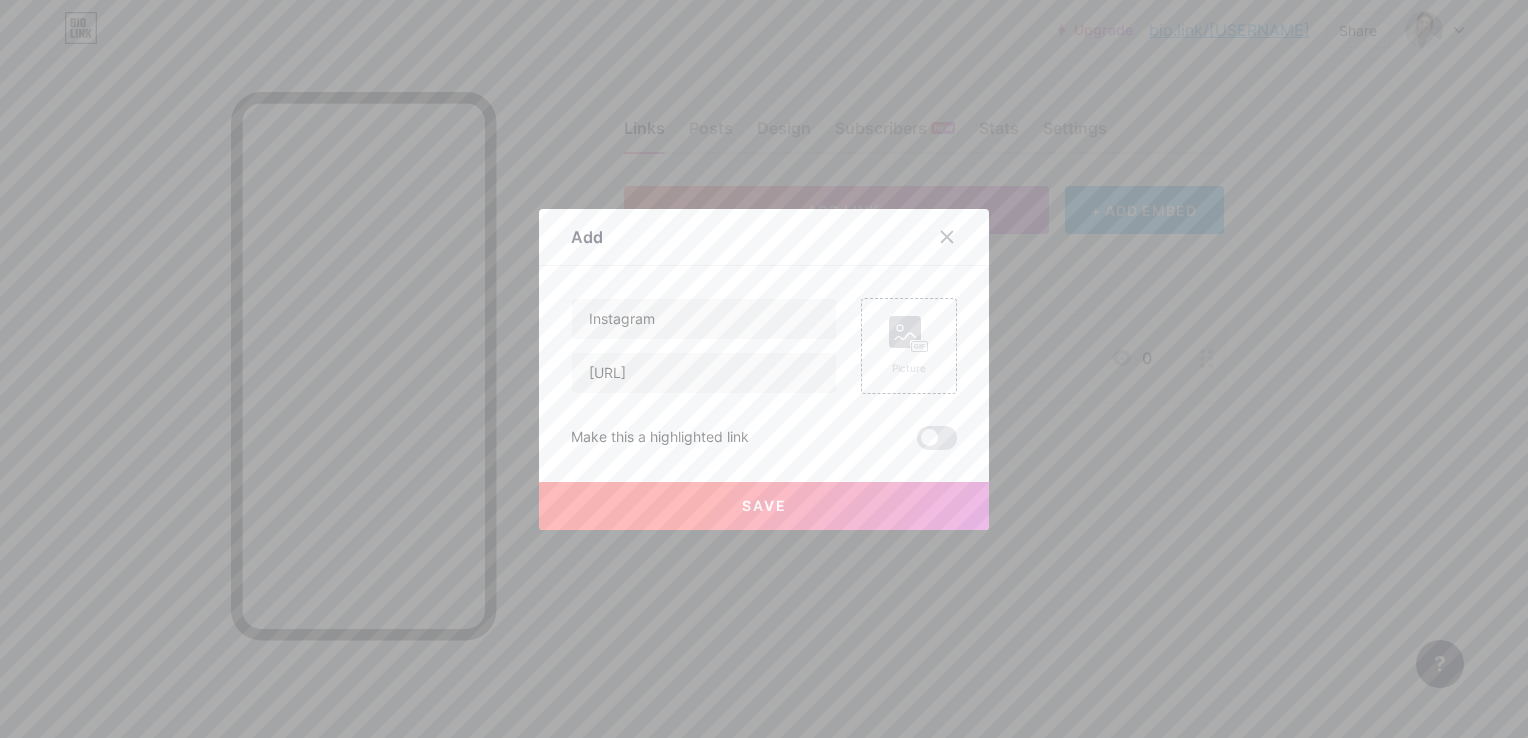 click on "Save" at bounding box center [764, 506] 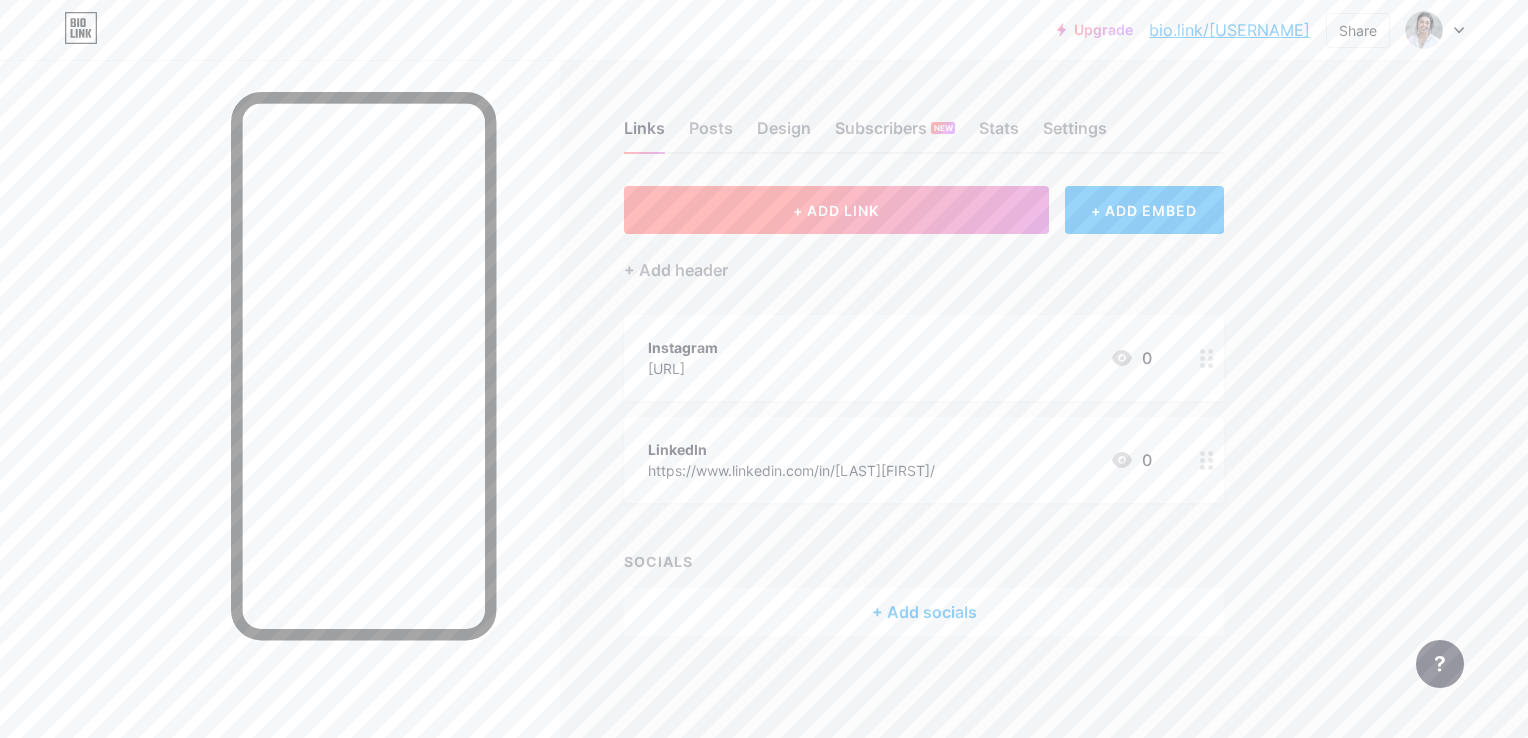 click on "+ ADD LINK" at bounding box center (836, 210) 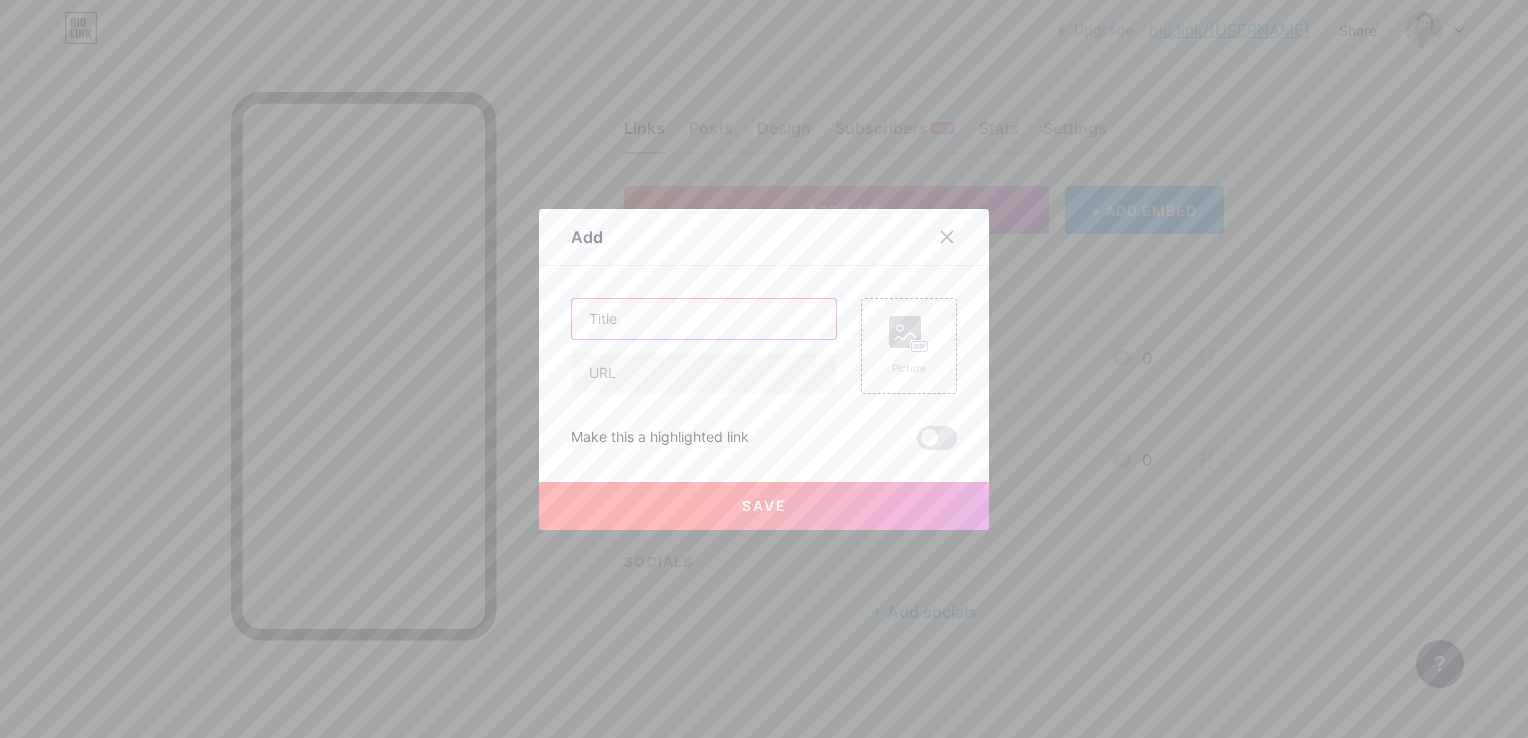 click at bounding box center [704, 319] 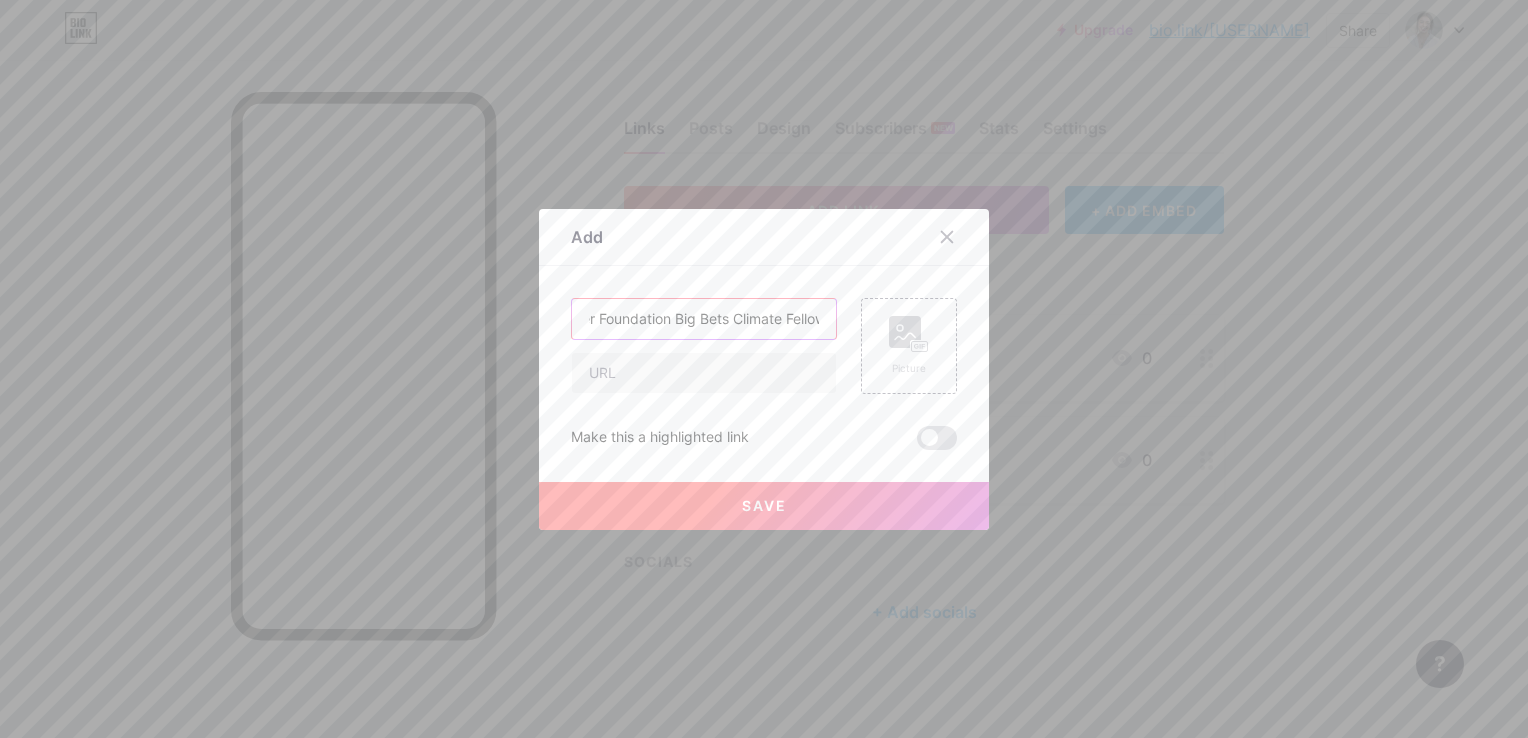 scroll, scrollTop: 0, scrollLeft: 78, axis: horizontal 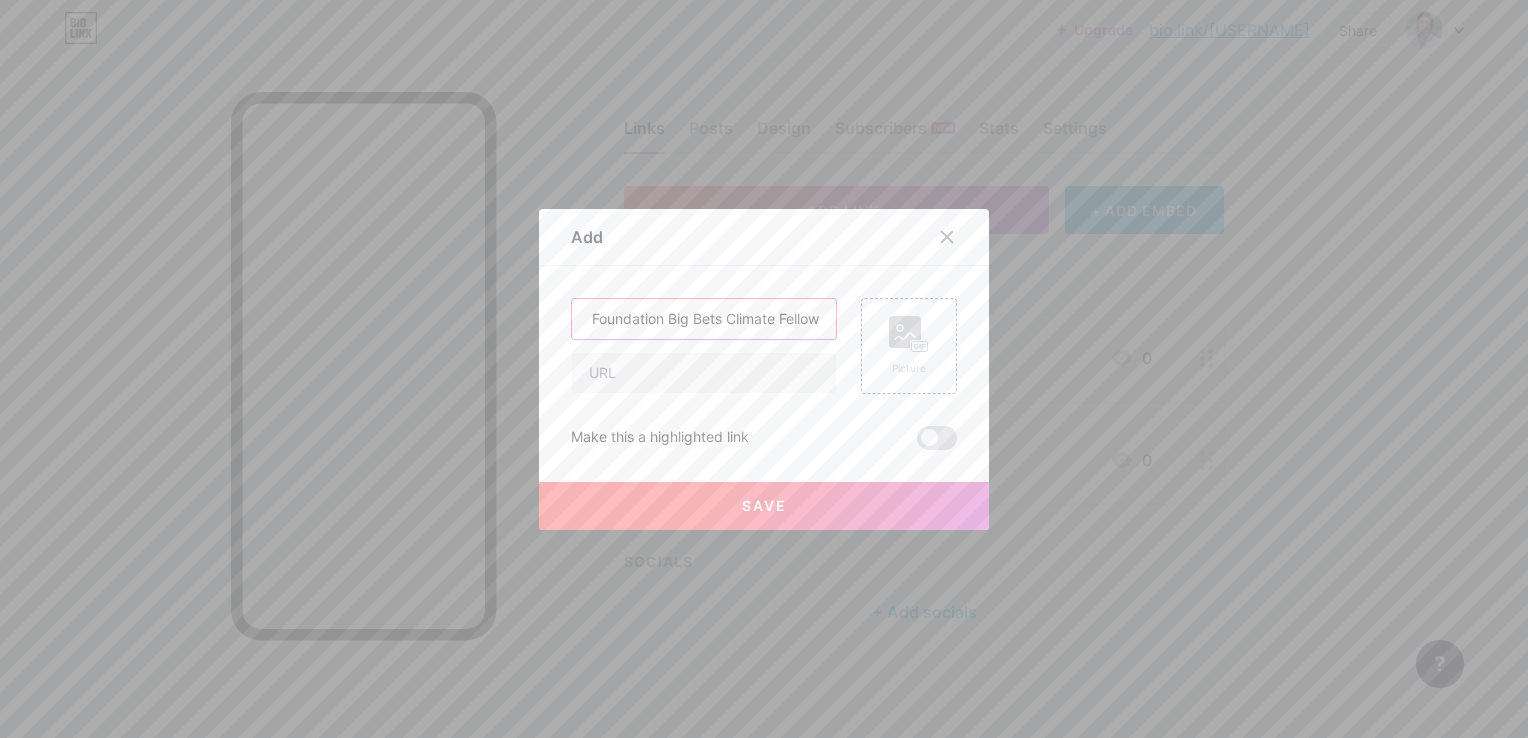 type on "Rockefeller Foundation Big Bets Climate Fellow" 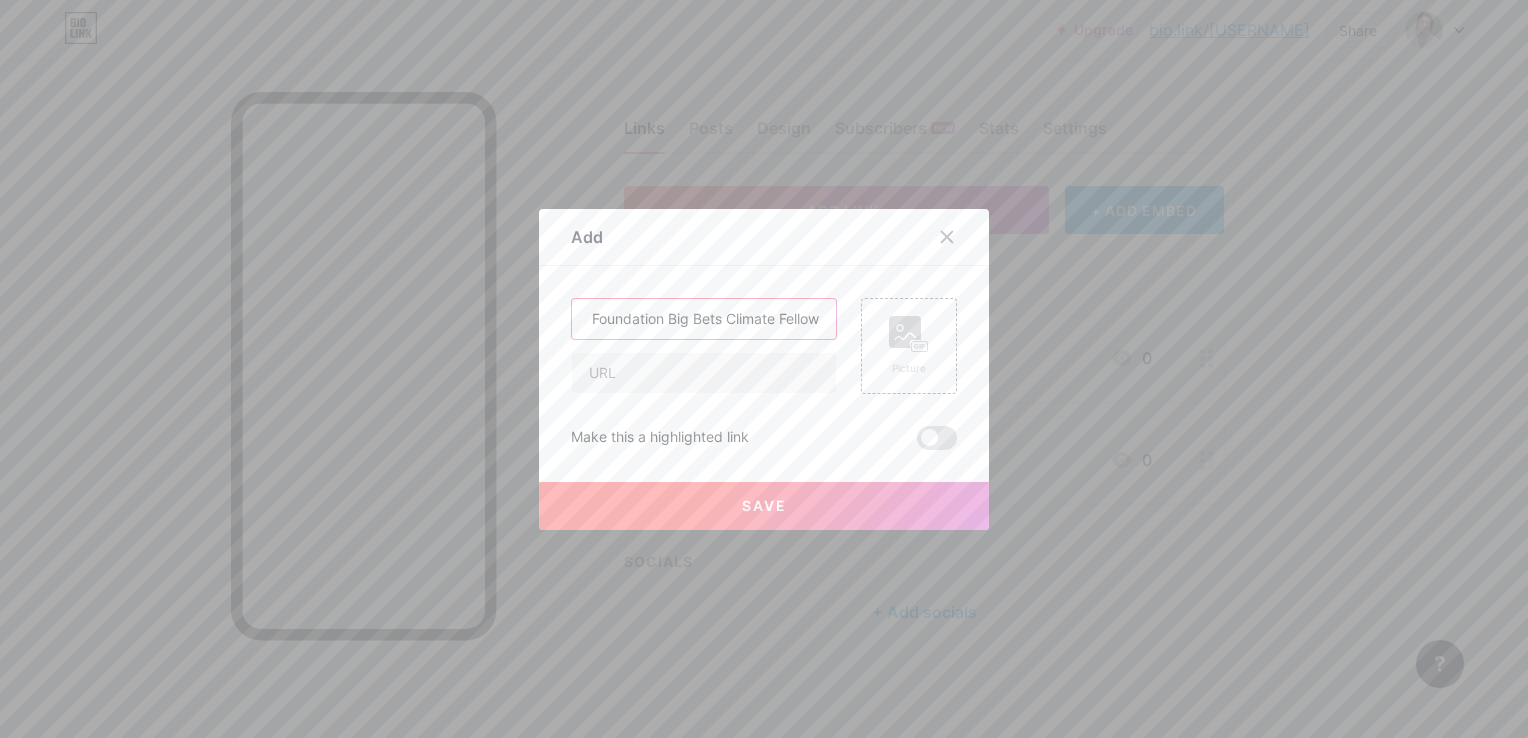 scroll, scrollTop: 0, scrollLeft: 0, axis: both 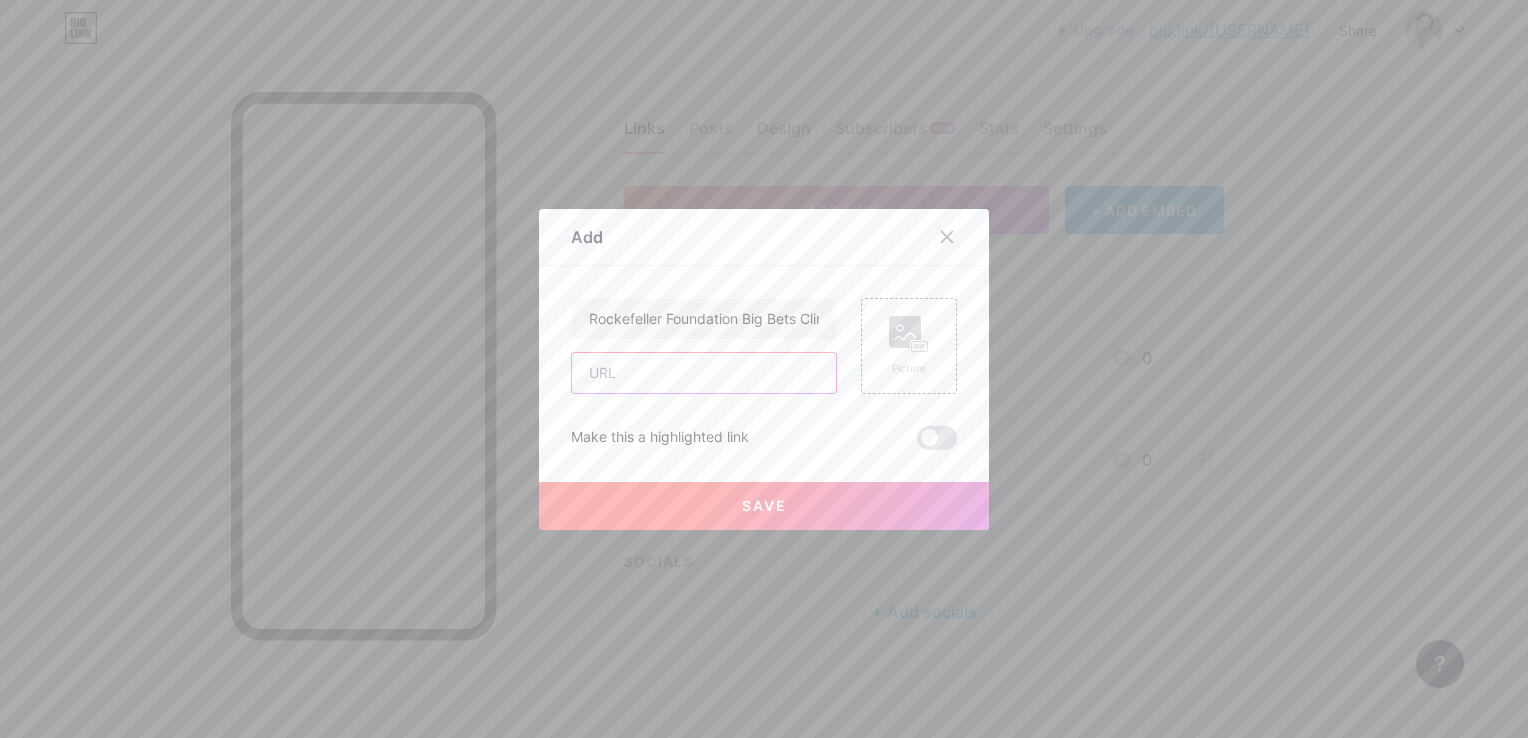 click at bounding box center [704, 373] 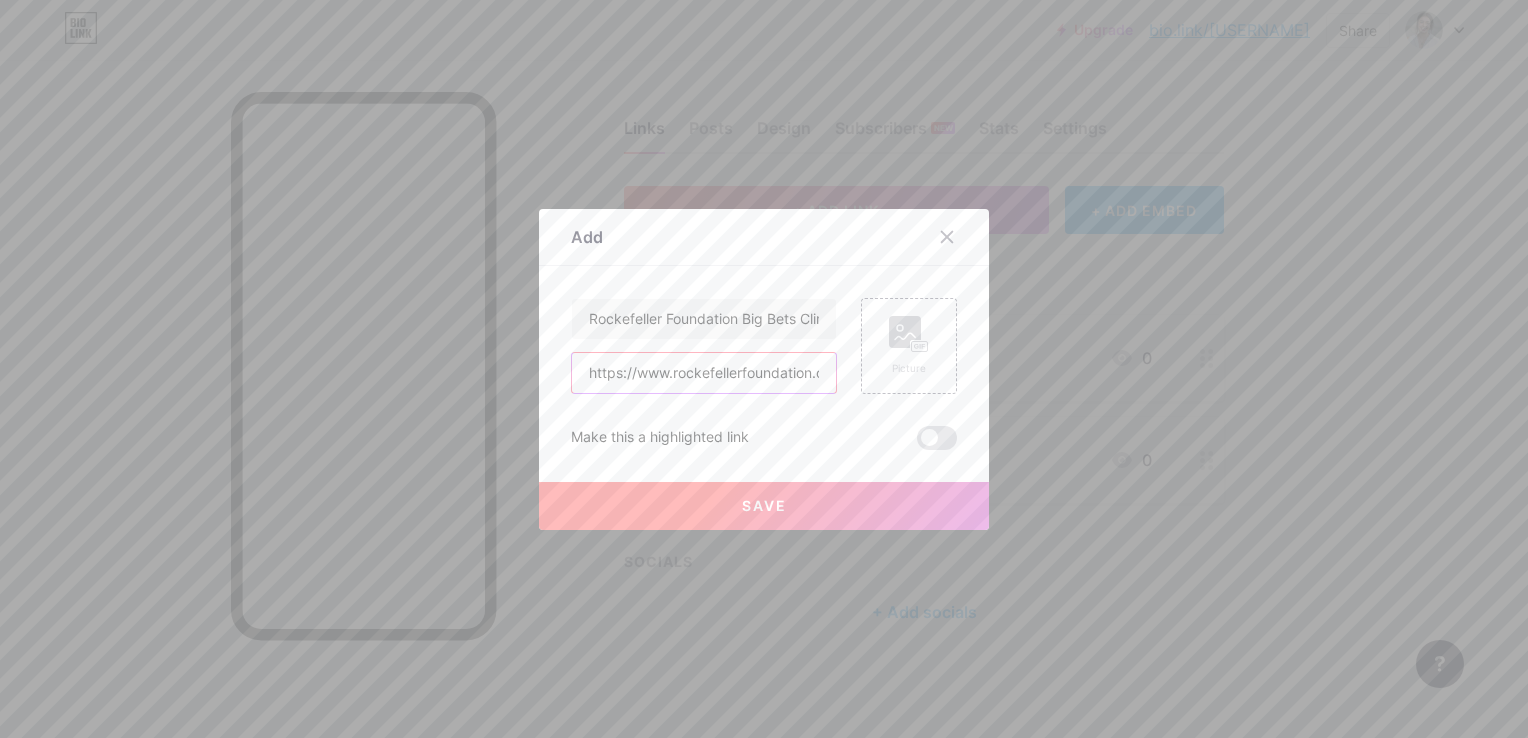 scroll, scrollTop: 0, scrollLeft: 509, axis: horizontal 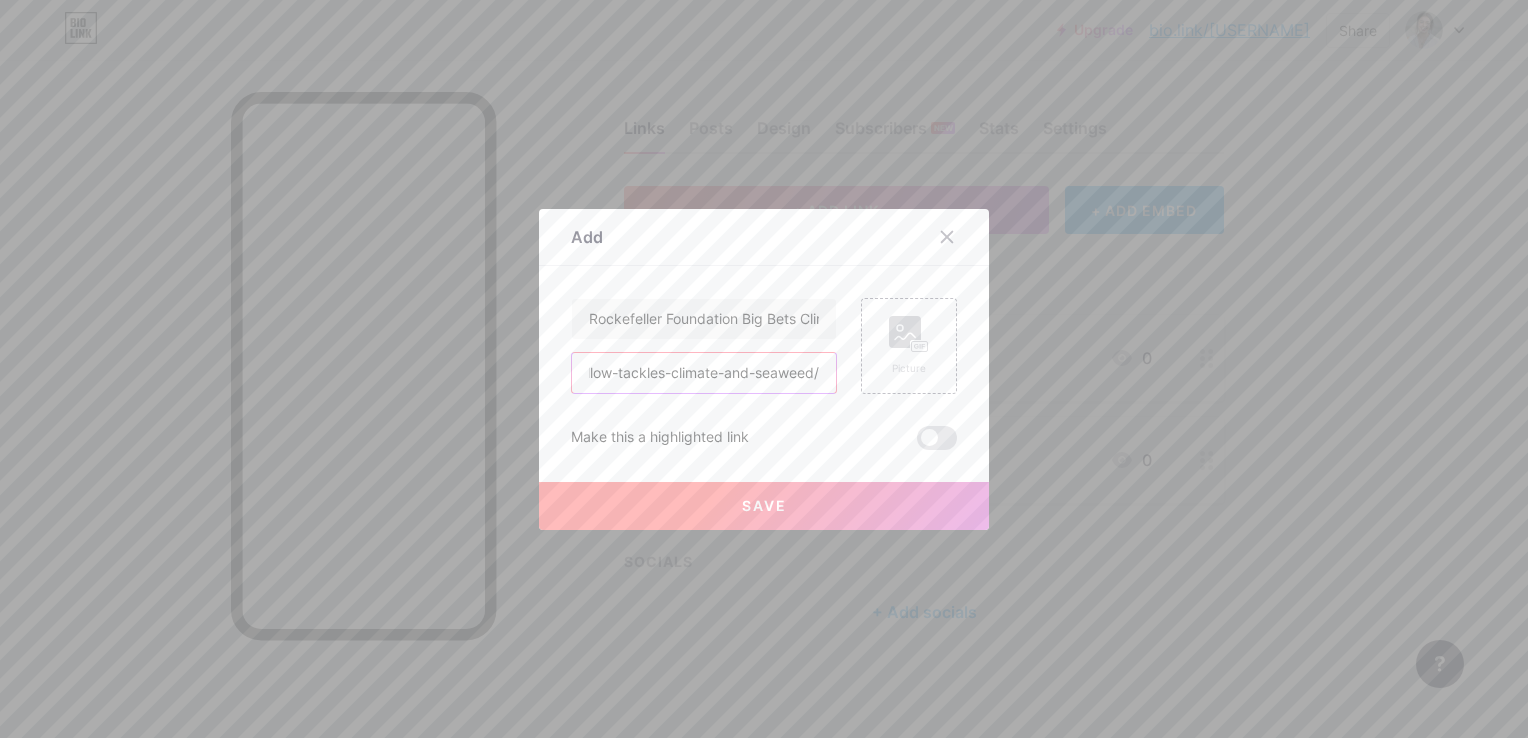 type on "https://www.rockefellerfoundation.org/grantee-impact-stories/a-big-bets-fellow-tackles-climate-and-seaweed/" 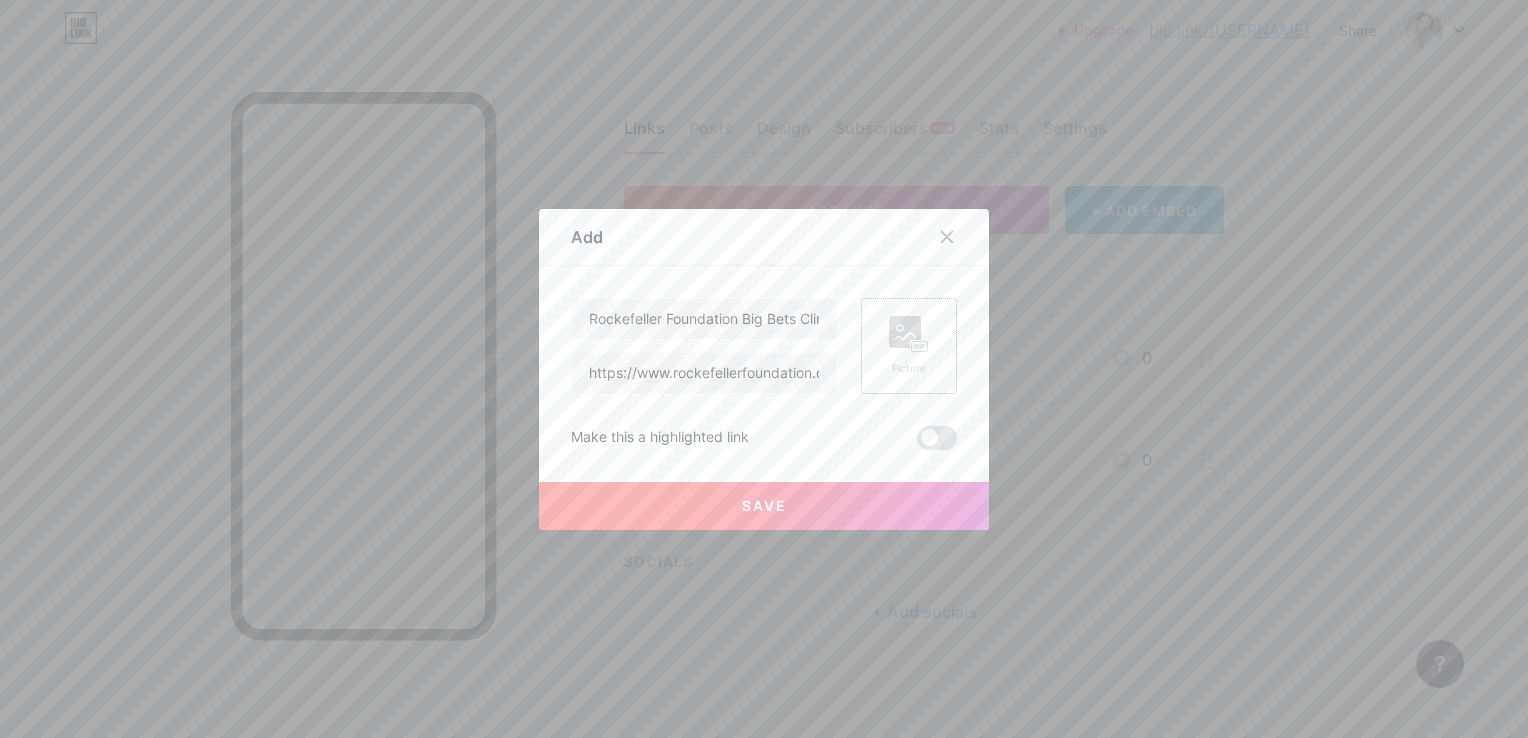 click 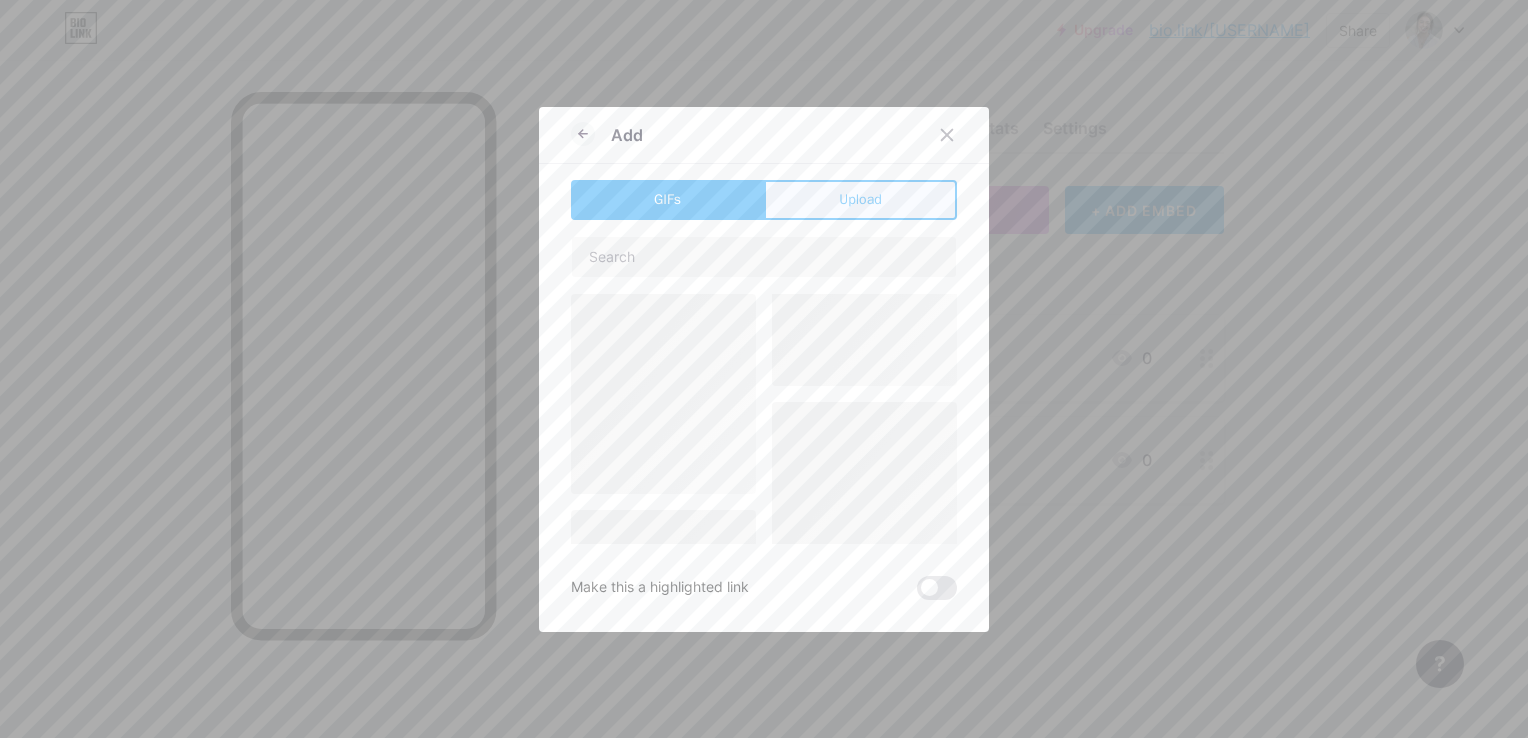 click on "Upload" at bounding box center (860, 199) 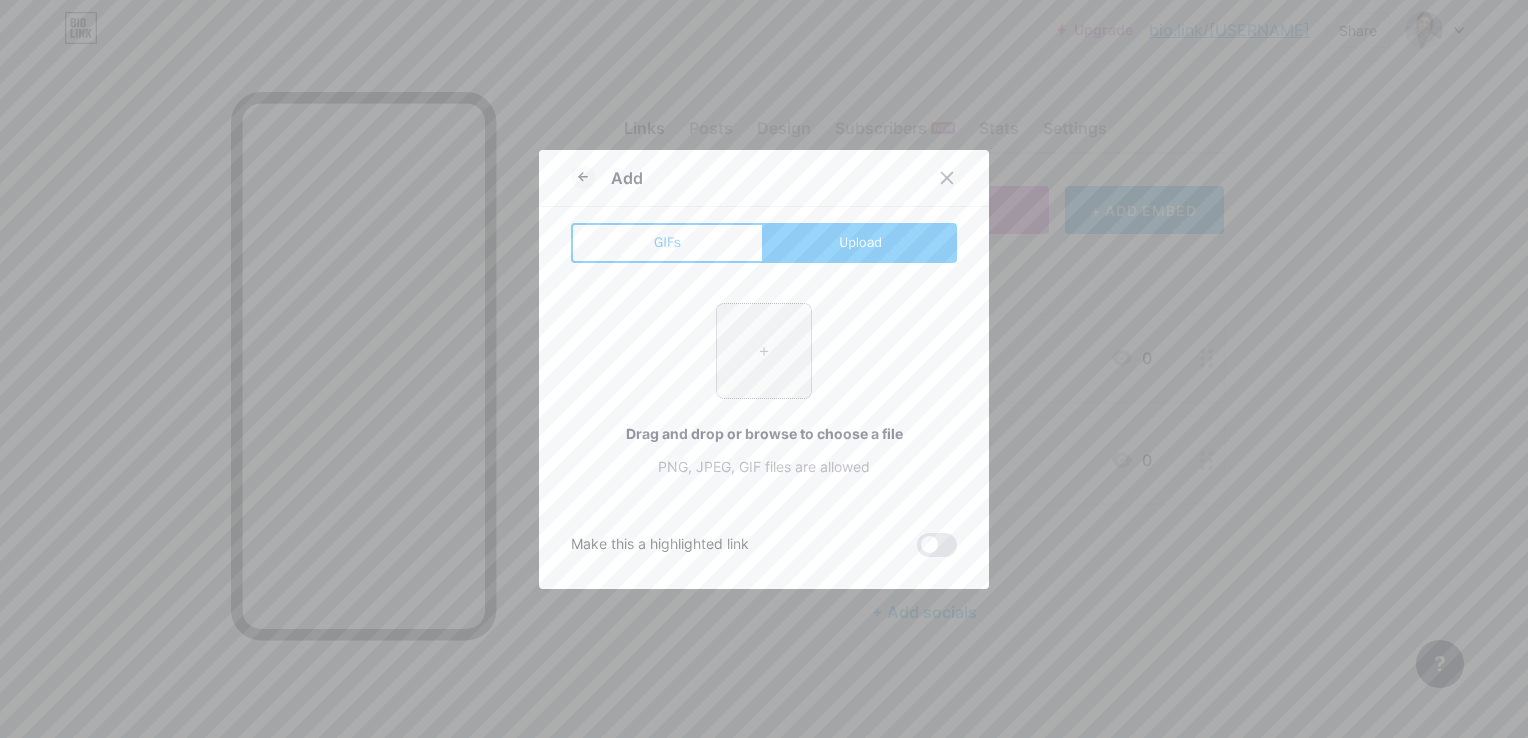 click at bounding box center (764, 351) 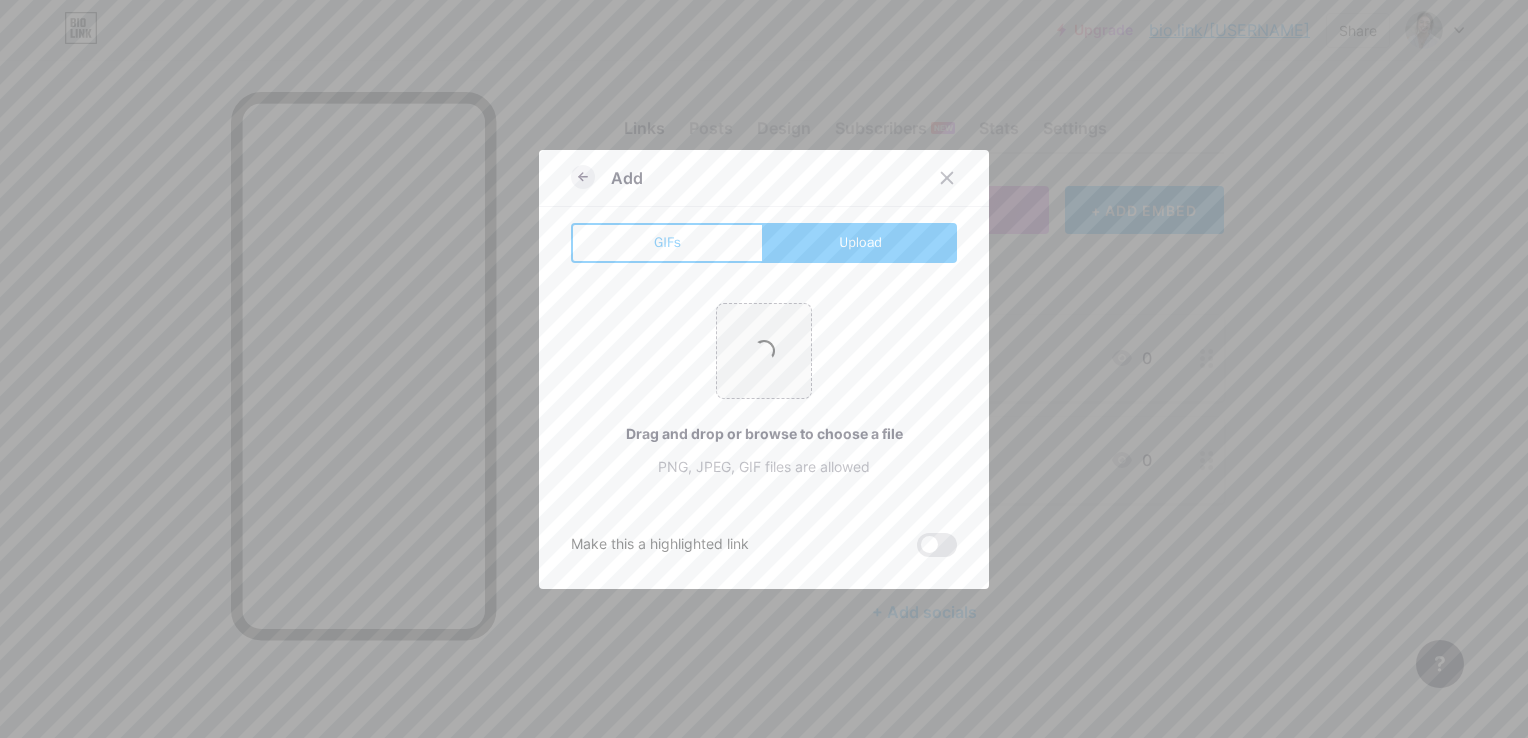 click 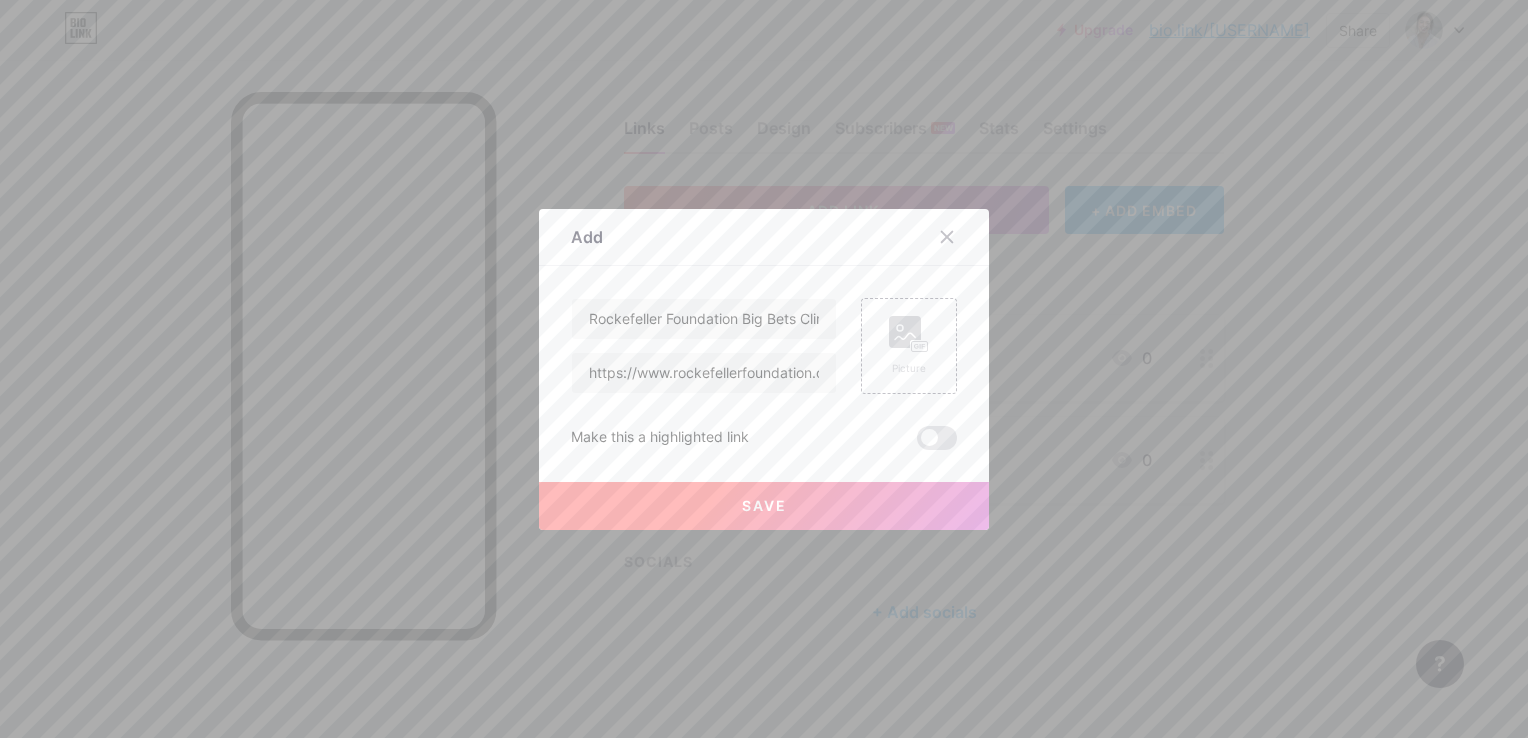click on "Save" at bounding box center [764, 506] 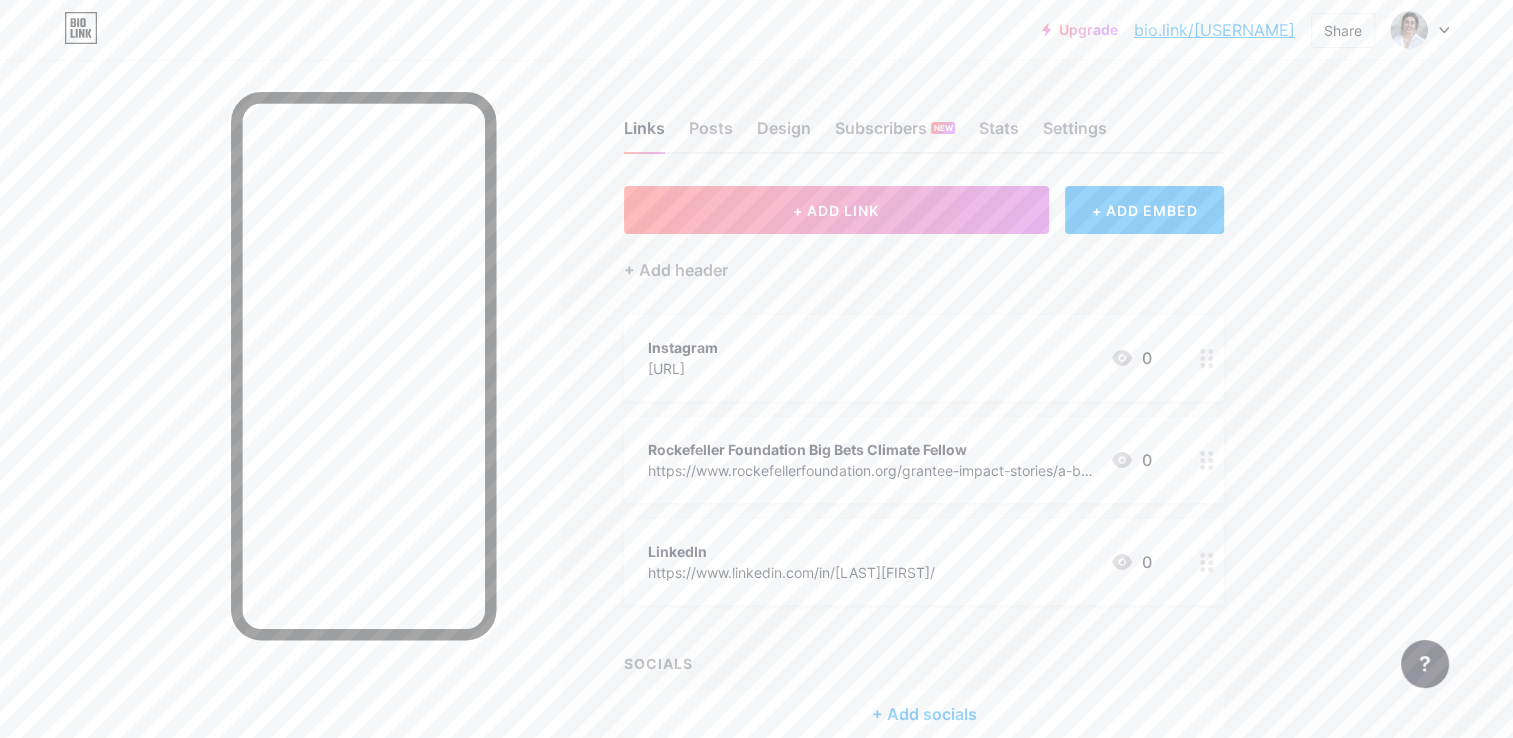 type 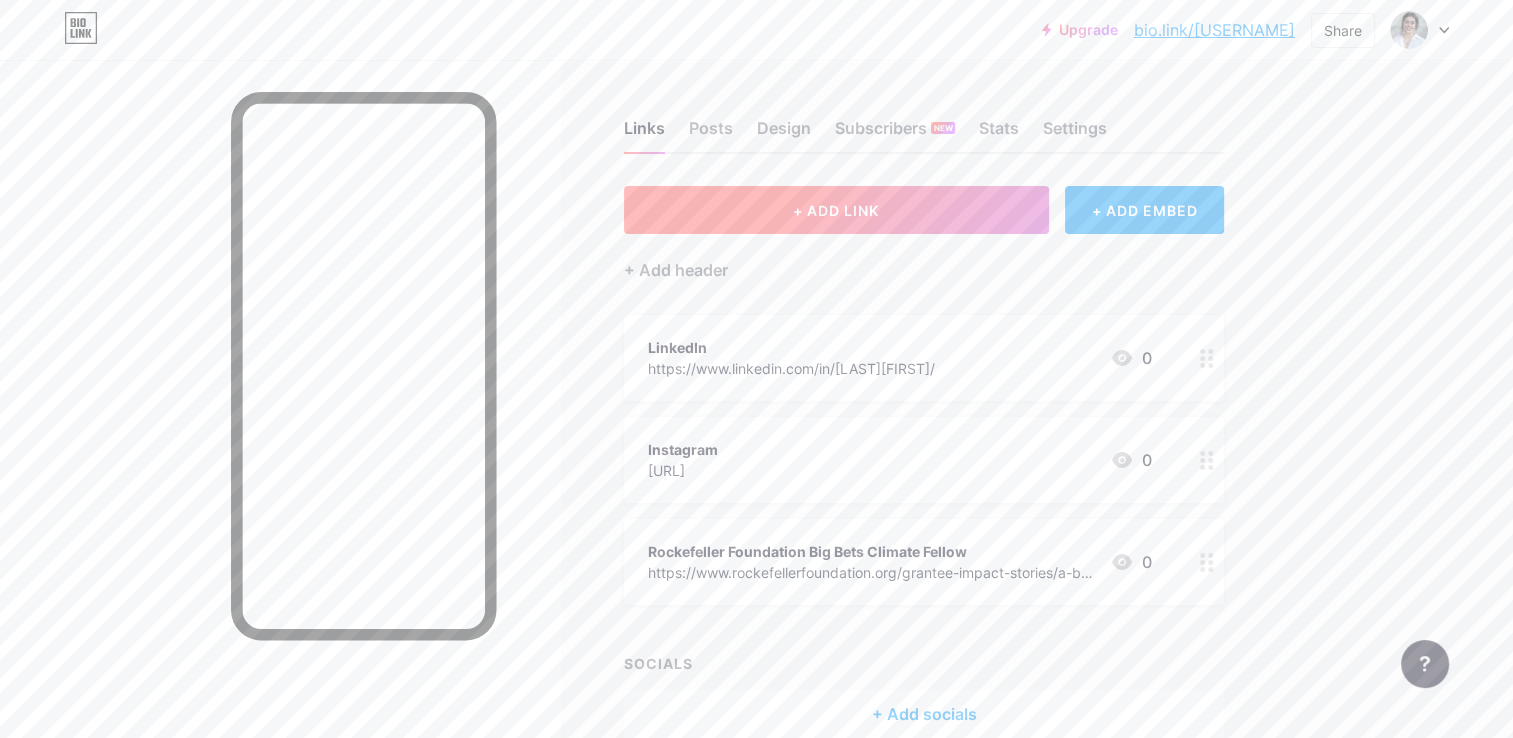 click on "+ ADD LINK" at bounding box center (836, 210) 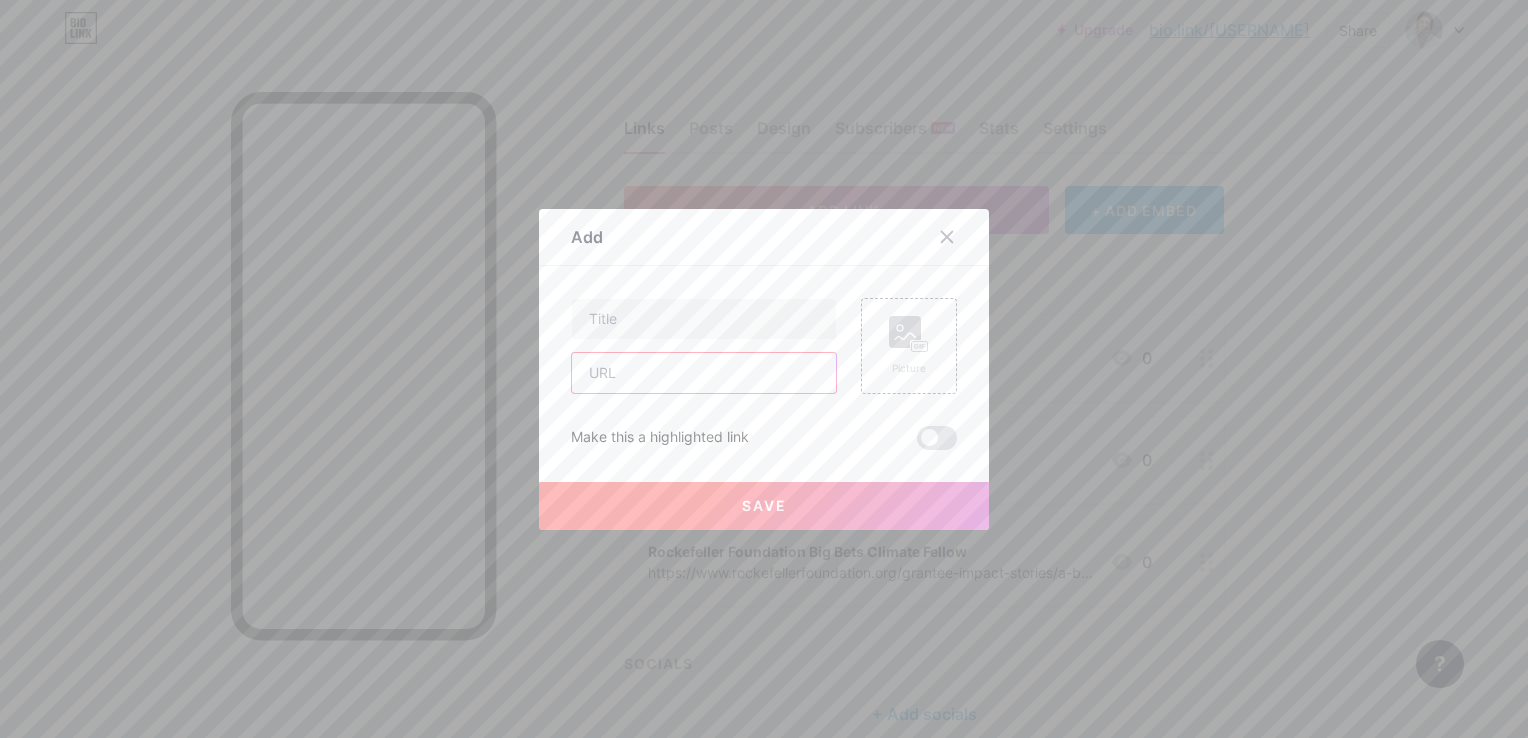 click at bounding box center (704, 373) 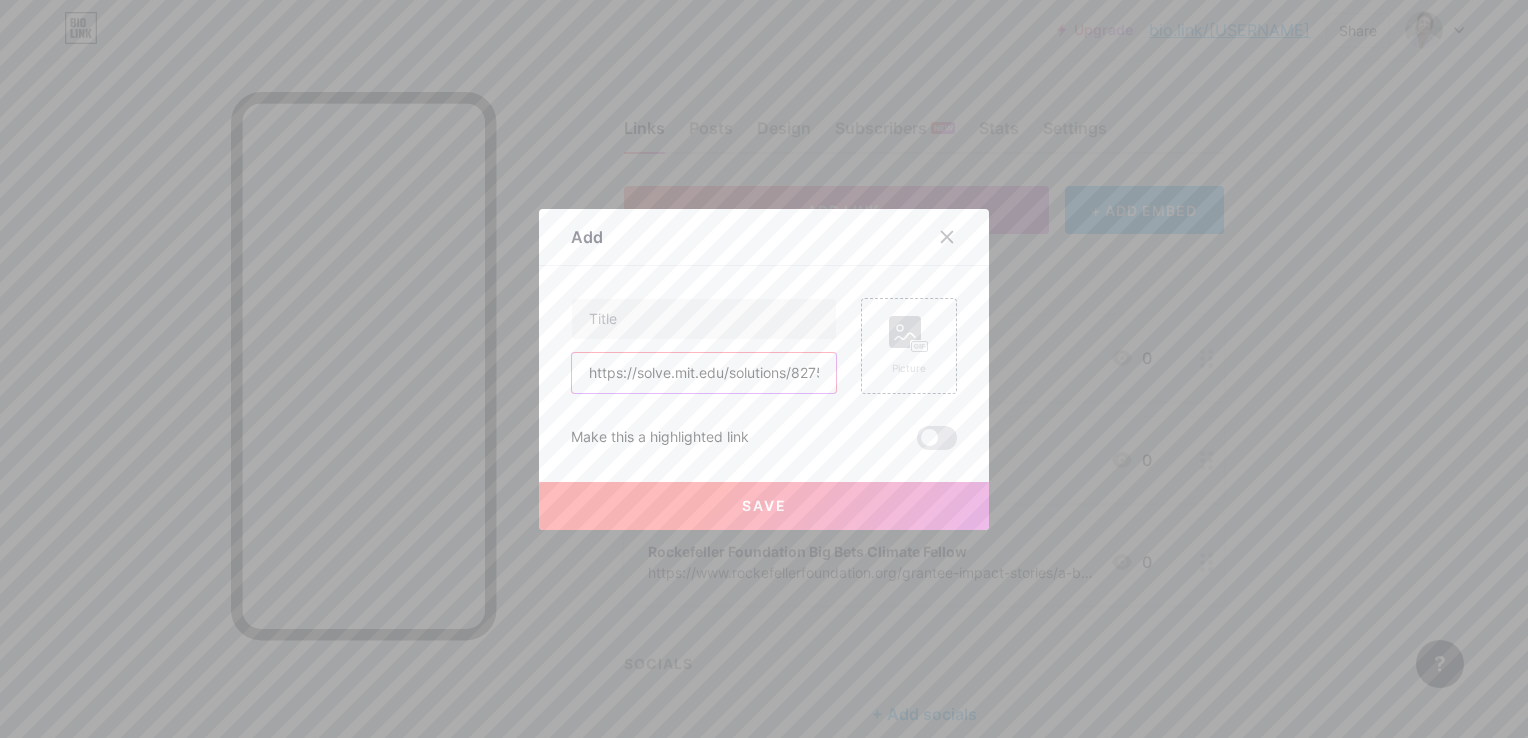 type on "https://solve.mit.edu/solutions/82750" 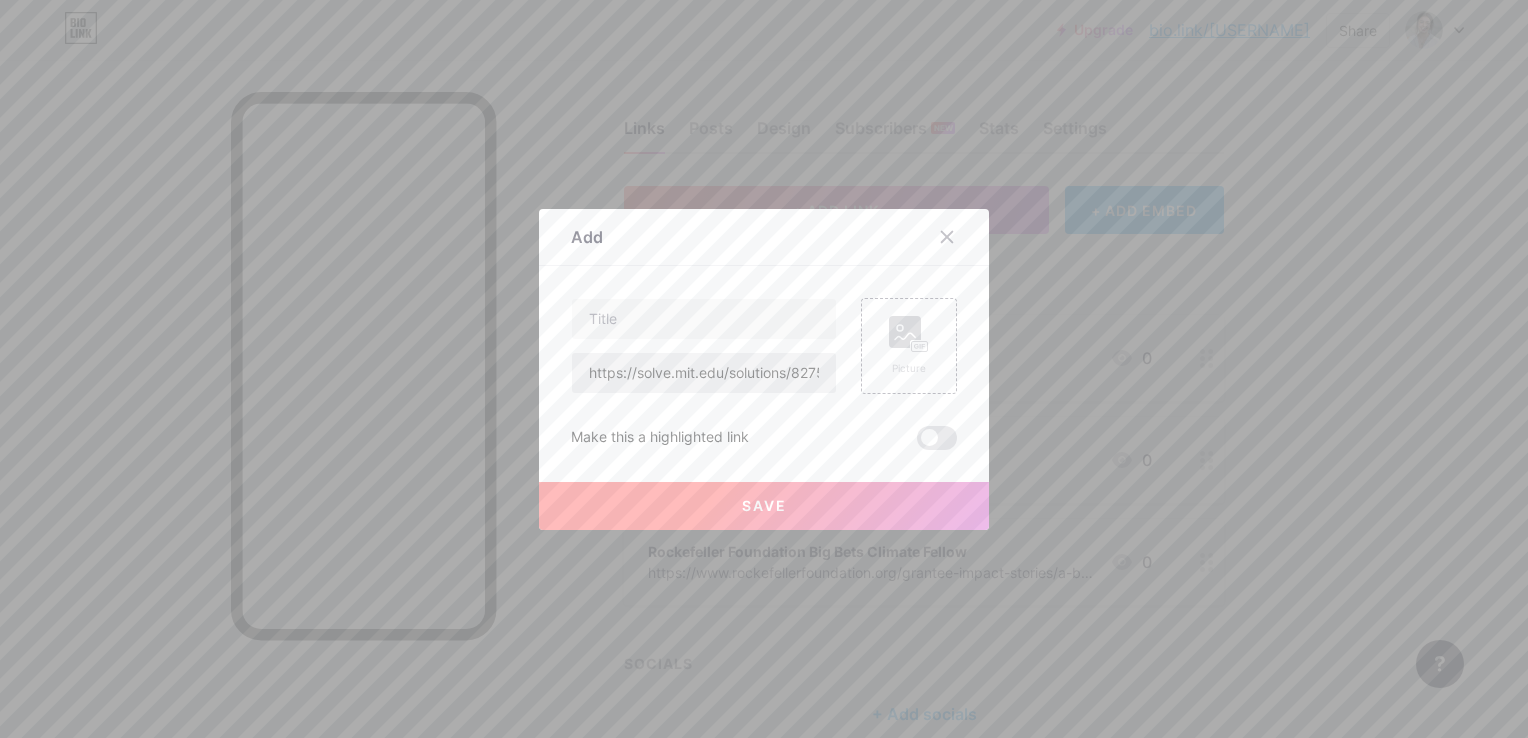 scroll, scrollTop: 0, scrollLeft: 0, axis: both 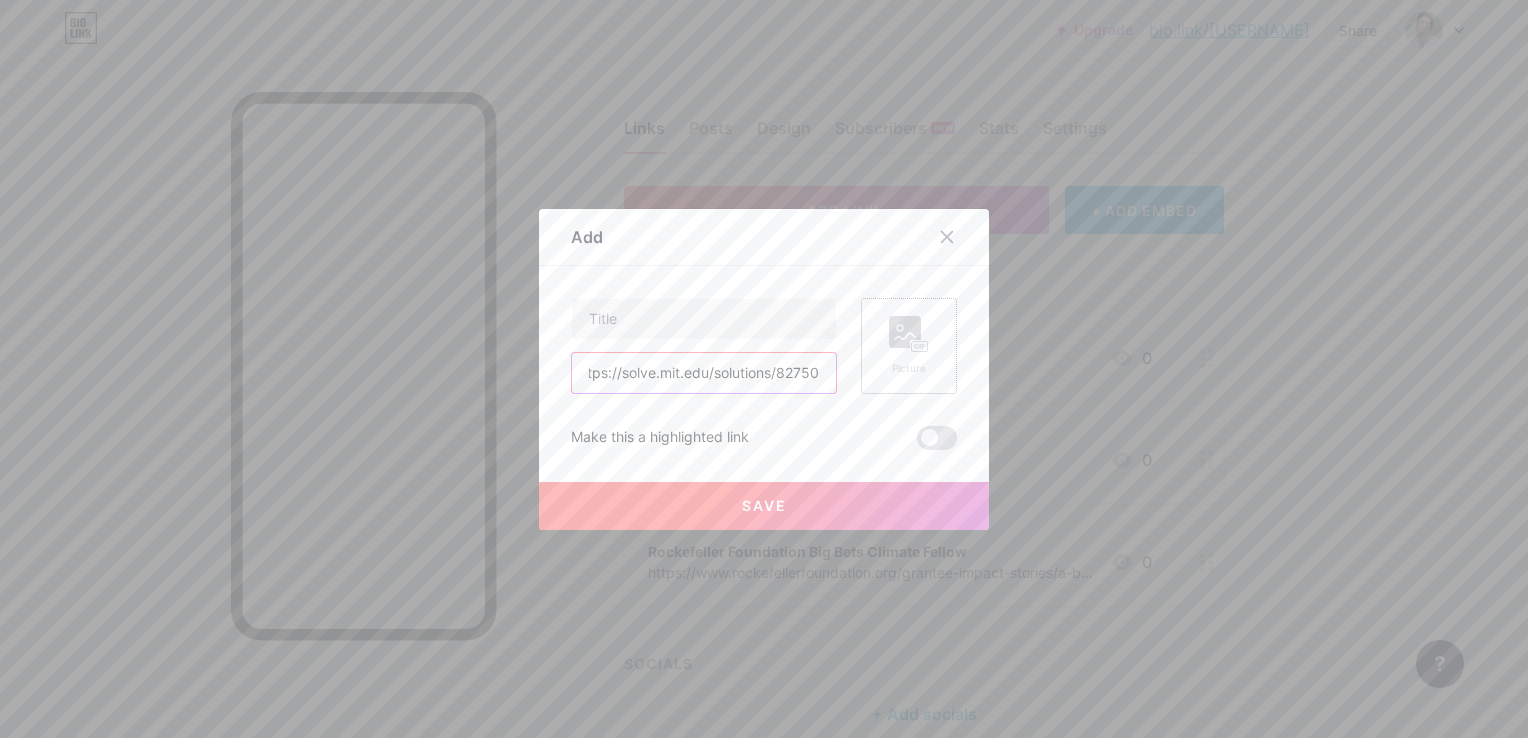 drag, startPoint x: 698, startPoint y: 362, endPoint x: 873, endPoint y: 366, distance: 175.04572 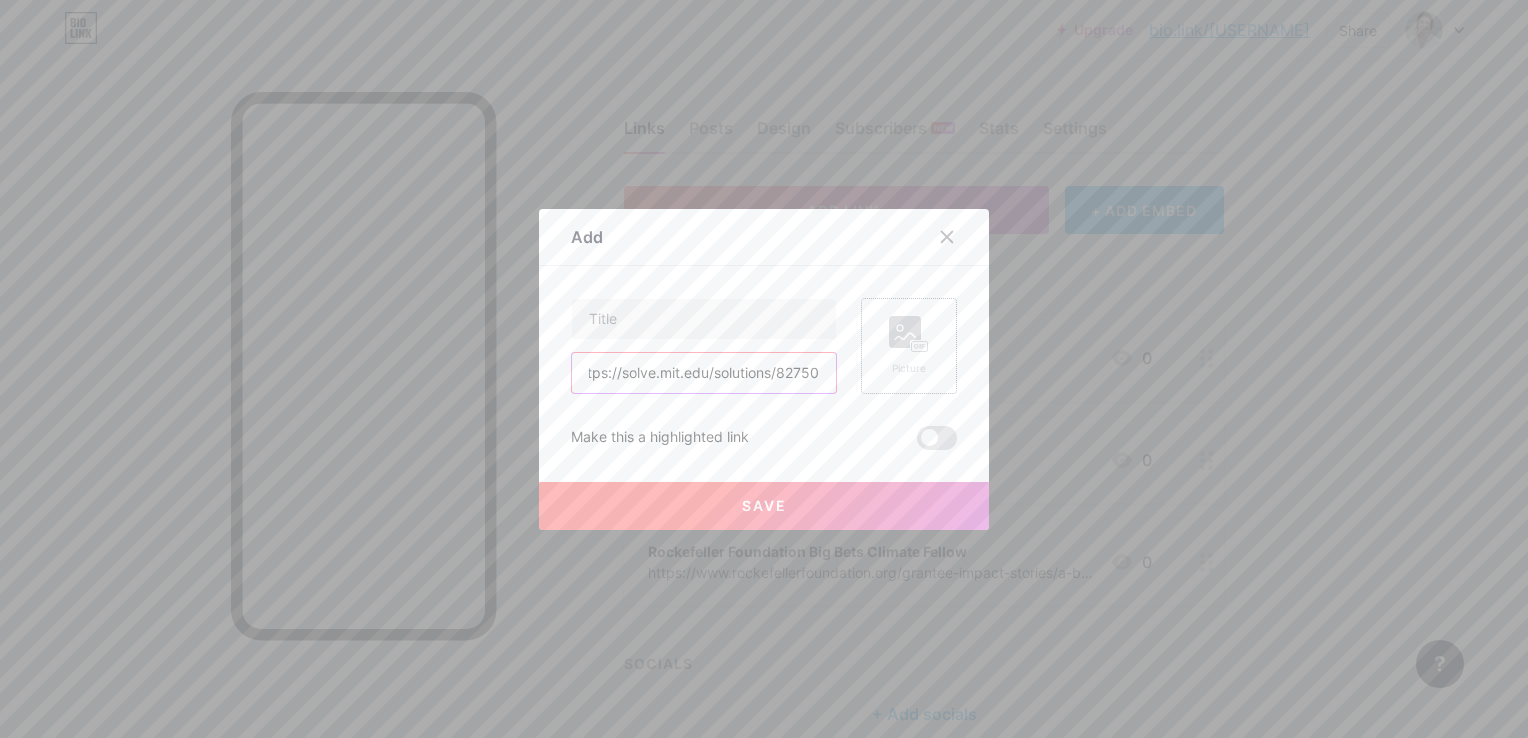 click on "https://solve.mit.edu/solutions/82750 Picture" at bounding box center (764, 346) 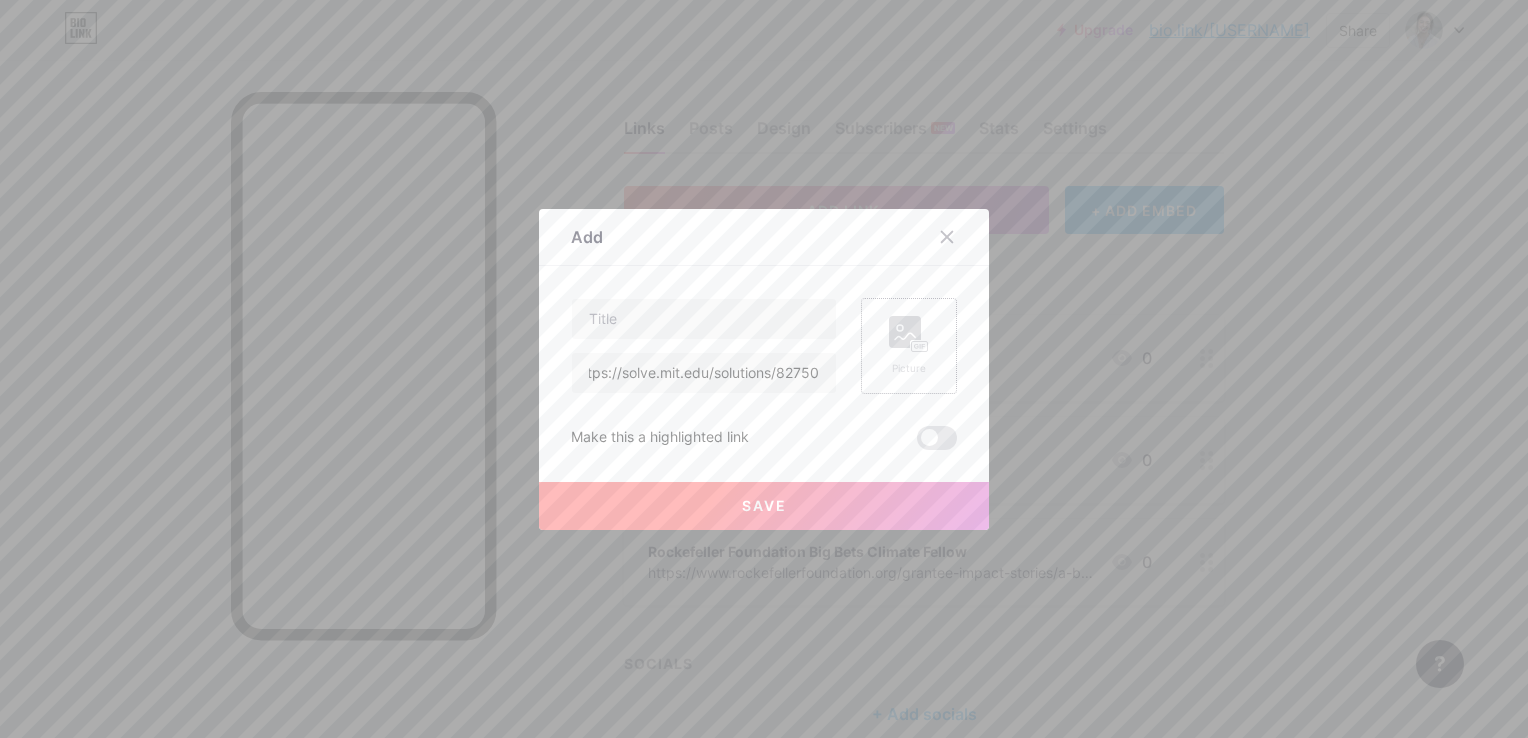 click on "Picture" at bounding box center (909, 346) 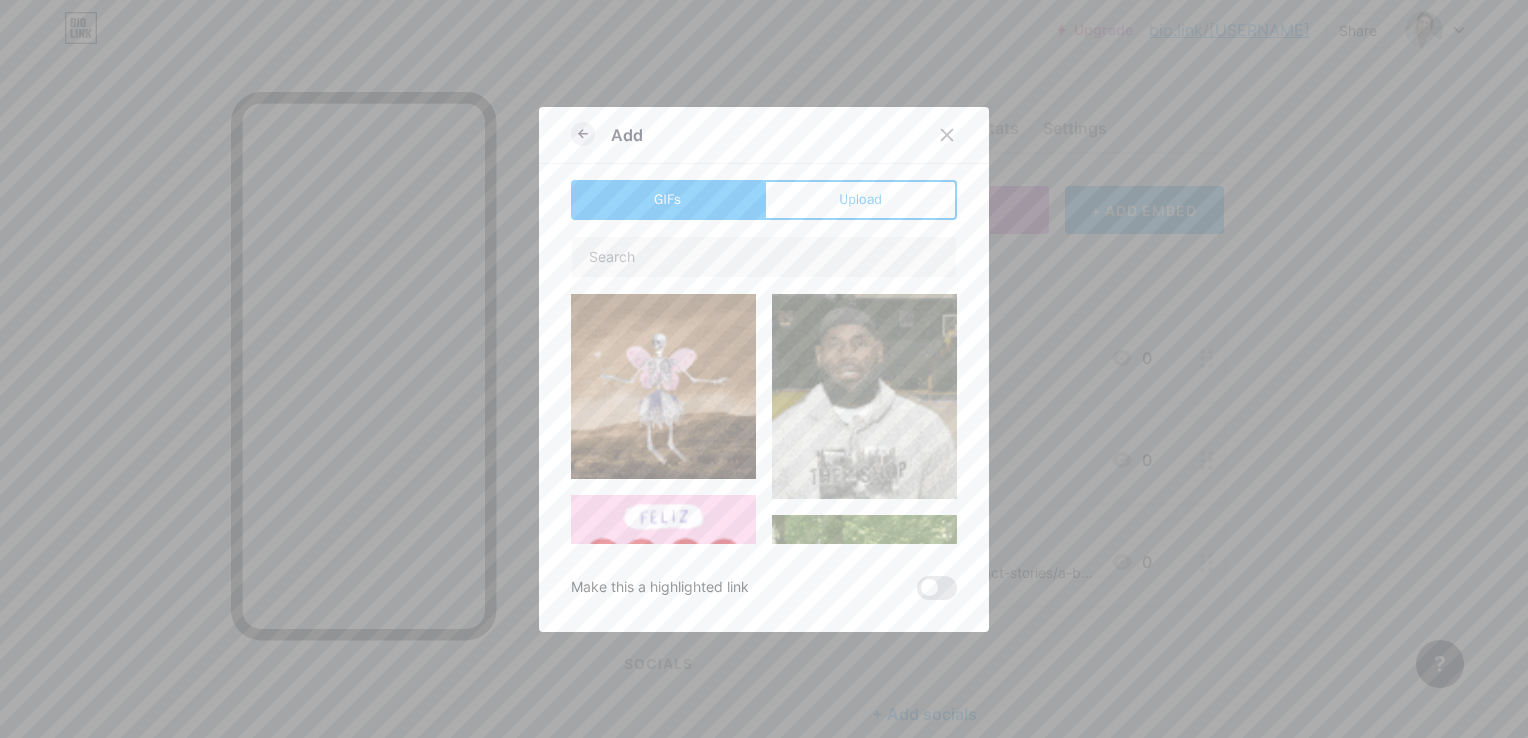click 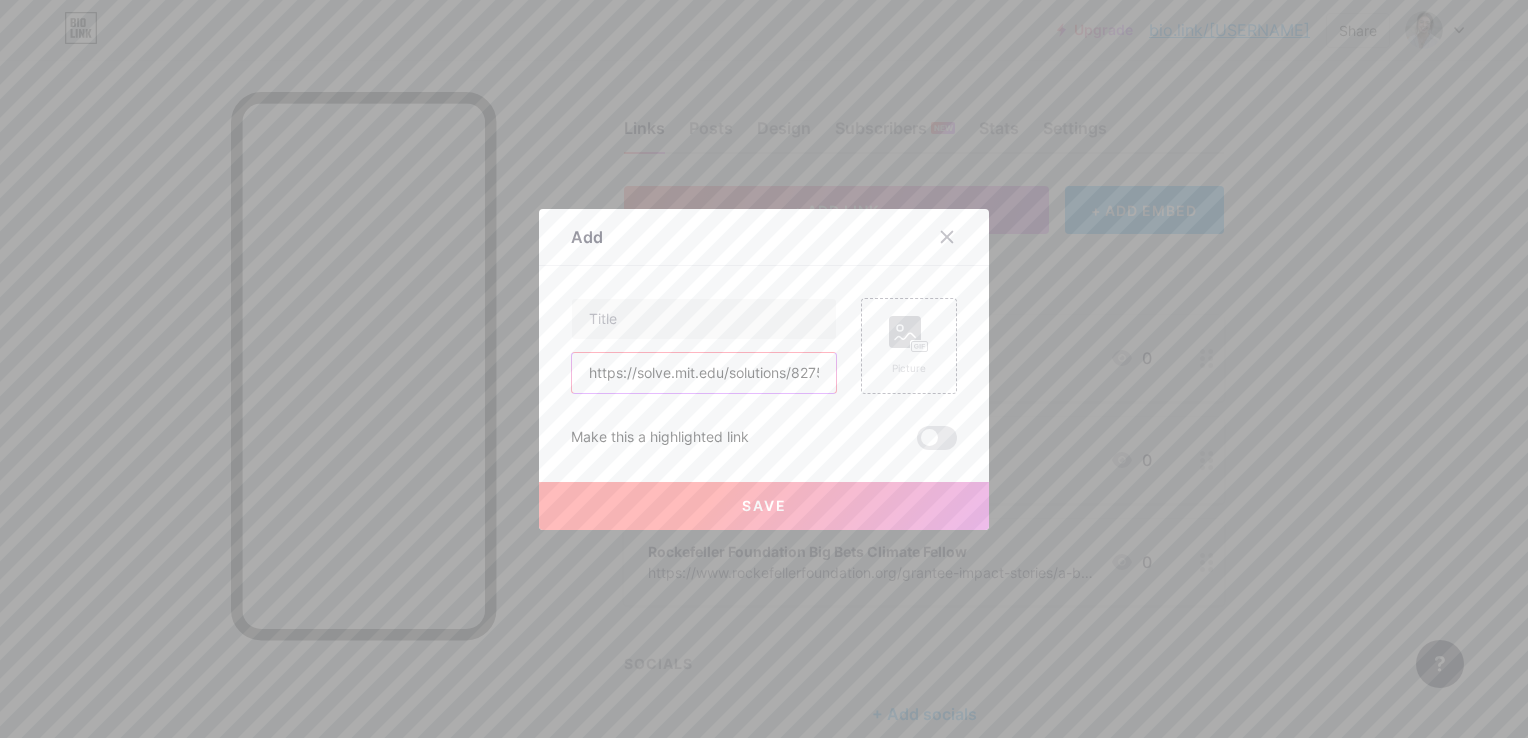 click on "https://solve.mit.edu/solutions/82750" at bounding box center (704, 373) 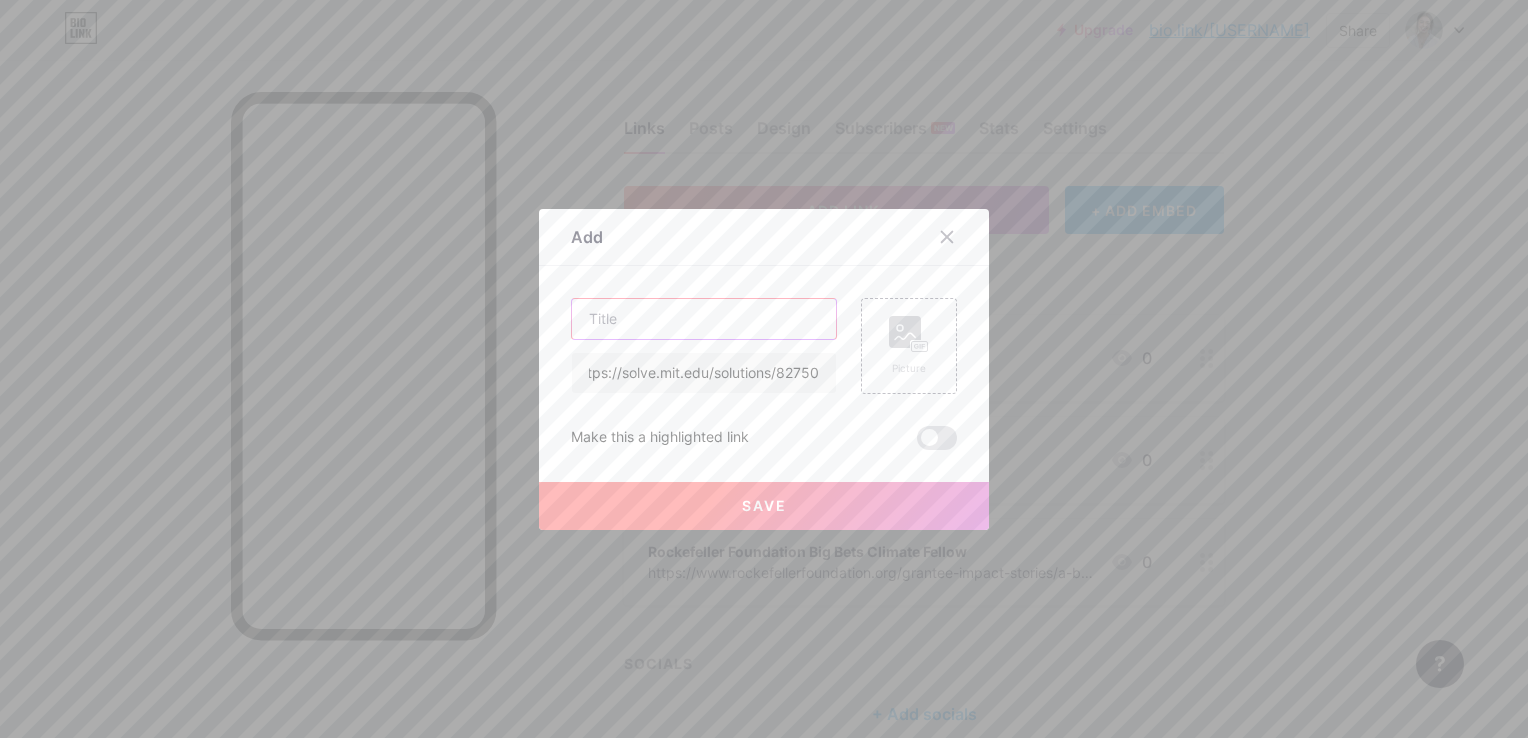 click at bounding box center (704, 319) 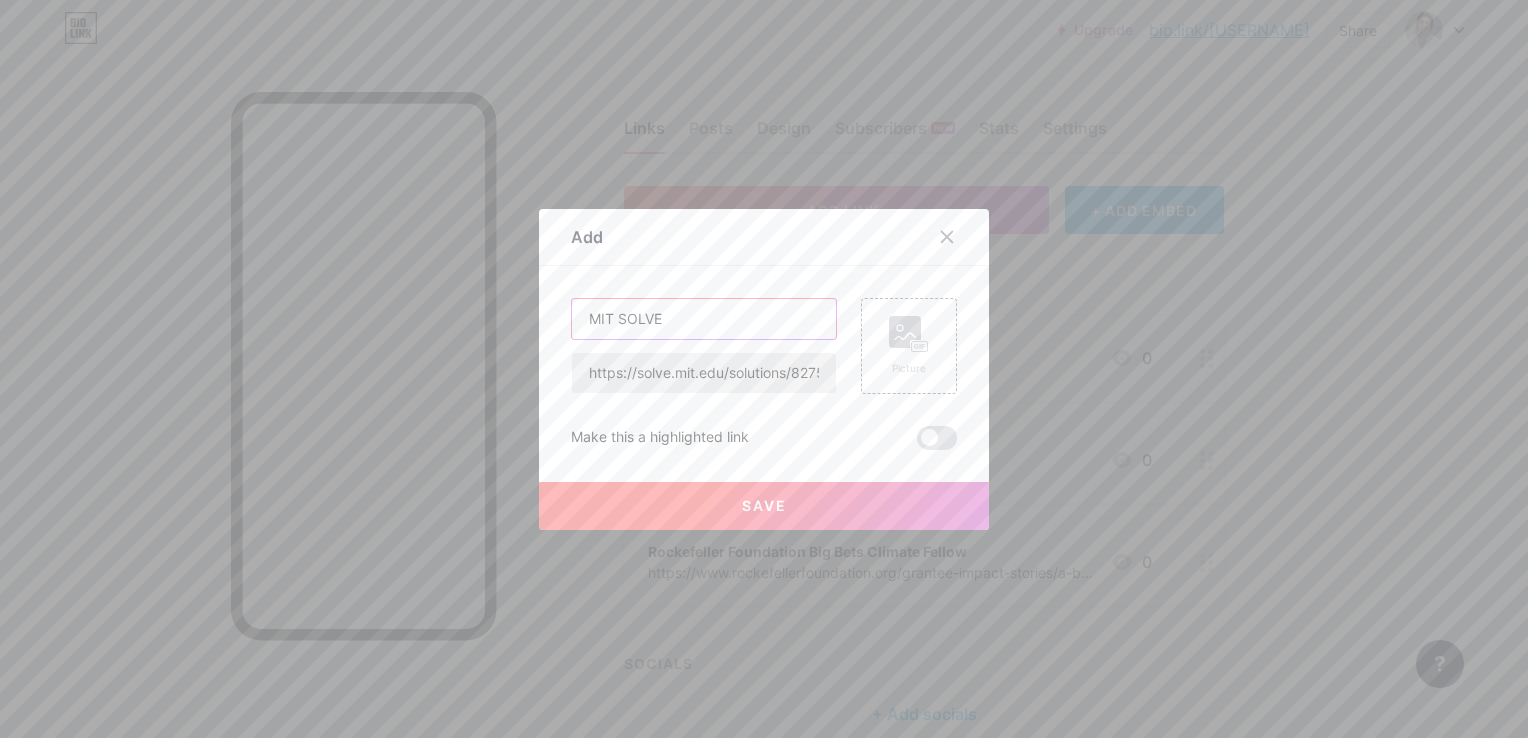 paste on "2024 Global Climate Challenge" 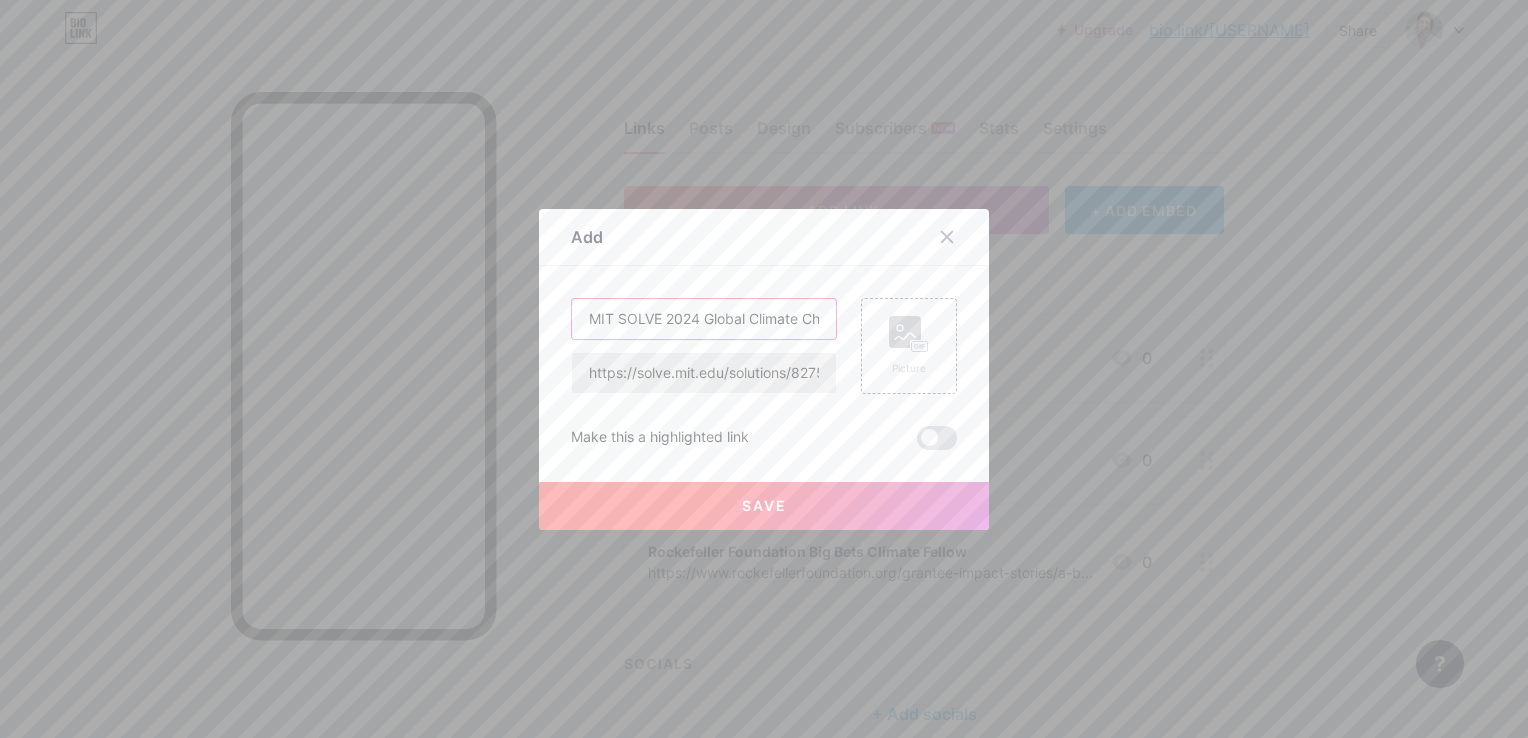 scroll, scrollTop: 0, scrollLeft: 50, axis: horizontal 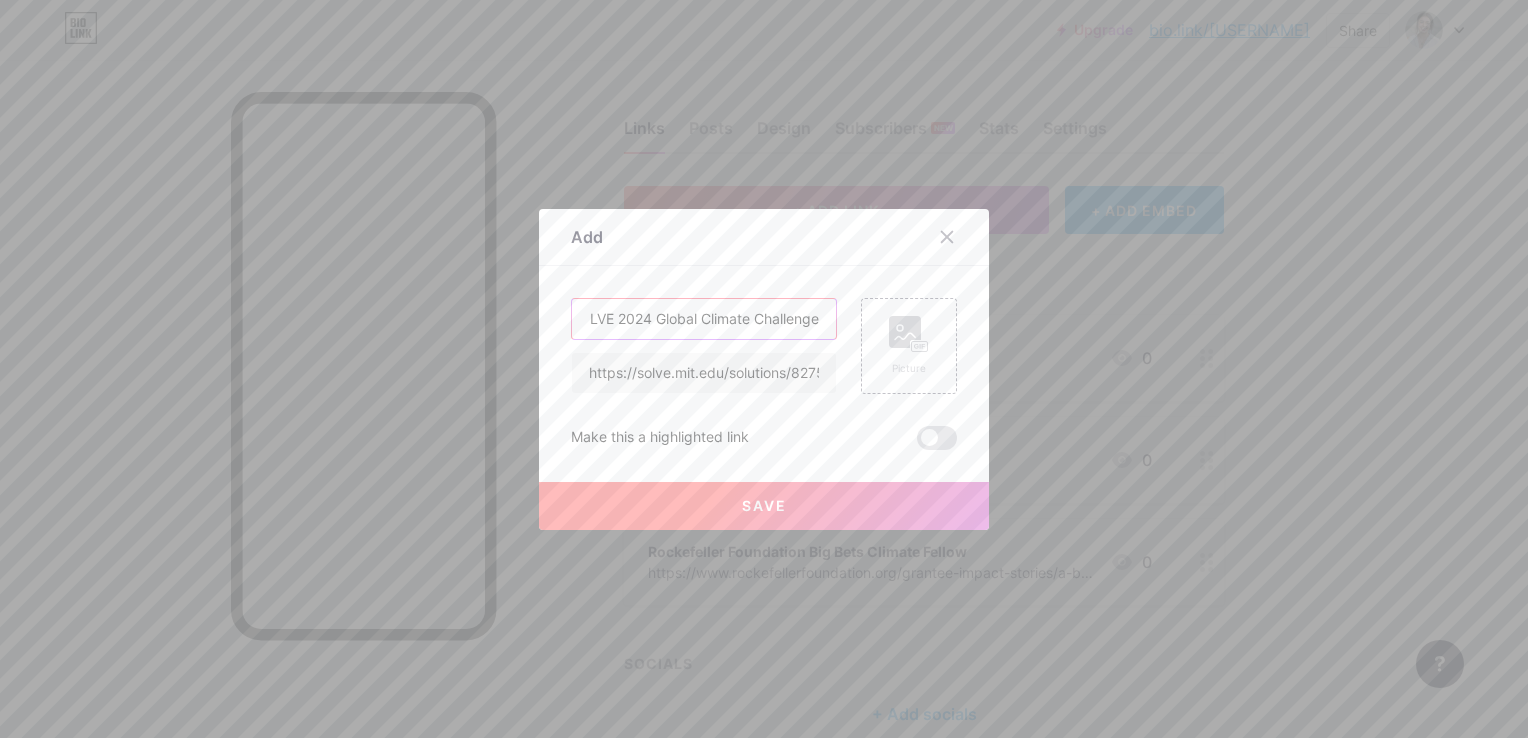 drag, startPoint x: 646, startPoint y: 316, endPoint x: 812, endPoint y: 326, distance: 166.30093 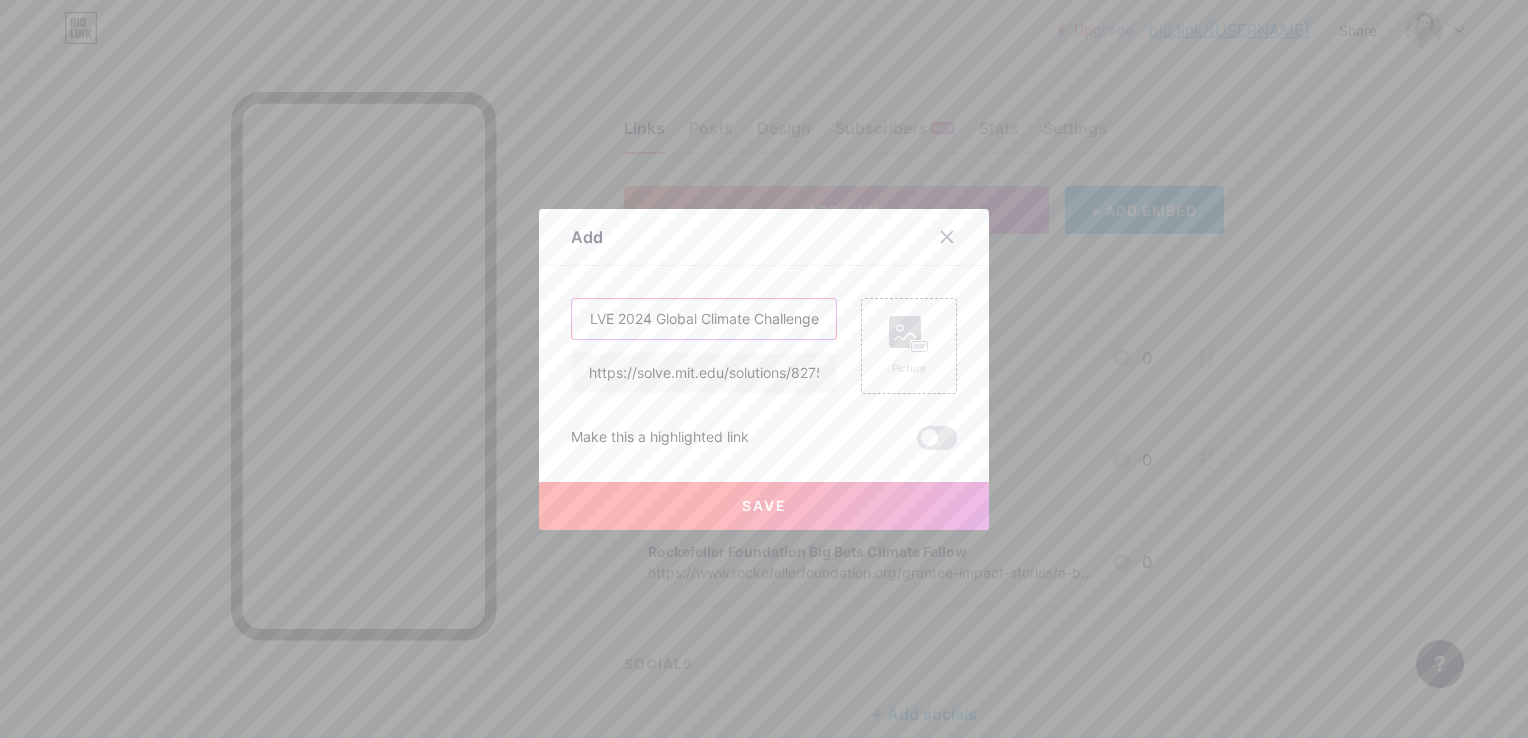 click on "MIT SOLVE 2024 Global Climate Challenge" at bounding box center (704, 319) 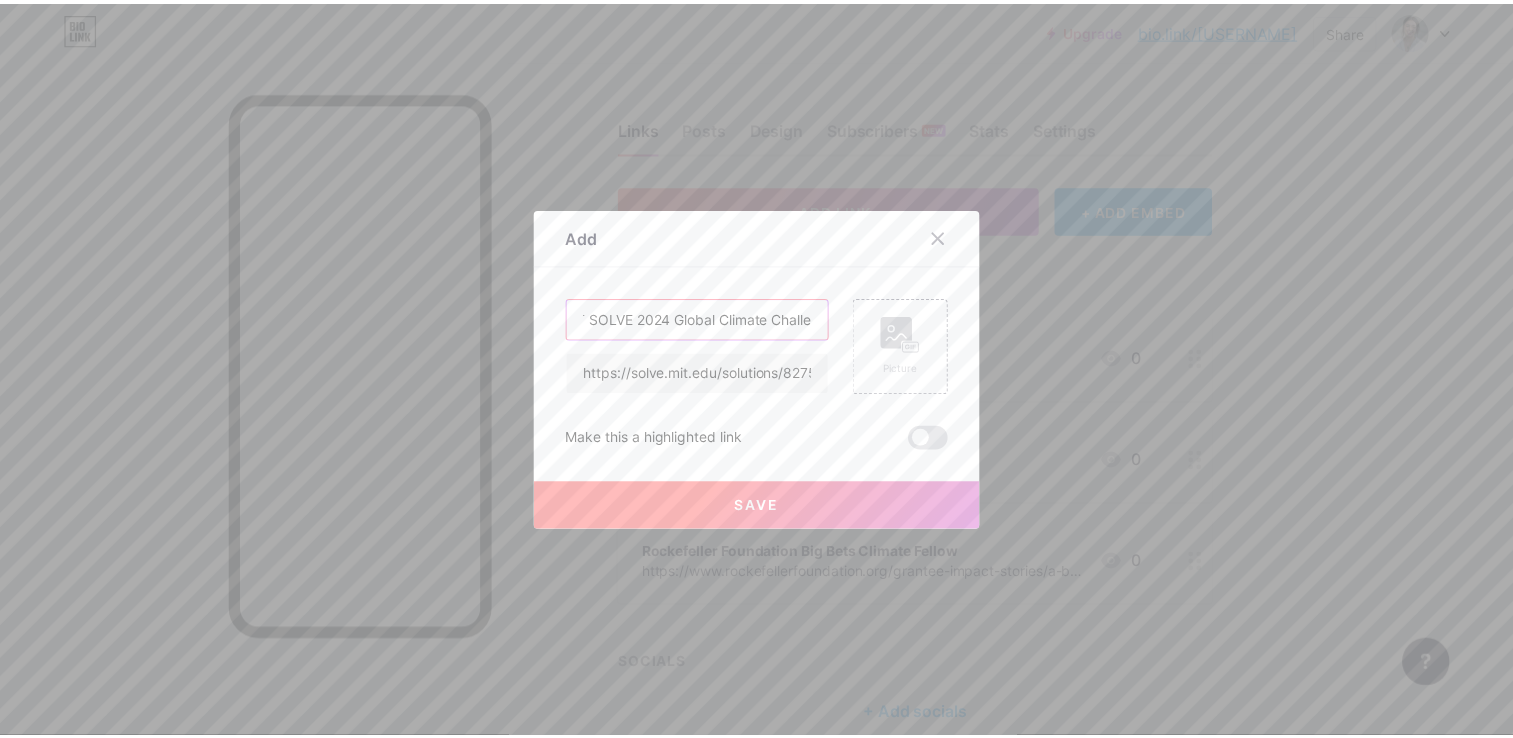 scroll, scrollTop: 0, scrollLeft: 0, axis: both 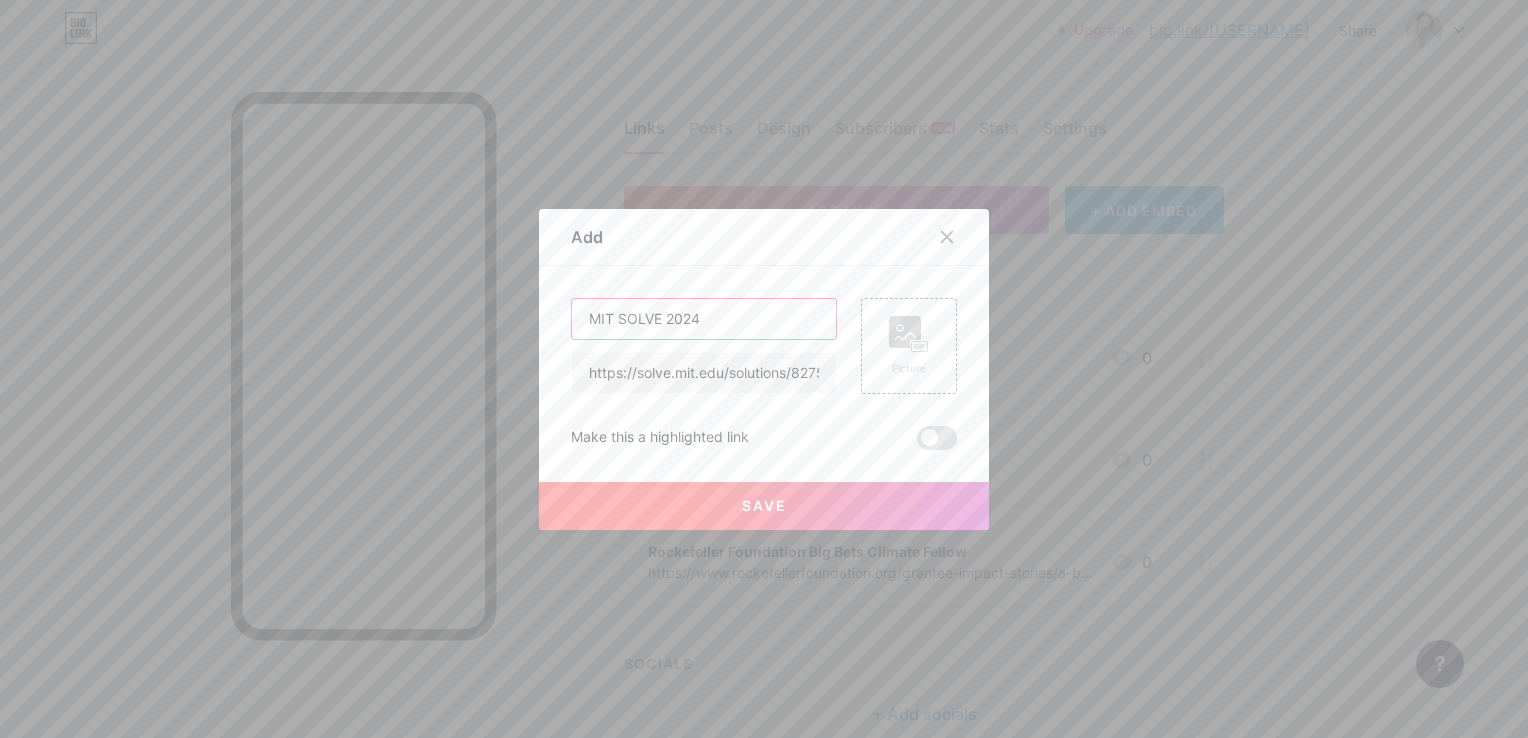type on "MIT SOLVE 2024" 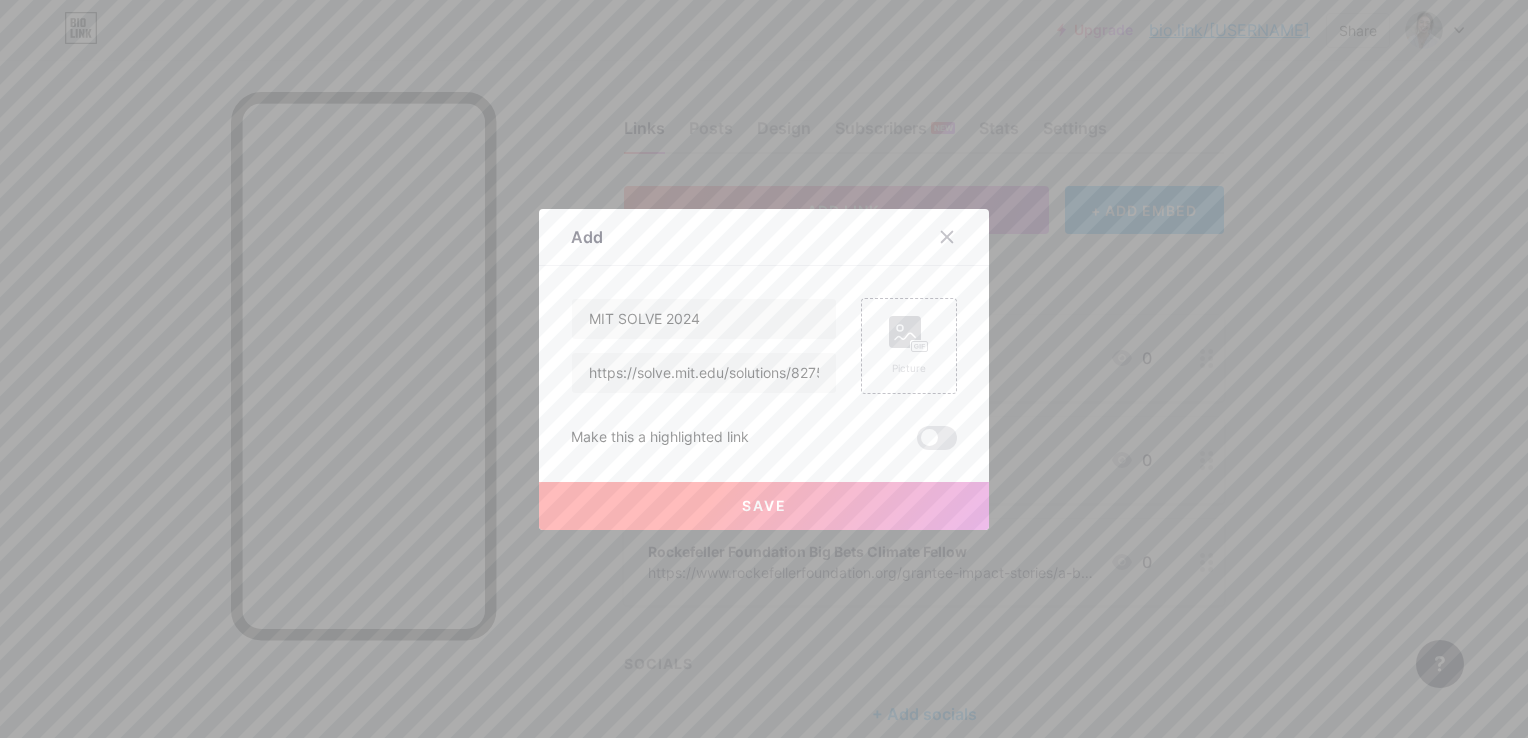 click on "Save" at bounding box center [764, 505] 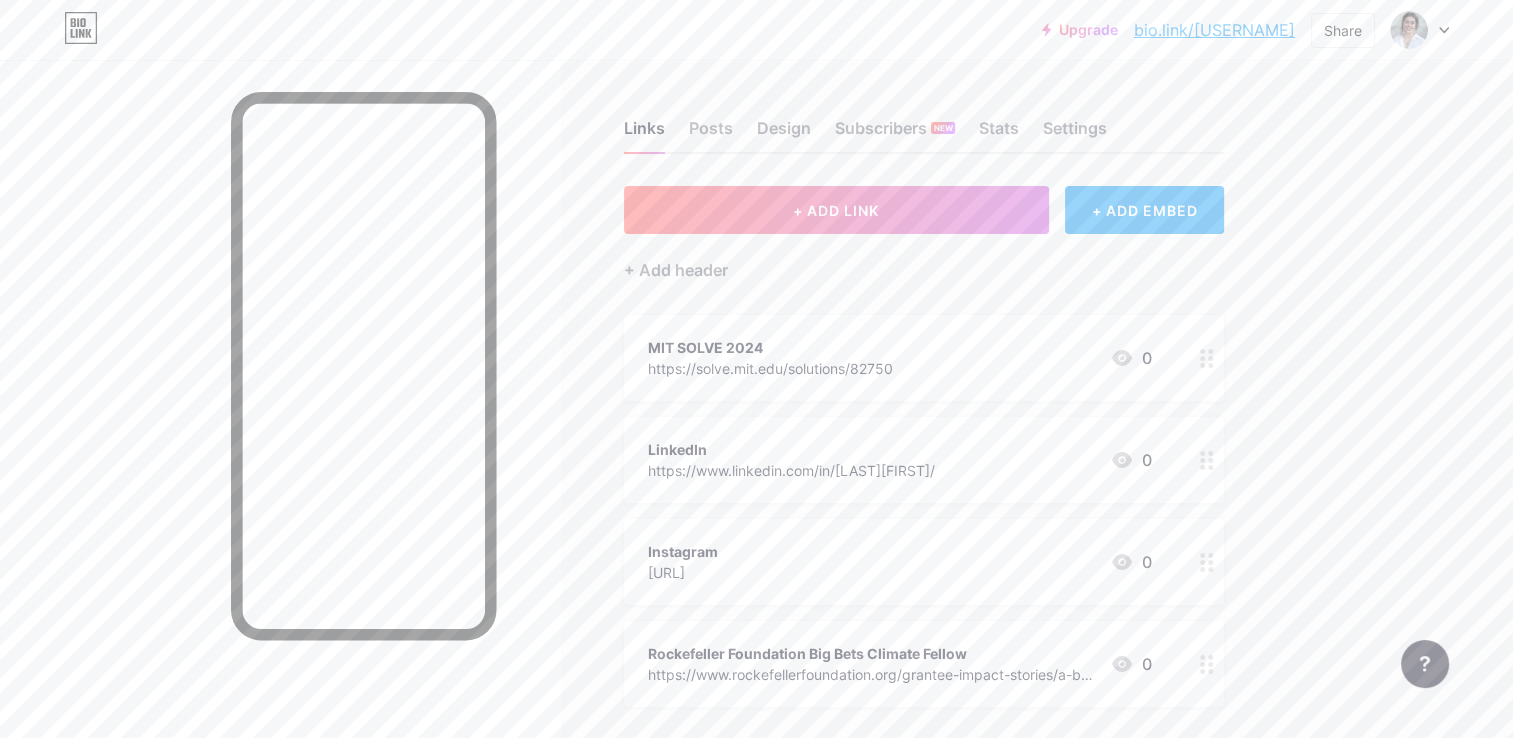 scroll, scrollTop: 200, scrollLeft: 0, axis: vertical 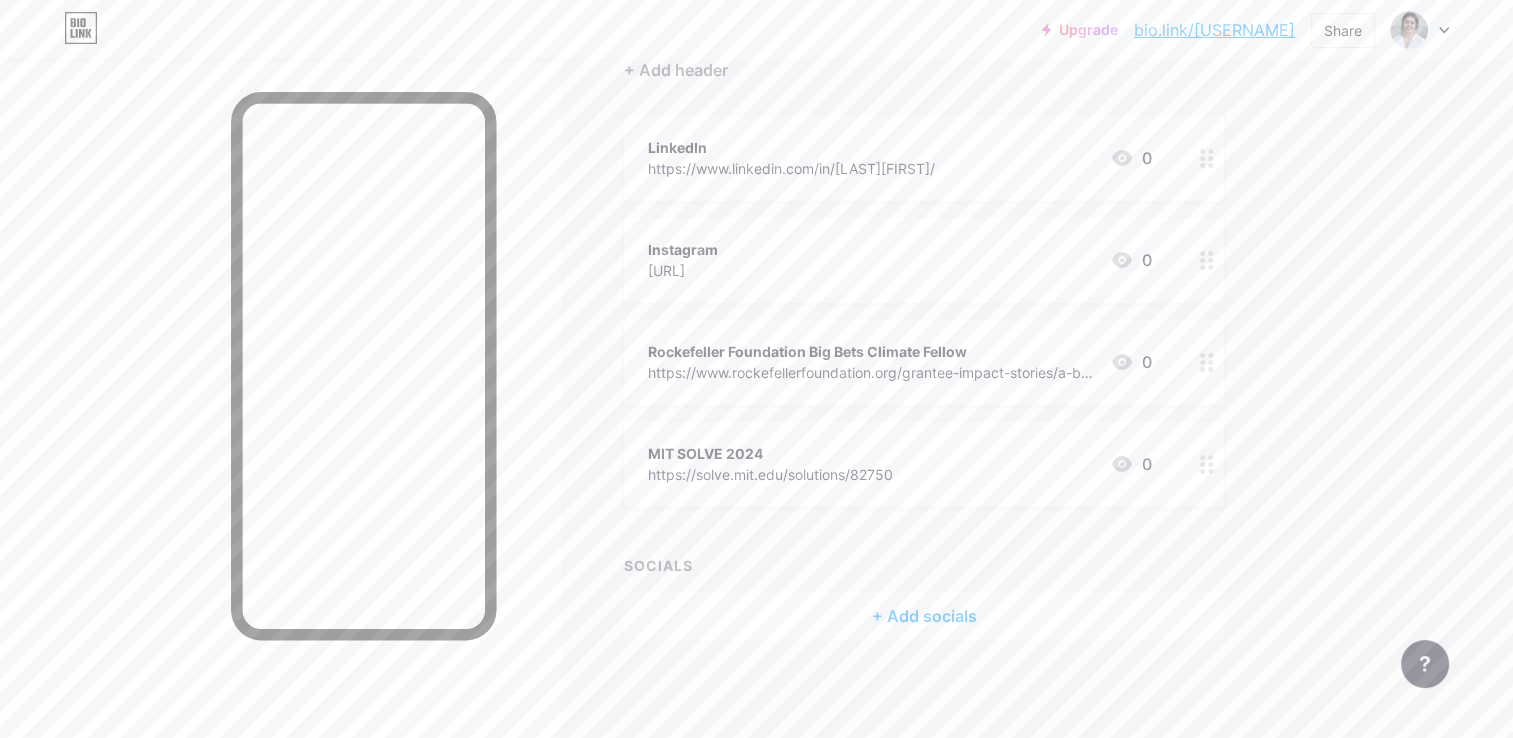 click at bounding box center (1207, 464) 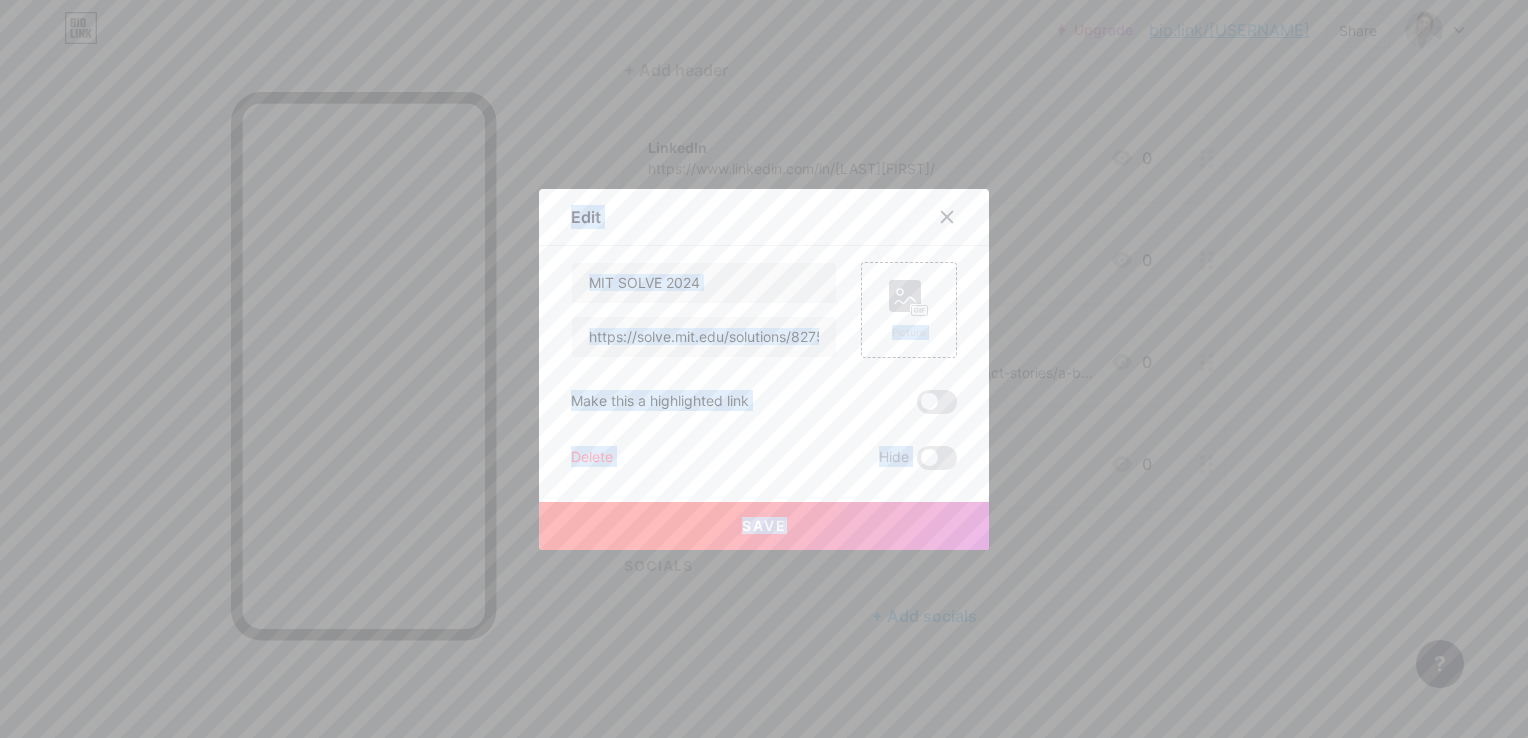 click at bounding box center [764, 369] 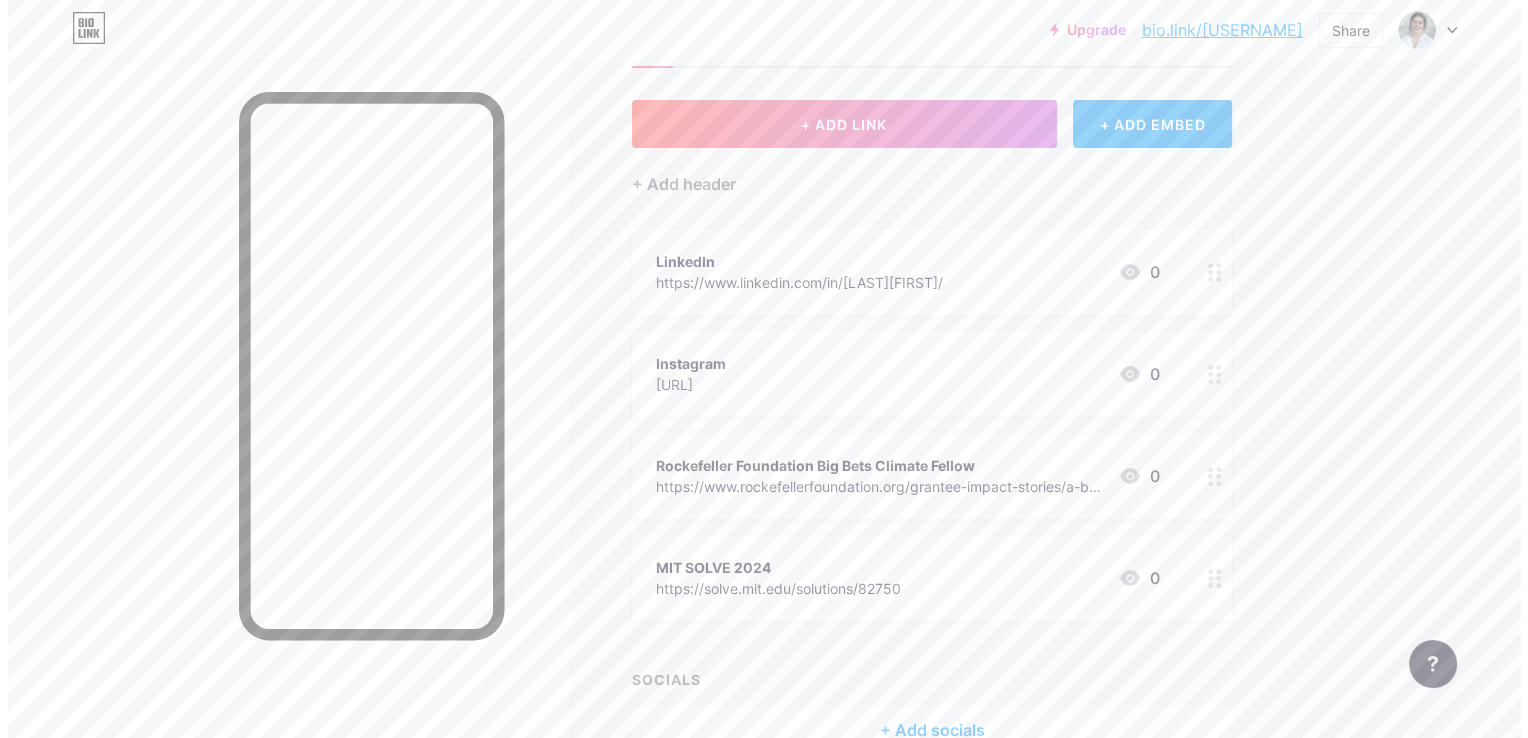 scroll, scrollTop: 0, scrollLeft: 0, axis: both 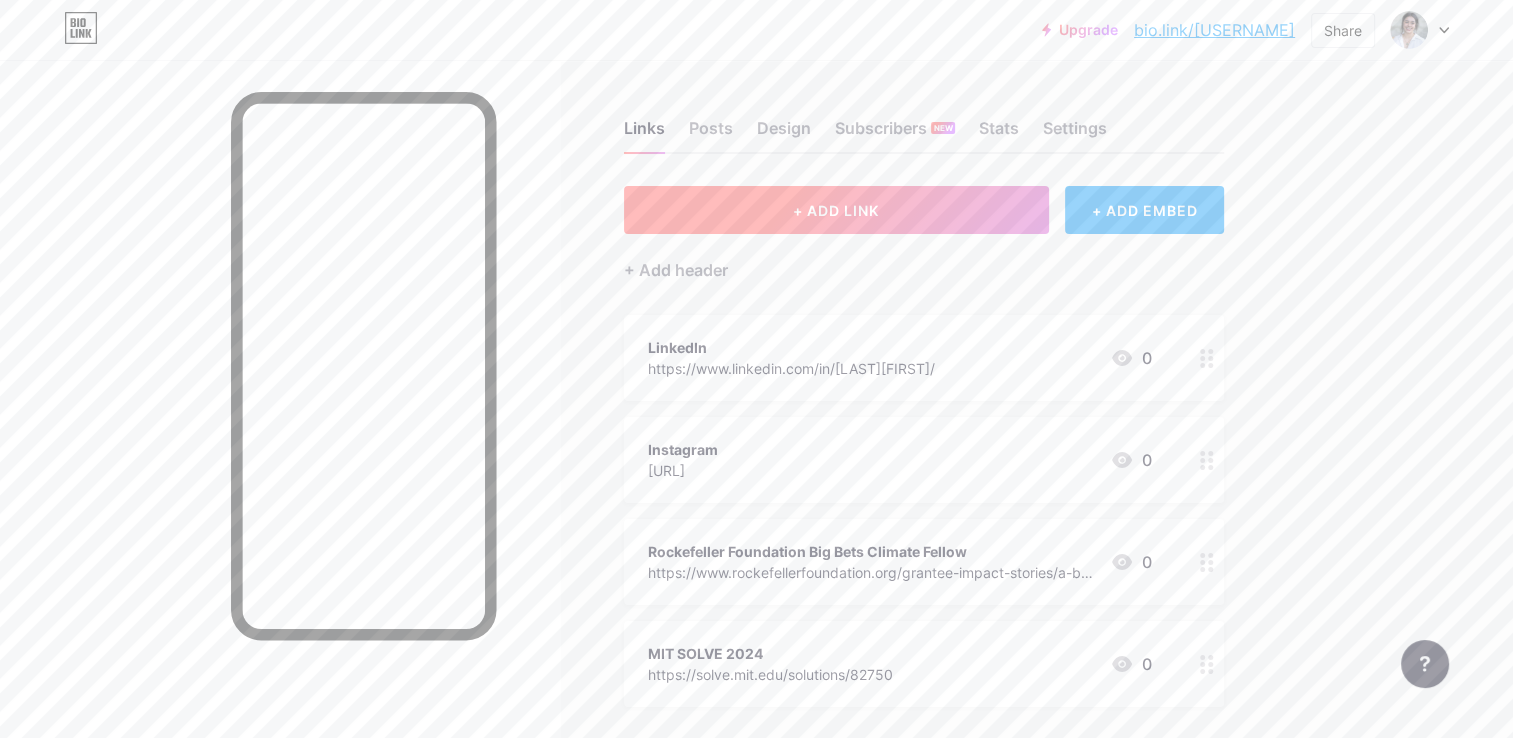 click on "+ ADD LINK" at bounding box center (836, 210) 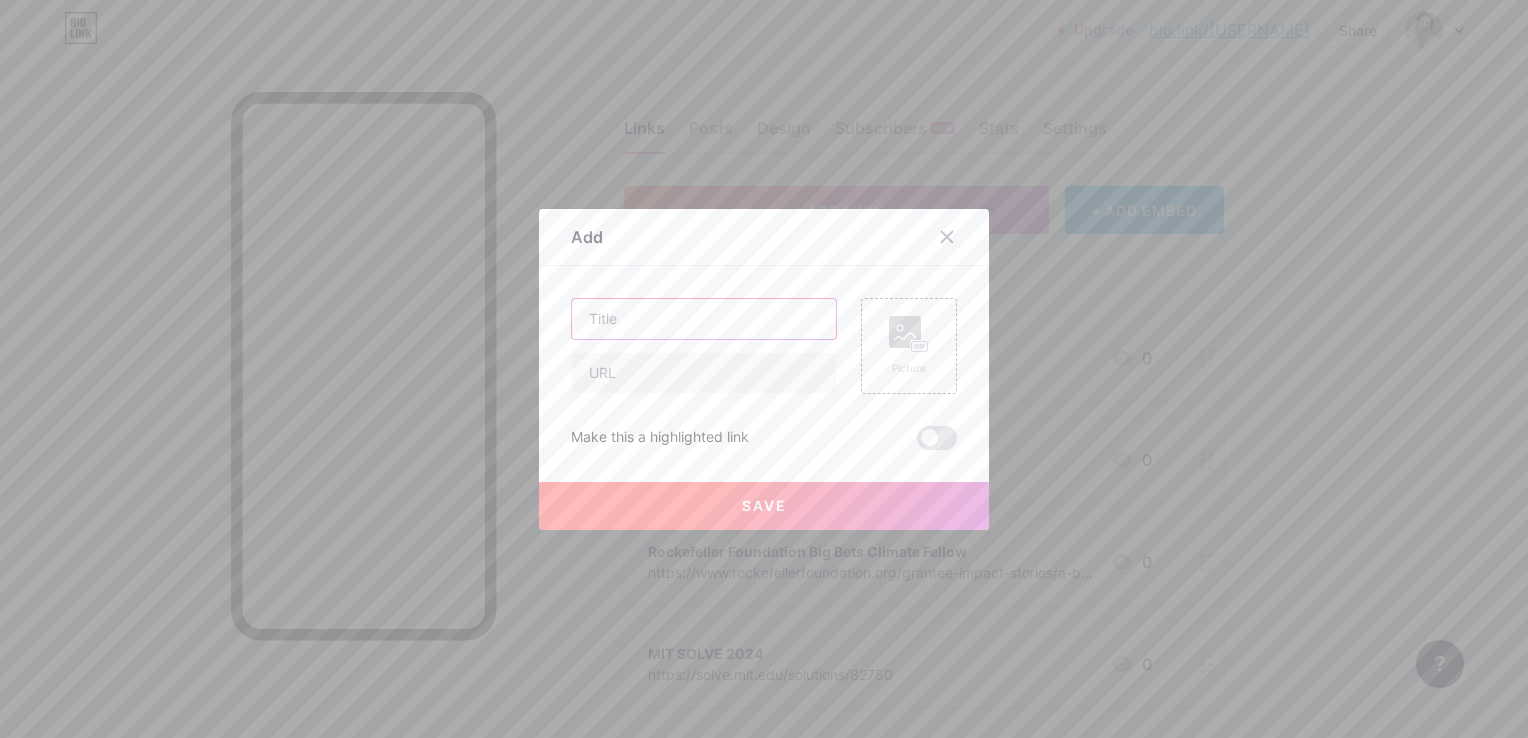 click at bounding box center (704, 319) 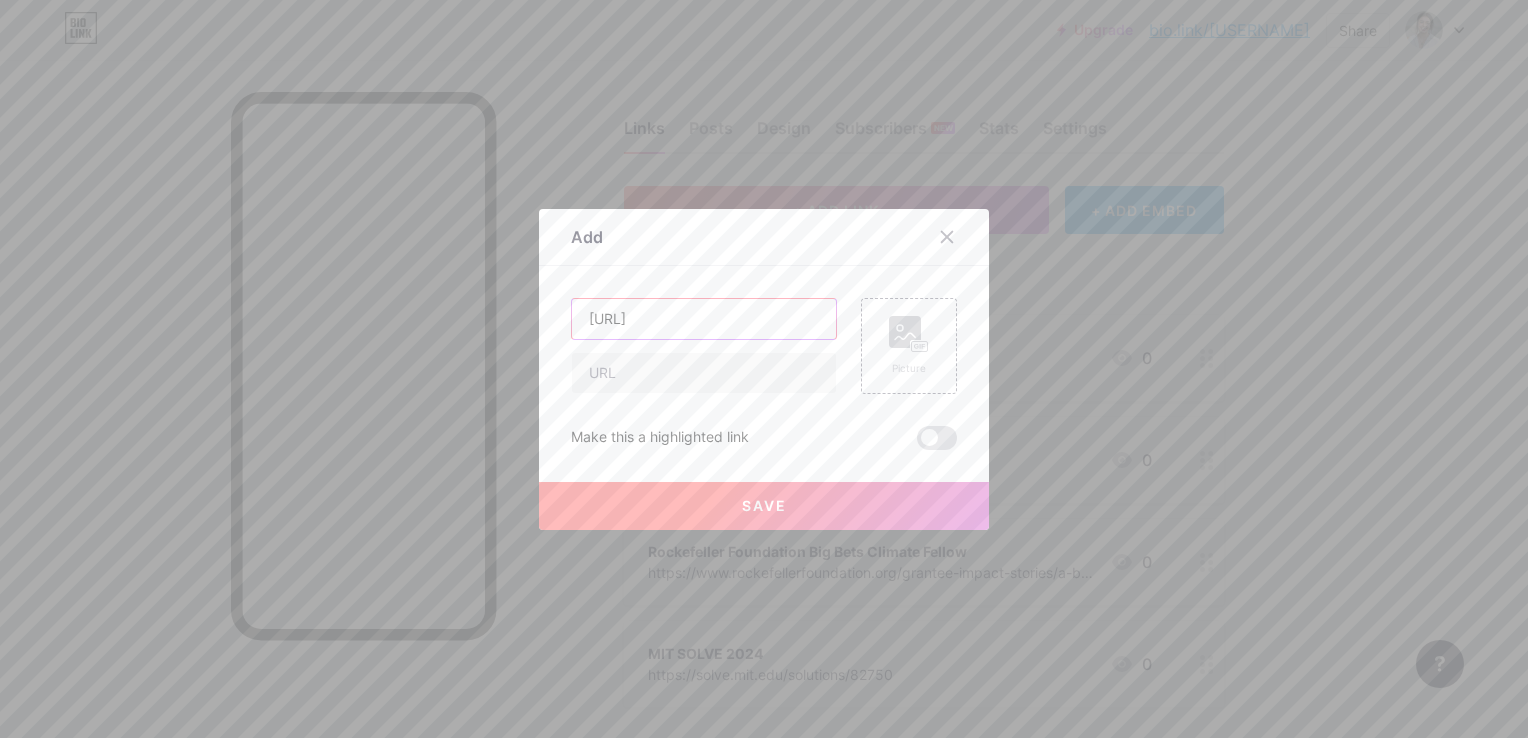 scroll, scrollTop: 0, scrollLeft: 557, axis: horizontal 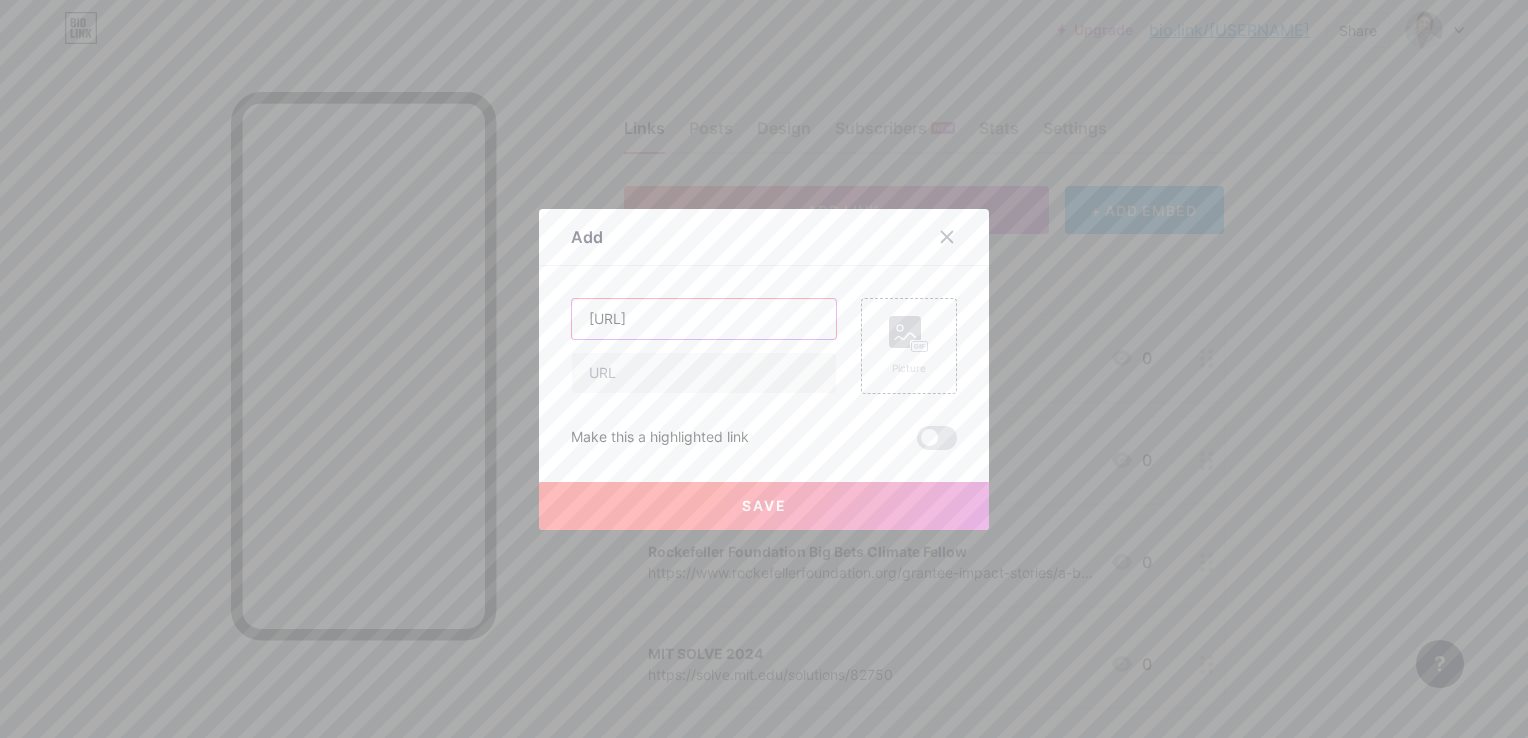 type 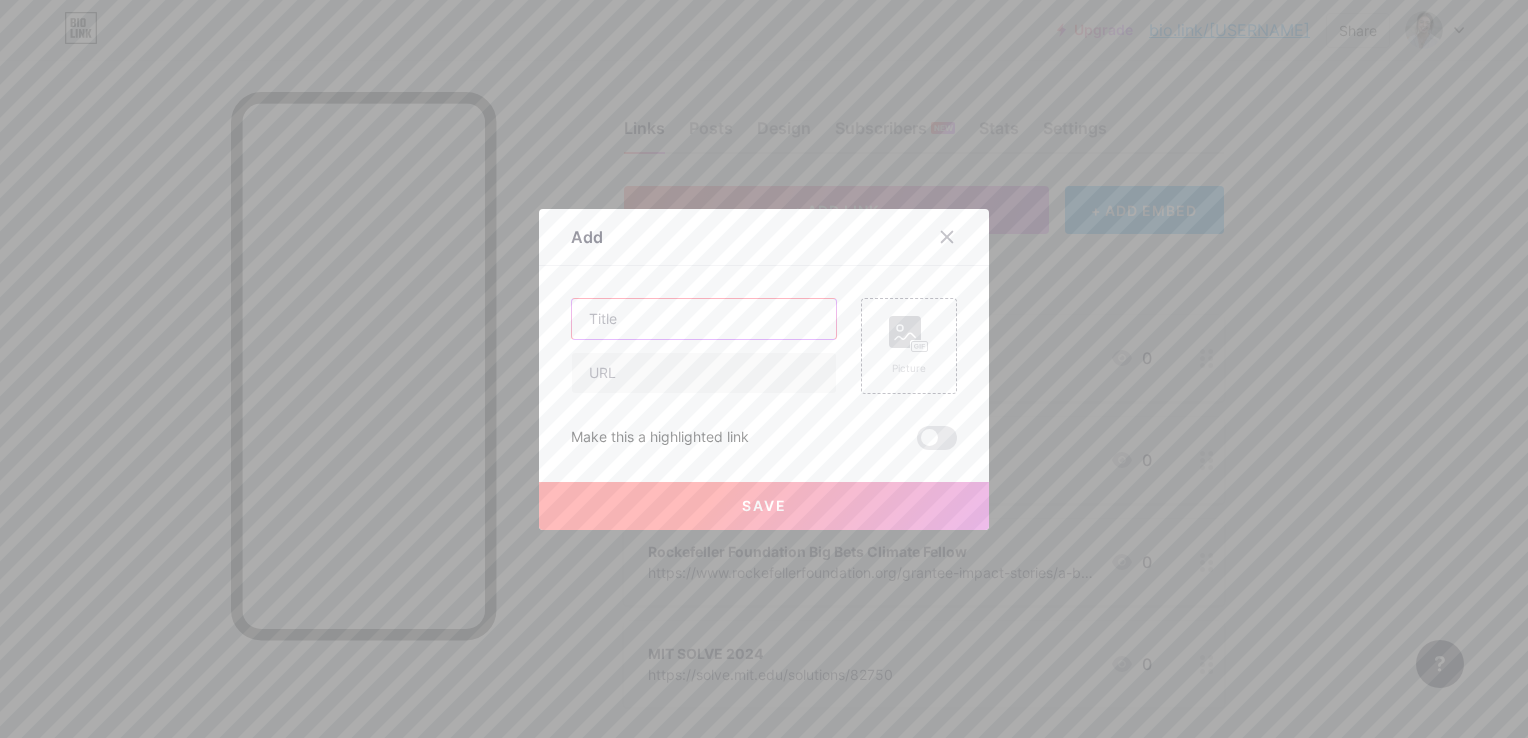 scroll, scrollTop: 0, scrollLeft: 0, axis: both 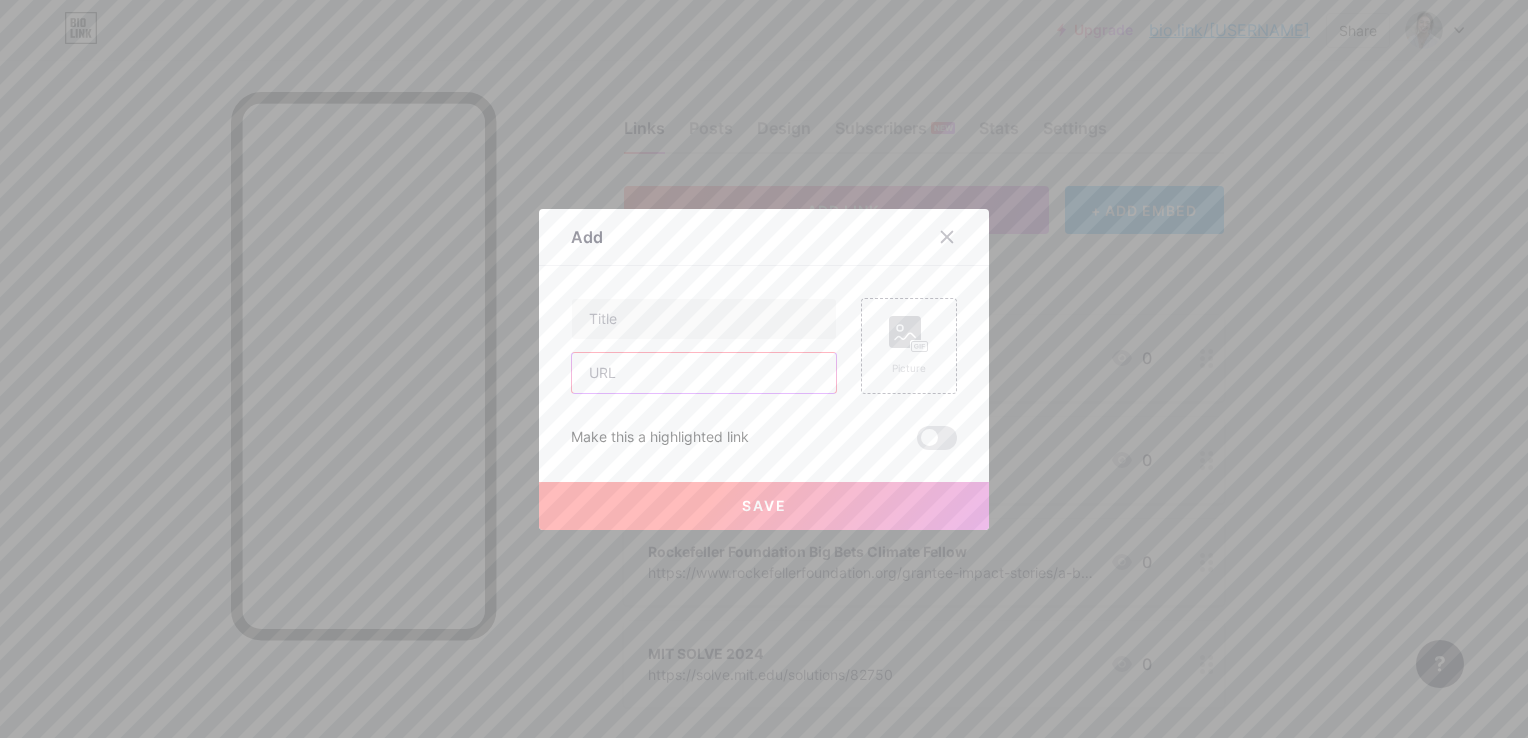 click at bounding box center [704, 373] 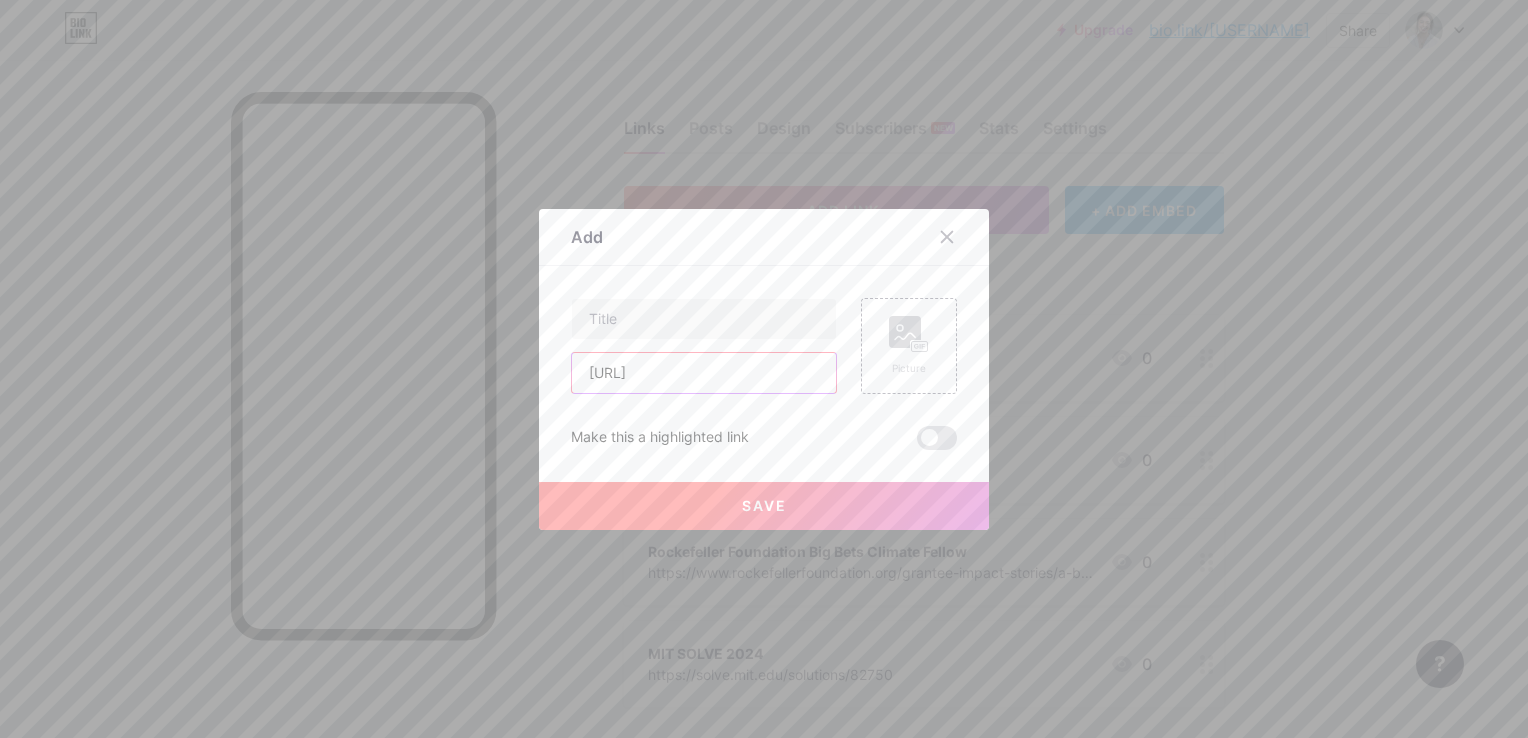 scroll, scrollTop: 0, scrollLeft: 557, axis: horizontal 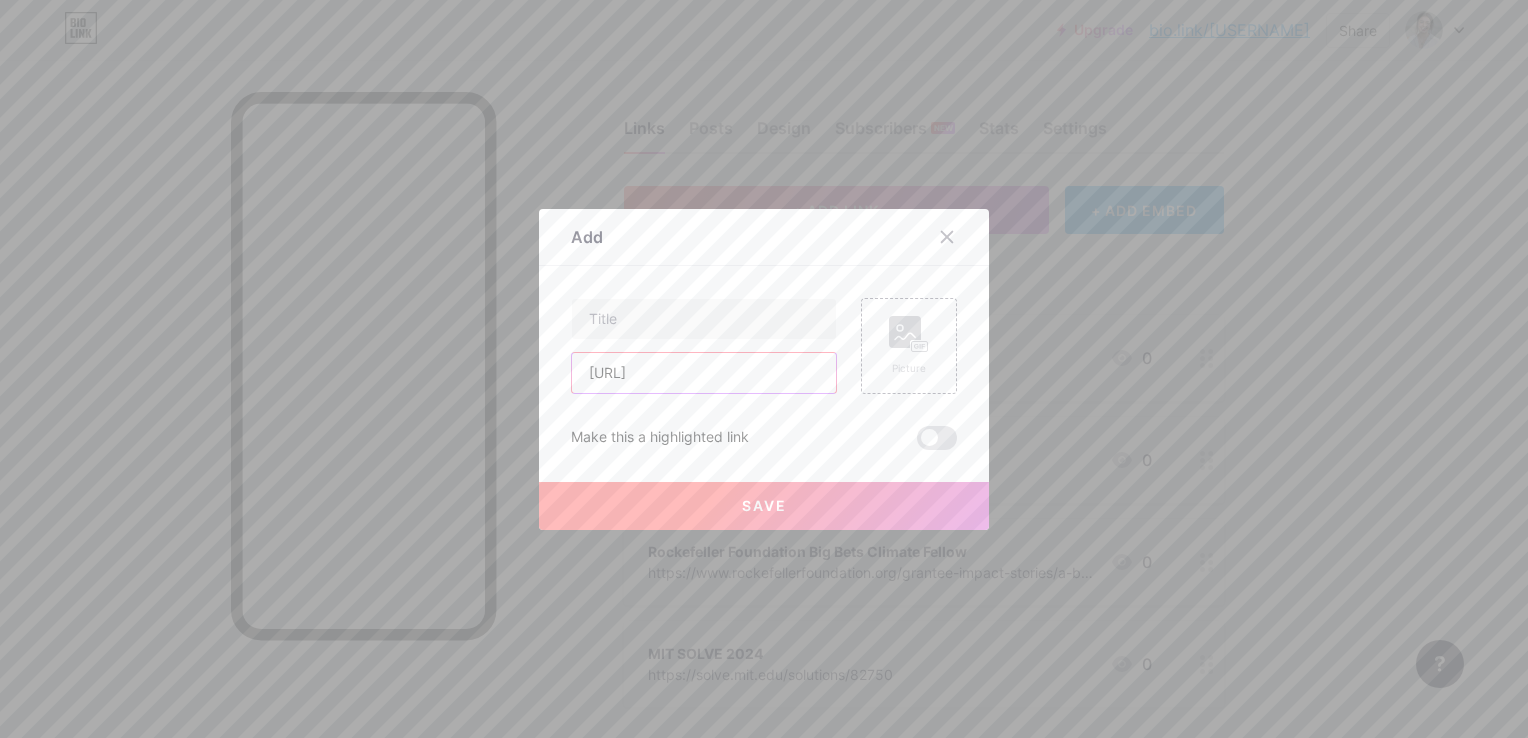 type on "[URL]" 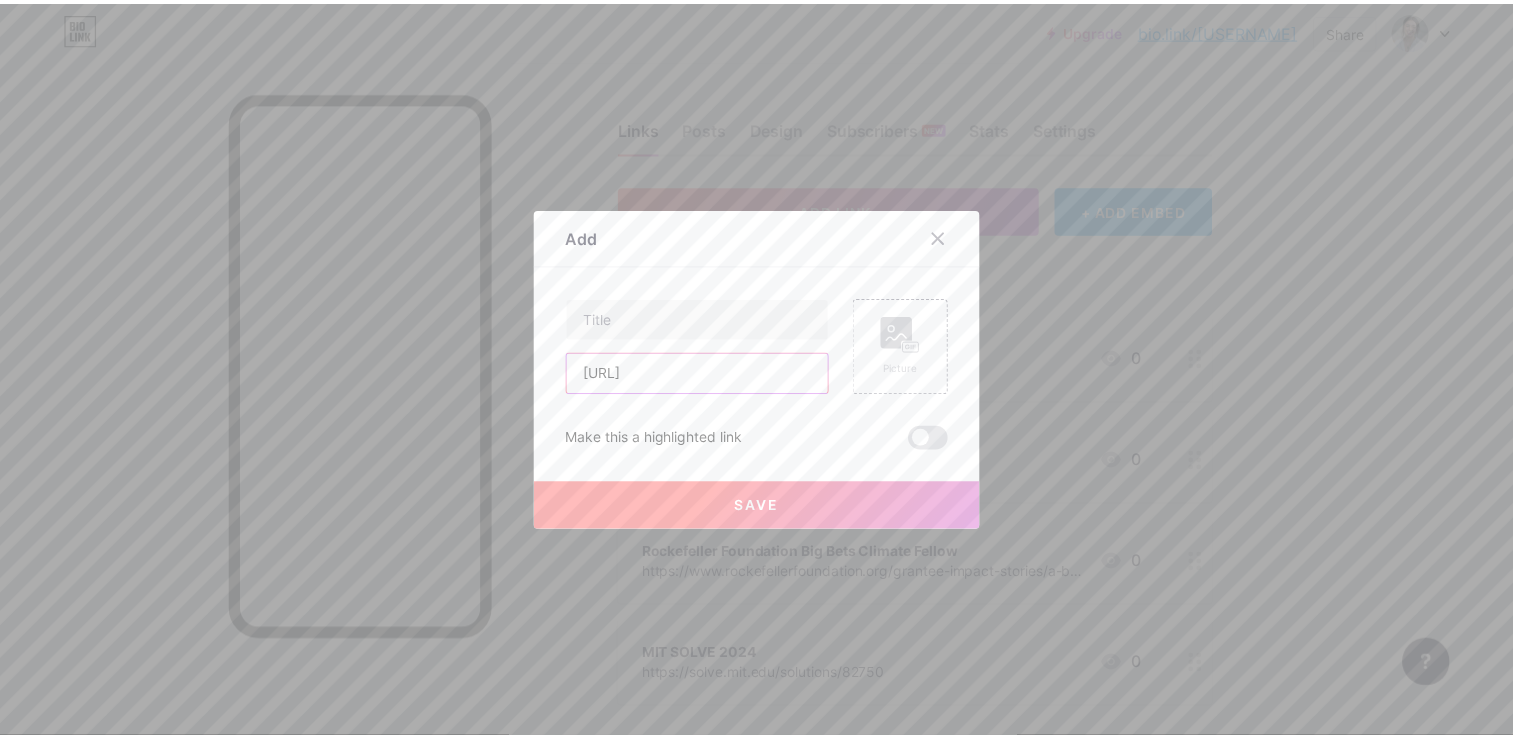 scroll, scrollTop: 0, scrollLeft: 0, axis: both 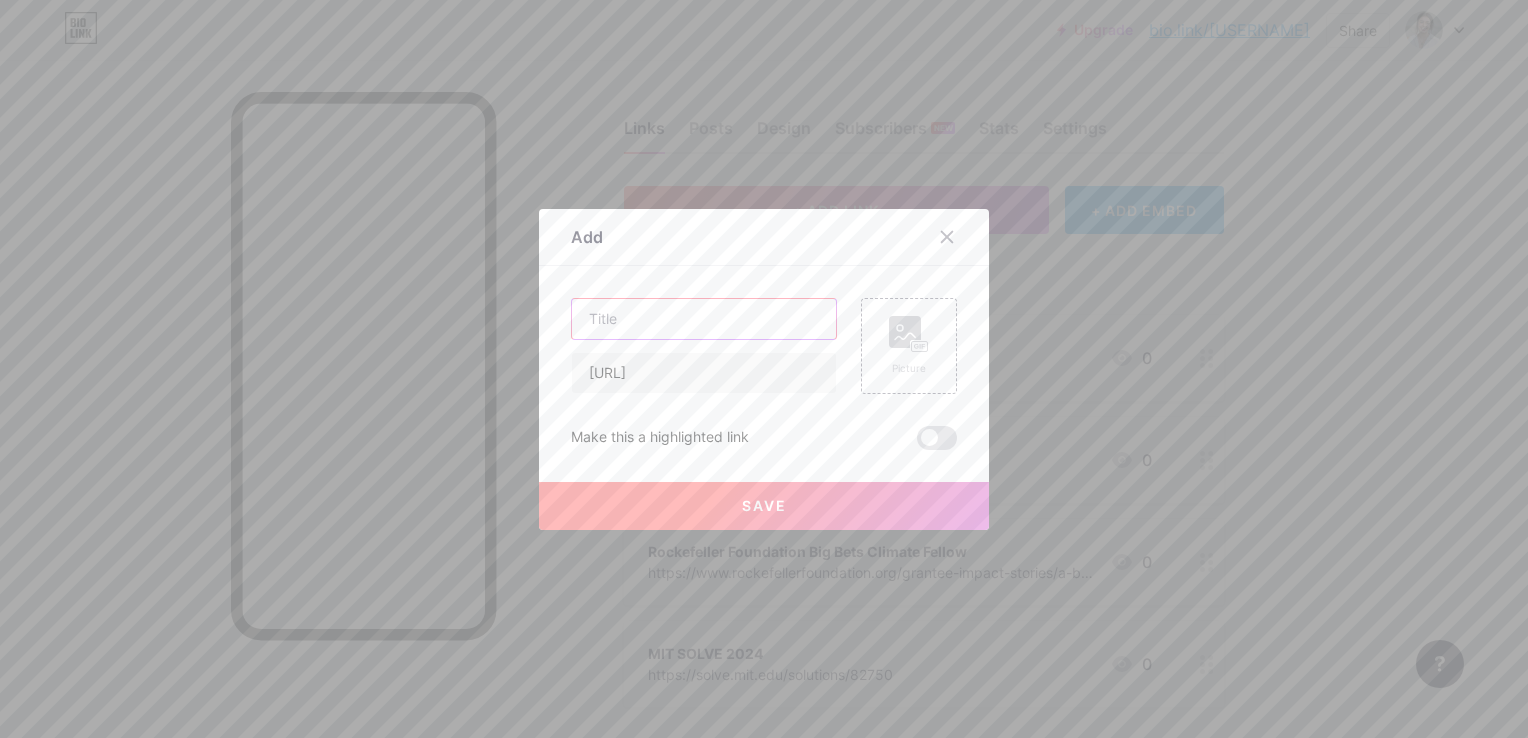 click at bounding box center (704, 319) 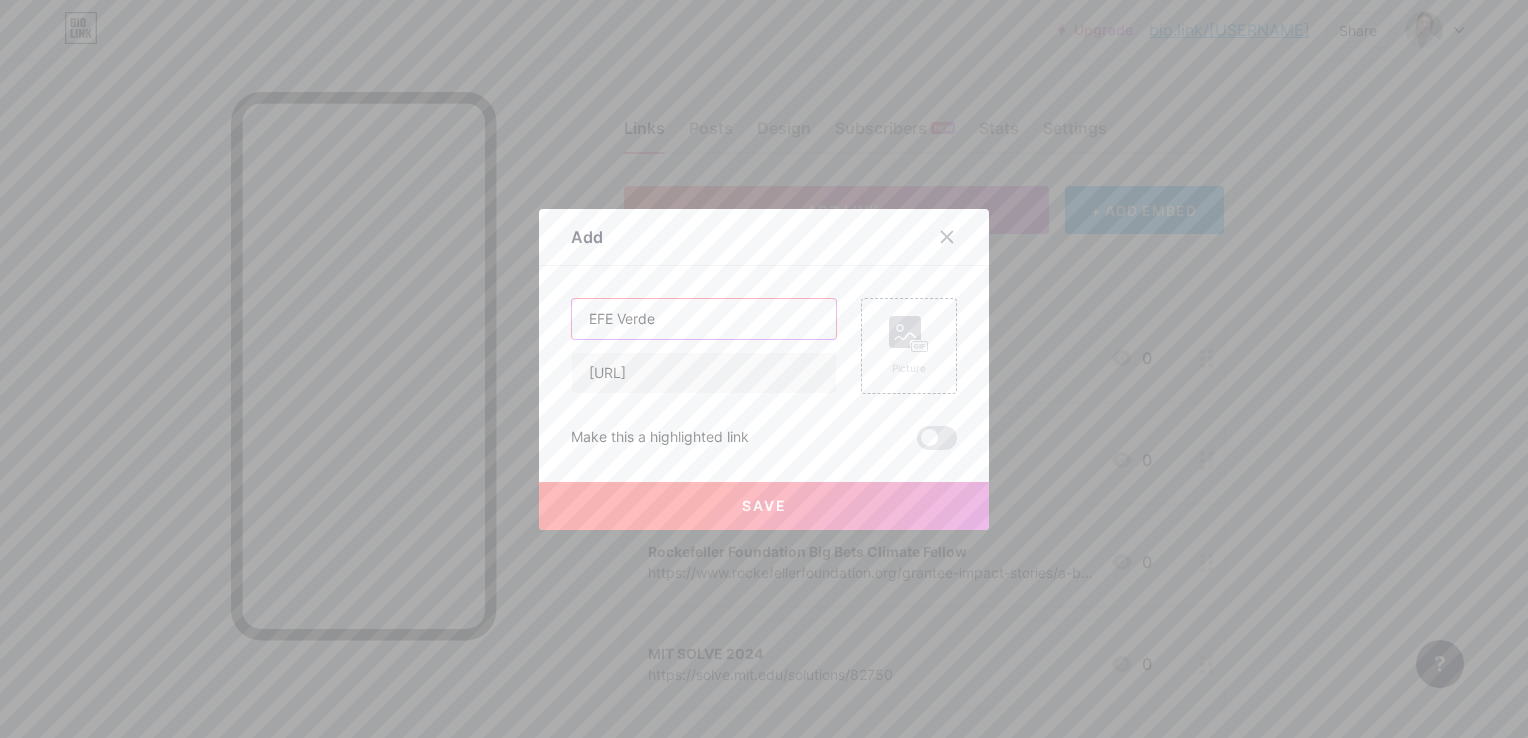 type on "EFE Verde" 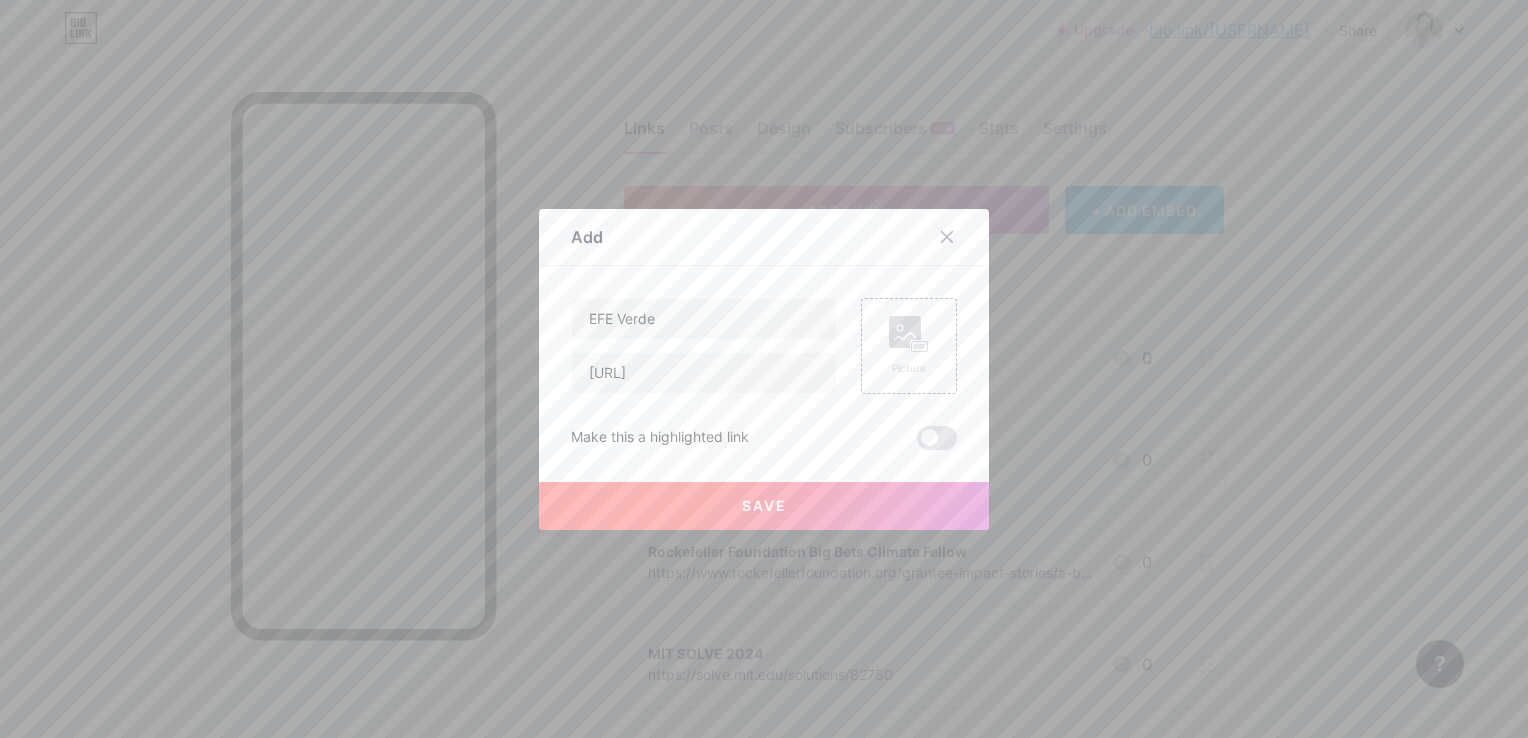 click on "Save" at bounding box center [764, 506] 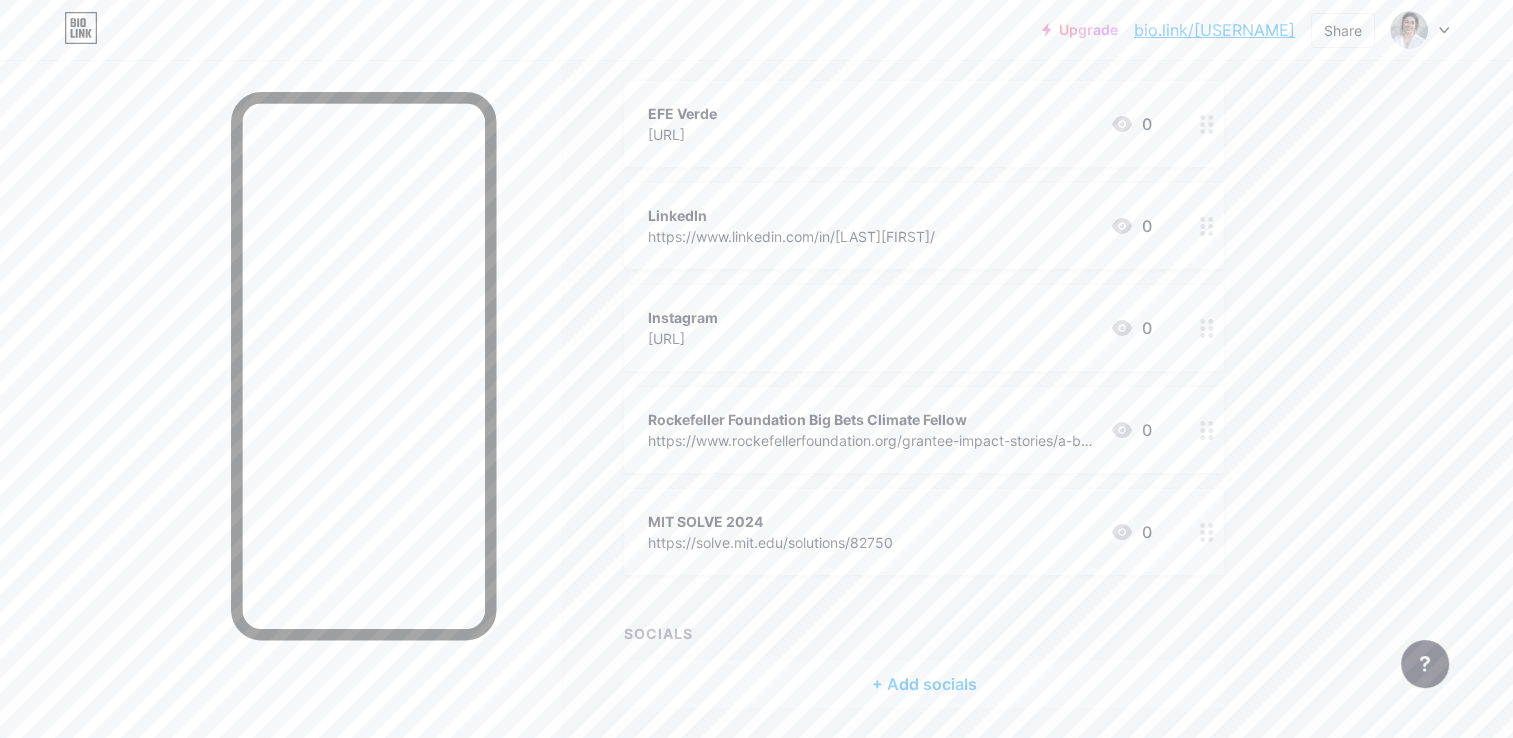 scroll, scrollTop: 200, scrollLeft: 0, axis: vertical 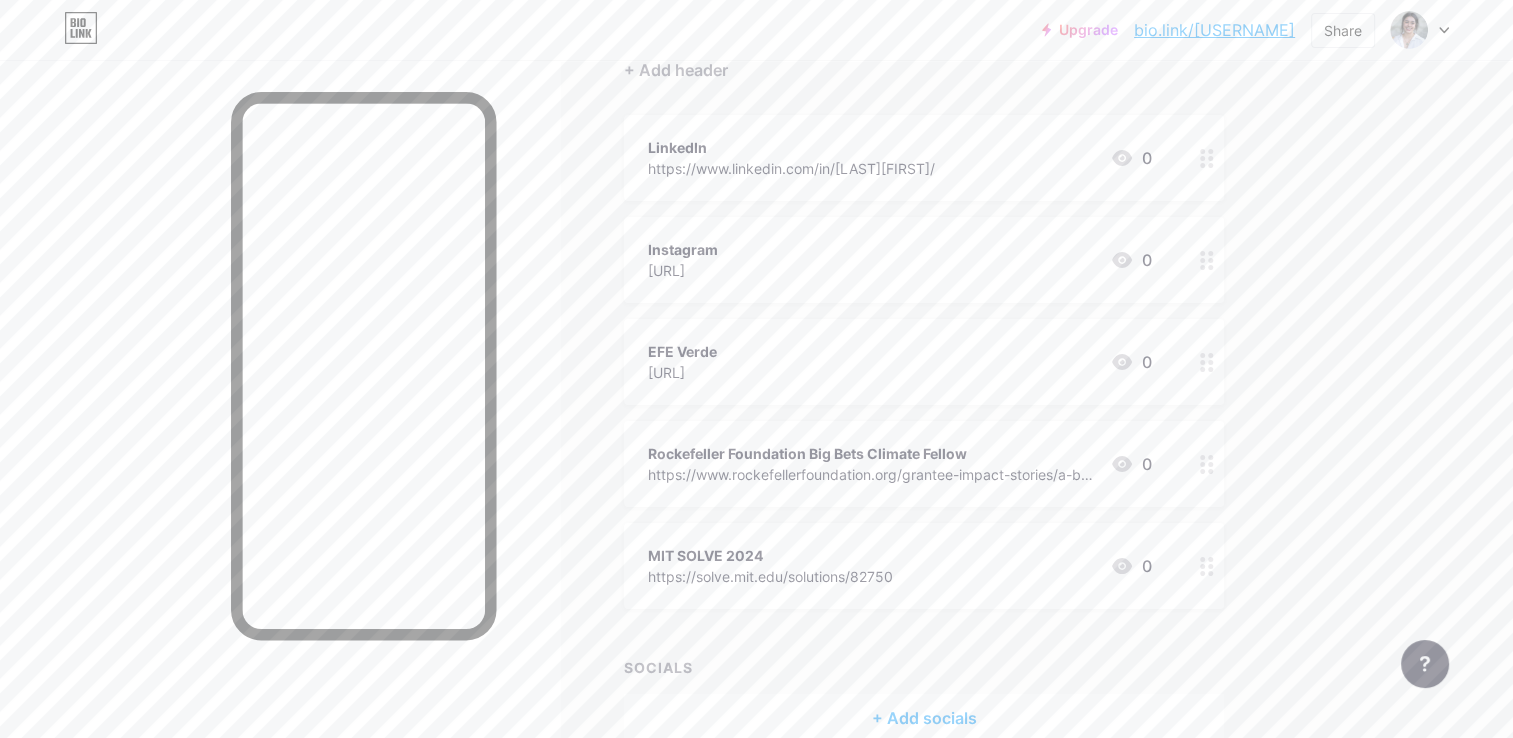 click on "LinkedIn
https://www.linkedin.com/in/[USERNAME]/
0
Instagram
https://www.instagram.com/[USERNAME]/
0
EFE Verde
https://efeverde.com/elena-martinez-sos-biotech-el-sargazo-como-materia-prima-para-crear-productos-comerciales/
0
Rockefeller Foundation Big Bets Climate Fellow
https://www.rockefellerfoundation.org/grantee-impact-stories/a-big-bets-fellow-tackles-climate-and-seaweed/
0
MIT SOLVE 2024
https://solve.mit.edu/solutions/82750
0" at bounding box center [924, 362] 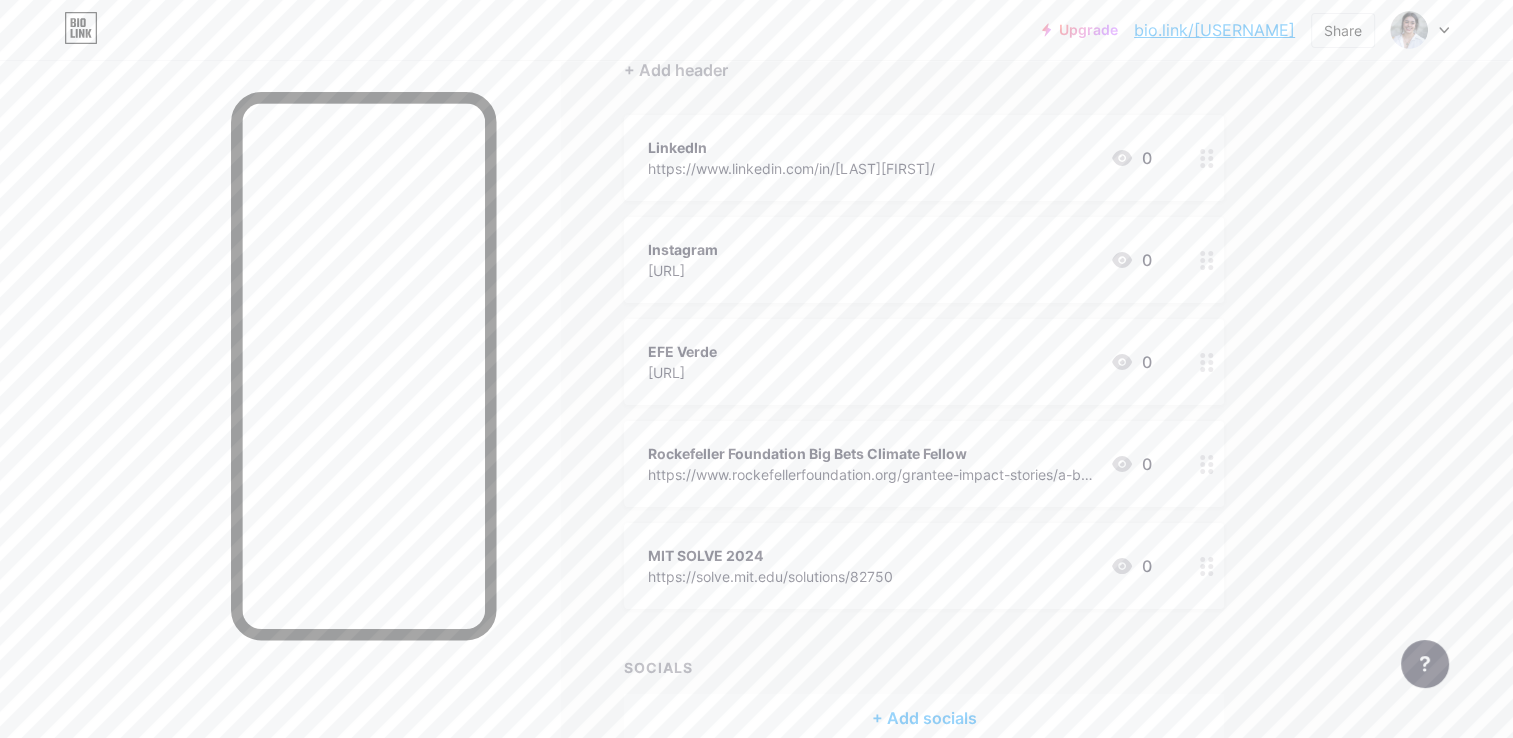 click at bounding box center [1207, 566] 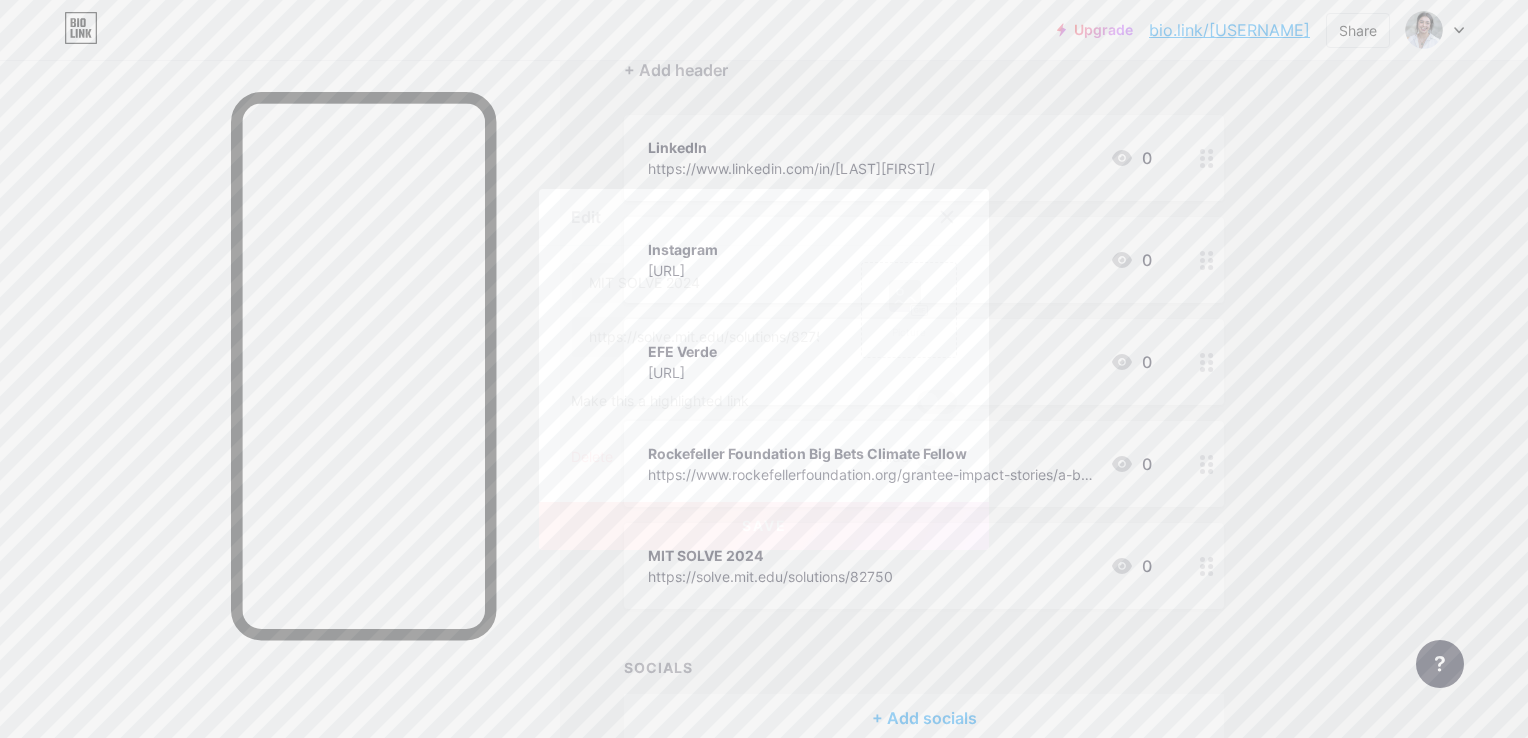 click at bounding box center (764, 369) 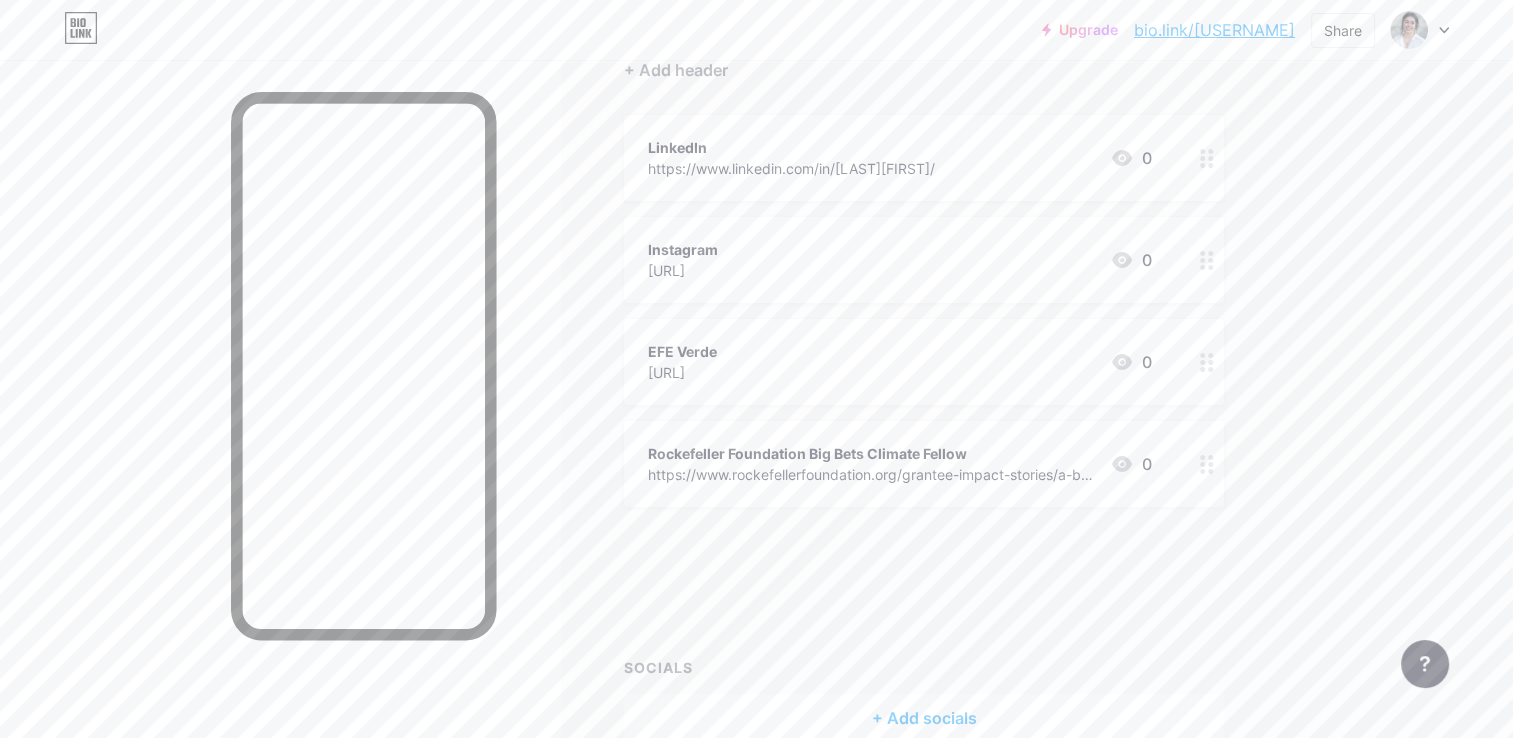 click at bounding box center [1207, 566] 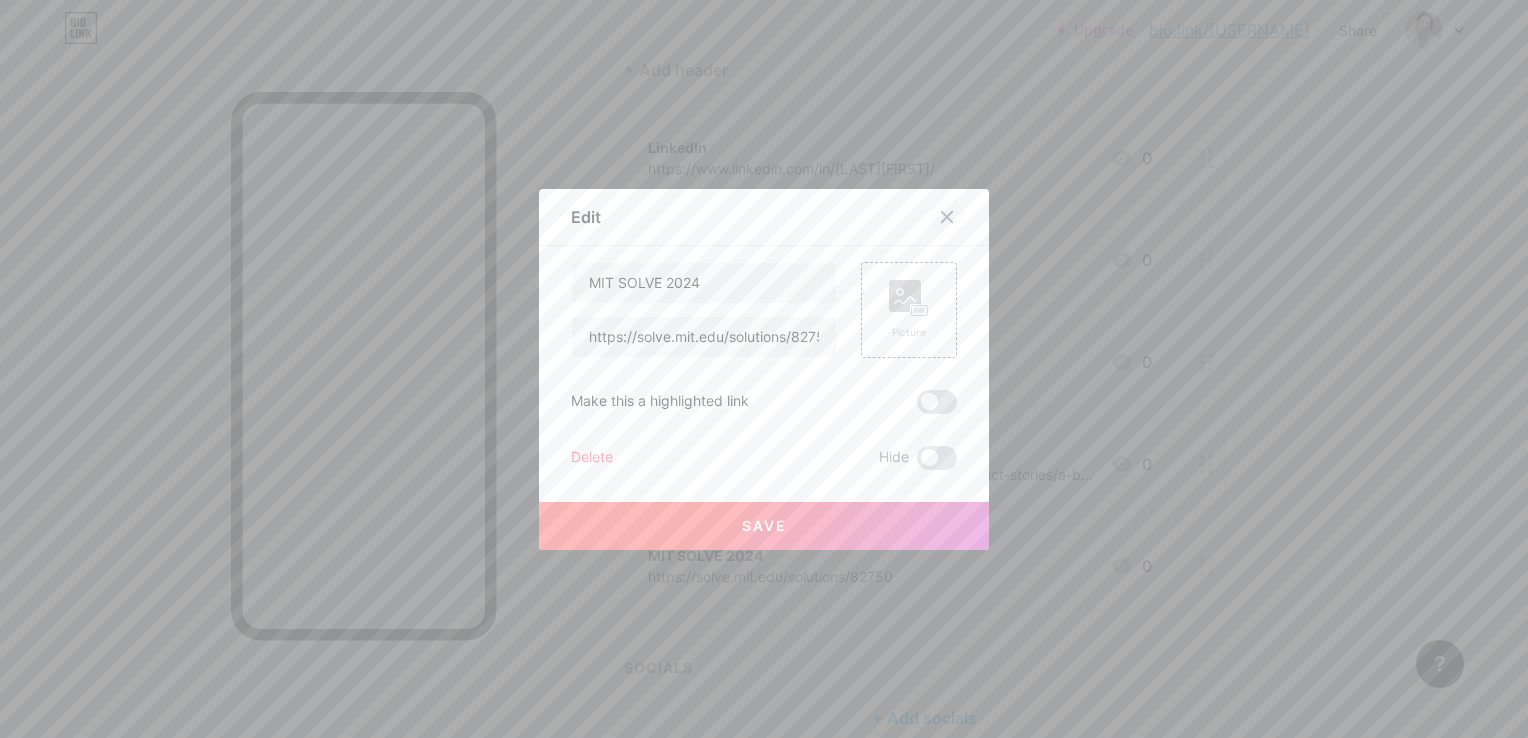 click 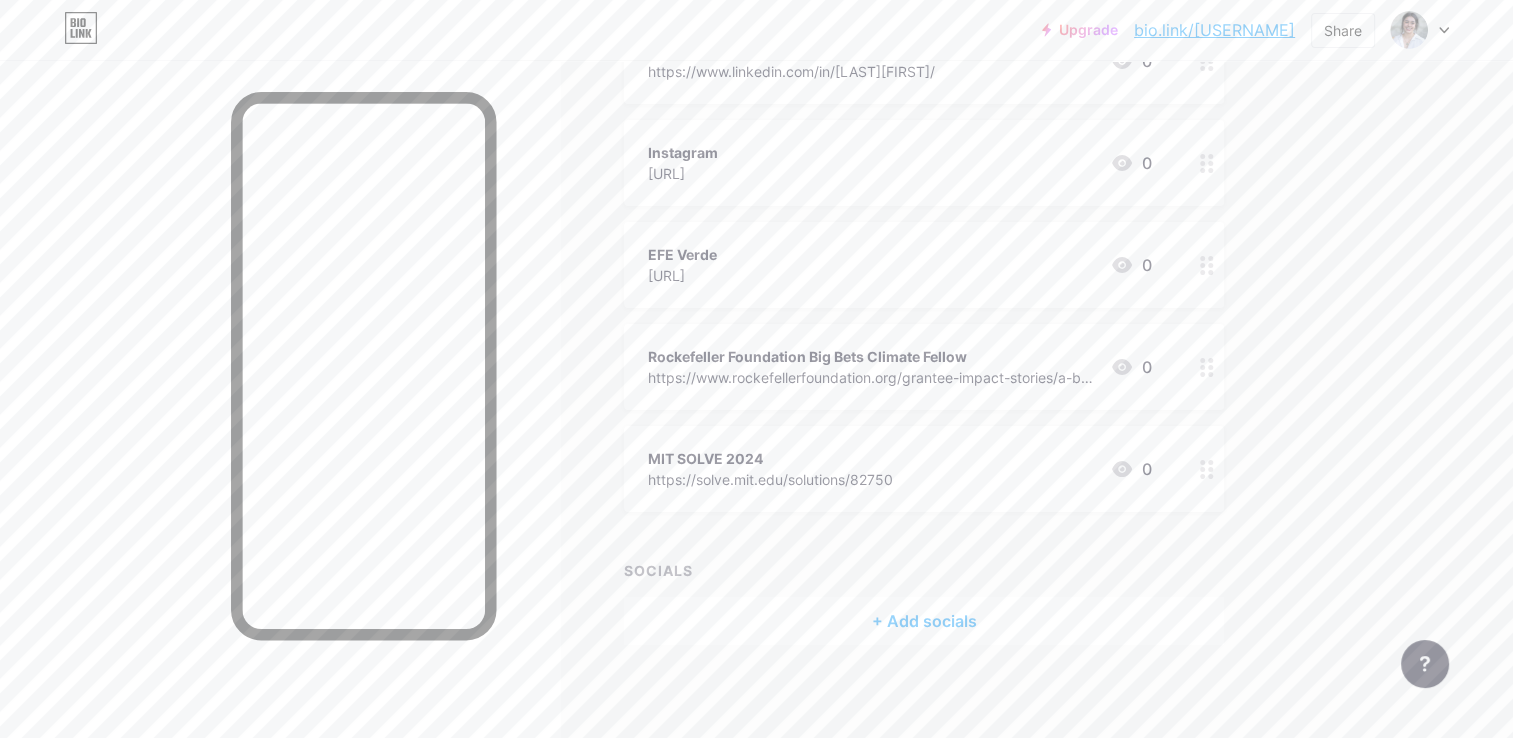 scroll, scrollTop: 300, scrollLeft: 0, axis: vertical 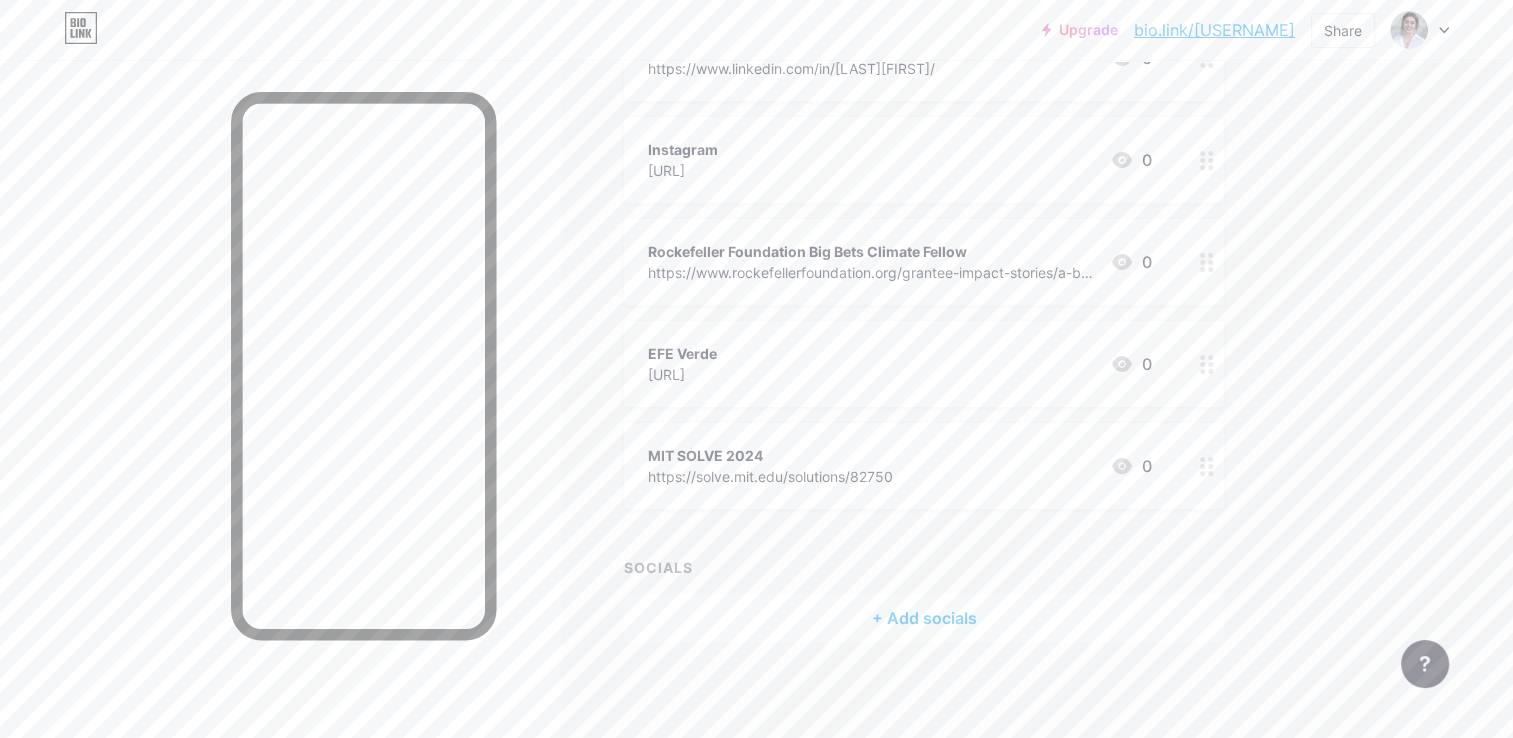 click at bounding box center [1207, 364] 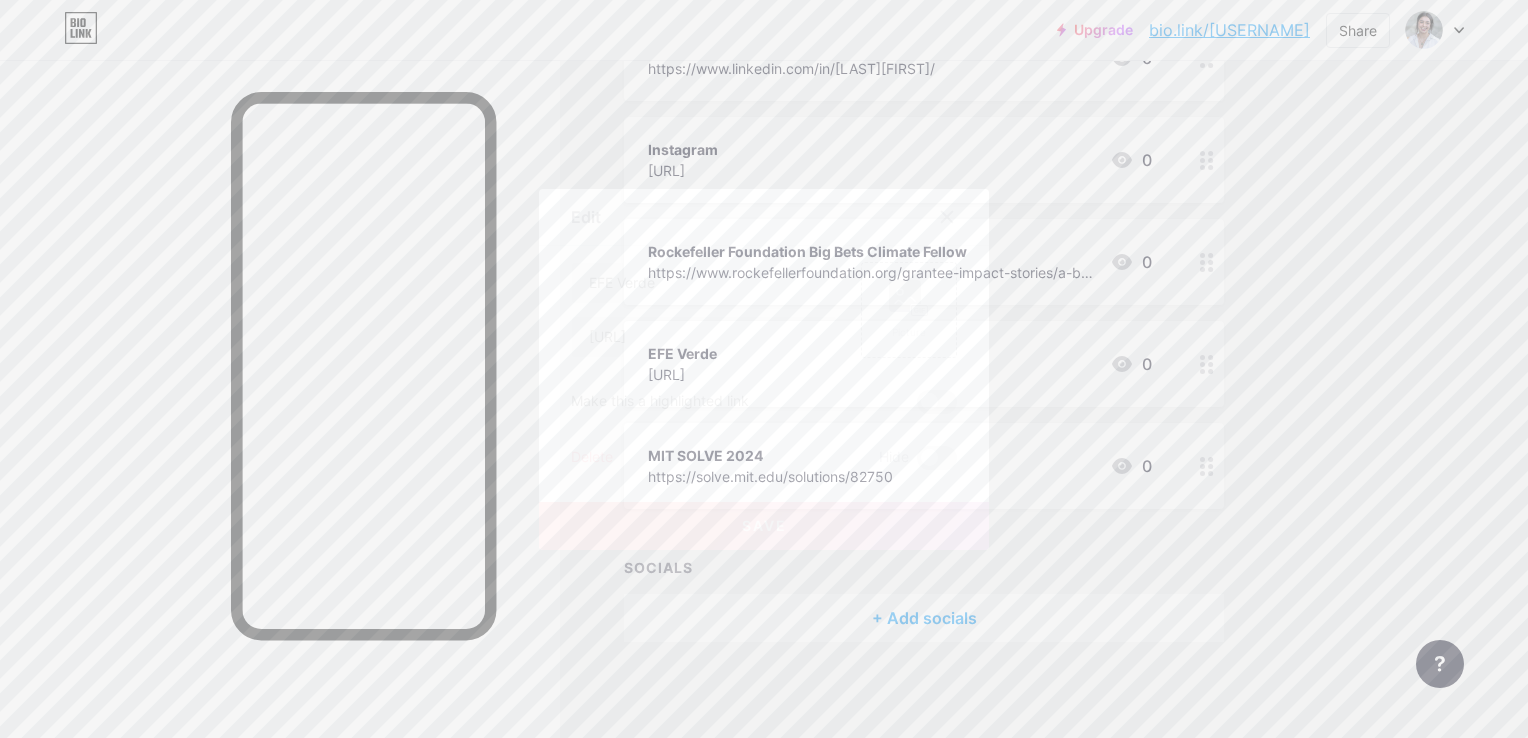 click at bounding box center (764, 369) 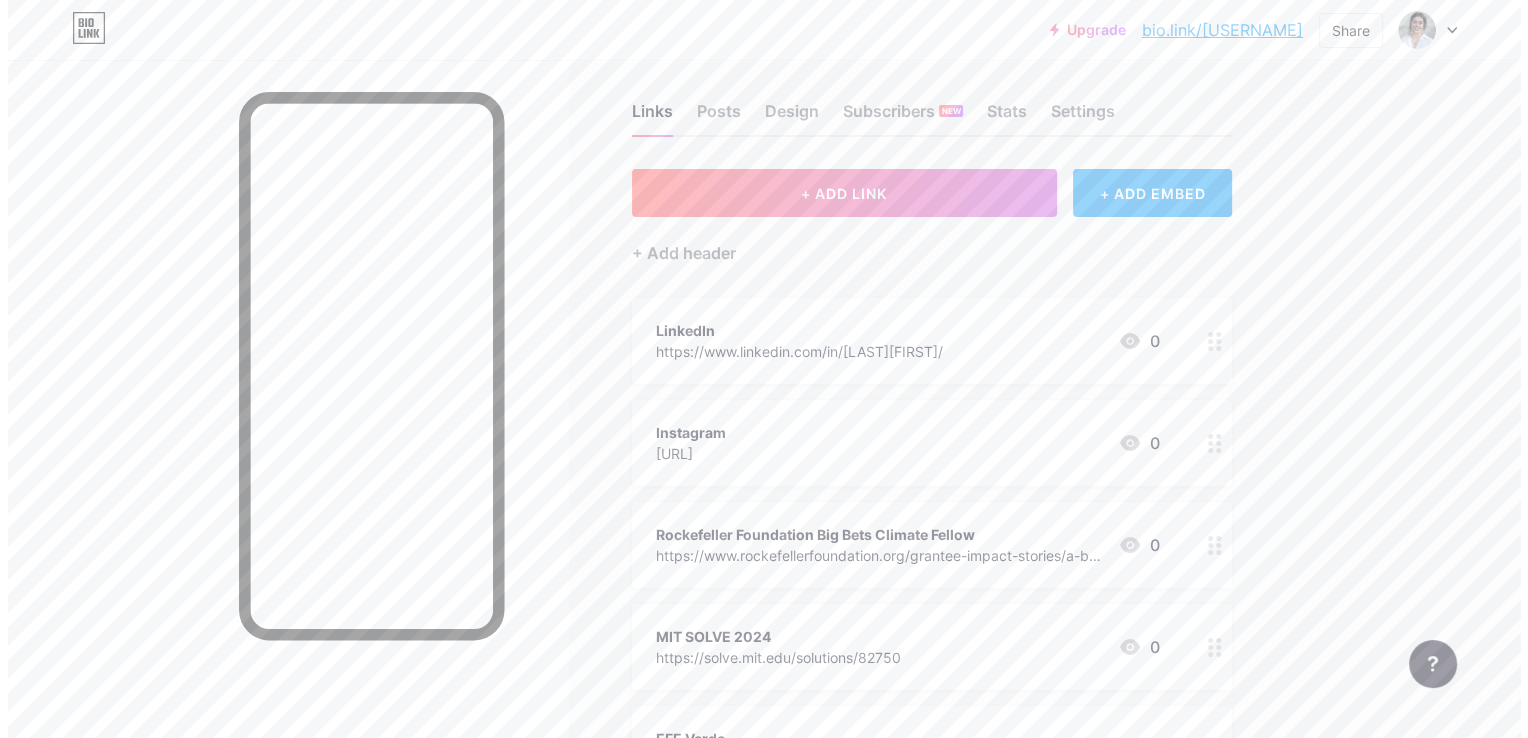 scroll, scrollTop: 0, scrollLeft: 0, axis: both 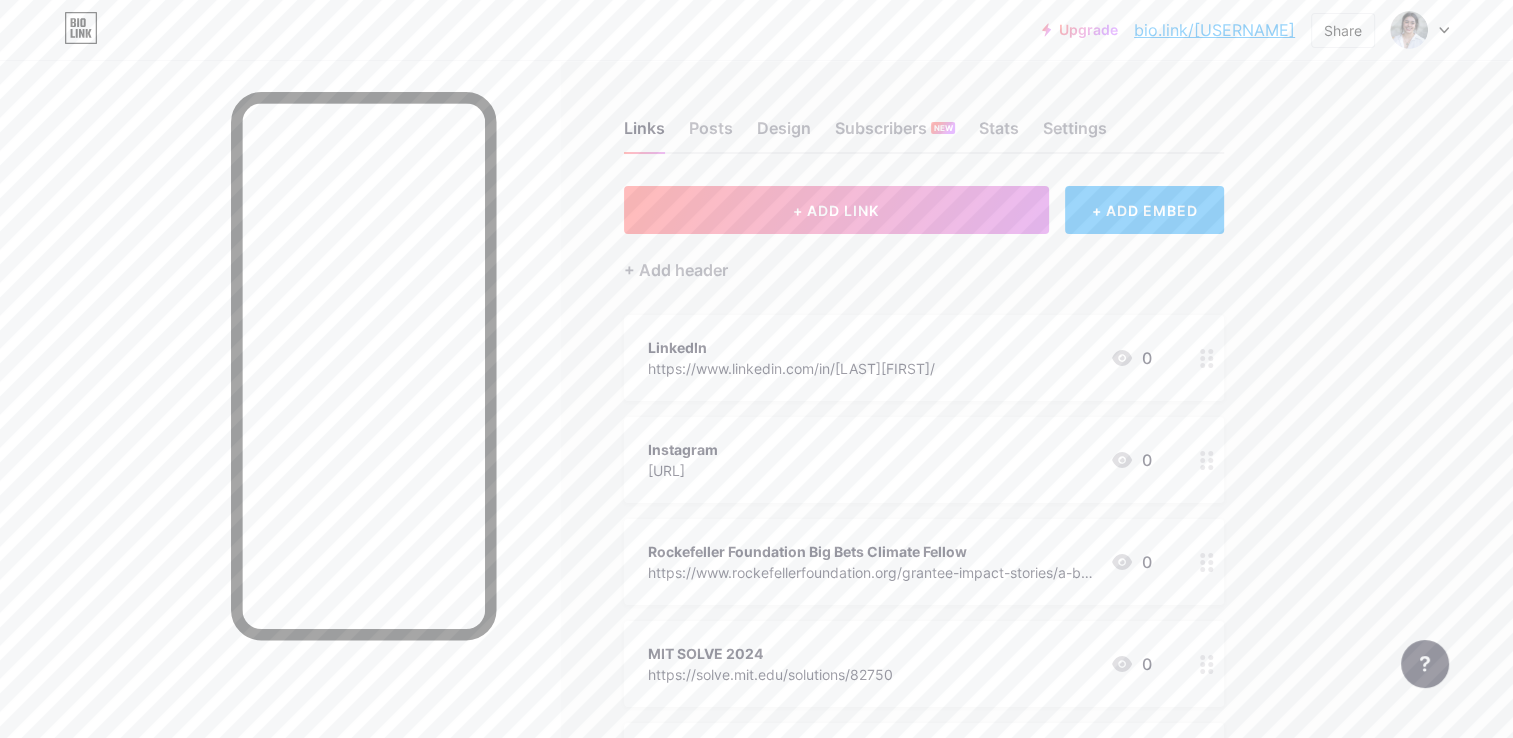 click on "+ ADD EMBED" at bounding box center (1144, 210) 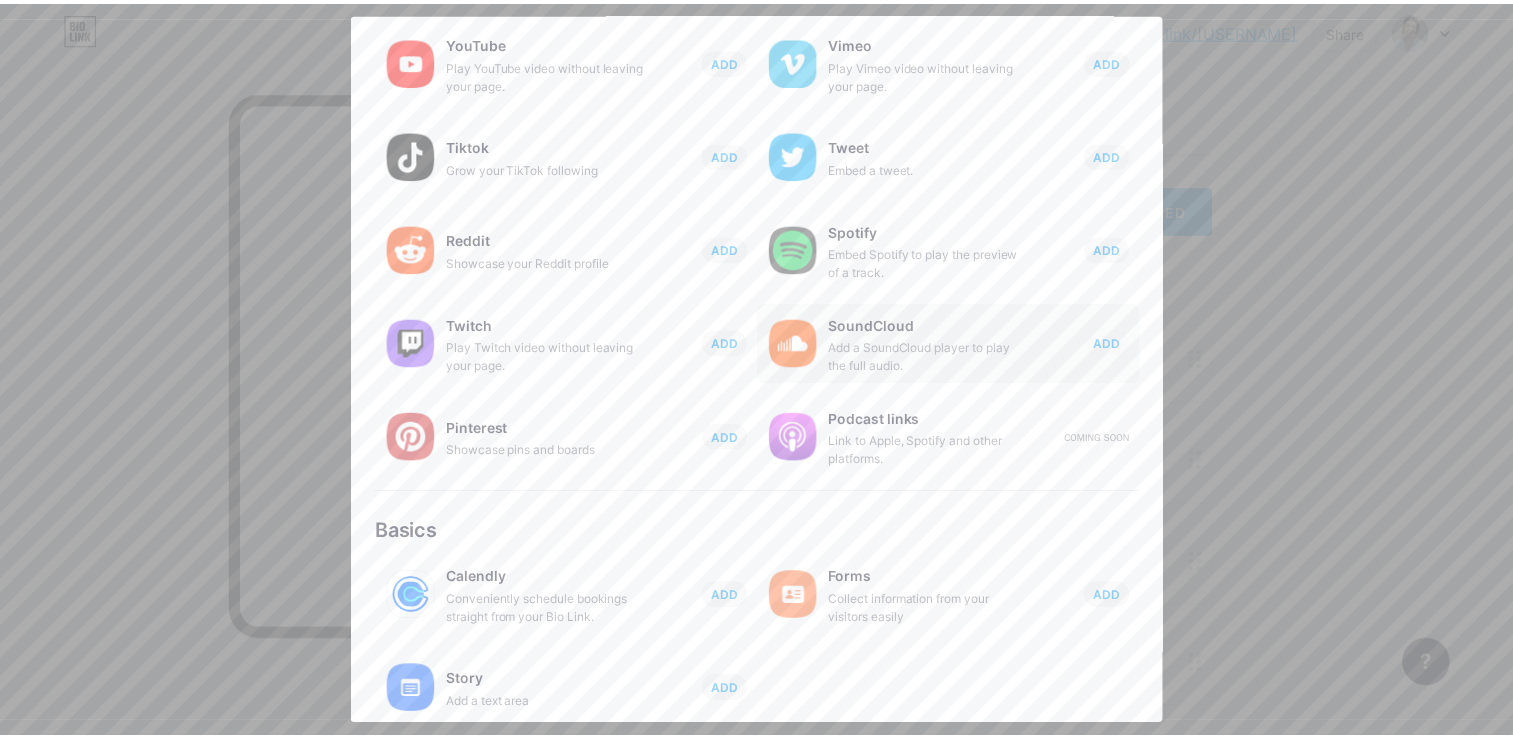 scroll, scrollTop: 0, scrollLeft: 0, axis: both 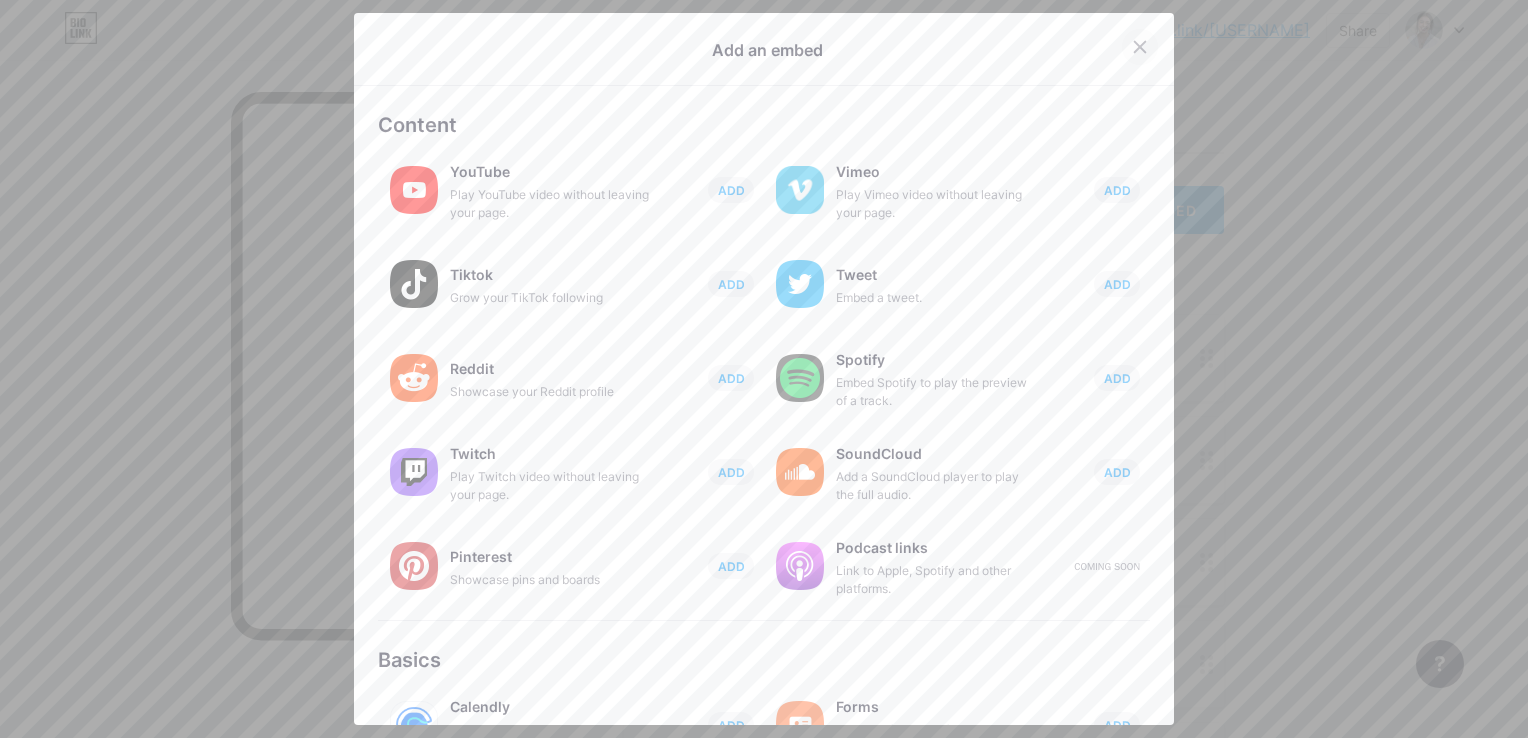 click 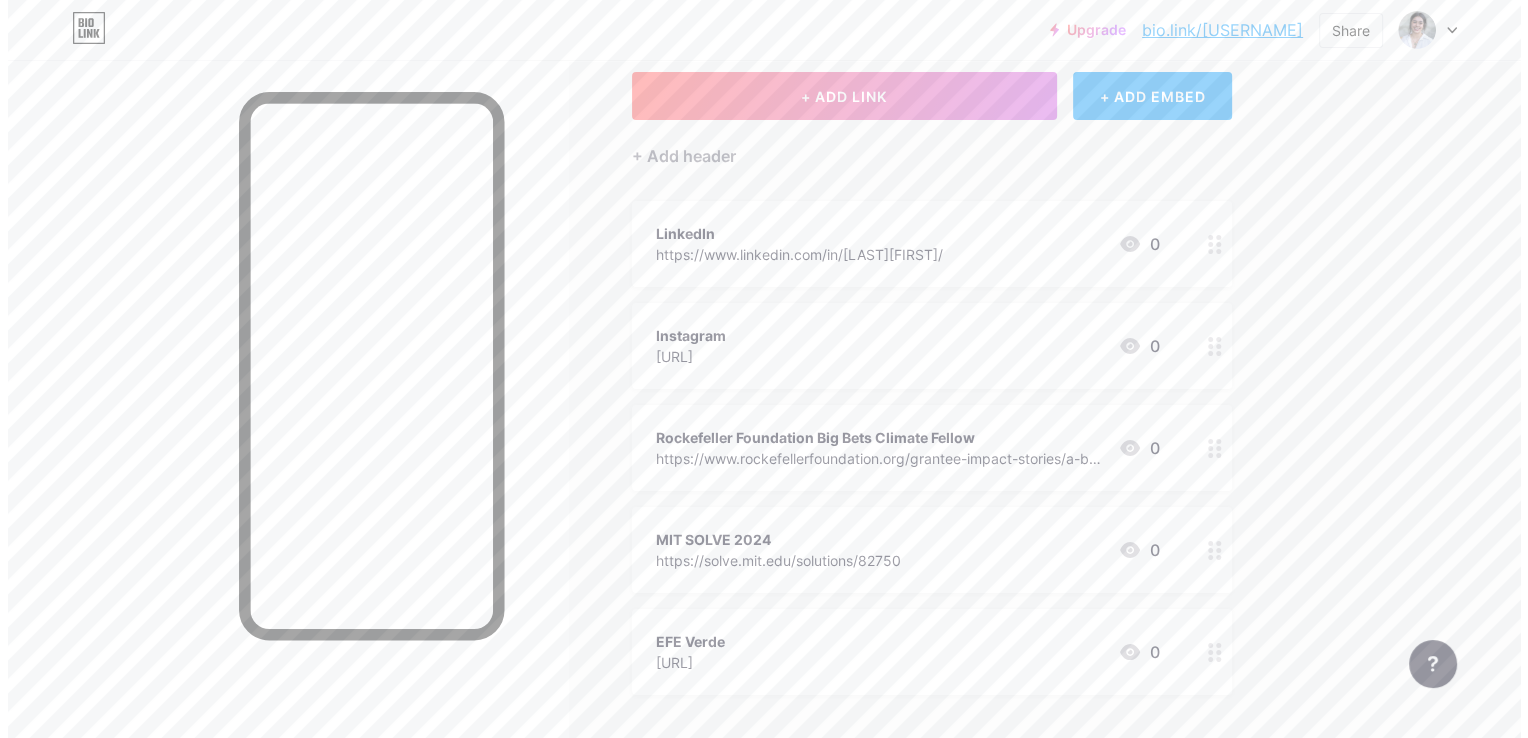 scroll, scrollTop: 302, scrollLeft: 0, axis: vertical 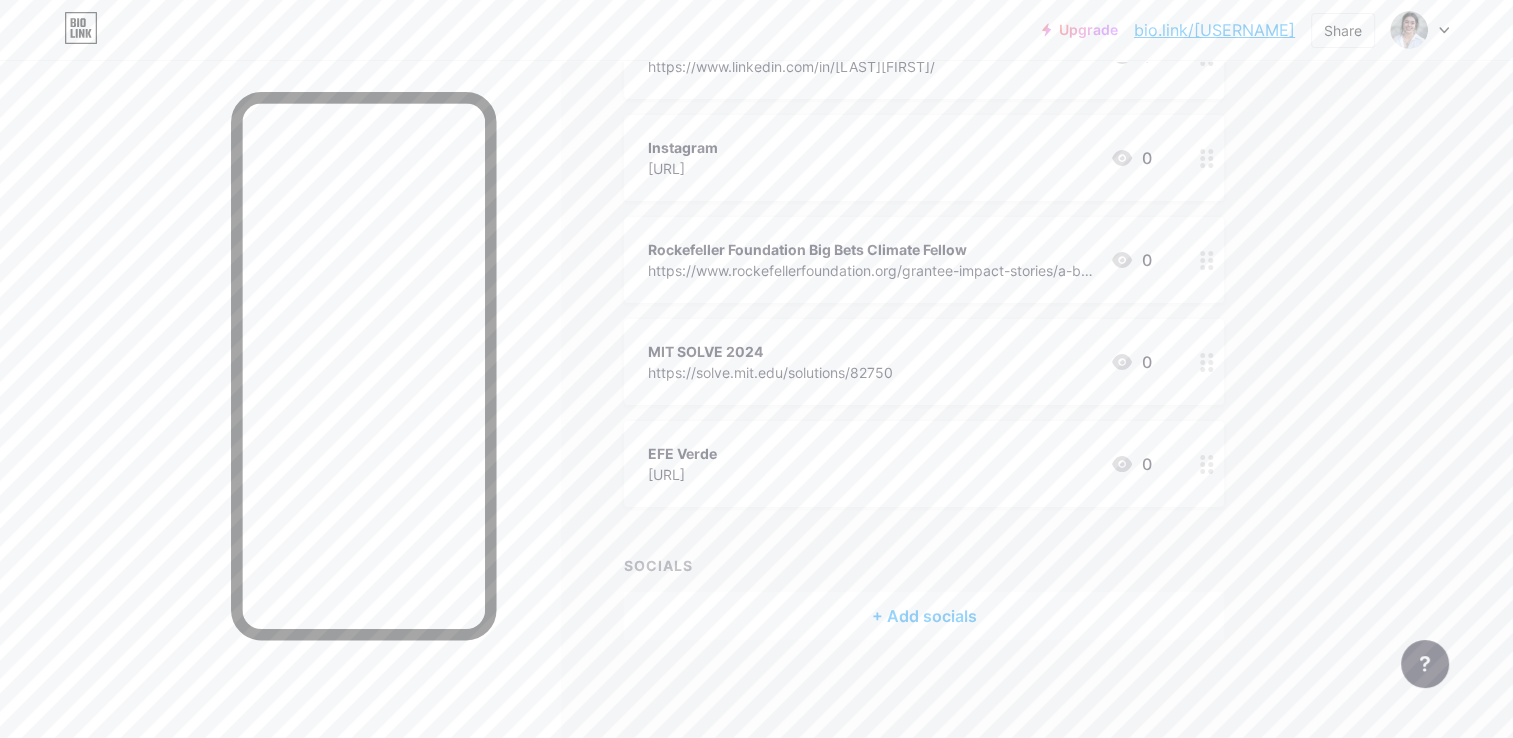 click on "+ Add socials" at bounding box center [924, 616] 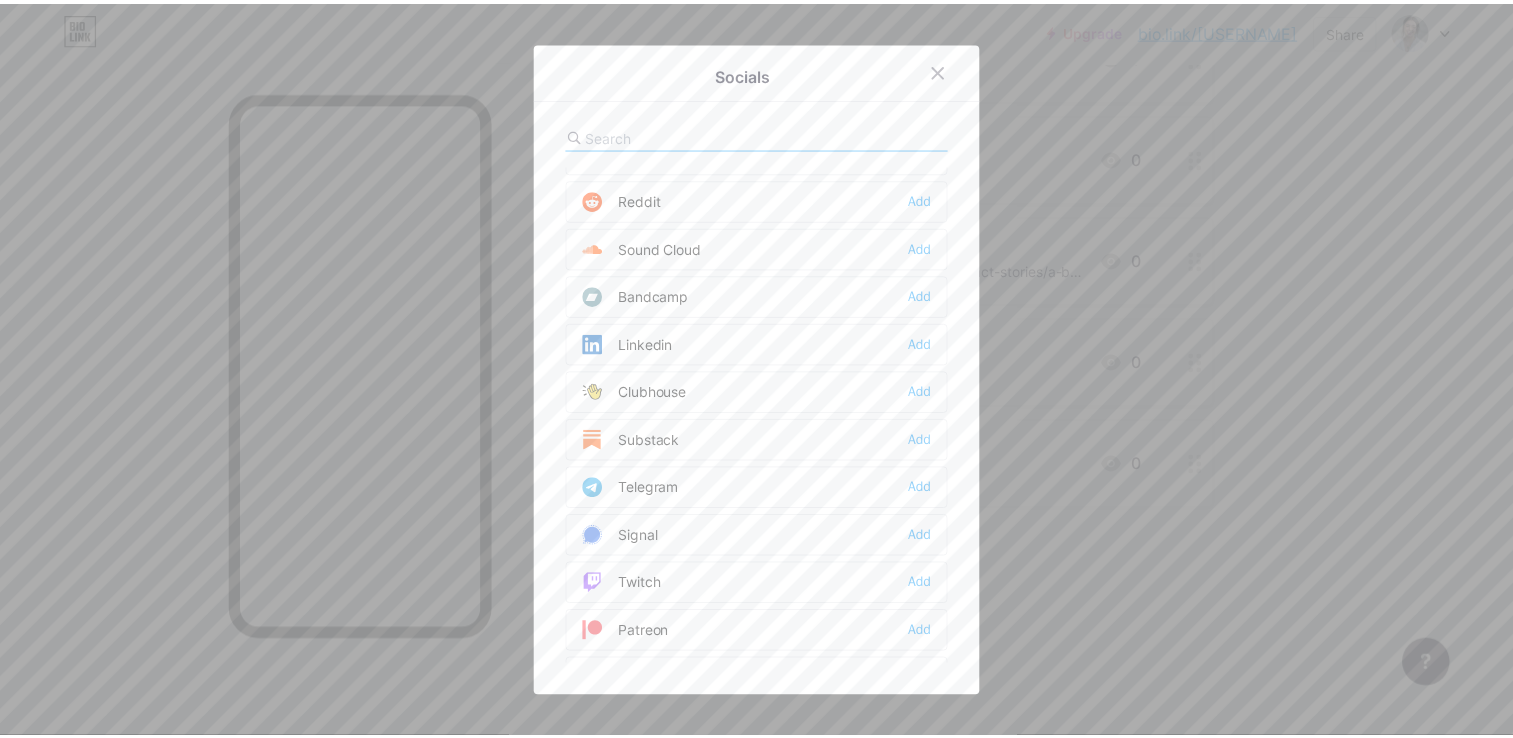 scroll, scrollTop: 684, scrollLeft: 0, axis: vertical 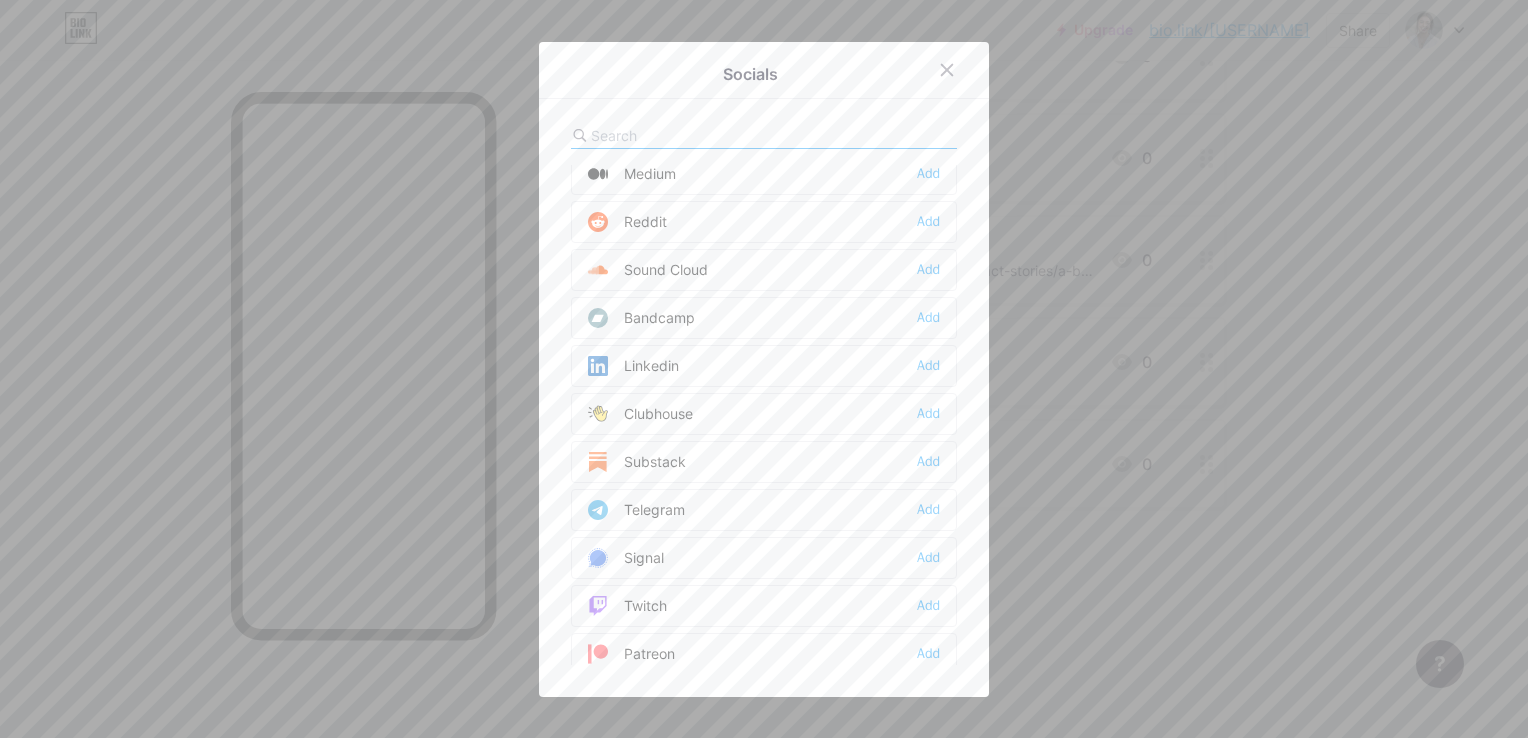 click at bounding box center (764, 369) 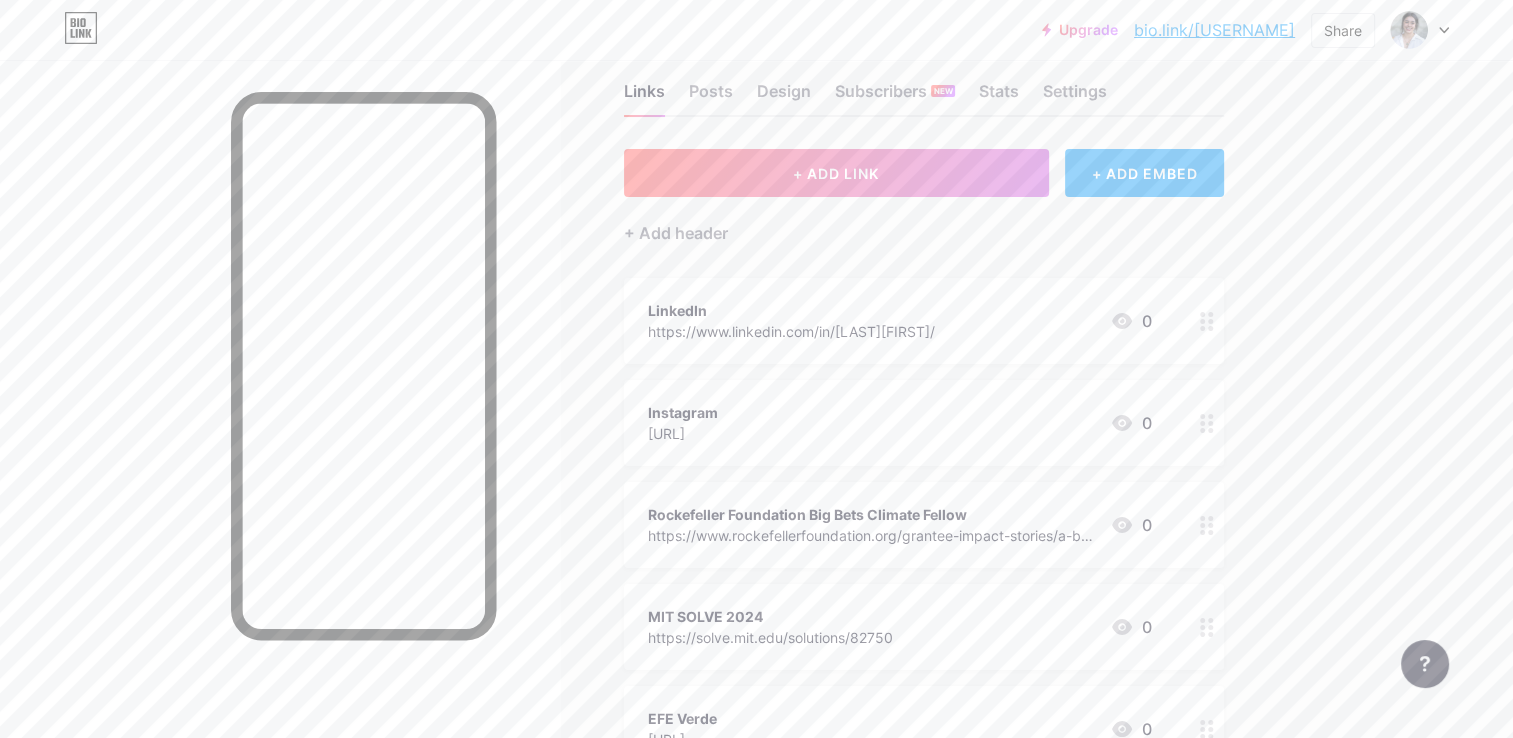 scroll, scrollTop: 2, scrollLeft: 0, axis: vertical 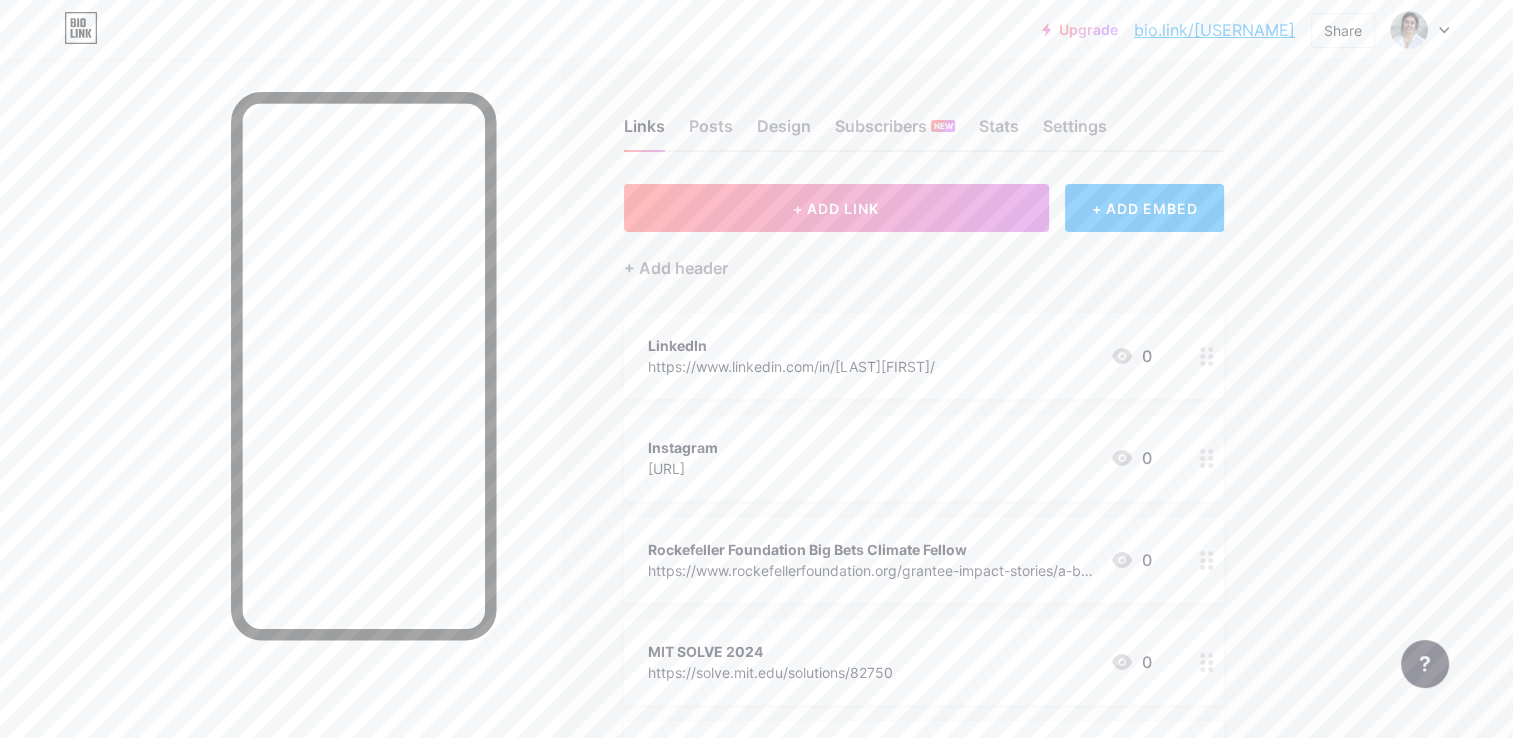 click on "https://www.linkedin.com/in/[LAST][FIRST]/" at bounding box center [791, 366] 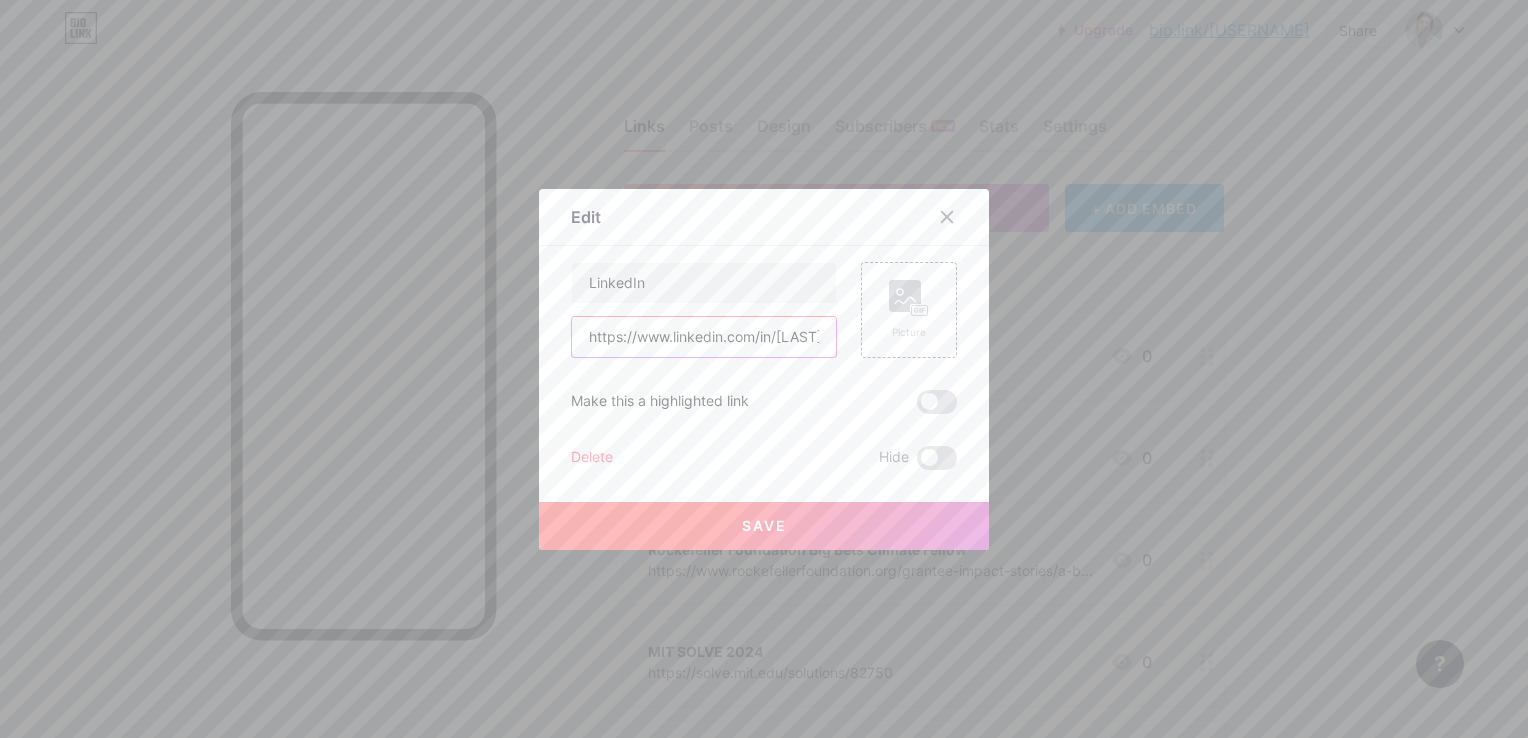 click on "https://www.linkedin.com/in/[LAST][FIRST]/" at bounding box center [704, 337] 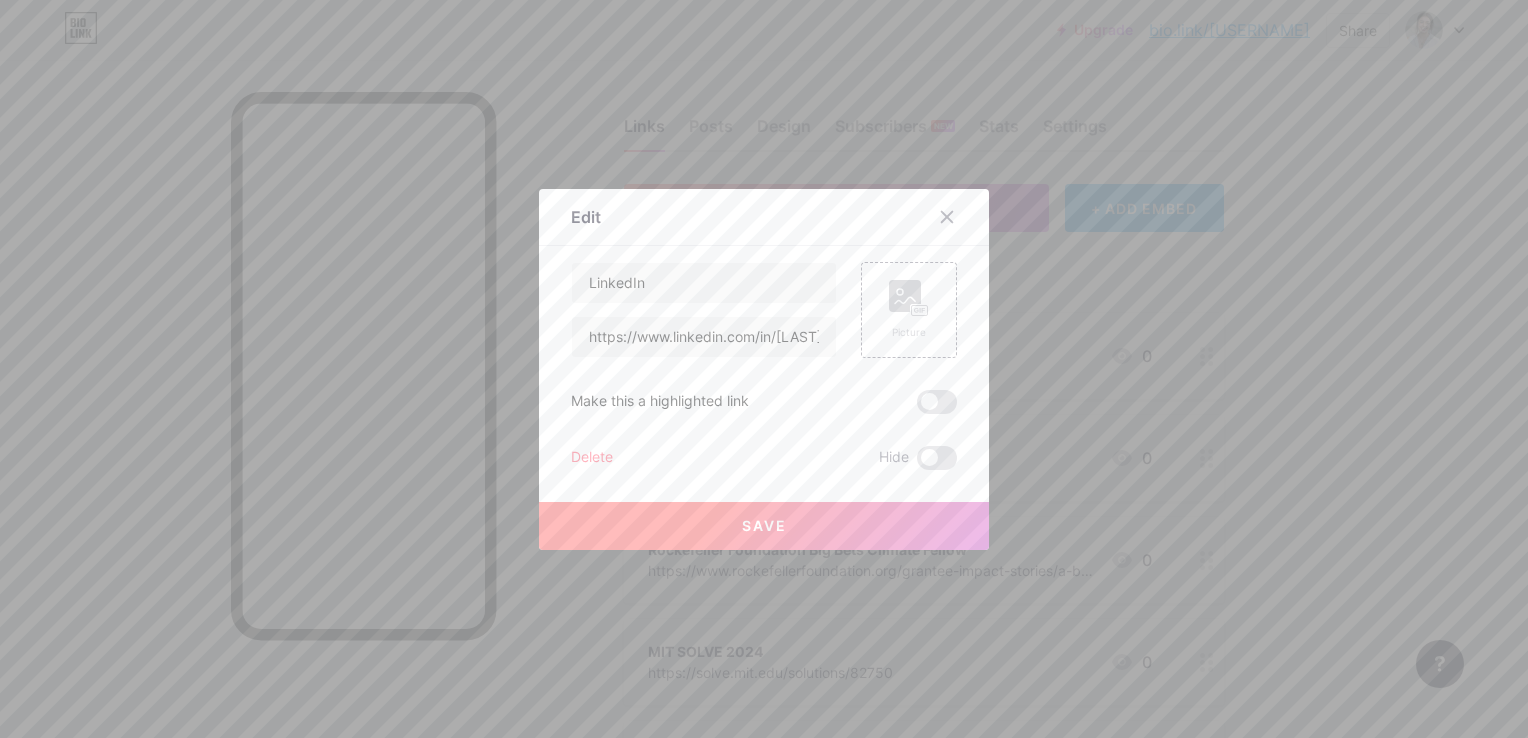 click at bounding box center [764, 369] 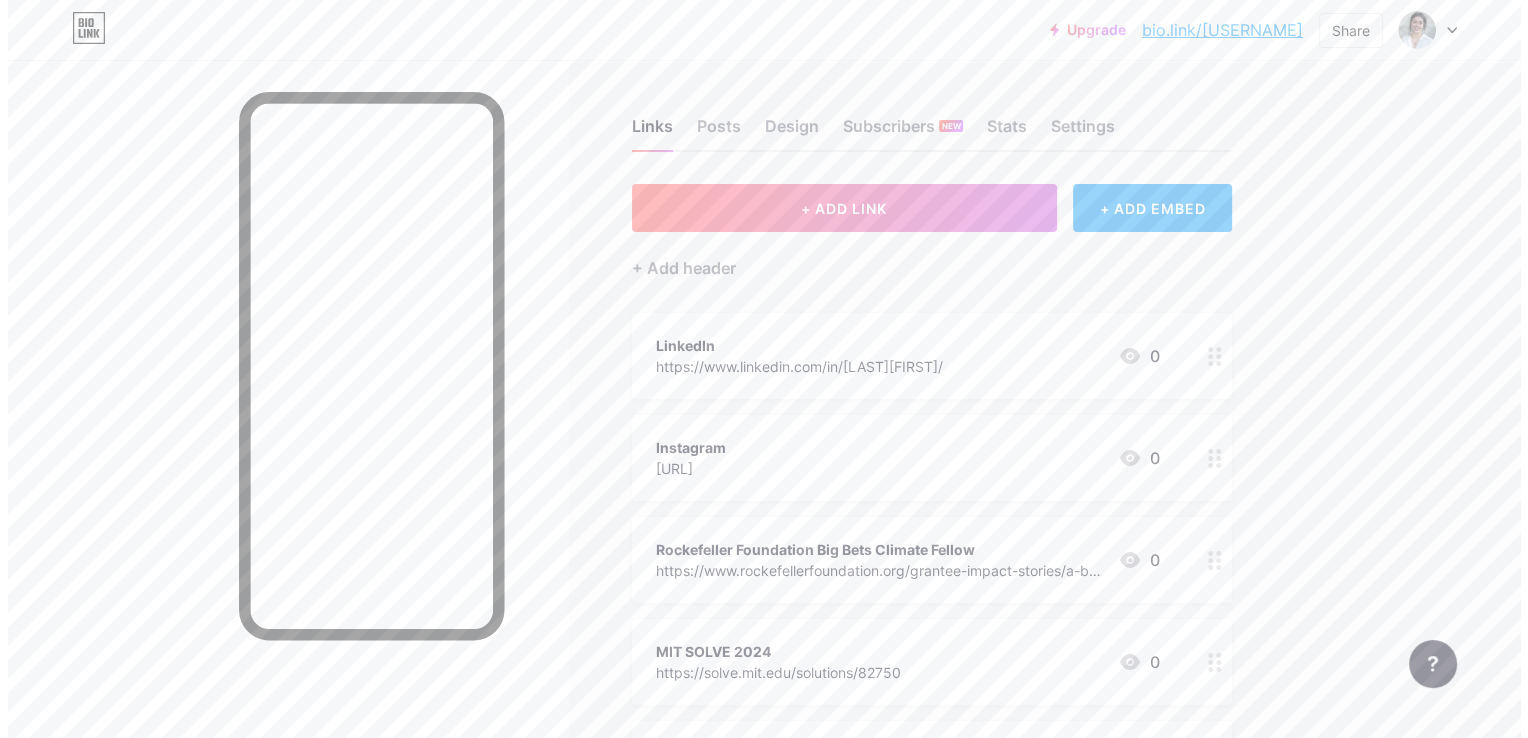 scroll, scrollTop: 302, scrollLeft: 0, axis: vertical 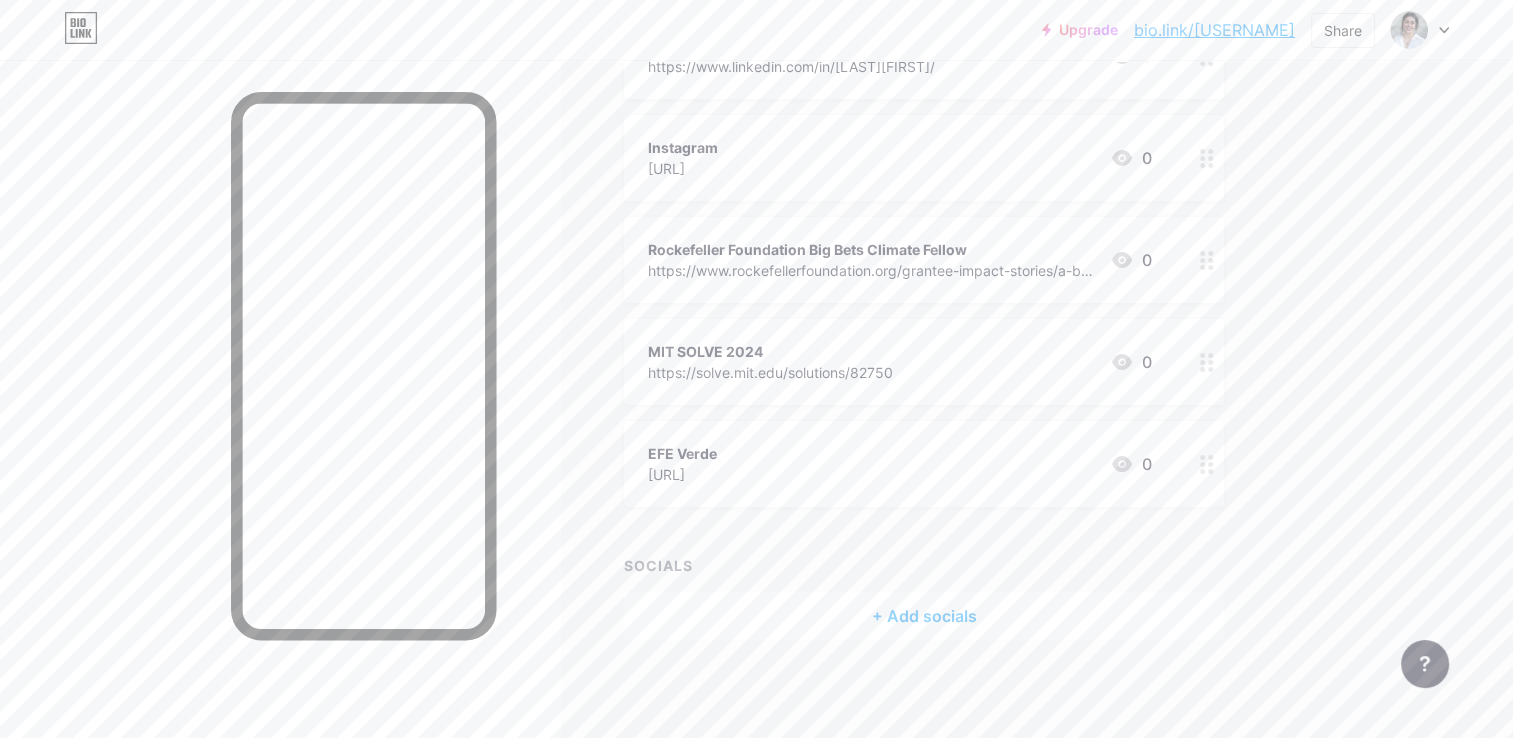 click on "+ Add socials" at bounding box center [924, 616] 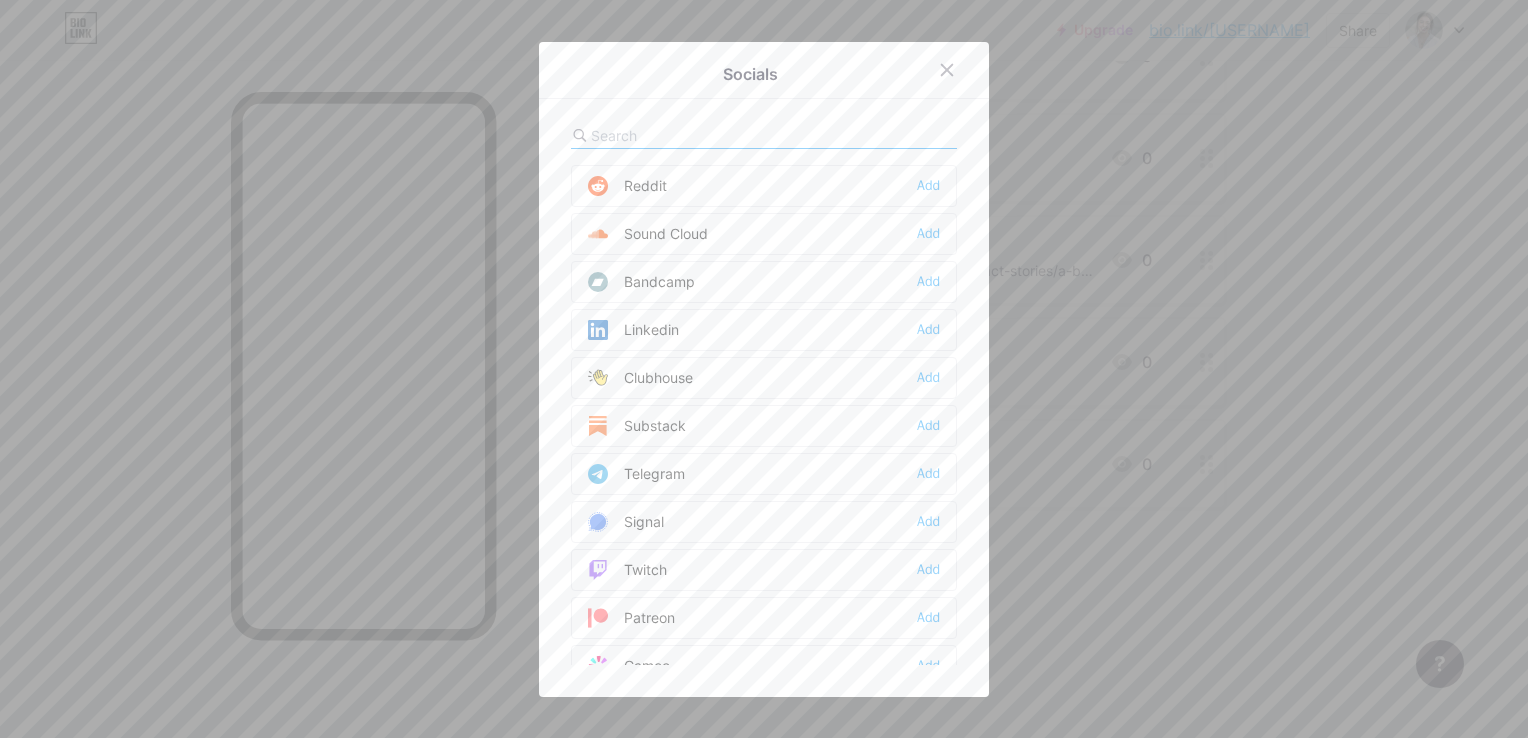 scroll, scrollTop: 800, scrollLeft: 0, axis: vertical 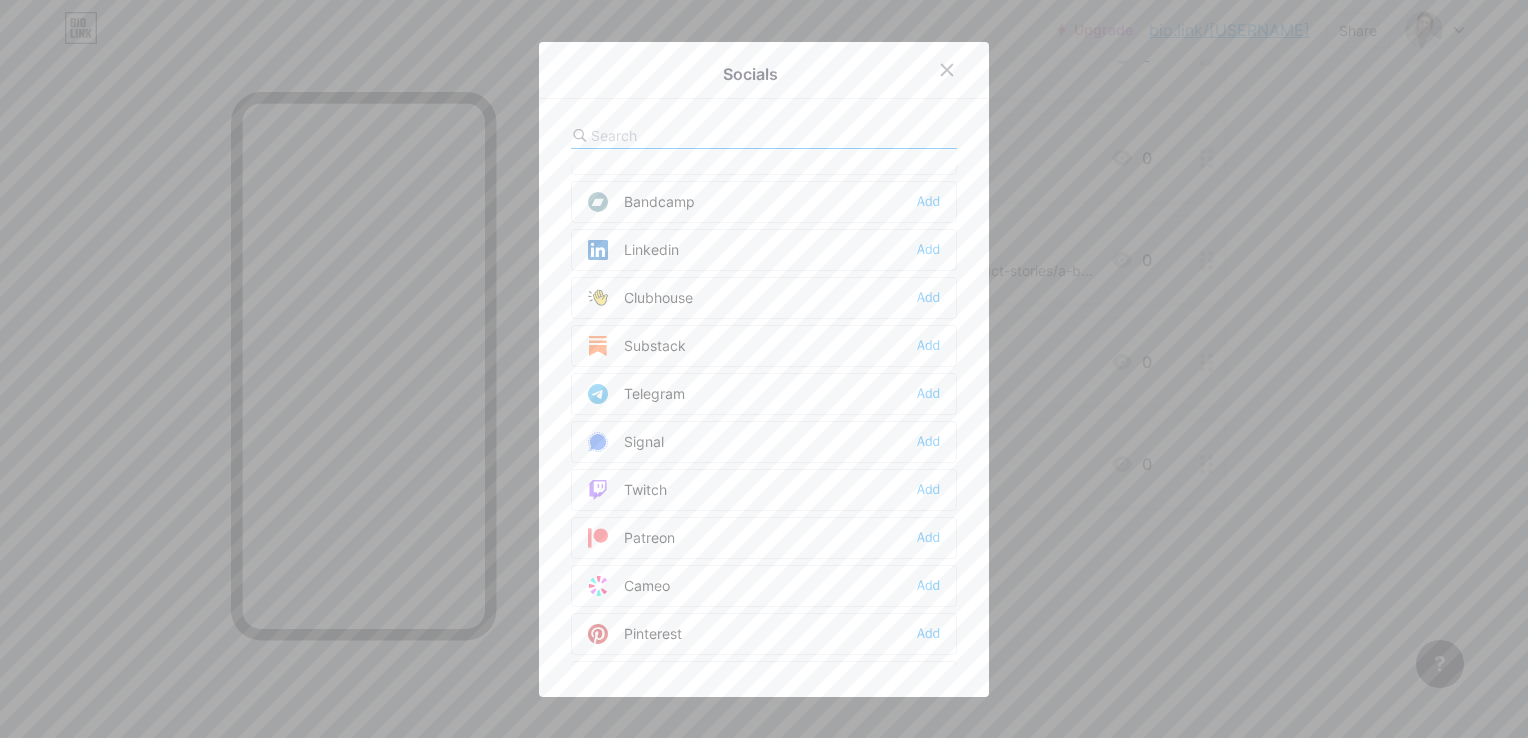 click on "Linkedin
Add" at bounding box center (764, 250) 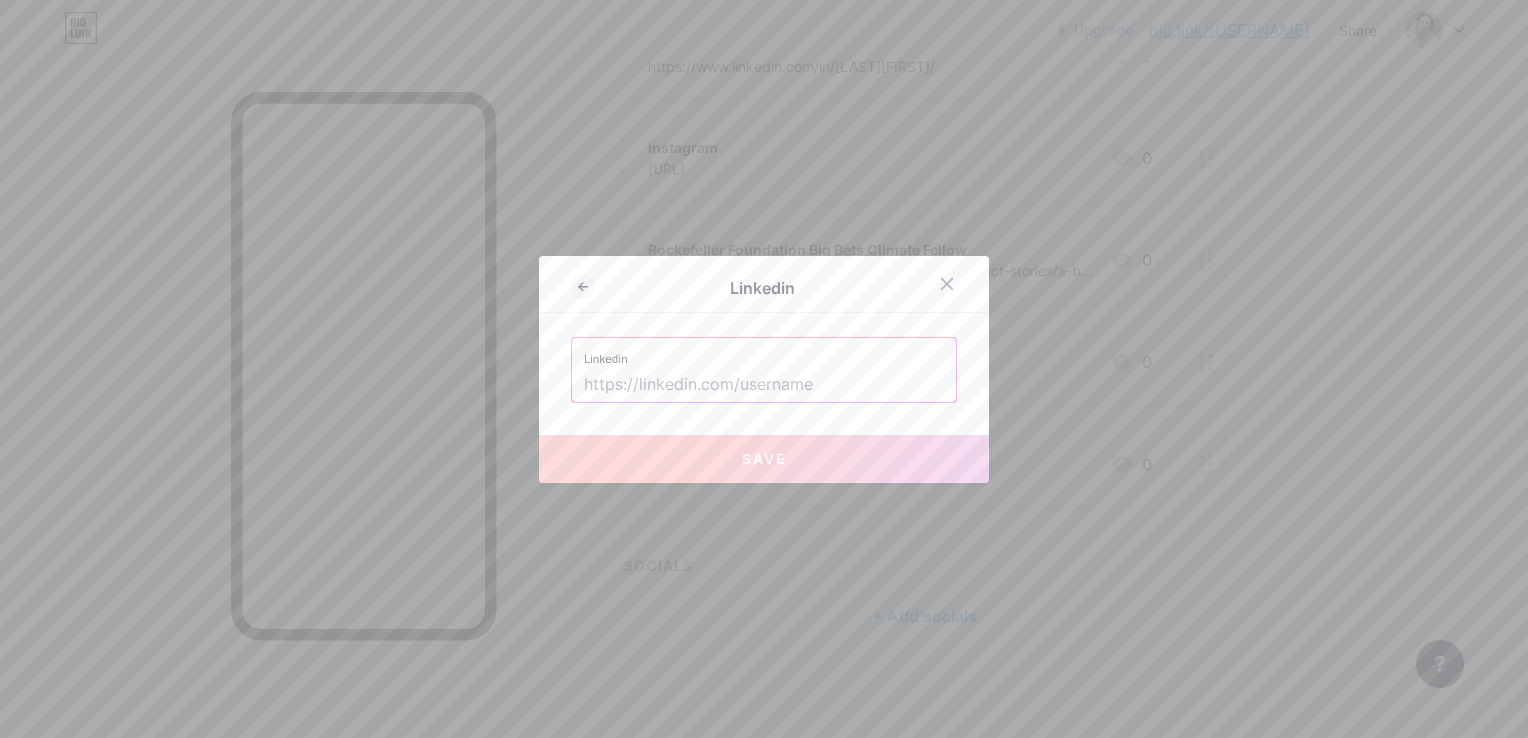 click at bounding box center [764, 385] 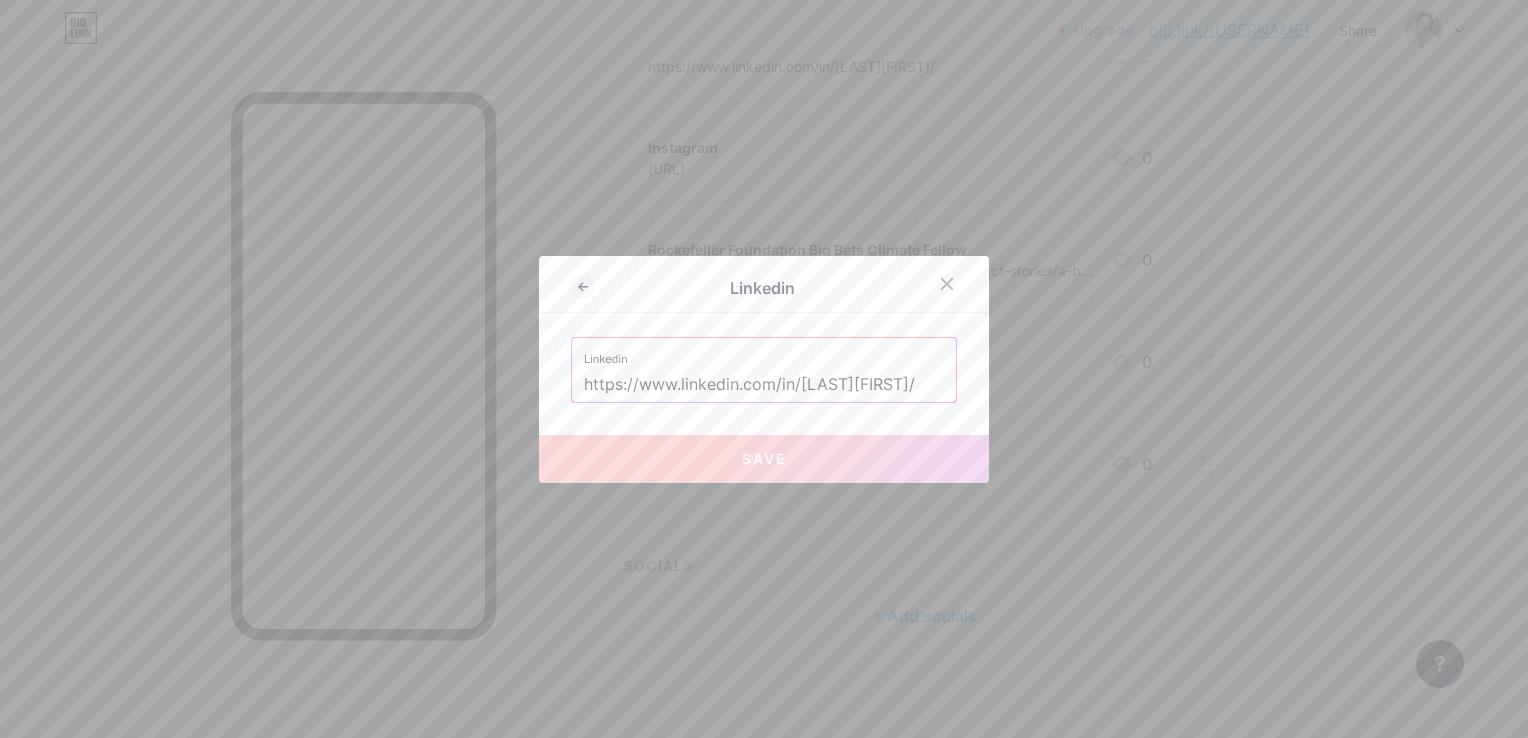 scroll, scrollTop: 0, scrollLeft: 34, axis: horizontal 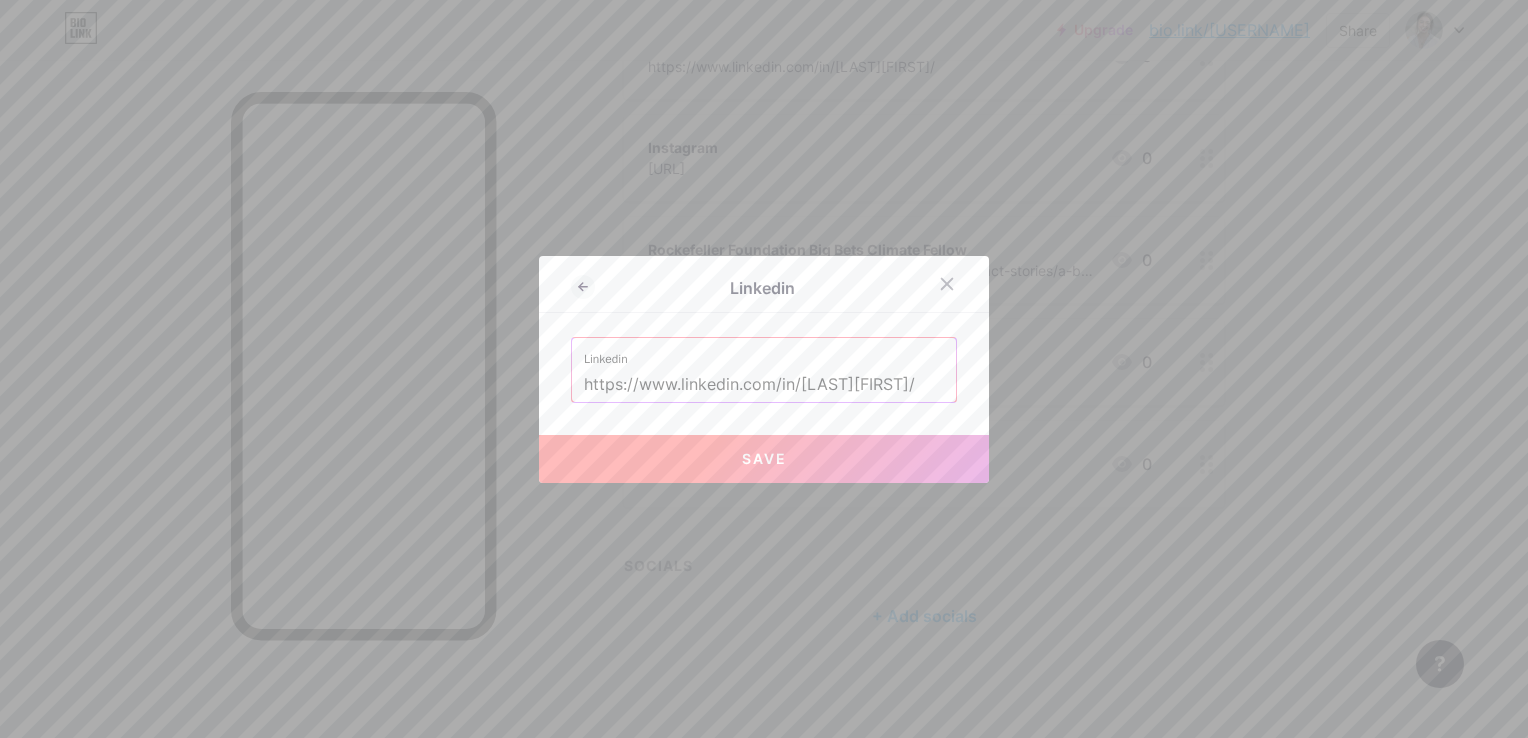 type on "https://www.linkedin.com/in/[LAST][FIRST]/" 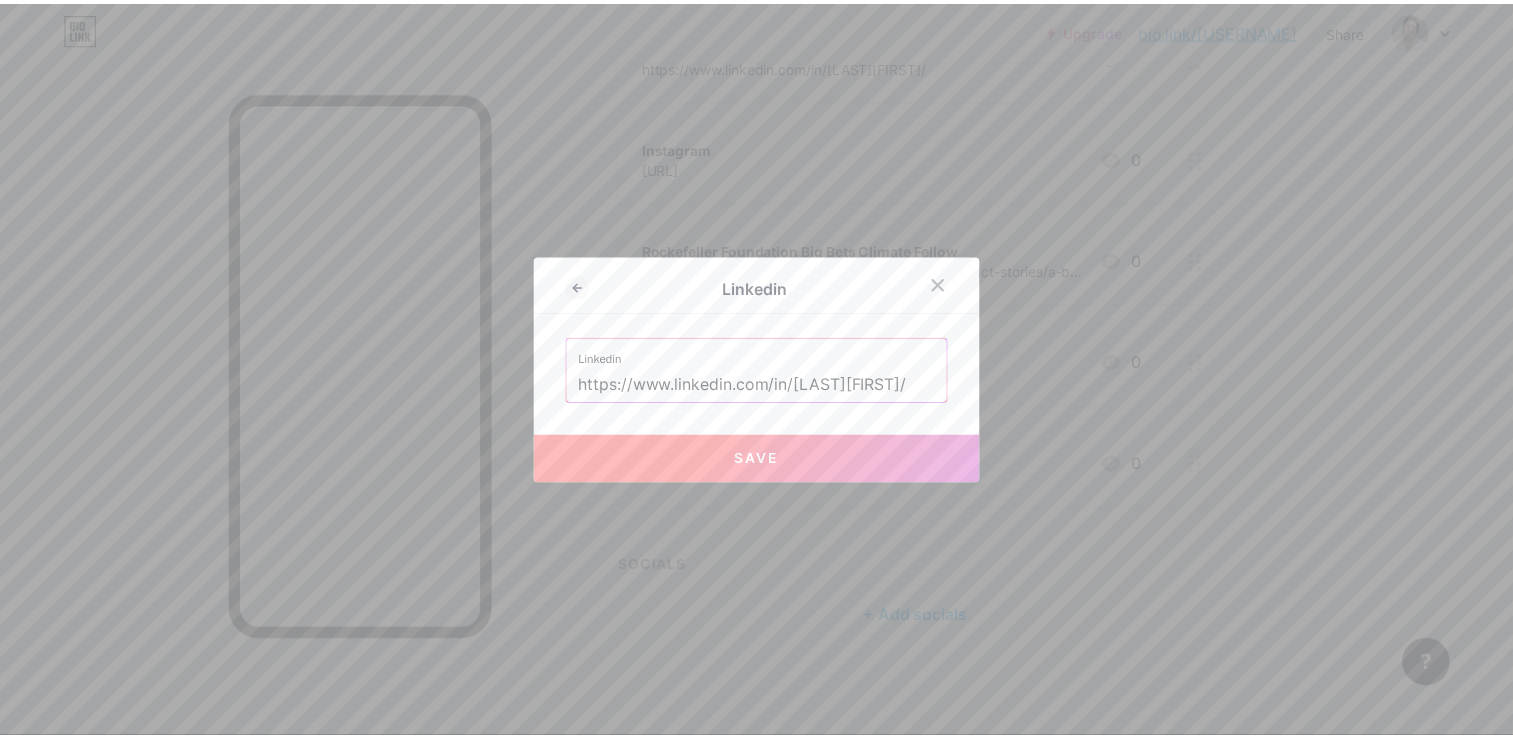 scroll, scrollTop: 0, scrollLeft: 0, axis: both 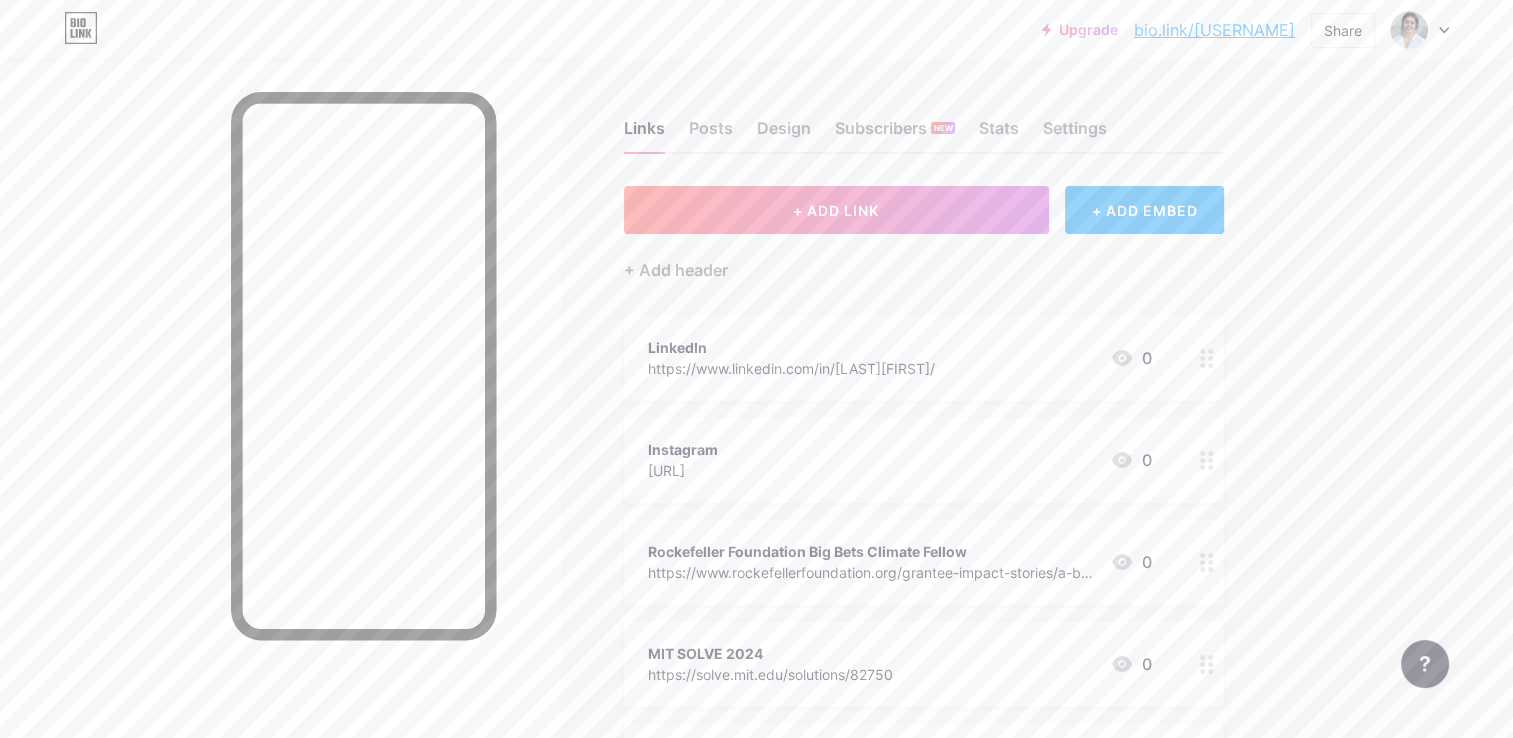 click 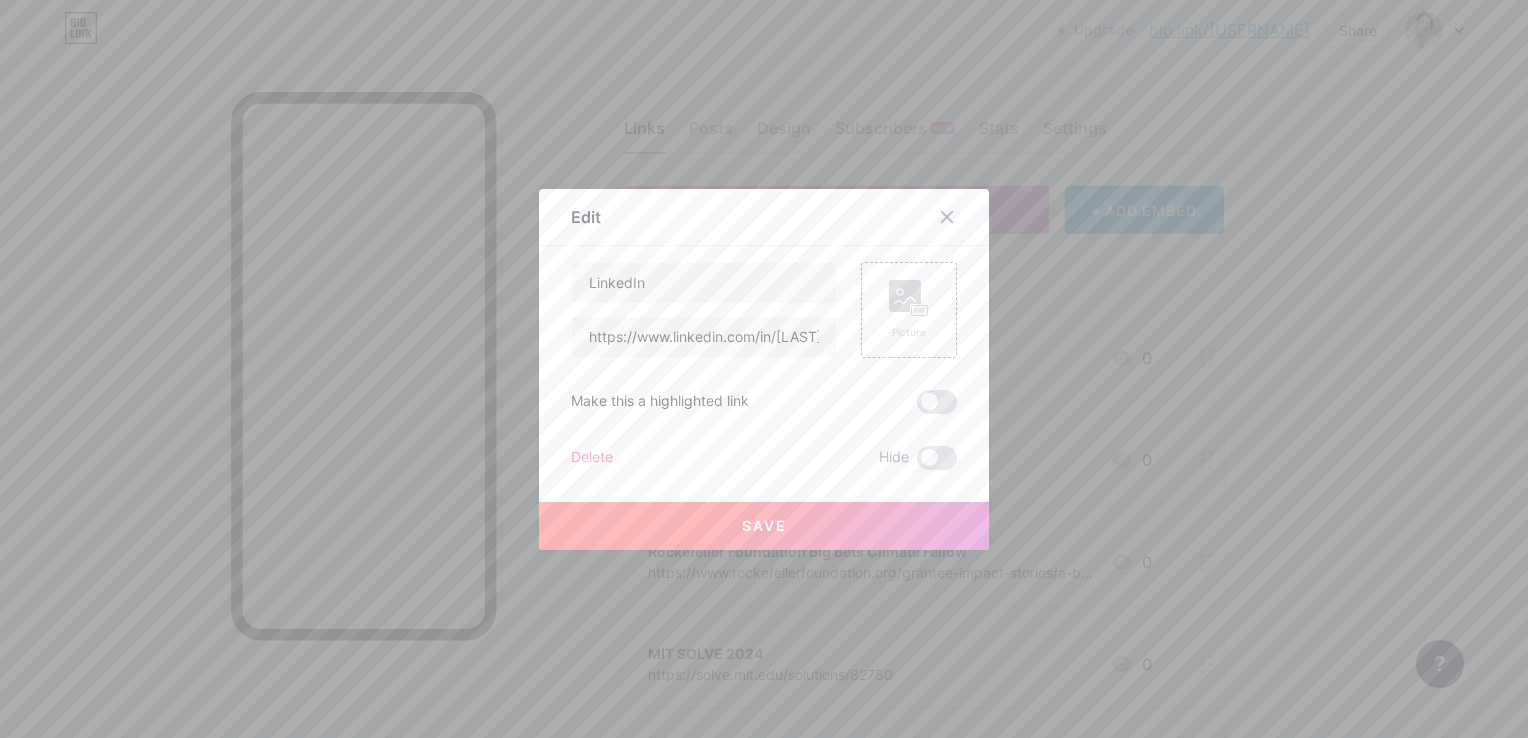 click on "Delete" at bounding box center (592, 458) 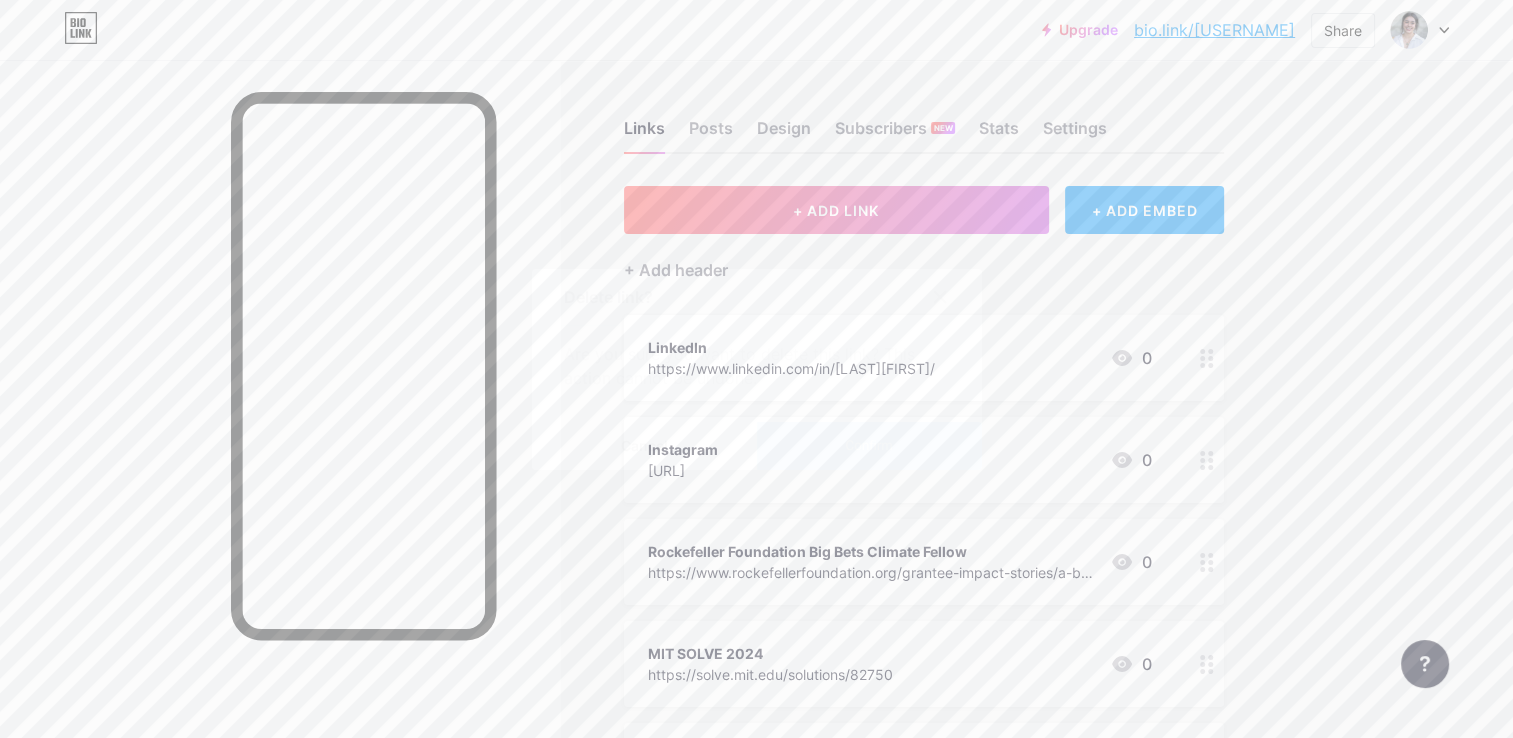 click on "Confirm" at bounding box center [868, 445] 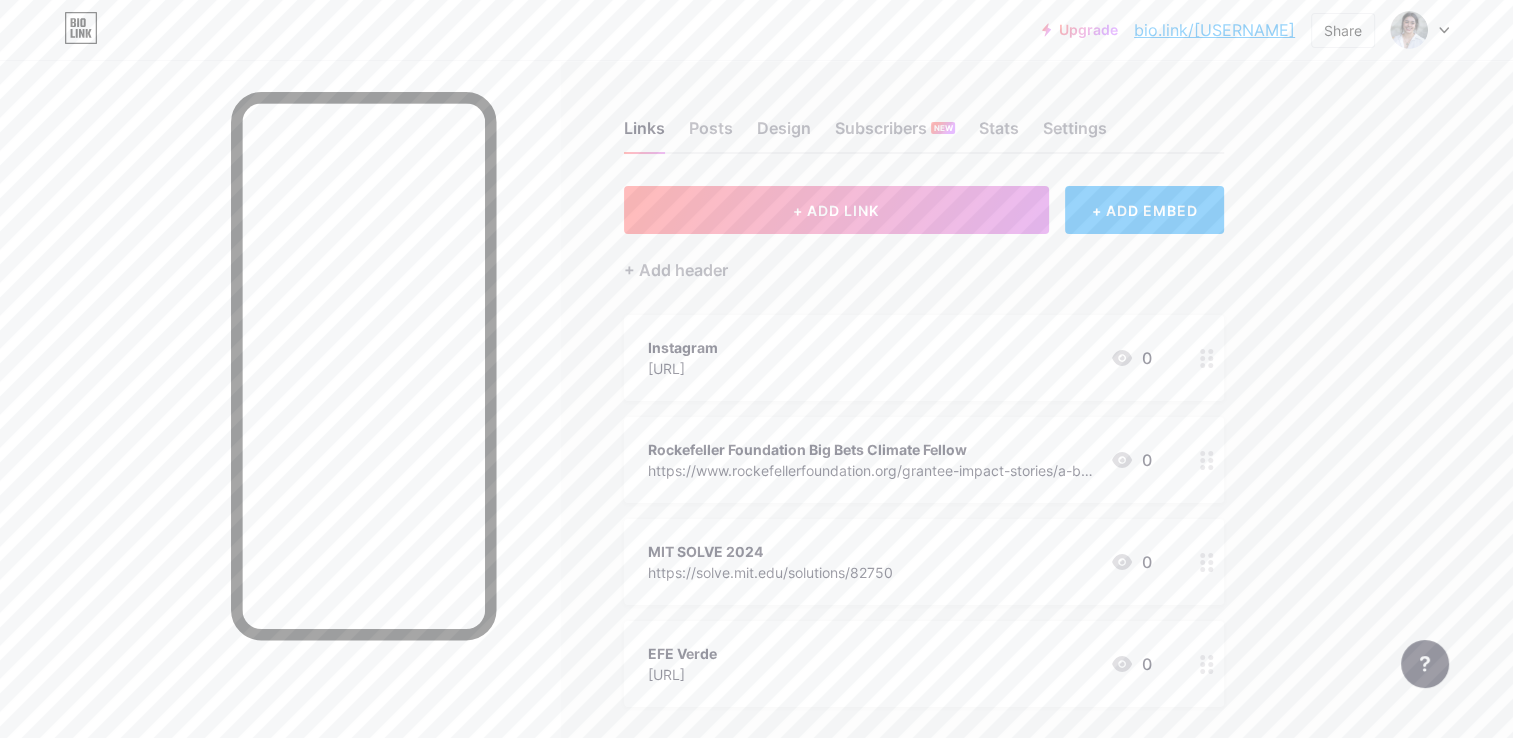click on "Instagram
https://www.instagram.com/[EMAIL]/
0" at bounding box center [900, 358] 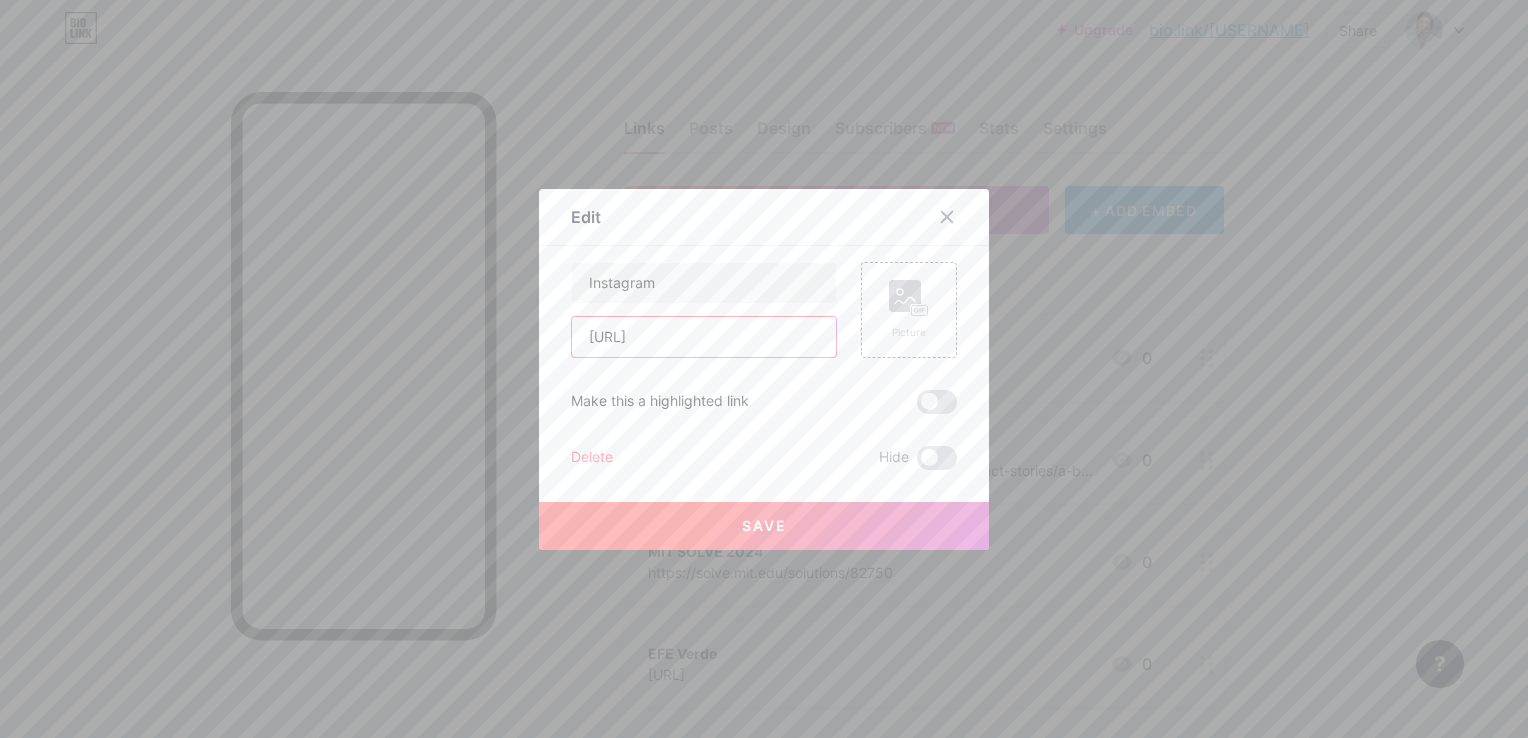 click on "[URL]" at bounding box center (704, 337) 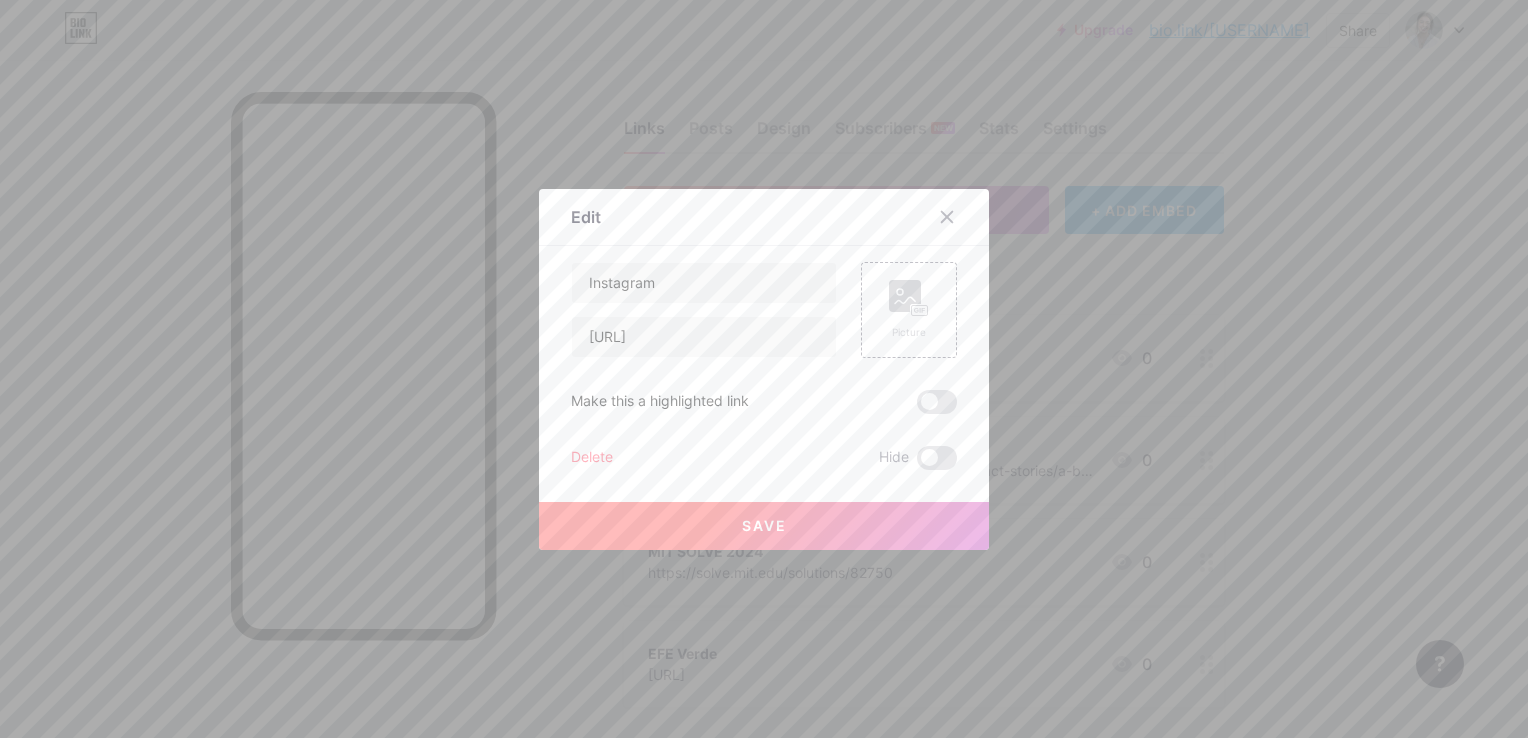 click on "Delete" at bounding box center (592, 458) 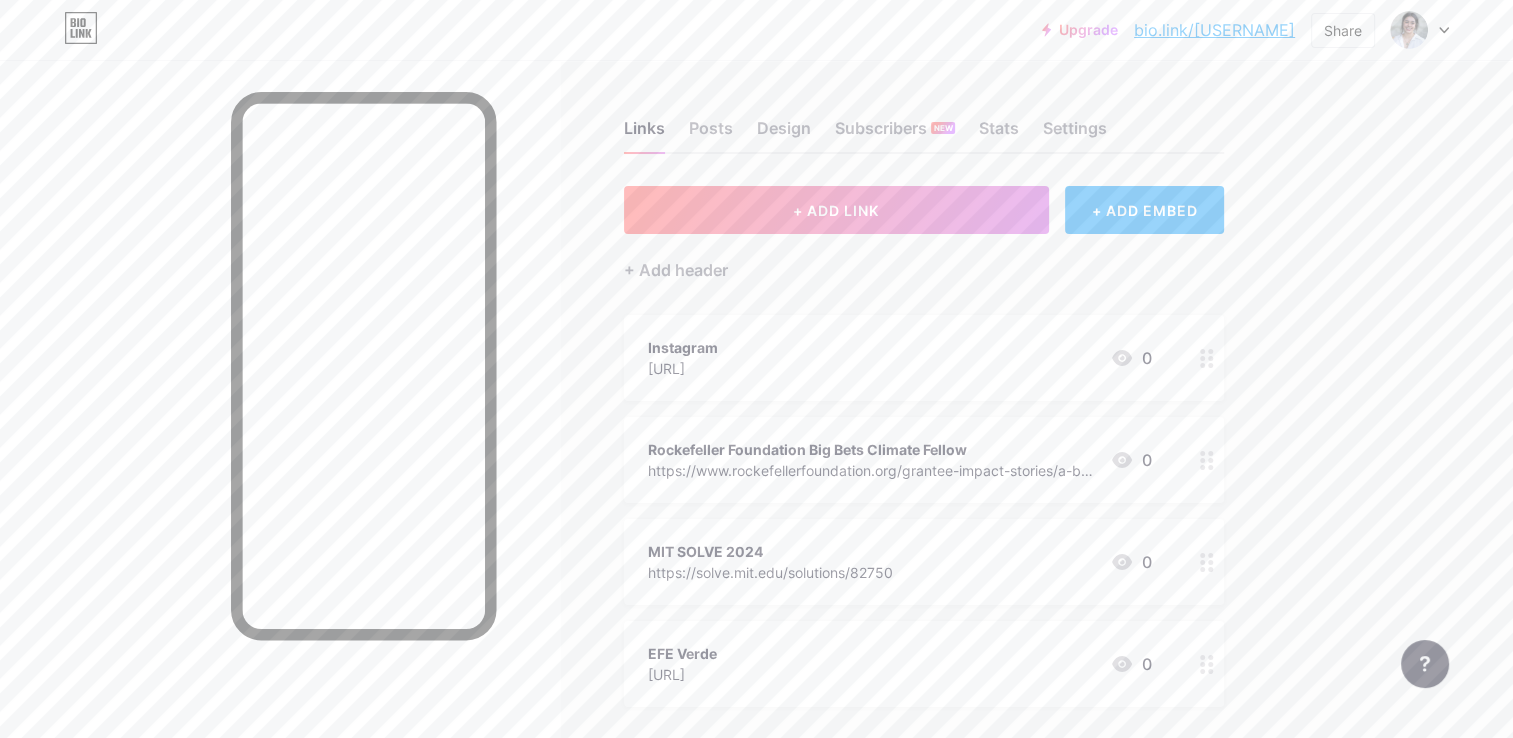 click on "Confirm" at bounding box center (869, 446) 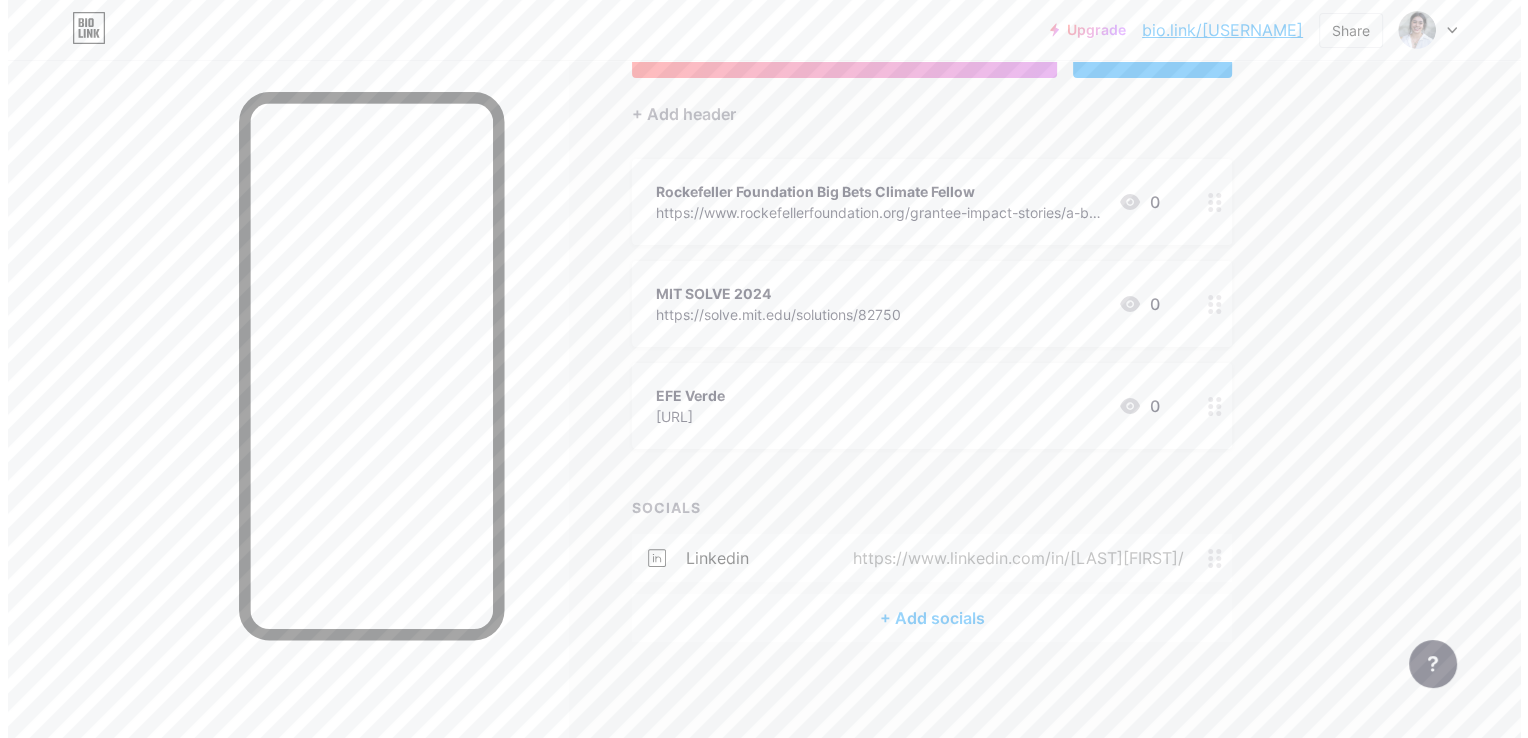 scroll, scrollTop: 158, scrollLeft: 0, axis: vertical 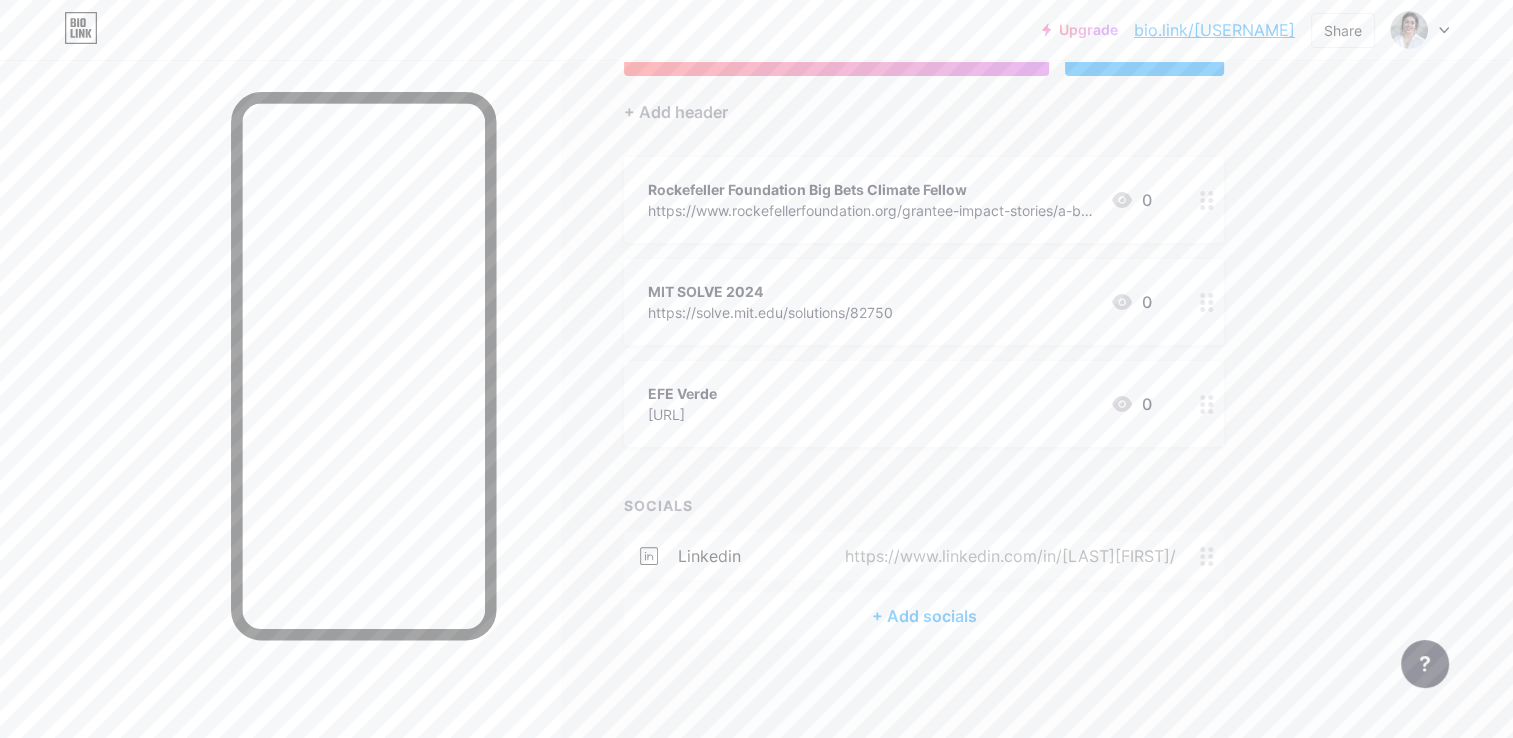 click on "+ Add socials" at bounding box center (924, 616) 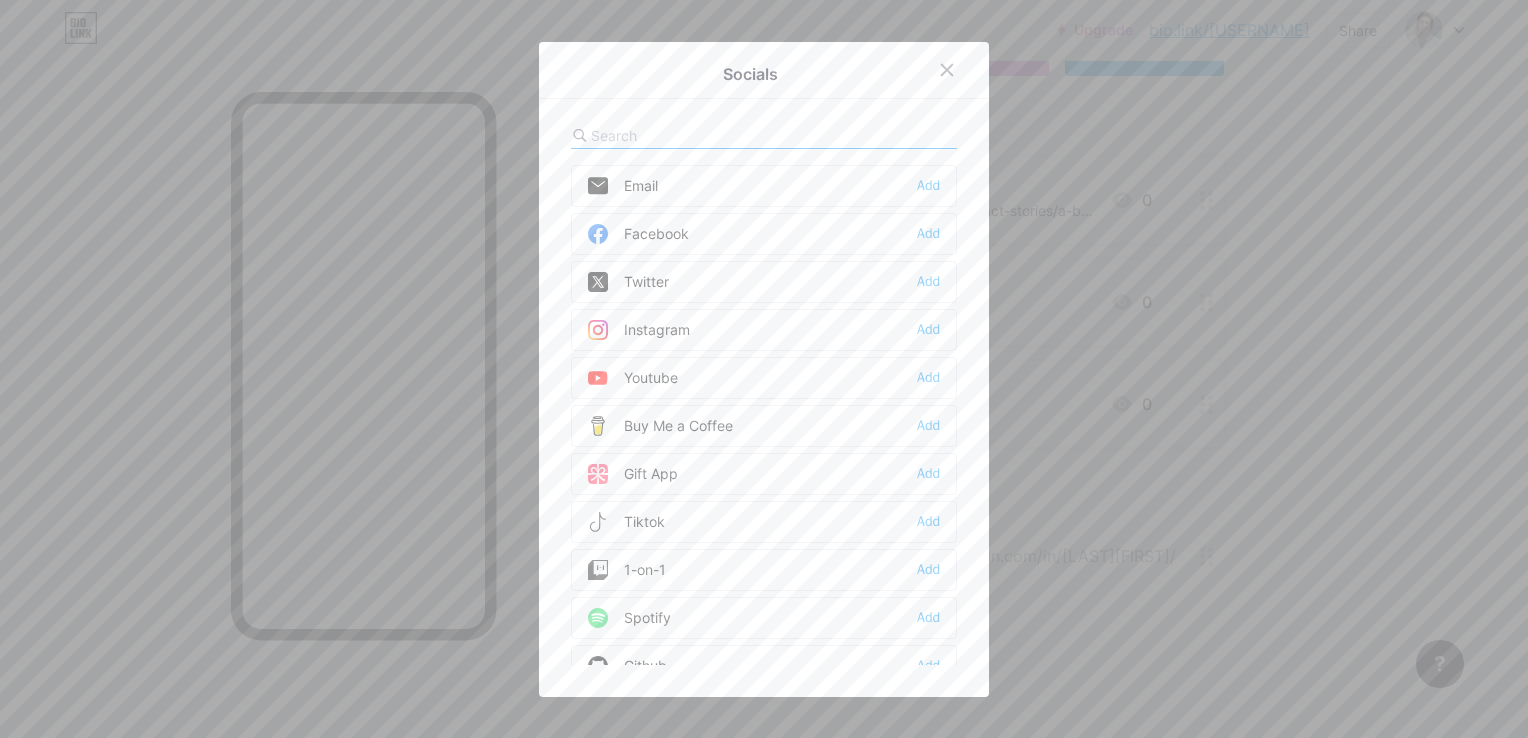 click on "Instagram
Add" at bounding box center [764, 330] 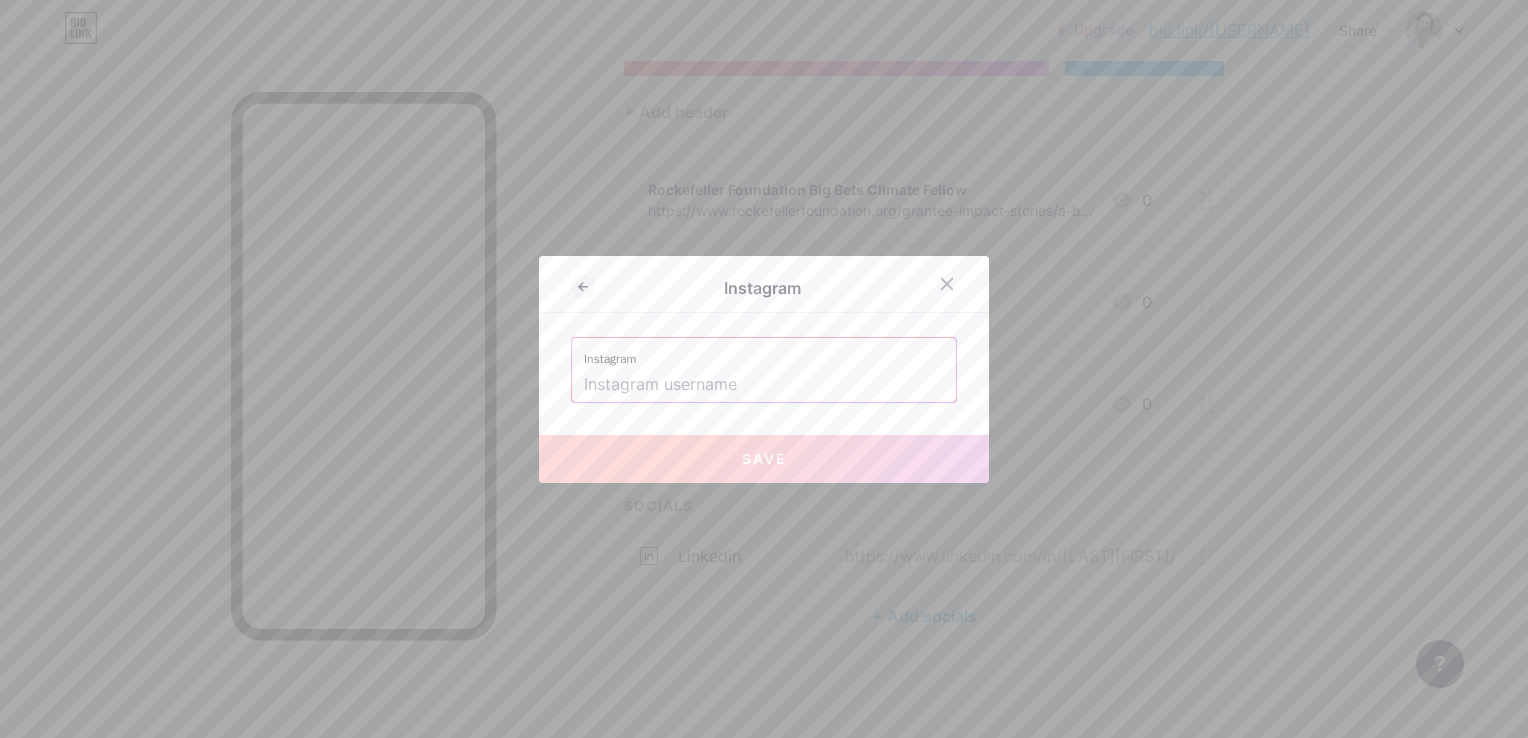 click on "Instagram       Instagram           Save" at bounding box center [764, 369] 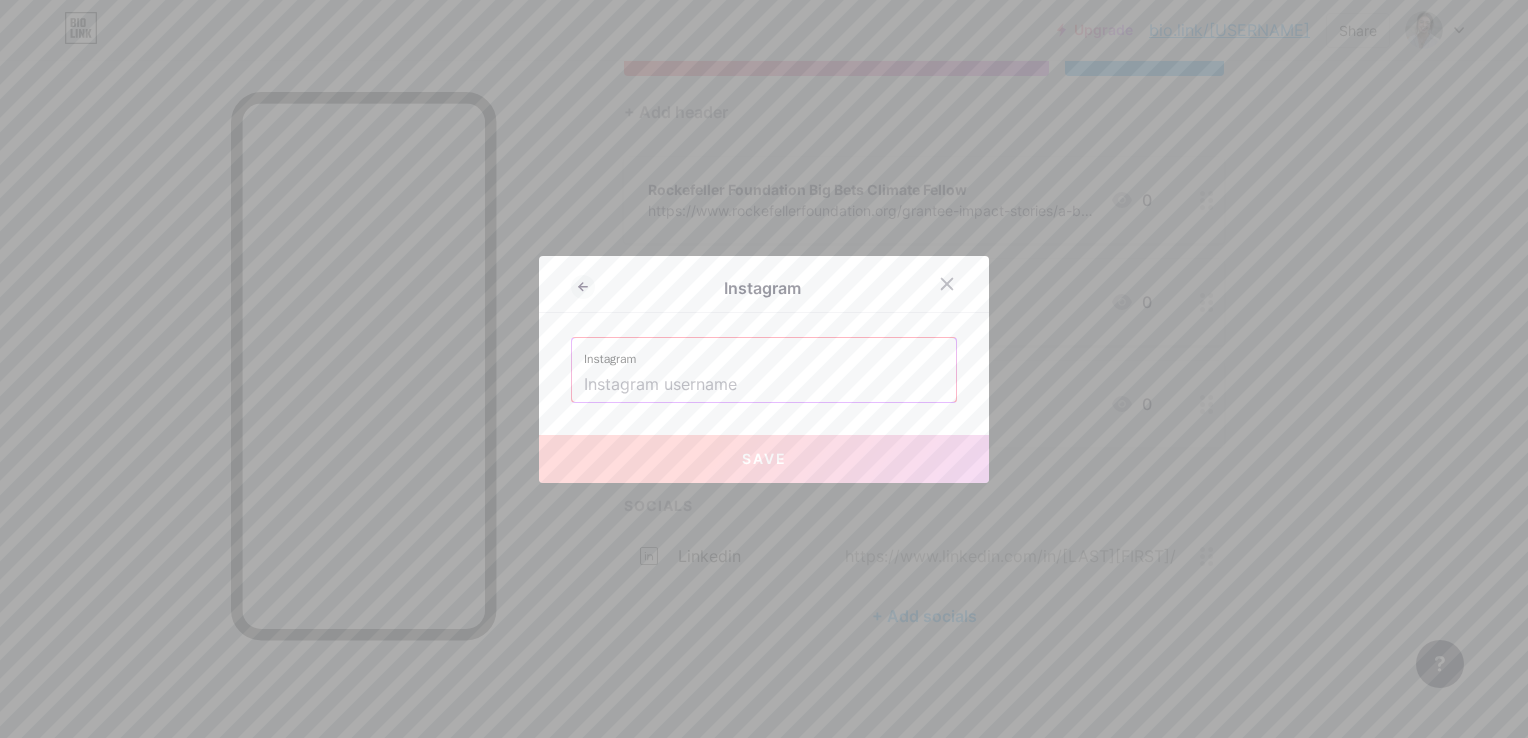 click at bounding box center [764, 385] 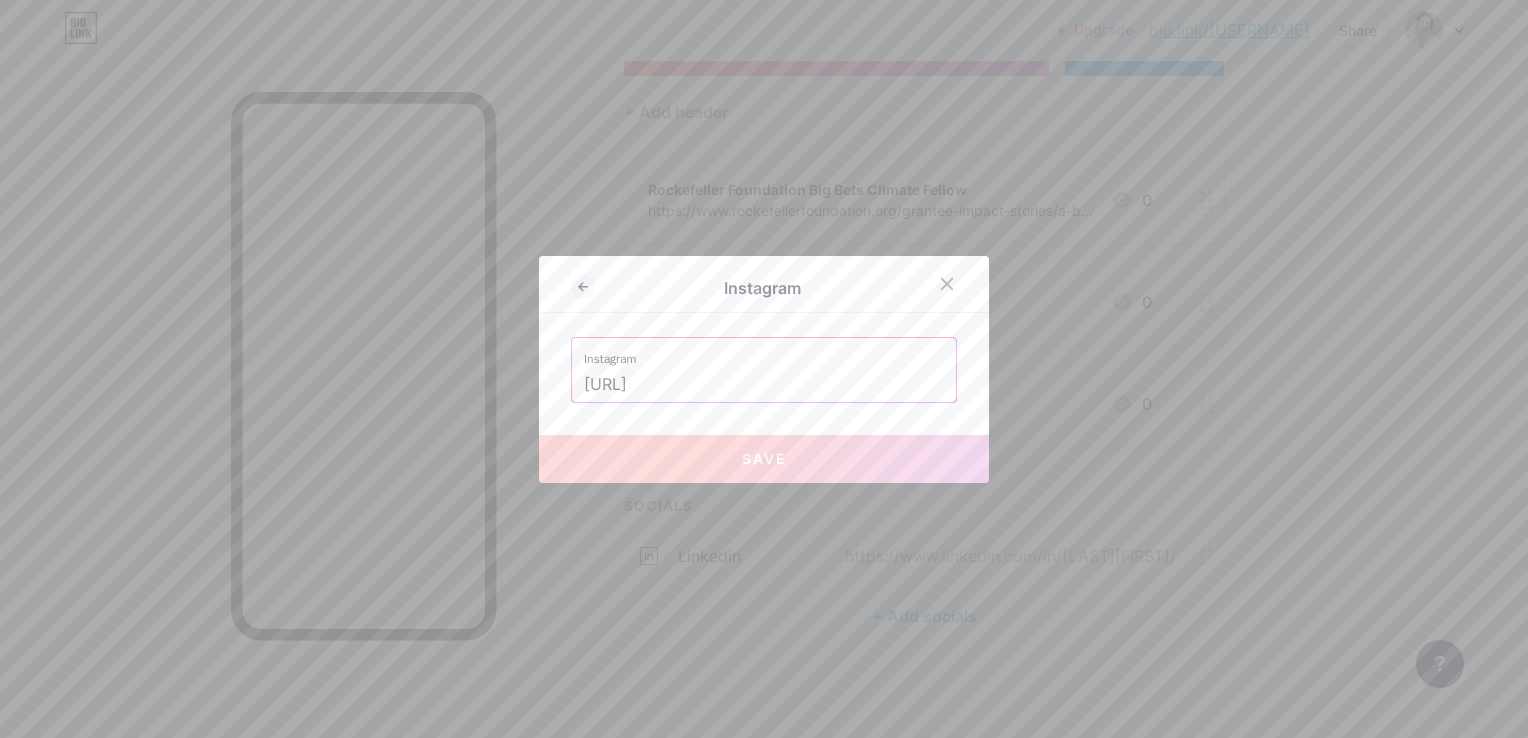 scroll, scrollTop: 0, scrollLeft: 42, axis: horizontal 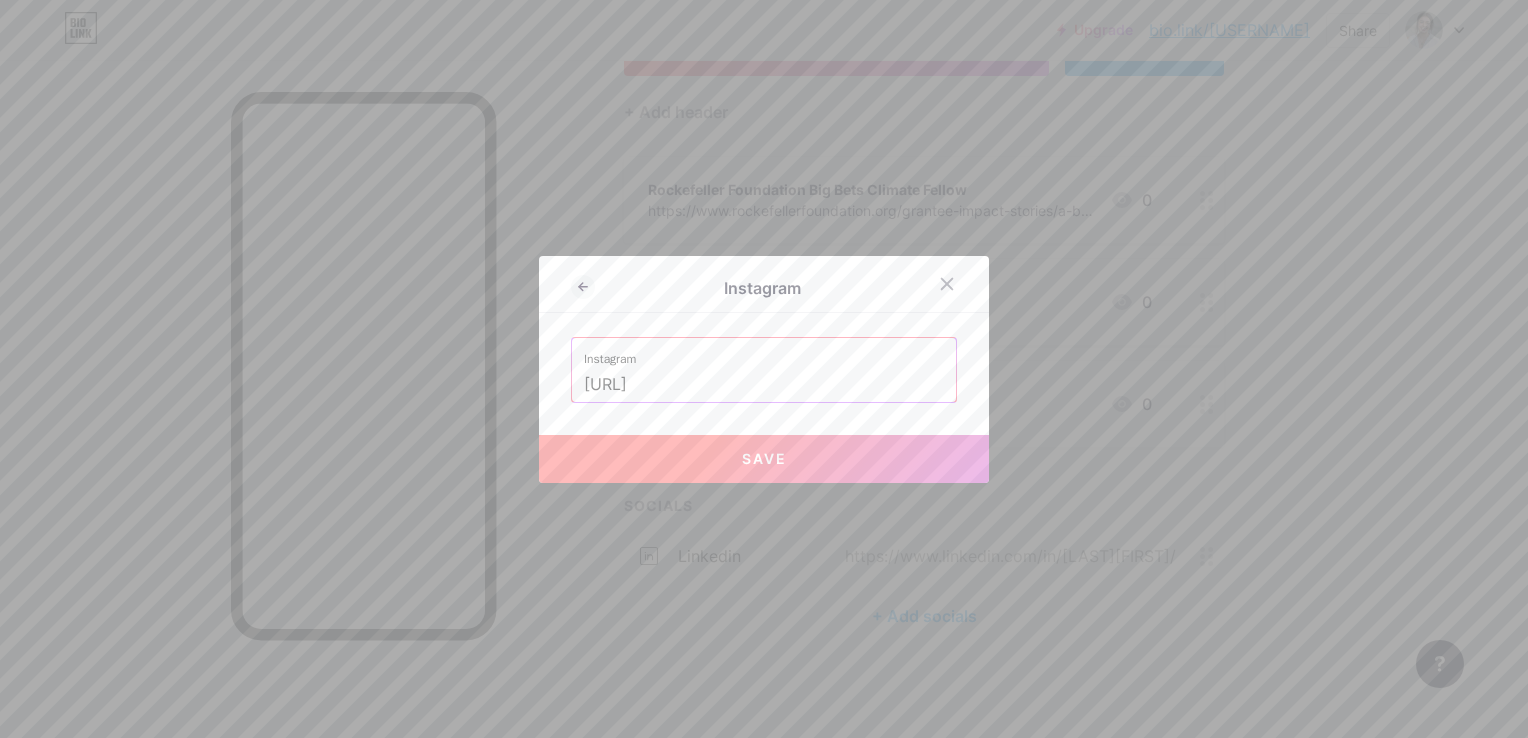 click on "Save" at bounding box center [764, 458] 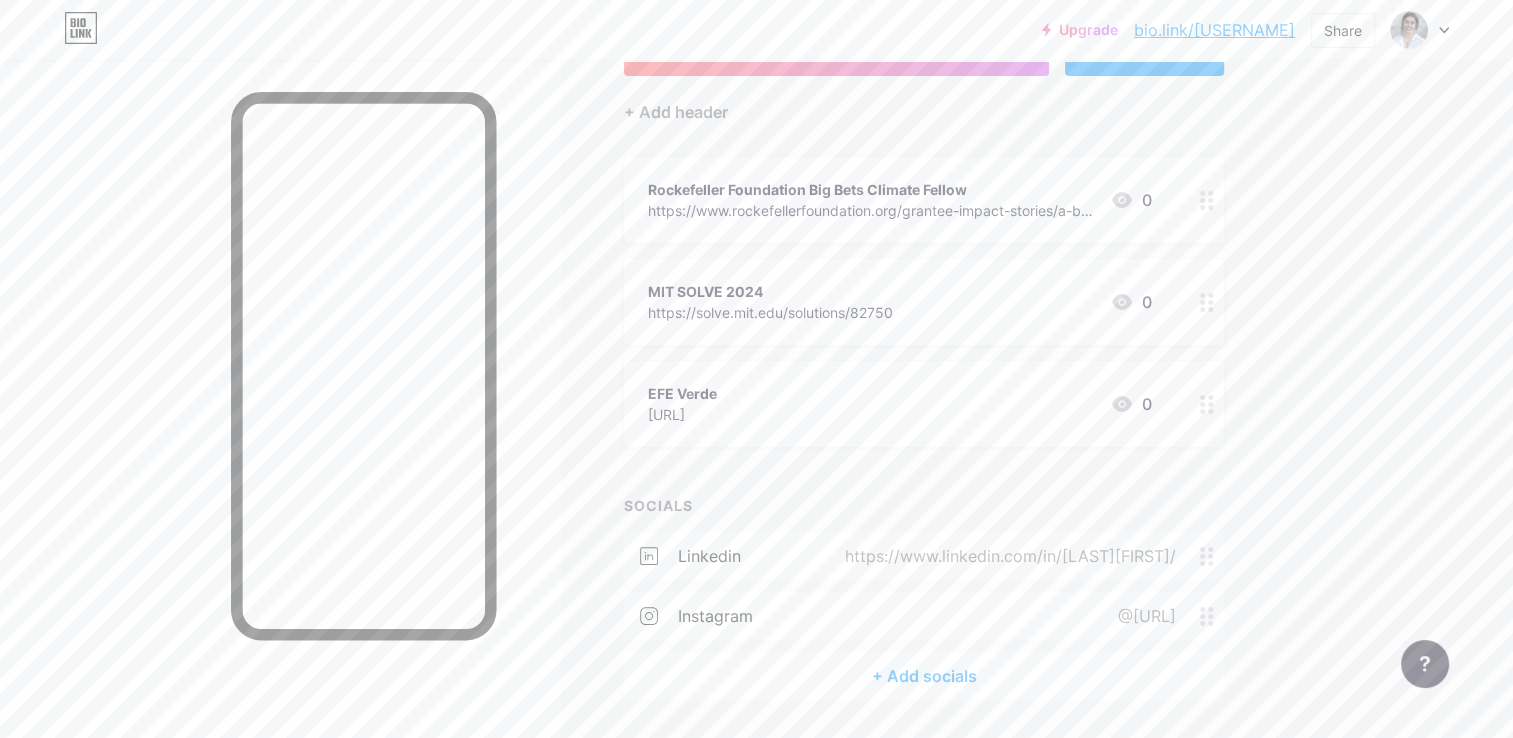 click on "+ Add socials" at bounding box center [924, 676] 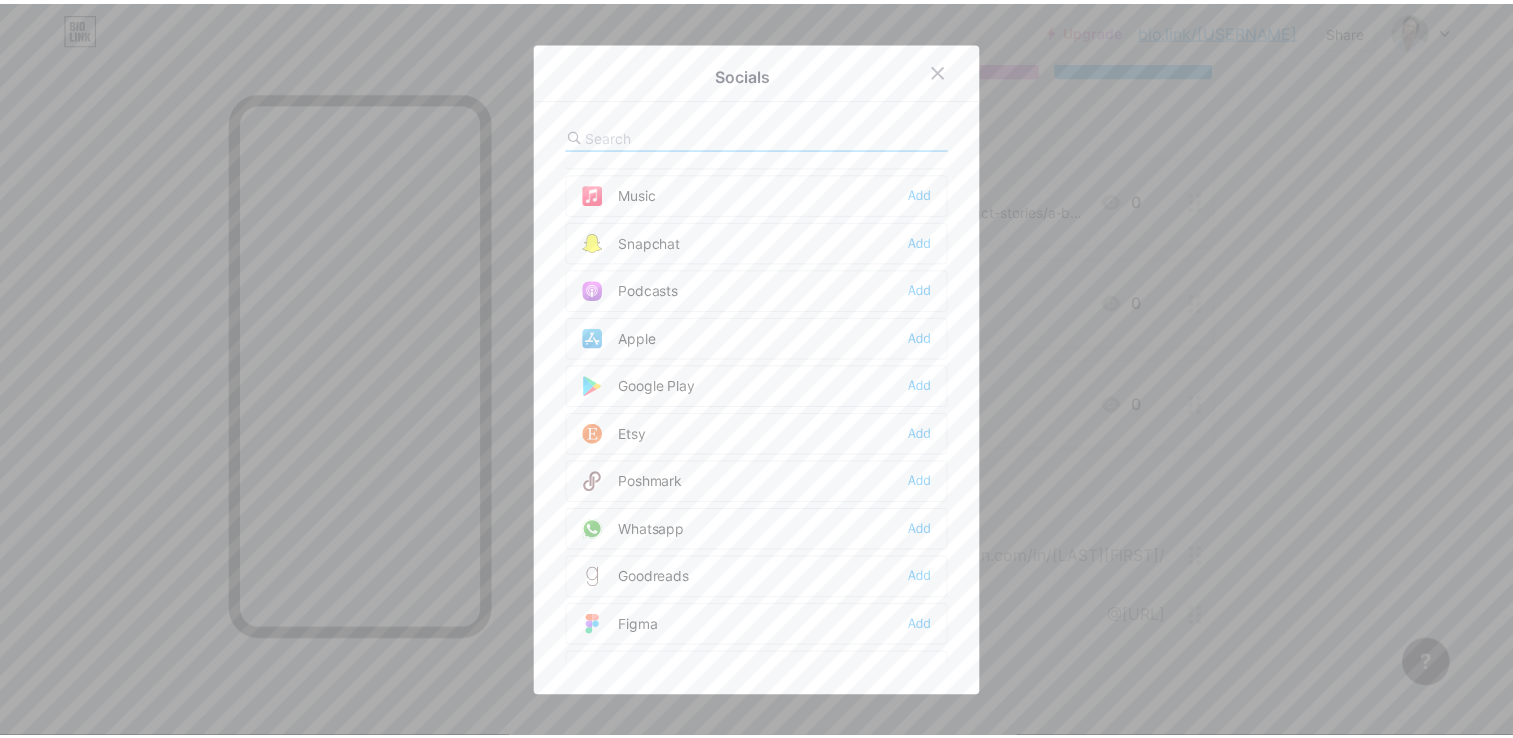 scroll, scrollTop: 1784, scrollLeft: 0, axis: vertical 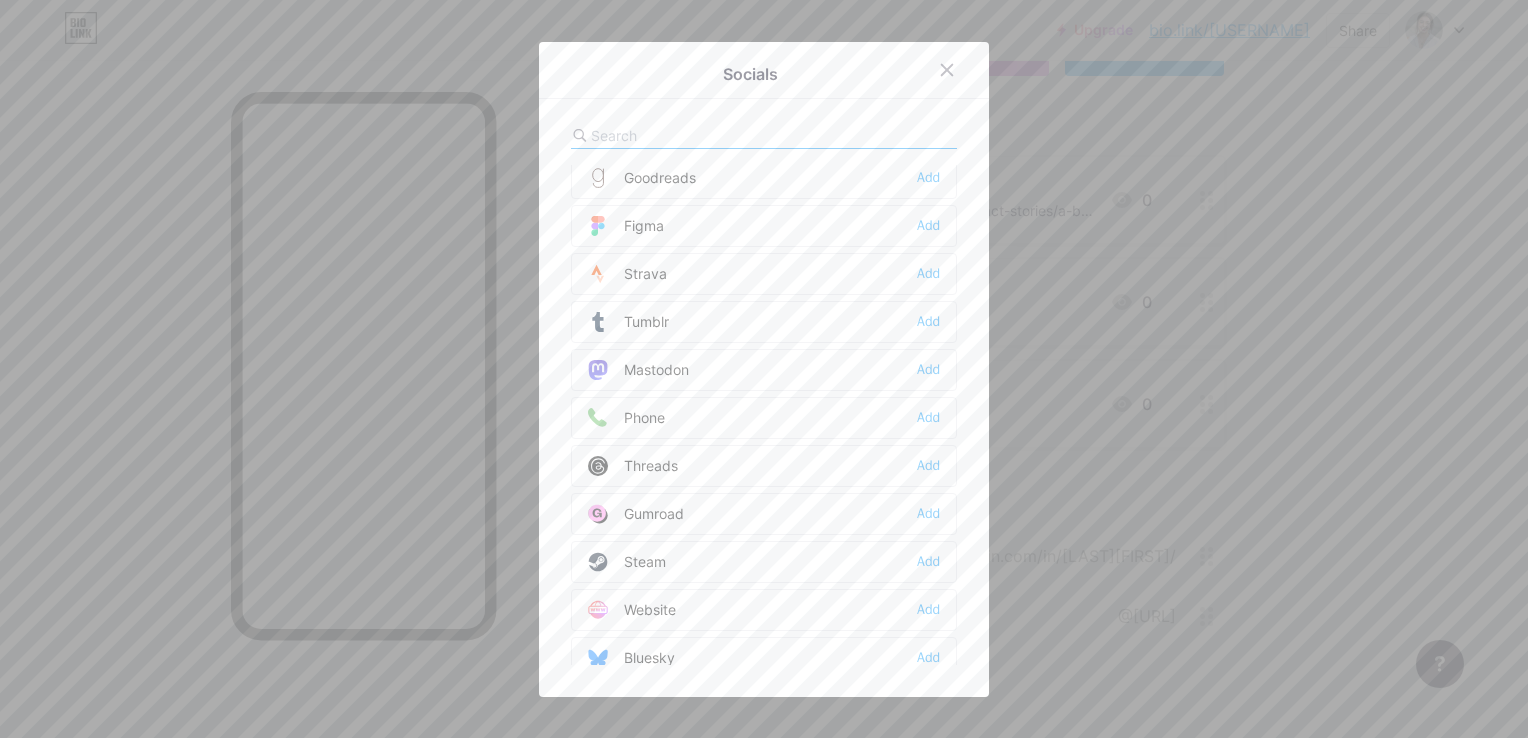 click on "Website
Add" at bounding box center (764, 610) 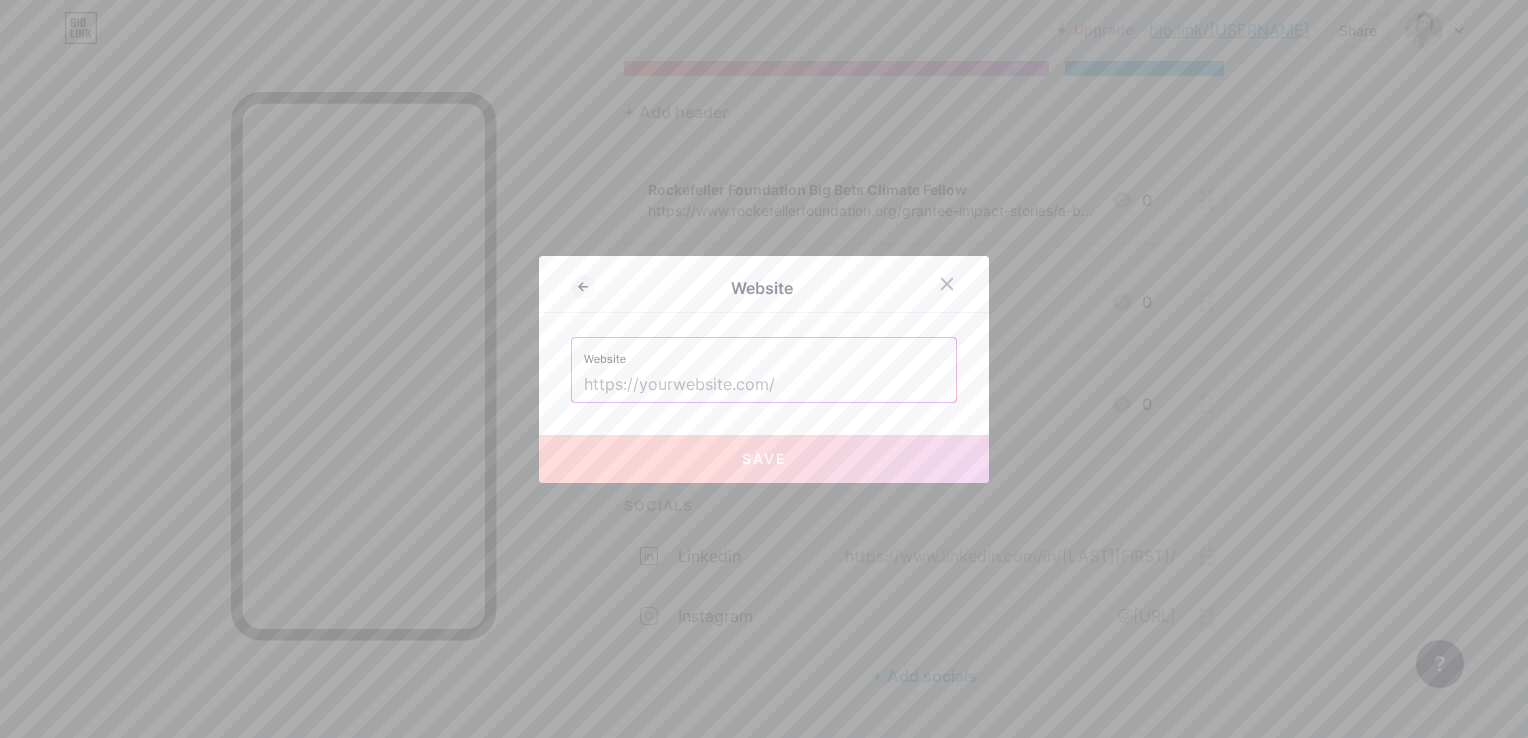 click at bounding box center (764, 385) 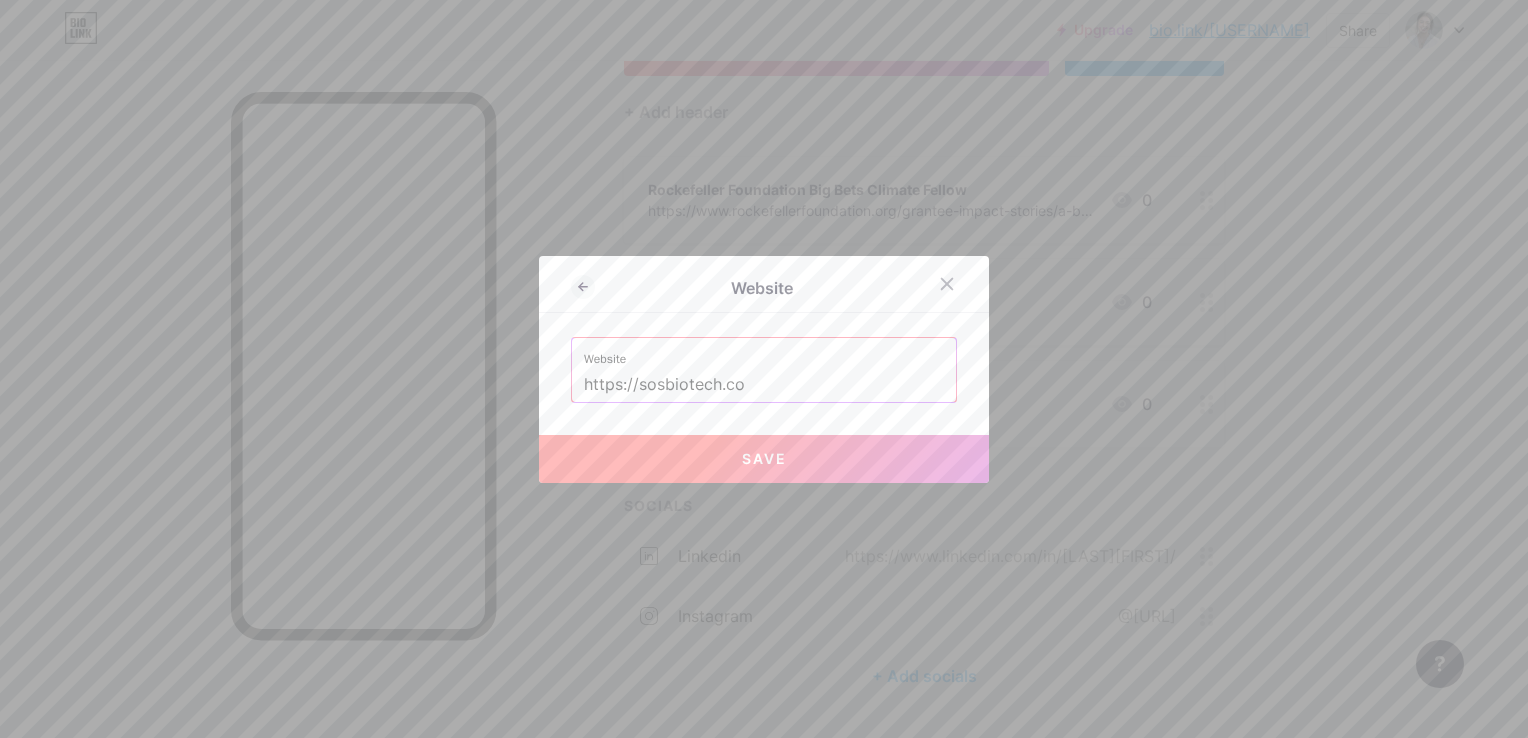 type on "https://sosbiotech.co" 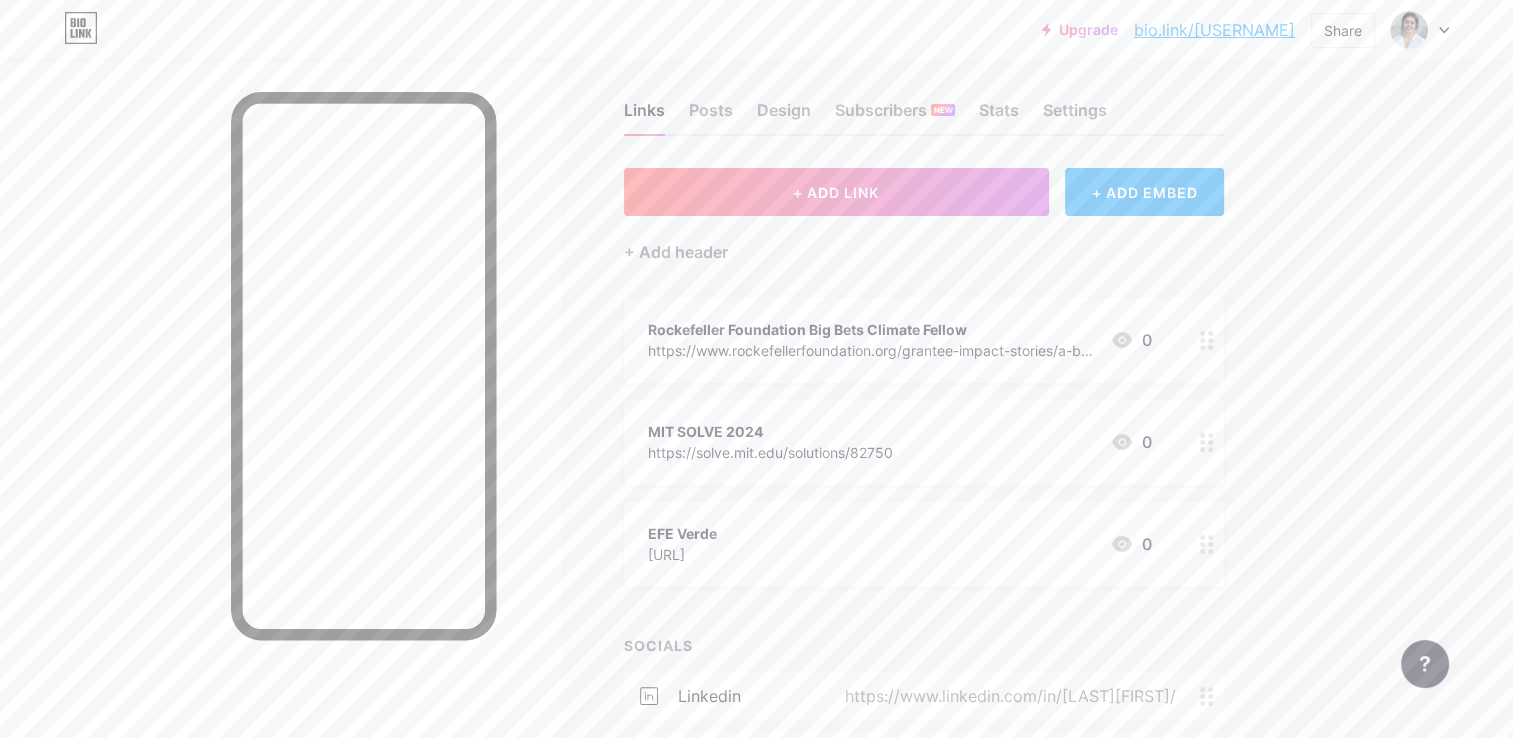 scroll, scrollTop: 0, scrollLeft: 0, axis: both 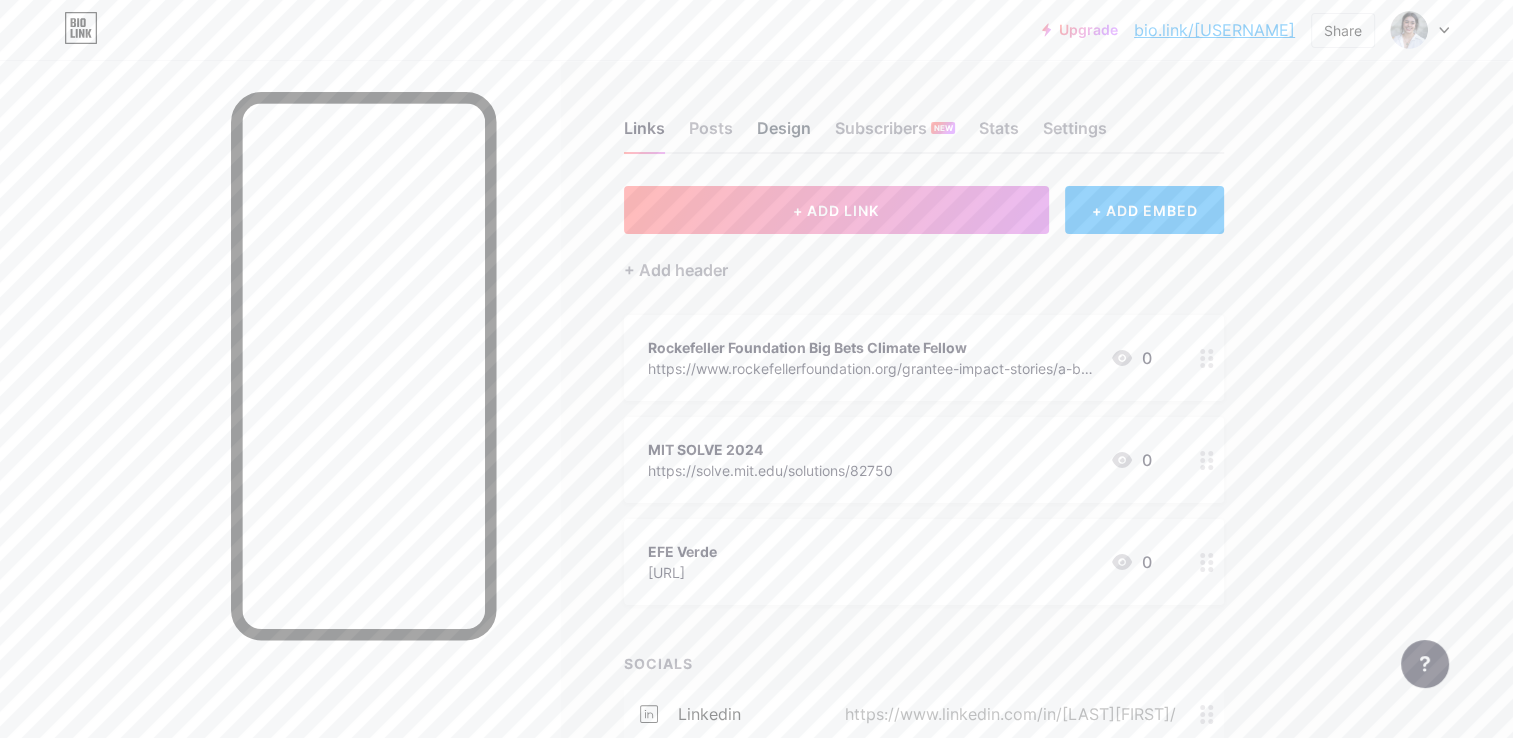 click on "Design" at bounding box center (784, 134) 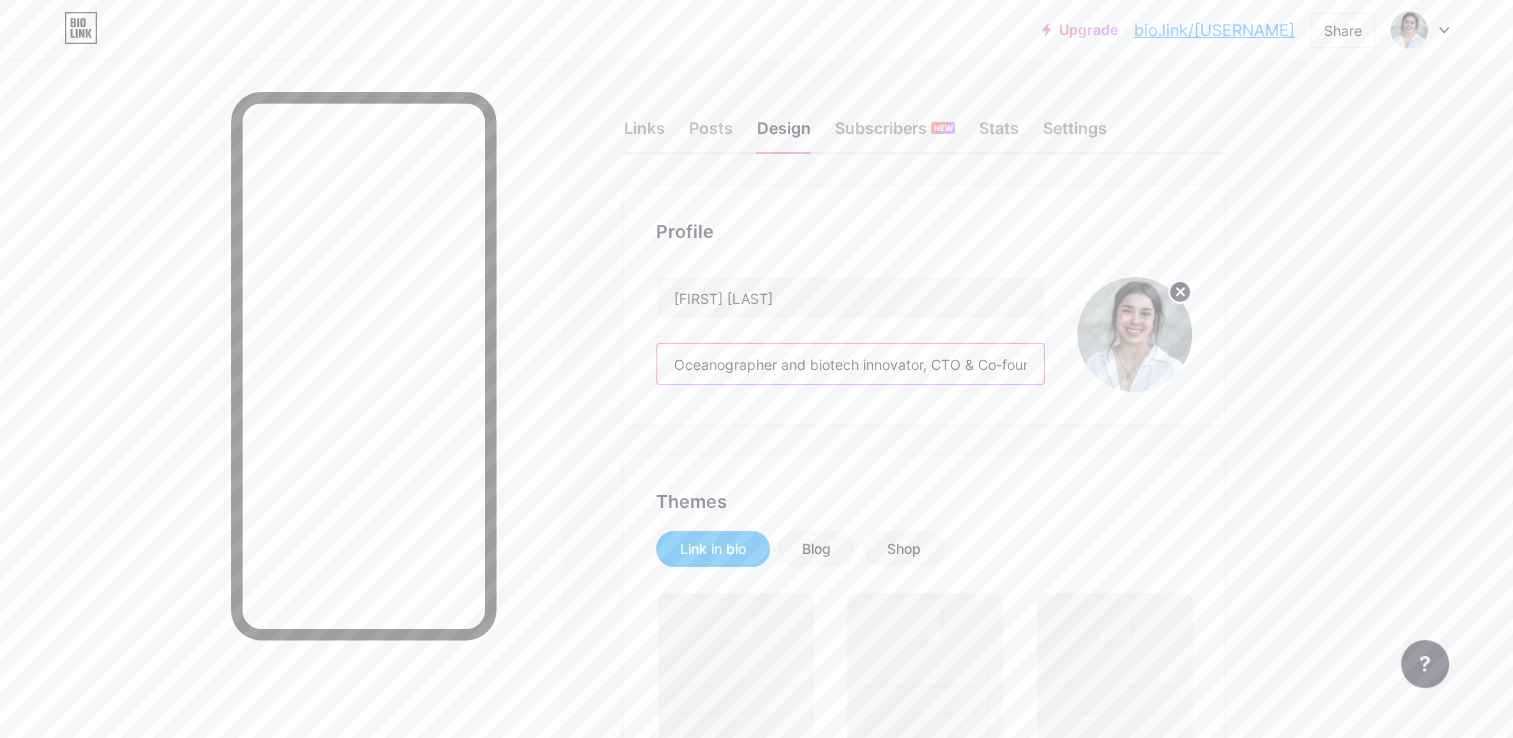 click on "Oceanographer and biotech innovator, CTO & Co-founder at SOS Biotech the first BlueTech company of the Dominican Republic.                             Harnessing the power of the sea to turn invasive seaweed such as sargassum into breakthrough eco-solutions — from soil to skincare. Championing blue bioeconomy with science, passion, and impact." at bounding box center [850, 364] 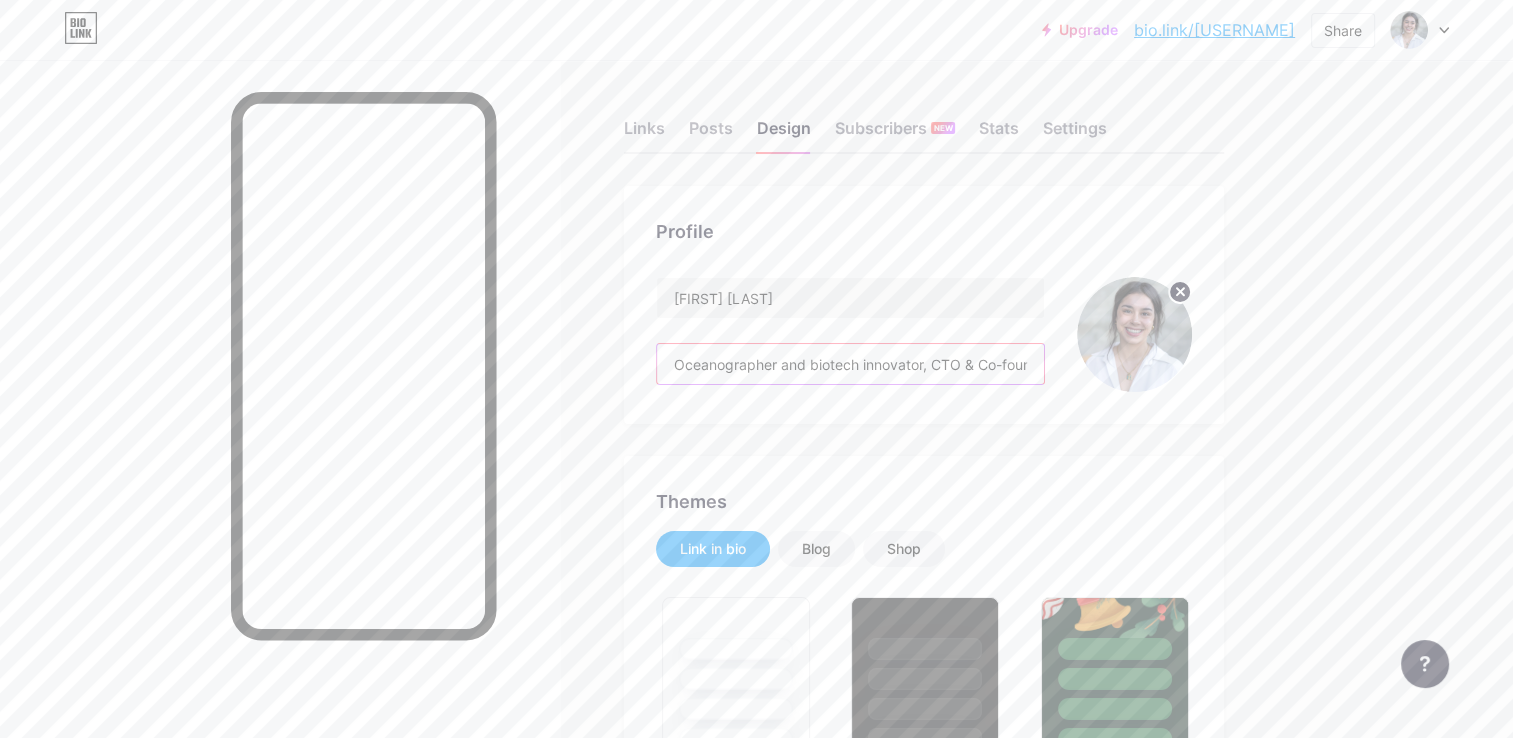 paste on "[FIRST] [LAST] is an oceanographer and biotech innovator, serving as CTO and Co-founder of SOS Biotech, the first BlueTech company in the Dominican Republic. She pioneers the transformation of invasive seaweed, like sargassum, into high-impact bio-based solutions — from regenerative agriculture to clean beauty. [FIRST] bridges science and sustainability to shape the future of the blue bioeconomy across Latin America and beyond" 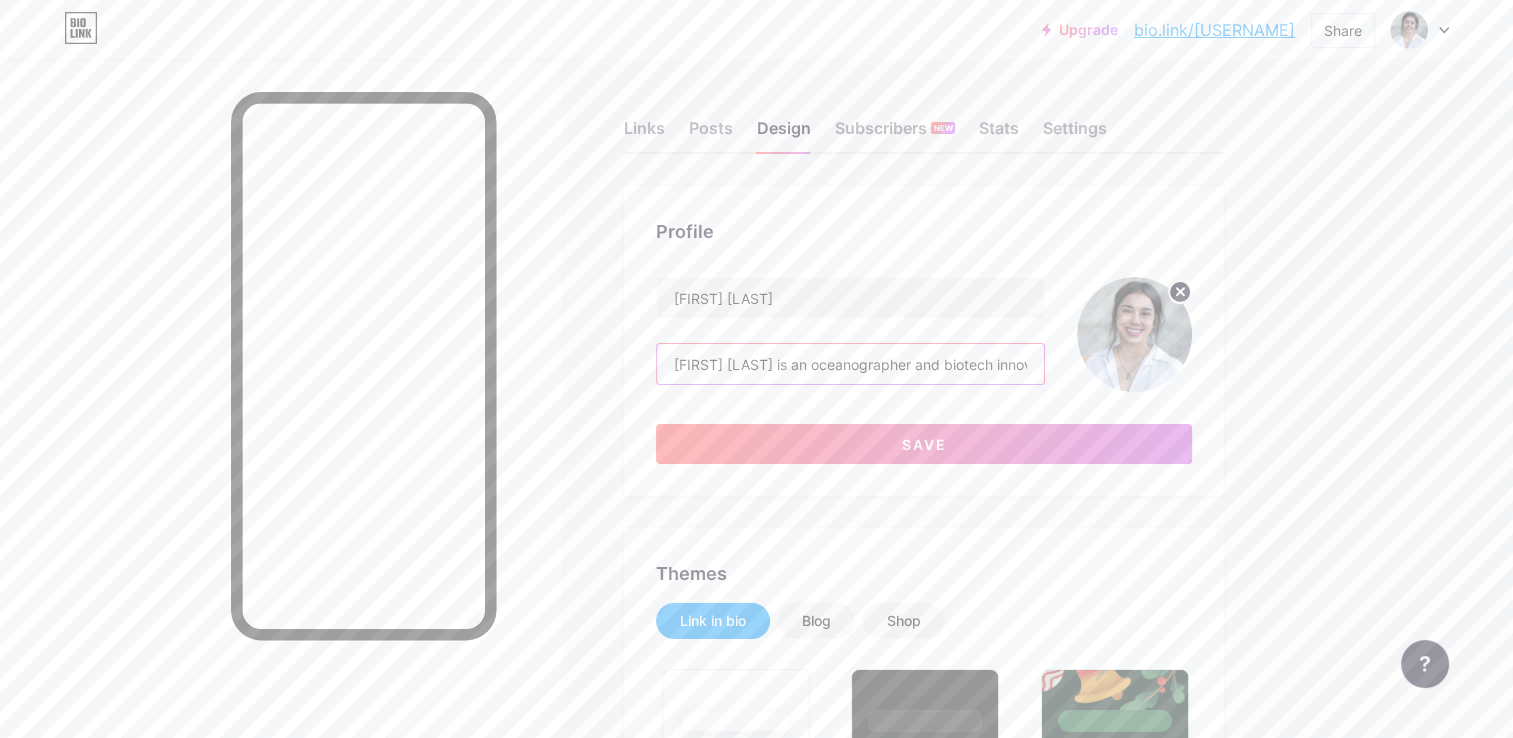scroll, scrollTop: 0, scrollLeft: 2544, axis: horizontal 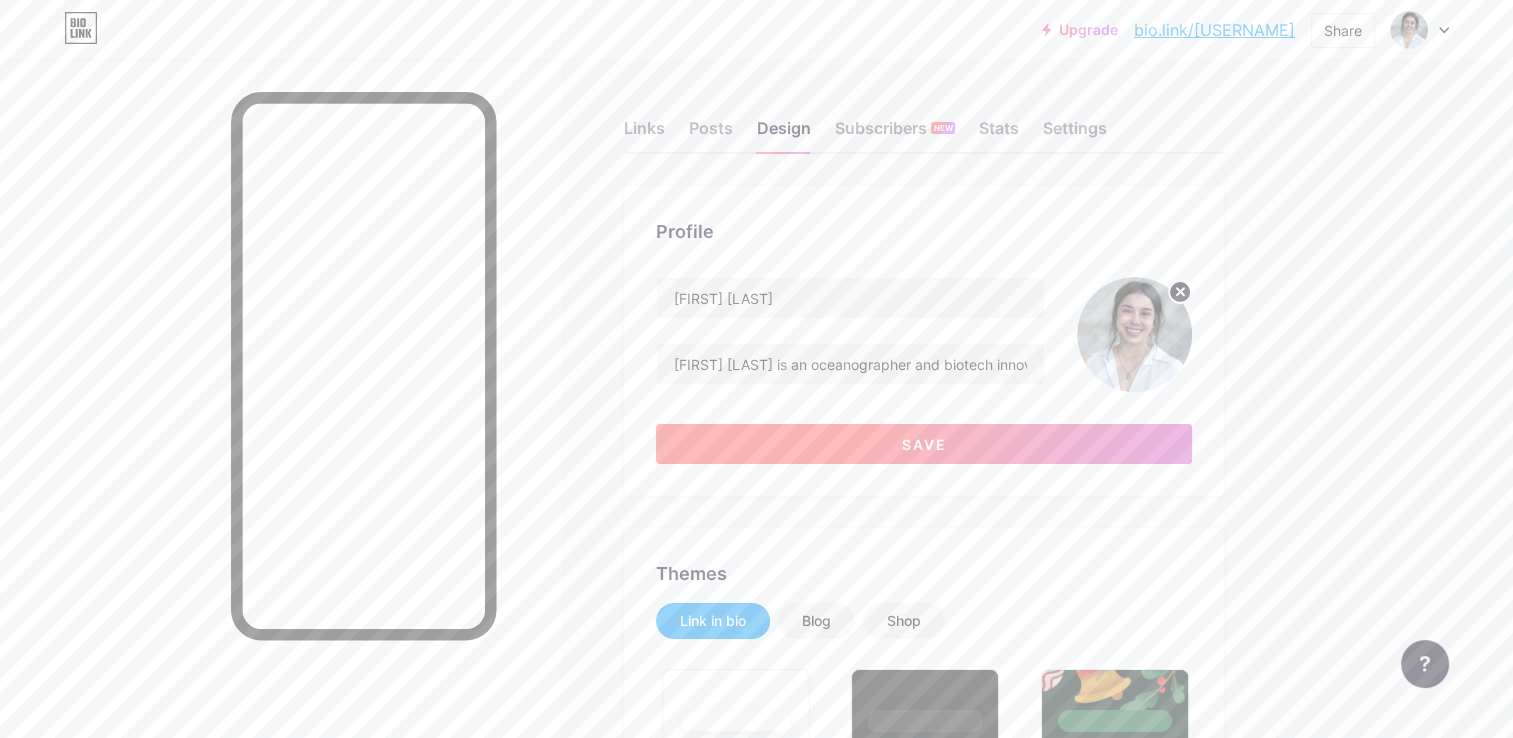 click on "Save" at bounding box center [924, 444] 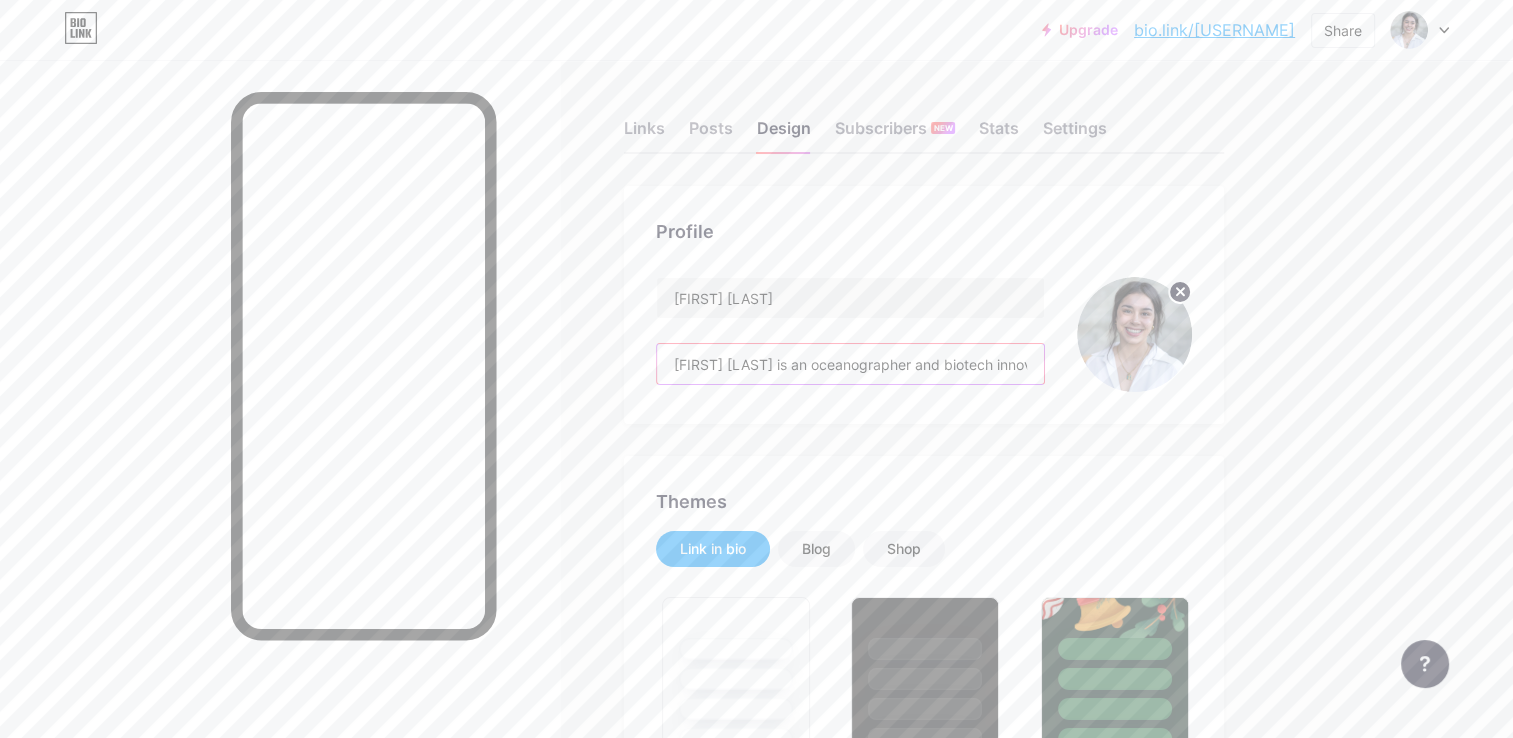 click on "[FIRST] [LAST] is an oceanographer and biotech innovator, serving as CTO and Co-founder of SOS Biotech, the first BlueTech company in the Dominican Republic. She pioneers the transformation of invasive seaweed, like sargassum, into high-impact bio-based solutions — from regenerative agriculture to clean beauty. [FIRST] bridges science and sustainability to shape the future of the blue bioeconomy across Latin America and beyond." at bounding box center [850, 364] 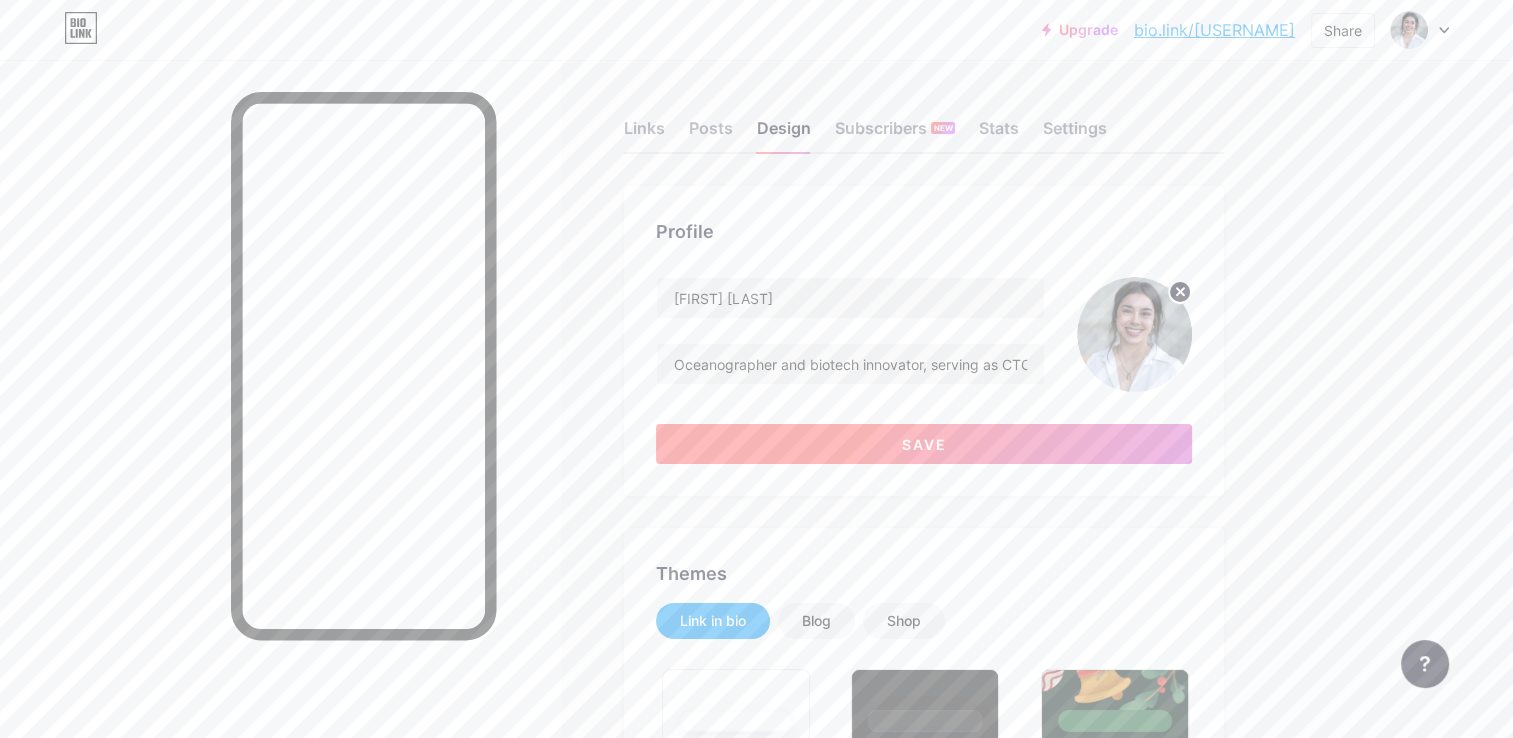 click on "Save" at bounding box center [924, 444] 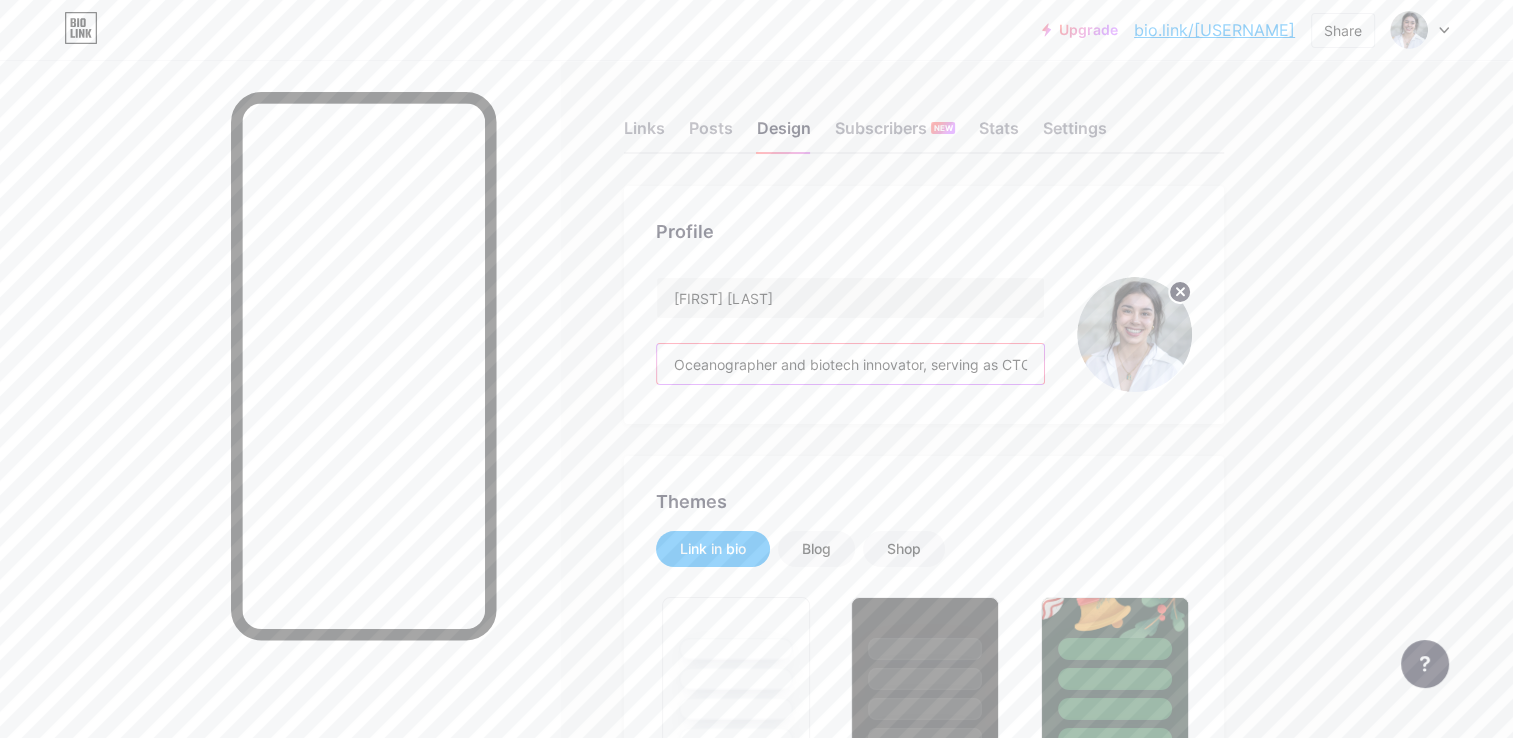 click on "Oceanographer and biotech innovator, serving as CTO and Co-founder of SOS Biotech, the first BlueTech company in the Dominican Republic. She pioneers the transformation of invasive seaweed, like sargassum, into high-impact bio-based solutions — from regenerative agriculture to clean beauty. Elena bridges science and sustainability to shape the future of the blue bioeconomy across Latin America and beyond." at bounding box center [850, 364] 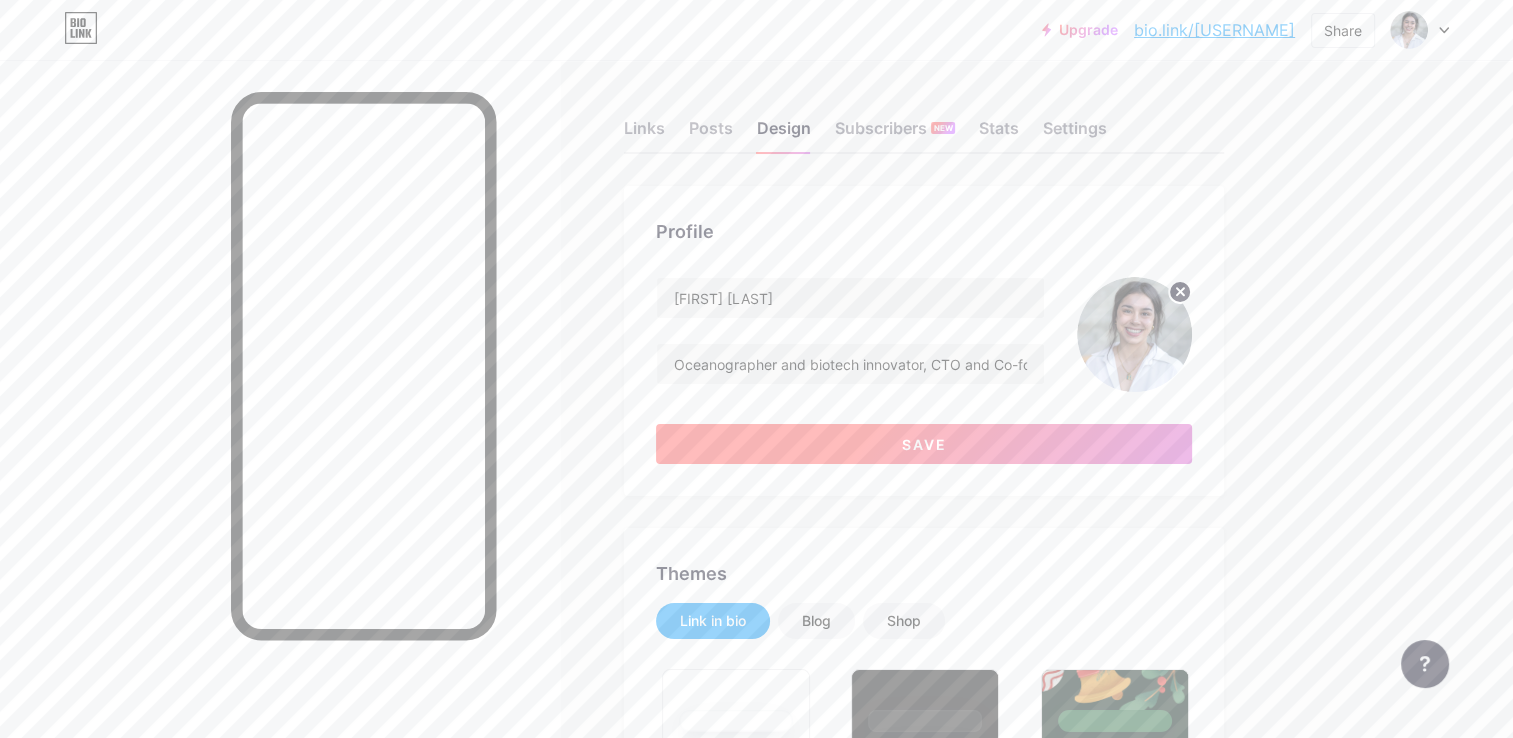 click on "Save" at bounding box center (924, 444) 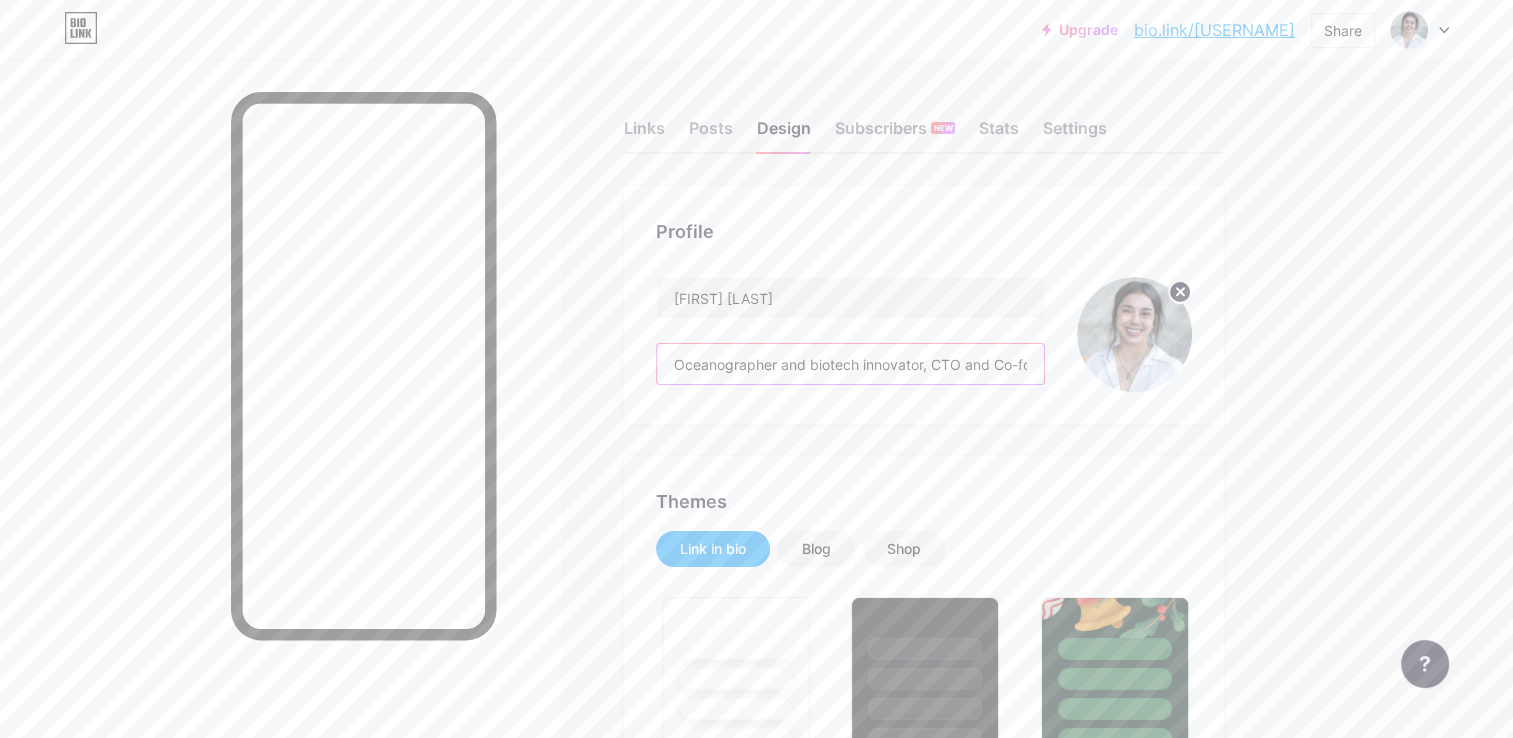click on "Oceanographer and biotech innovator, CTO and Co-founder of SOS Biotech, the first BlueTech company in the Dominican Republic. She pioneers the transformation of invasive seaweed, like sargassum, into high-impact bio-based solutions — from regenerative agriculture to clean beauty. [FIRST] bridges science and sustainability to shape the future of the blue bioeconomy across Latin America and beyond." at bounding box center (850, 364) 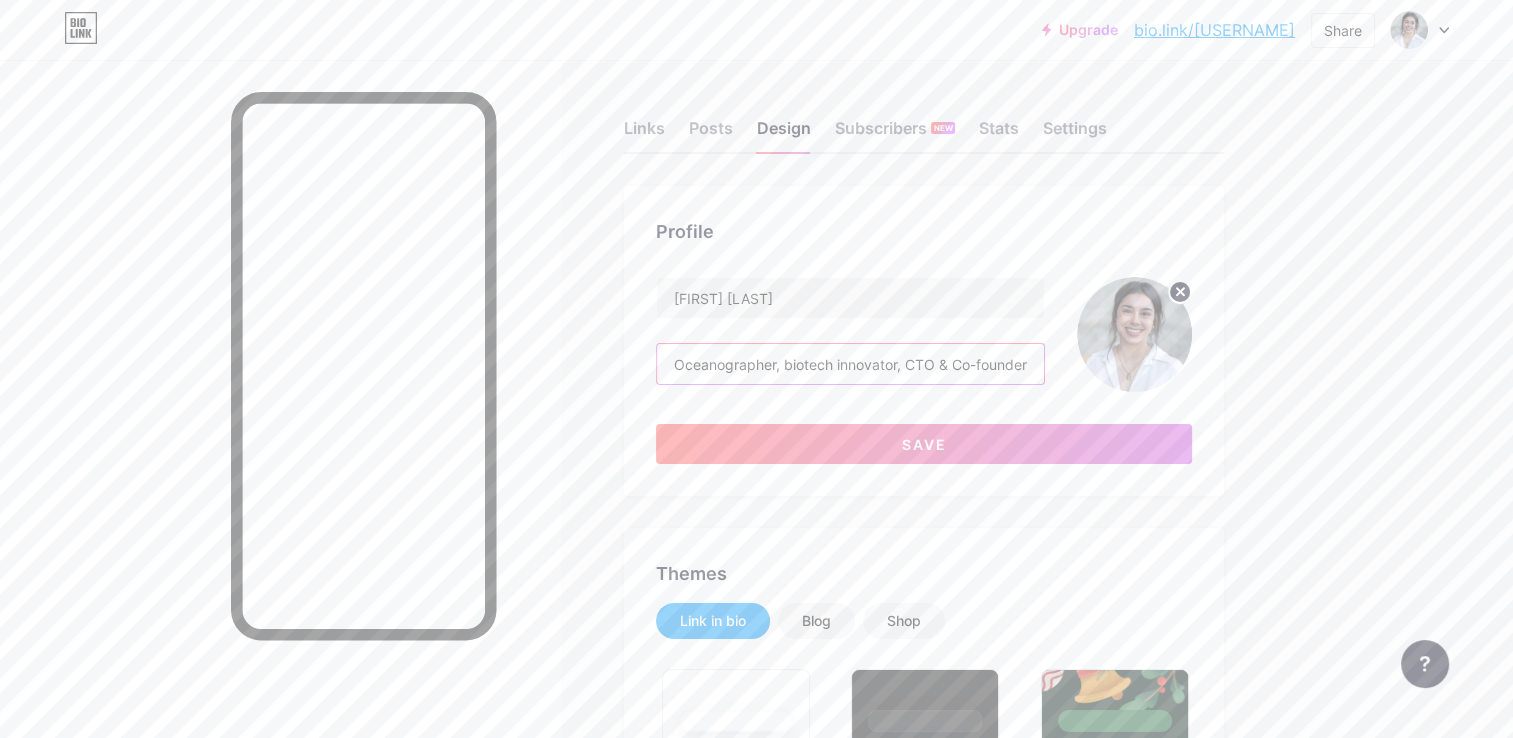 scroll, scrollTop: 0, scrollLeft: 2108, axis: horizontal 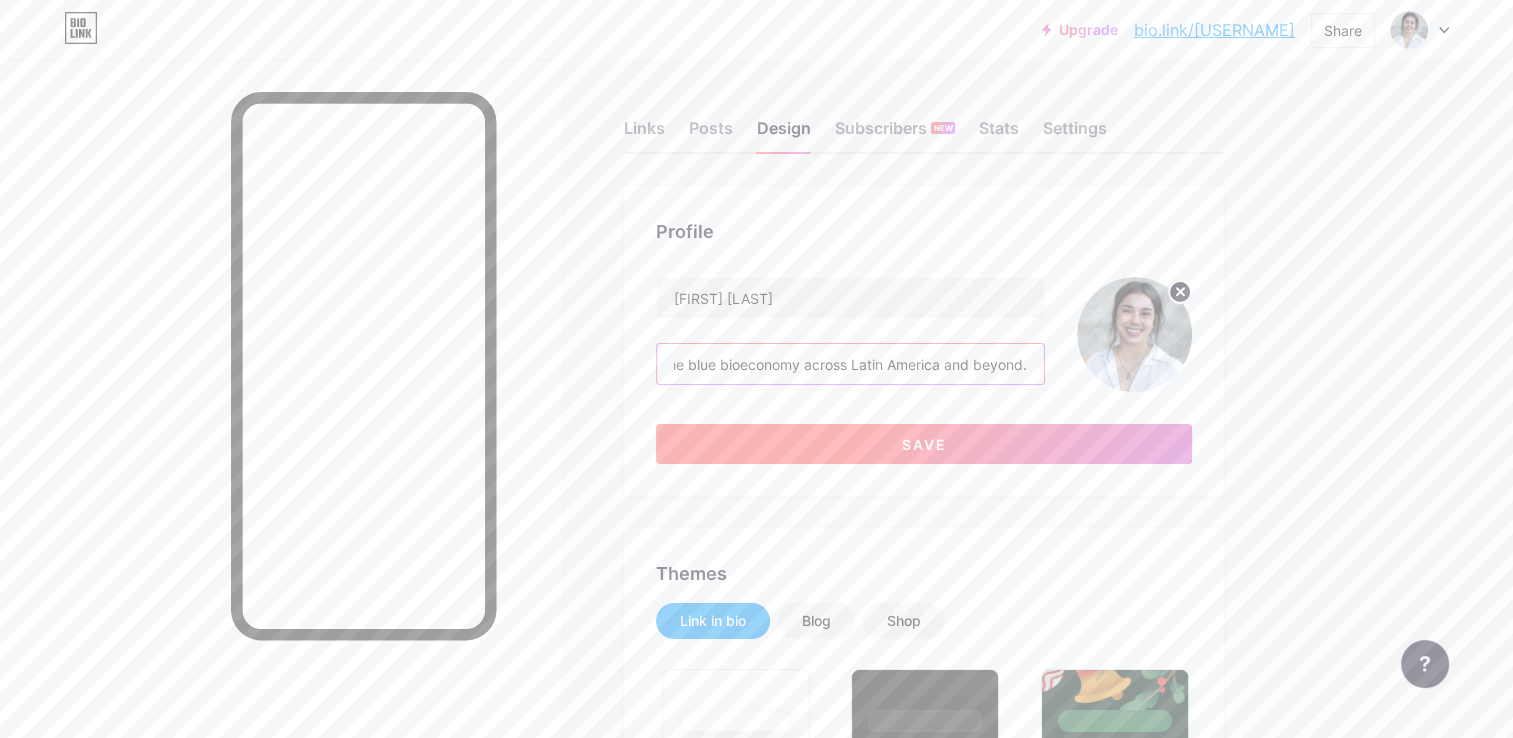 type on "Oceanographer, biotech innovator, CTO & Co-founder of SOS Biotech, the first Dominican Republic BlueTech. She pioneers the transformation of invasive seaweed, like sargassum, into bio-based solutions — from regenerative agriculture to clean beauty. [FIRST] bridges science and sustainability to shape the future of the blue bioeconomy across Latin America and beyond." 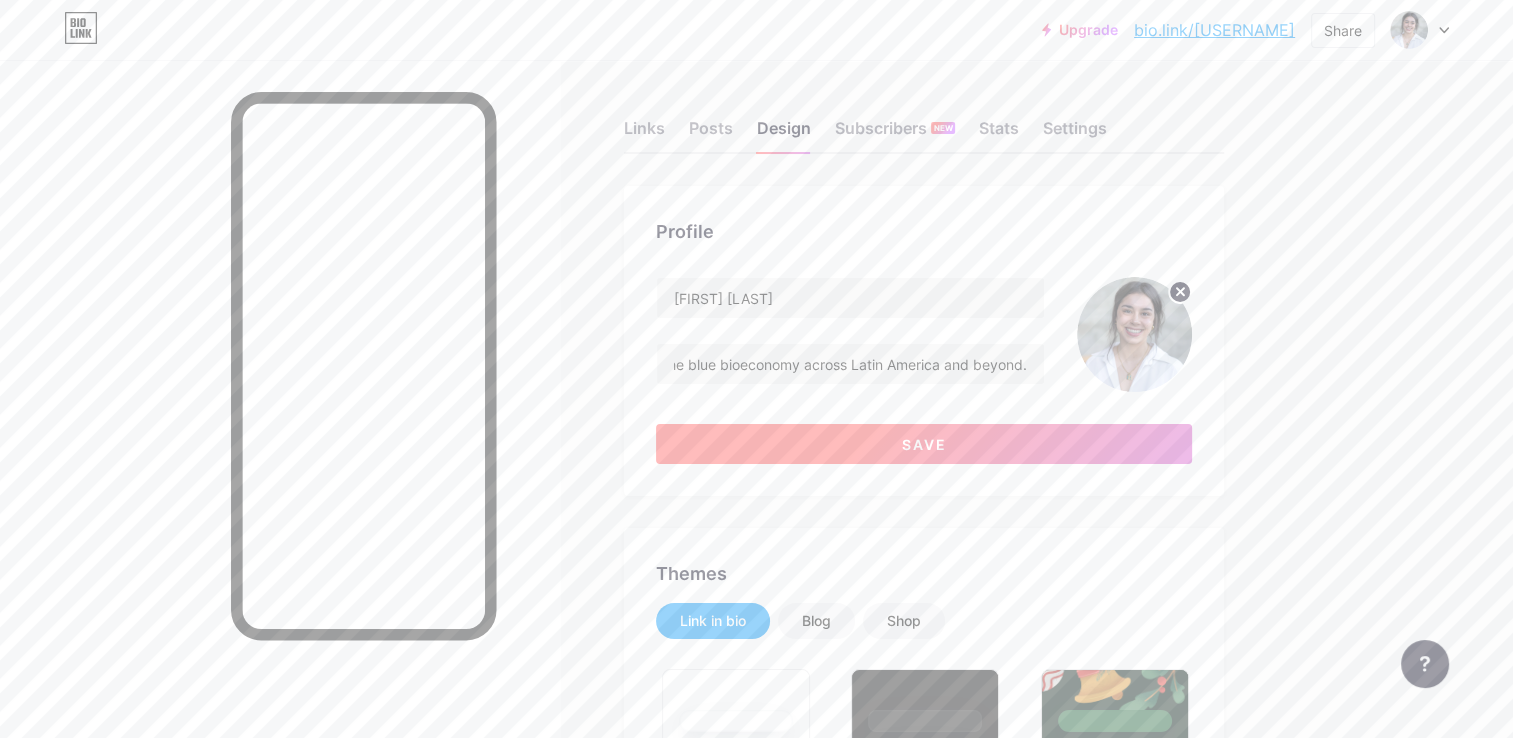 click on "Save" at bounding box center (924, 444) 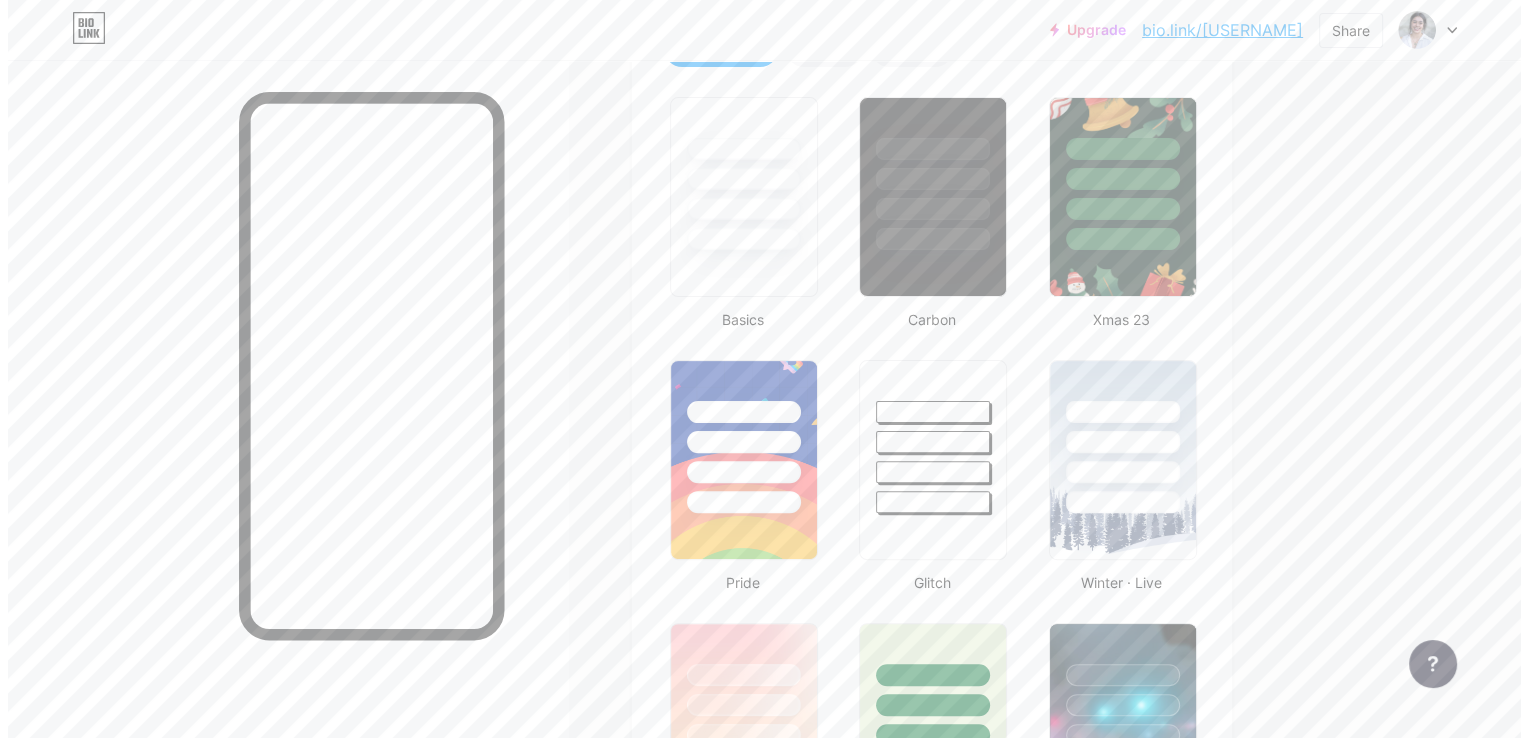 scroll, scrollTop: 0, scrollLeft: 0, axis: both 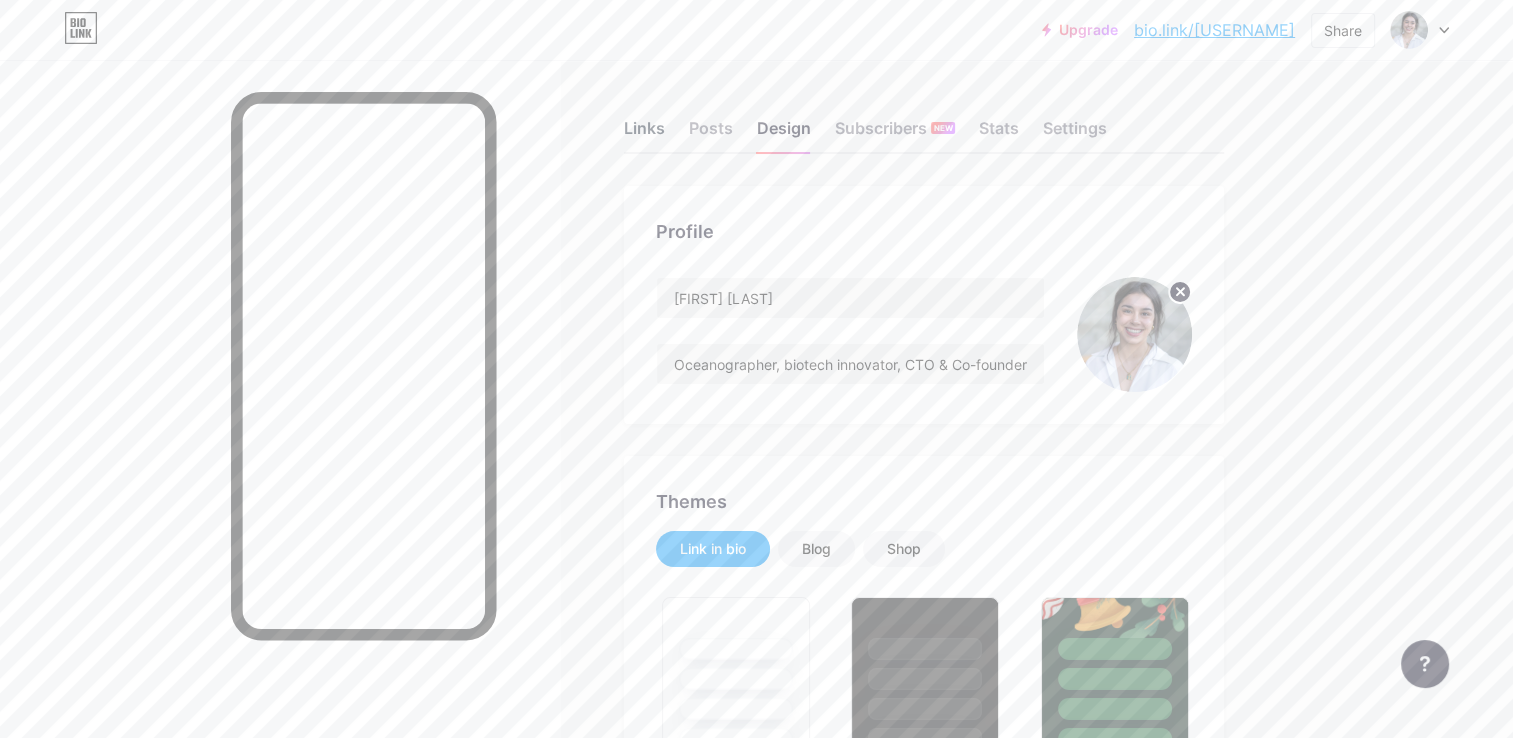 click on "Links" at bounding box center (644, 134) 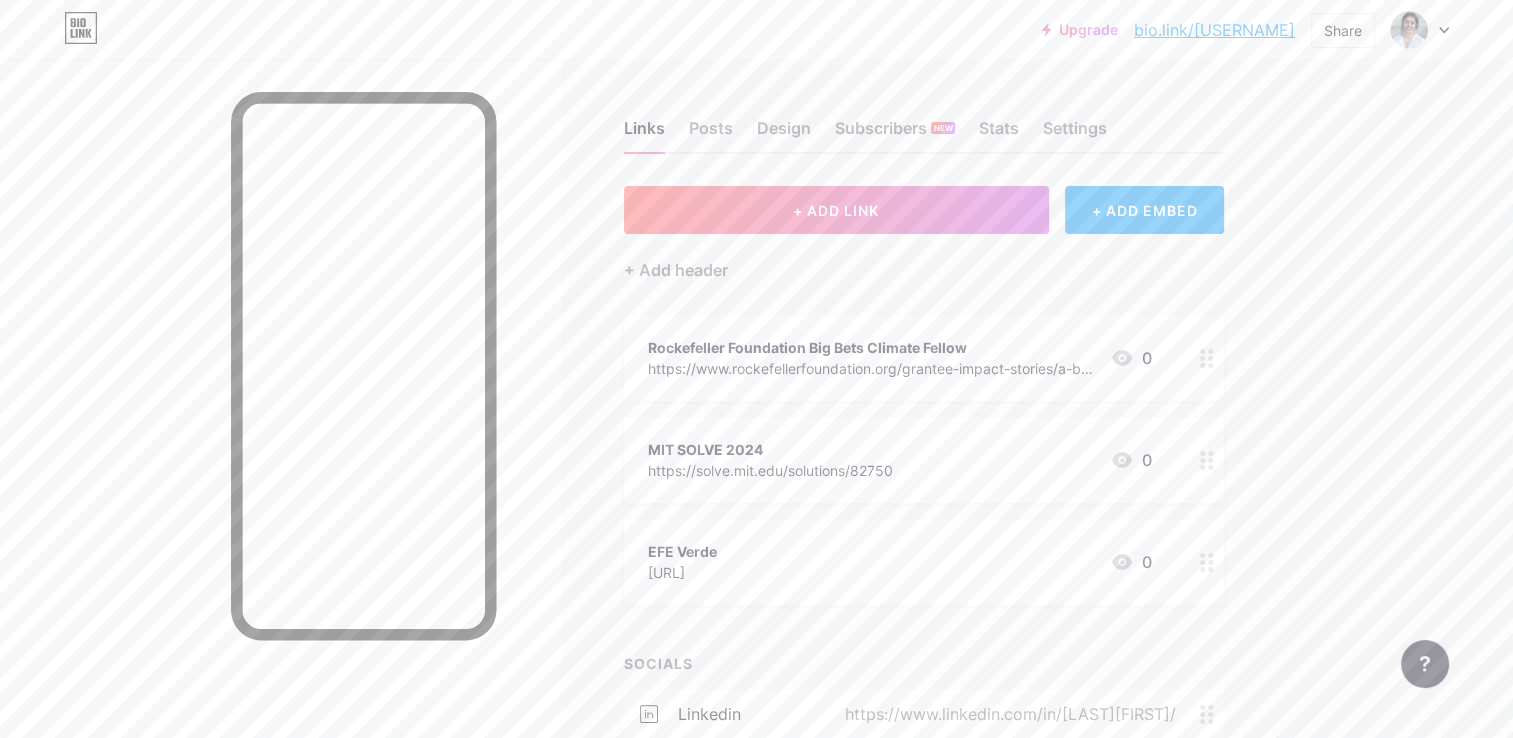 click on "Rockefeller Foundation Big Bets Climate Fellow" at bounding box center (871, 347) 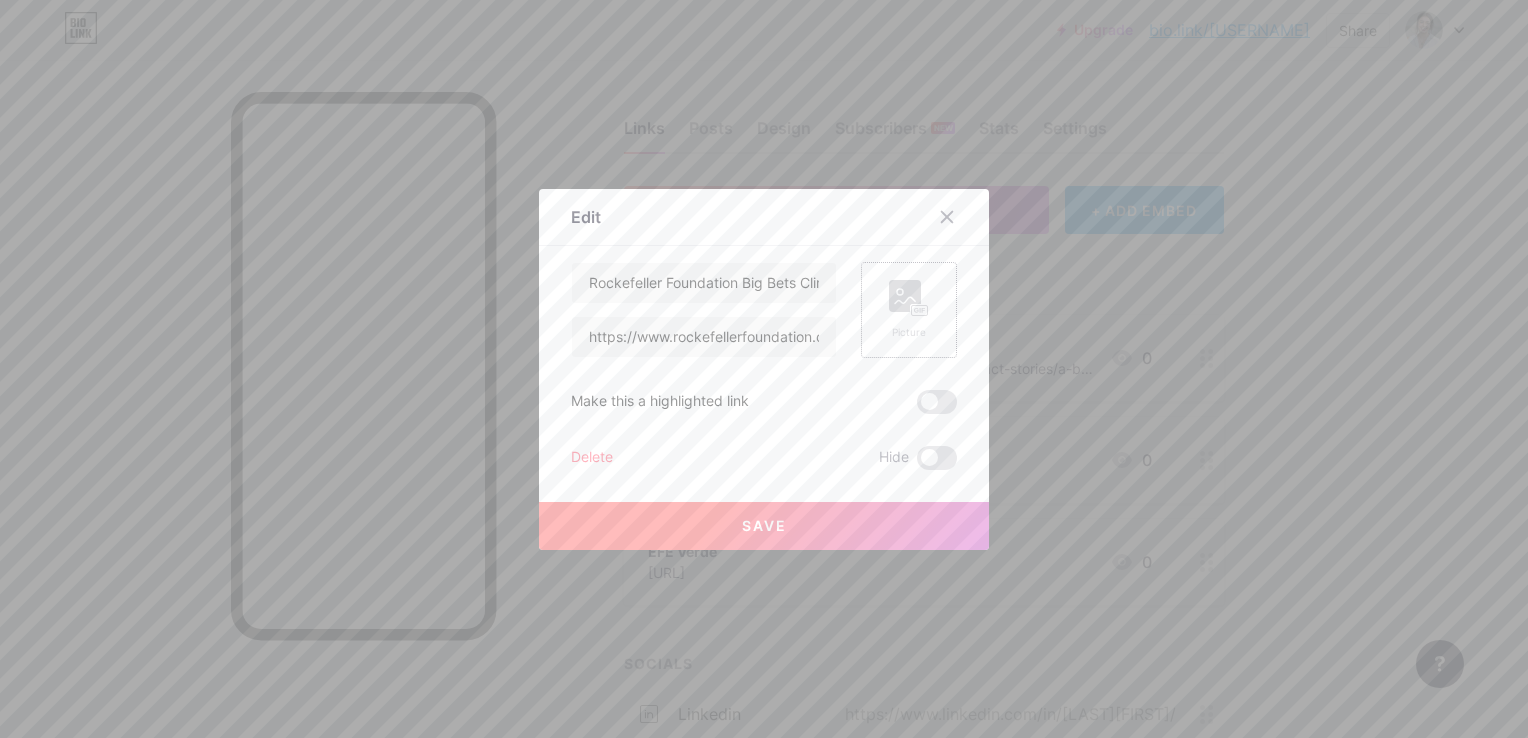 click 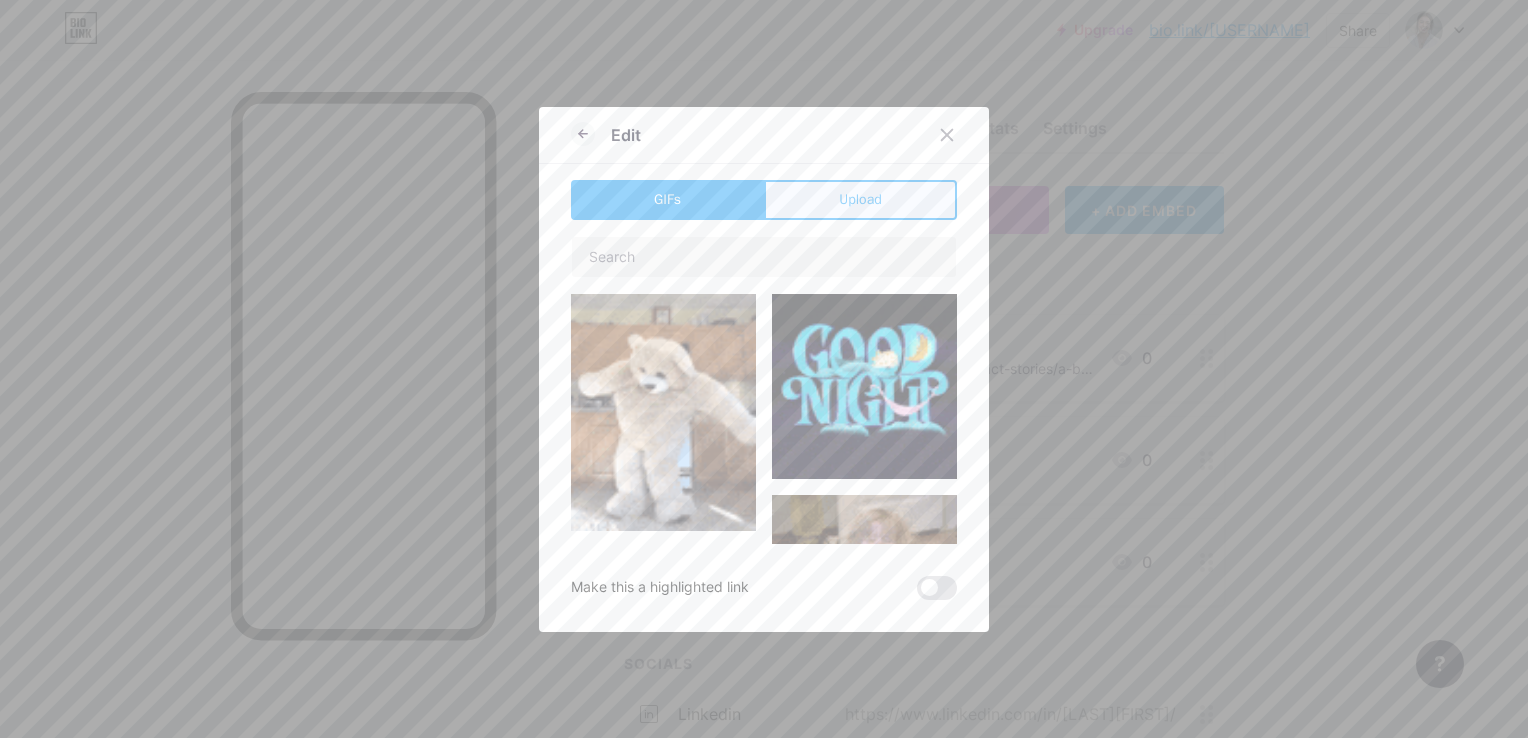 click on "Upload" at bounding box center (860, 199) 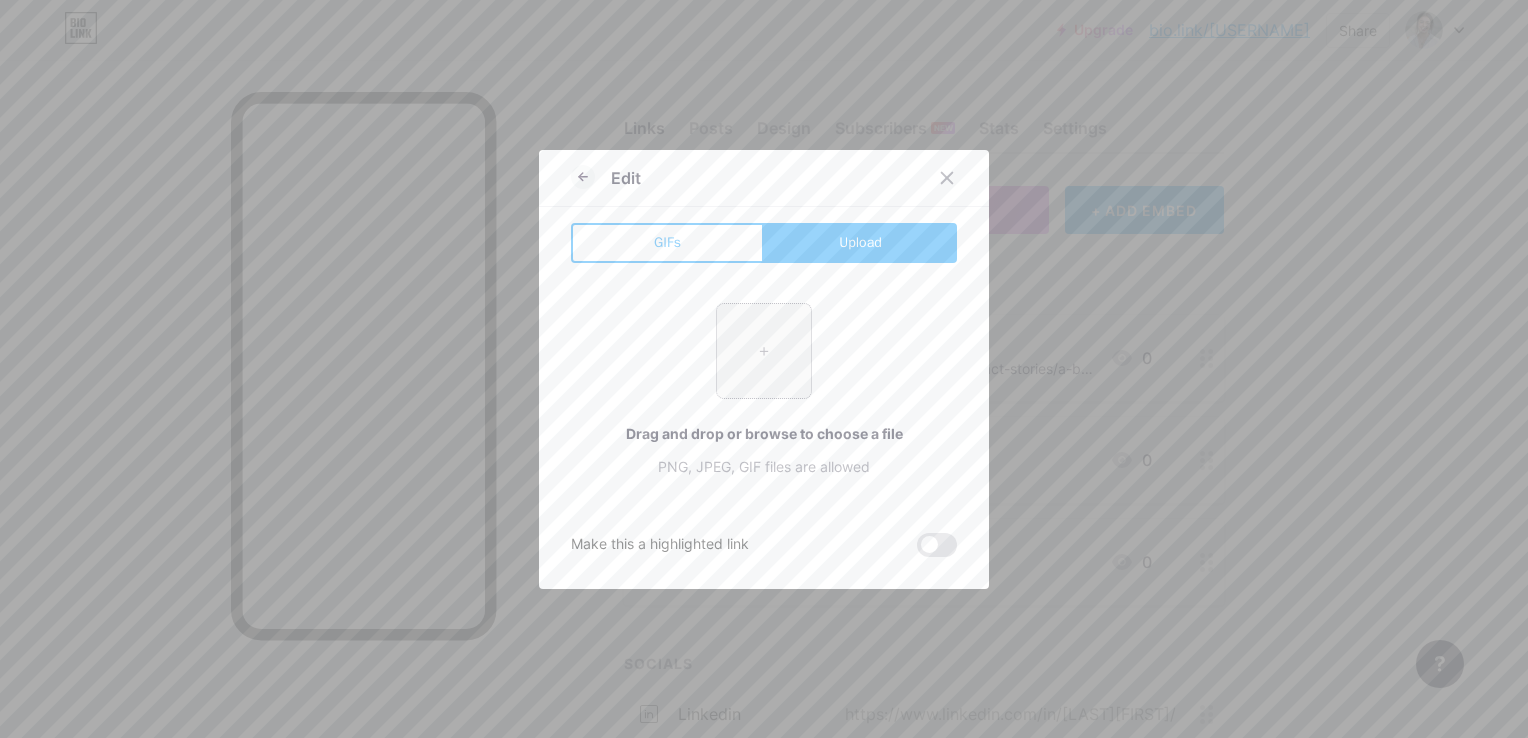 click at bounding box center (764, 351) 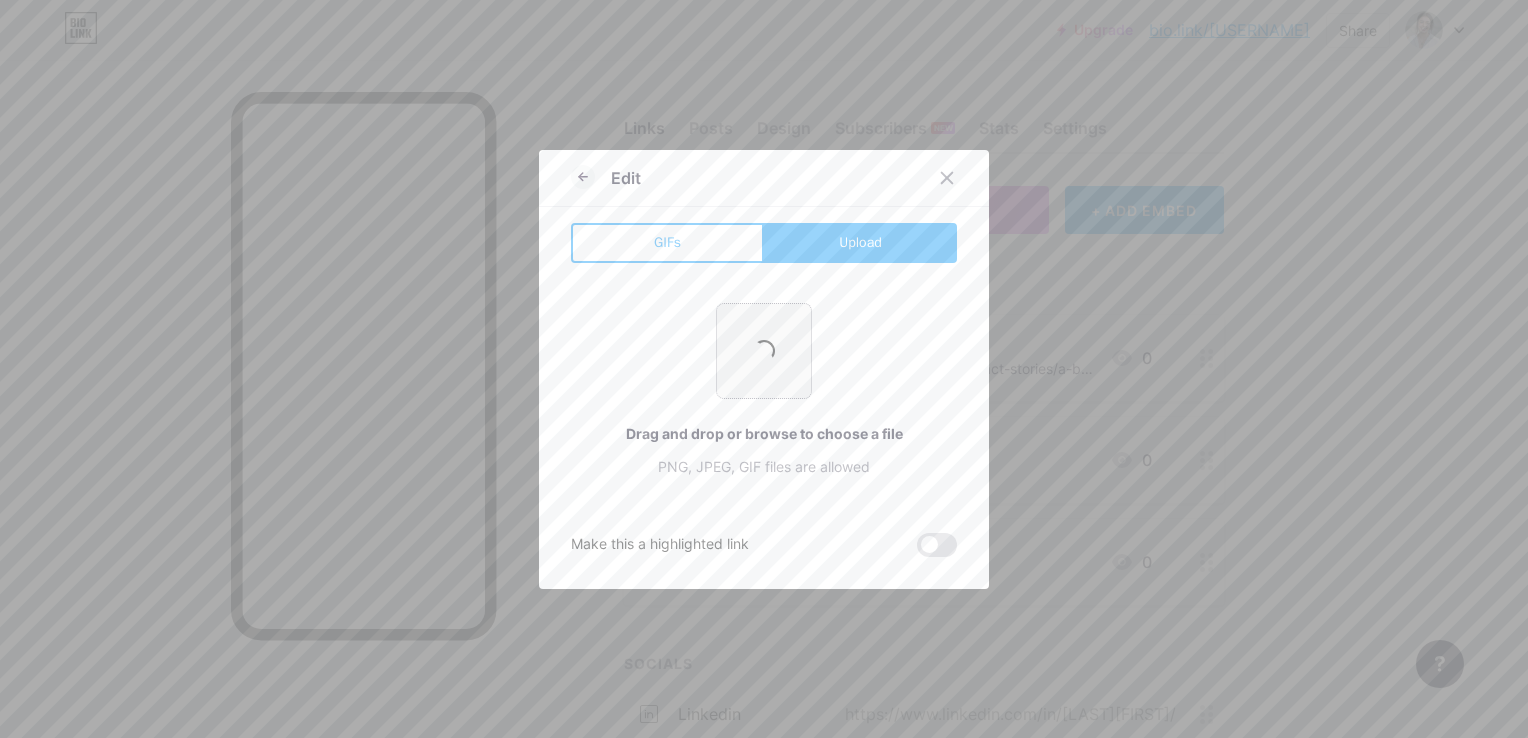click at bounding box center [764, 351] 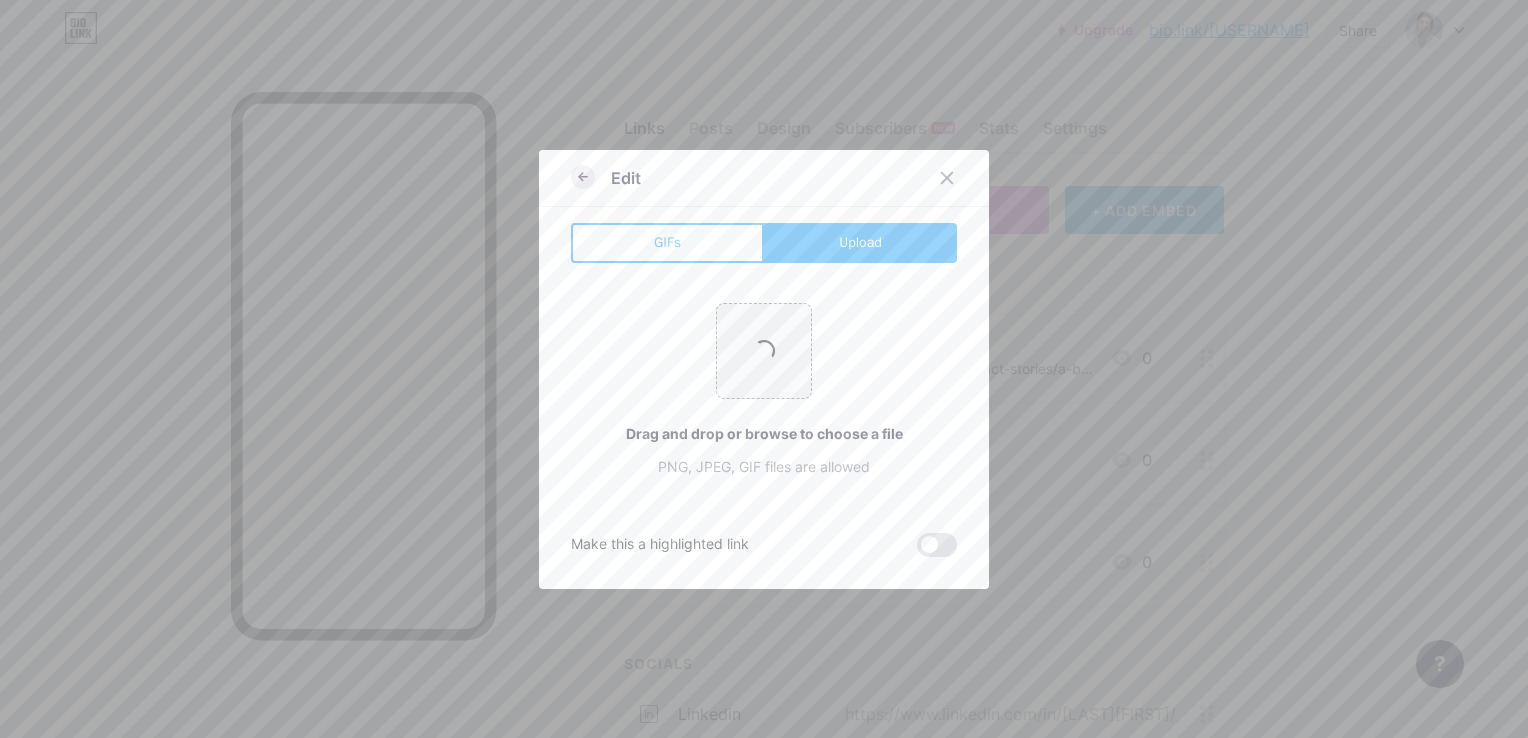 click 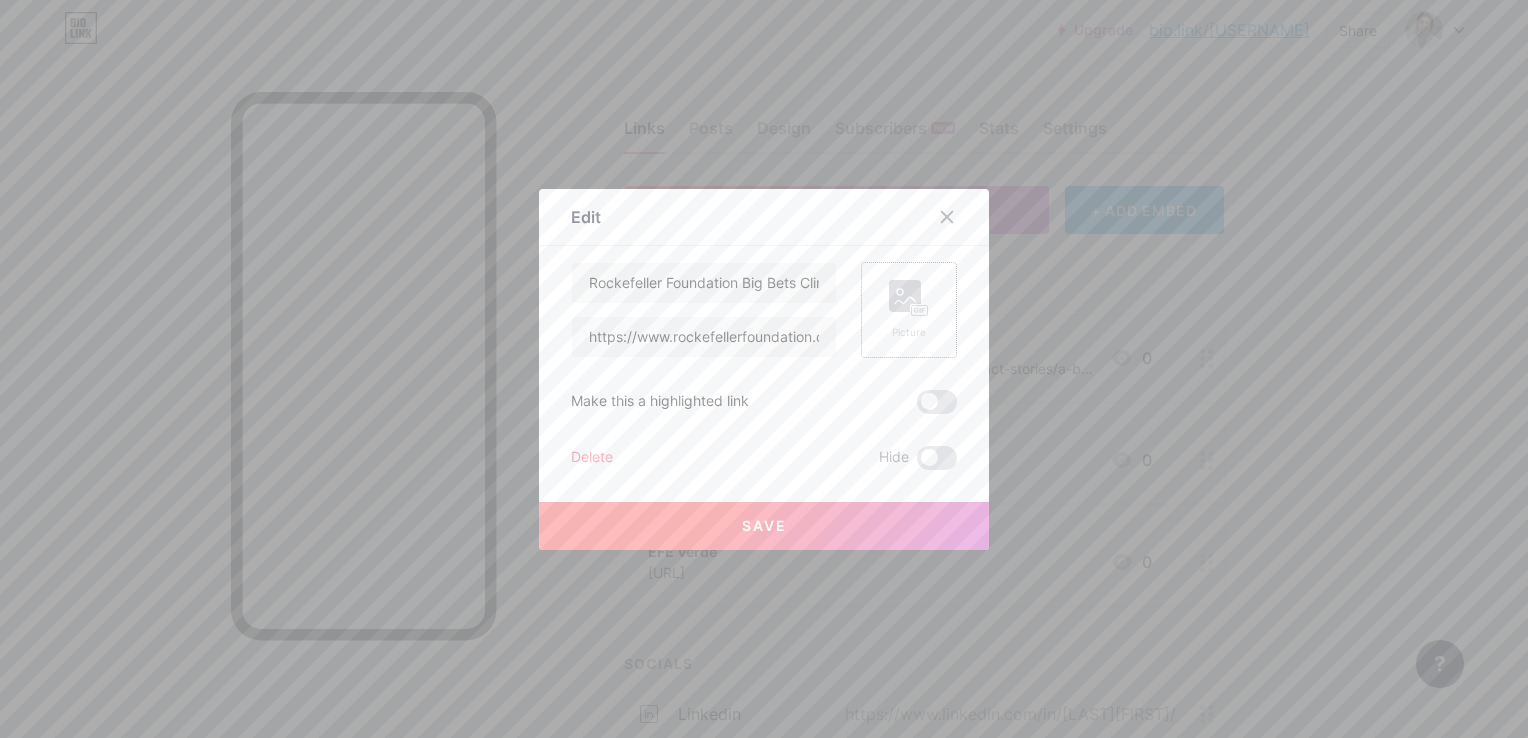 click on "Picture" at bounding box center [909, 310] 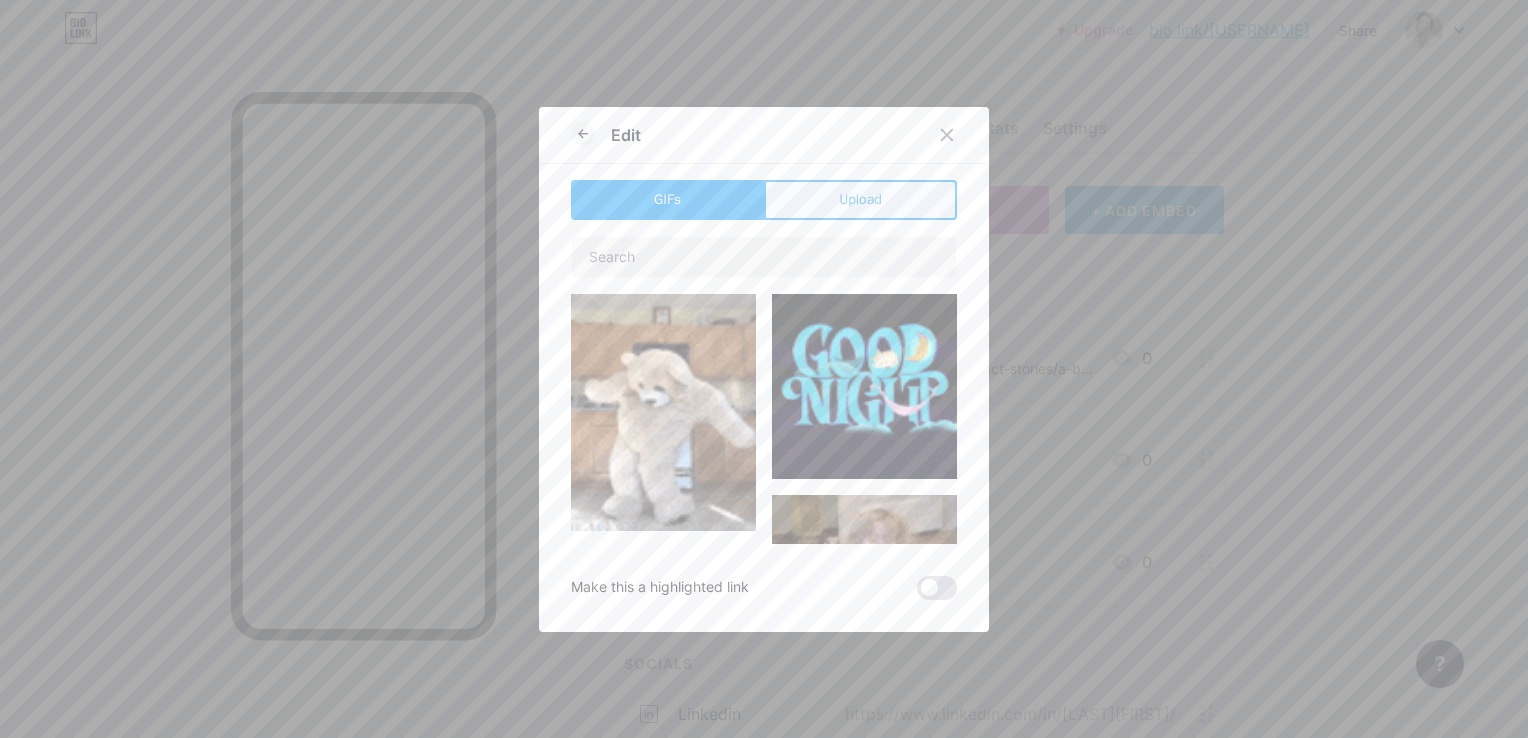 click on "Upload" at bounding box center (860, 199) 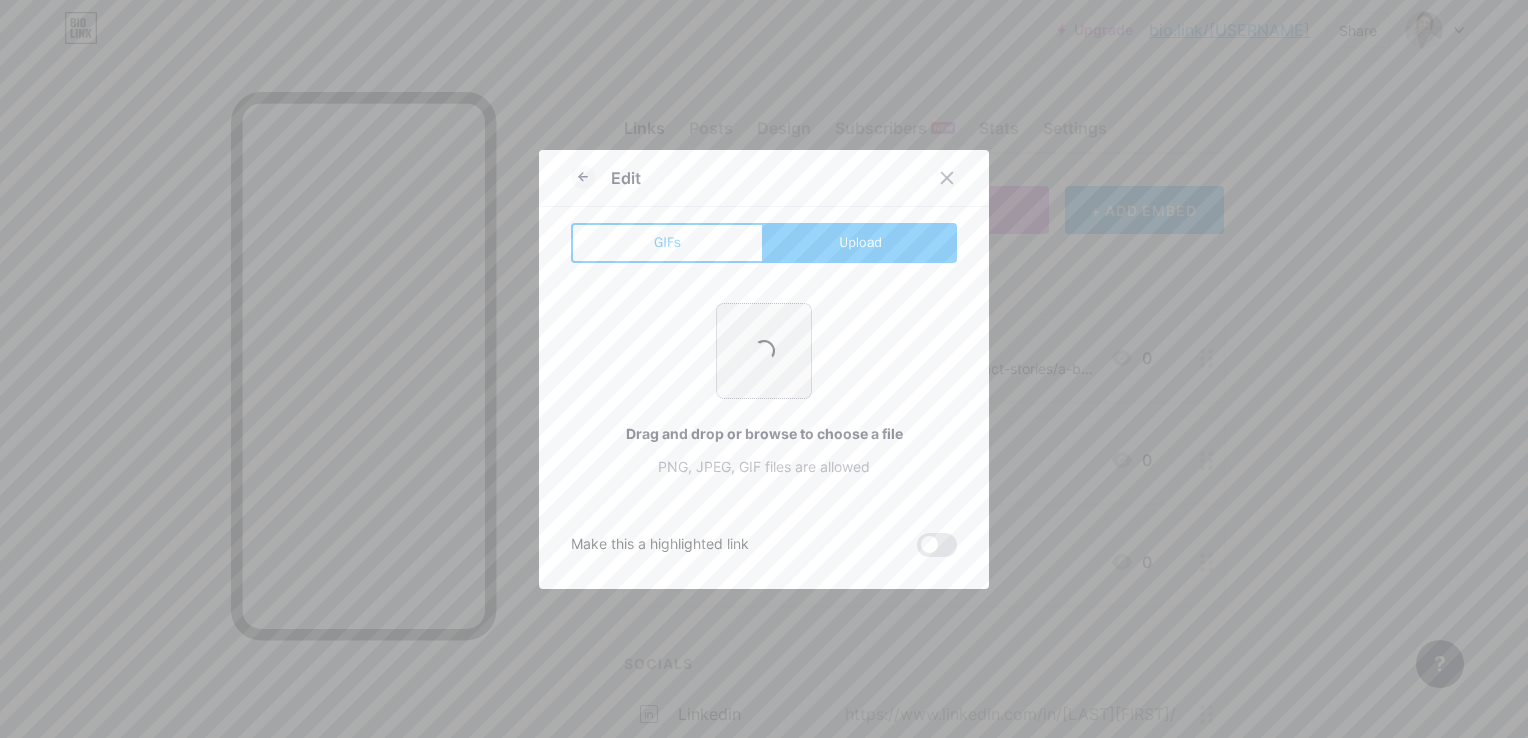 click at bounding box center (764, 351) 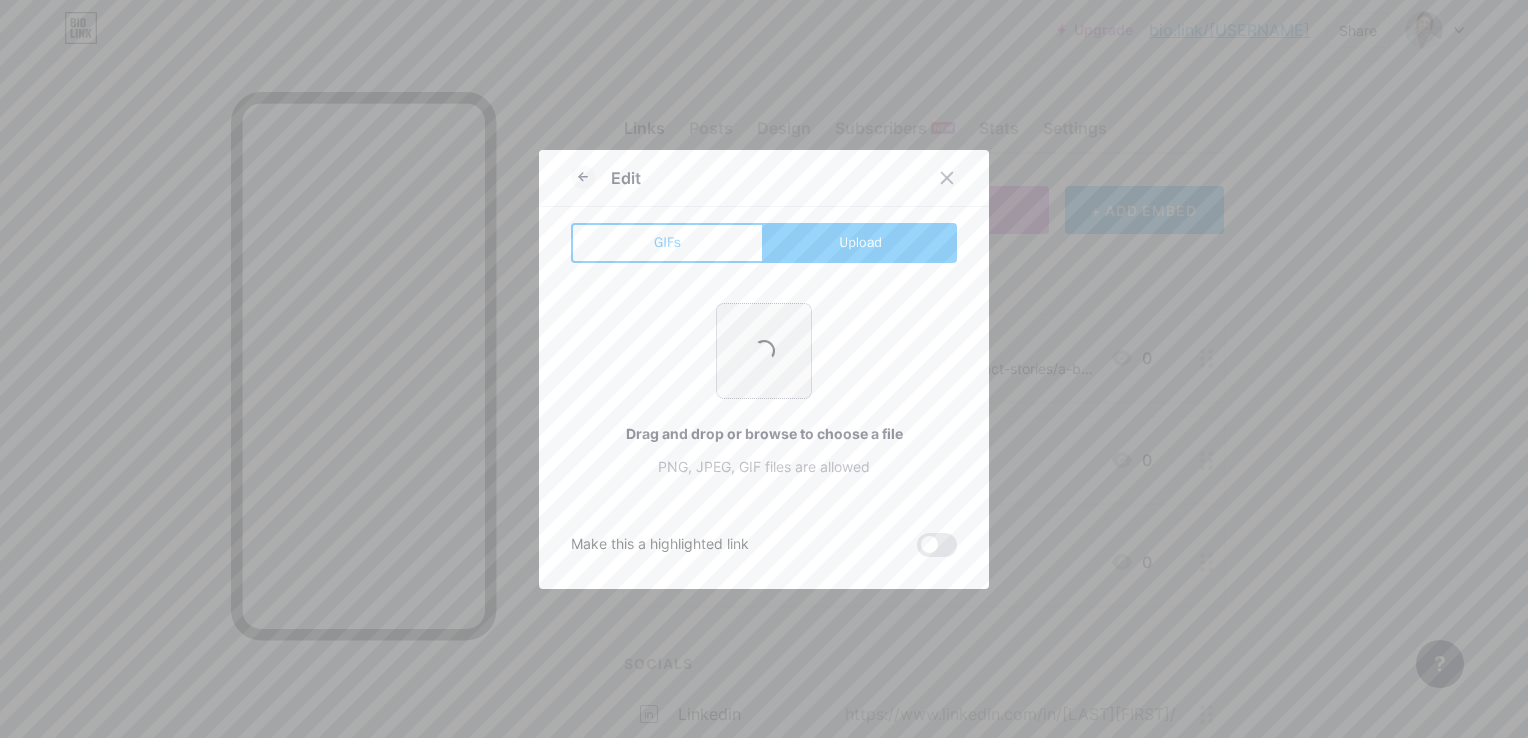 type on "C:\fakepath\IMG_0679.jpg" 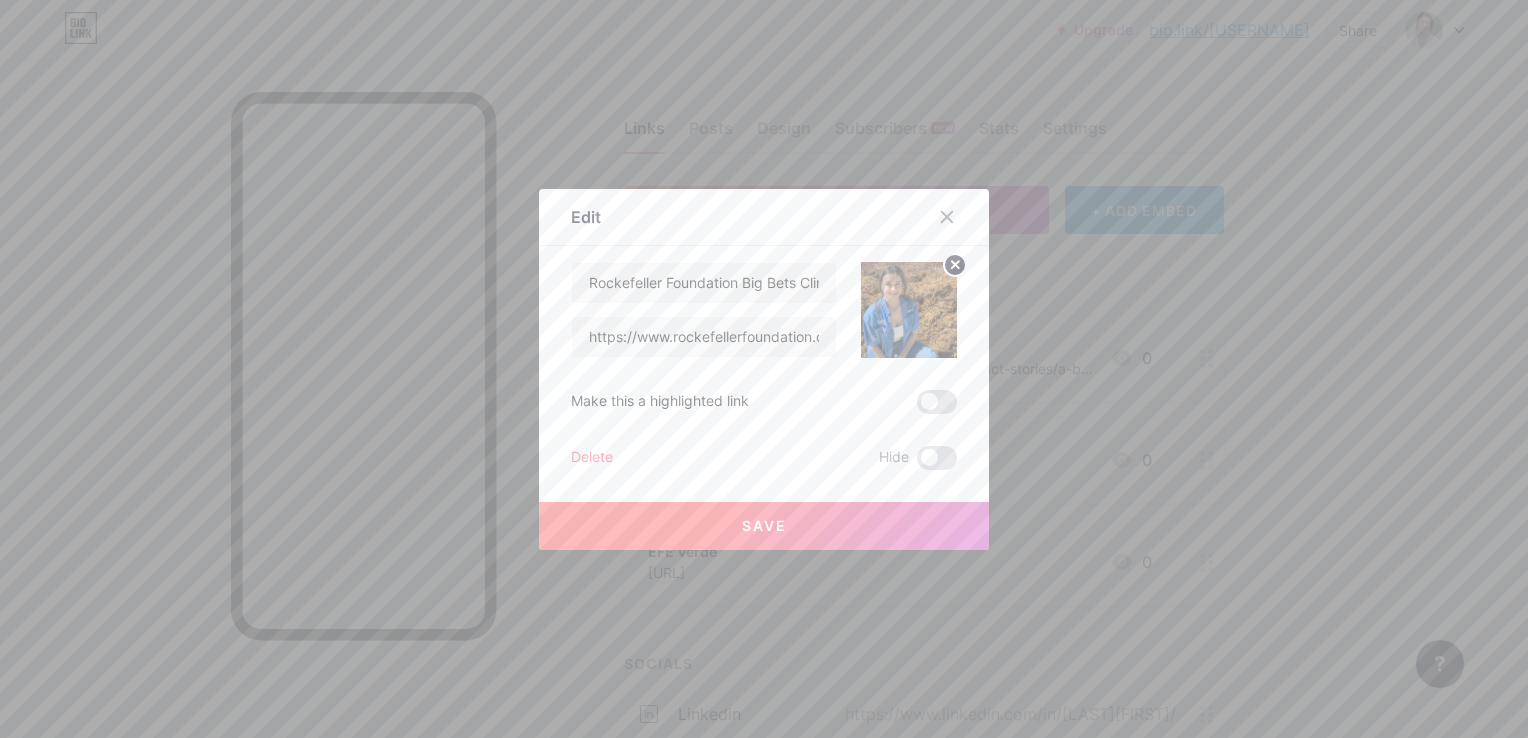 click on "Save" at bounding box center (764, 525) 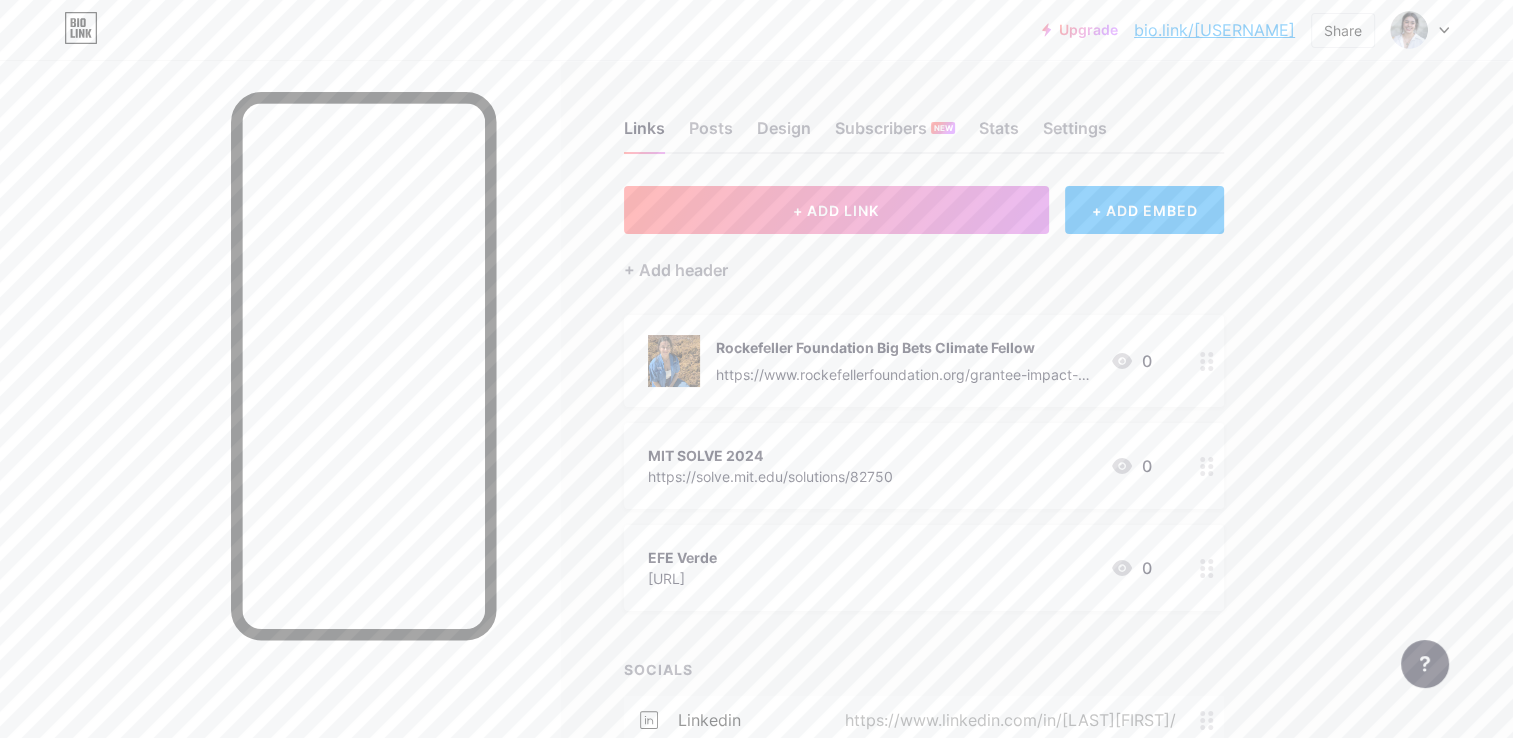 click on "https://www.rockefellerfoundation.org/grantee-impact-stories/a-big-bets-fellow-tackles-climate-and-seaweed/" at bounding box center (905, 374) 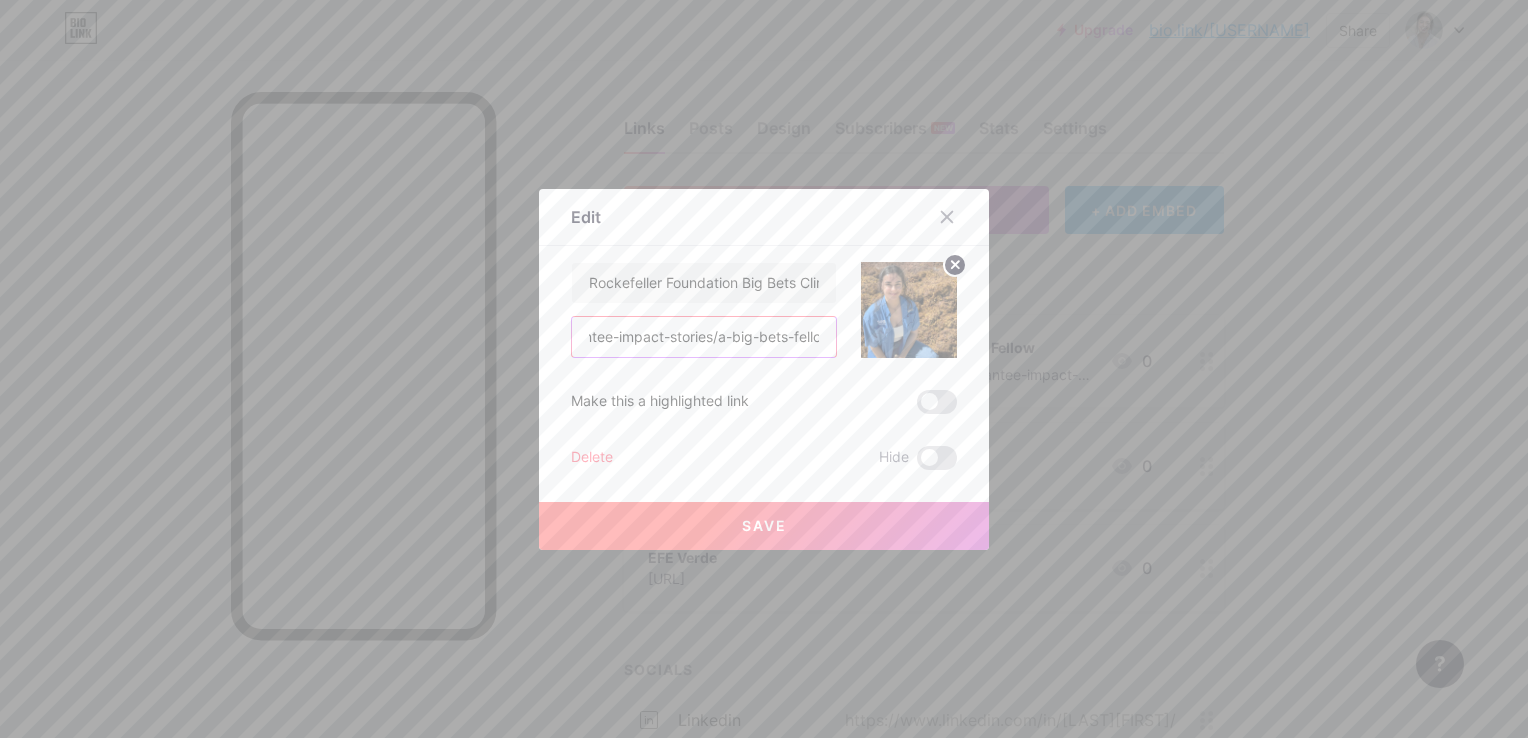 scroll, scrollTop: 0, scrollLeft: 509, axis: horizontal 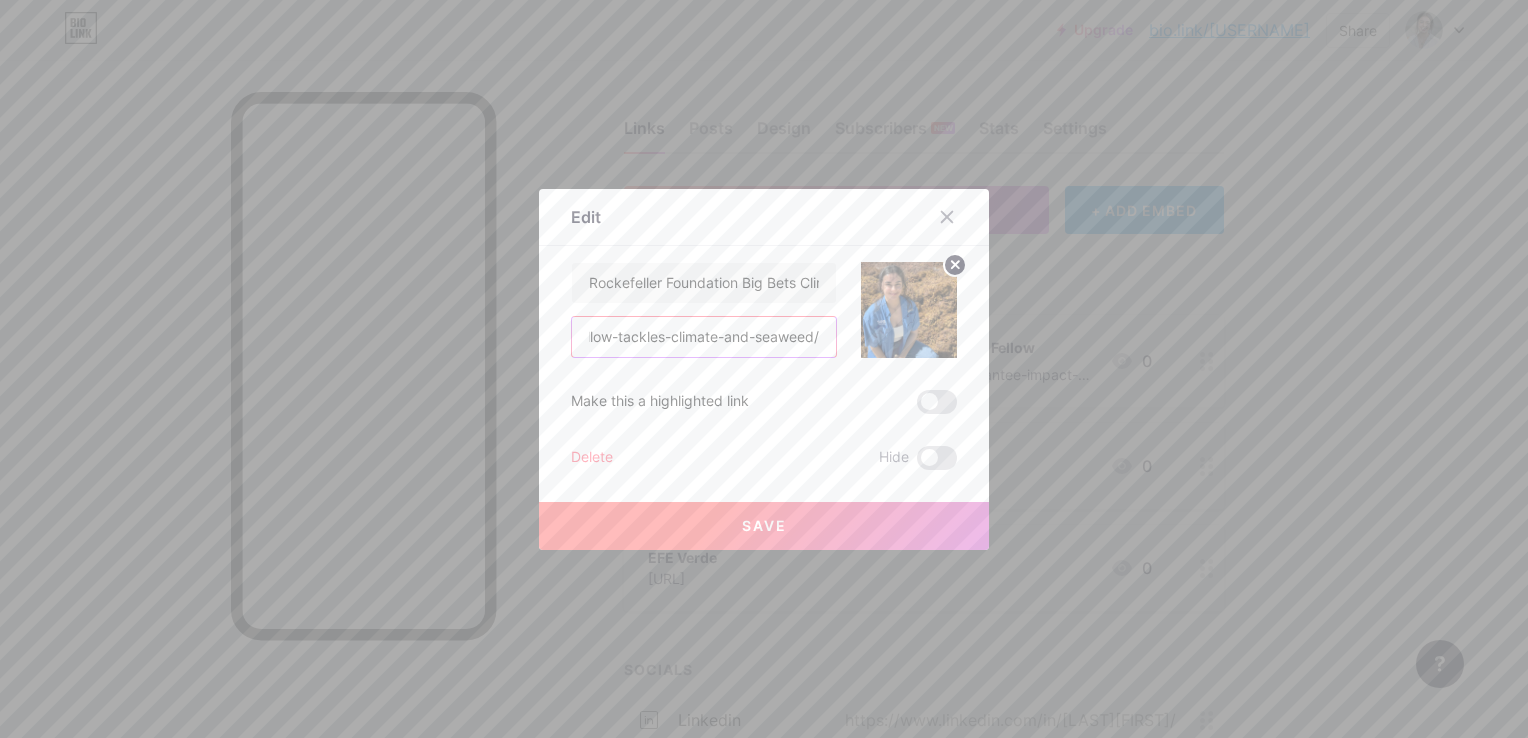 drag, startPoint x: 580, startPoint y: 338, endPoint x: 835, endPoint y: 330, distance: 255.12546 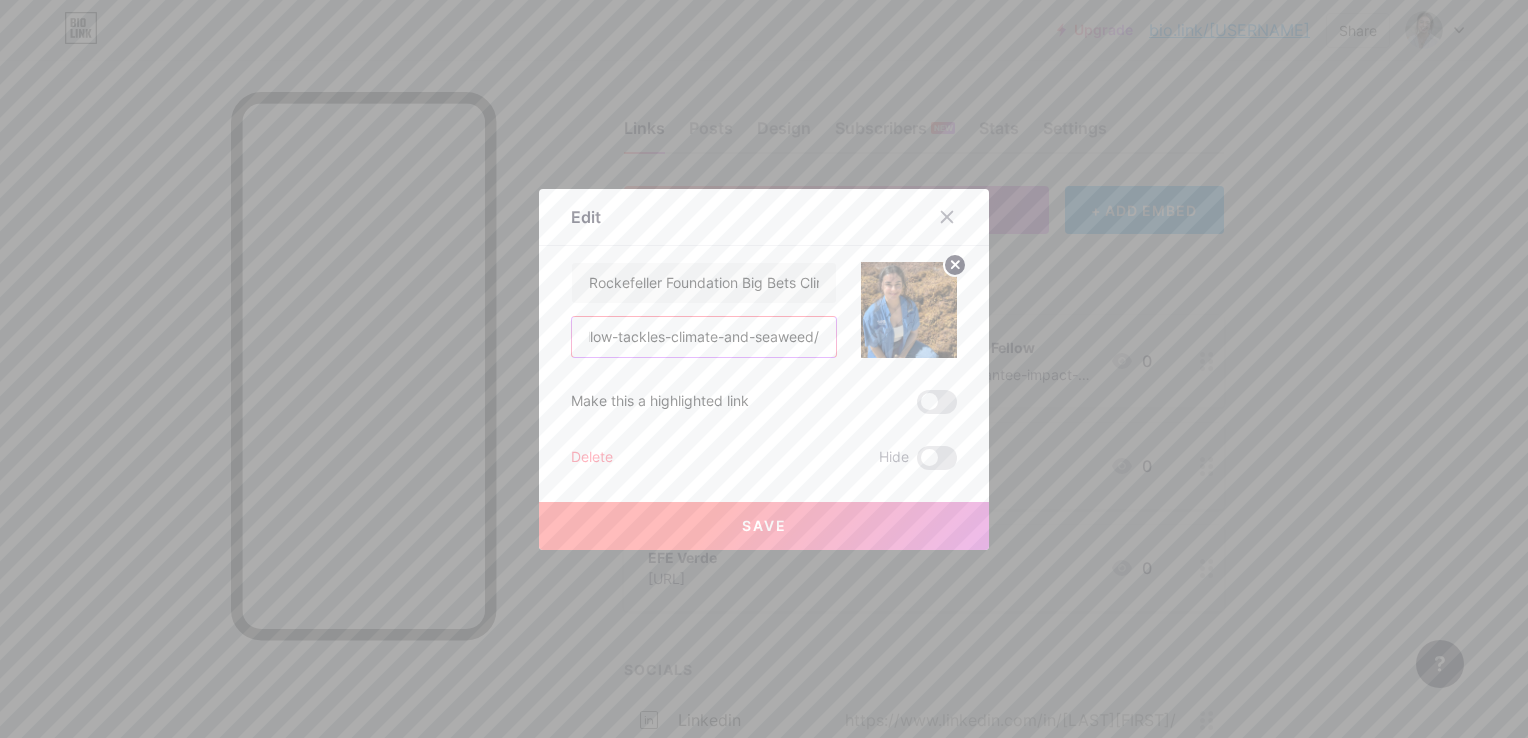 click on "Rockefeller Foundation Big Bets Climate Fellow https://www.rockefellerfoundation.org/grantee-impact-stories/a-big-bets-fellow-tackles-climate-and-seaweed/" at bounding box center [764, 310] 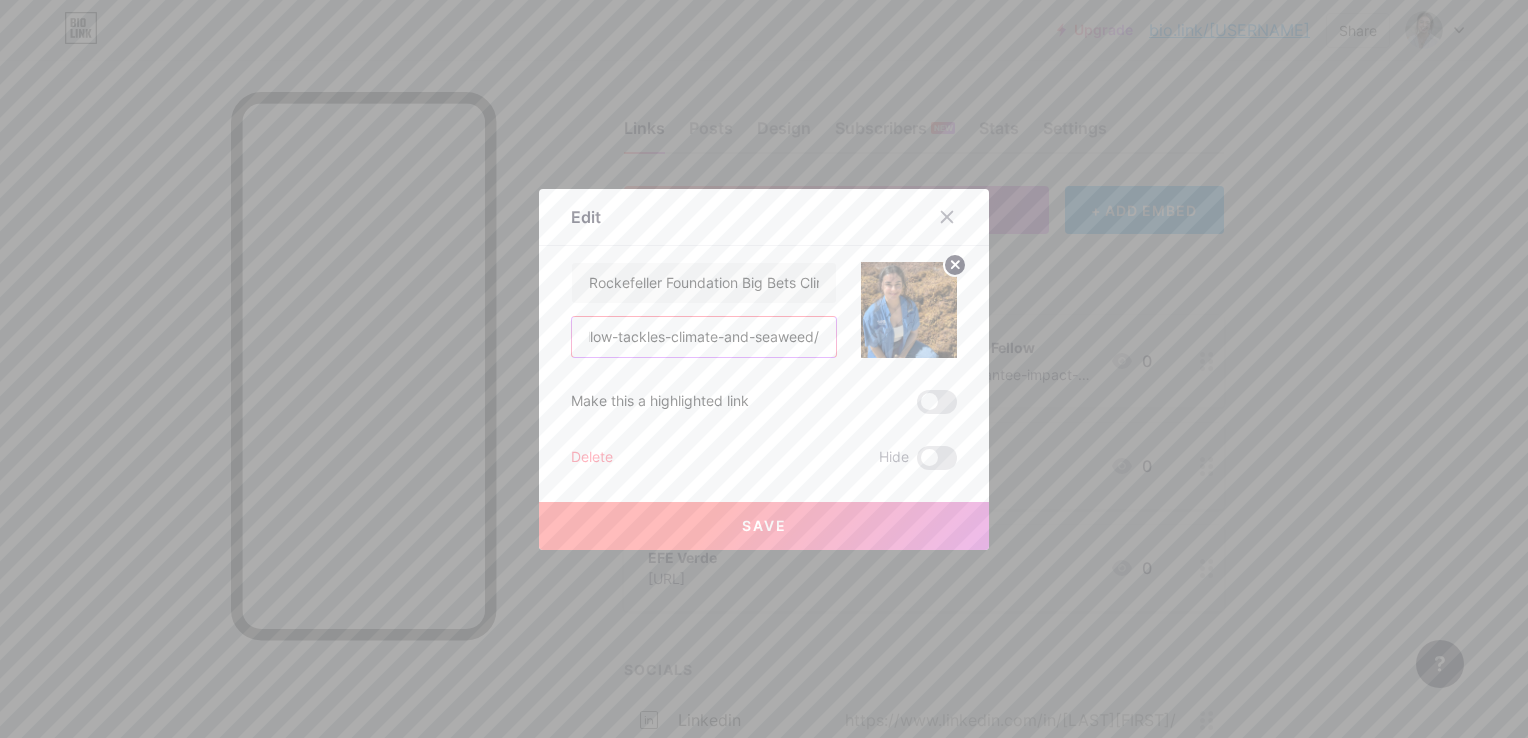 scroll, scrollTop: 0, scrollLeft: 0, axis: both 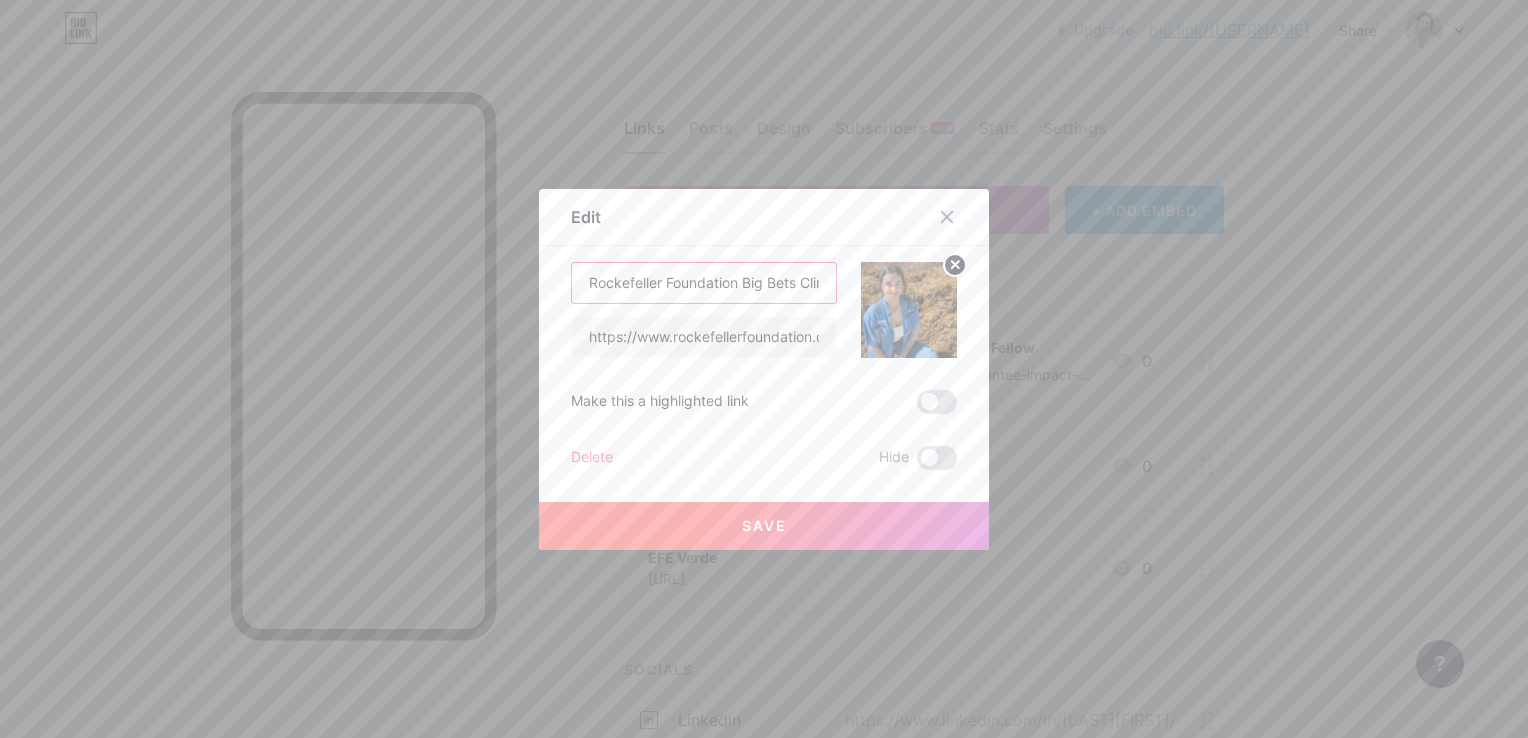 click on "Rockefeller Foundation Big Bets Climate Fellow" at bounding box center (704, 283) 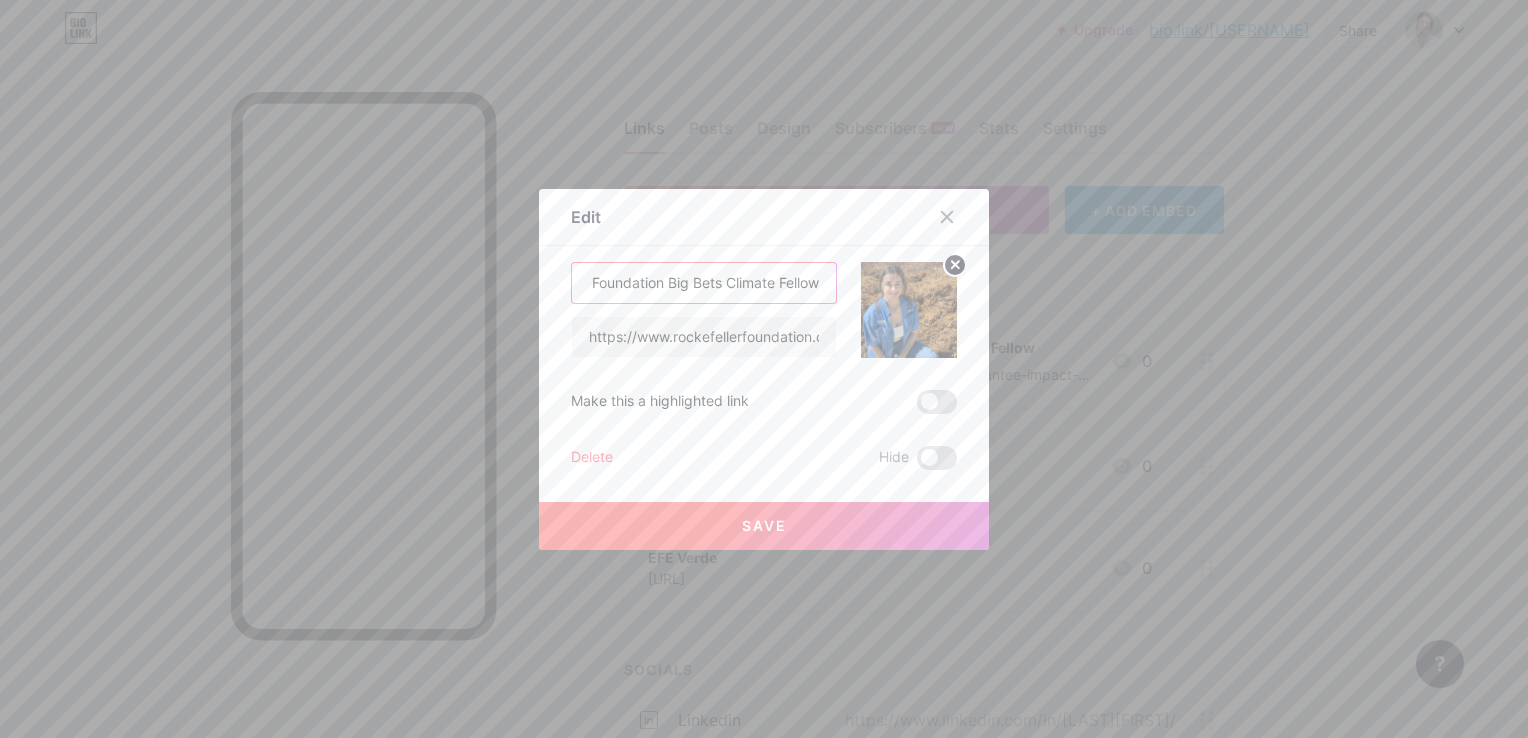 drag, startPoint x: 736, startPoint y: 284, endPoint x: 848, endPoint y: 286, distance: 112.01785 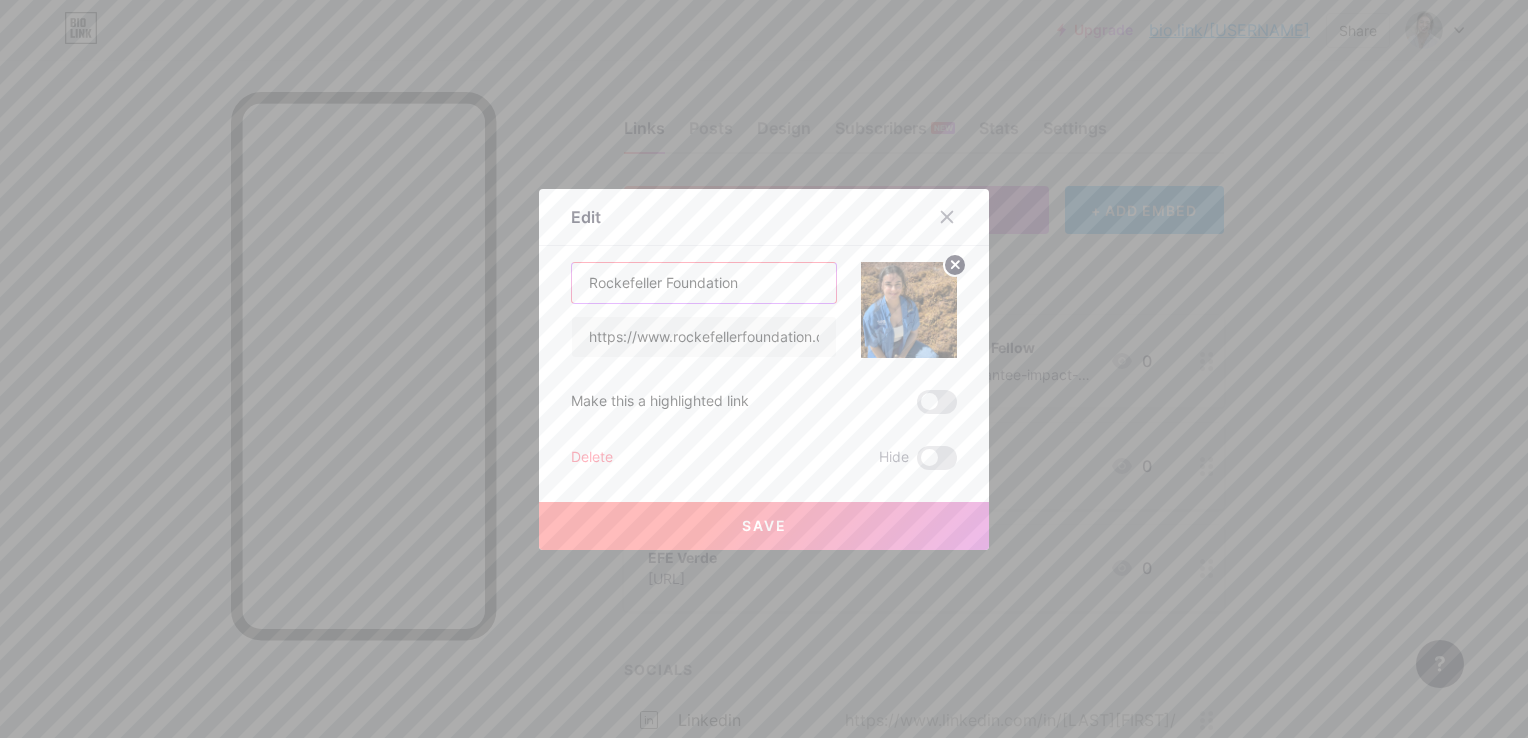 scroll, scrollTop: 0, scrollLeft: 0, axis: both 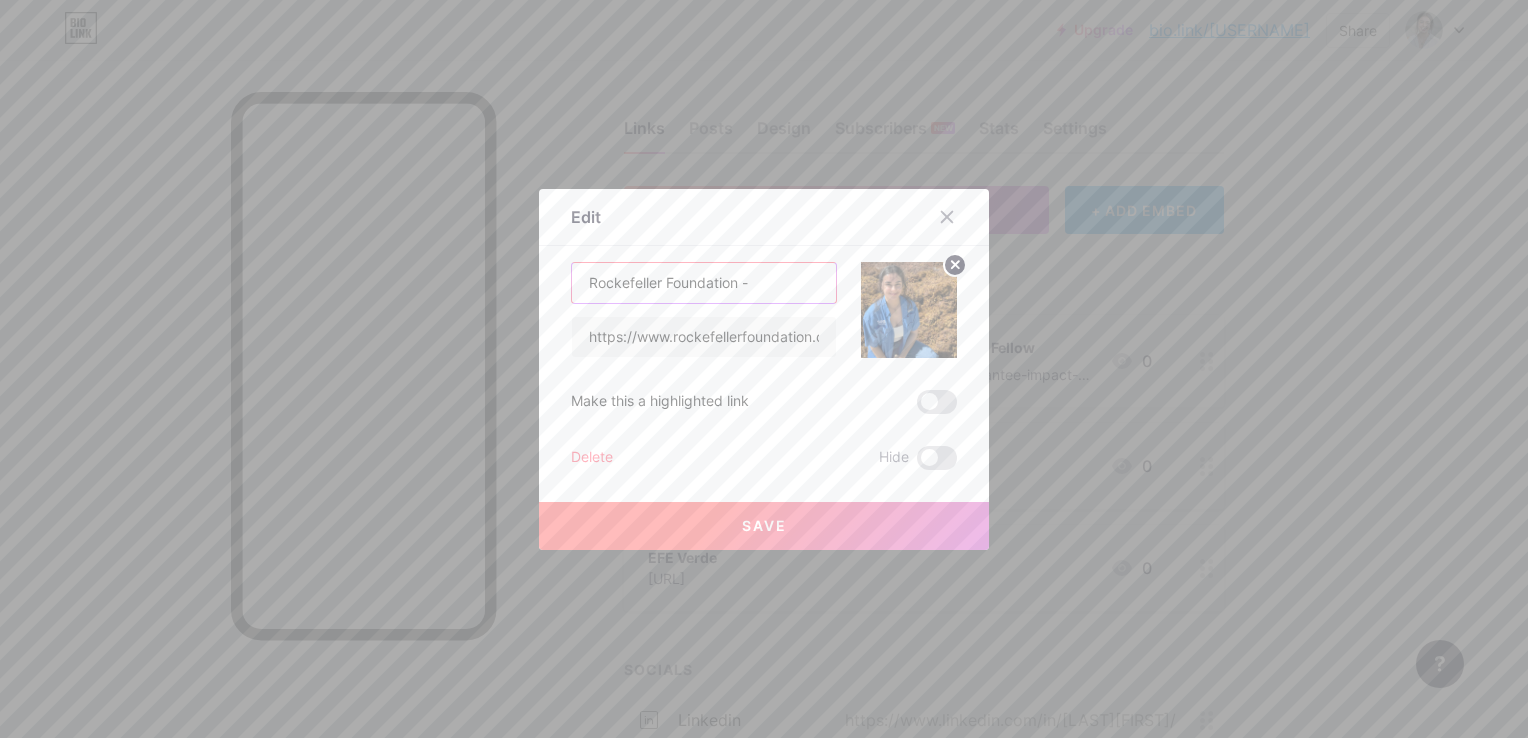 paste on "Big Bets Fellow Turns a Seaweed Challenge into a Resource Opportunity" 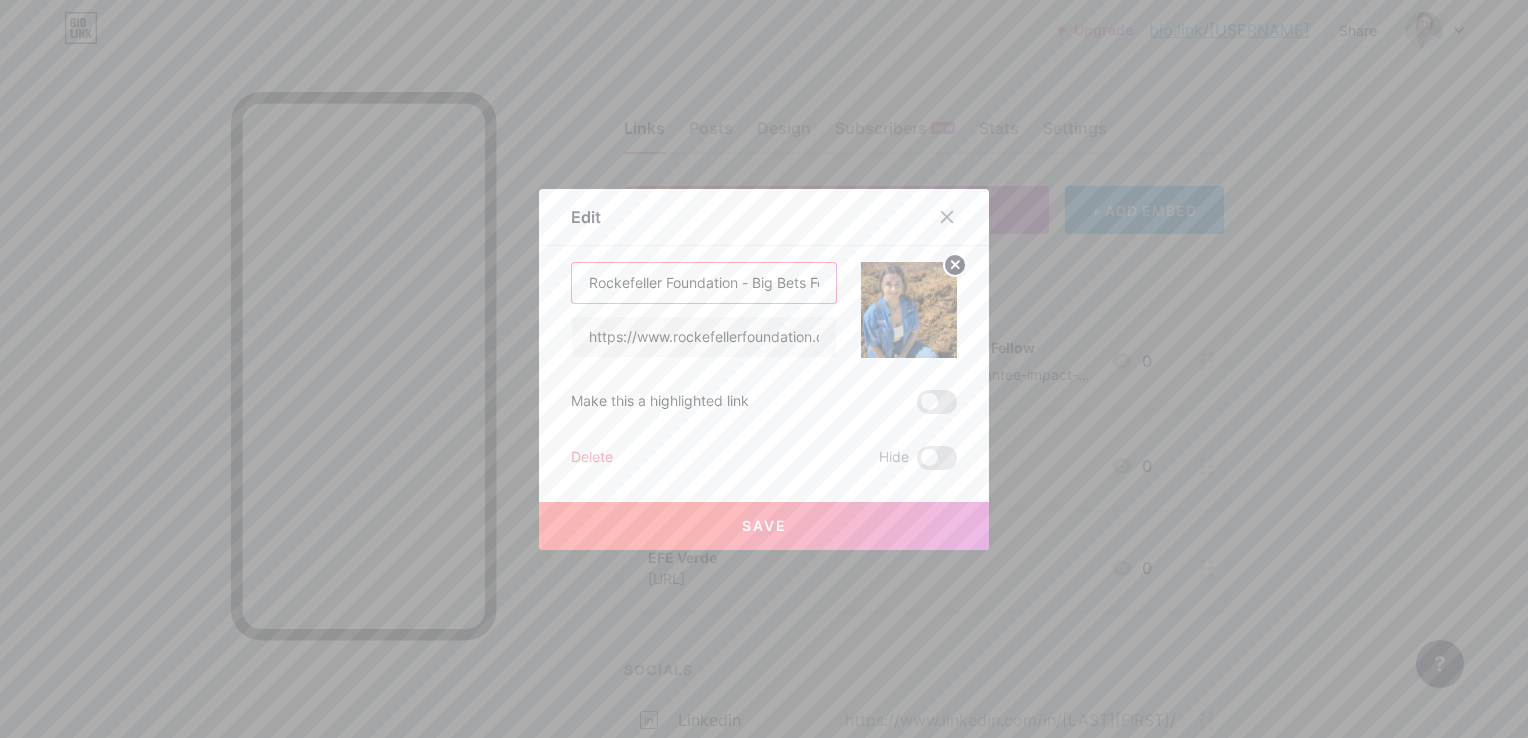 scroll, scrollTop: 0, scrollLeft: 412, axis: horizontal 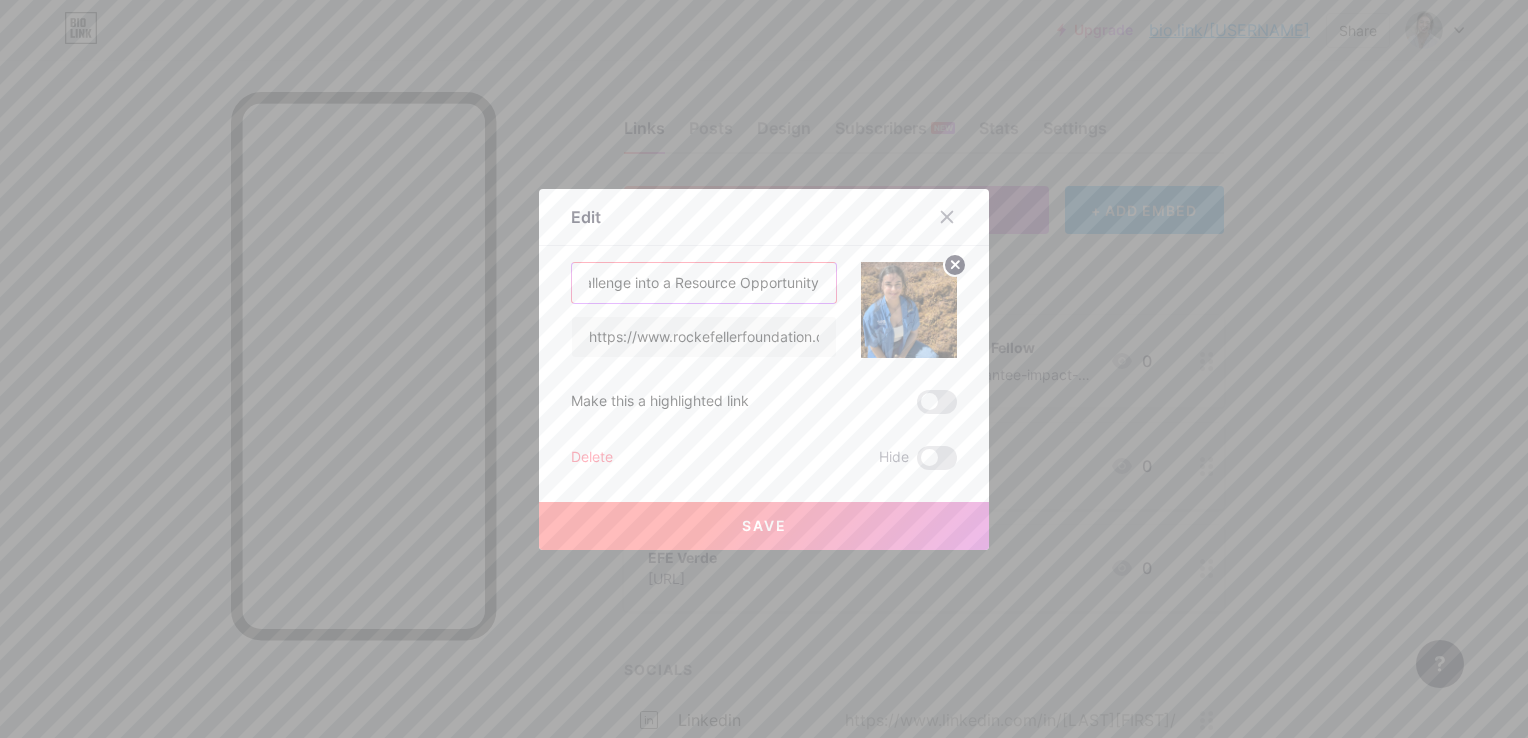 type on "Rockefeller Foundation - Big Bets Fellow Turns a Seaweed Challenge into a Resource Opportunity" 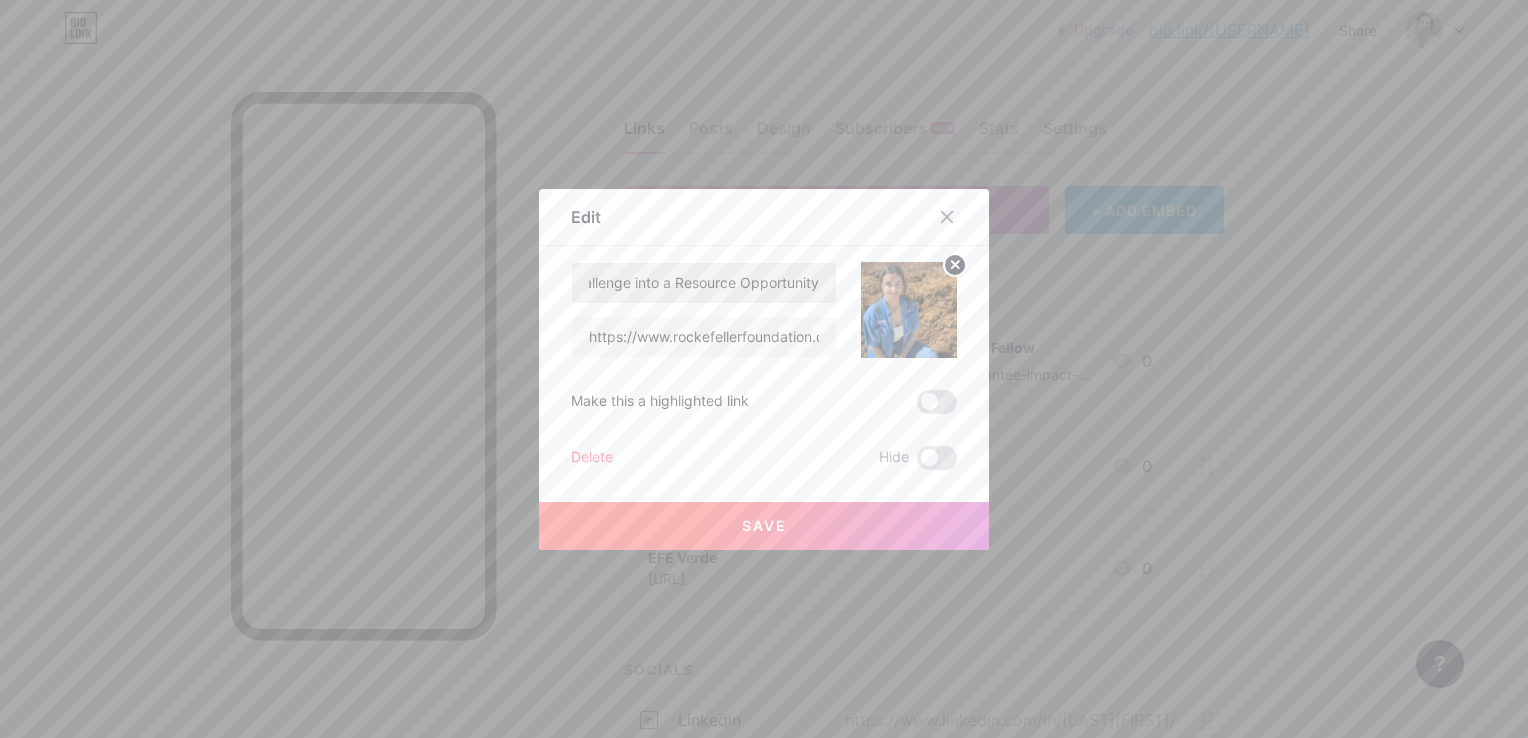 drag, startPoint x: 828, startPoint y: 288, endPoint x: 799, endPoint y: 288, distance: 29 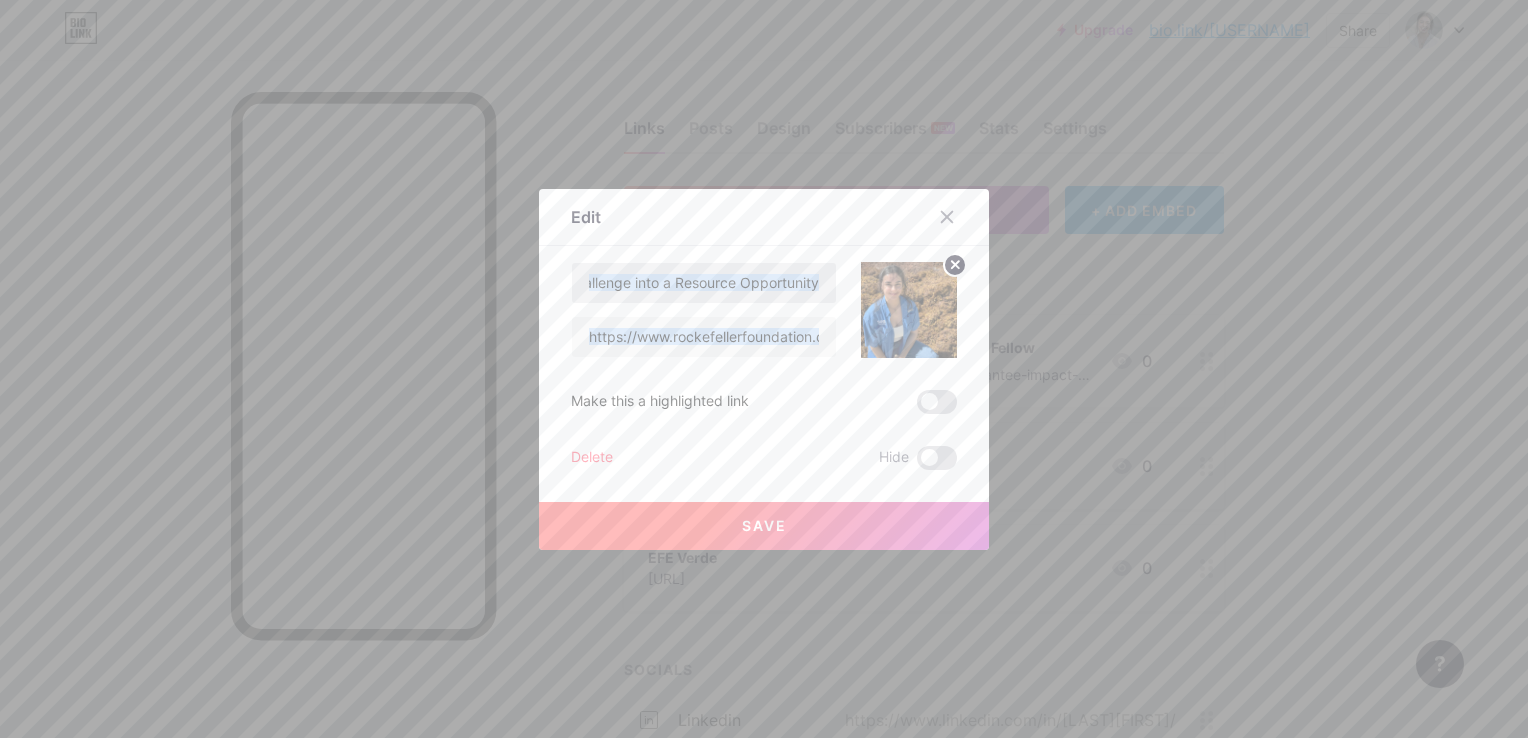 scroll, scrollTop: 0, scrollLeft: 32, axis: horizontal 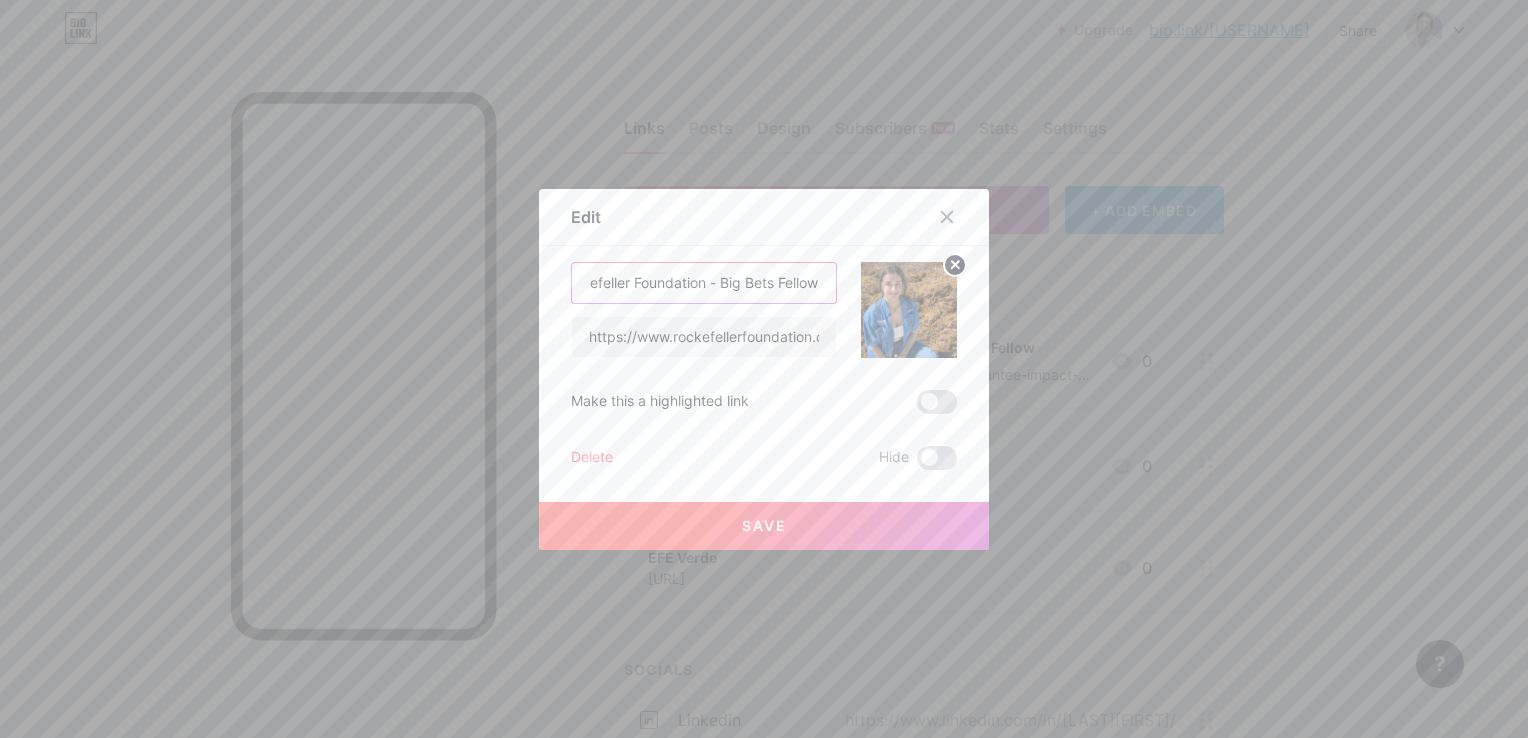 click on "Rockefeller Foundation - Big Bets Fellow Turns a Seaweed Challenge into a Resource Opportunity" at bounding box center [704, 283] 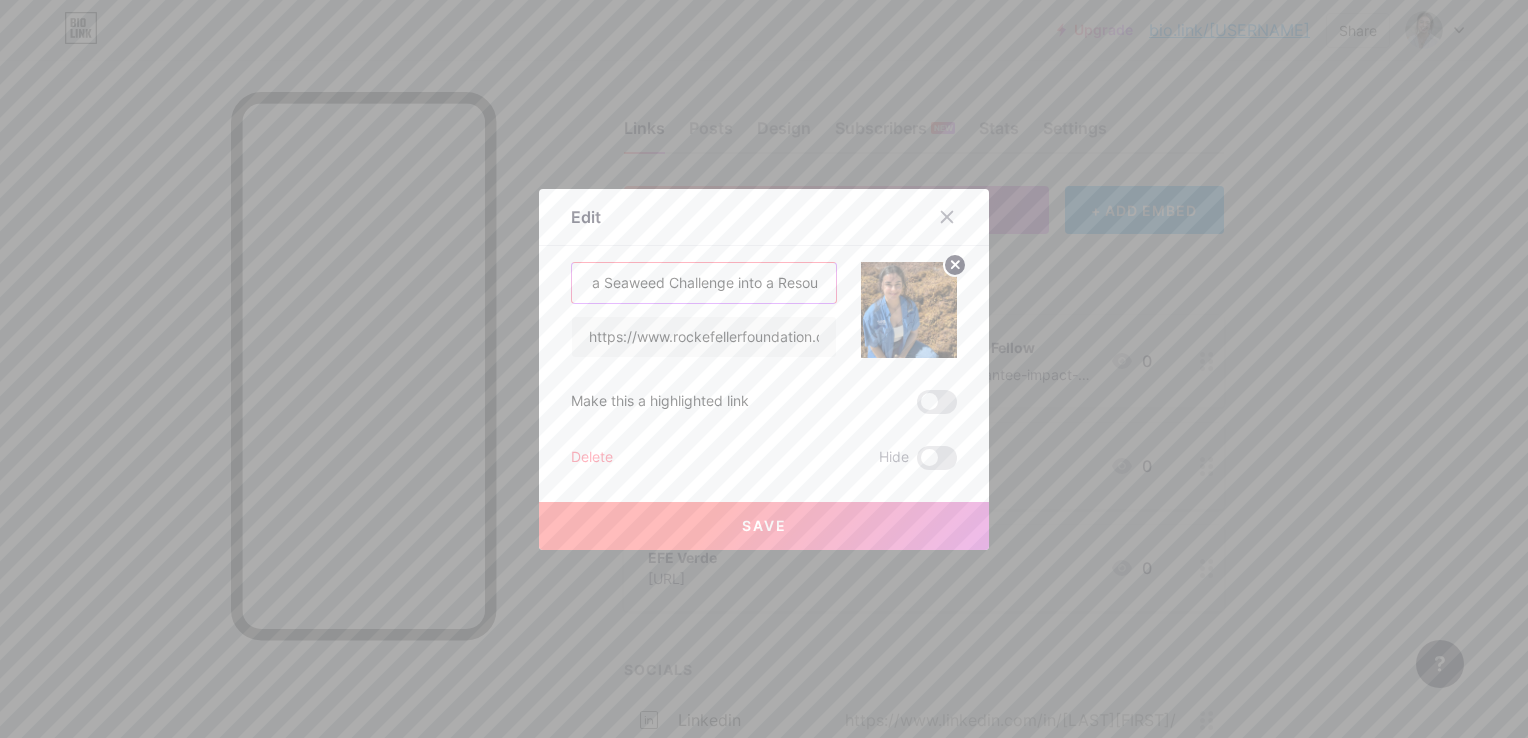 scroll, scrollTop: 0, scrollLeft: 412, axis: horizontal 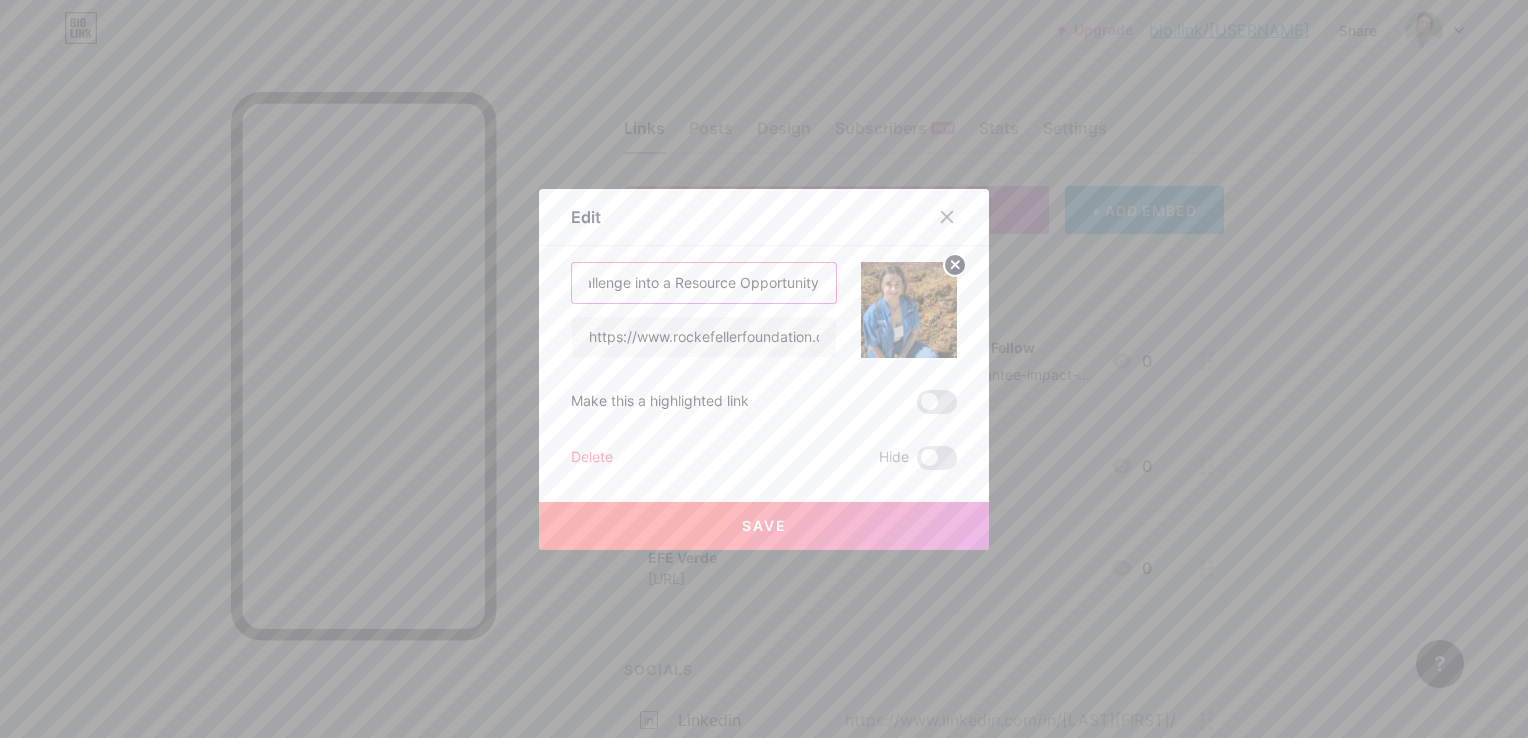 drag, startPoint x: 779, startPoint y: 287, endPoint x: 812, endPoint y: 283, distance: 33.24154 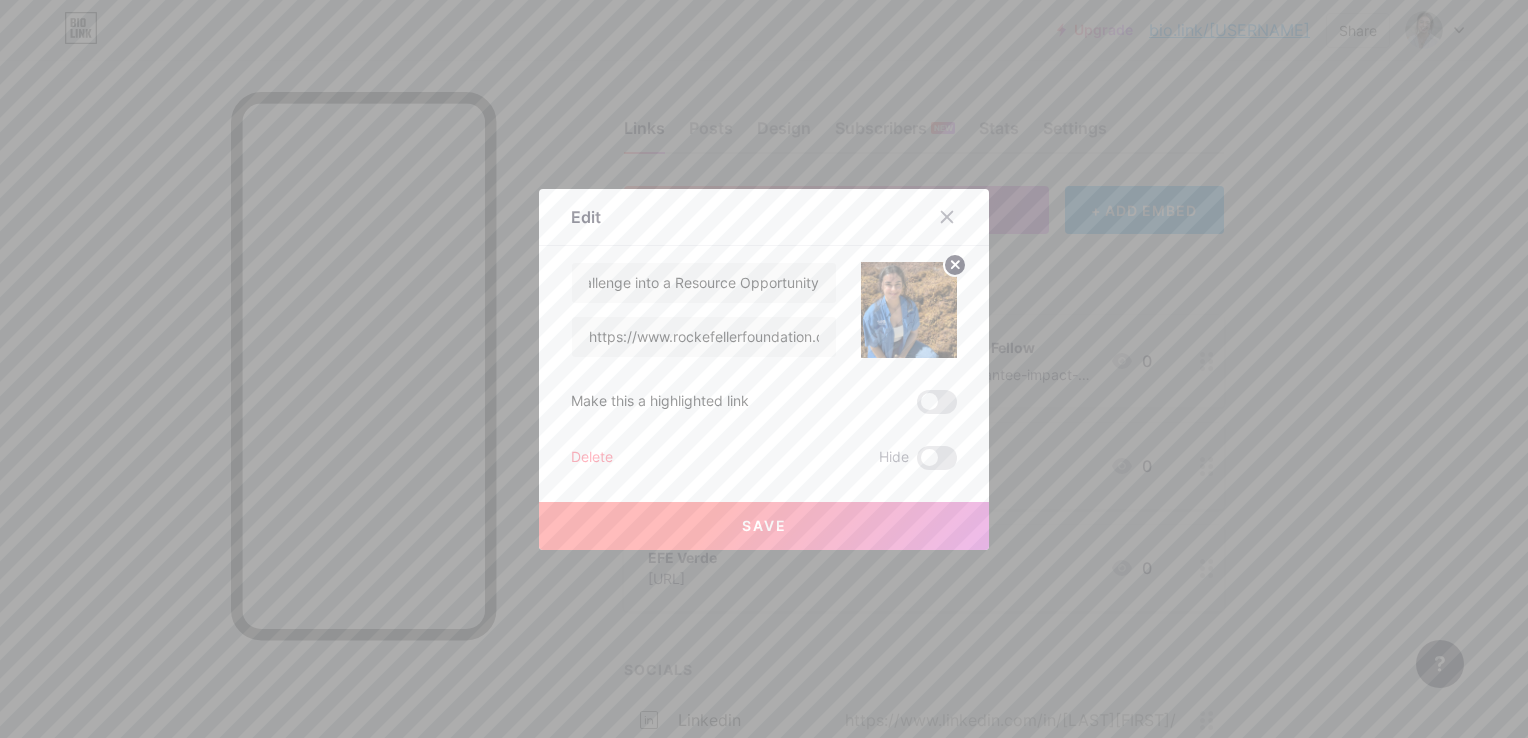 click on "Save" at bounding box center [764, 526] 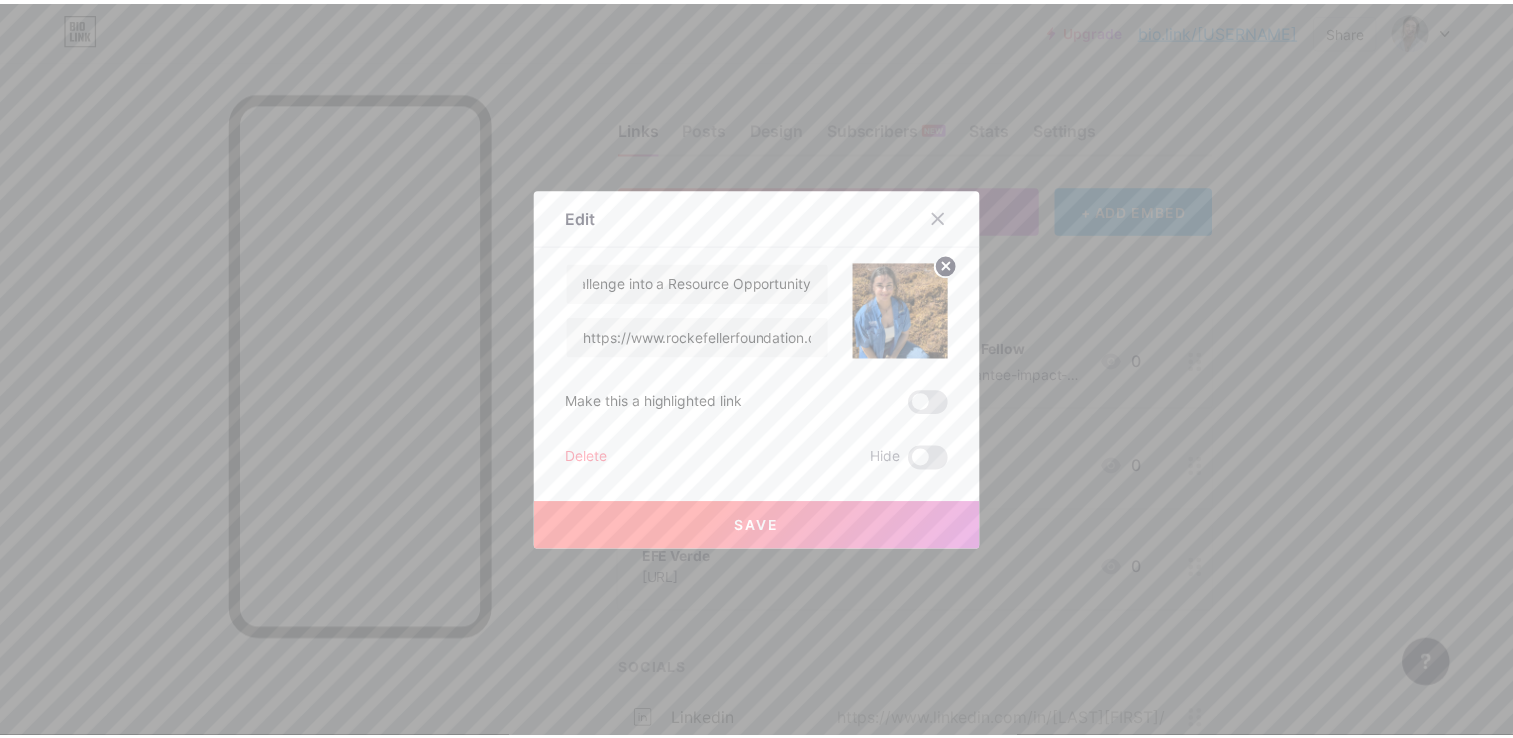 scroll, scrollTop: 0, scrollLeft: 0, axis: both 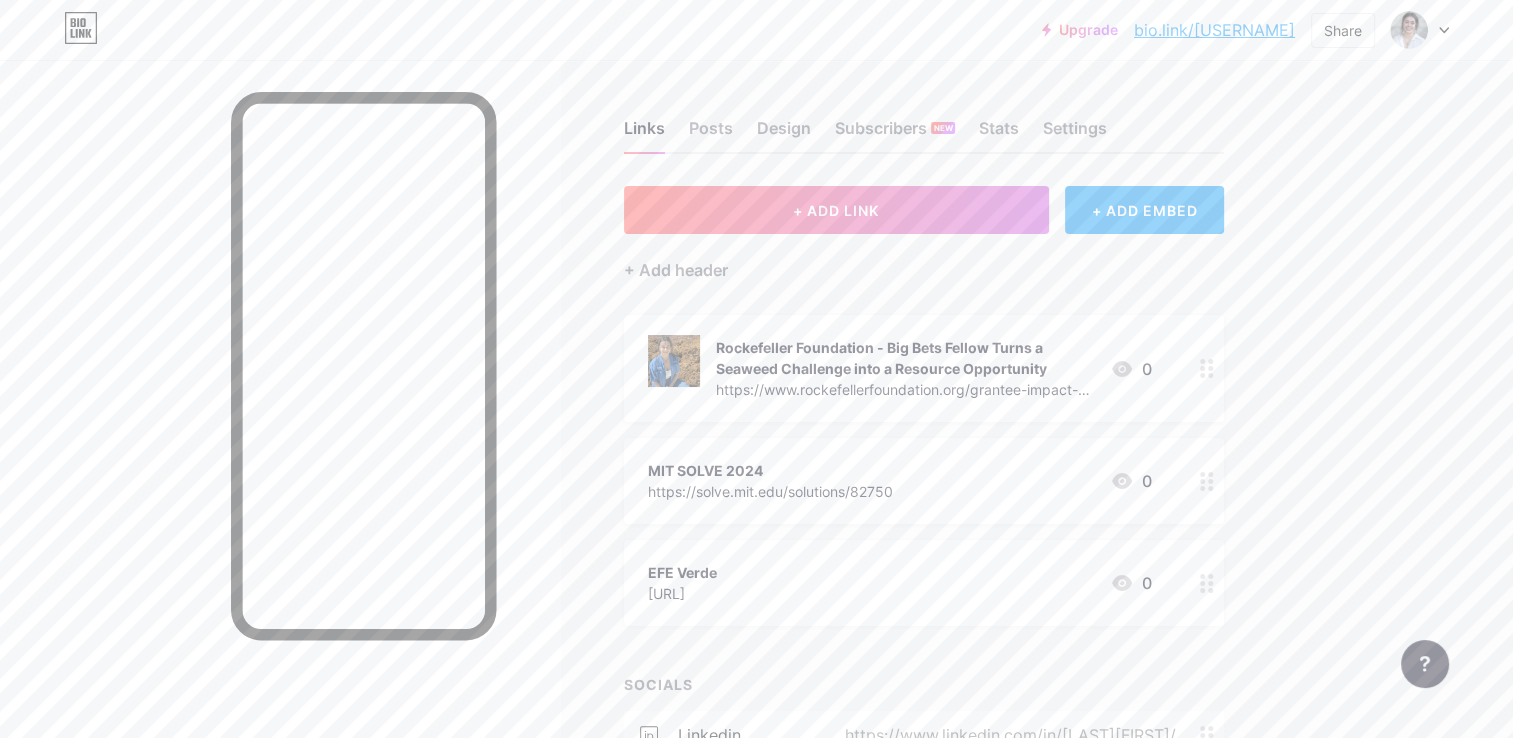 click on "MIT SOLVE 2024" at bounding box center (770, 470) 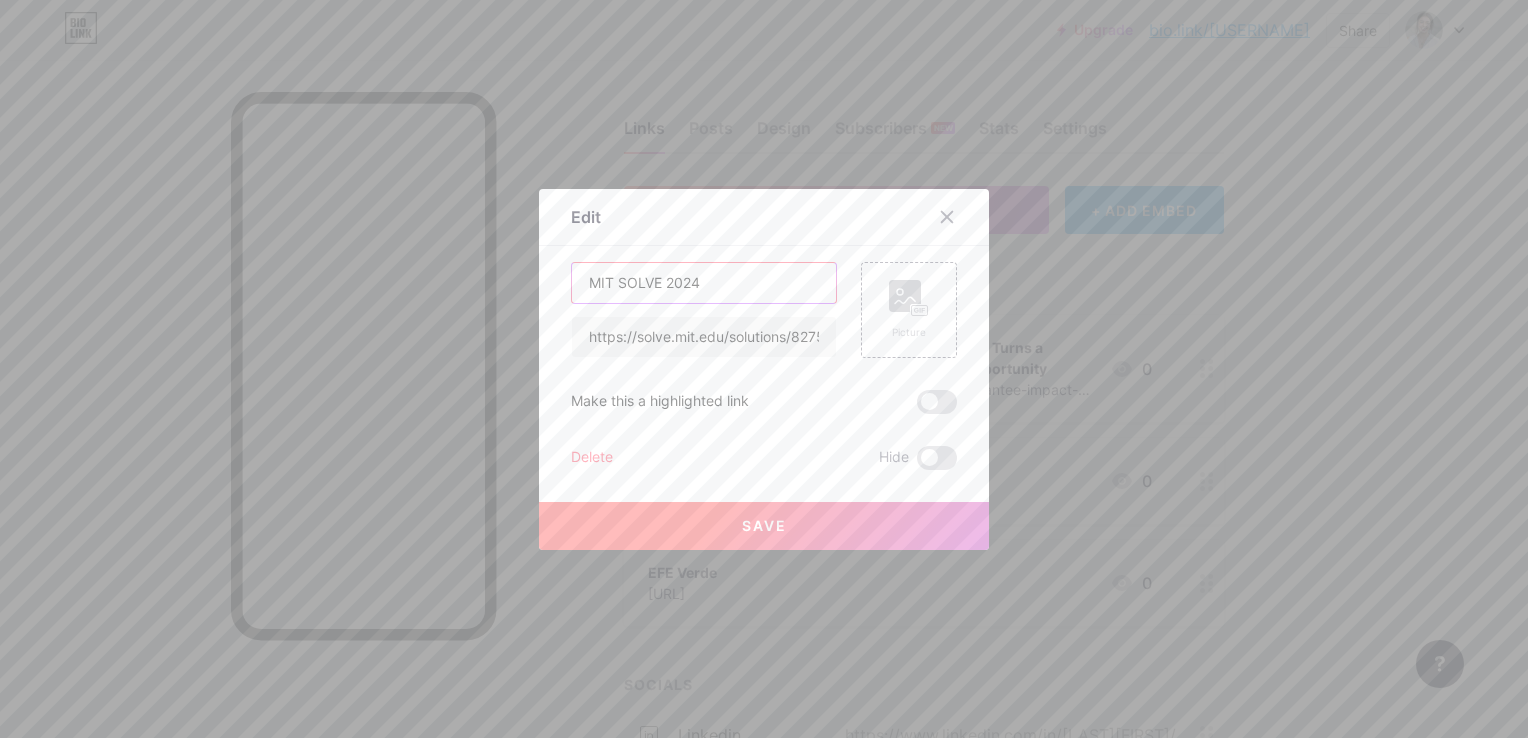 click on "MIT SOLVE 2024" at bounding box center (704, 283) 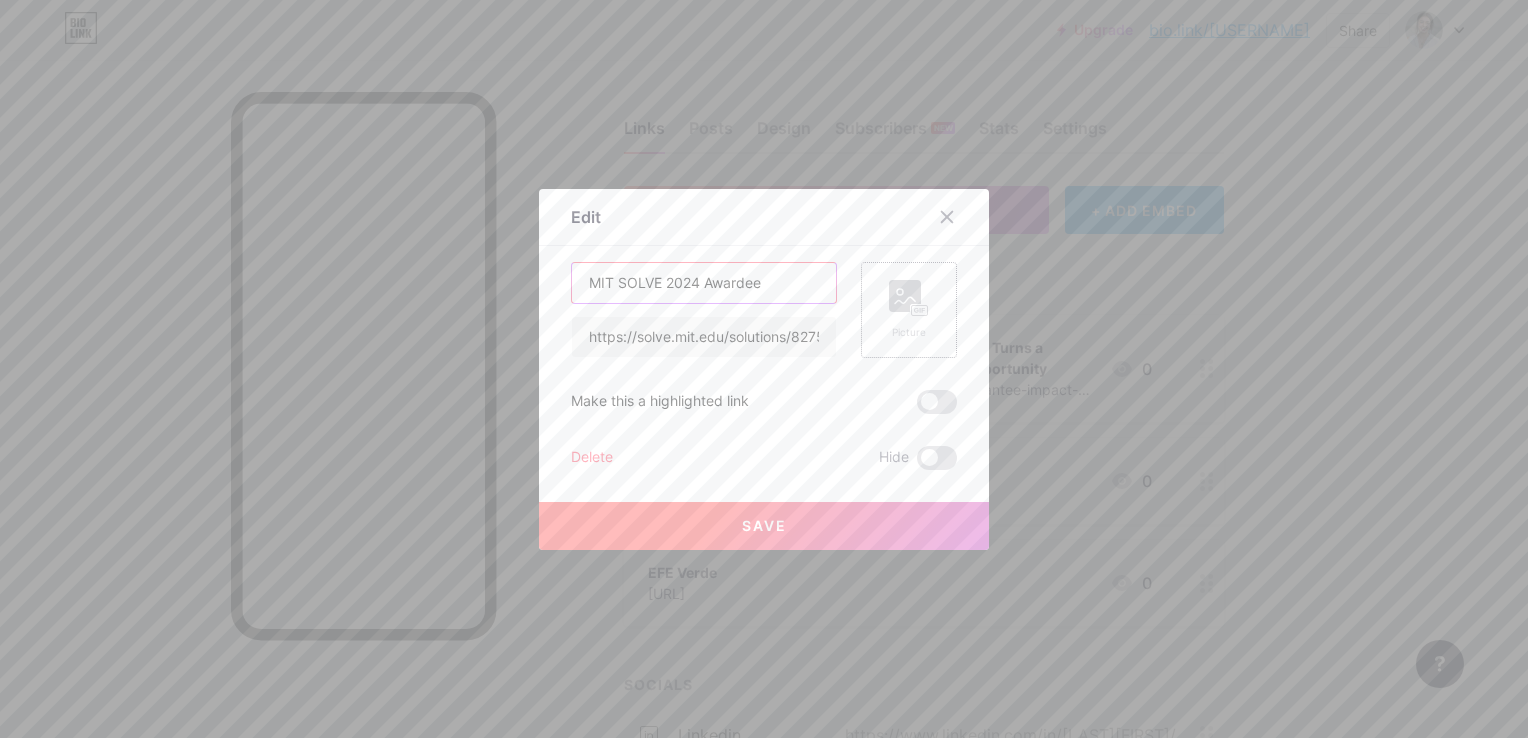 type on "MIT SOLVE 2024 Awardee" 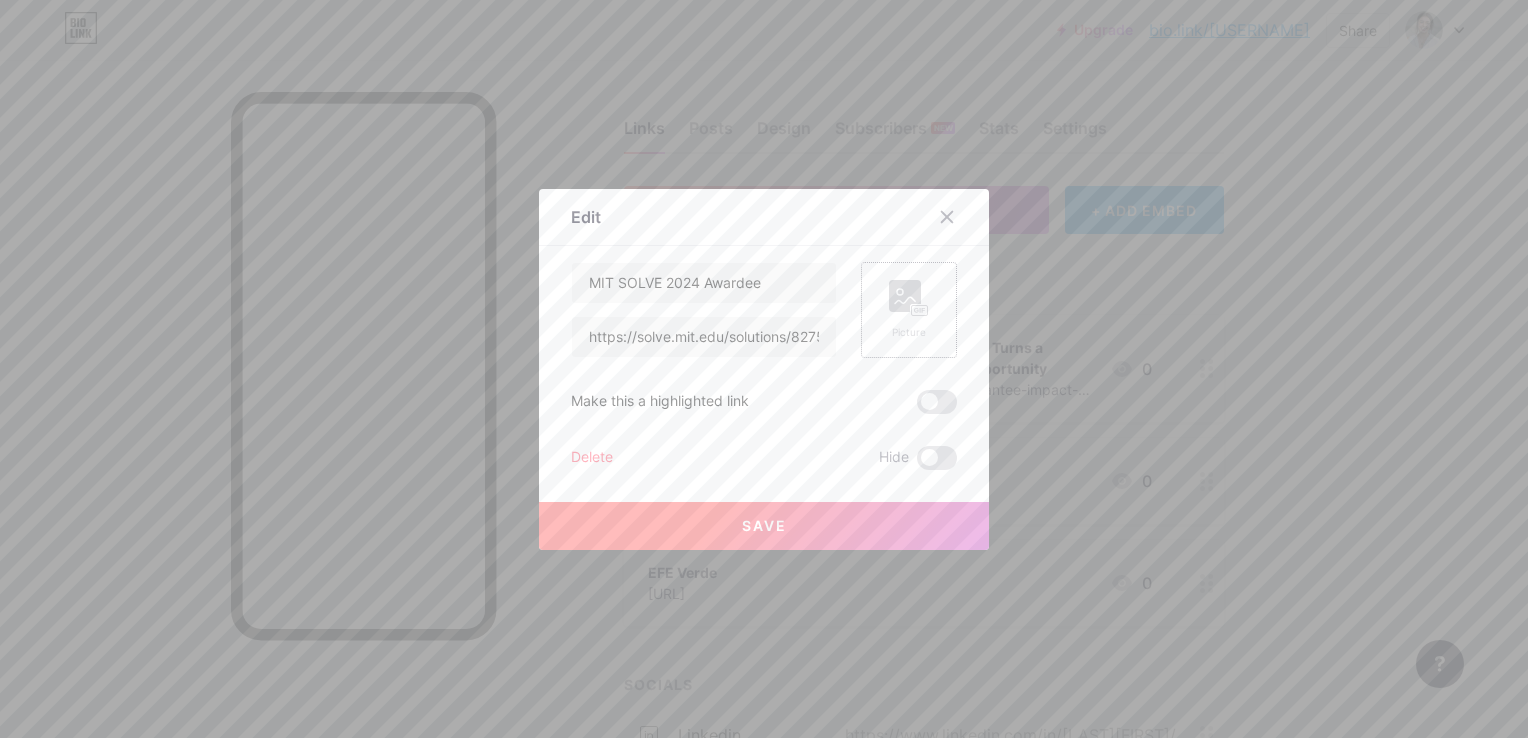 click 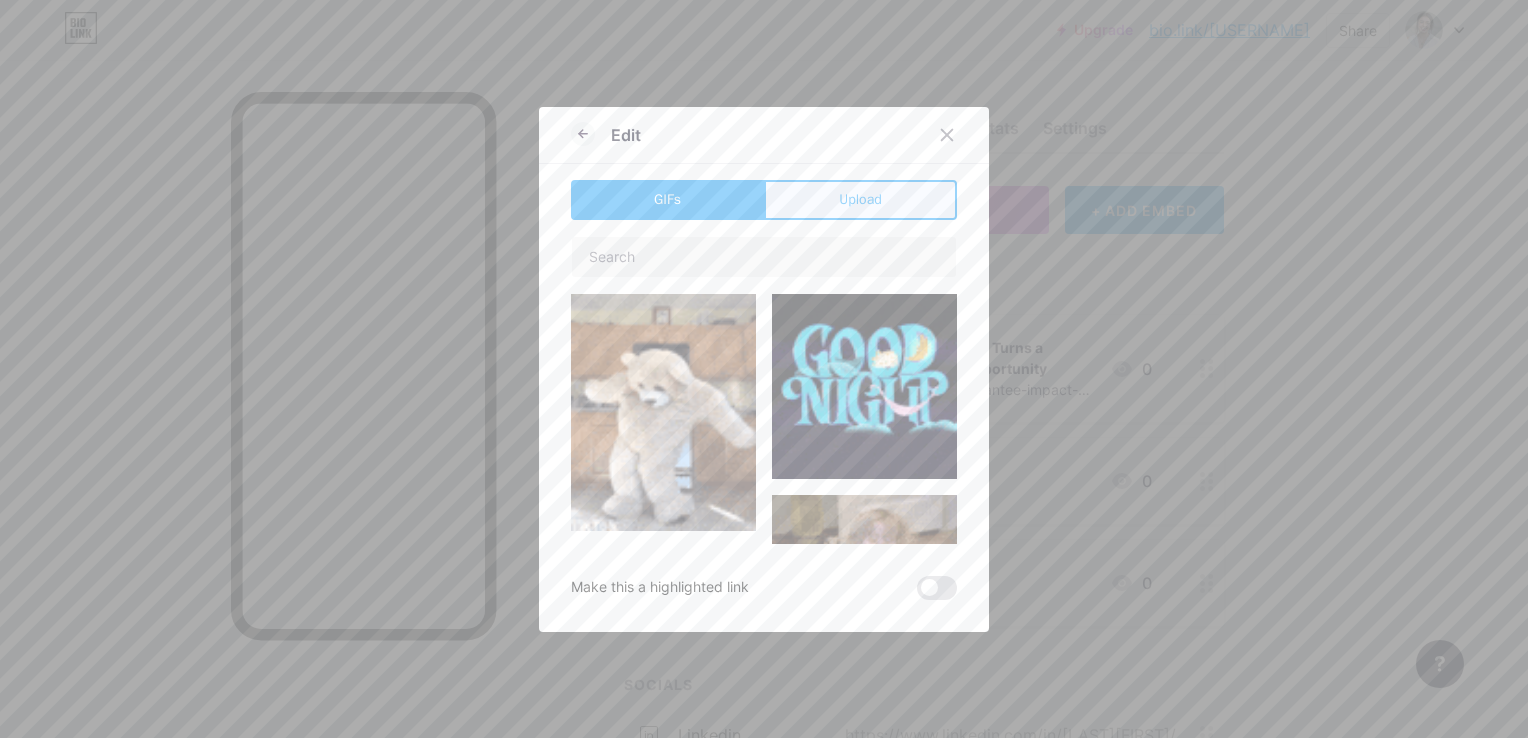 click on "Upload" at bounding box center (860, 199) 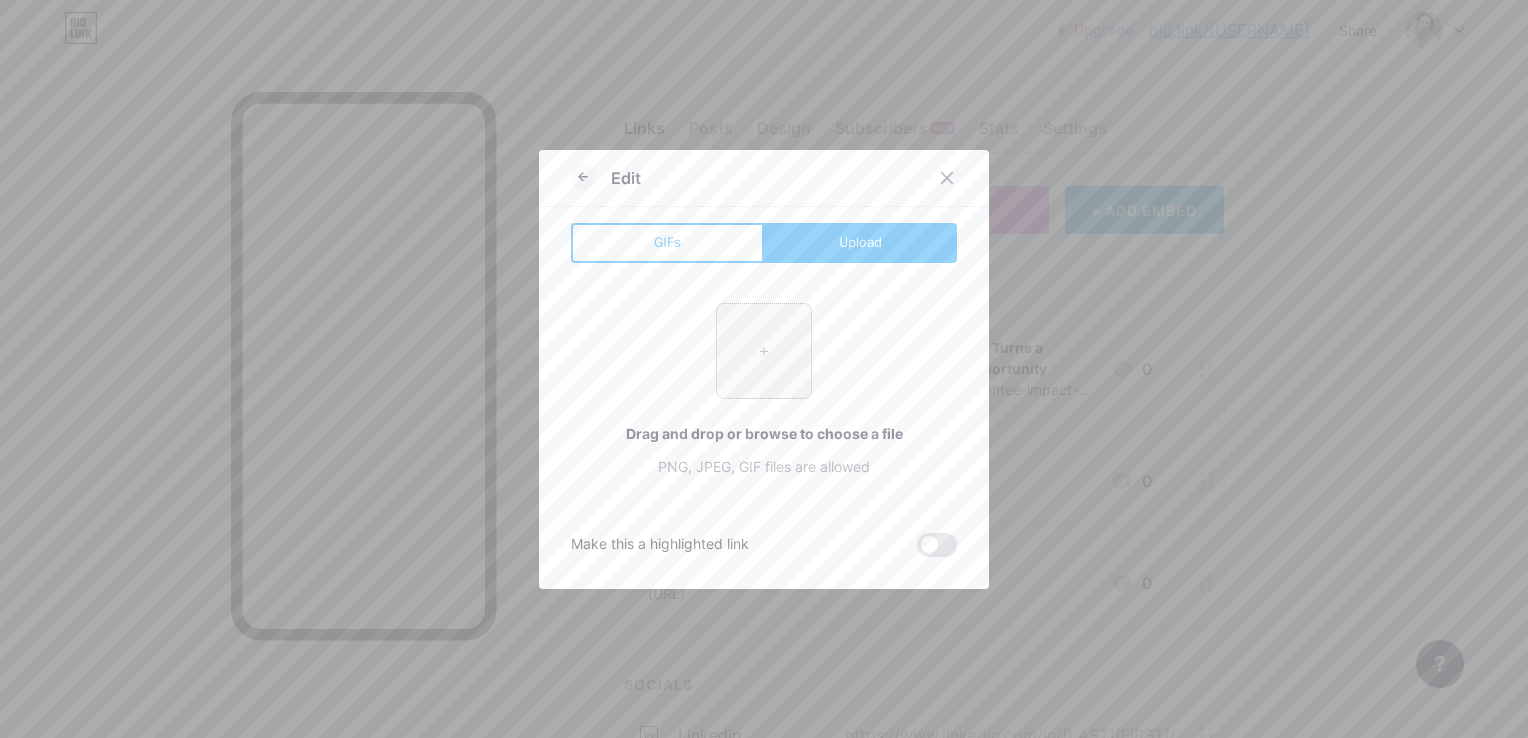 click at bounding box center (764, 351) 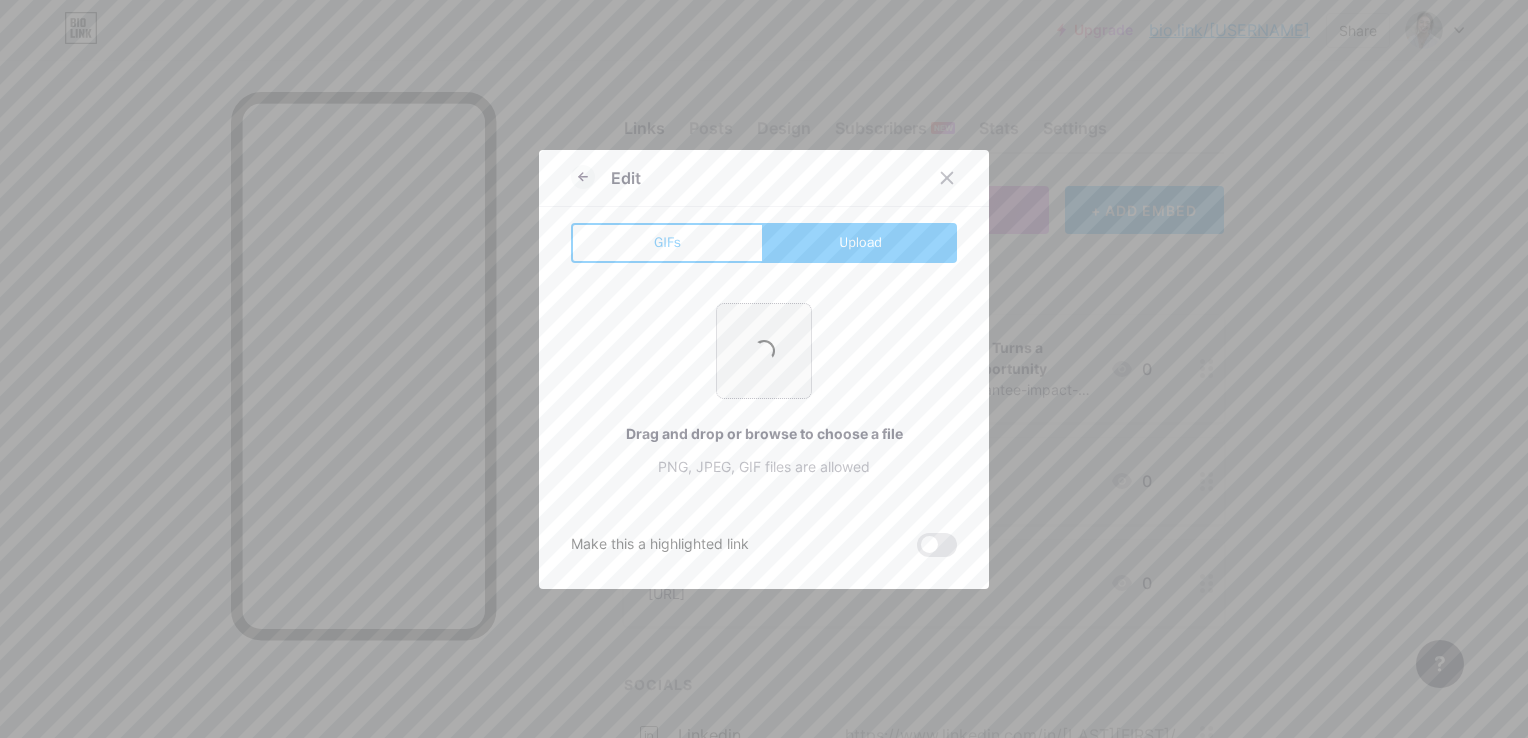 click at bounding box center (764, 351) 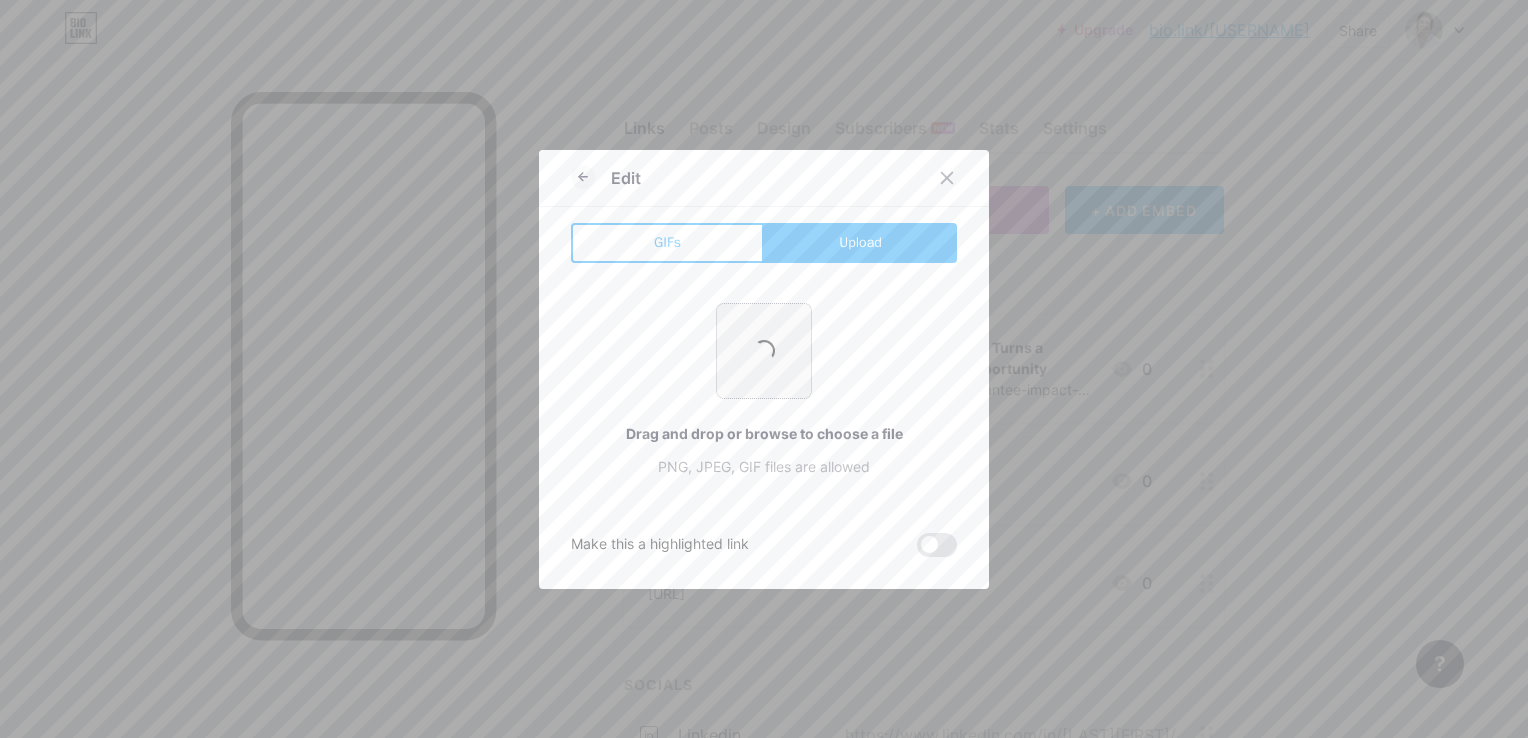 type on "C:\fakepath\CarbonNewbieSummit_2024_0926_135842-0754_by@Muccitas2.jpg" 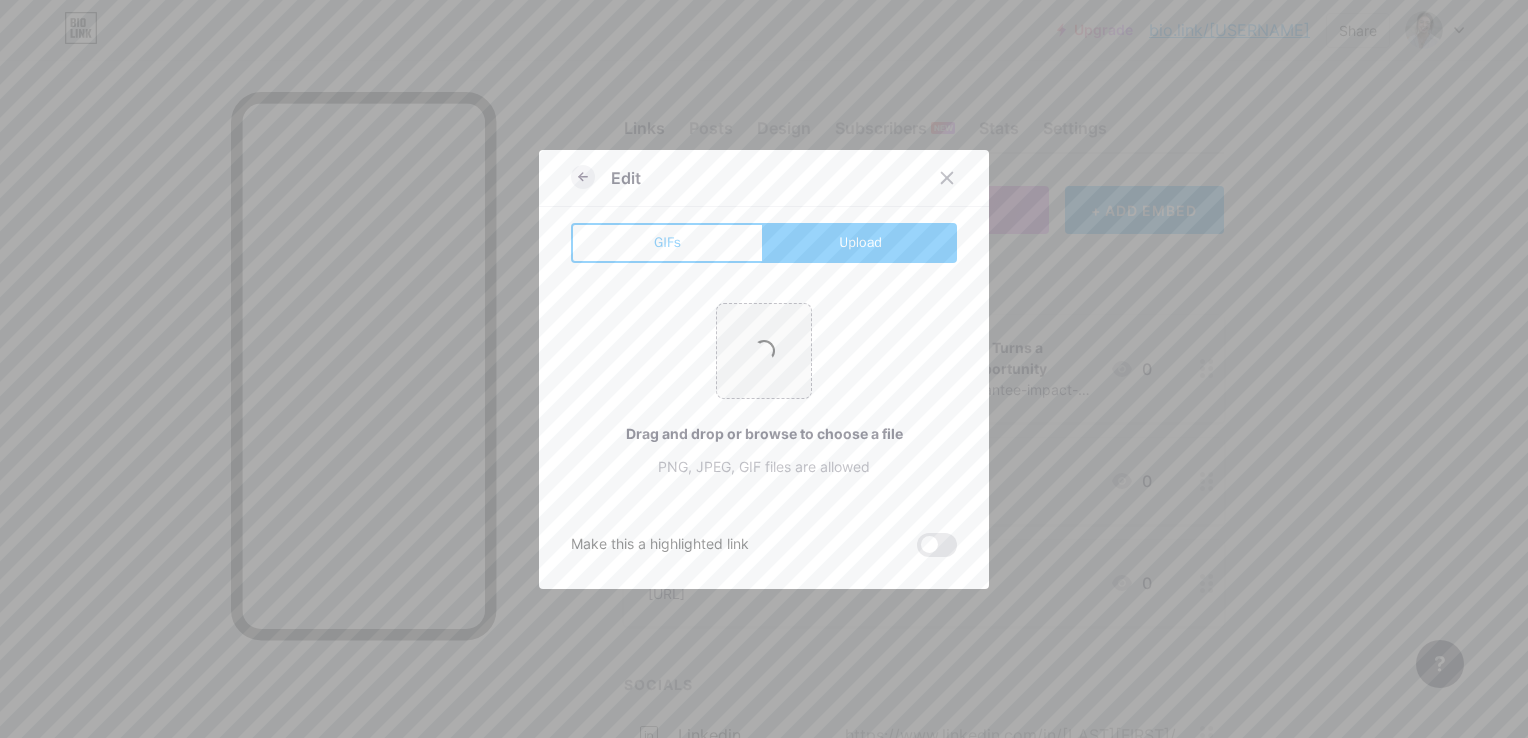 click 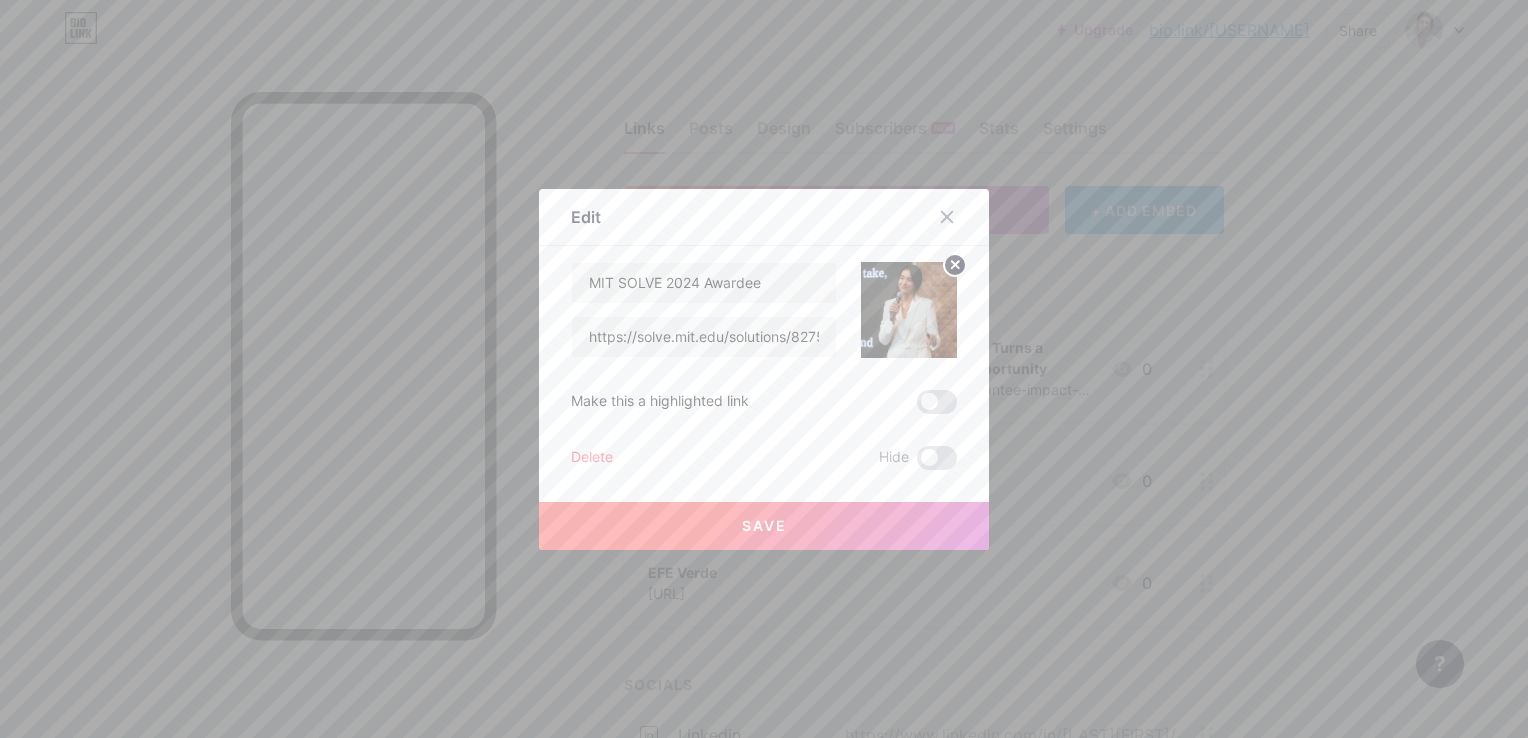 click on "Save" at bounding box center (764, 526) 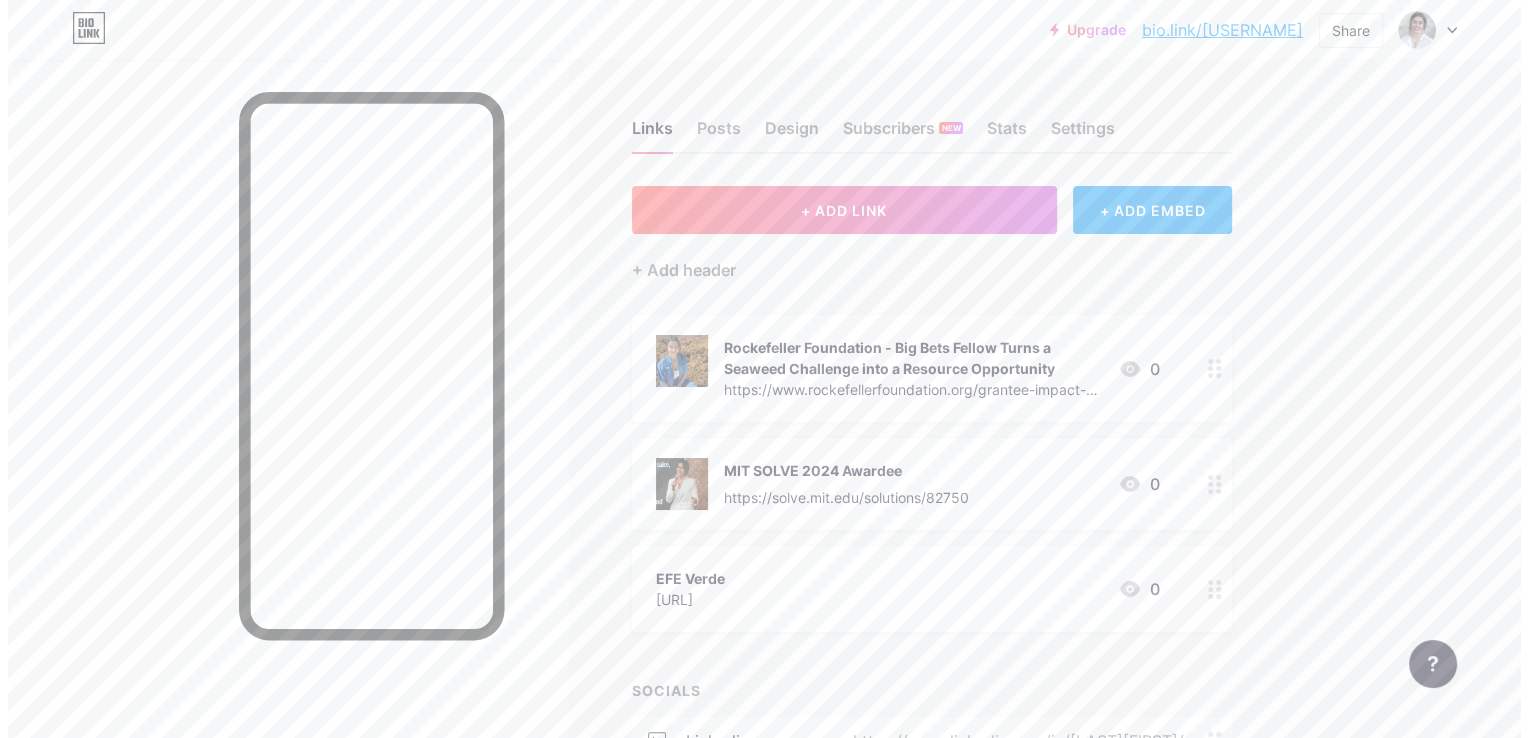 scroll, scrollTop: 100, scrollLeft: 0, axis: vertical 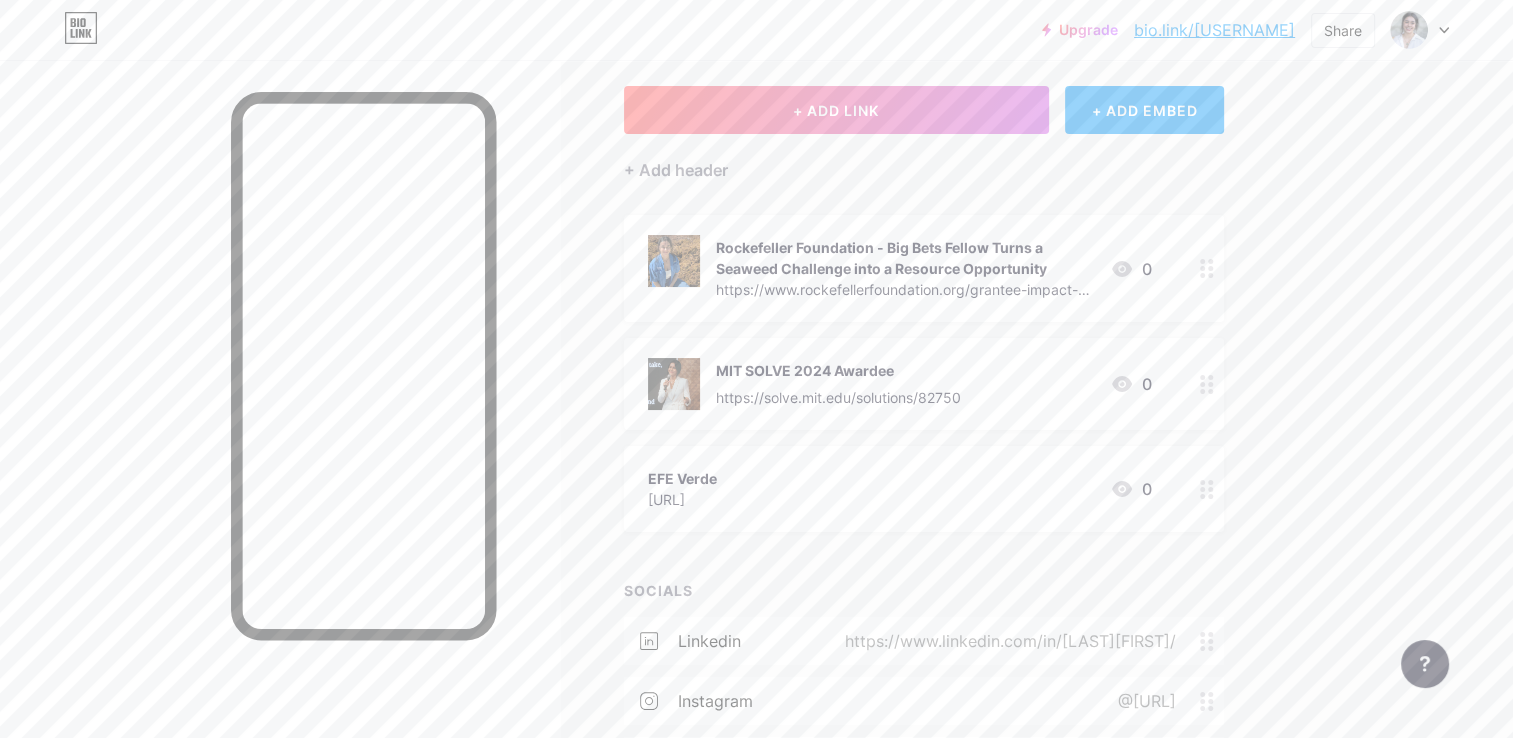 click on "Rockefeller Foundation - Big Bets Fellow Turns a Seaweed Challenge into a Resource Opportunity" at bounding box center [905, 258] 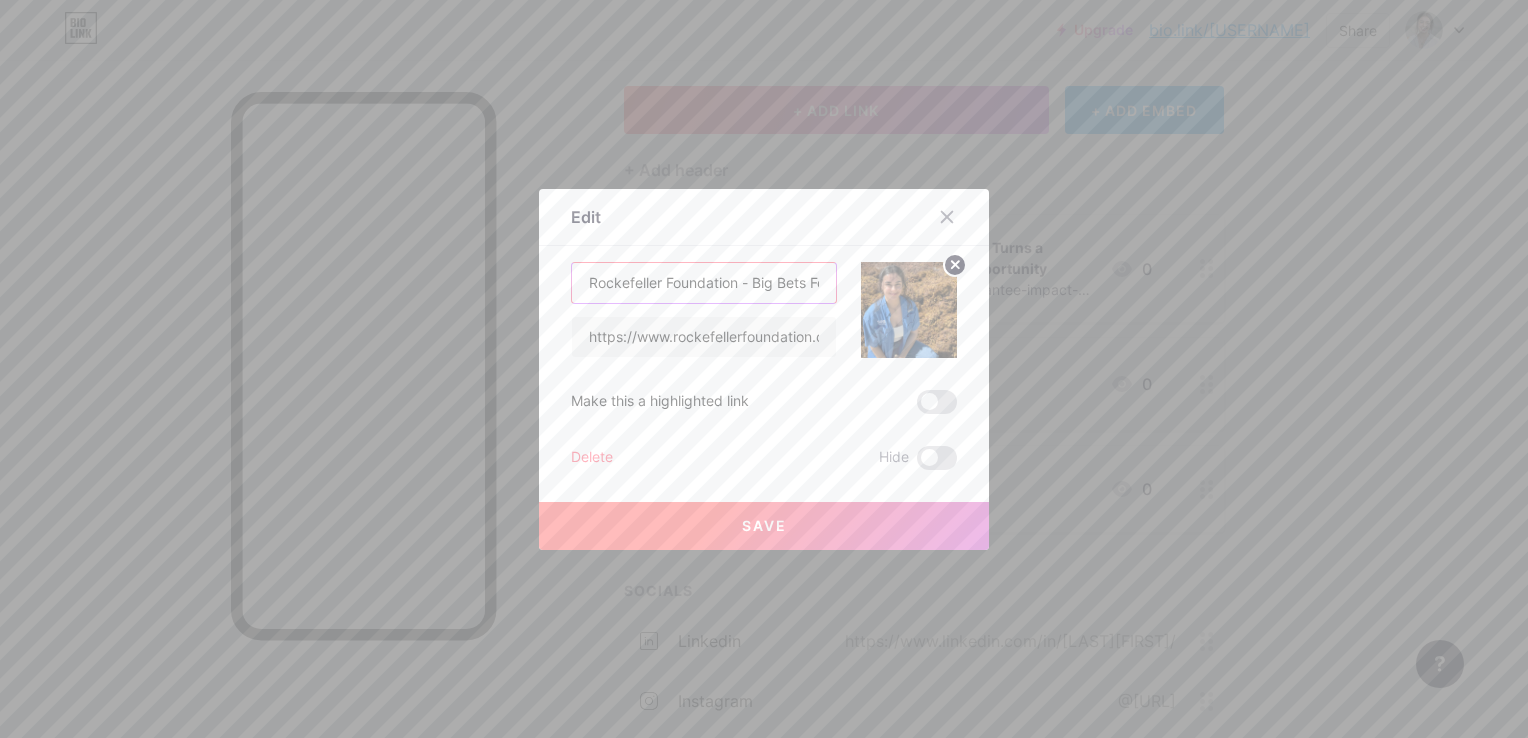 click on "Rockefeller Foundation - Big Bets Fellow Turns a Seaweed Challenge into a Resource Opportunity" at bounding box center (704, 283) 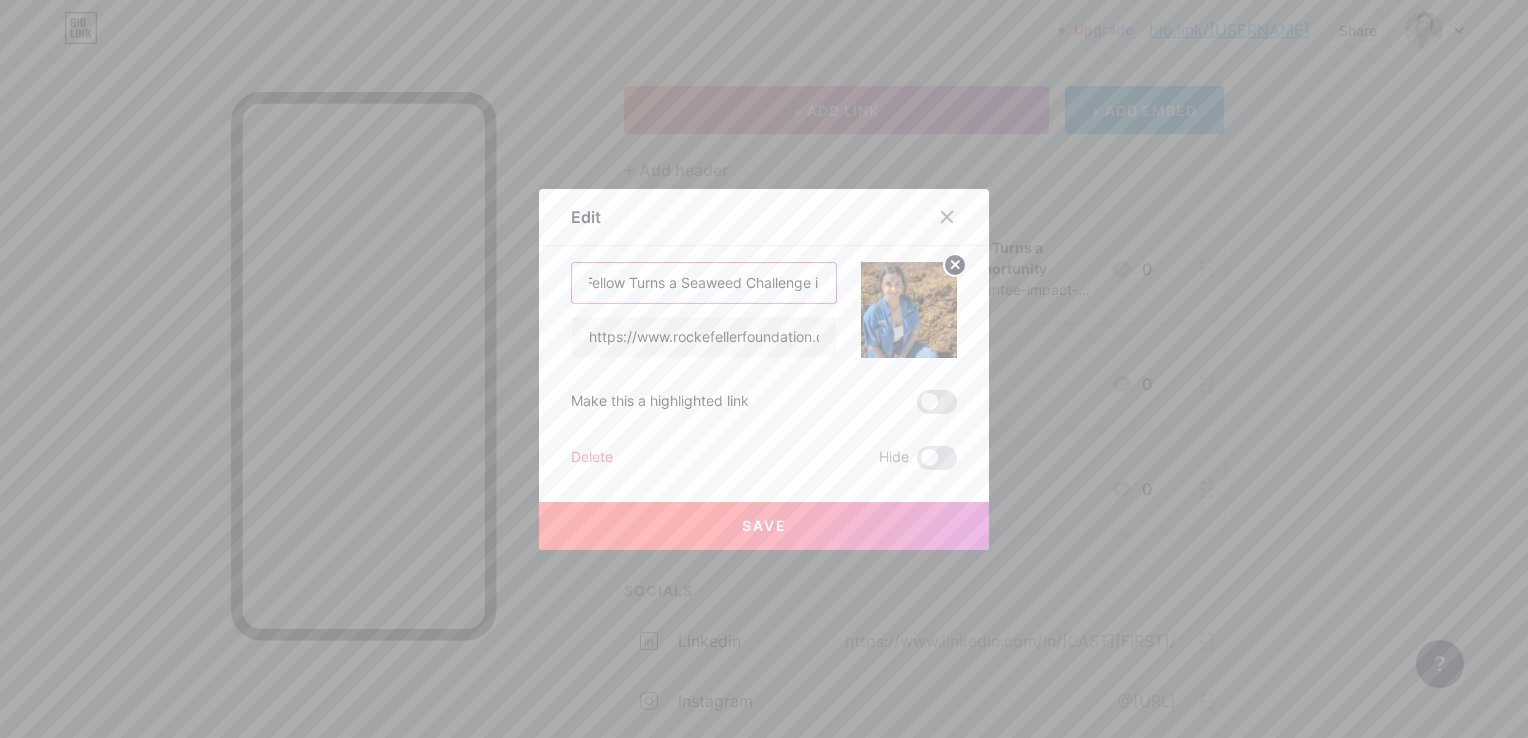 scroll, scrollTop: 0, scrollLeft: 304, axis: horizontal 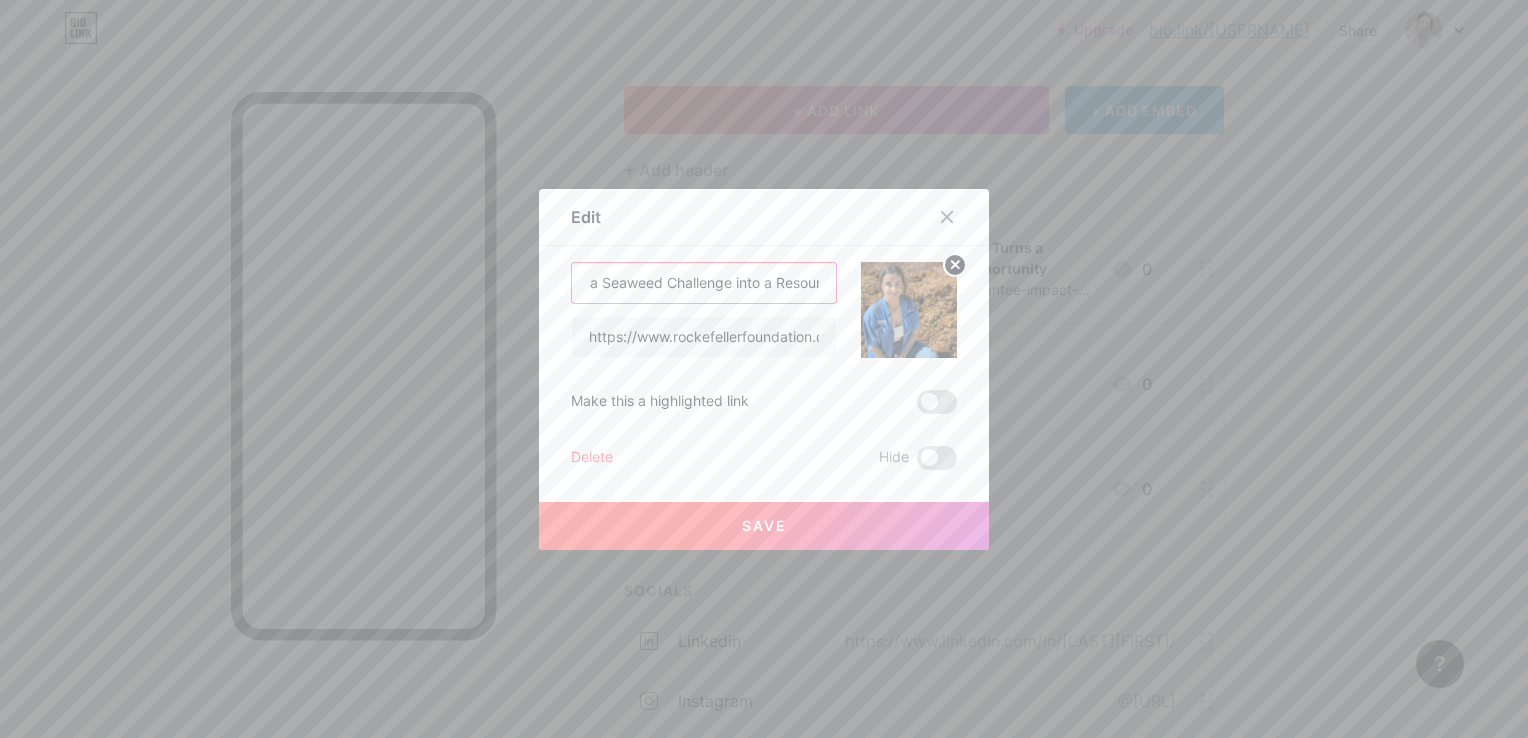 drag, startPoint x: 804, startPoint y: 282, endPoint x: 747, endPoint y: 275, distance: 57.428215 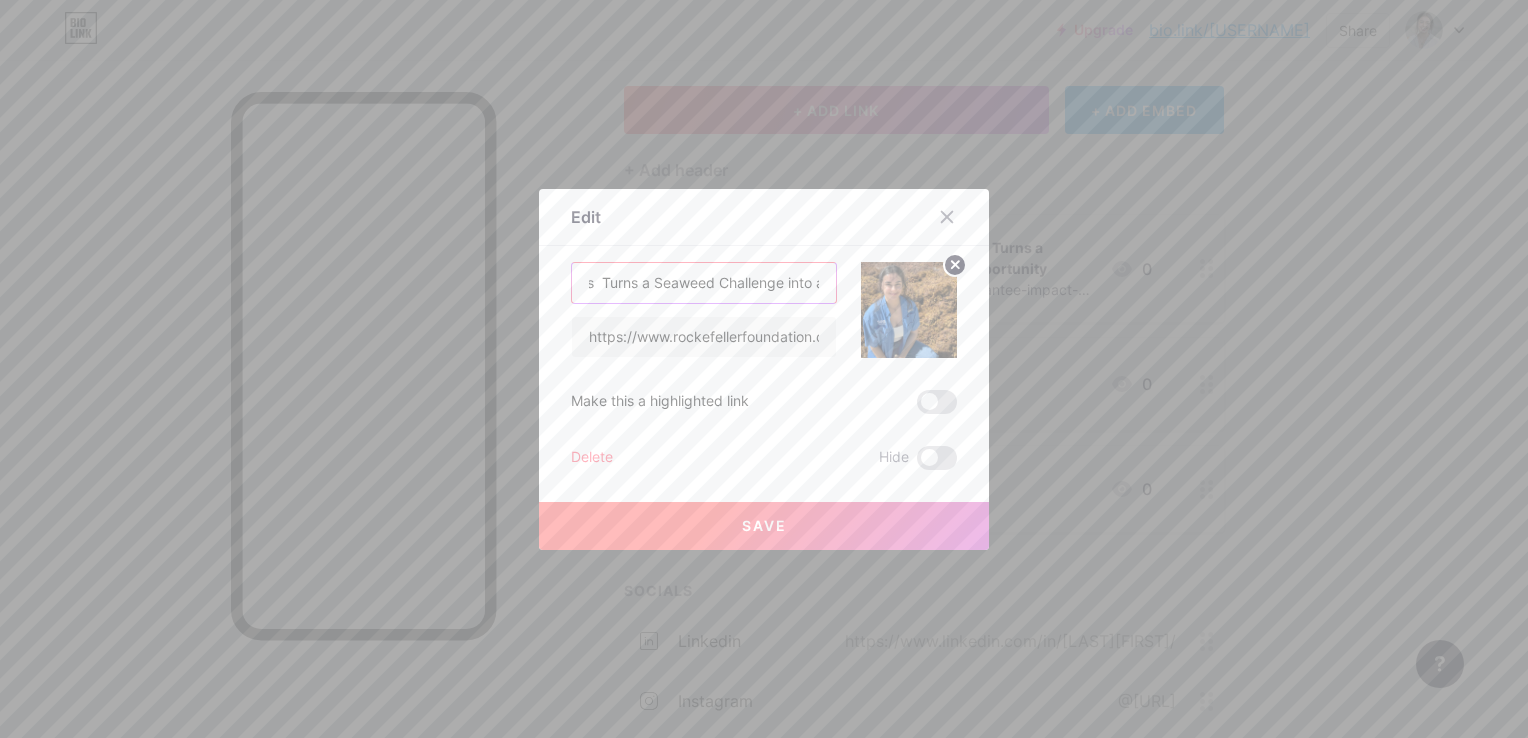 scroll, scrollTop: 0, scrollLeft: 207, axis: horizontal 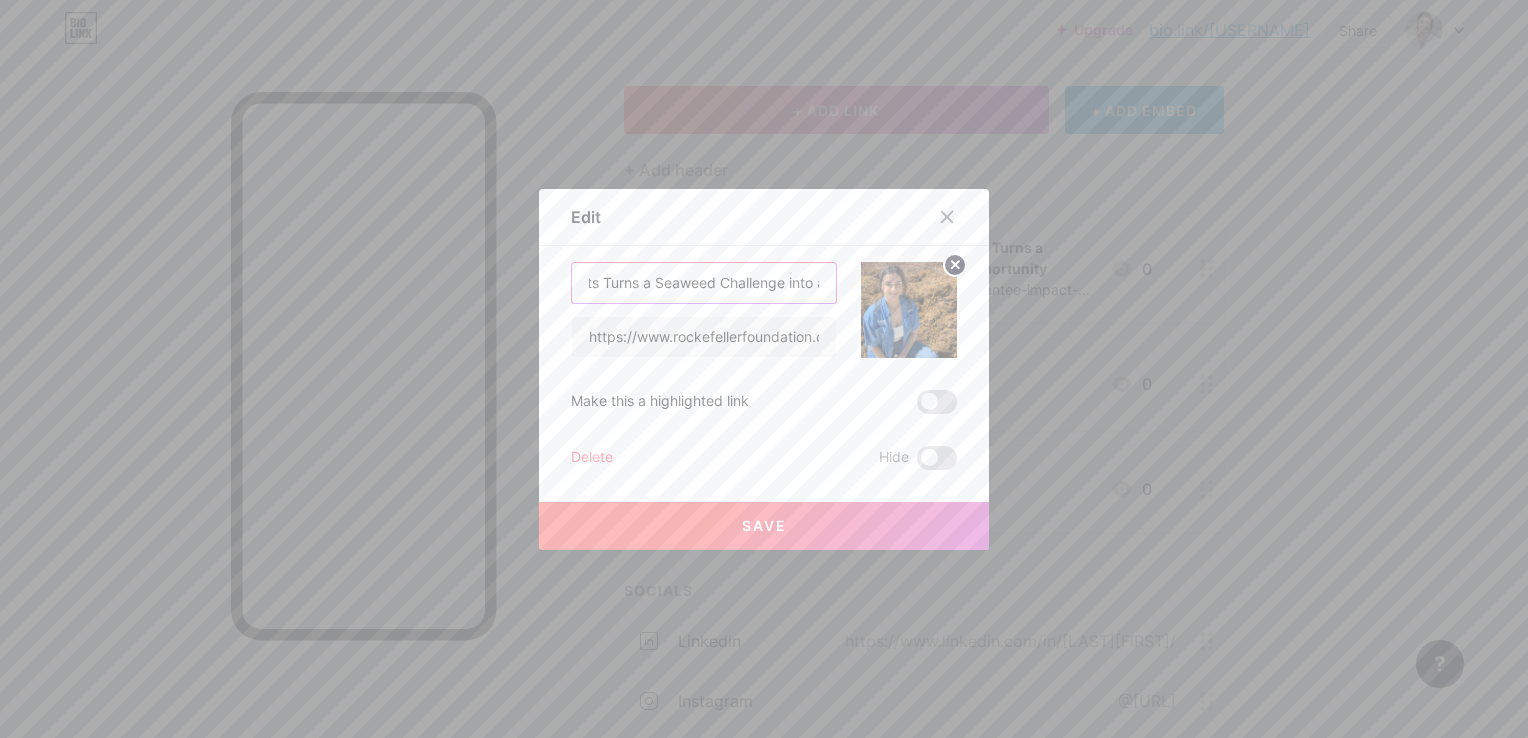 type on "Rockefeller Foundation - Big Bets Turns a Seaweed Challenge into a Resource Opportunity" 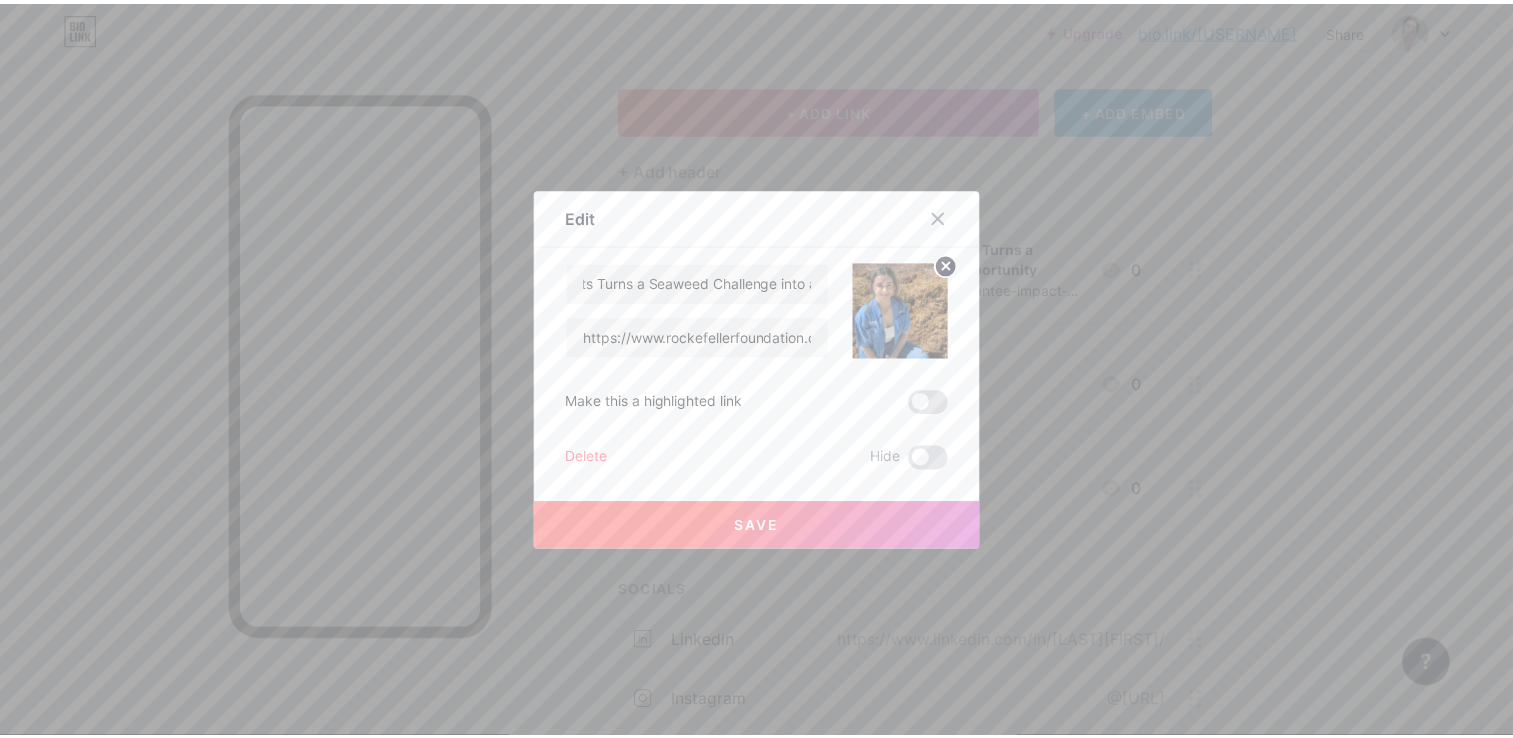 scroll, scrollTop: 0, scrollLeft: 0, axis: both 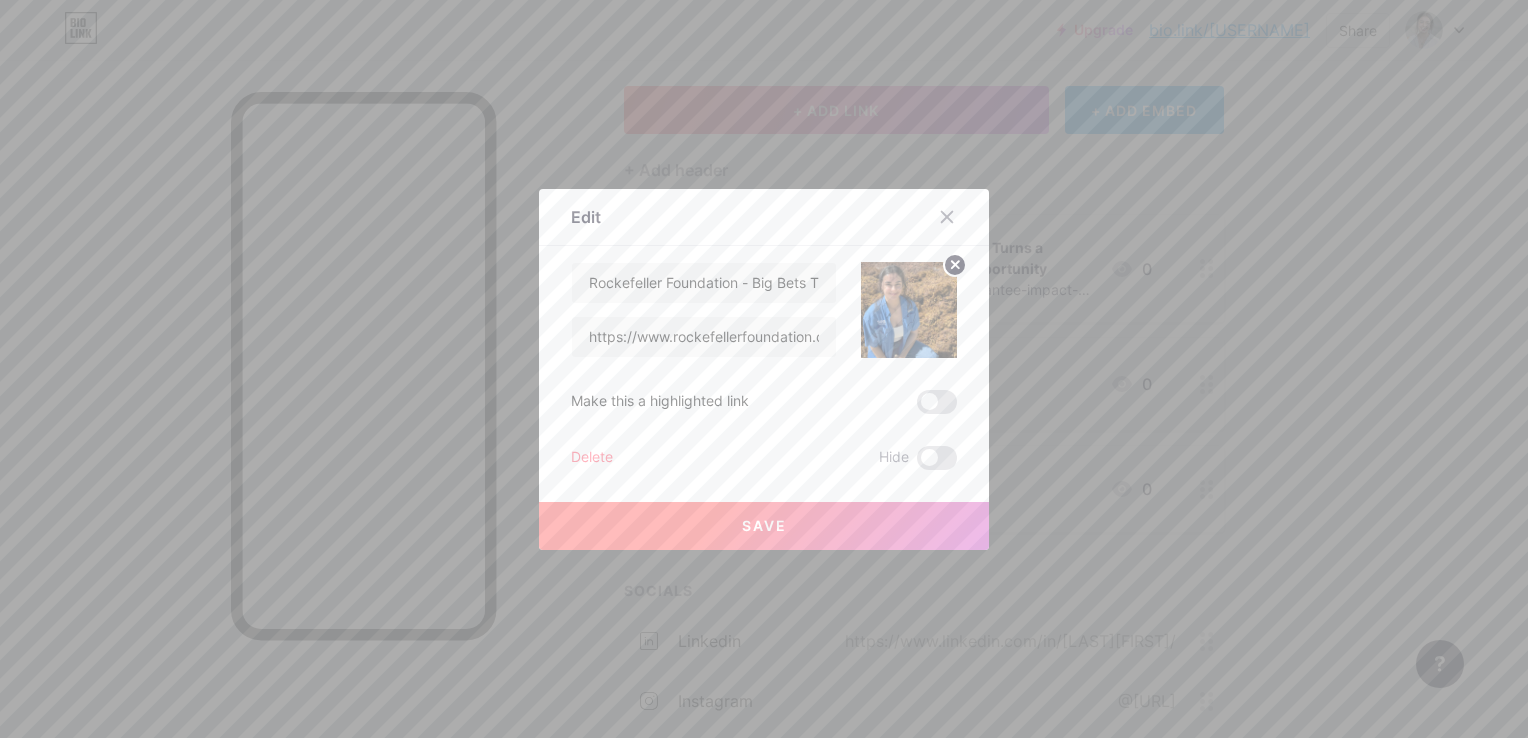 click on "Save" at bounding box center (764, 526) 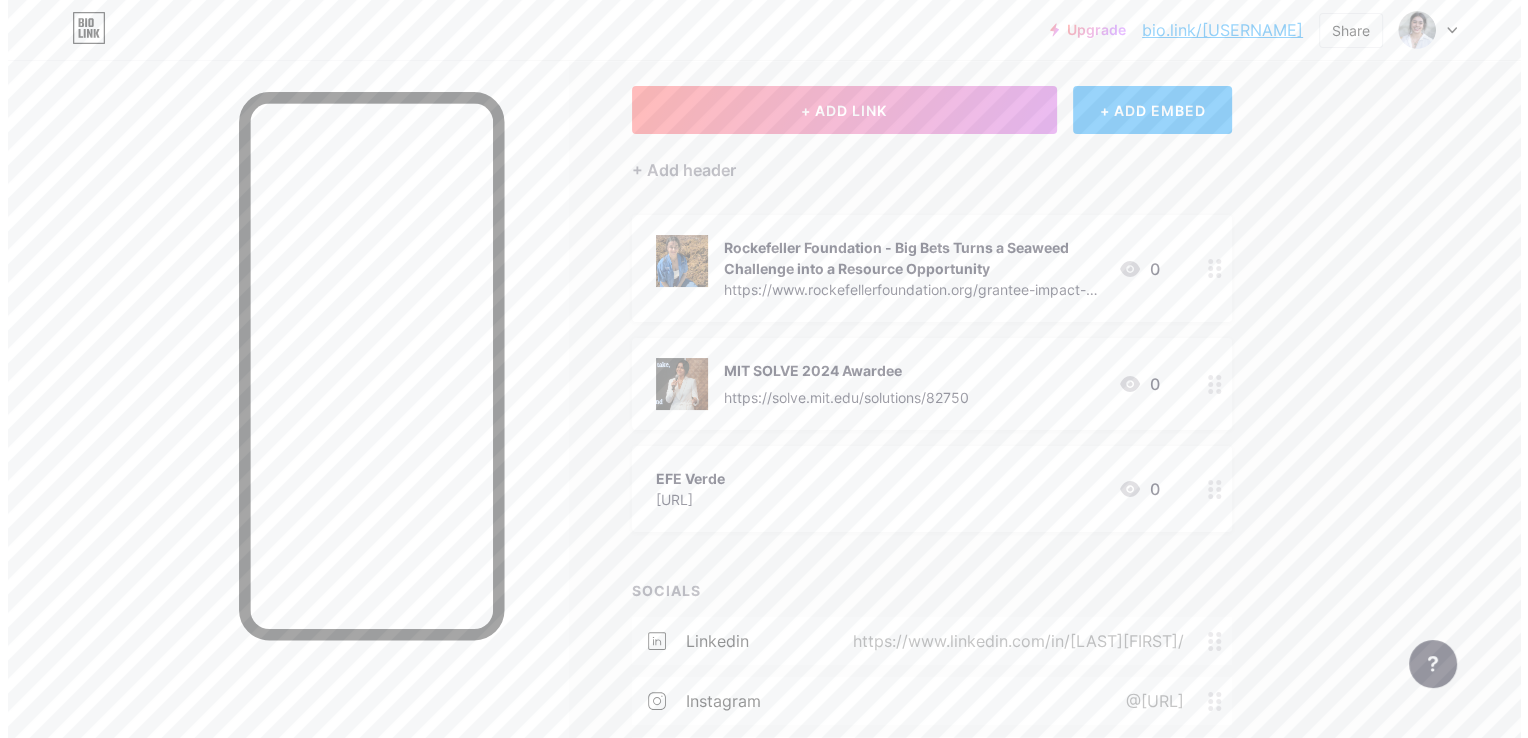 scroll, scrollTop: 200, scrollLeft: 0, axis: vertical 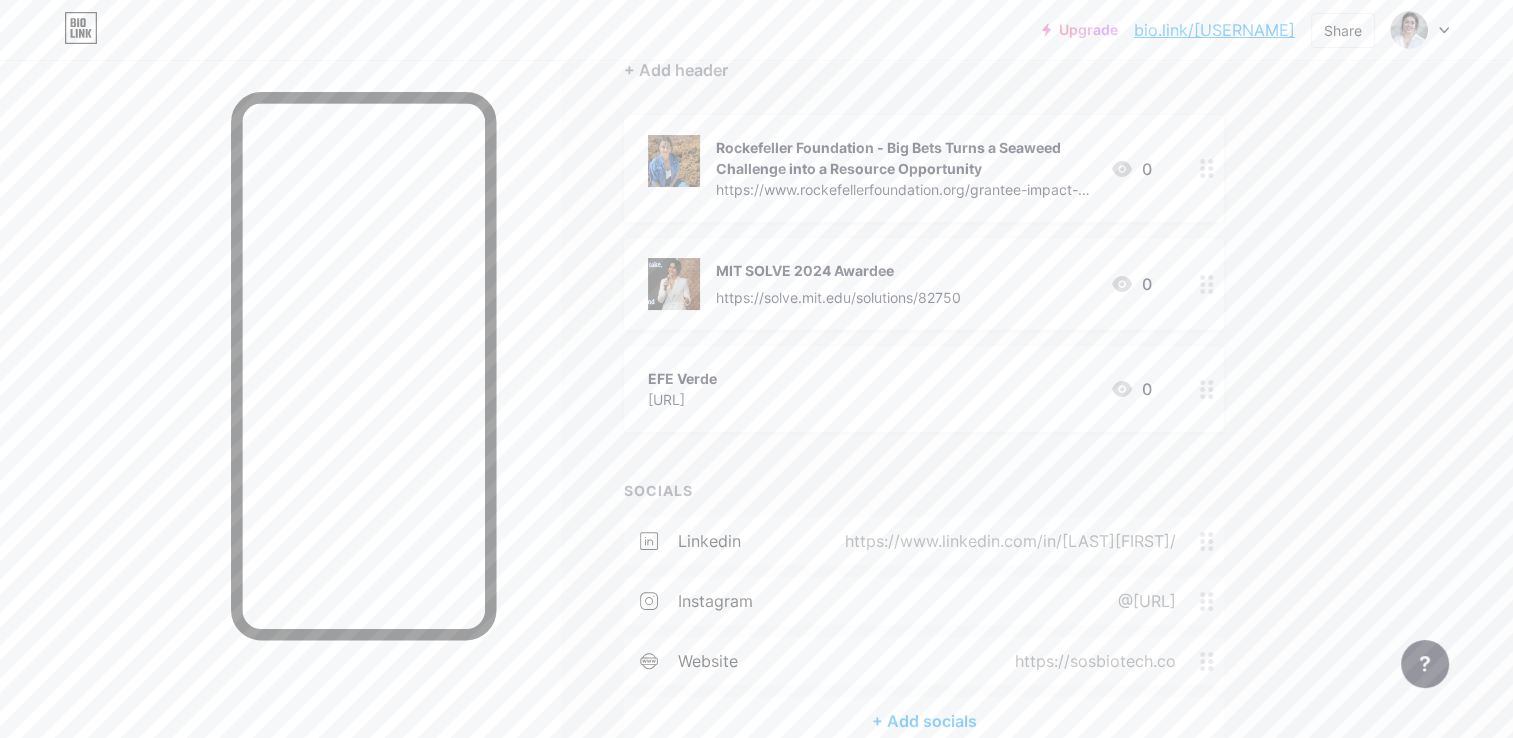 click on "[URL]" at bounding box center [682, 399] 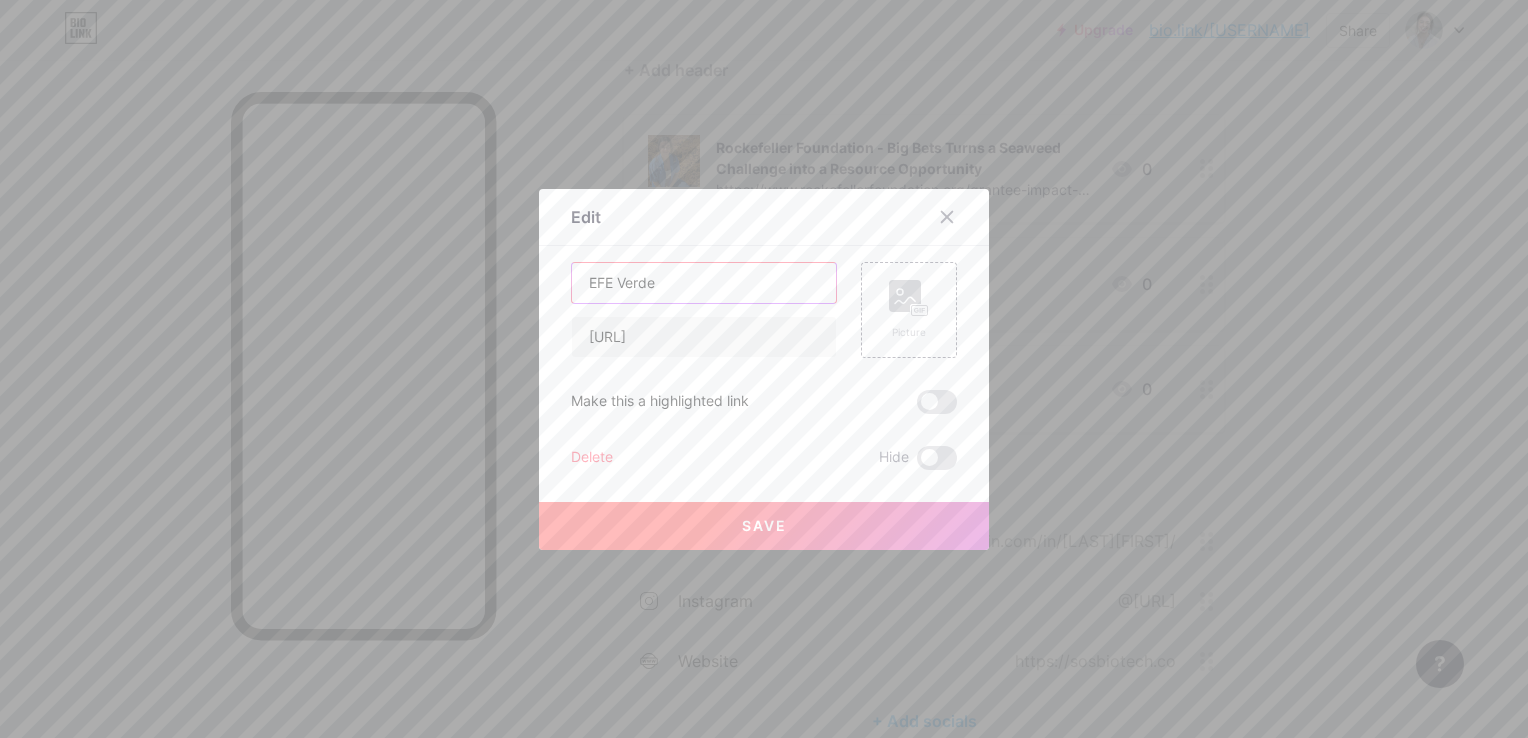 click on "EFE Verde" at bounding box center (704, 283) 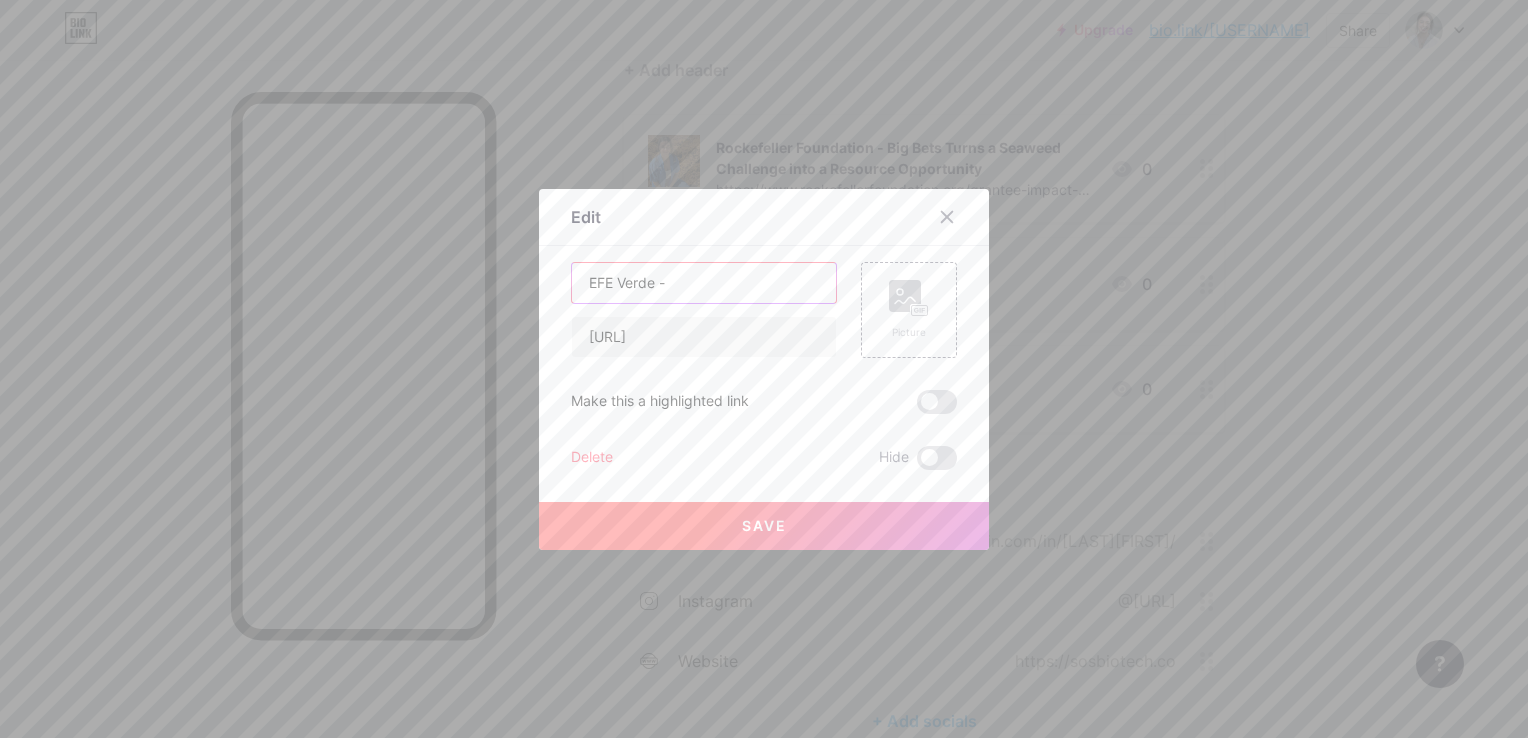 paste on "el sargazo como materia prima para crear productos comerciales" 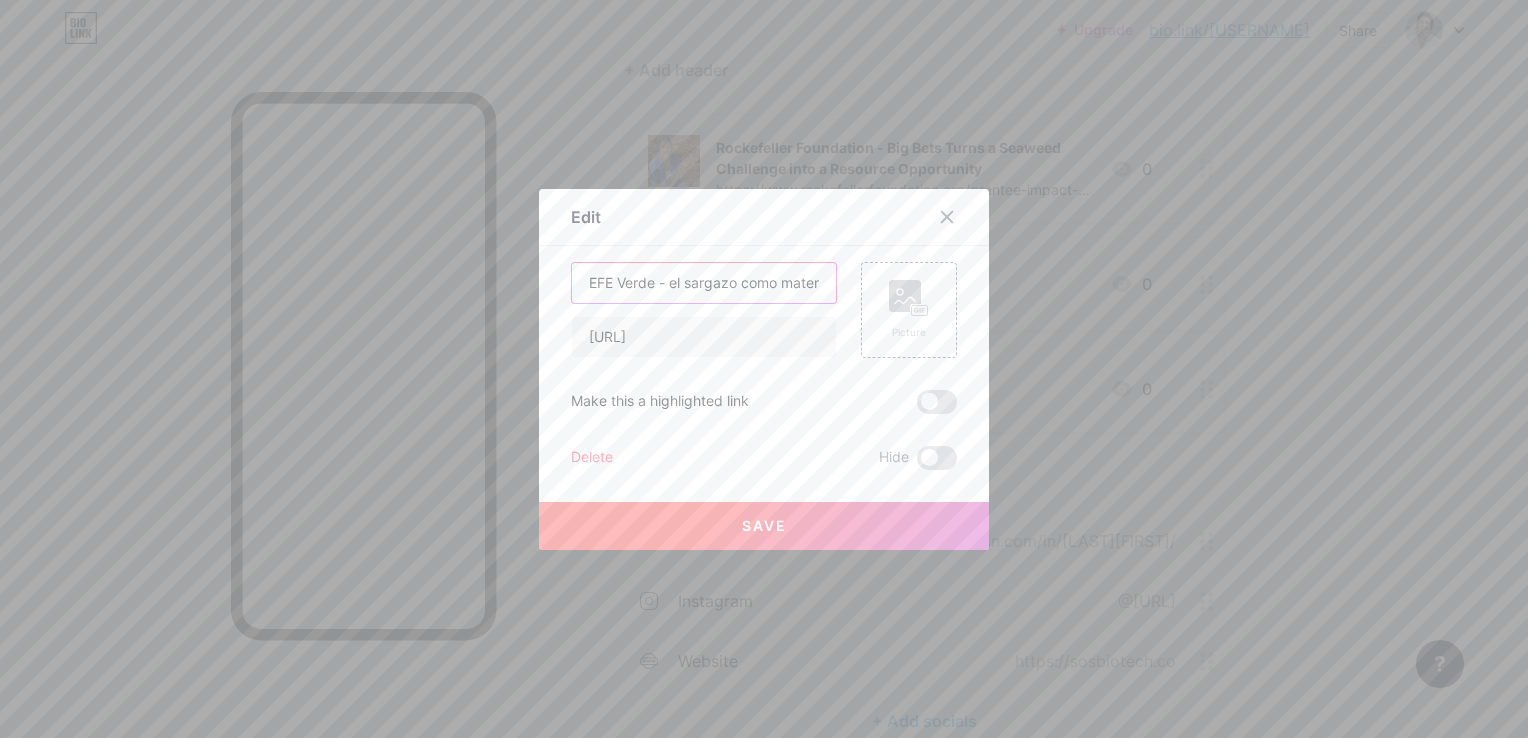 scroll, scrollTop: 0, scrollLeft: 279, axis: horizontal 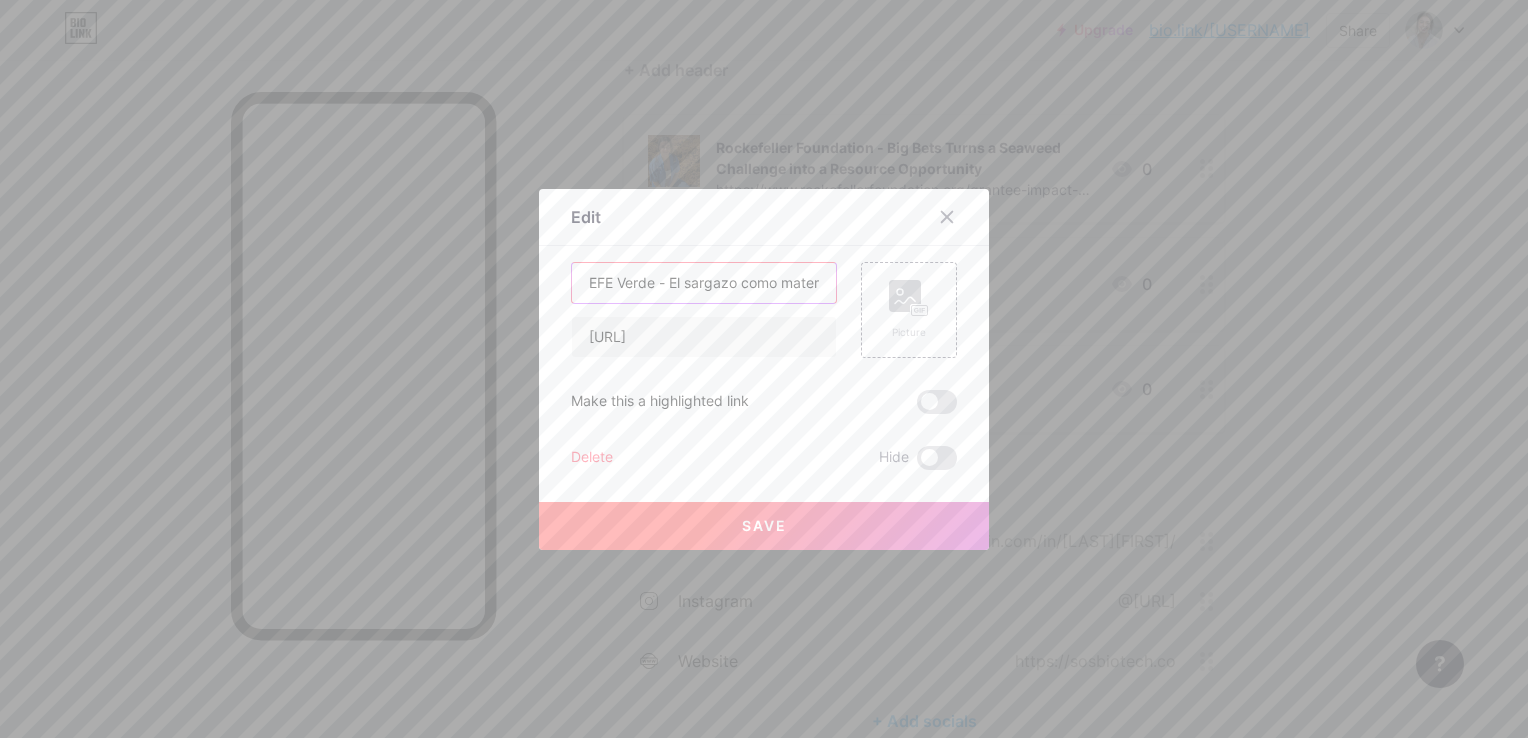 click on "EFE Verde - El sargazo como materia prima para crear productos comerciales" at bounding box center (704, 283) 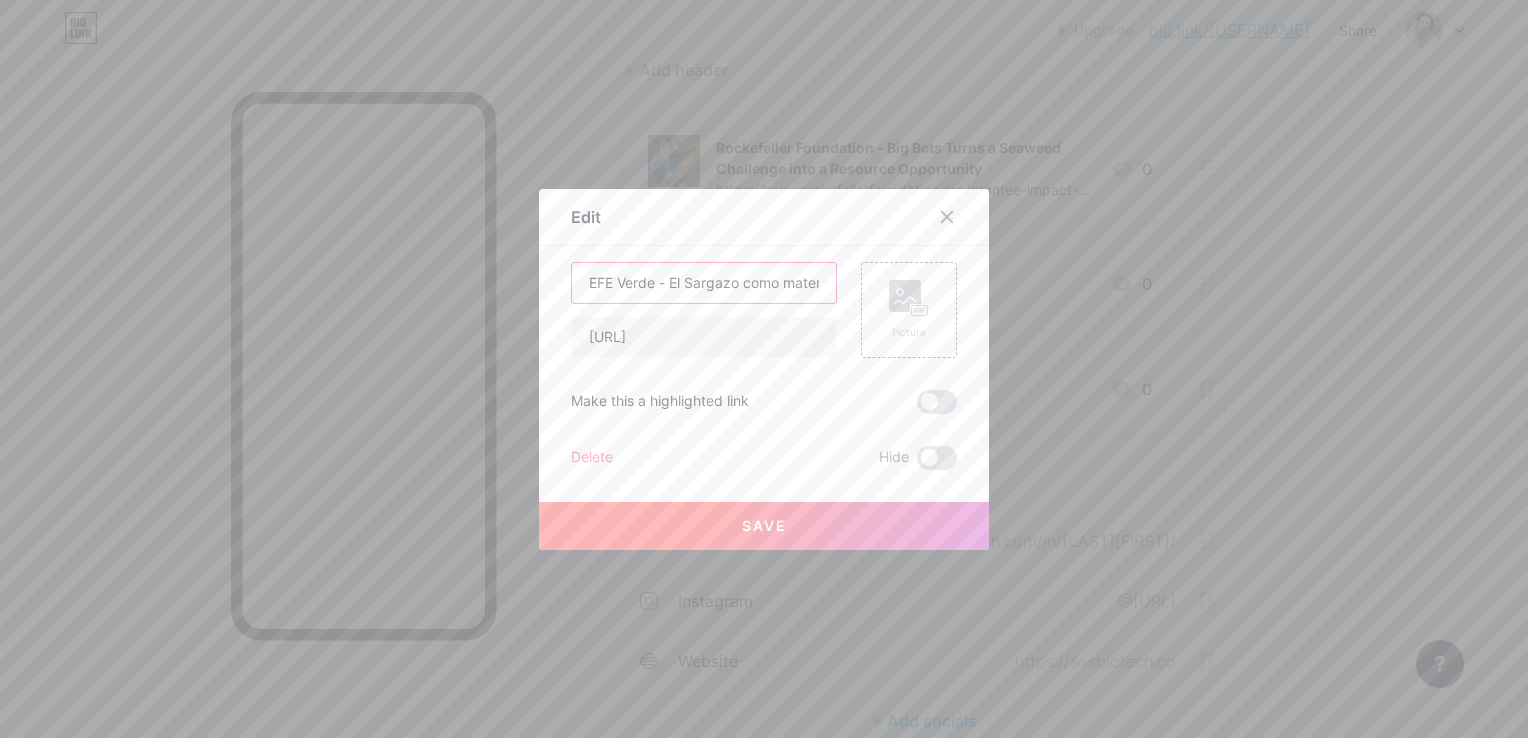 click on "EFE Verde - El Sargazo como materia prima para crear productos comerciales" at bounding box center (704, 283) 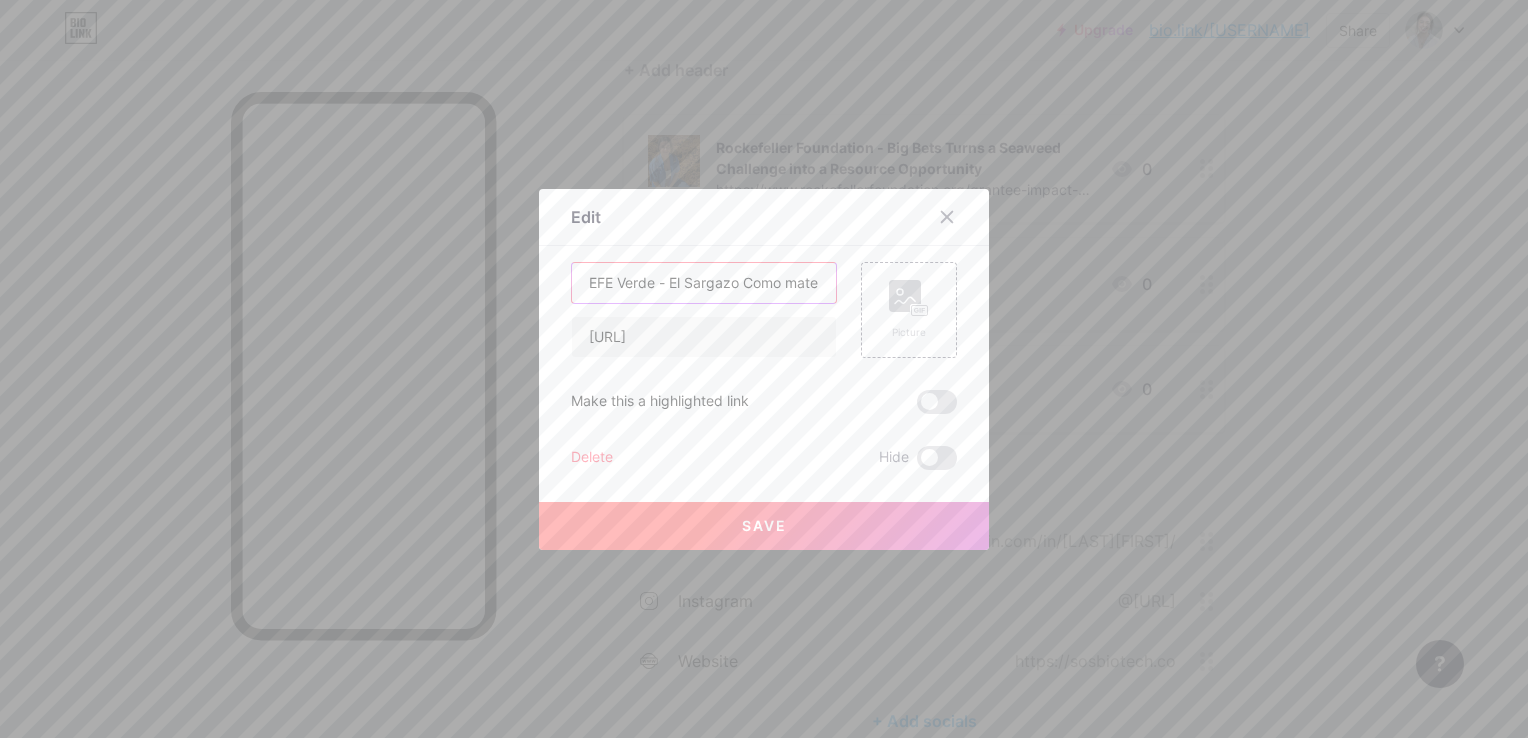 click on "EFE Verde - El Sargazo Como materia prima para crear productos comerciales" at bounding box center (704, 283) 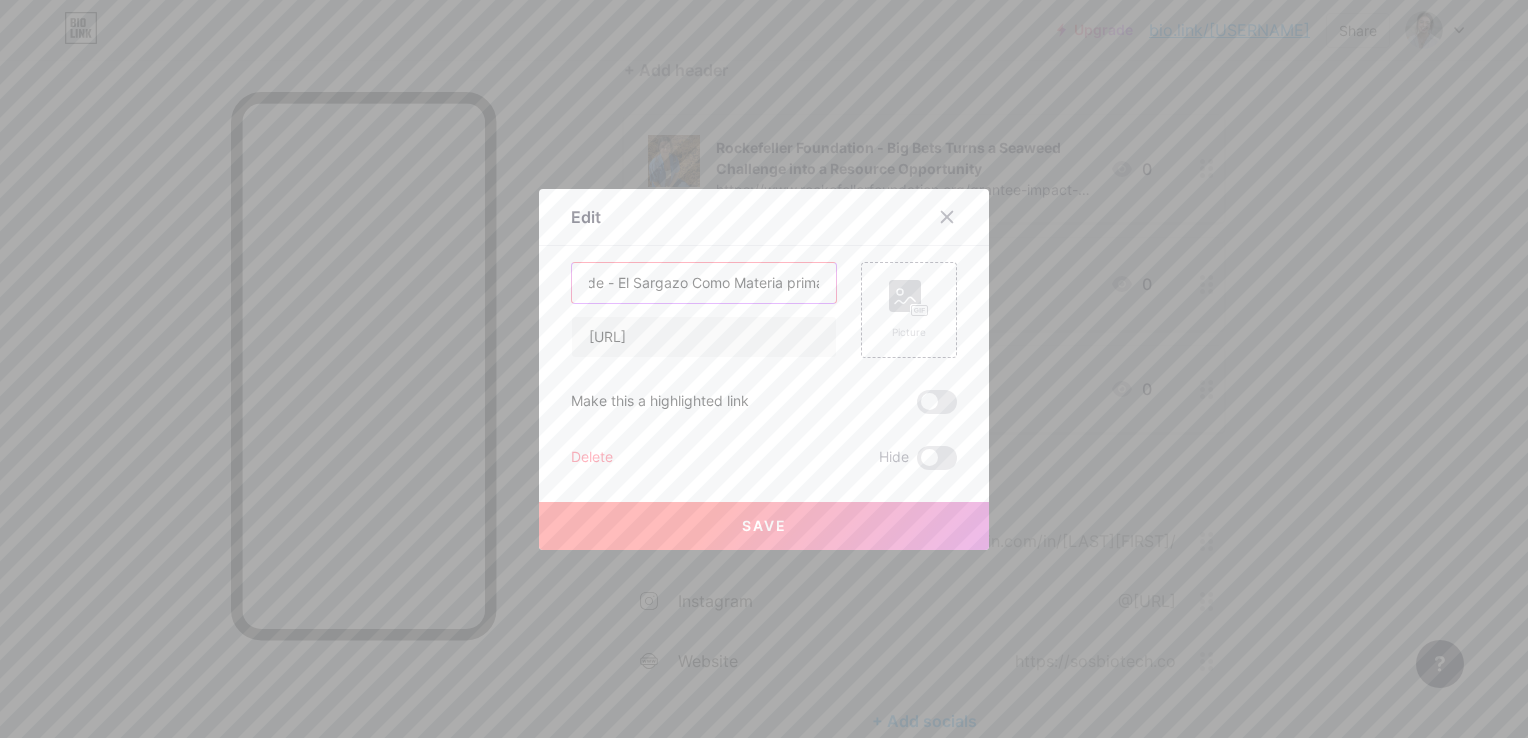 scroll, scrollTop: 0, scrollLeft: 59, axis: horizontal 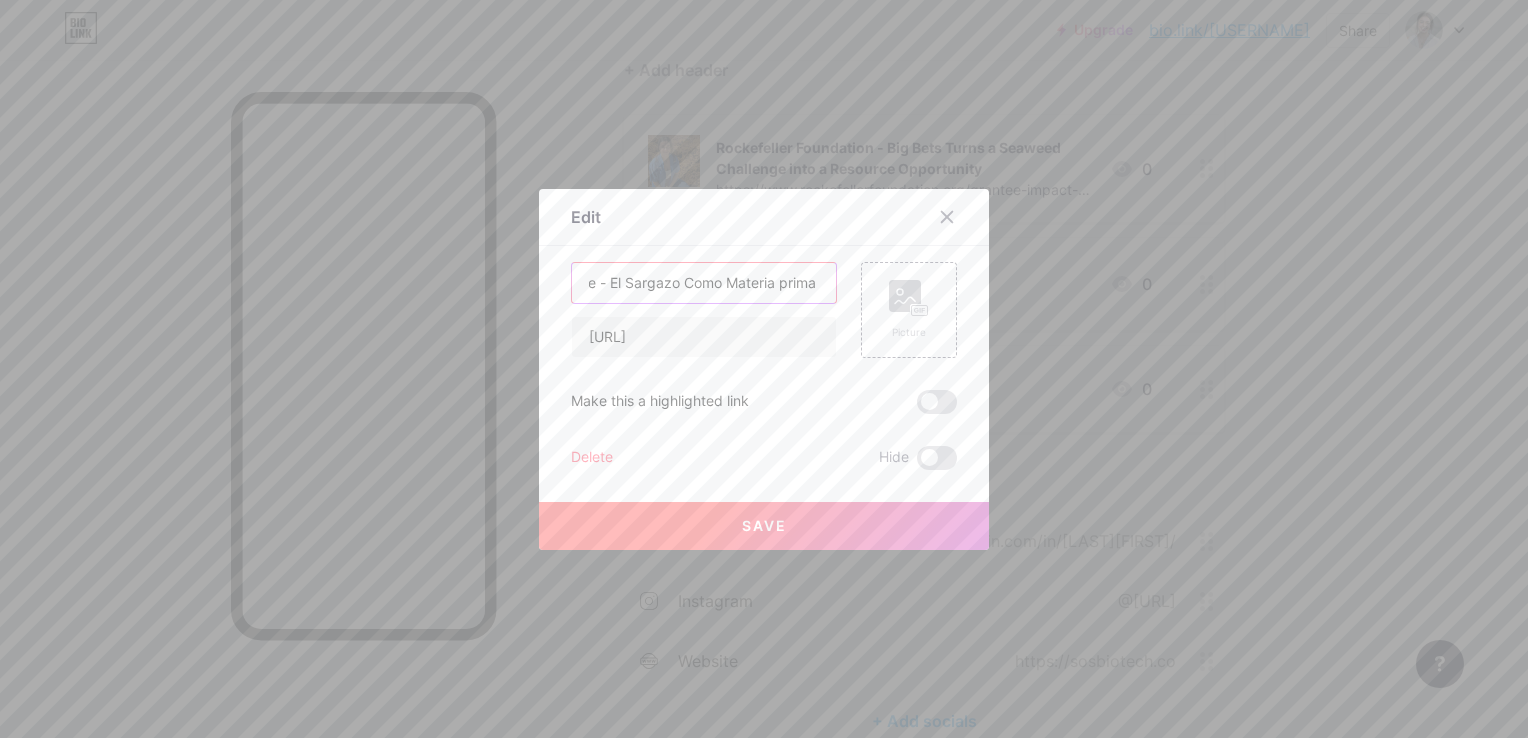 click on "EFE Verde - El Sargazo Como Materia prima para crear productos comerciales" at bounding box center [704, 283] 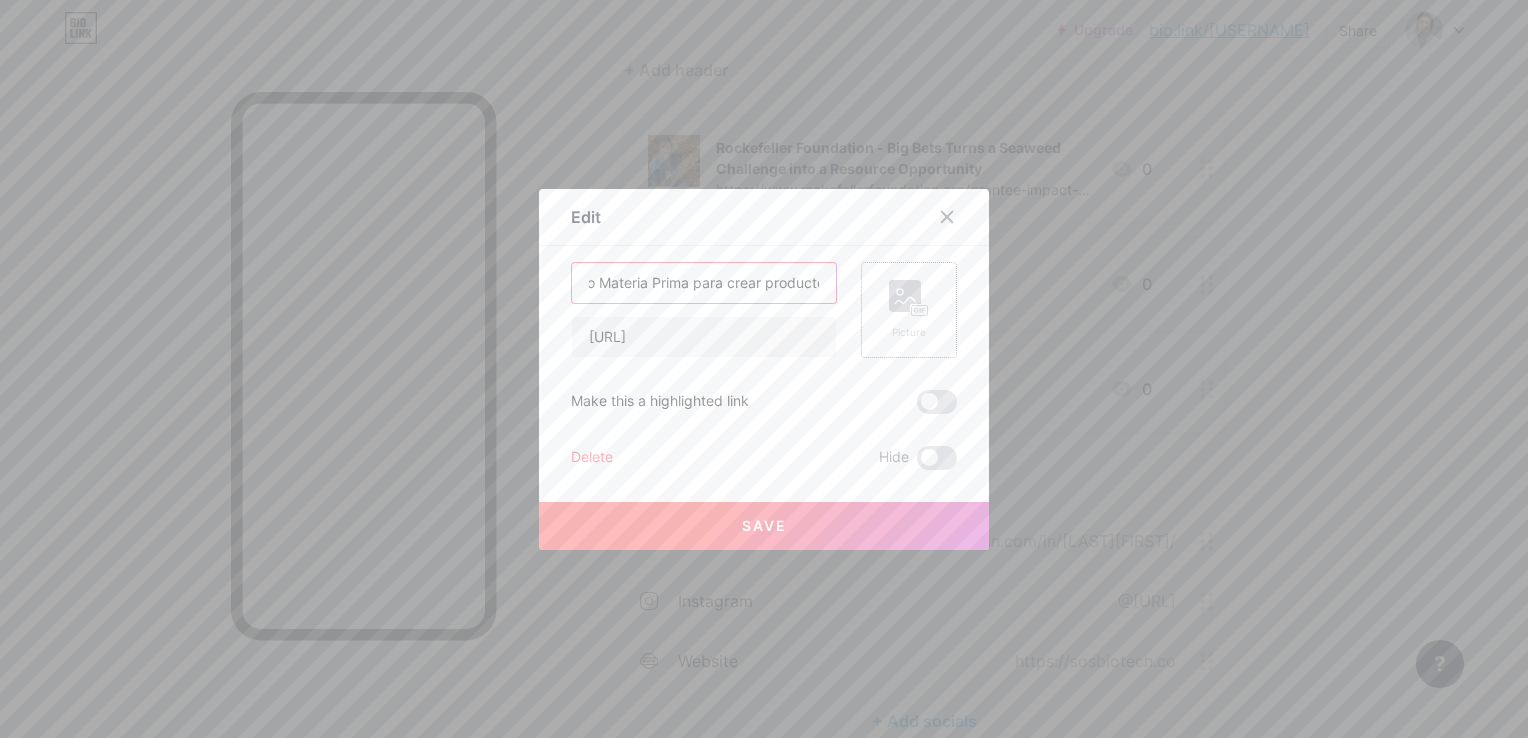 scroll, scrollTop: 0, scrollLeft: 195, axis: horizontal 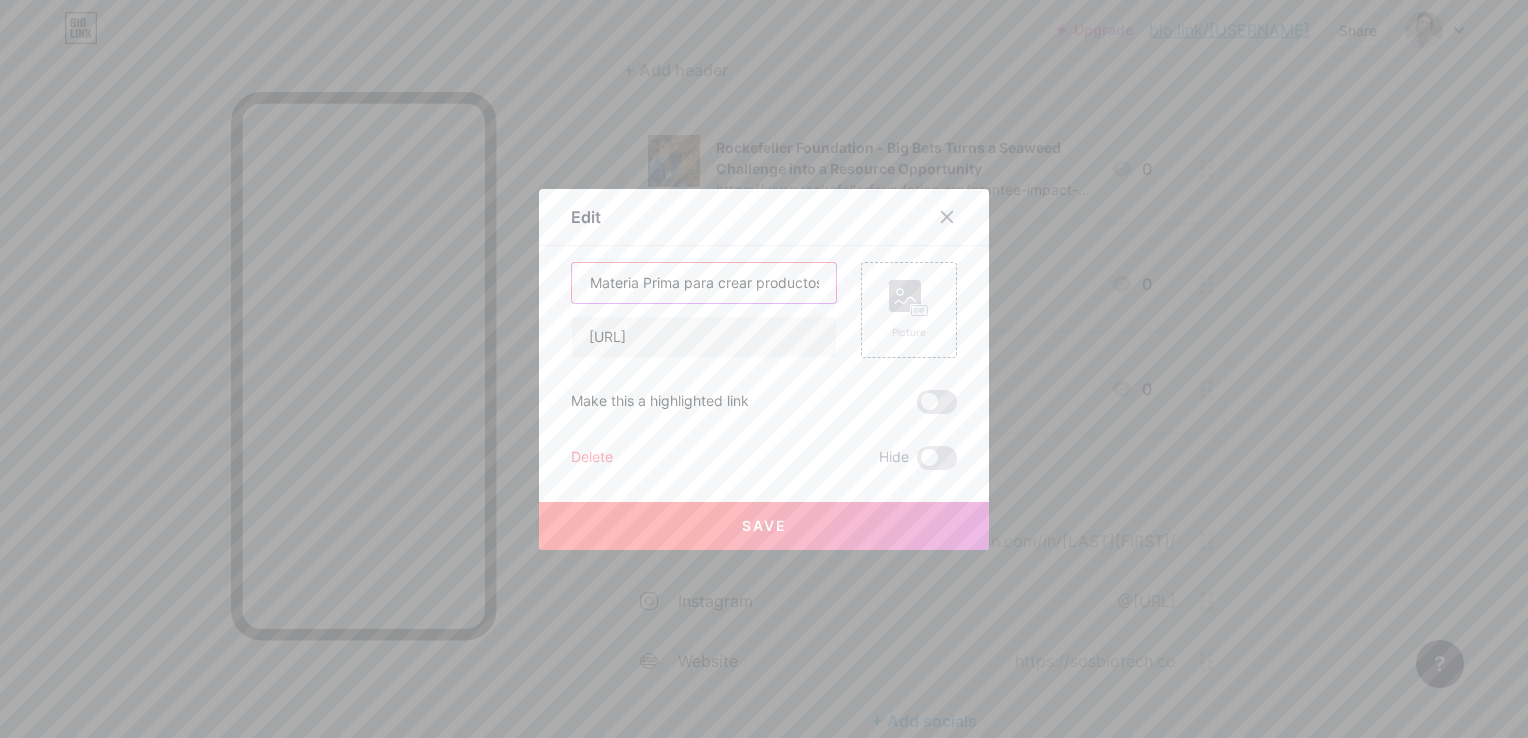 click on "EFE Verde - El Sargazo Como Materia Prima para crear productos comerciales" at bounding box center (704, 283) 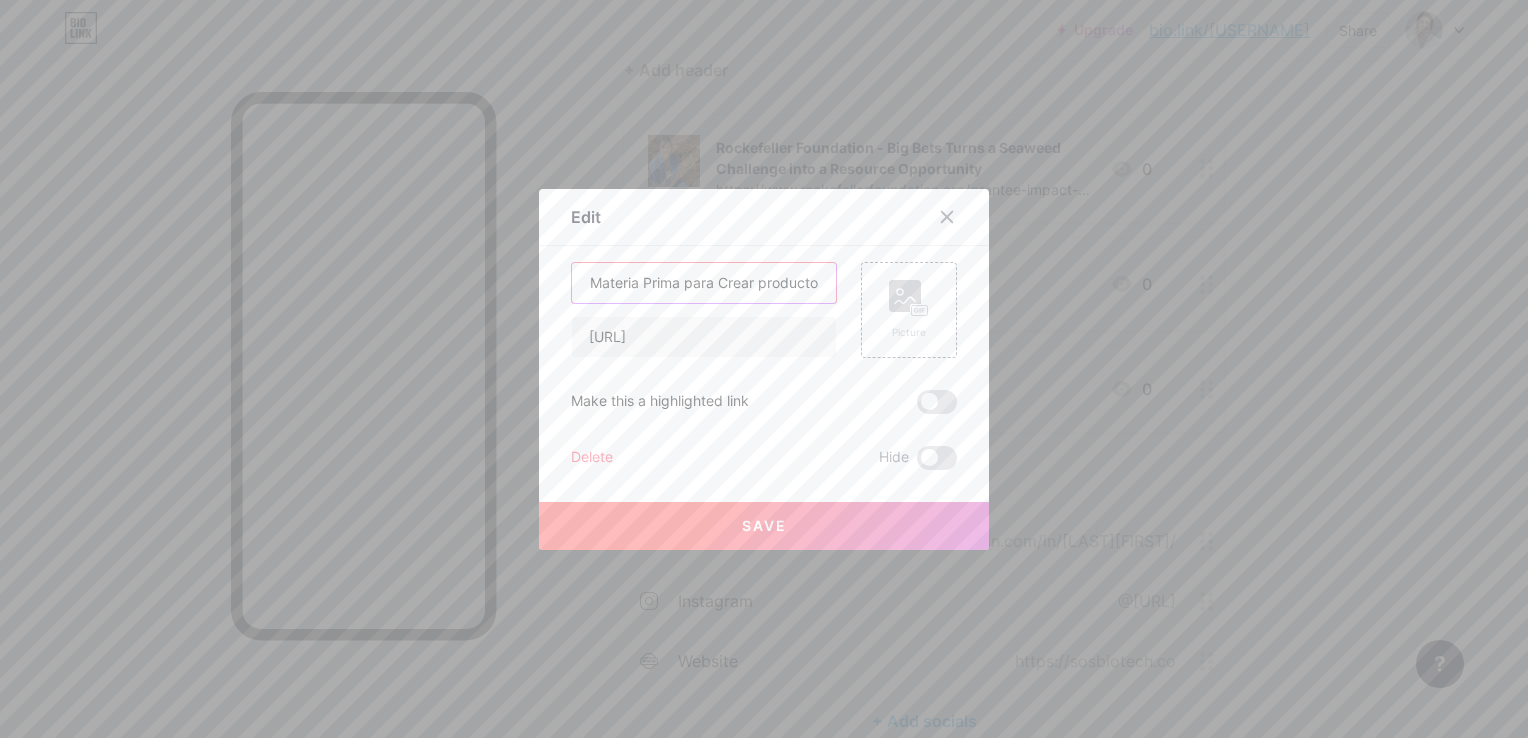 click on "EFE Verde - El Sargazo Como Materia Prima para Crear productos comerciales" at bounding box center (704, 283) 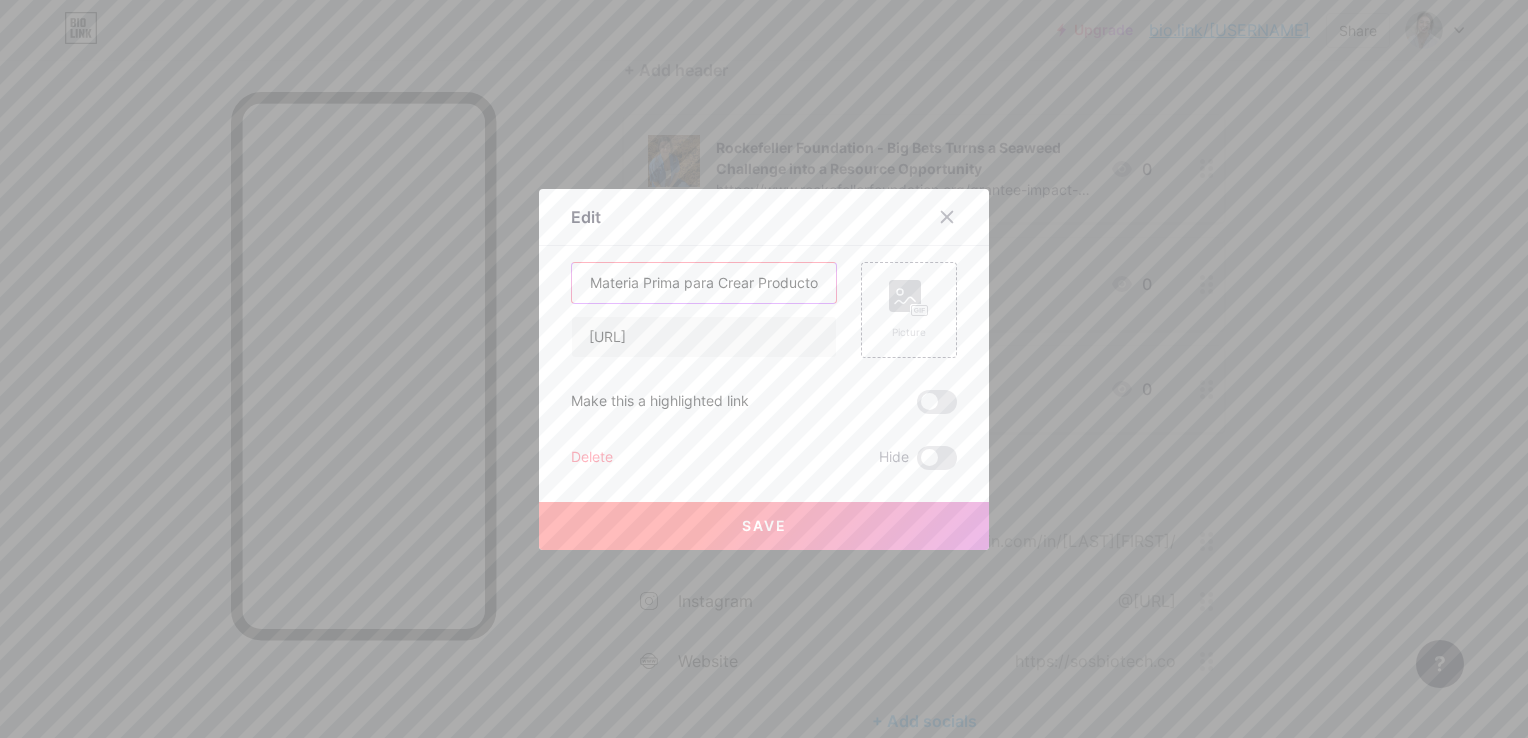 drag, startPoint x: 771, startPoint y: 284, endPoint x: 793, endPoint y: 284, distance: 22 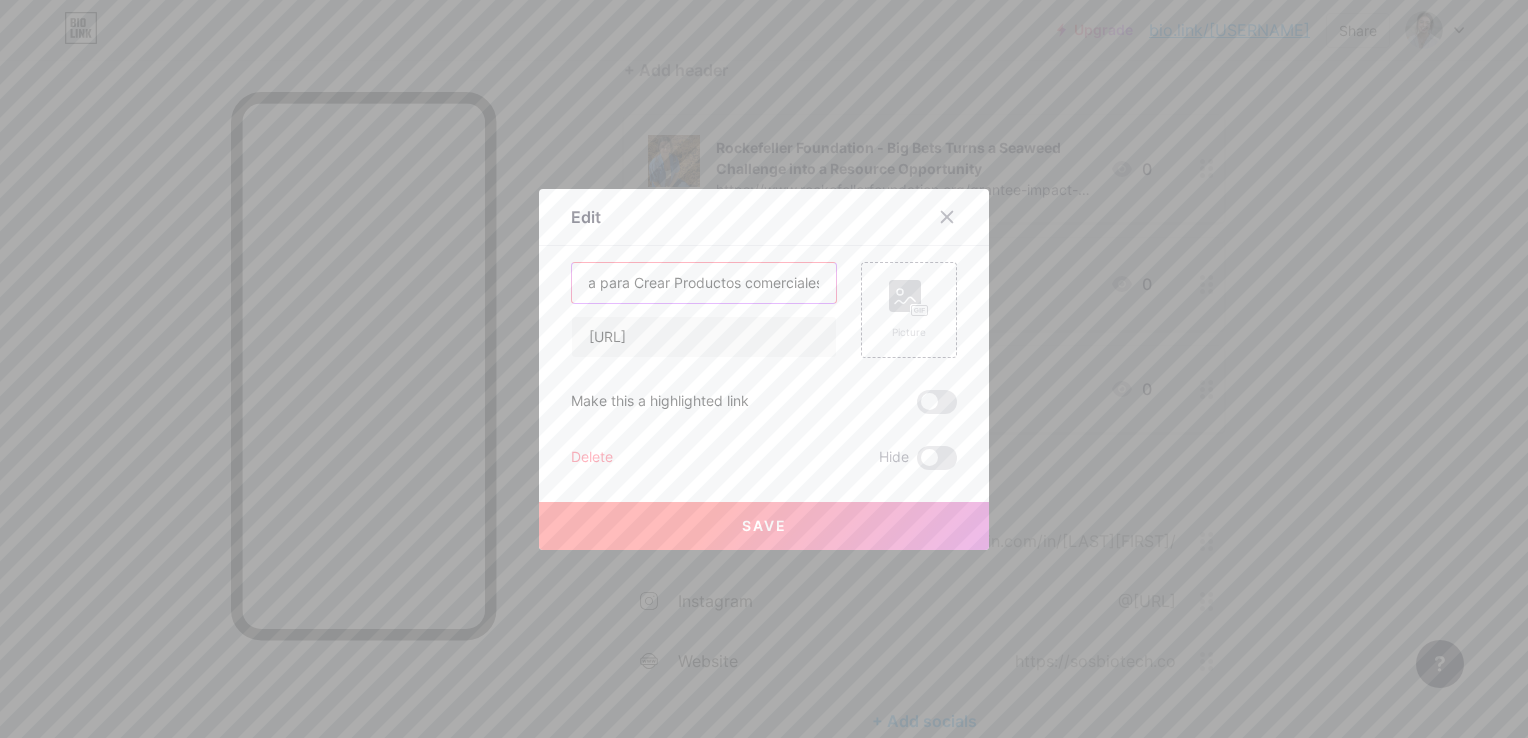 scroll, scrollTop: 0, scrollLeft: 287, axis: horizontal 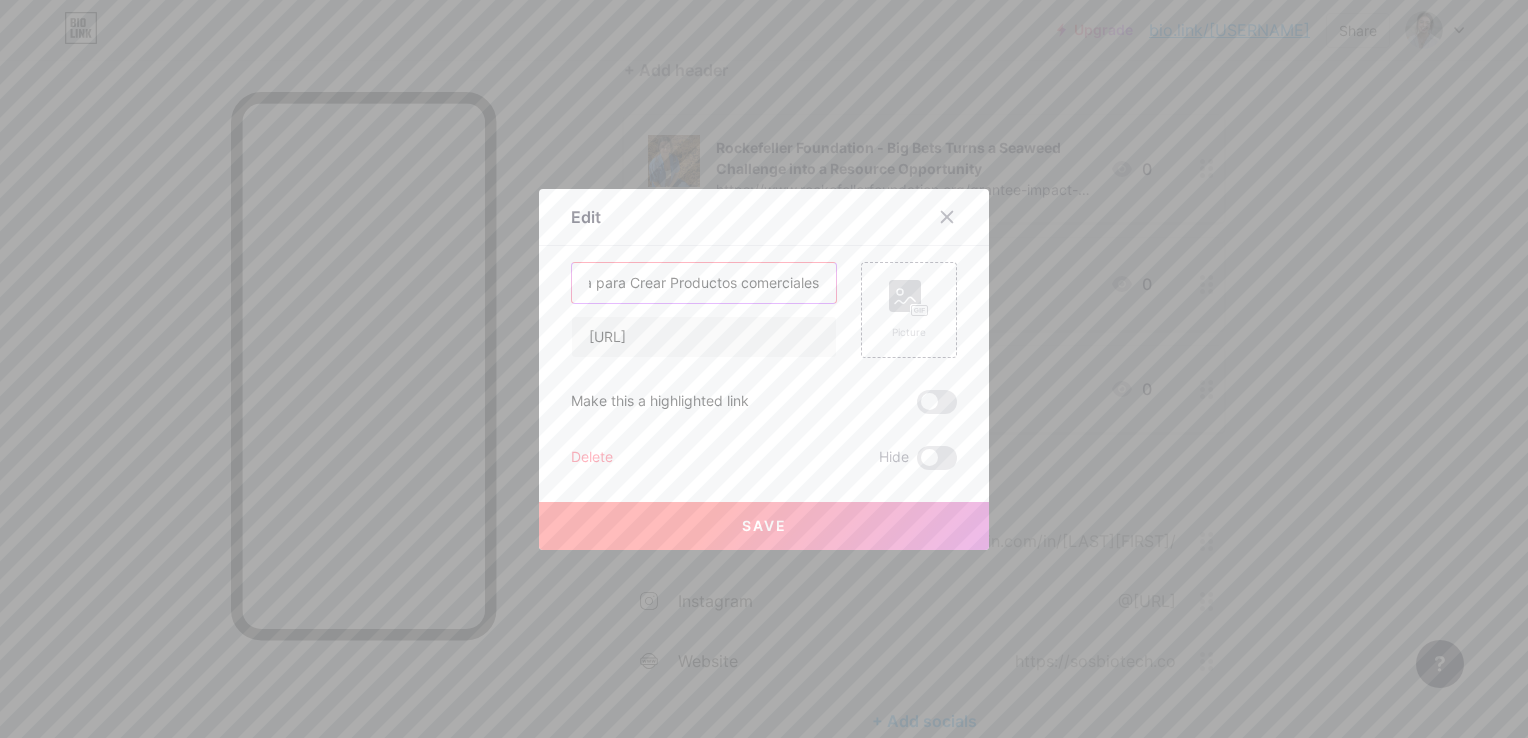 click on "EFE Verde - El Sargazo Como Materia Prima para Crear Productos comerciales" at bounding box center [704, 283] 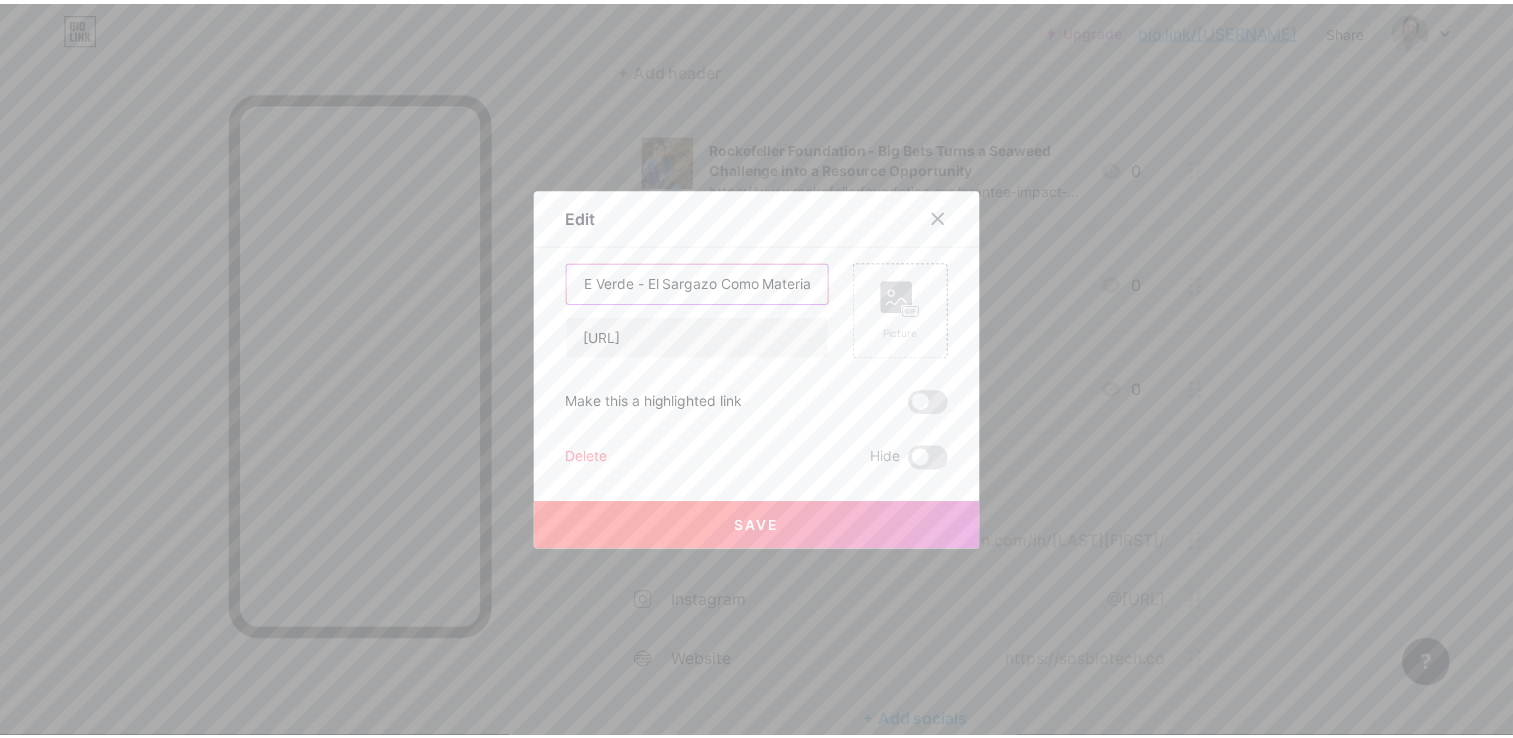 scroll, scrollTop: 0, scrollLeft: 0, axis: both 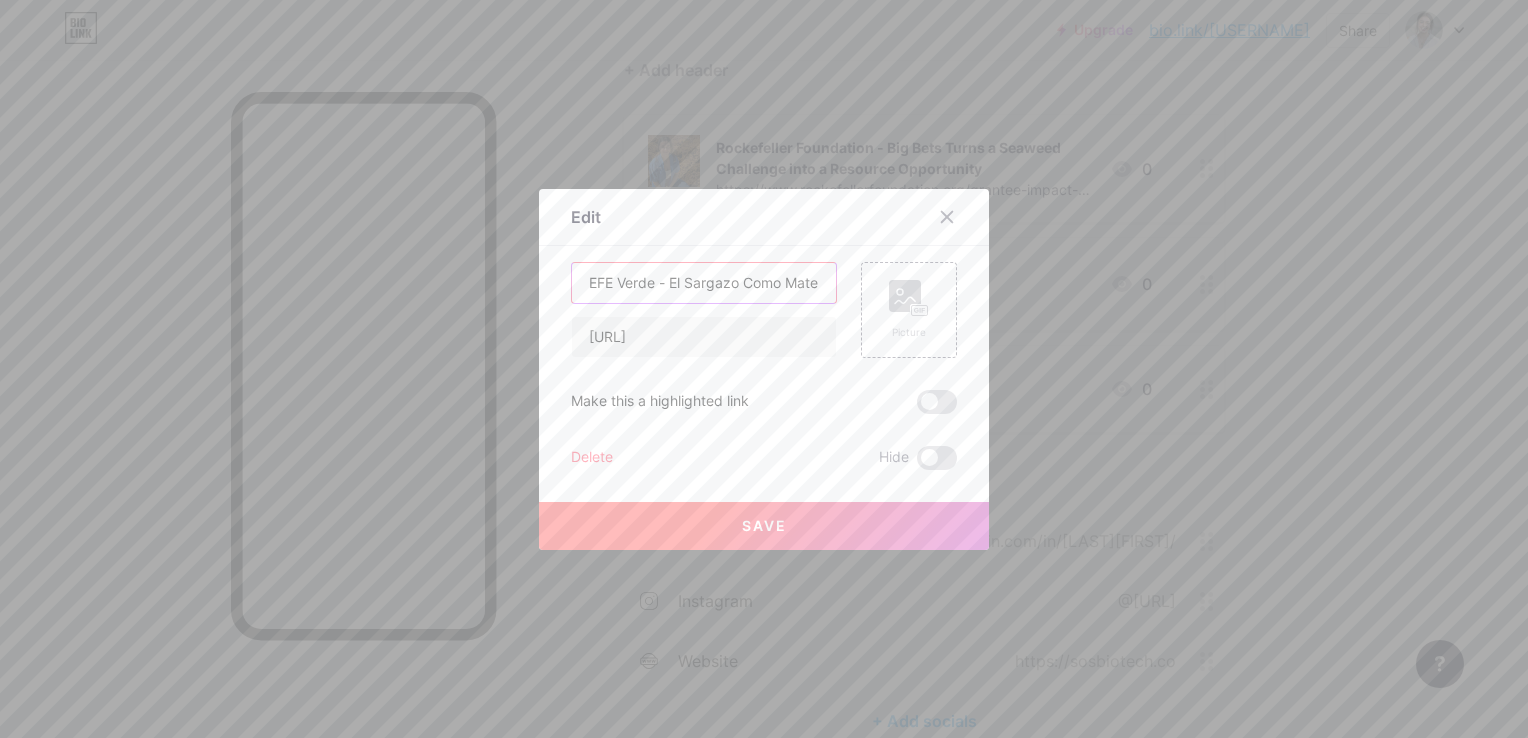 drag, startPoint x: 736, startPoint y: 284, endPoint x: 757, endPoint y: 282, distance: 21.095022 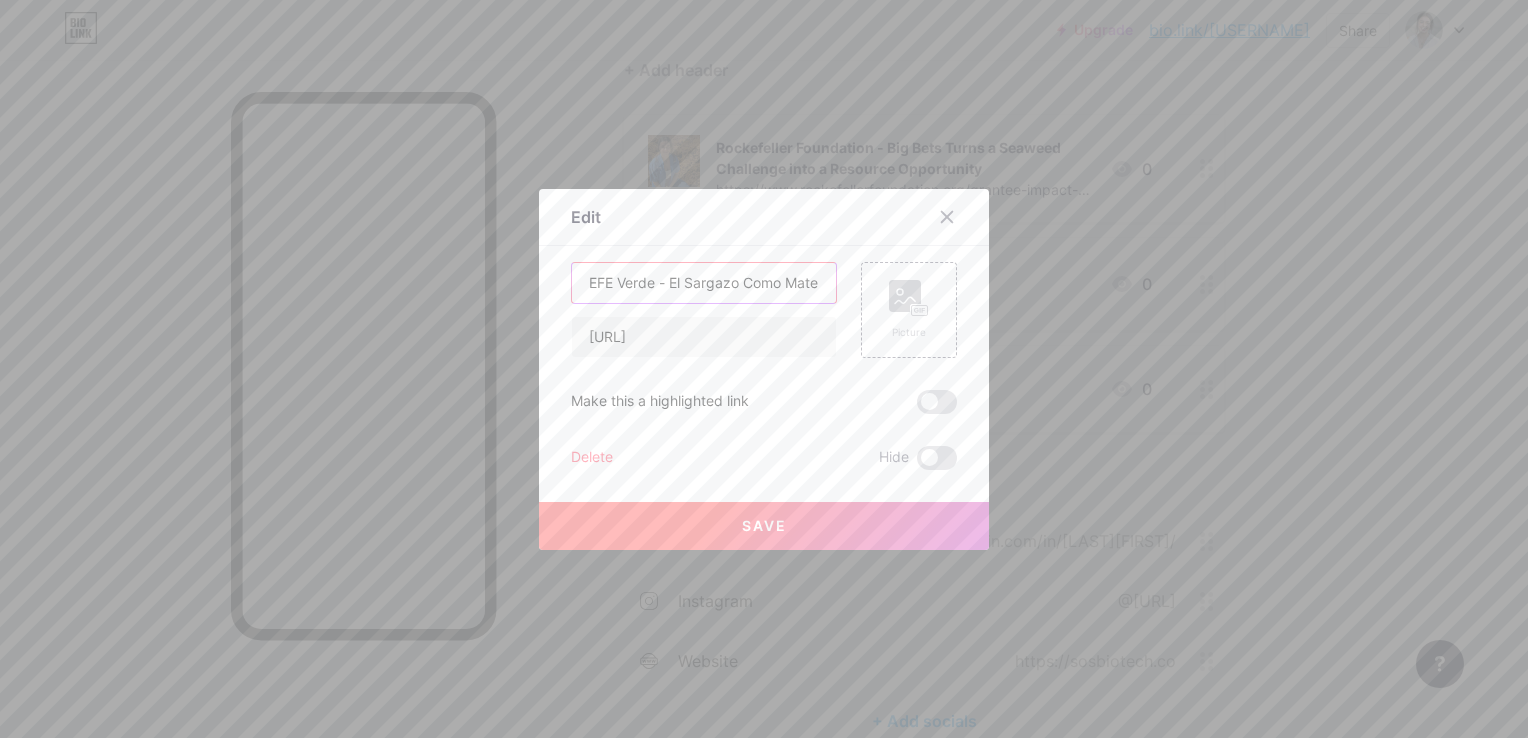 click on "EFE Verde - El Sargazo Como Materia Prima para Crear Productos Comerciales" at bounding box center (704, 283) 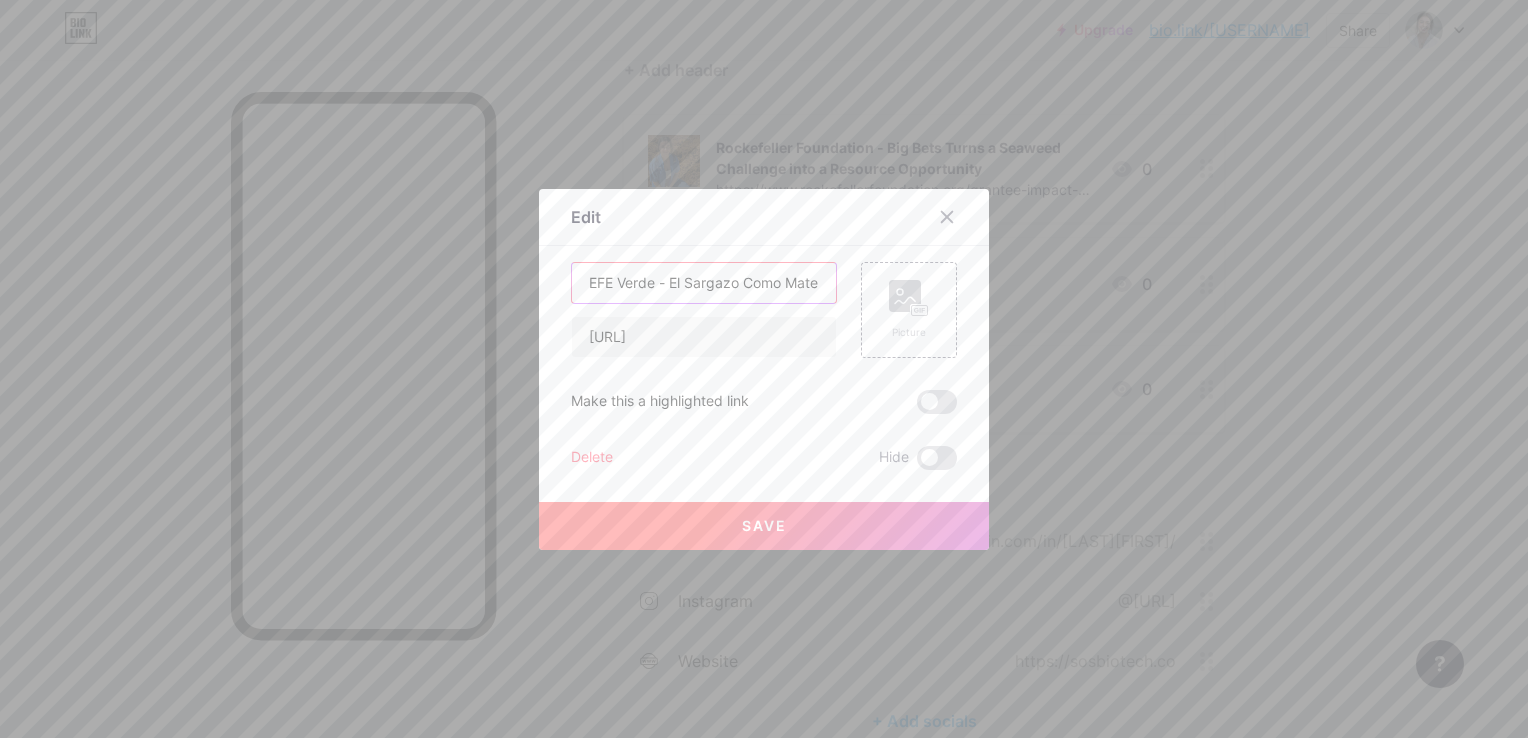 click on "EFE Verde - El Sargazo Como Materia Prima para Crear Productos Comerciales" at bounding box center [704, 283] 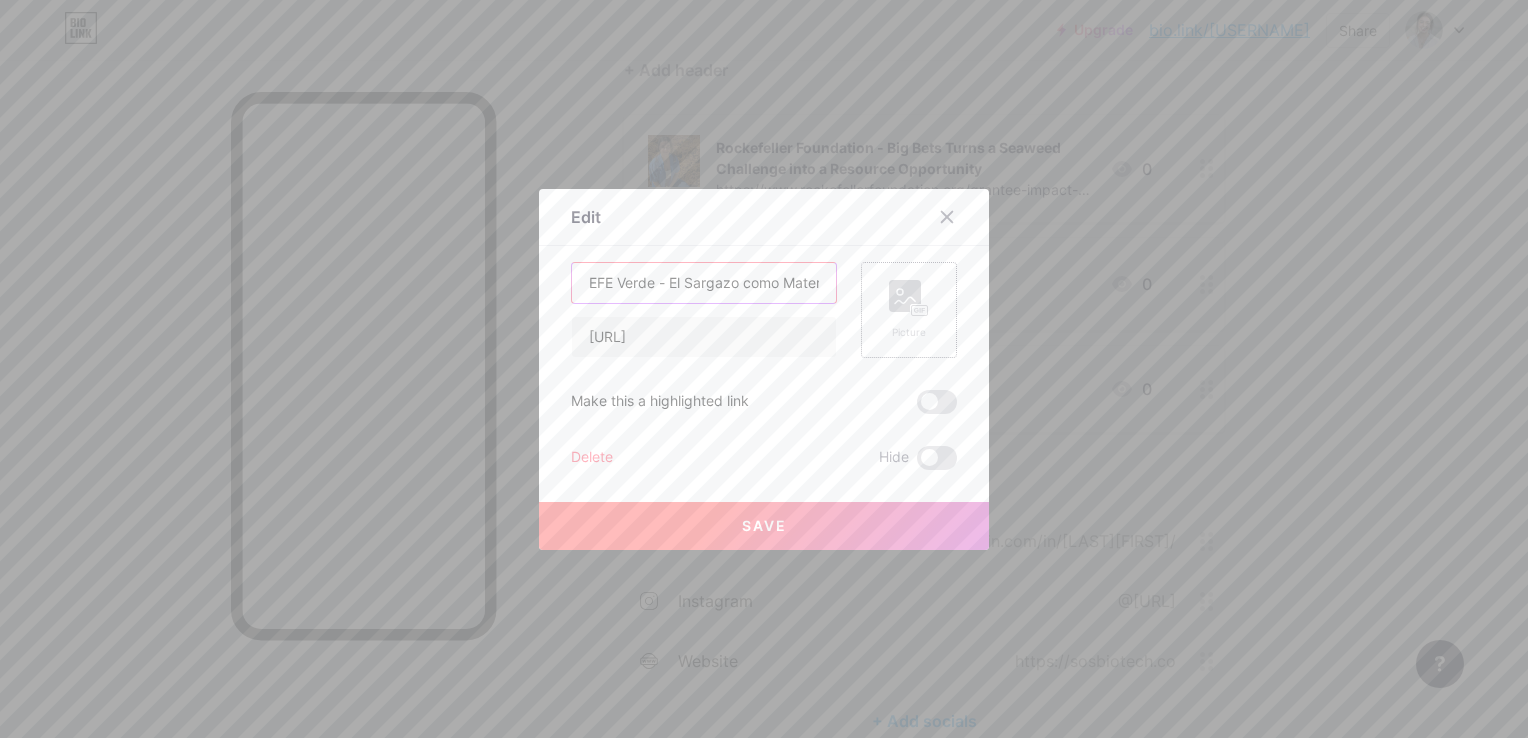 type on "EFE Verde - El Sargazo como Materia Prima para Crear Productos Comerciales" 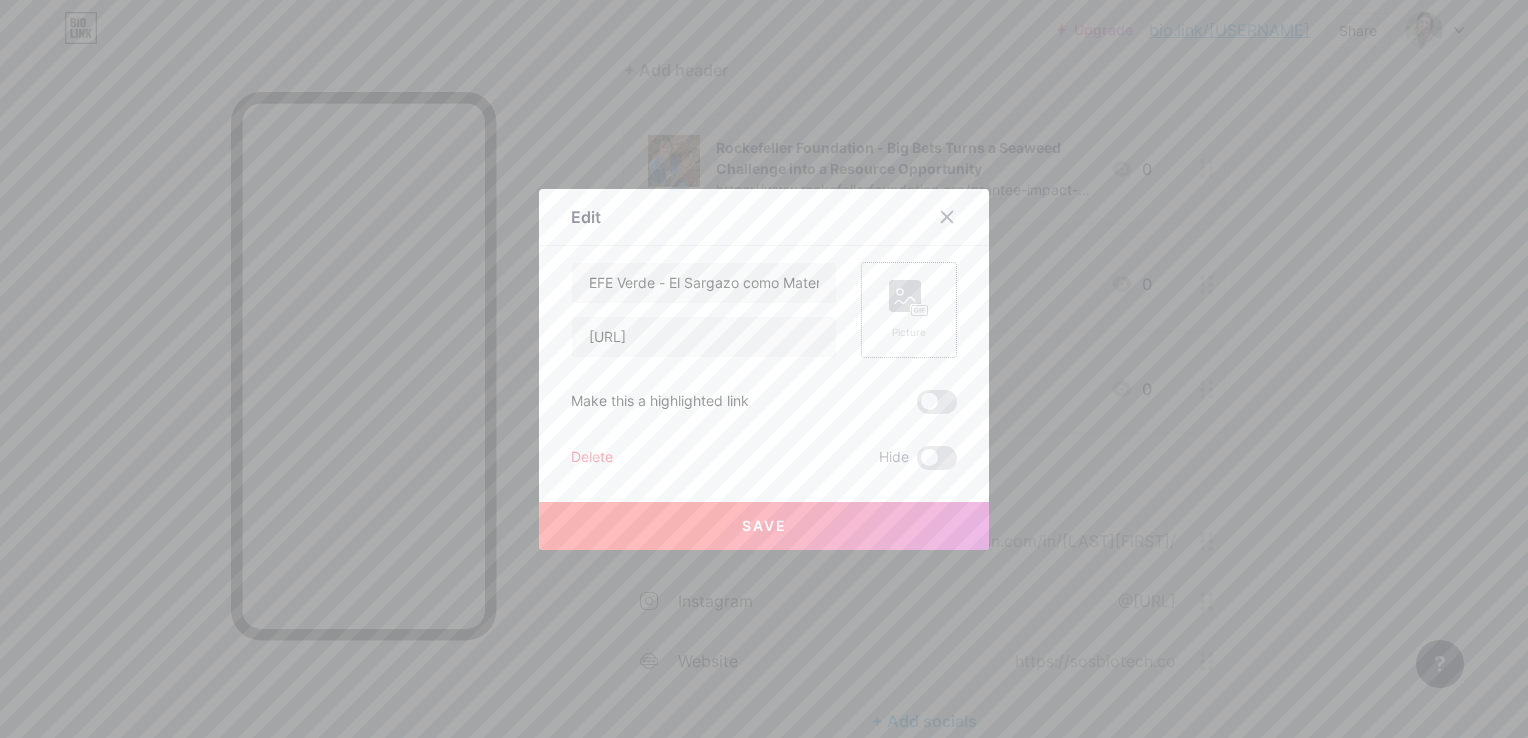 click on "Picture" at bounding box center [909, 310] 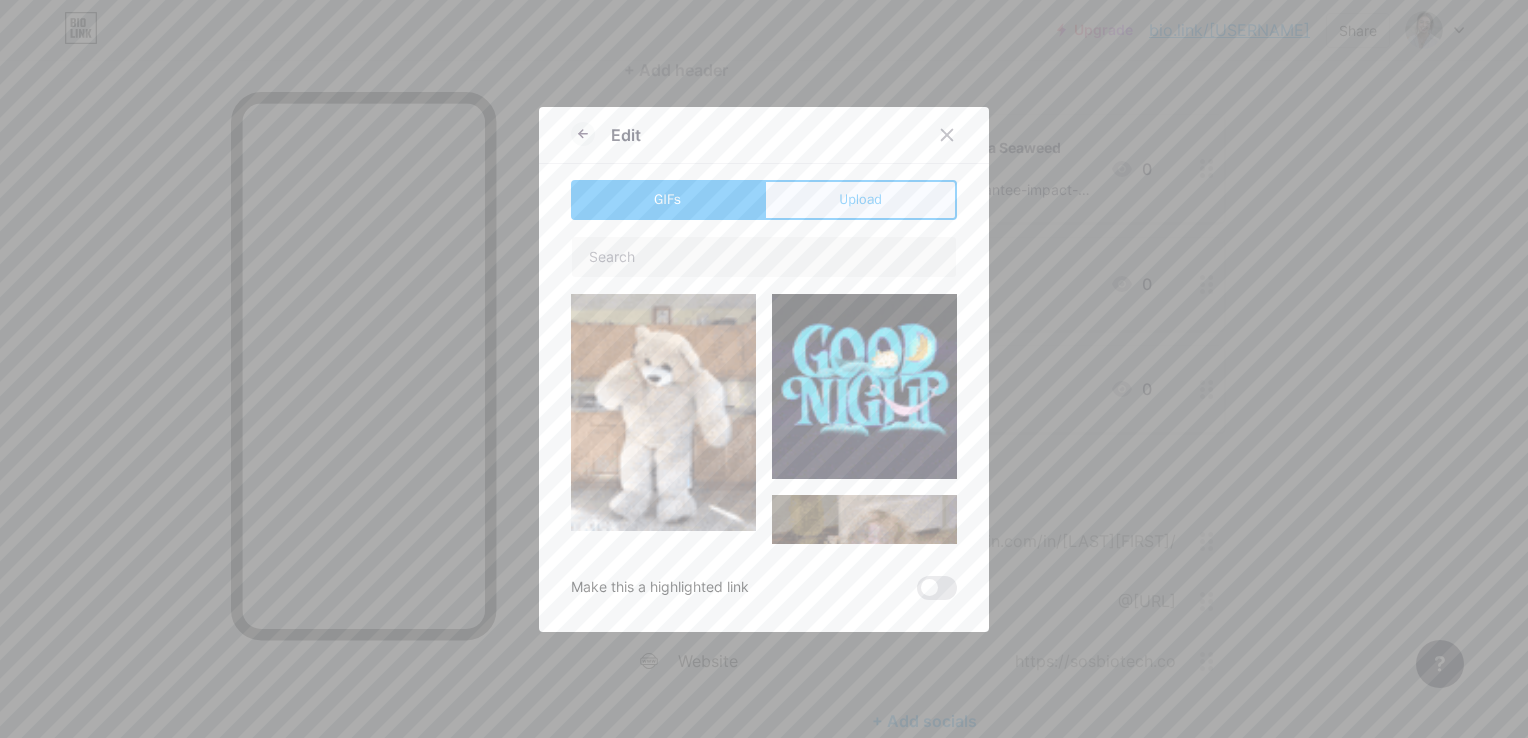 click on "Upload" at bounding box center (860, 200) 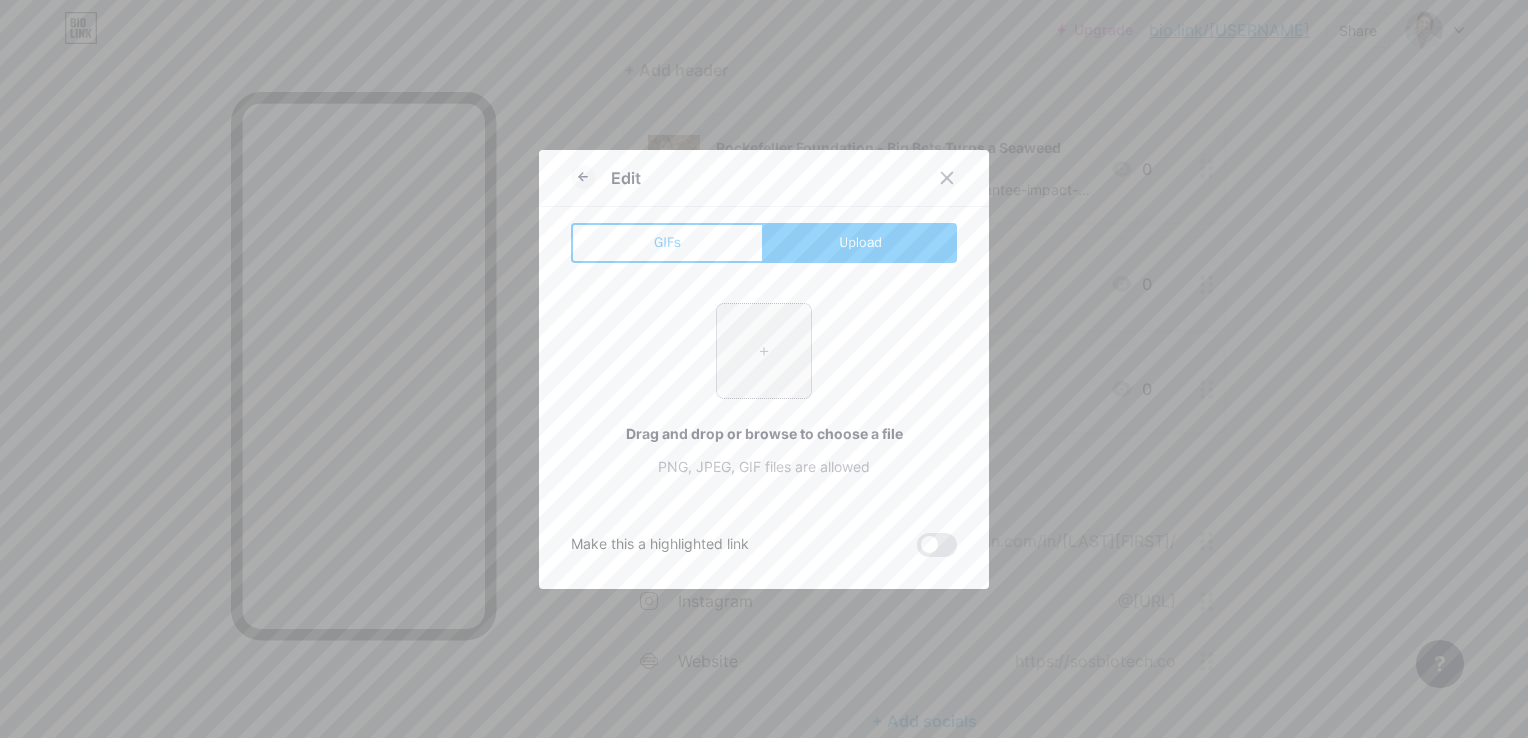 click at bounding box center [764, 351] 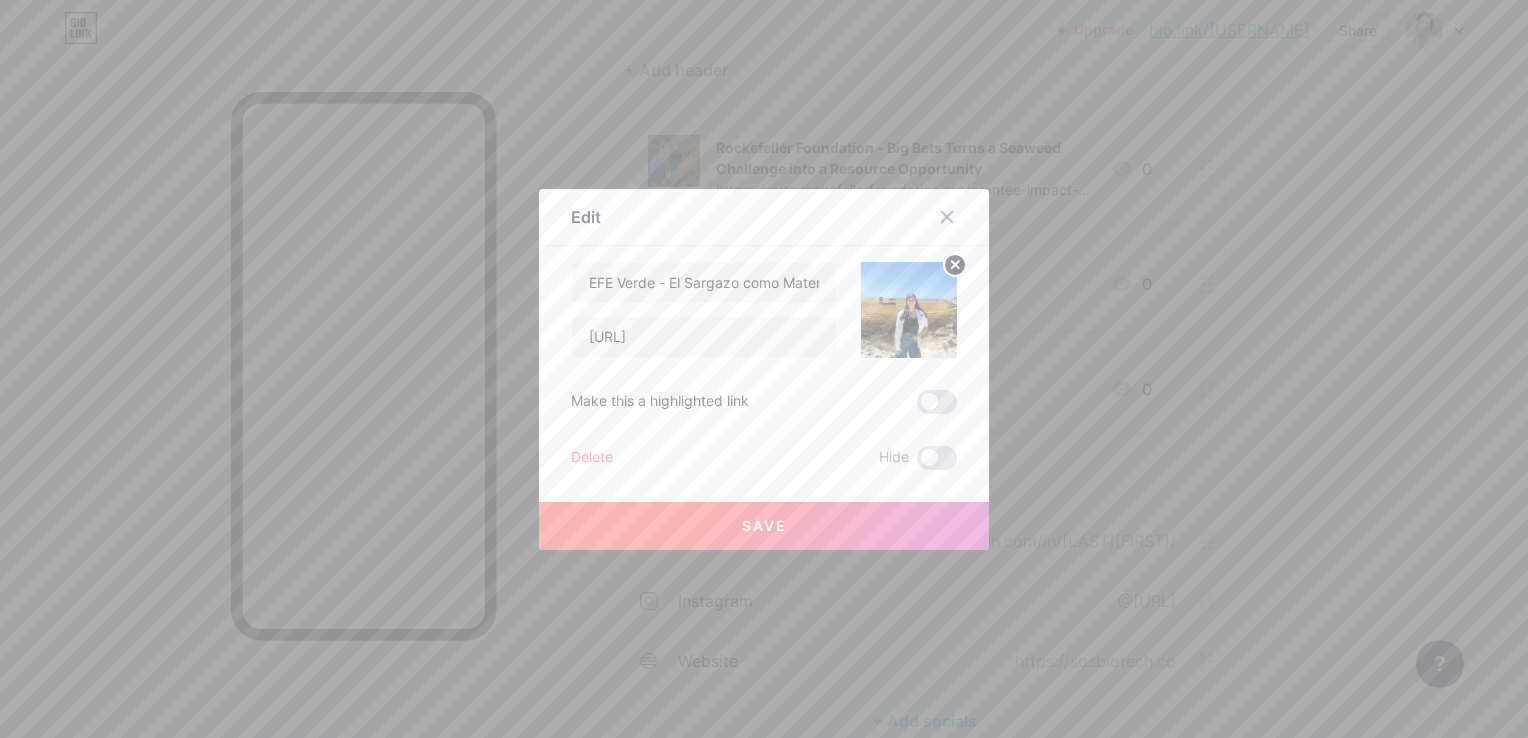 click on "Save" at bounding box center (764, 525) 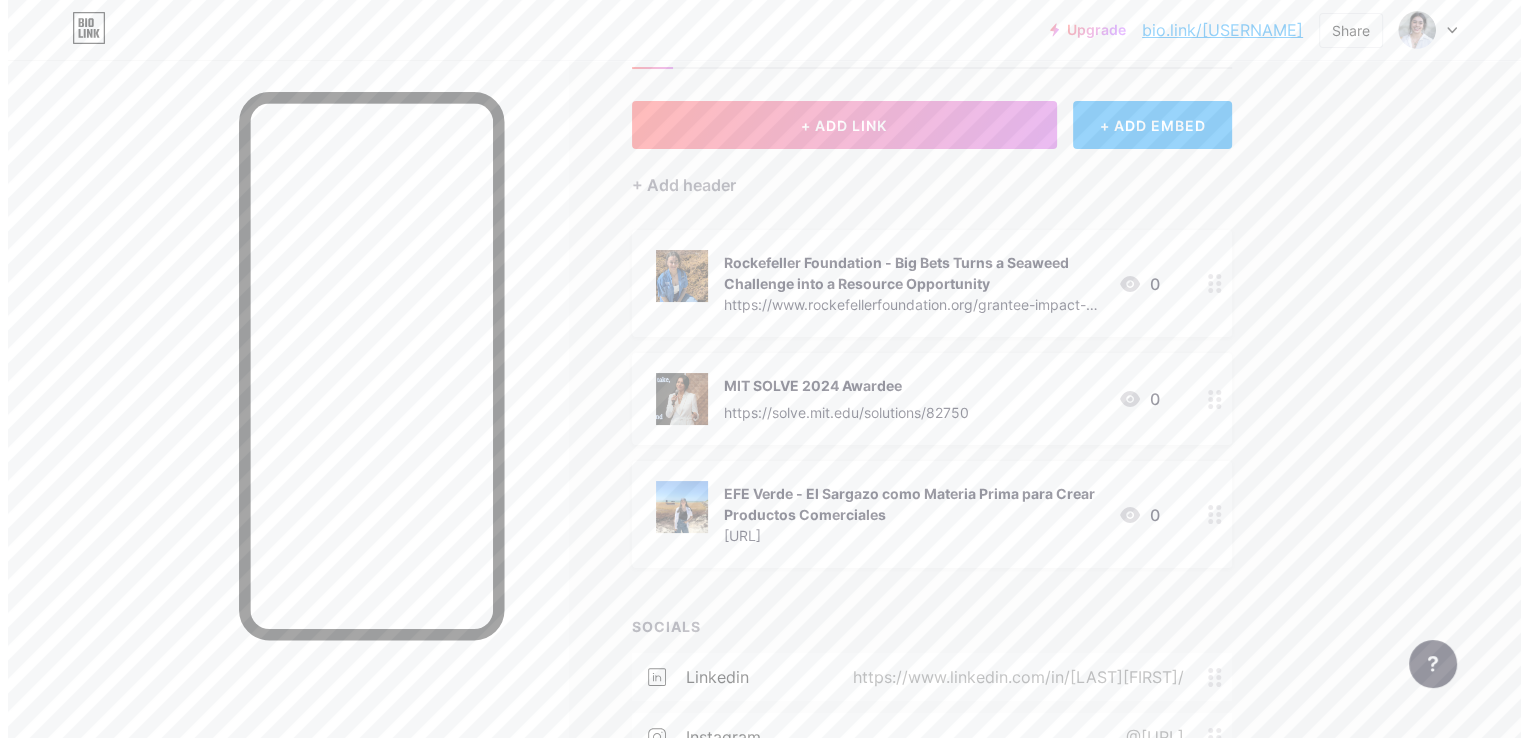 scroll, scrollTop: 0, scrollLeft: 0, axis: both 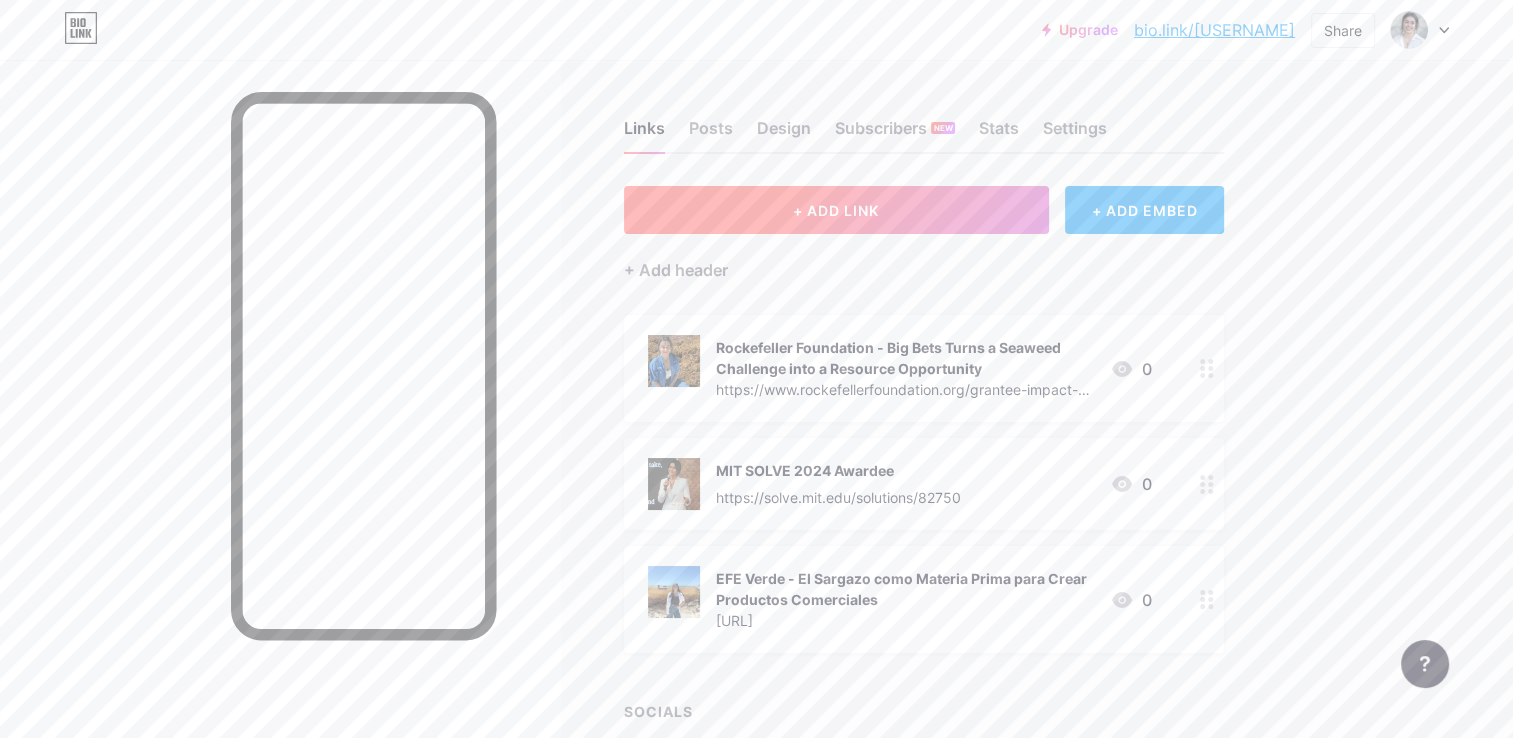 click on "+ ADD LINK" at bounding box center (836, 210) 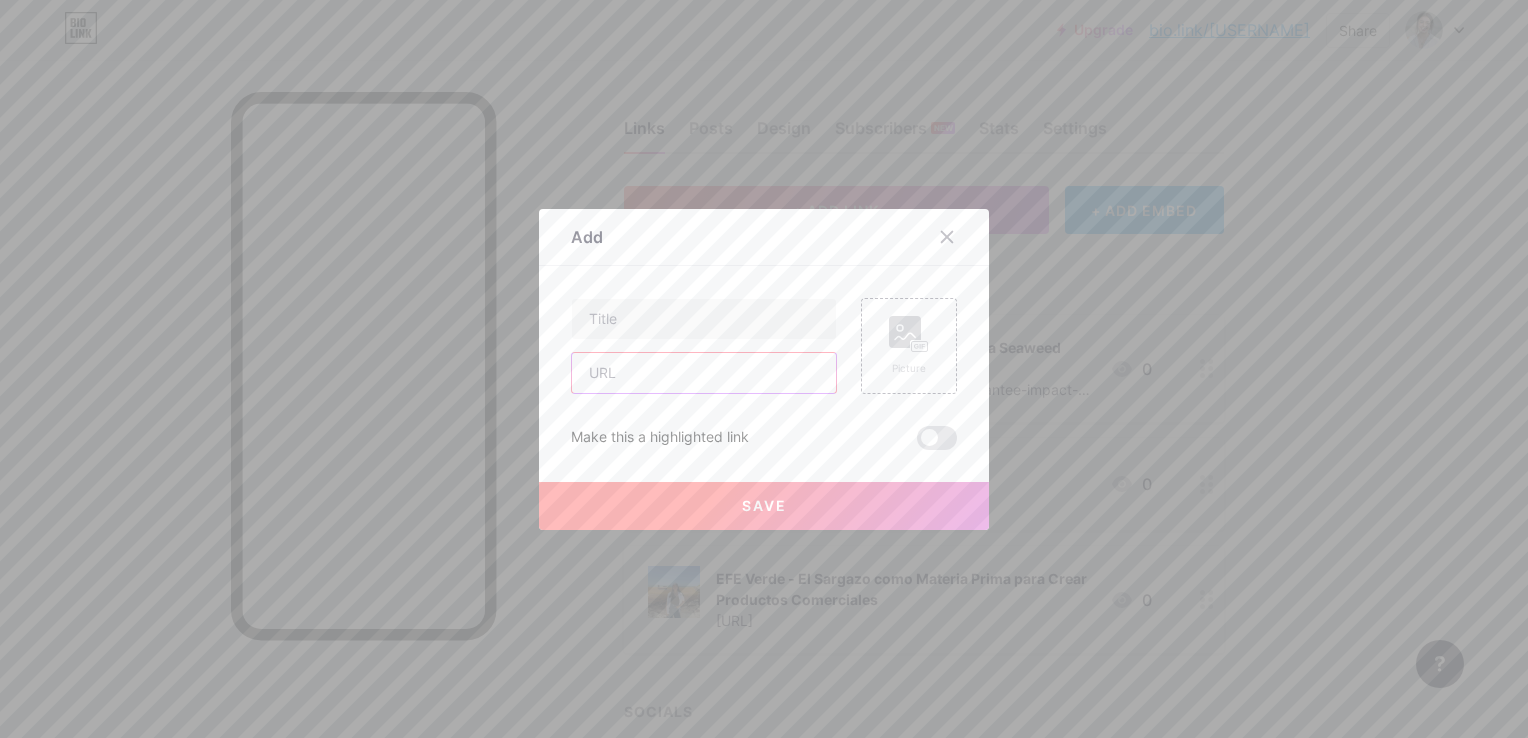 click at bounding box center (704, 373) 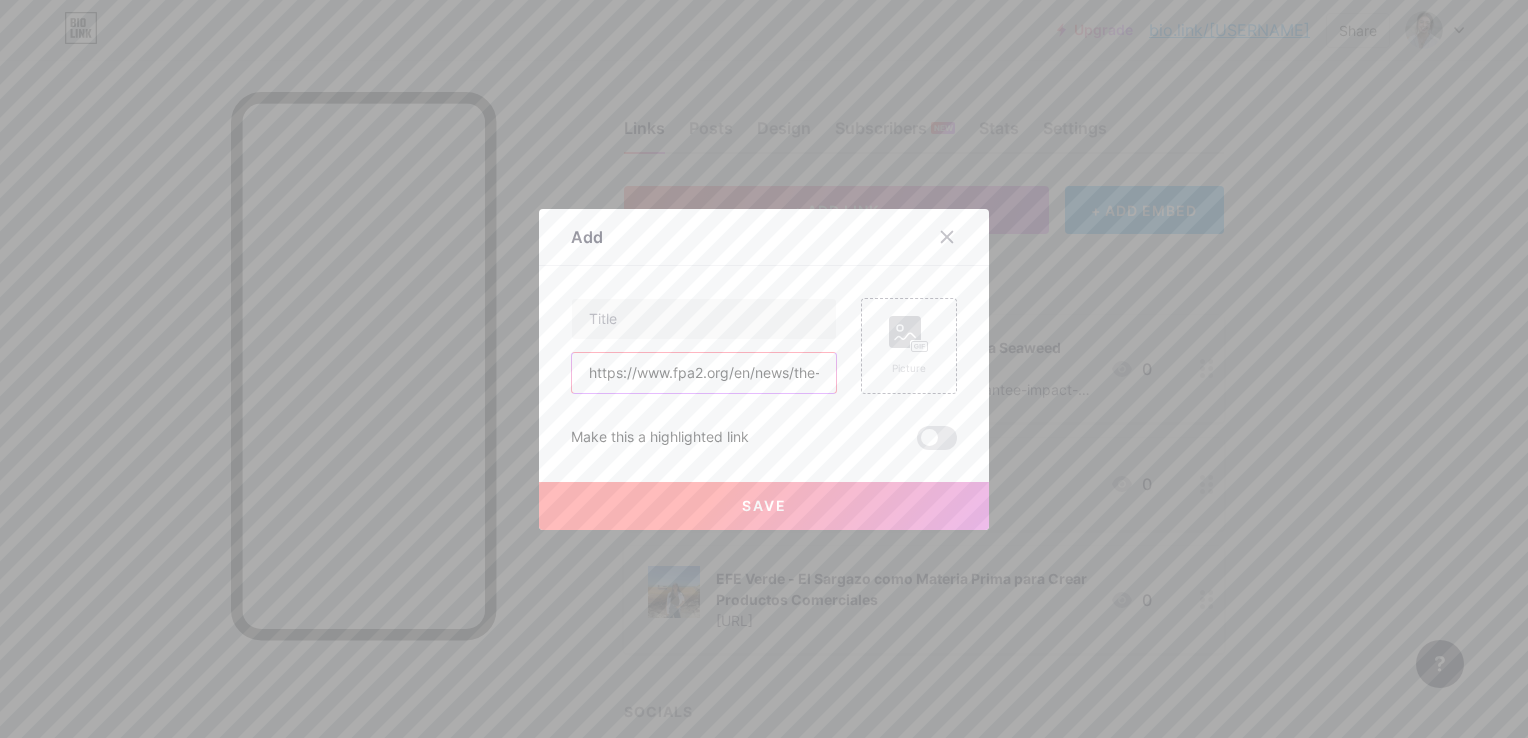 scroll, scrollTop: 0, scrollLeft: 812, axis: horizontal 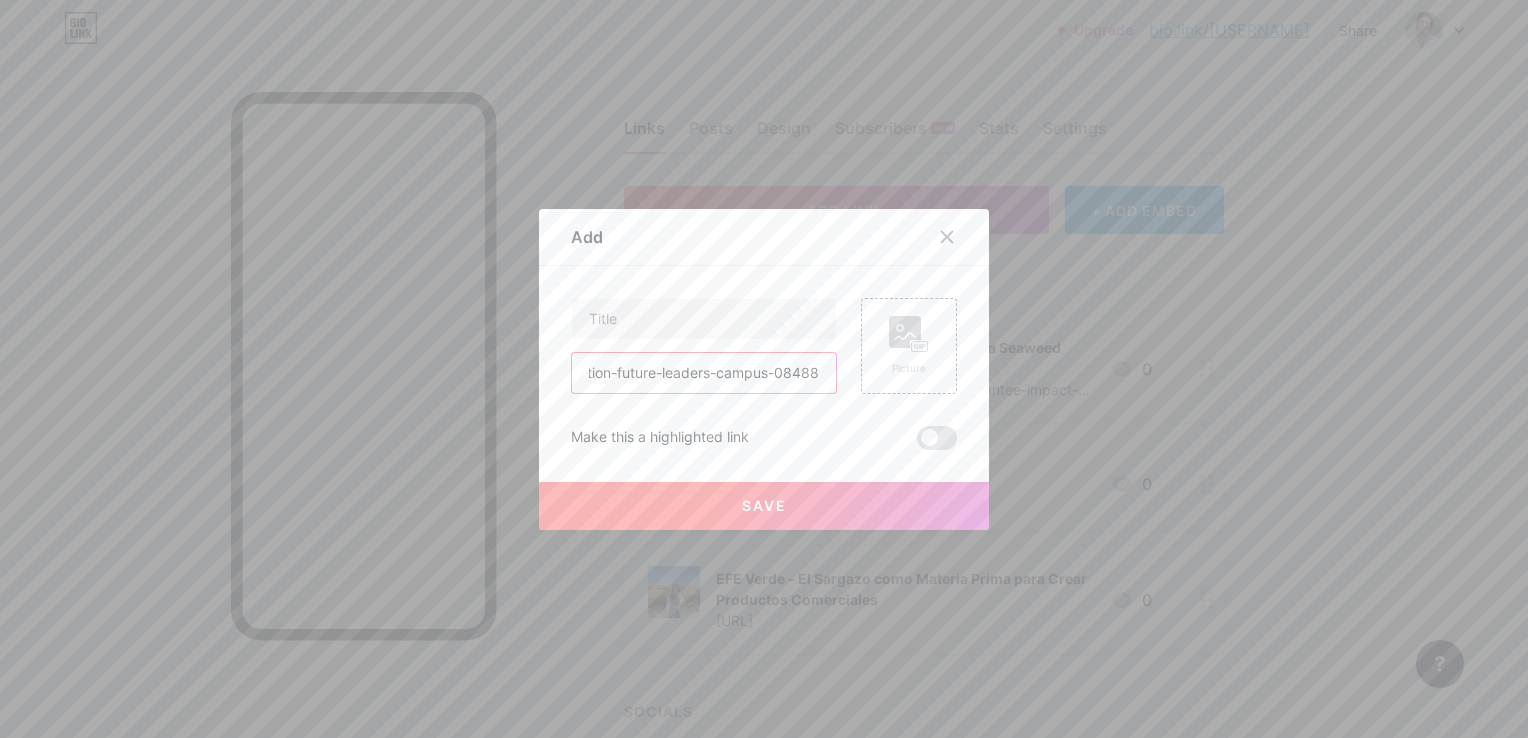 type on "https://www.fpa2.org/en/news/the-prince-albert-ii-of-monaco-foundation-announces-the-cohort-for-the-third-re-generation-future-leaders-campus-08488" 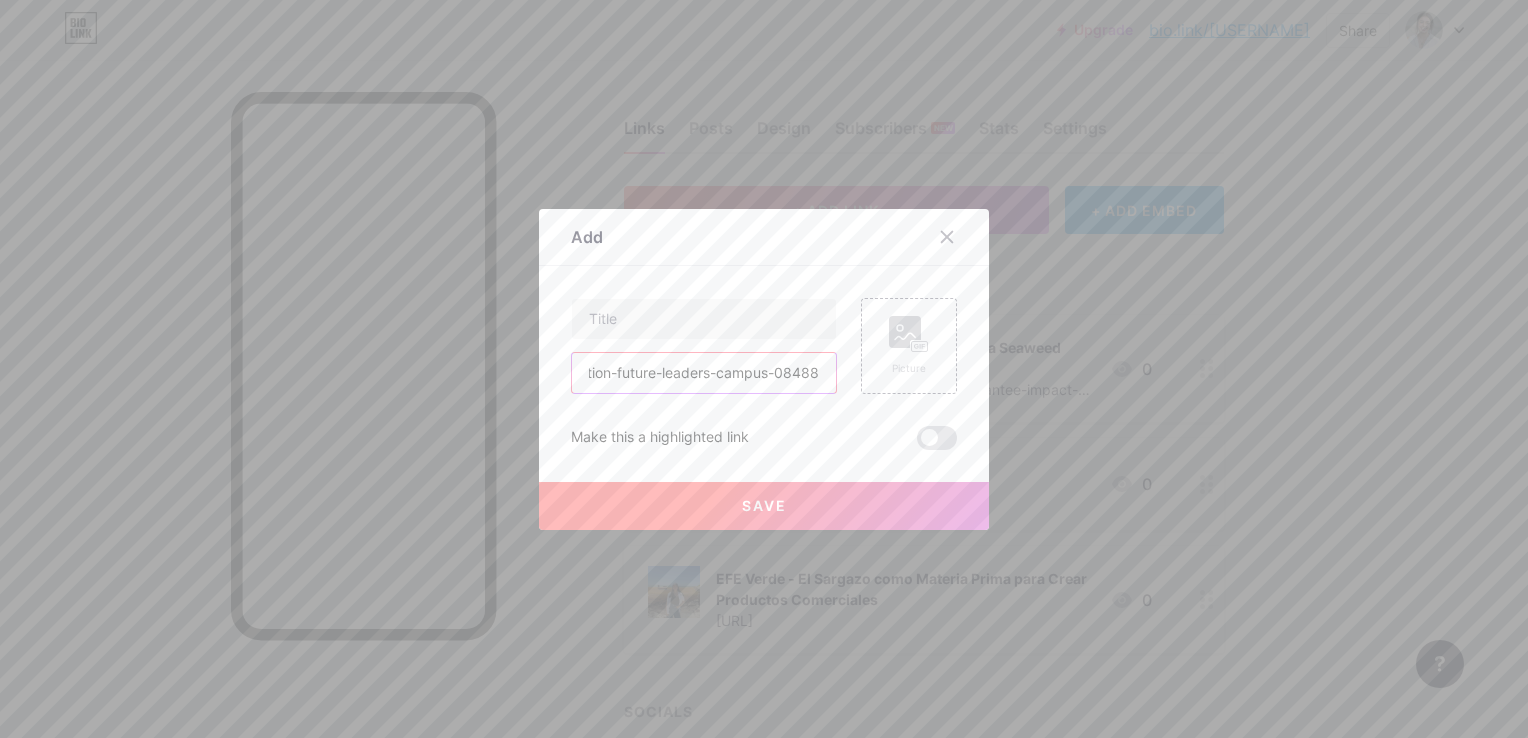scroll, scrollTop: 0, scrollLeft: 0, axis: both 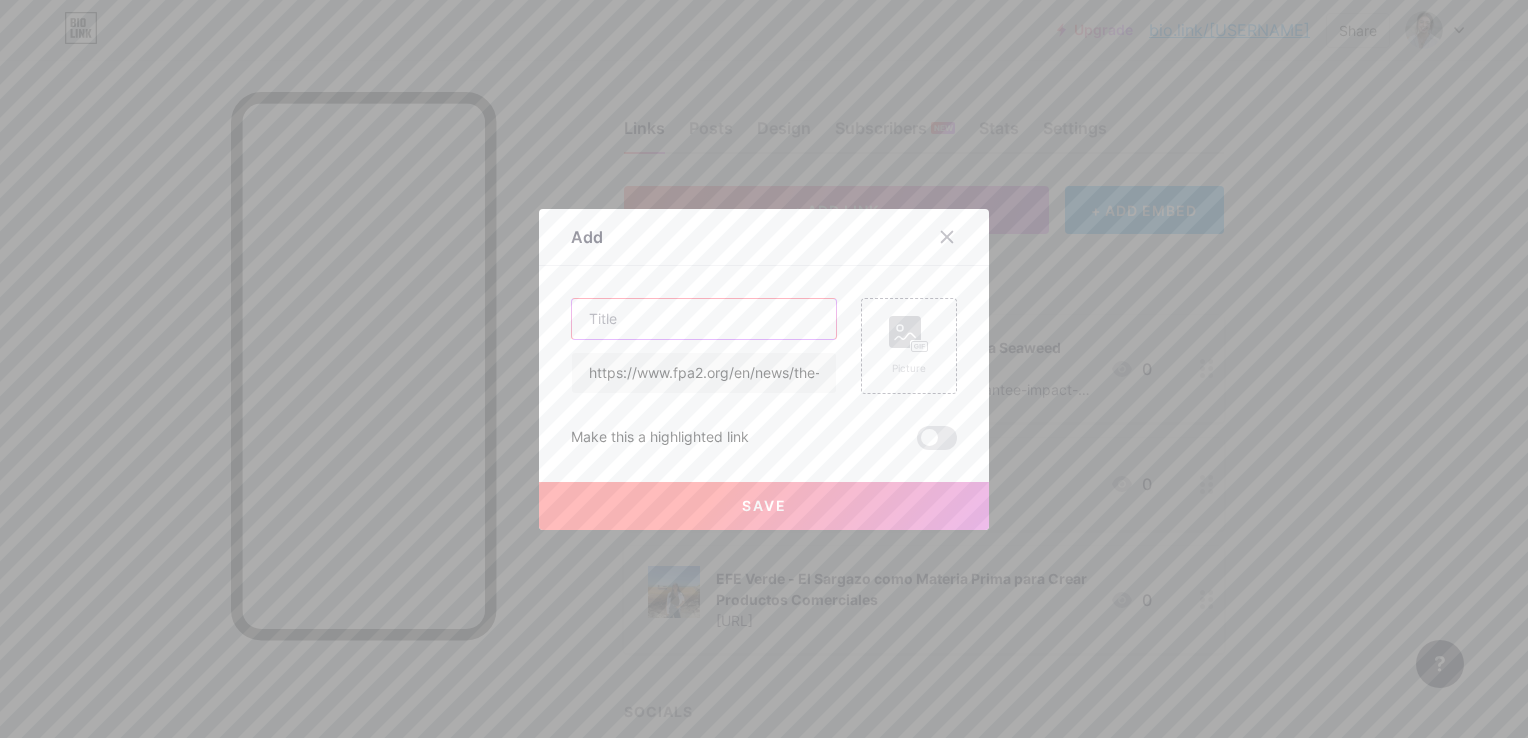 click at bounding box center (704, 319) 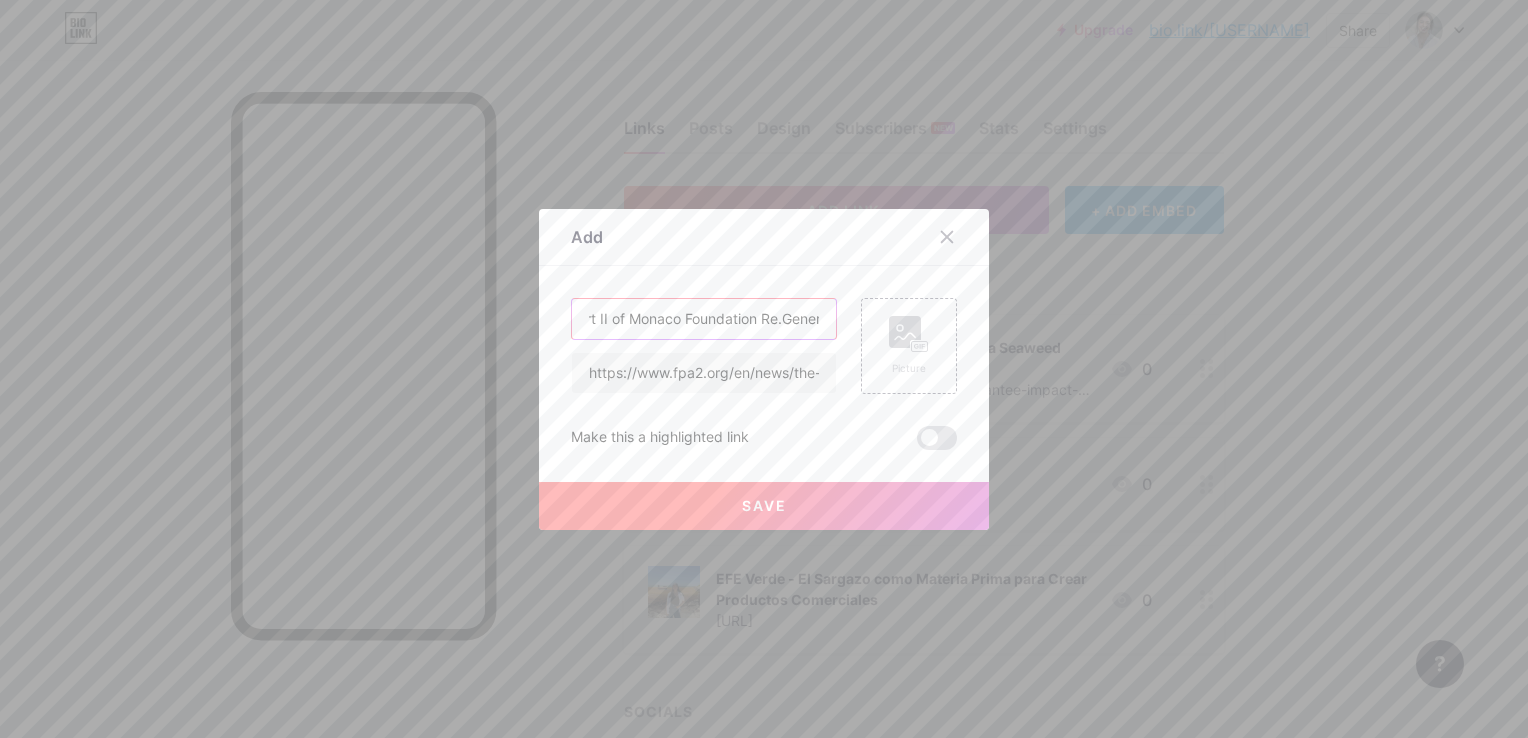scroll, scrollTop: 0, scrollLeft: 83, axis: horizontal 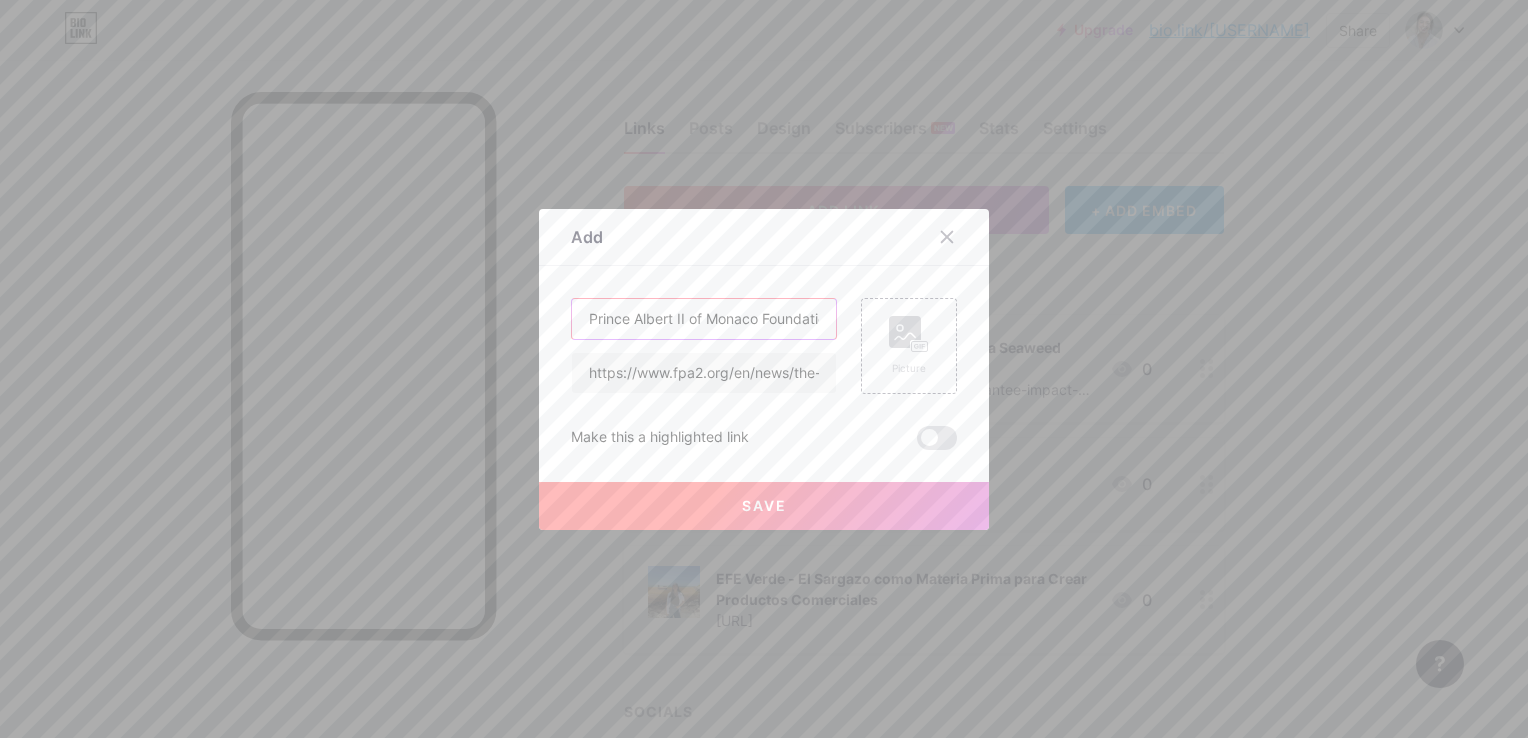 drag, startPoint x: 761, startPoint y: 322, endPoint x: 822, endPoint y: 321, distance: 61.008198 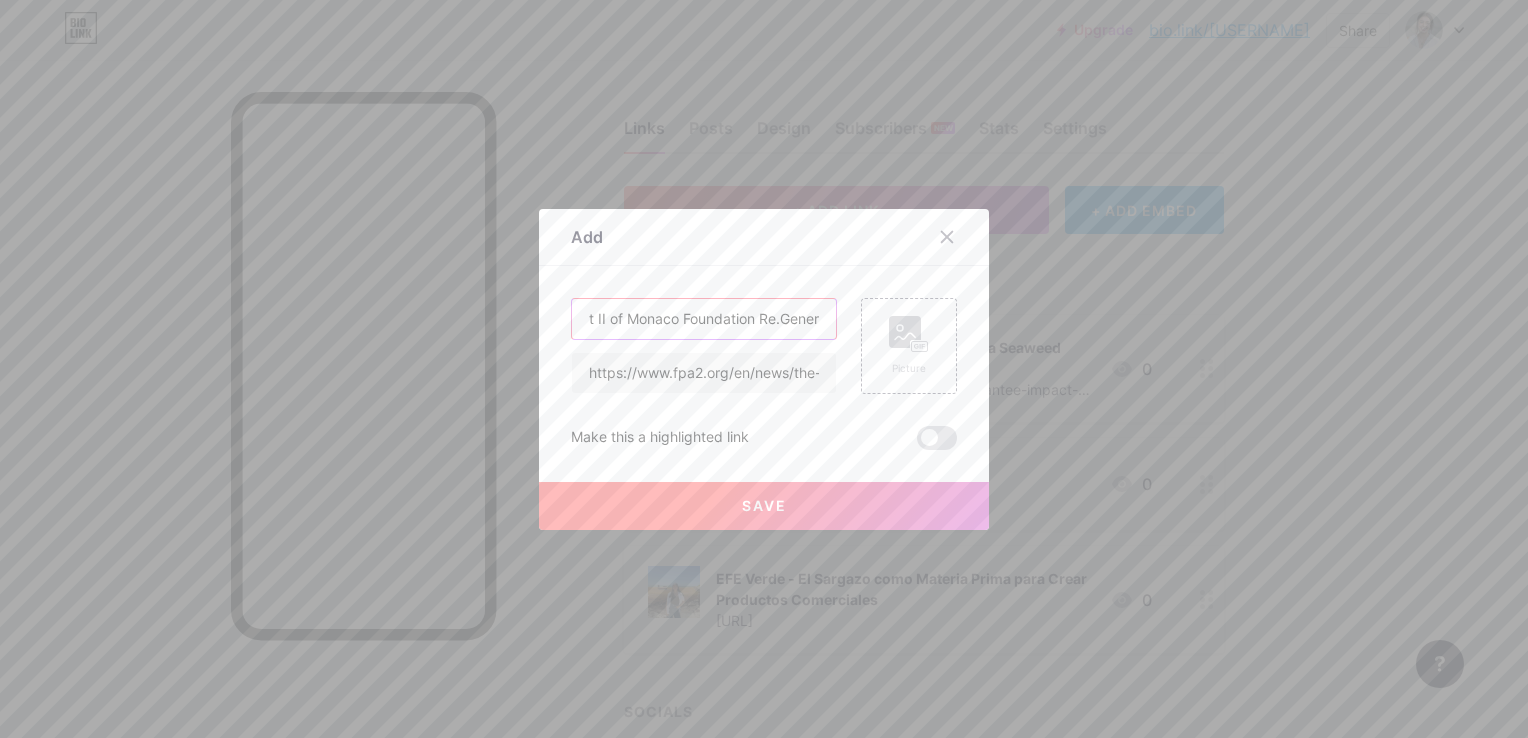 drag, startPoint x: 822, startPoint y: 321, endPoint x: 840, endPoint y: 321, distance: 18 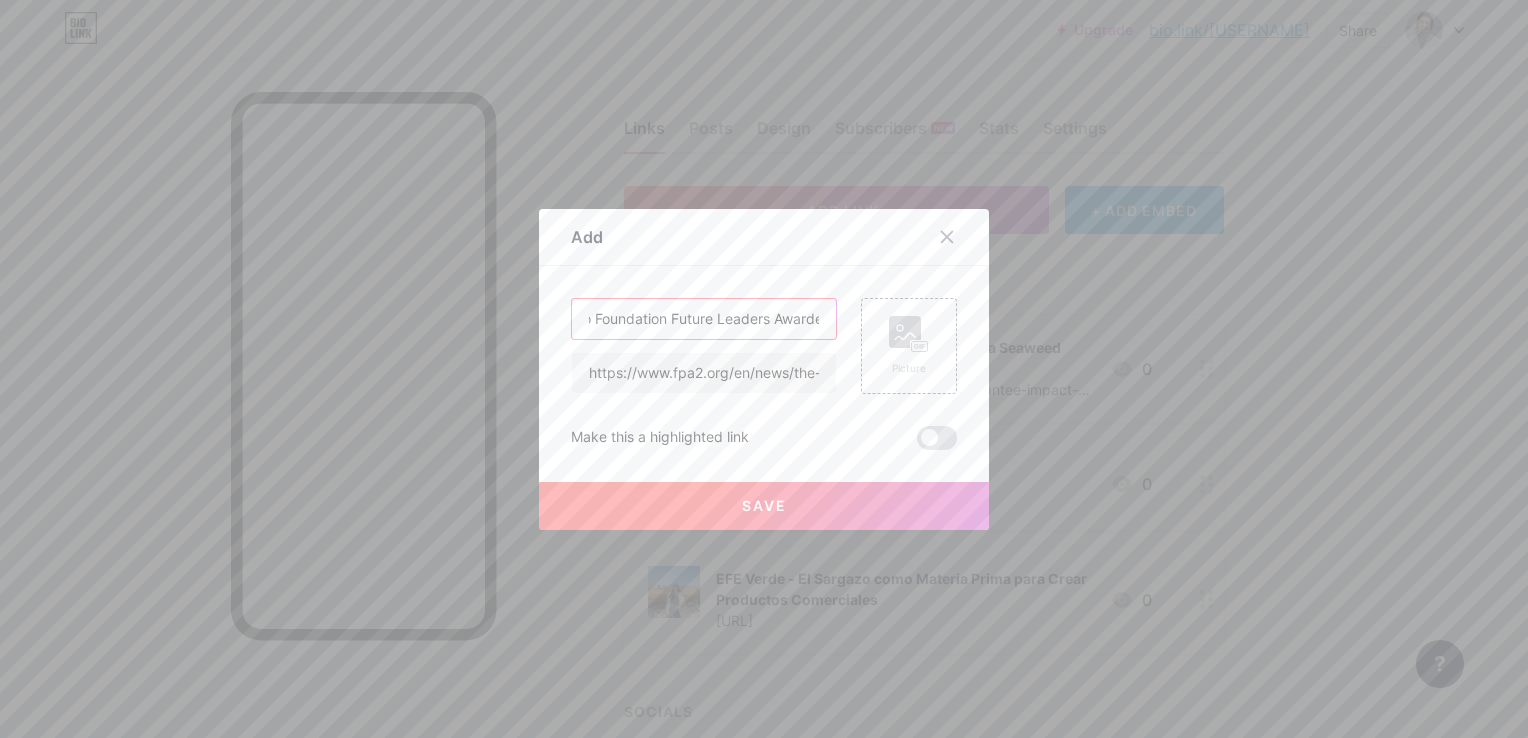 scroll, scrollTop: 0, scrollLeft: 183, axis: horizontal 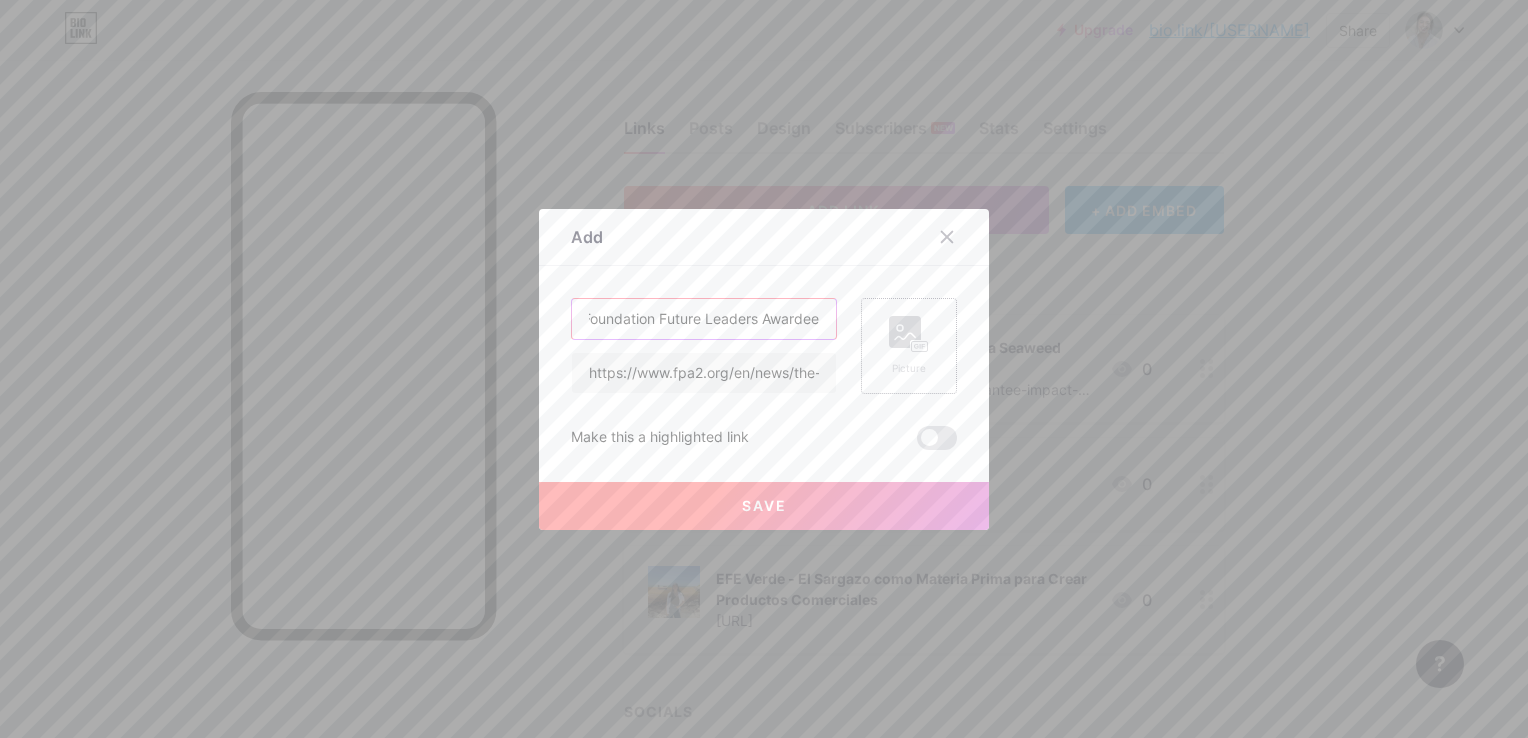 type on "Prince Albert II of Monaco Foundation Future Leaders Awardee" 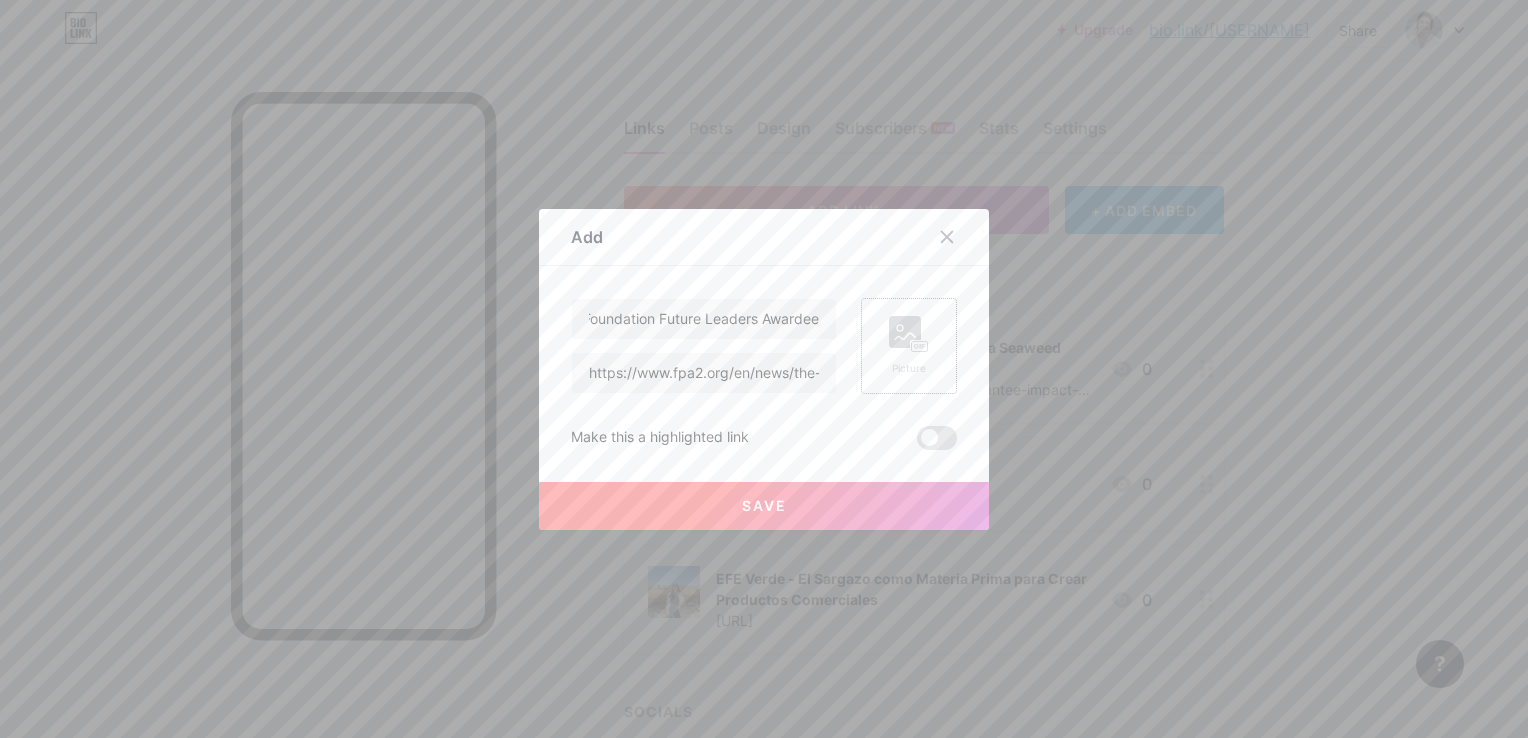 click on "Picture" at bounding box center [909, 368] 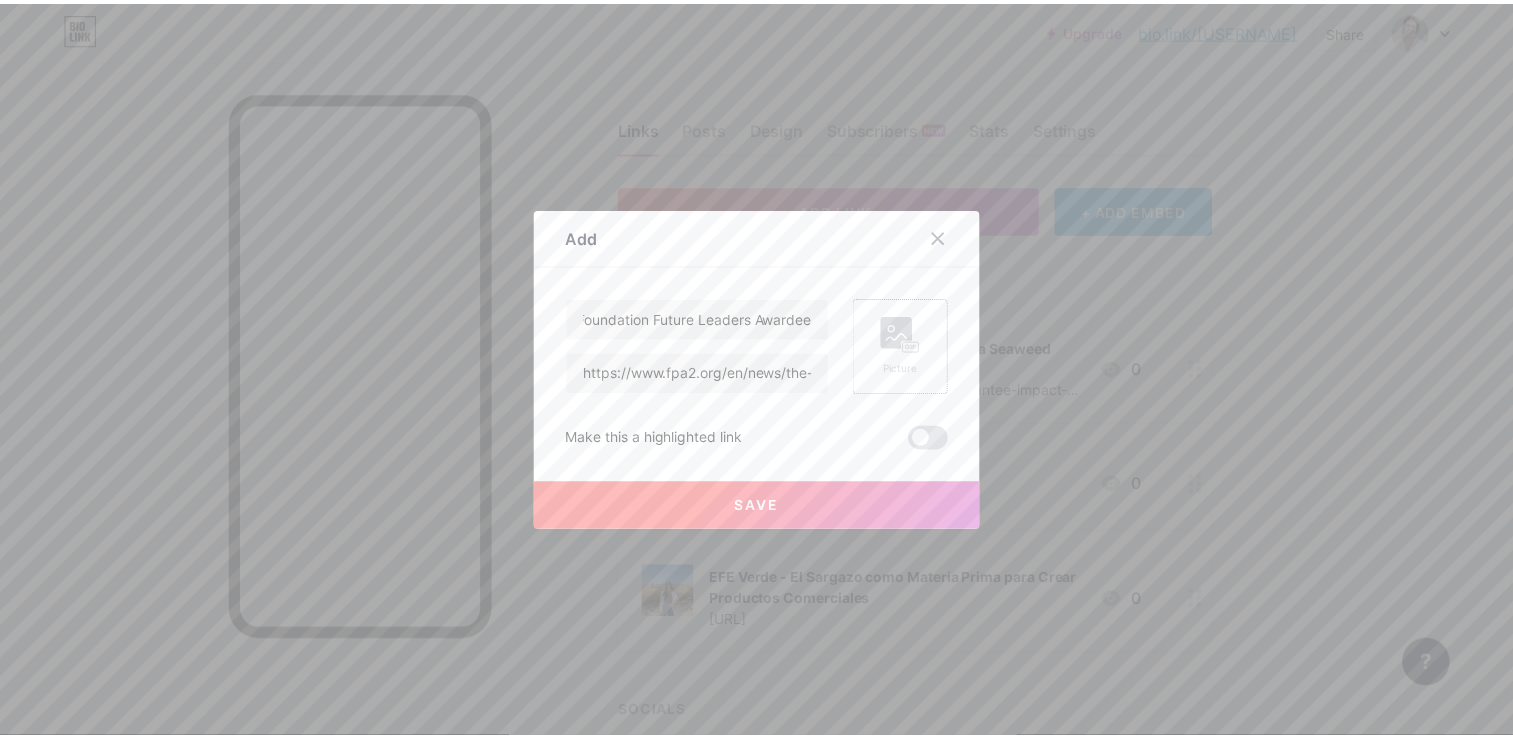 scroll, scrollTop: 0, scrollLeft: 0, axis: both 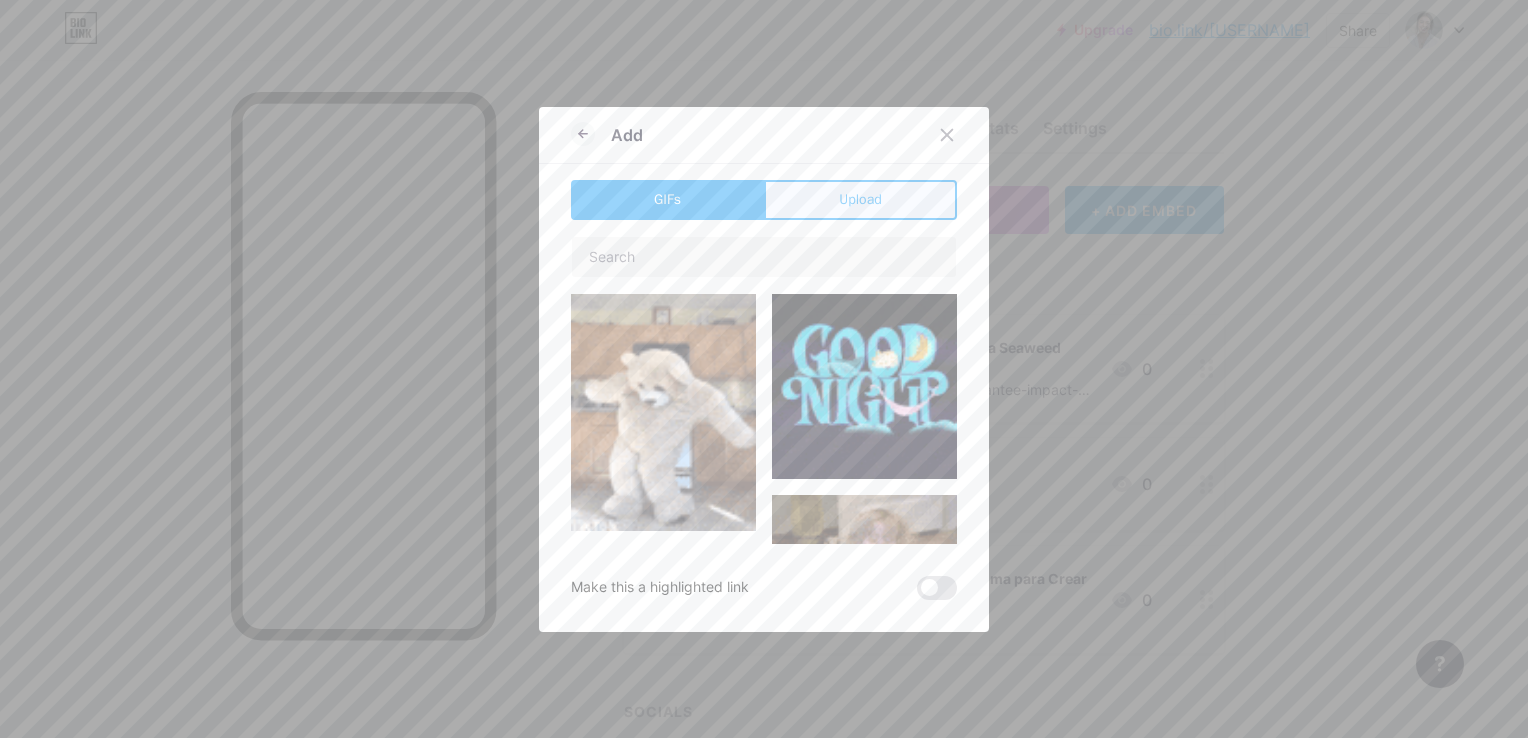 click on "Upload" at bounding box center [860, 200] 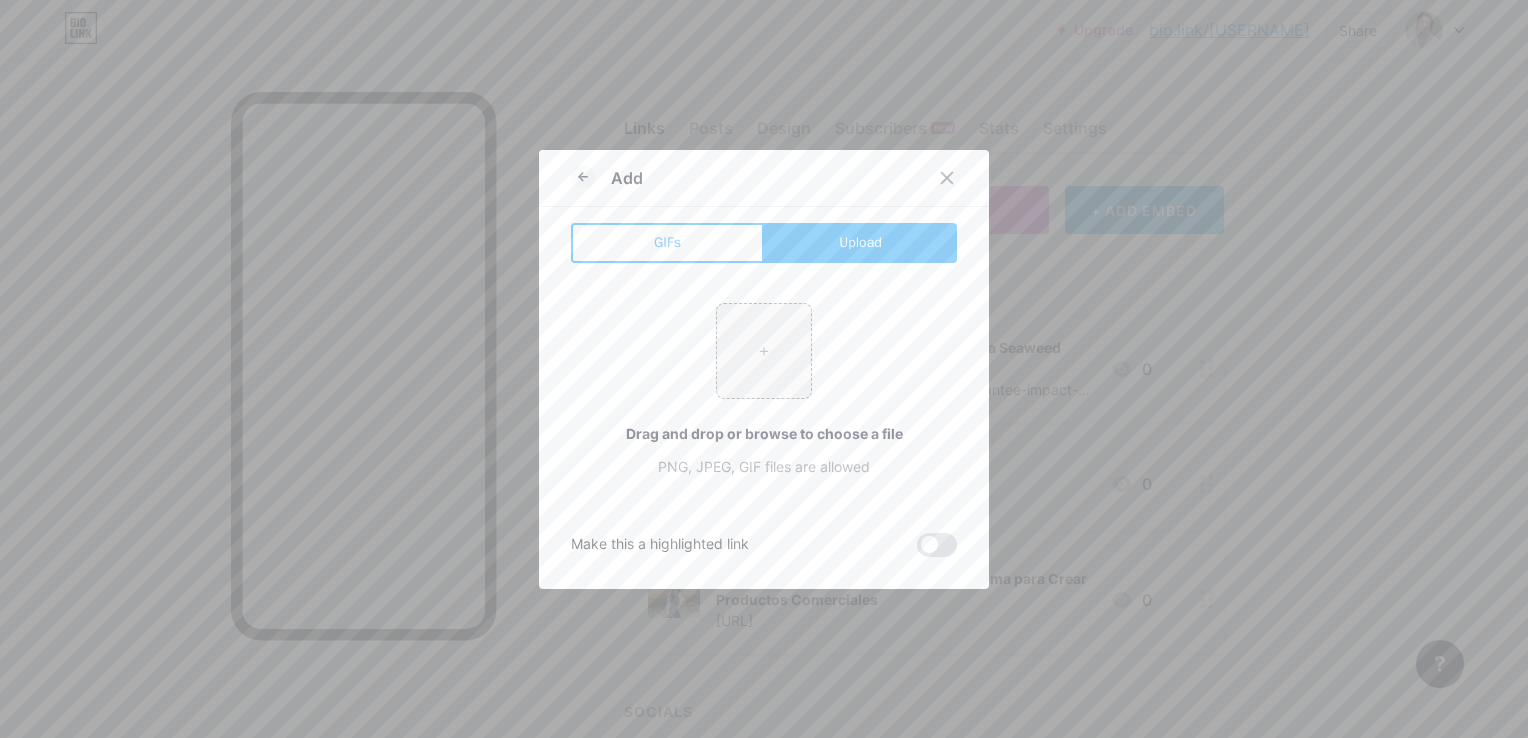 click on "+       Drag and drop or browse to choose a file   PNG, JPEG, GIF files are allowed" at bounding box center (764, 390) 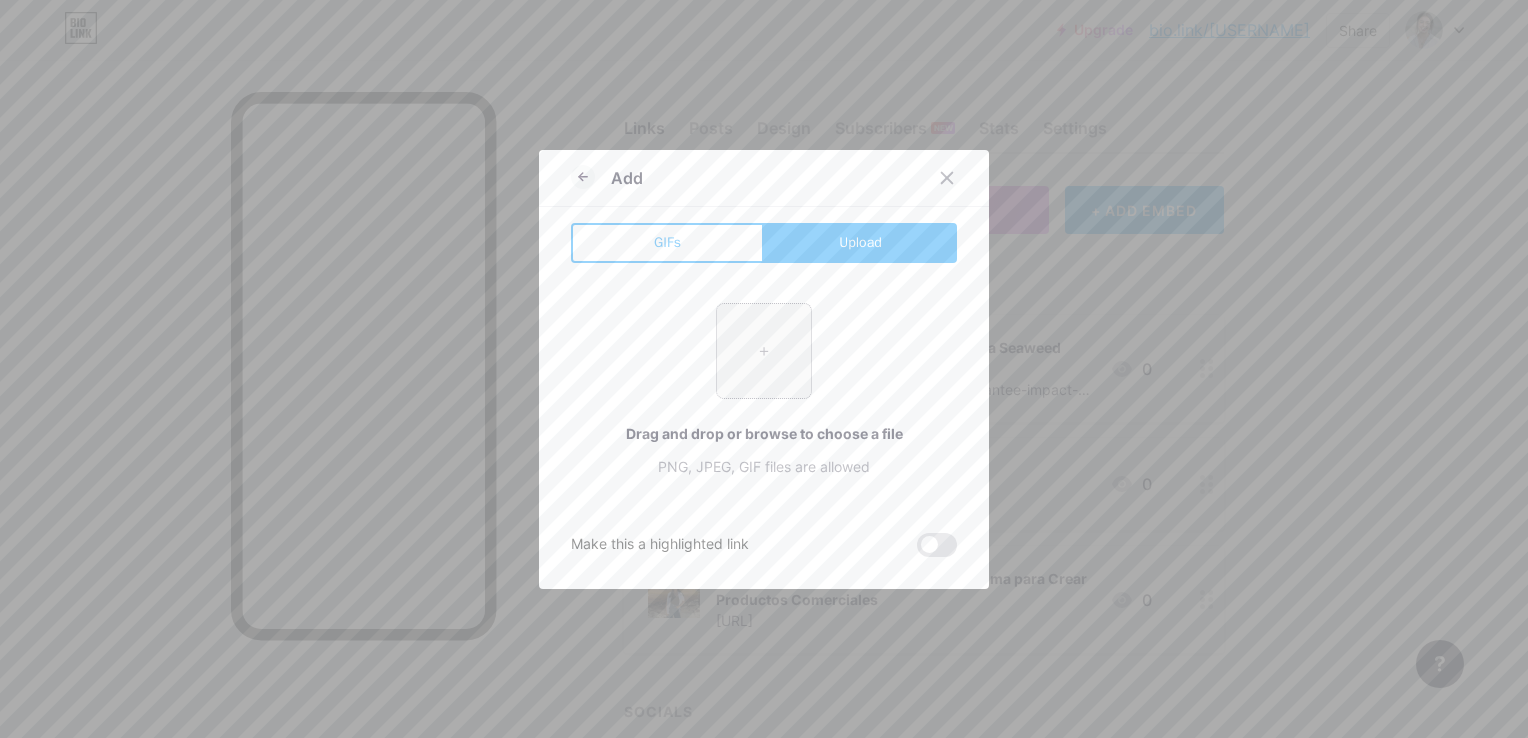 click at bounding box center [764, 351] 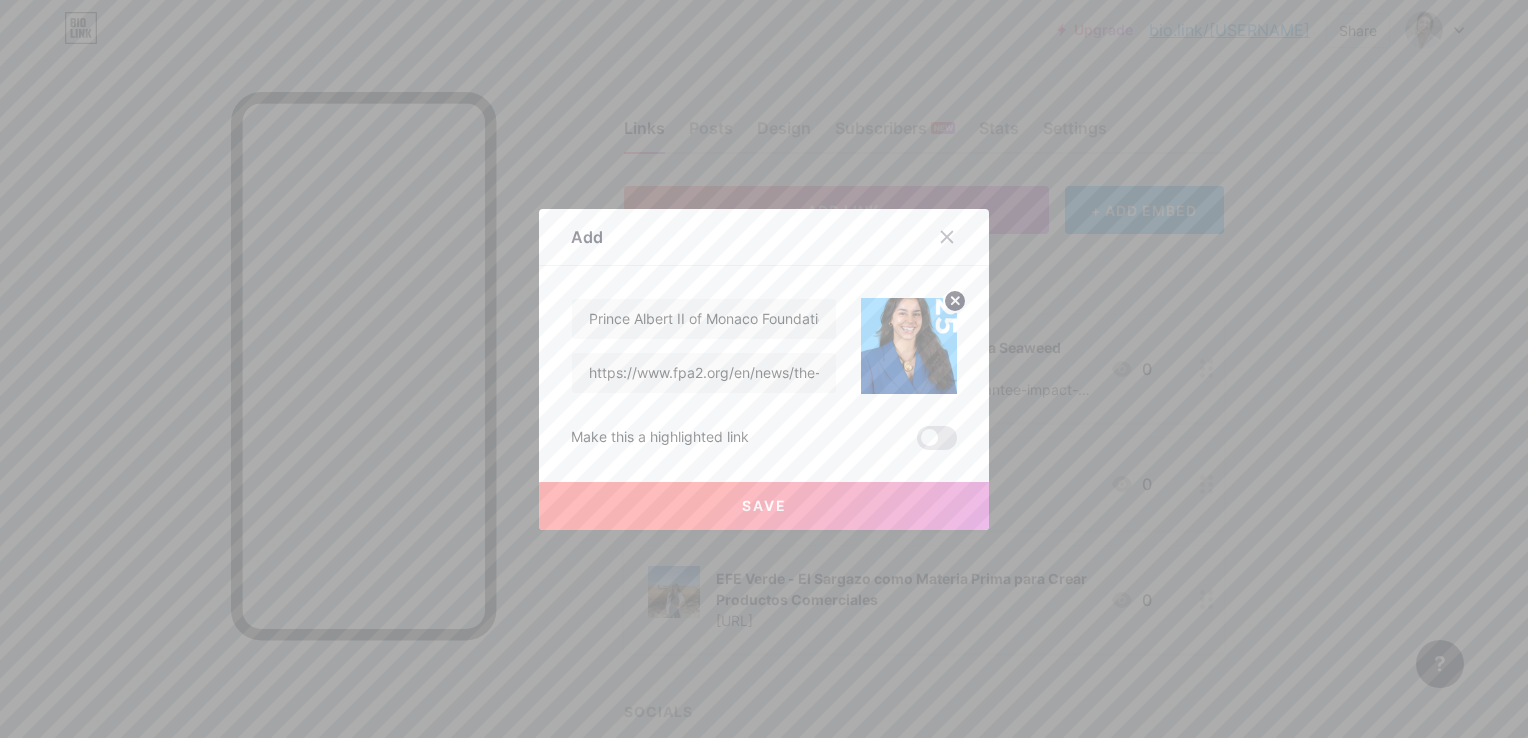 click 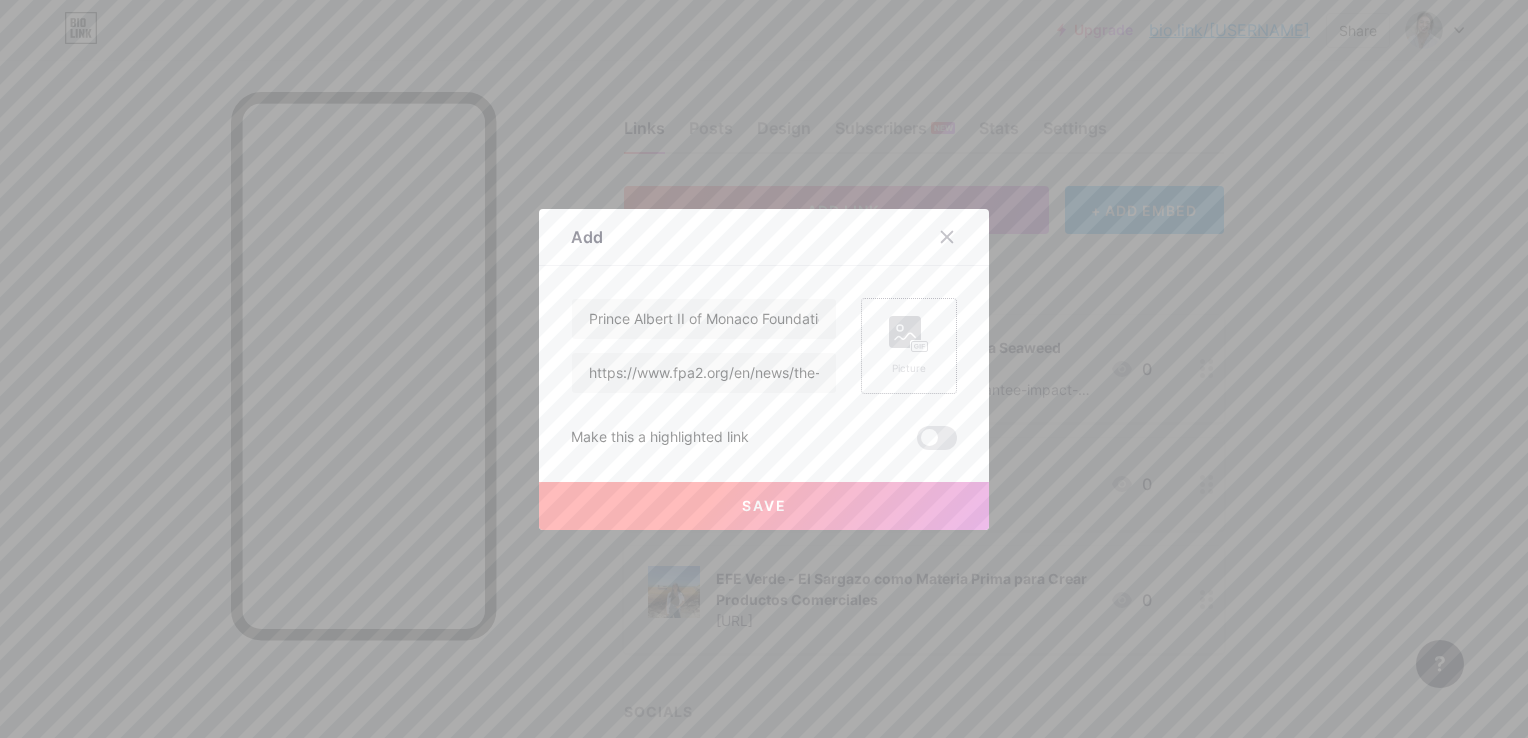 click on "Picture" at bounding box center (909, 346) 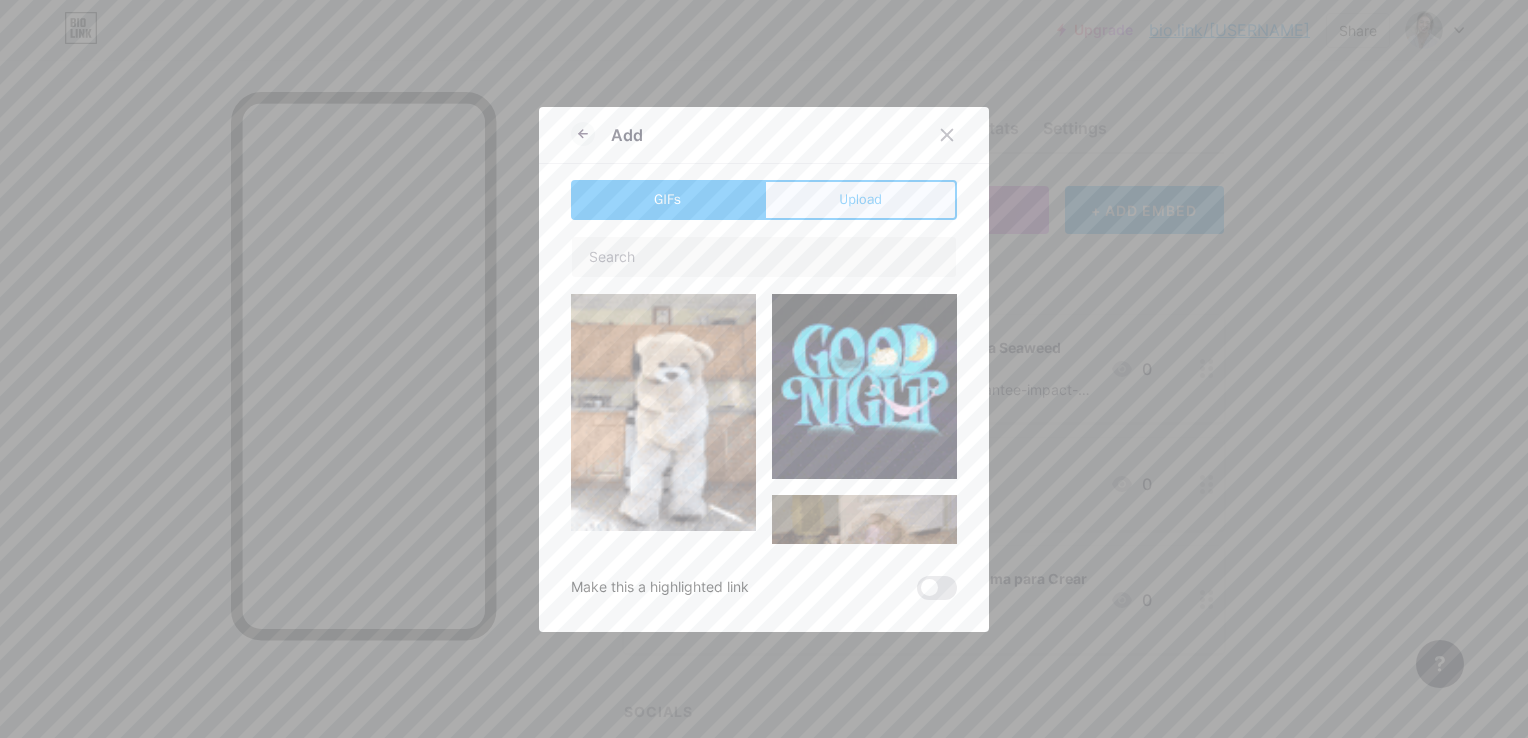 click on "Upload" at bounding box center (860, 200) 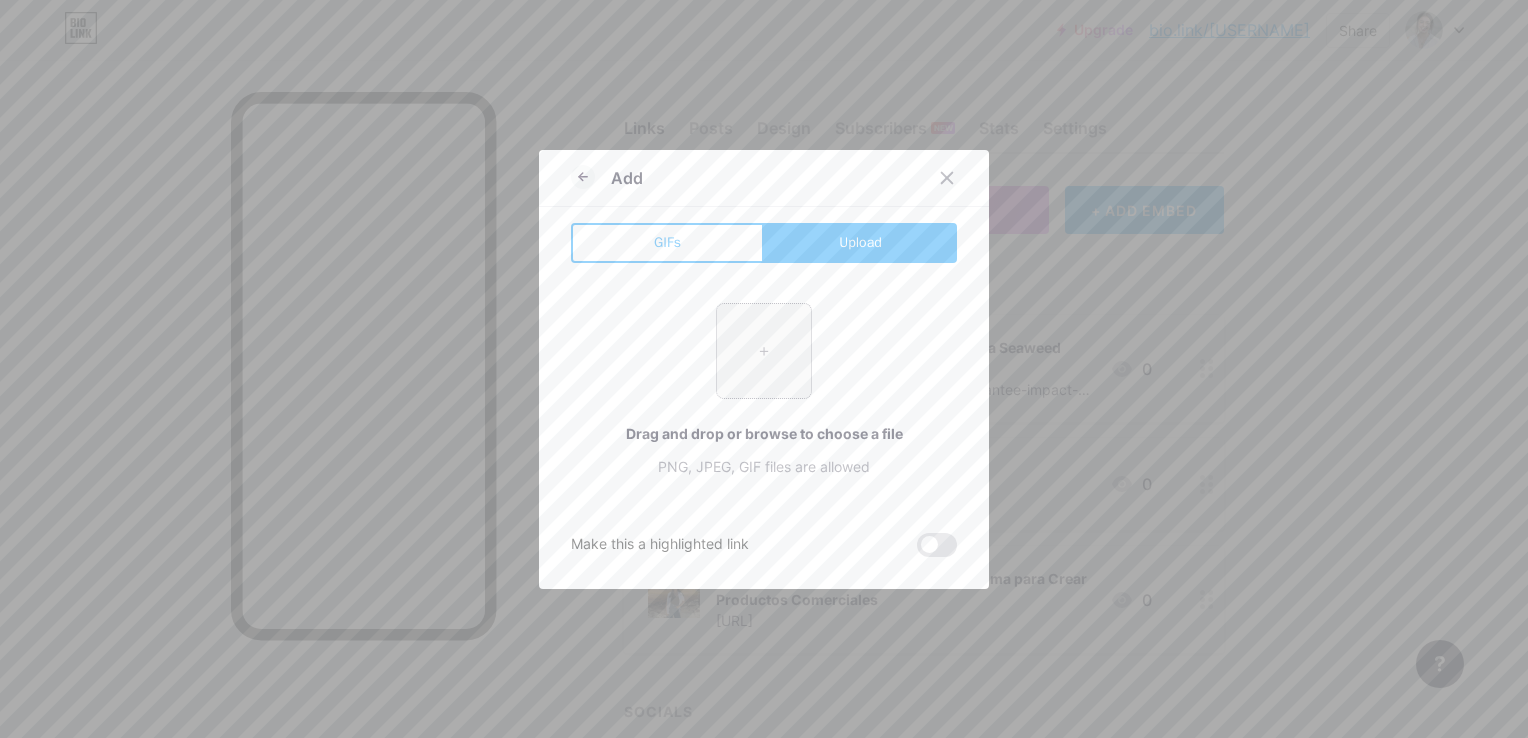 click at bounding box center [764, 351] 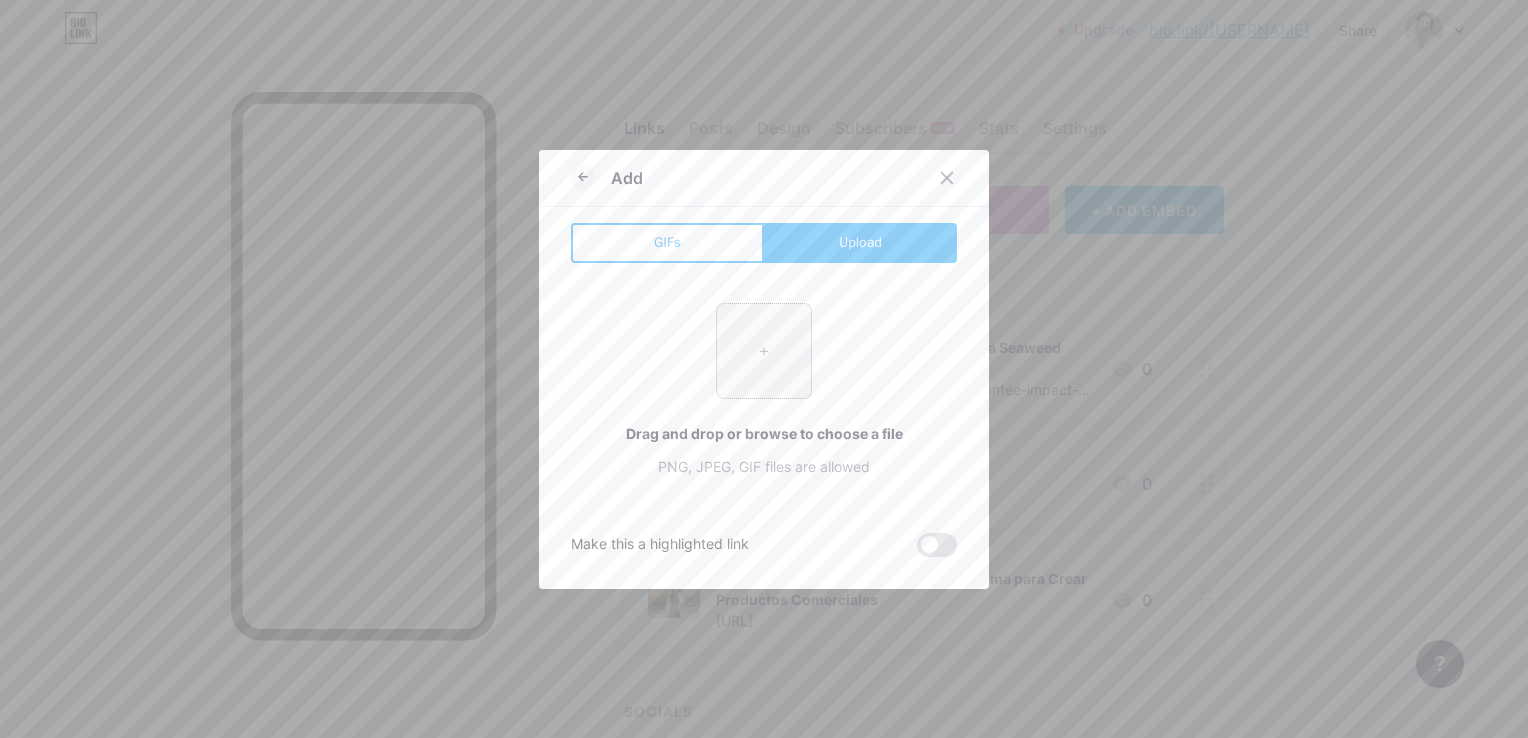 type on "C:\fakepath\PF1_68532.jpg" 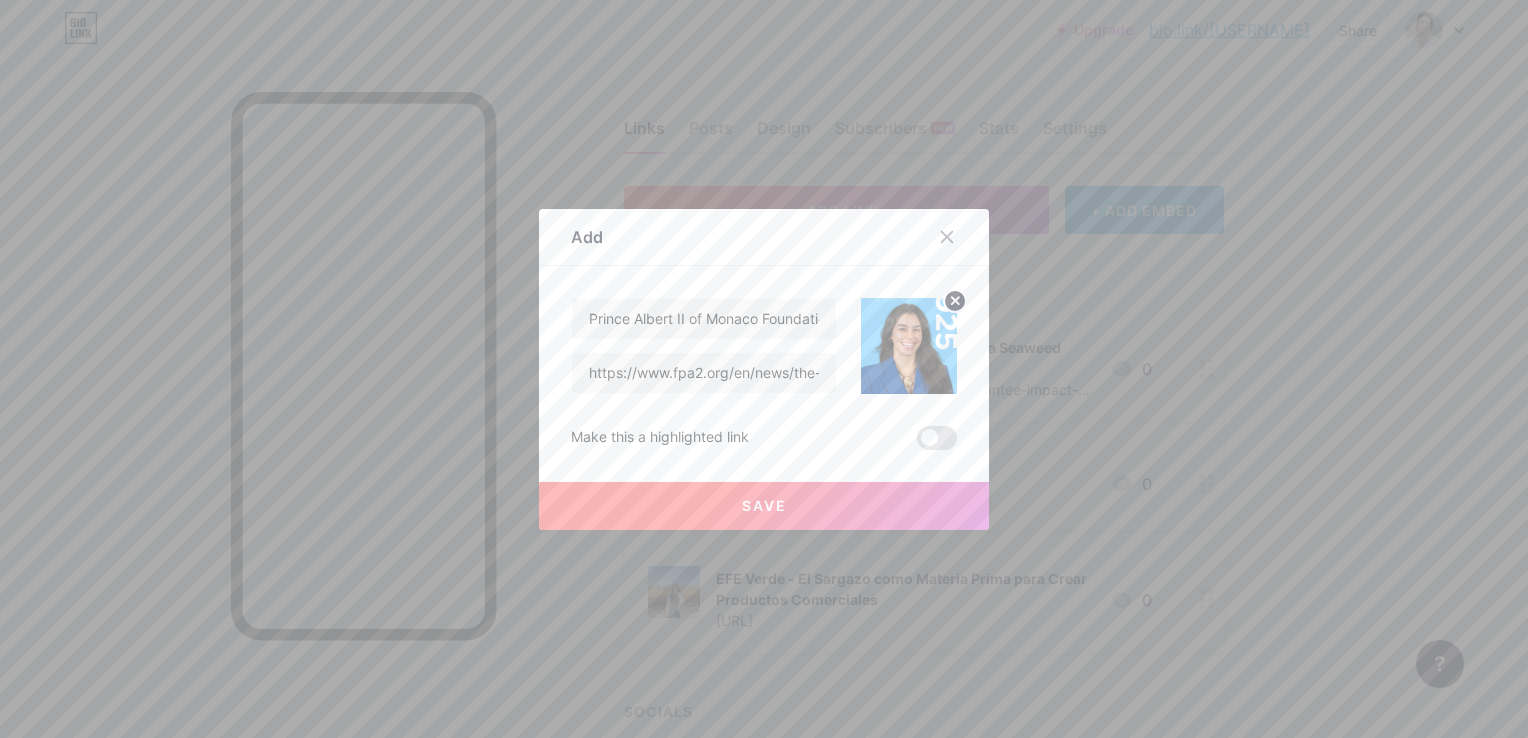 click on "Save" at bounding box center [764, 505] 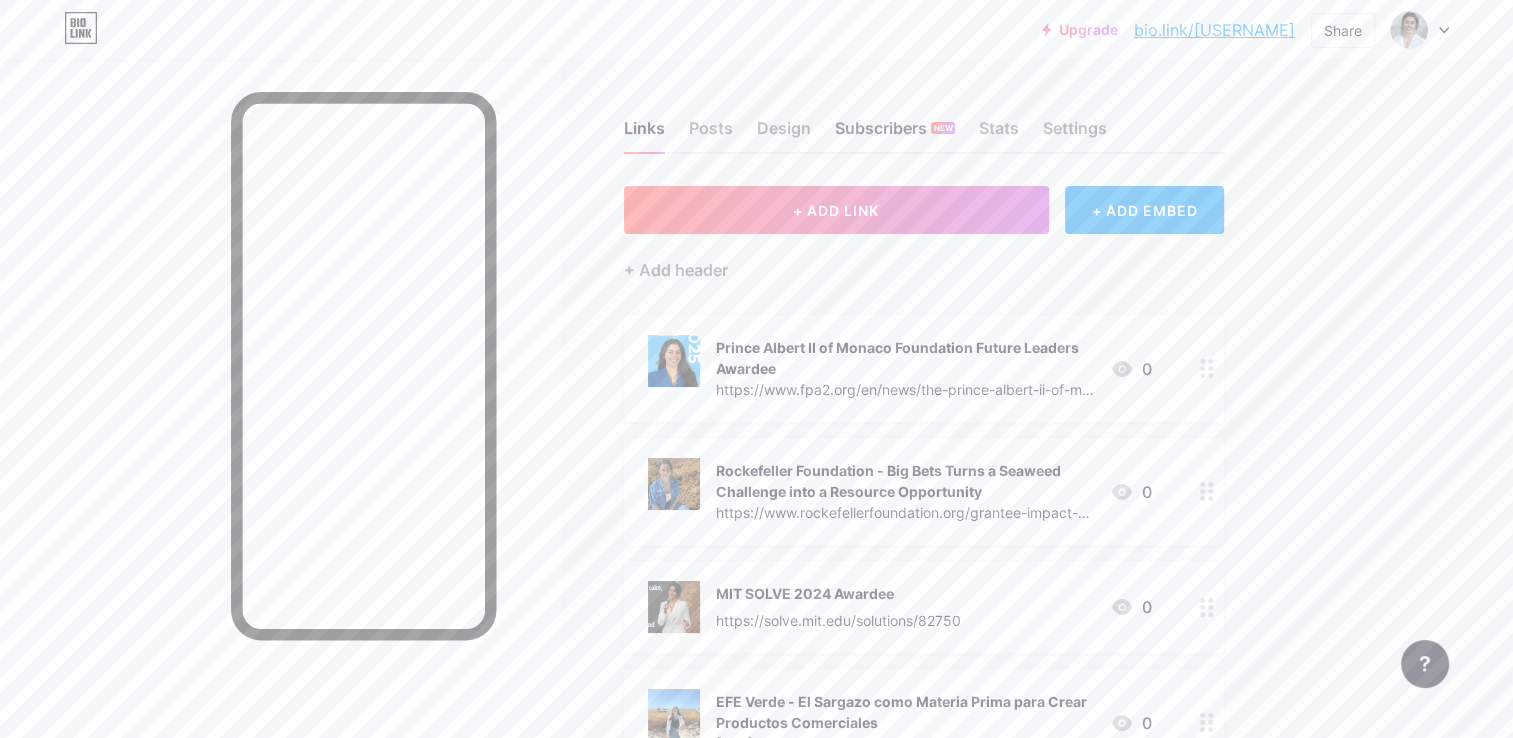 click on "Subscribers
NEW" at bounding box center (895, 134) 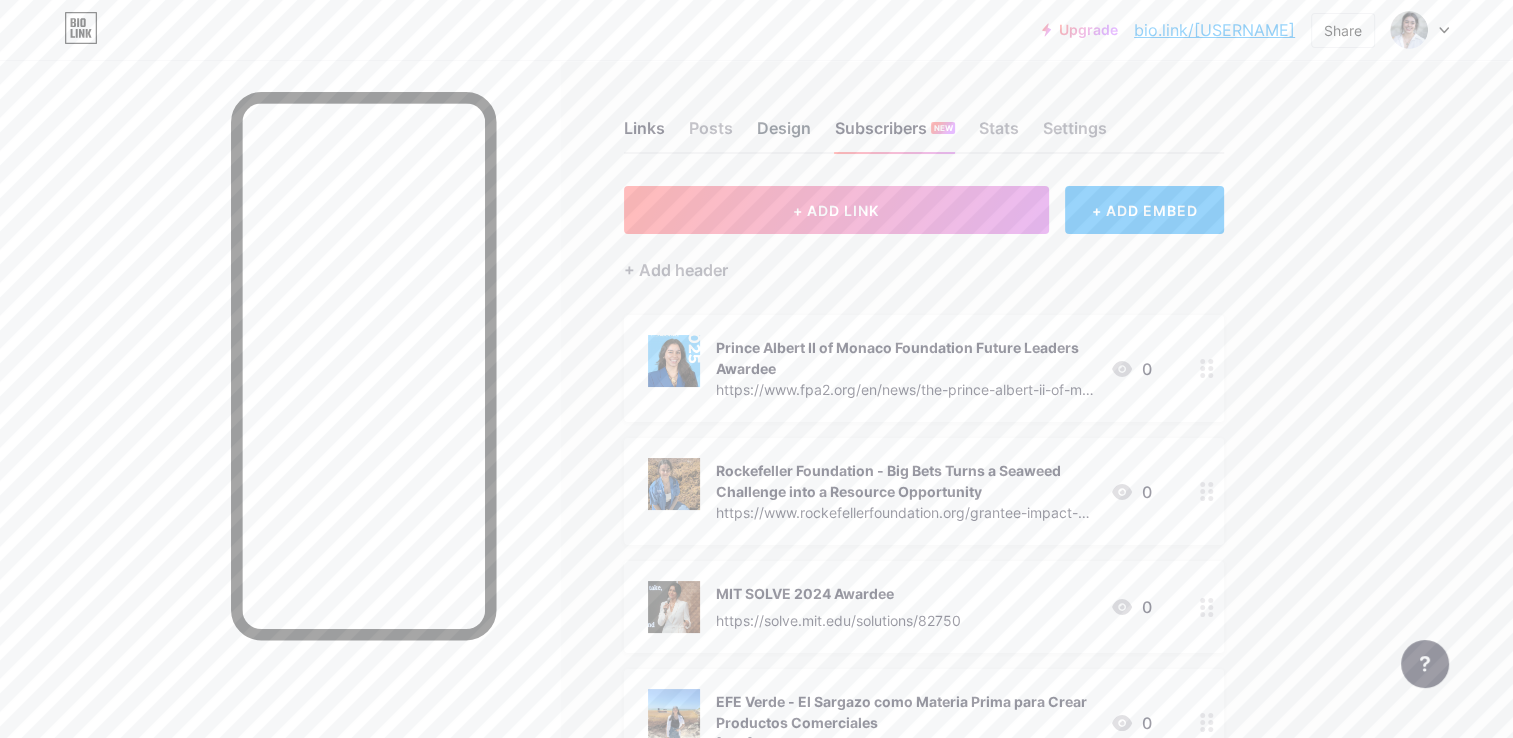 click on "Design" at bounding box center [784, 134] 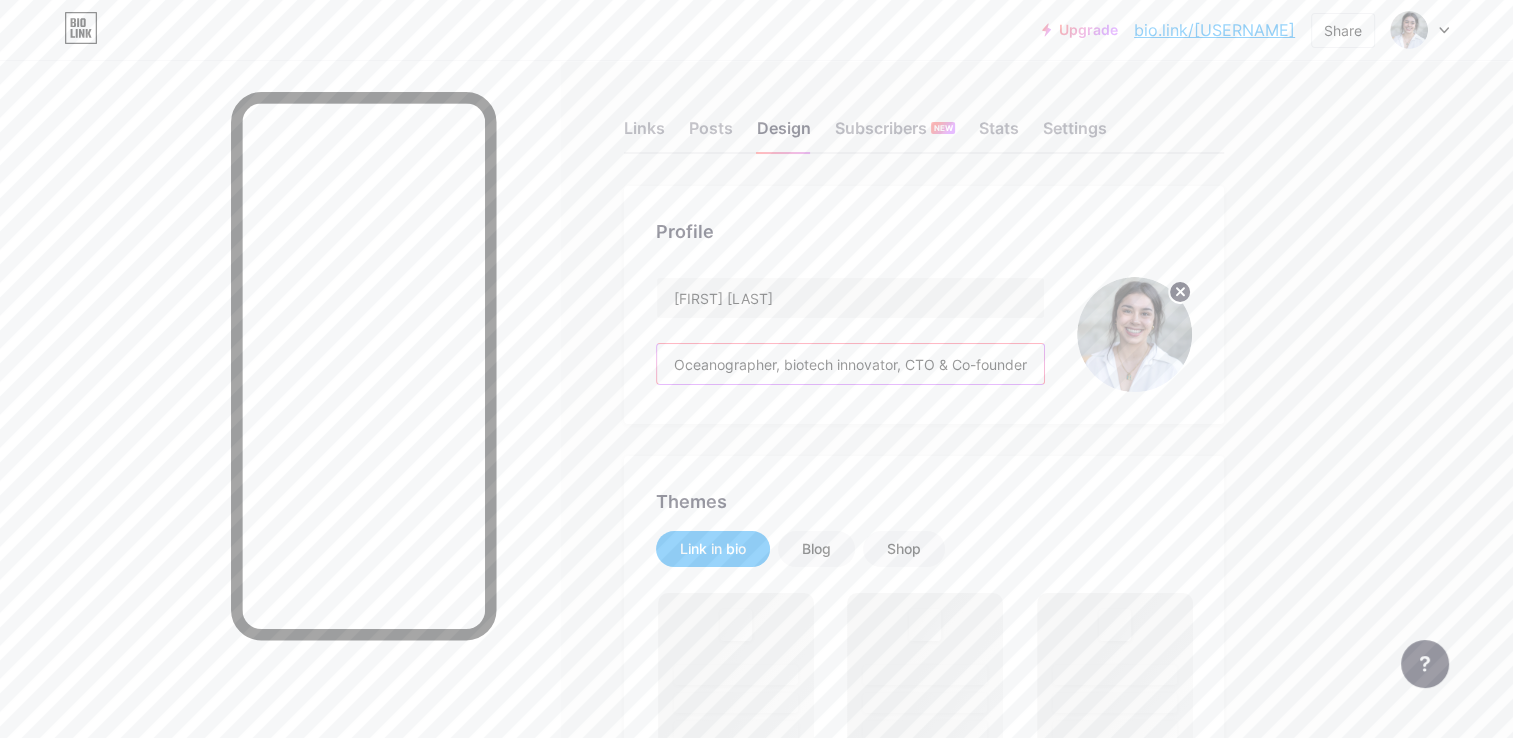 click on "Oceanographer, biotech innovator, CTO & Co-founder of SOS Biotech, the first Dominican Republic BlueTech. She pioneers the transformation of invasive seaweed, like sargassum, into bio-based solutions — from regenerative agriculture to clean beauty. [FIRST] bridges science and sustainability to shape the future of the blue bioeconomy across Latin America and beyond." at bounding box center [850, 364] 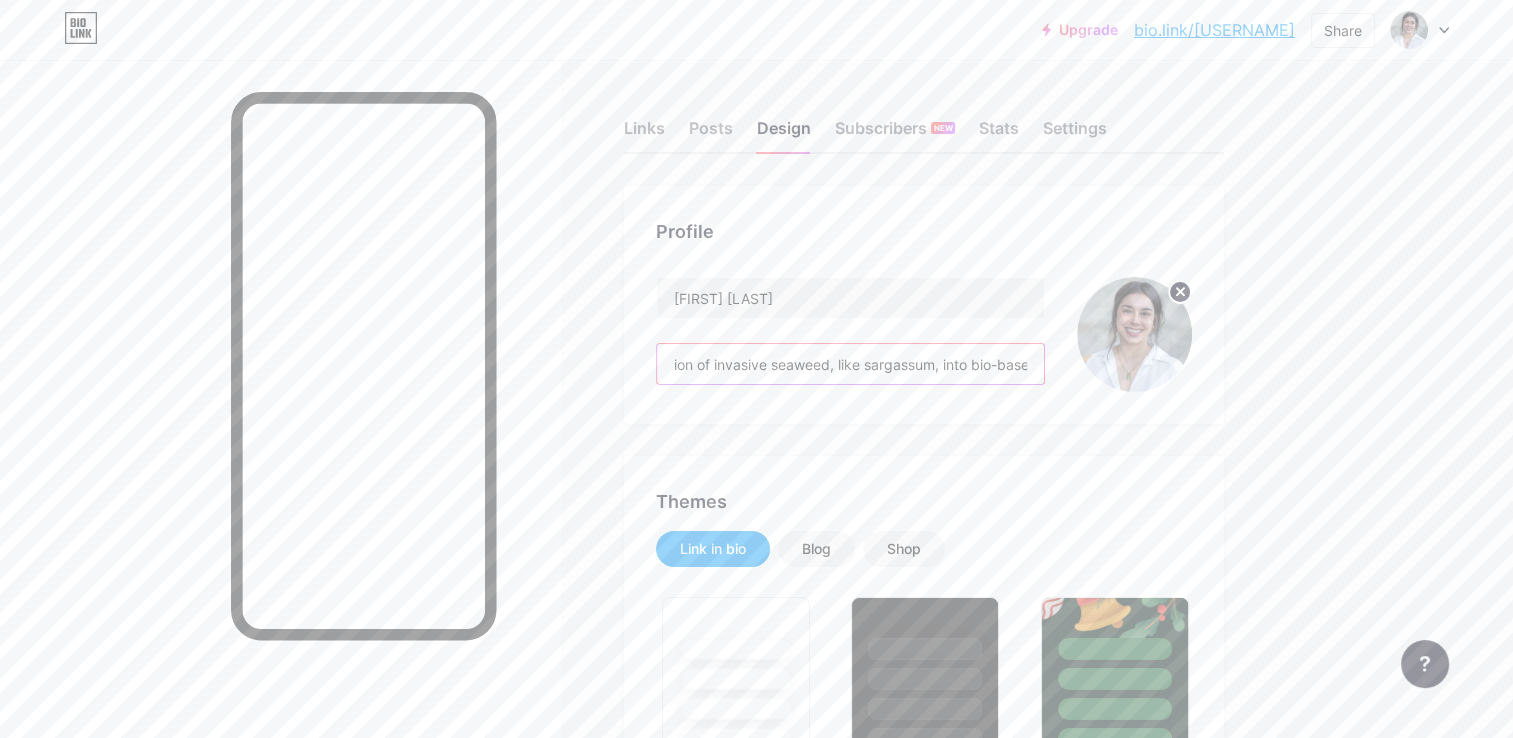 scroll, scrollTop: 0, scrollLeft: 923, axis: horizontal 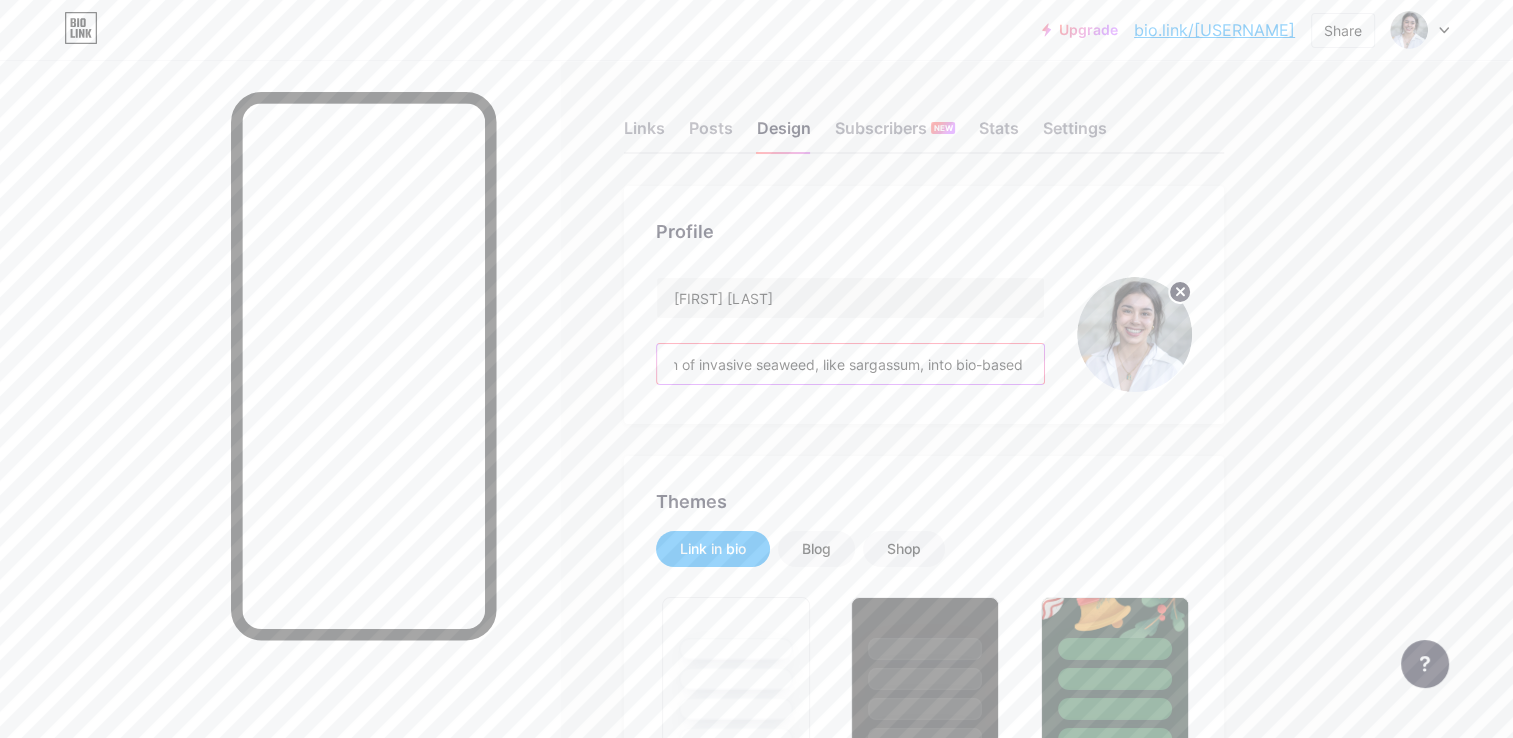 click on "Oceanographer, biotech innovator, CTO & Co-founder of SOS Biotech, the first Dominican Republic BlueTech. She pioneers the transformation of invasive seaweed, like sargassum, into bio-based solutions — from regenerative agriculture to clean beauty. [FIRST] bridges science and sustainability to shape the future of the blue bioeconomy across Latin America and beyond." at bounding box center (850, 364) 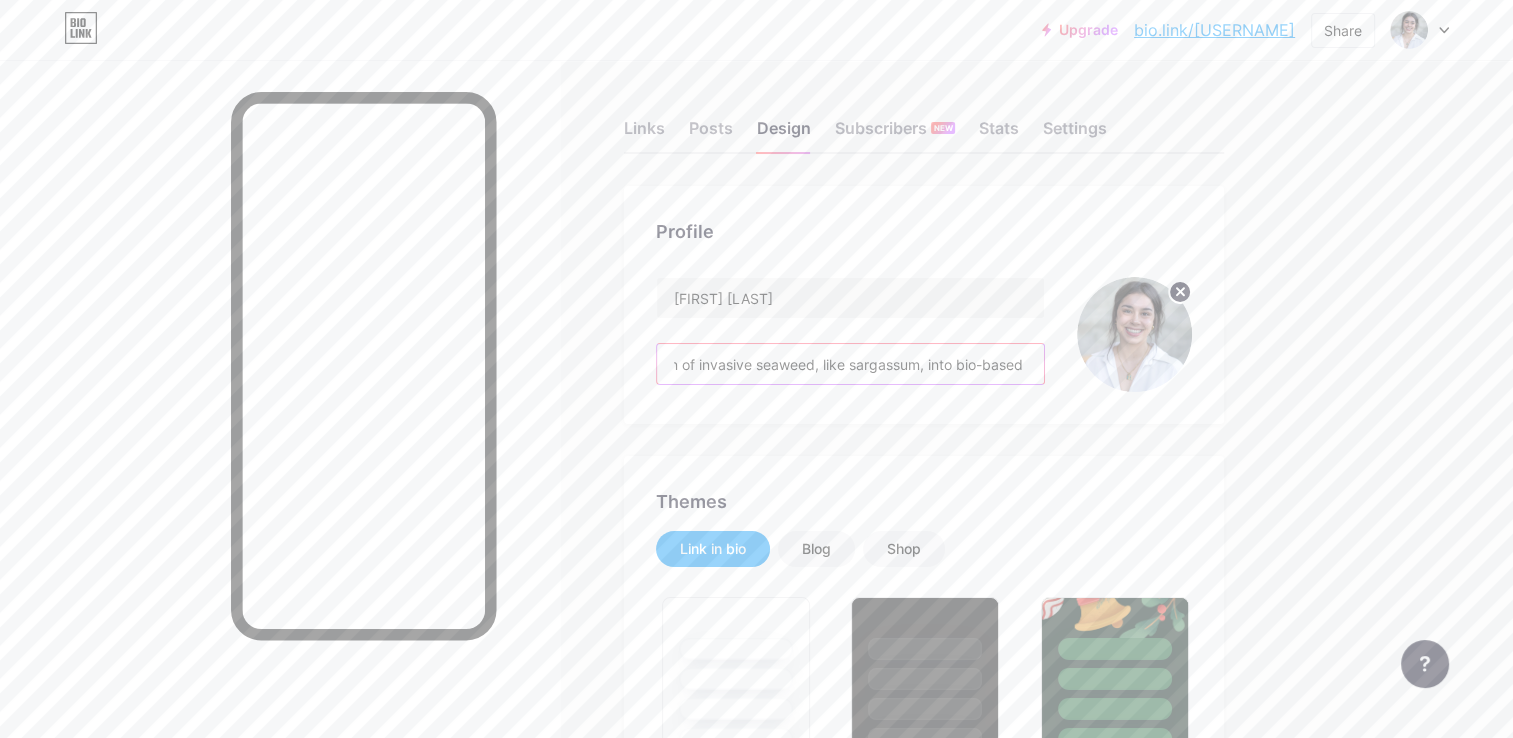 click on "Oceanographer, biotech innovator, CTO & Co-founder of SOS Biotech, the first Dominican Republic BlueTech. She pioneers the transformation of invasive seaweed, like sargassum, into bio-based solutions — from regenerative agriculture to clean beauty. [FIRST] bridges science and sustainability to shape the future of the blue bioeconomy across Latin America and beyond." at bounding box center (850, 364) 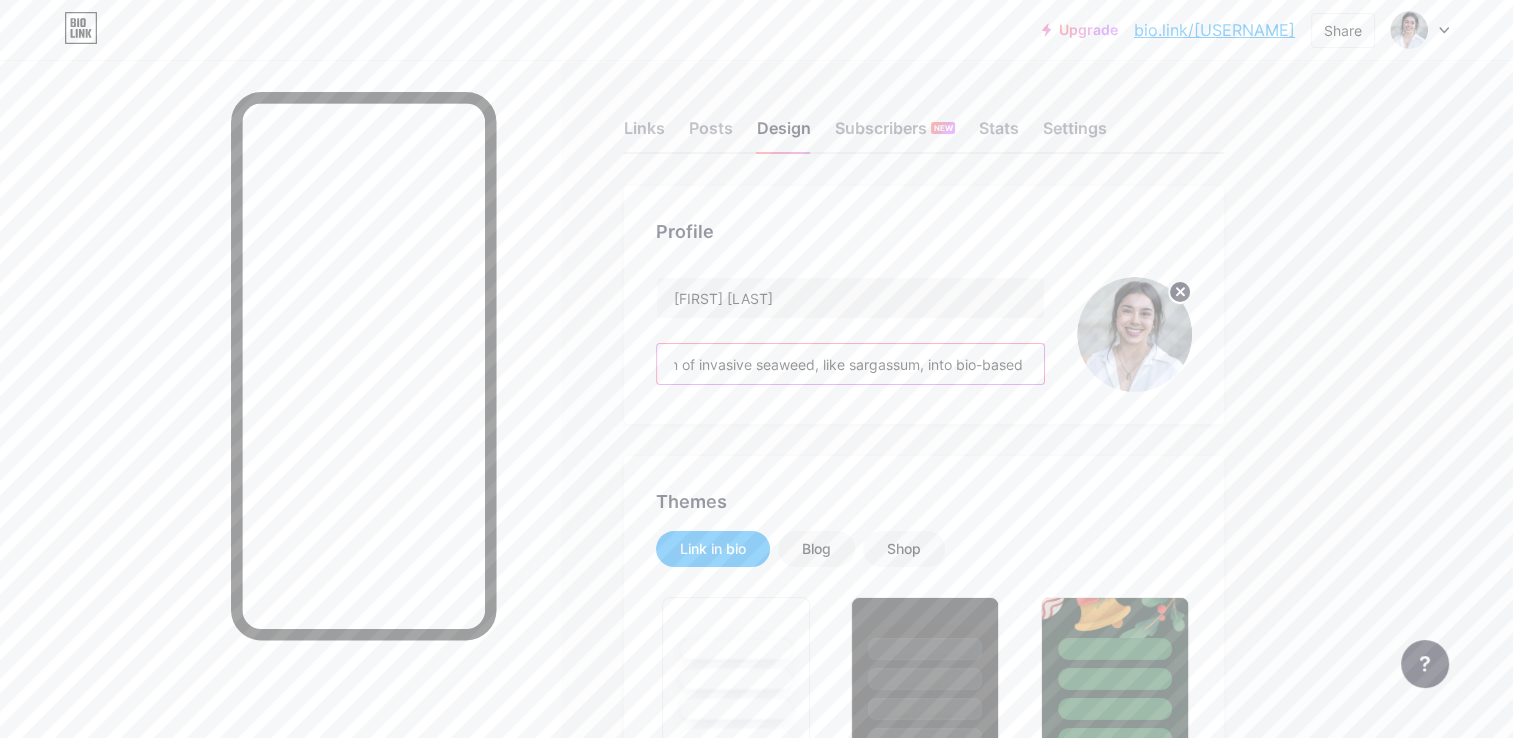 click on "Oceanographer, biotech innovator, CTO & Co-founder of SOS Biotech, the first Dominican Republic BlueTech. She pioneers the transformation of invasive seaweed, like sargassum, into bio-based solutions — from regenerative agriculture to clean beauty. [FIRST] bridges science and sustainability to shape the future of the blue bioeconomy across Latin America and beyond." at bounding box center [850, 364] 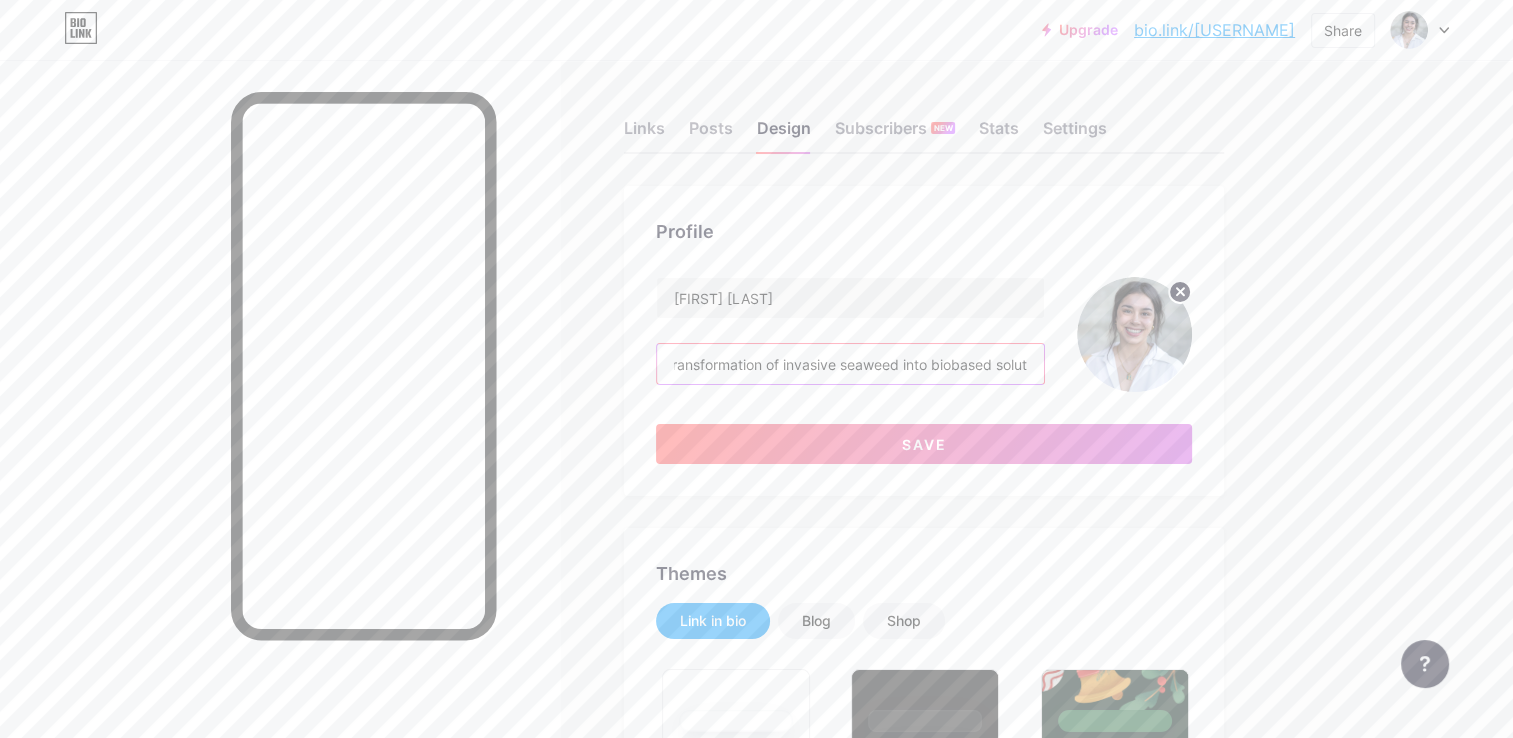 click on "[FIRST] is an oceanographer, biotech innovator, CTO & Co-founder of SOS Biotech, the first Dominican Republic BlueTech. She pioneers the transformation of invasive seaweed into biobased solutions — from regenerative agriculture to clean beauty.  [FIRST] bridges science and sustainability to shape the future of the blue bioeconomy across Latin America and beyond." at bounding box center [850, 364] 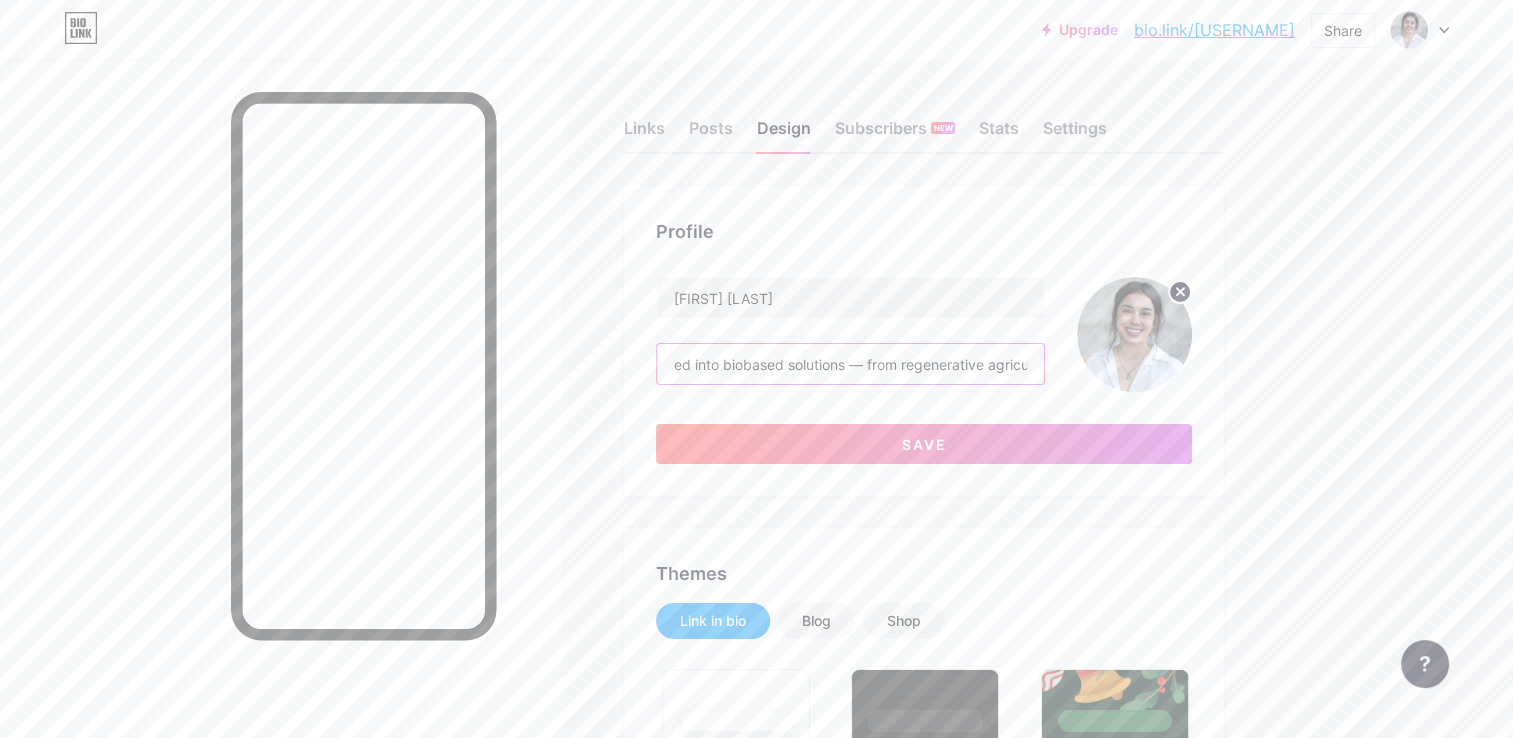 drag, startPoint x: 950, startPoint y: 361, endPoint x: 1016, endPoint y: 363, distance: 66.0303 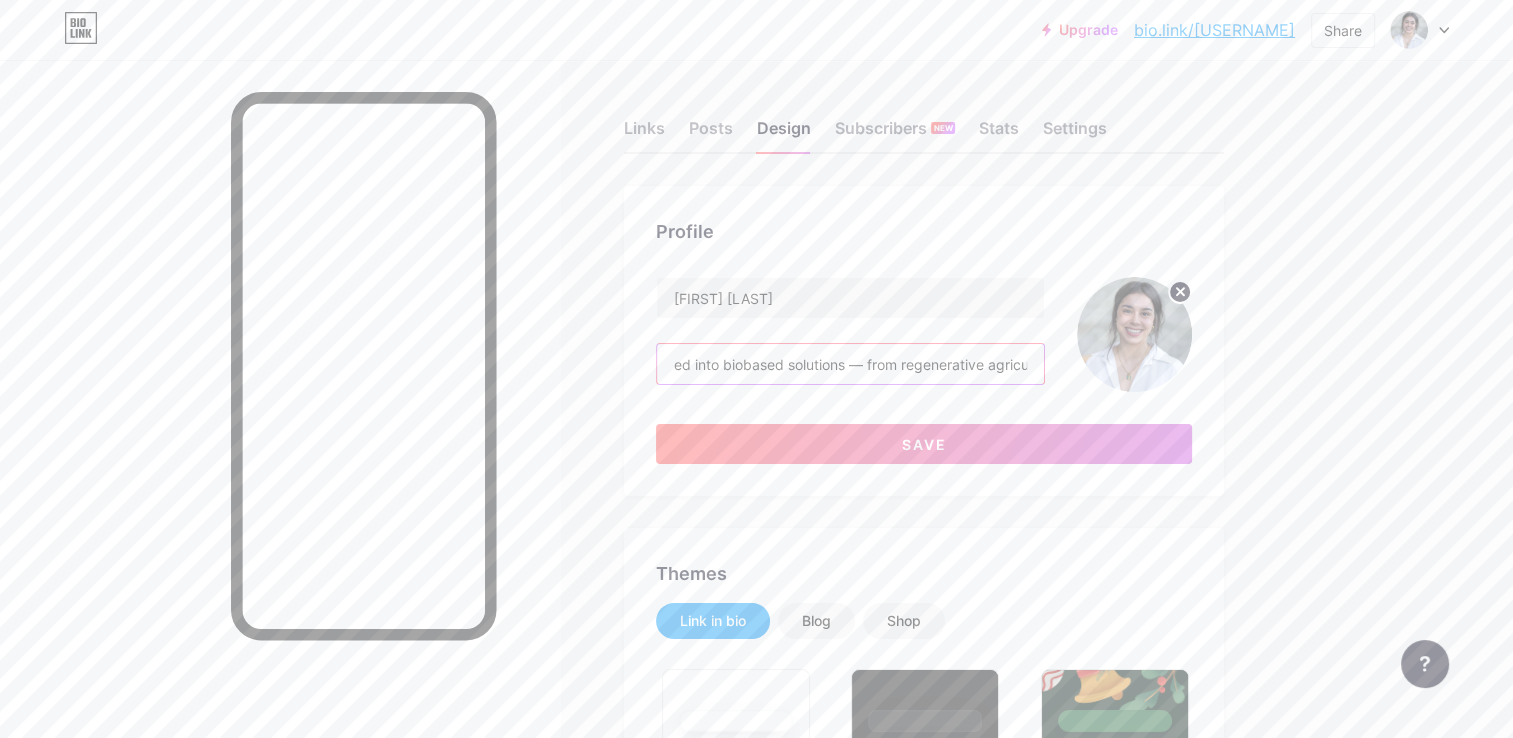click on "[FIRST] is an oceanographer, biotech innovator, CTO & Co-founder of SOS Biotech, the first Dominican Republic BlueTech. She pioneers the transformation of invasive seaweed into biobased solutions — from regenerative agriculture to clean beauty.  [FIRST] bridges science and sustainability to shape the future of the blue bioeconomy across Latin America and beyond." at bounding box center [850, 364] 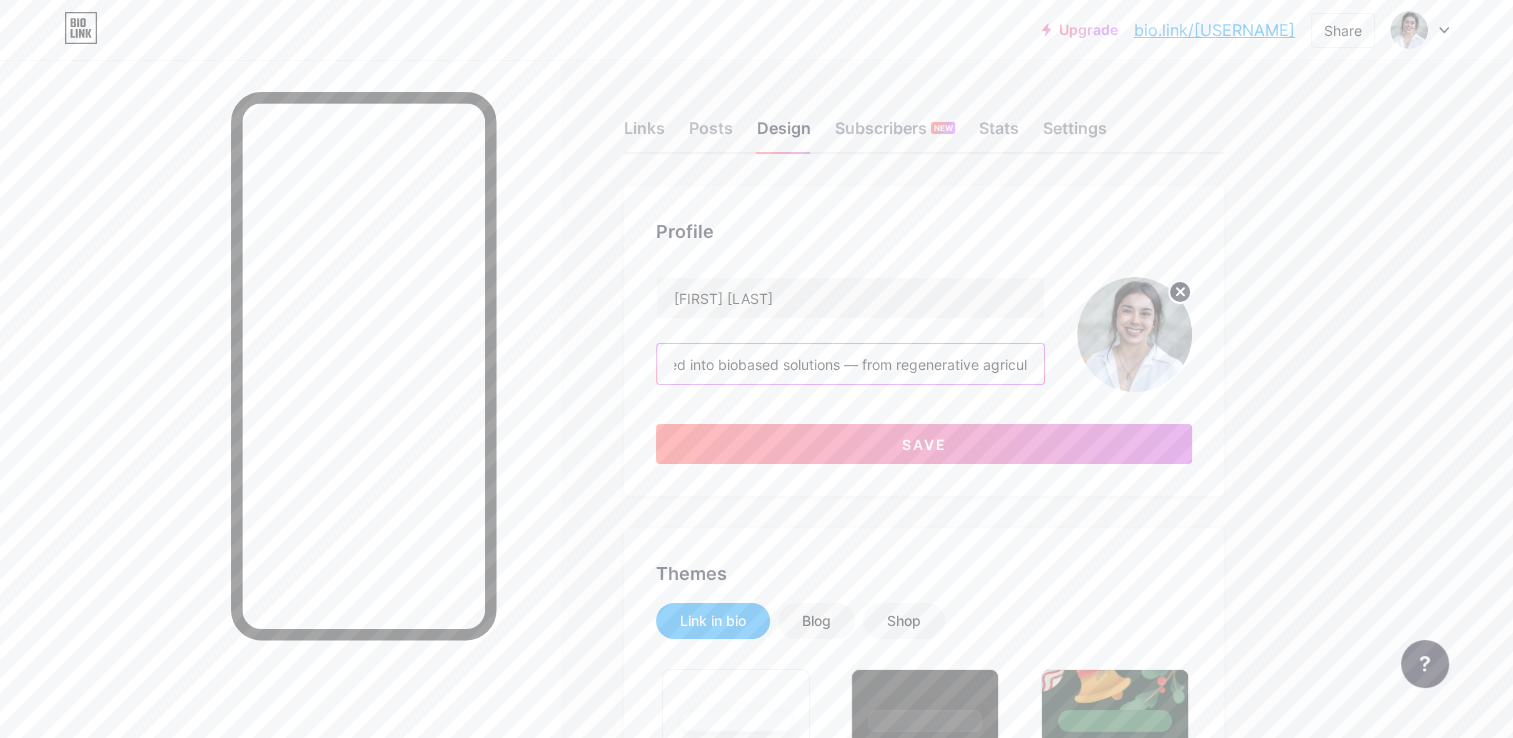 click on "[FIRST] is an oceanographer, biotech innovator, CTO & Co-founder of SOS Biotech, the first Dominican Republic BlueTech. She pioneers the transformation of invasive seaweed into biobased solutions — from regenerative agriculture to clean beauty.  [FIRST] bridges science and sustainability to shape the future of the blue bioeconomy across Latin America and beyond." at bounding box center (850, 364) 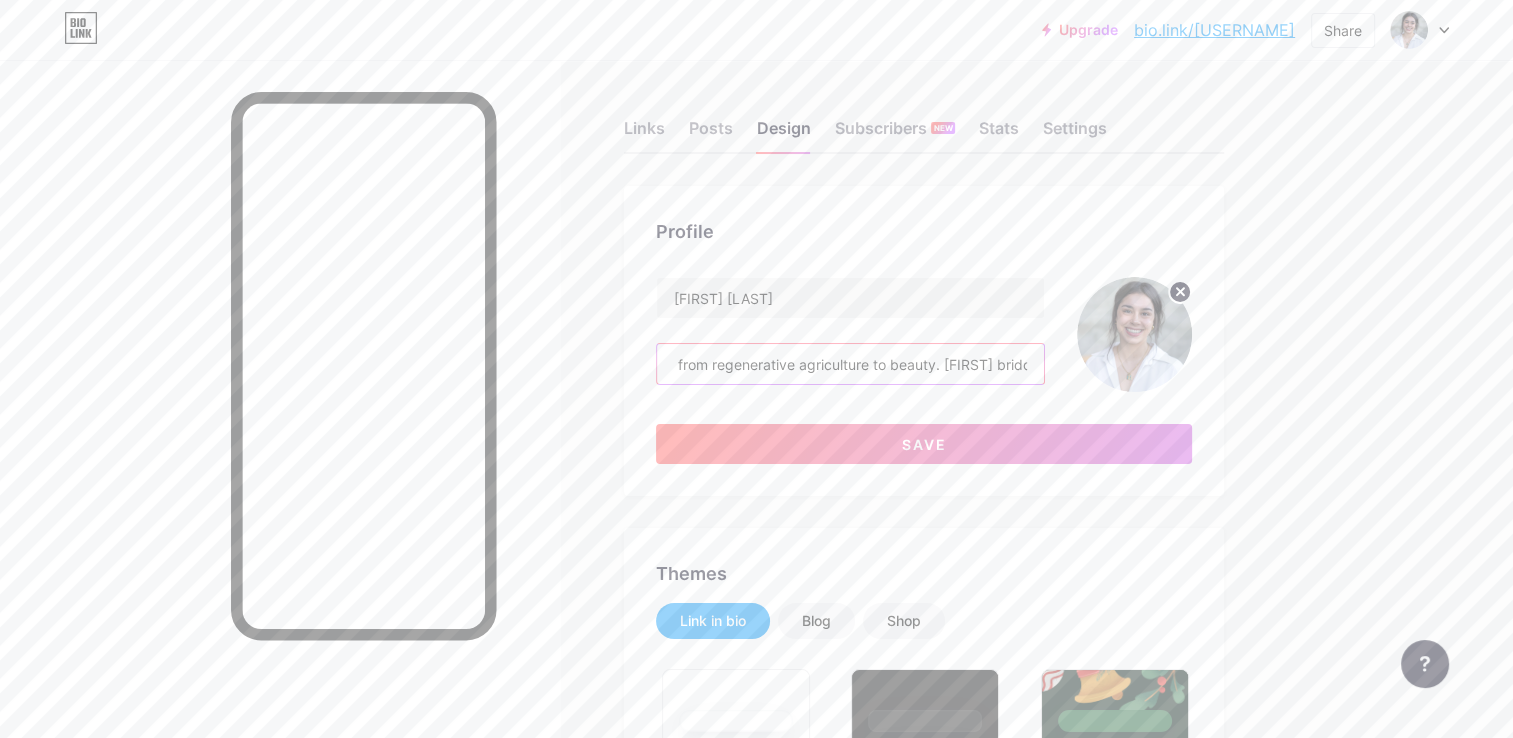 scroll, scrollTop: 0, scrollLeft: 1333, axis: horizontal 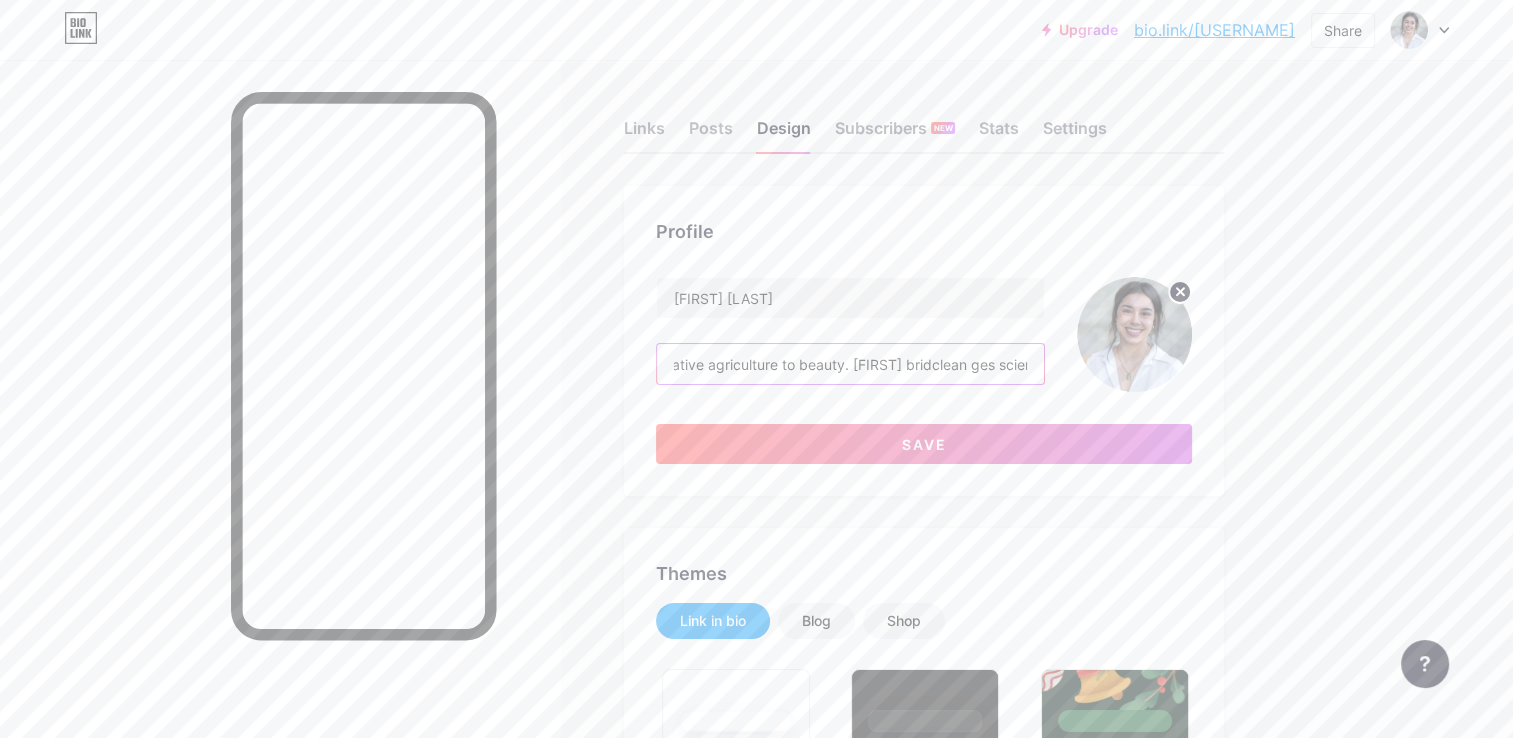 click on "Oceanographer, biotech innovator, CTO & Co-founder of SOS Biotech, the first Dominican Republic BlueTech. She pioneers the transformation of invasive seaweed into bio-based solutions — from regenerative agriculture to beauty. [FIRST] bridclean ges science and sustainability to shape the future of the blue bioeconomy across Latin America and beyond." at bounding box center (850, 364) 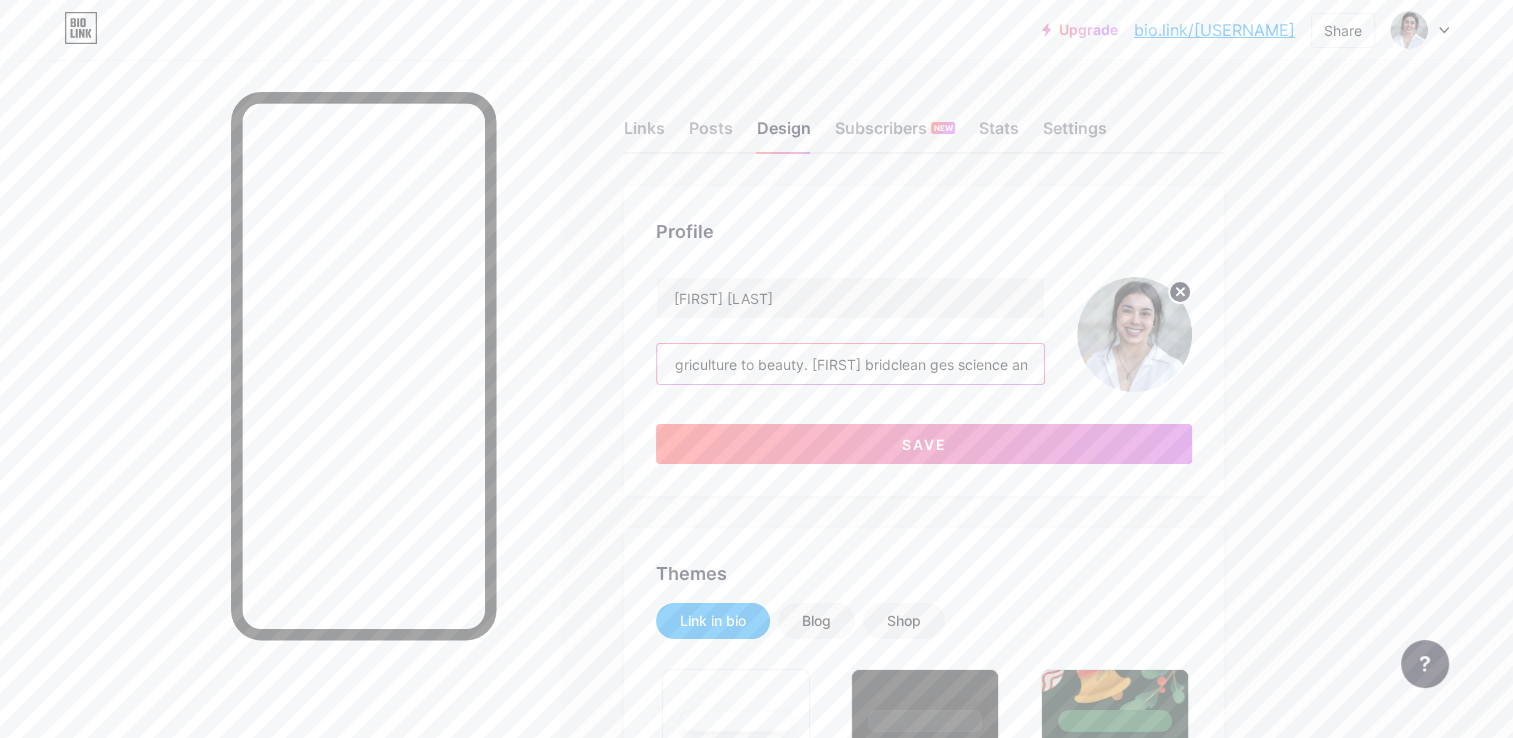 scroll, scrollTop: 0, scrollLeft: 1382, axis: horizontal 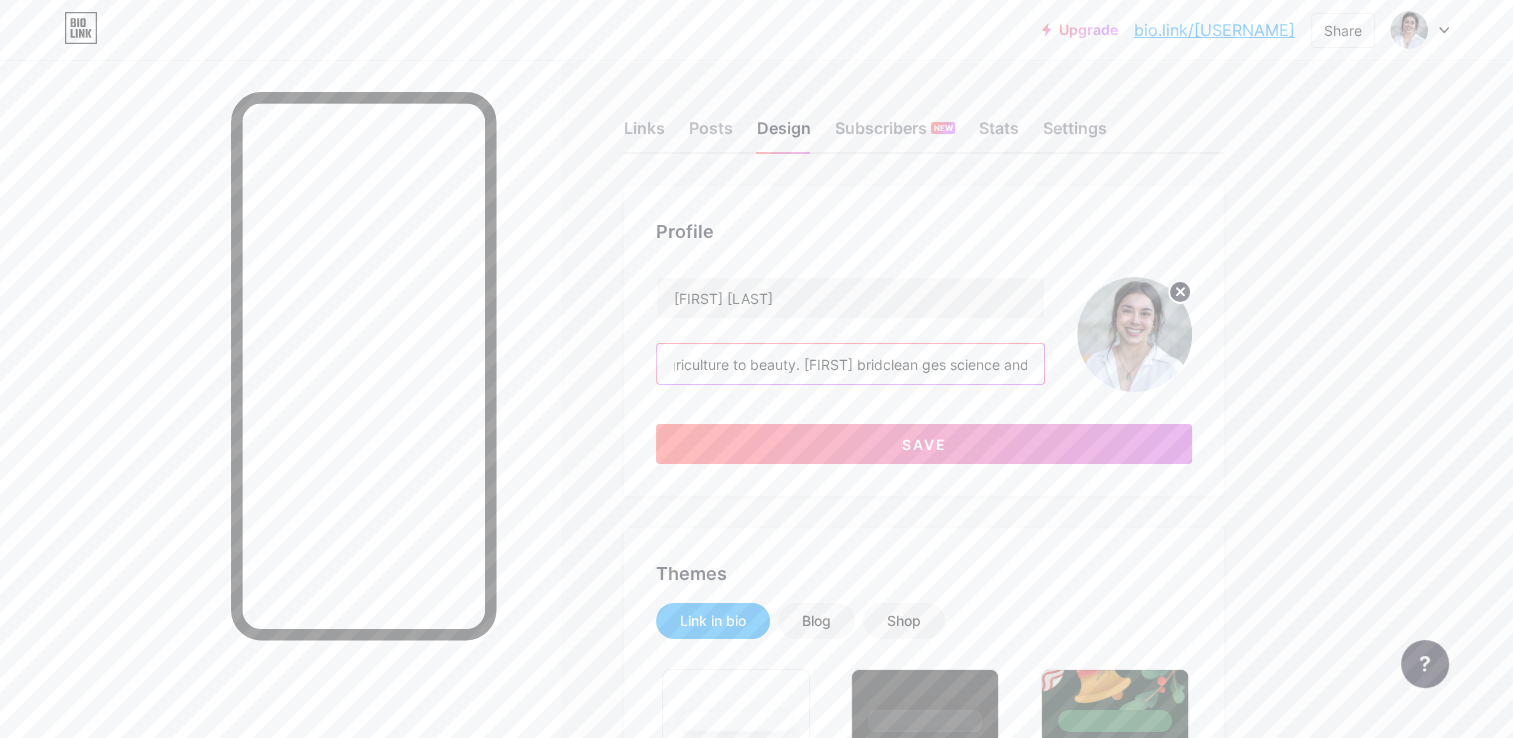 click on "Oceanographer, biotech innovator, CTO & Co-founder of SOS Biotech, the first Dominican Republic BlueTech. She pioneers the transformation of invasive seaweed into bio-based solutions — from regenerative agriculture to beauty. [FIRST] bridclean ges science and sustainability to shape the future of the blue bioeconomy across Latin America and beyond." at bounding box center [850, 364] 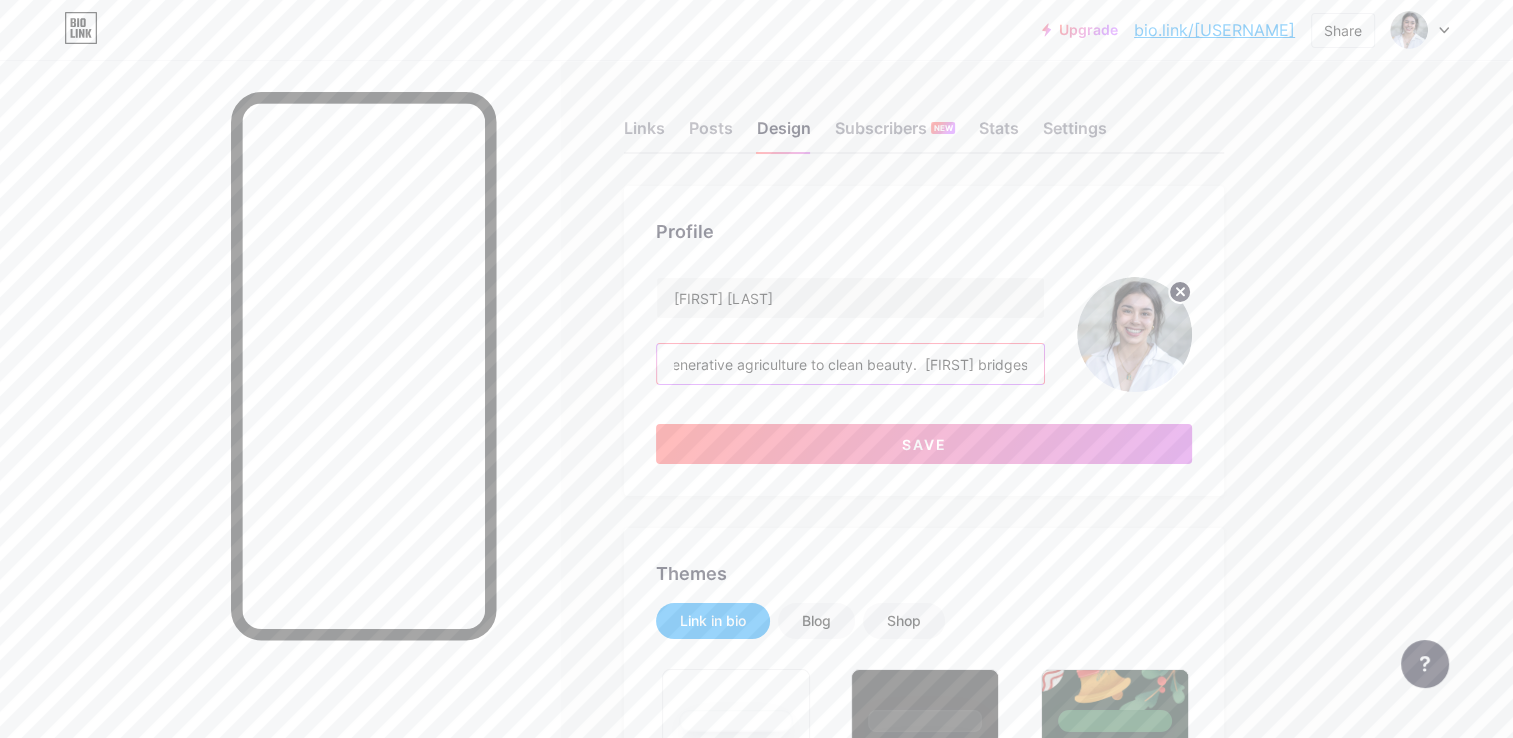 click on "[FIRST] is an oceanographer, biotech innovator, CTO & Co-founder of SOS Biotech, the first Dominican Republic BlueTech. She pioneers the transformation of invasive seaweed into biobased solutions — from regenerative agriculture to clean beauty.  [FIRST] bridges science and sustainability to shape the future of the blue bioeconomy across Latin America and beyond." at bounding box center [850, 364] 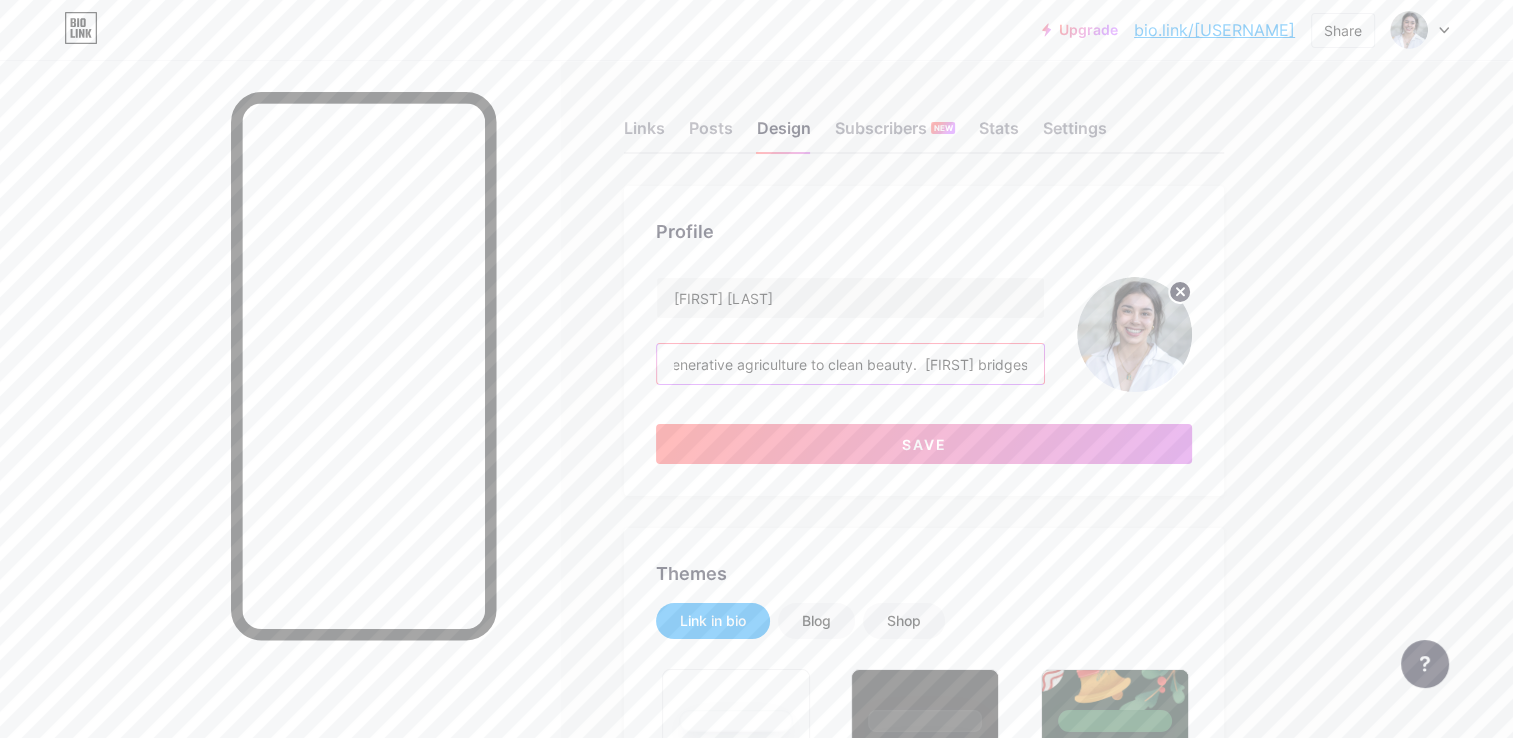 click on "[FIRST] is an oceanographer, biotech innovator, CTO & Co-founder of SOS Biotech, the first Dominican Republic BlueTech. She pioneers the transformation of invasive seaweed into biobased solutions — from regenerative agriculture to clean beauty.  [FIRST] bridges science and sustainability to shape the future of the blue bioeconomy across Latin America and beyond." at bounding box center (850, 364) 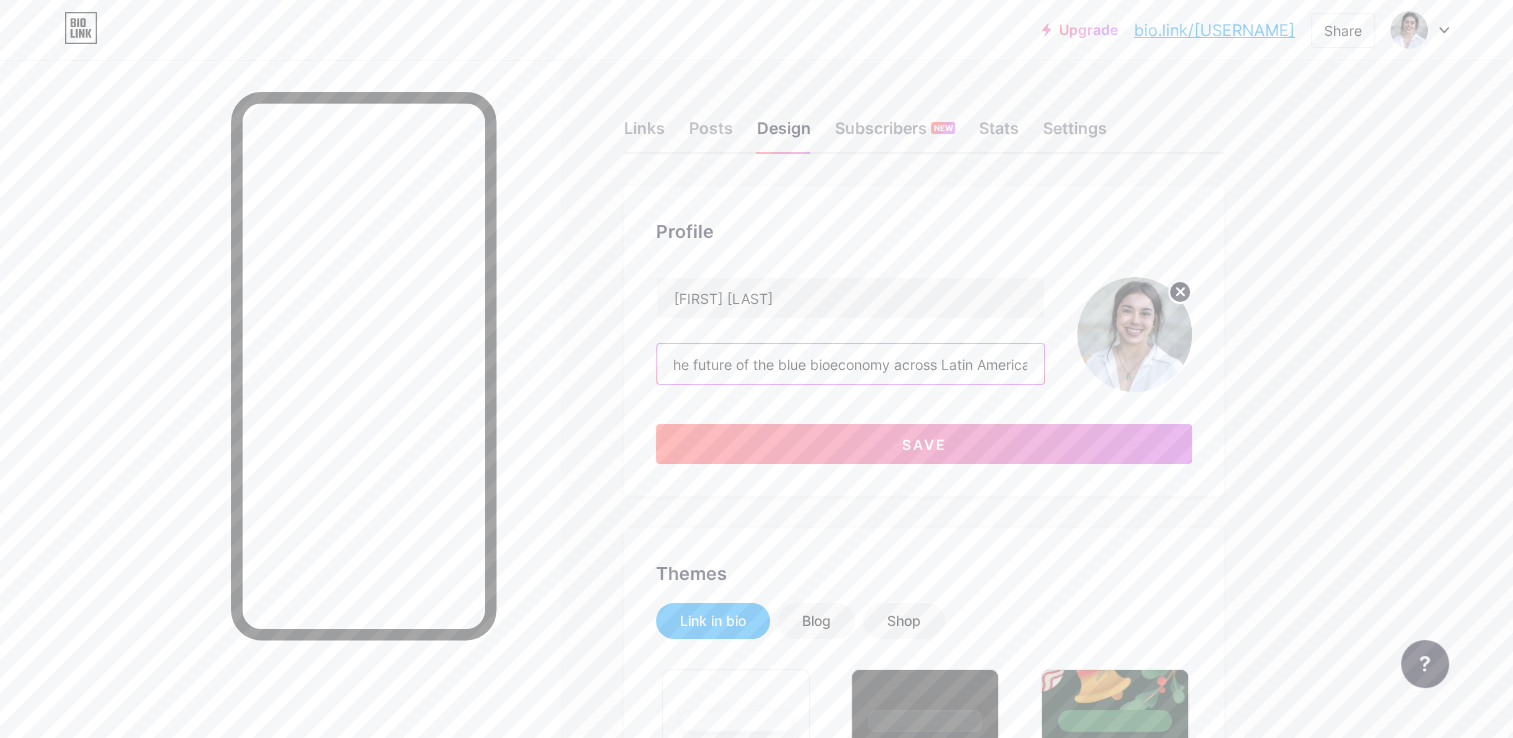 scroll, scrollTop: 0, scrollLeft: 1999, axis: horizontal 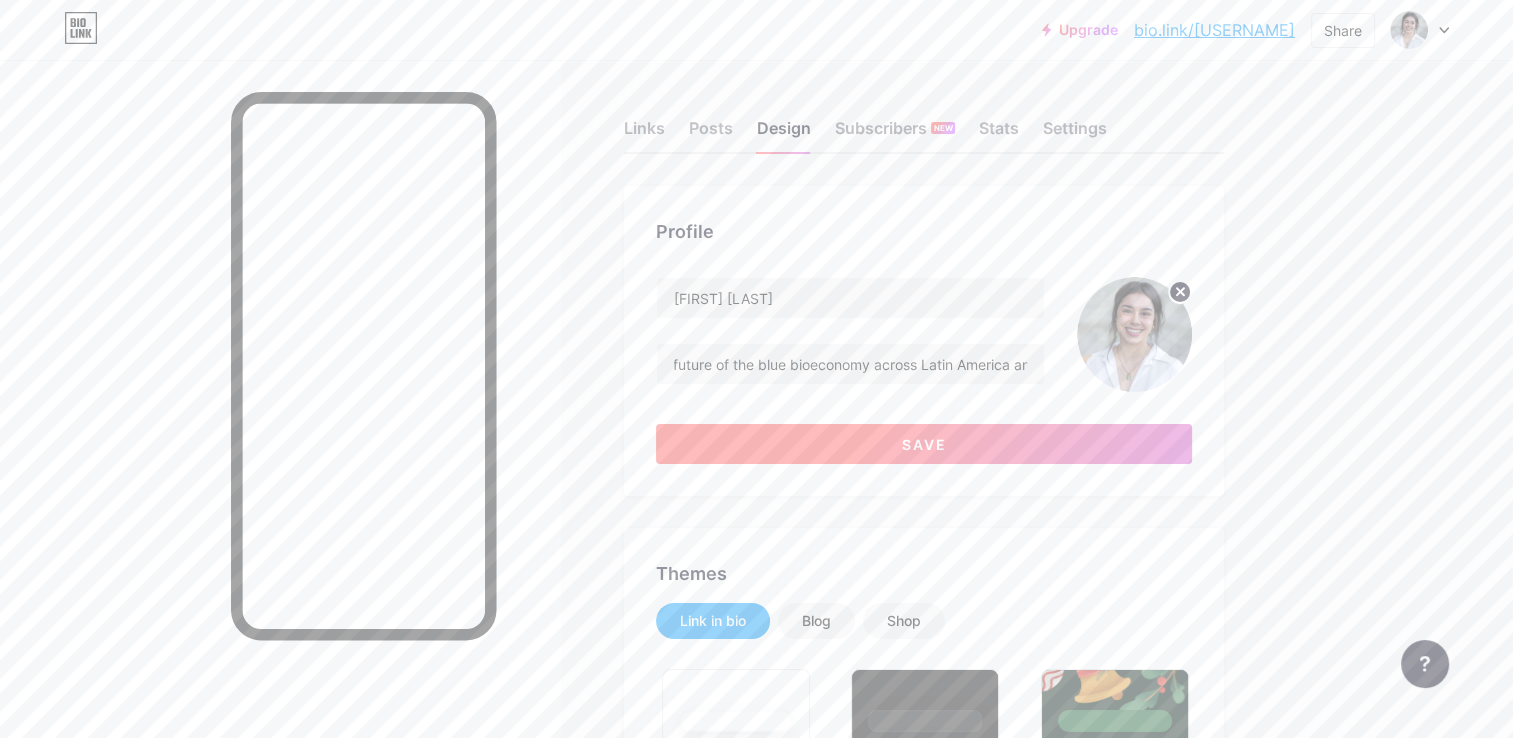 click on "Save" at bounding box center [924, 444] 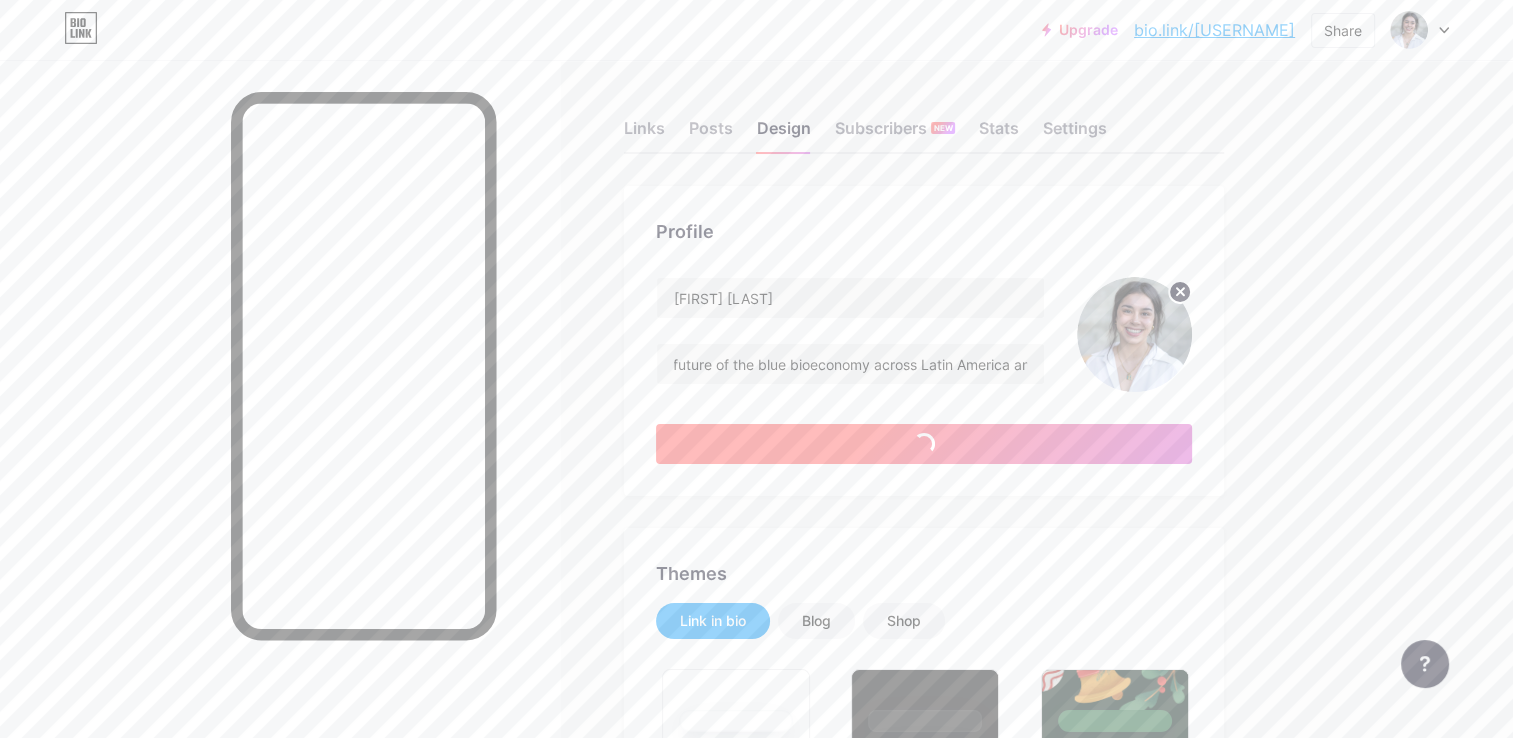 scroll, scrollTop: 0, scrollLeft: 0, axis: both 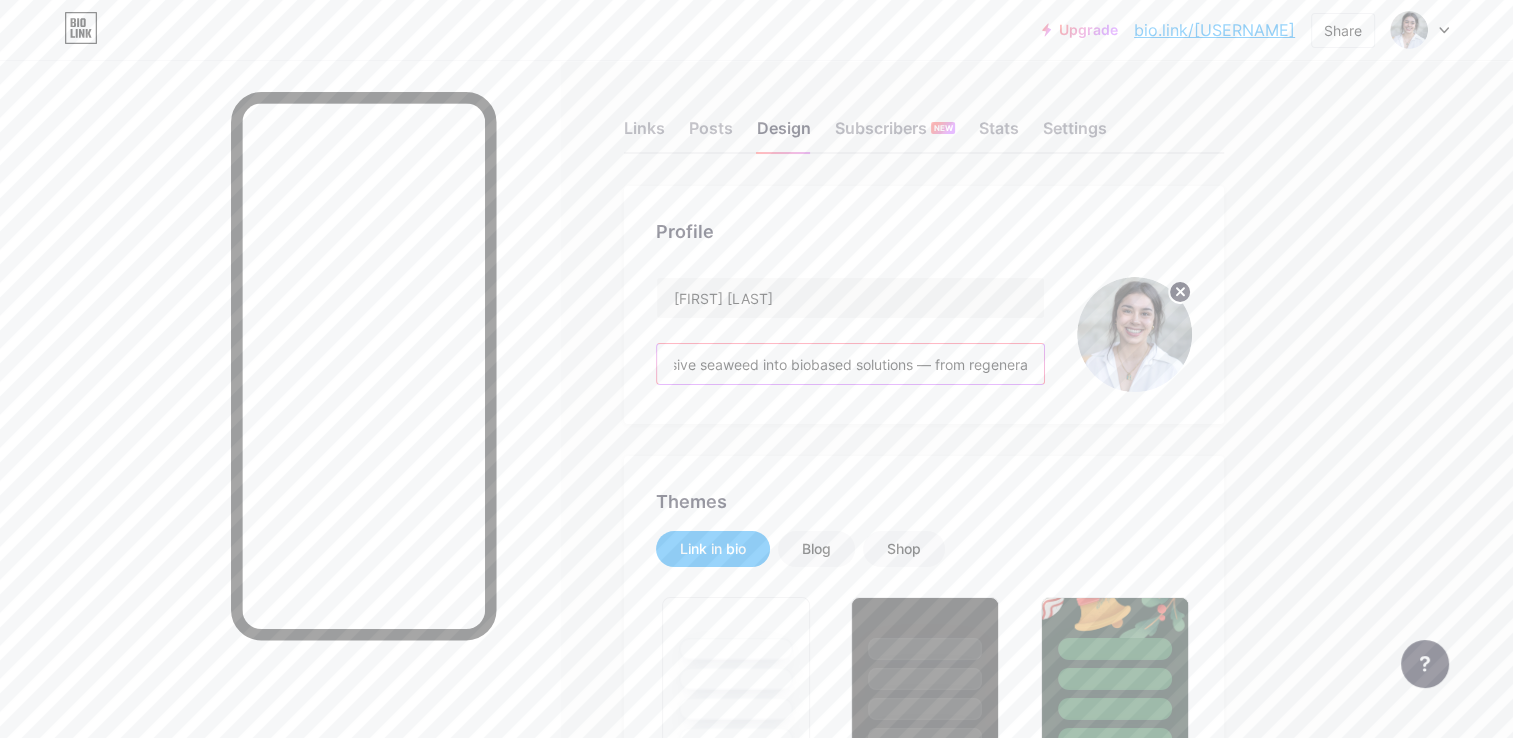 drag, startPoint x: 1020, startPoint y: 364, endPoint x: 1032, endPoint y: 366, distance: 12.165525 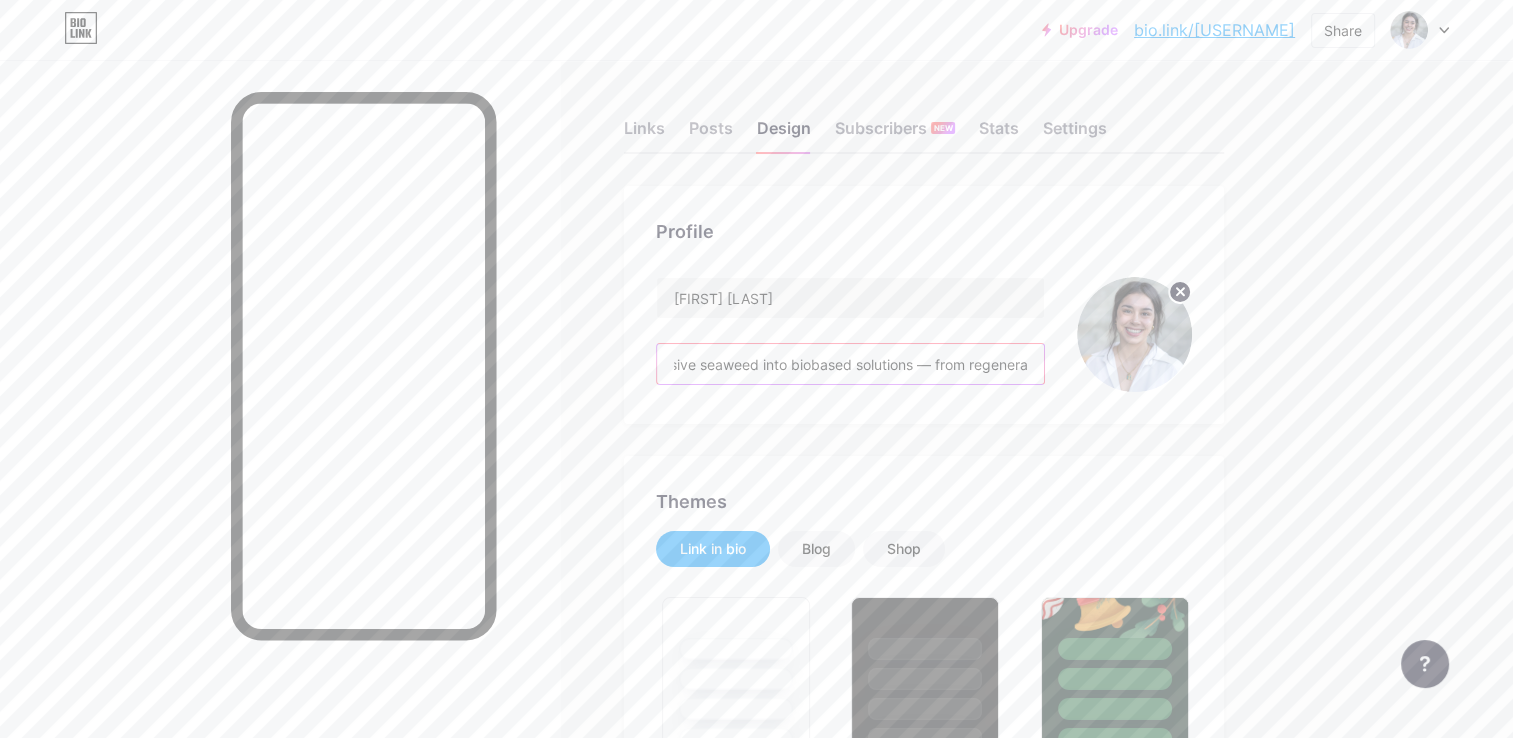 click on "[FIRST] is an oceanographer, biotech innovator, CTO & Co-founder of SOS Biotech, the first Dominican Republic BlueTech. She pioneers the transformation of invasive seaweed into biobased solutions — from regenerative agriculture to clean beauty.  [FIRST] bridges science and sustainability to shape the future of the blue bioeconomy across Latin America and beyond." at bounding box center (850, 364) 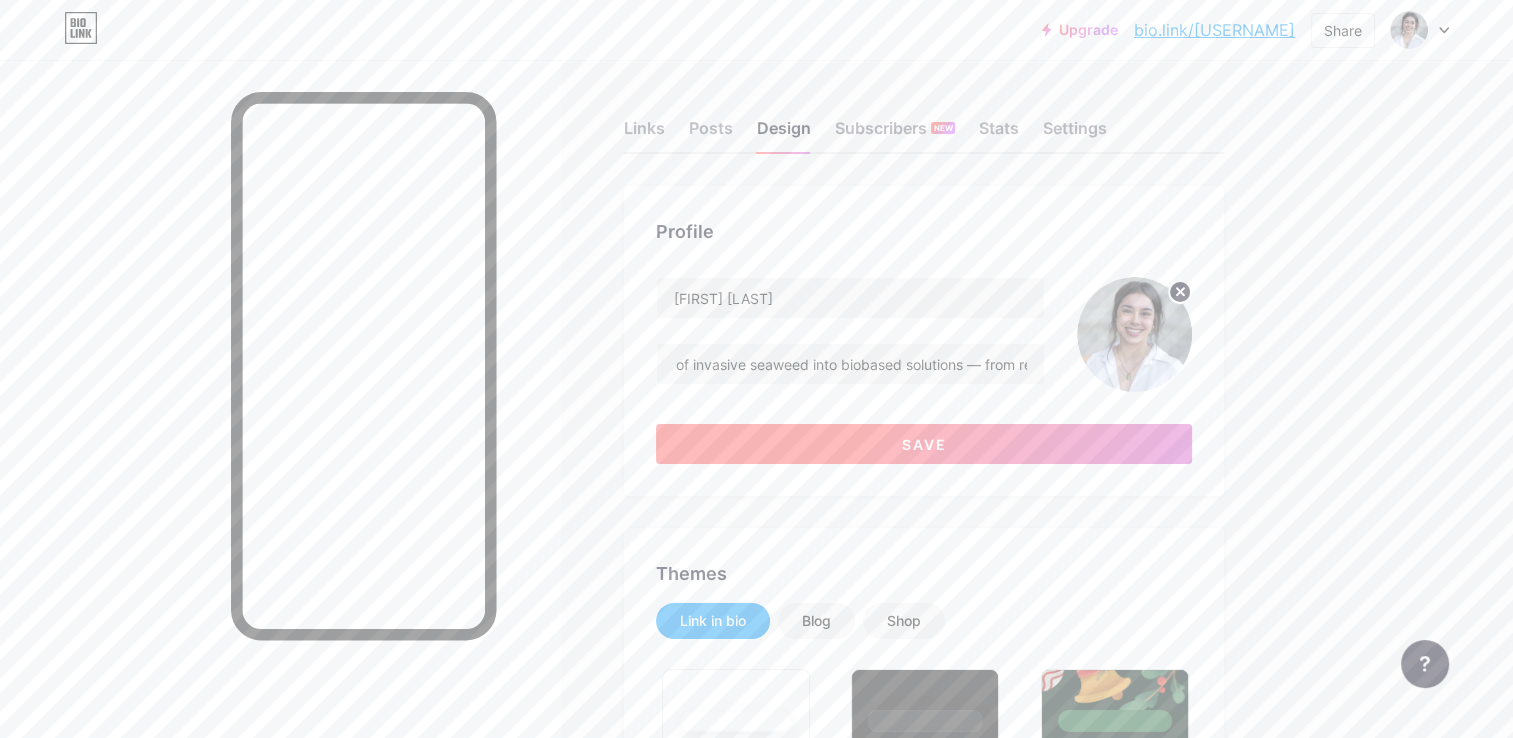 click on "Save" at bounding box center [924, 444] 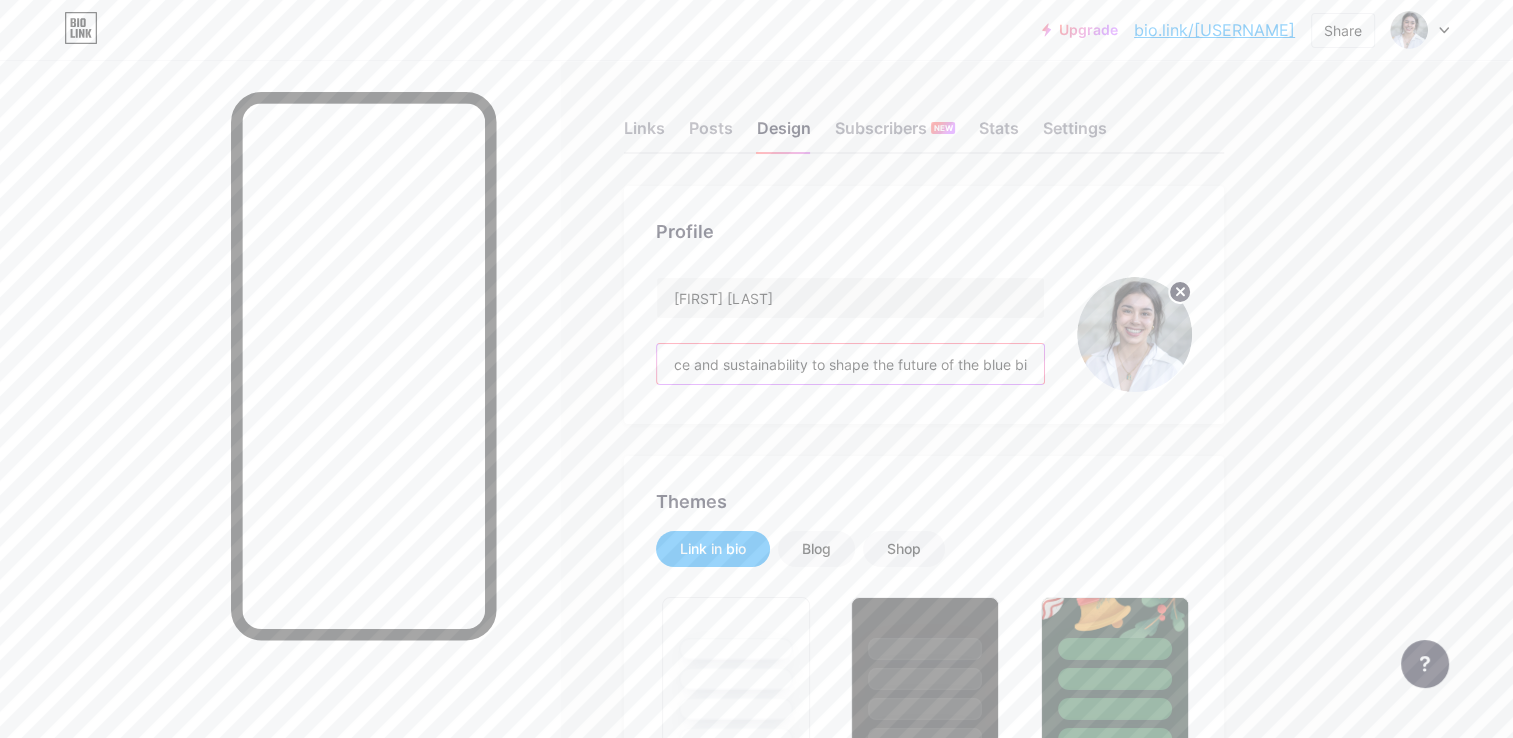 scroll, scrollTop: 0, scrollLeft: 1992, axis: horizontal 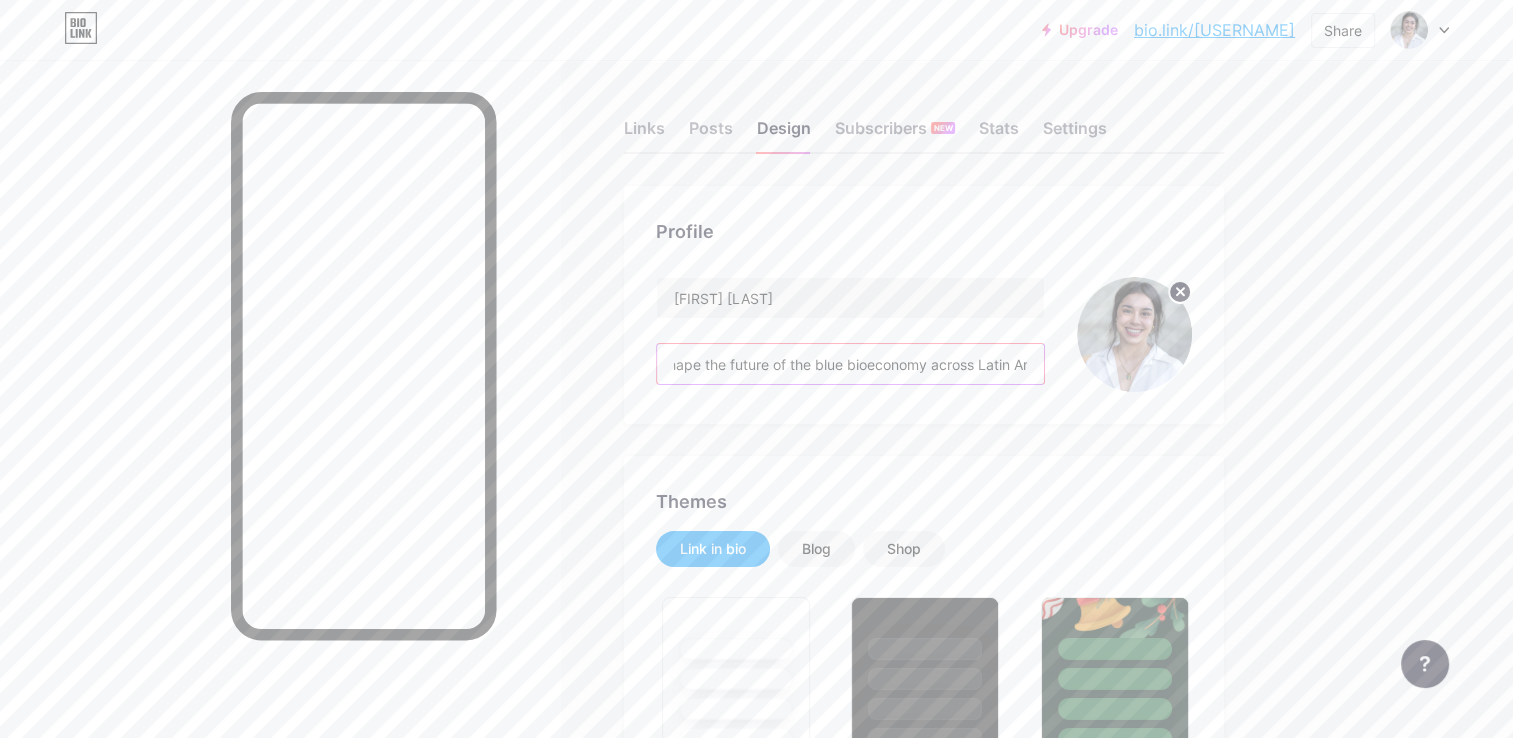 drag, startPoint x: 927, startPoint y: 359, endPoint x: 1052, endPoint y: 362, distance: 125.035995 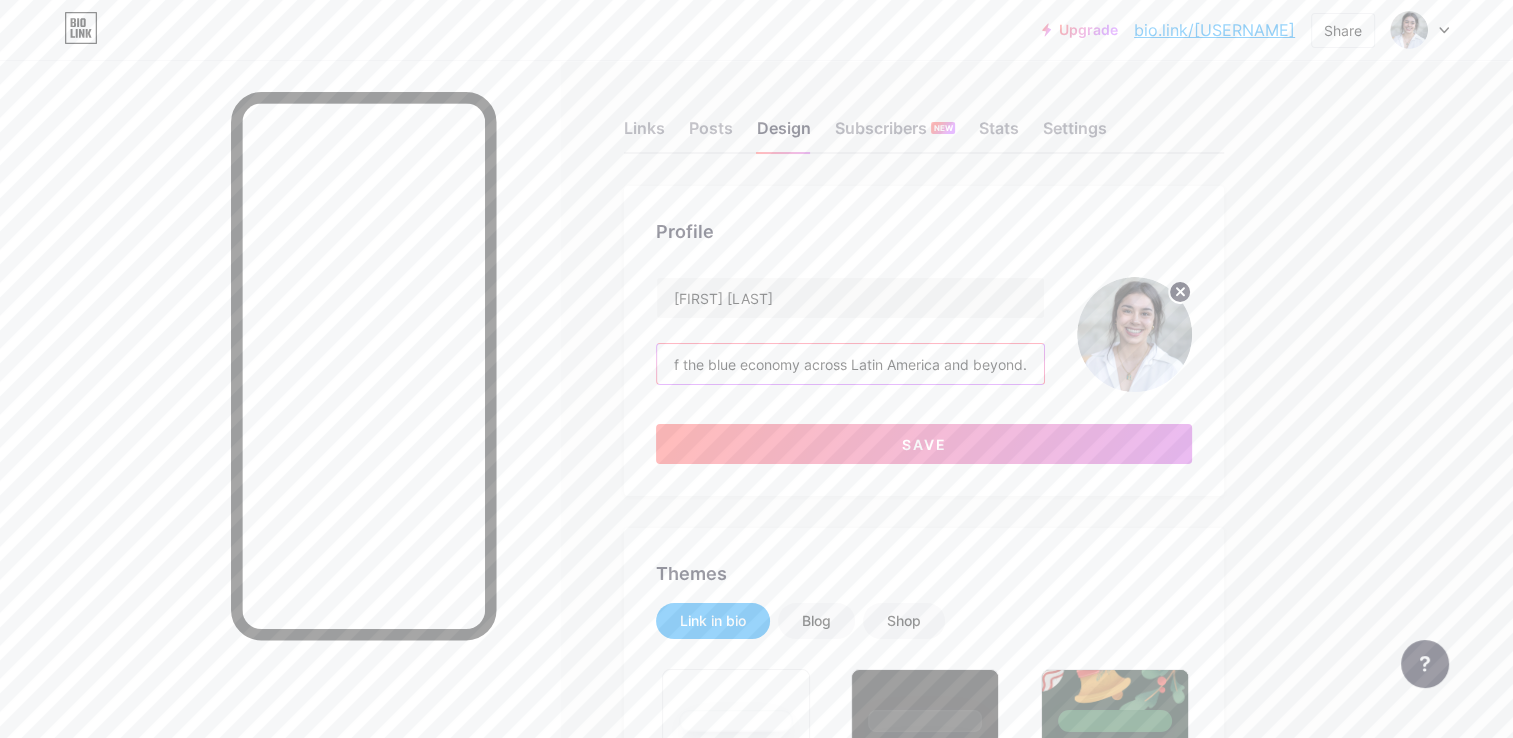 scroll, scrollTop: 0, scrollLeft: 1972, axis: horizontal 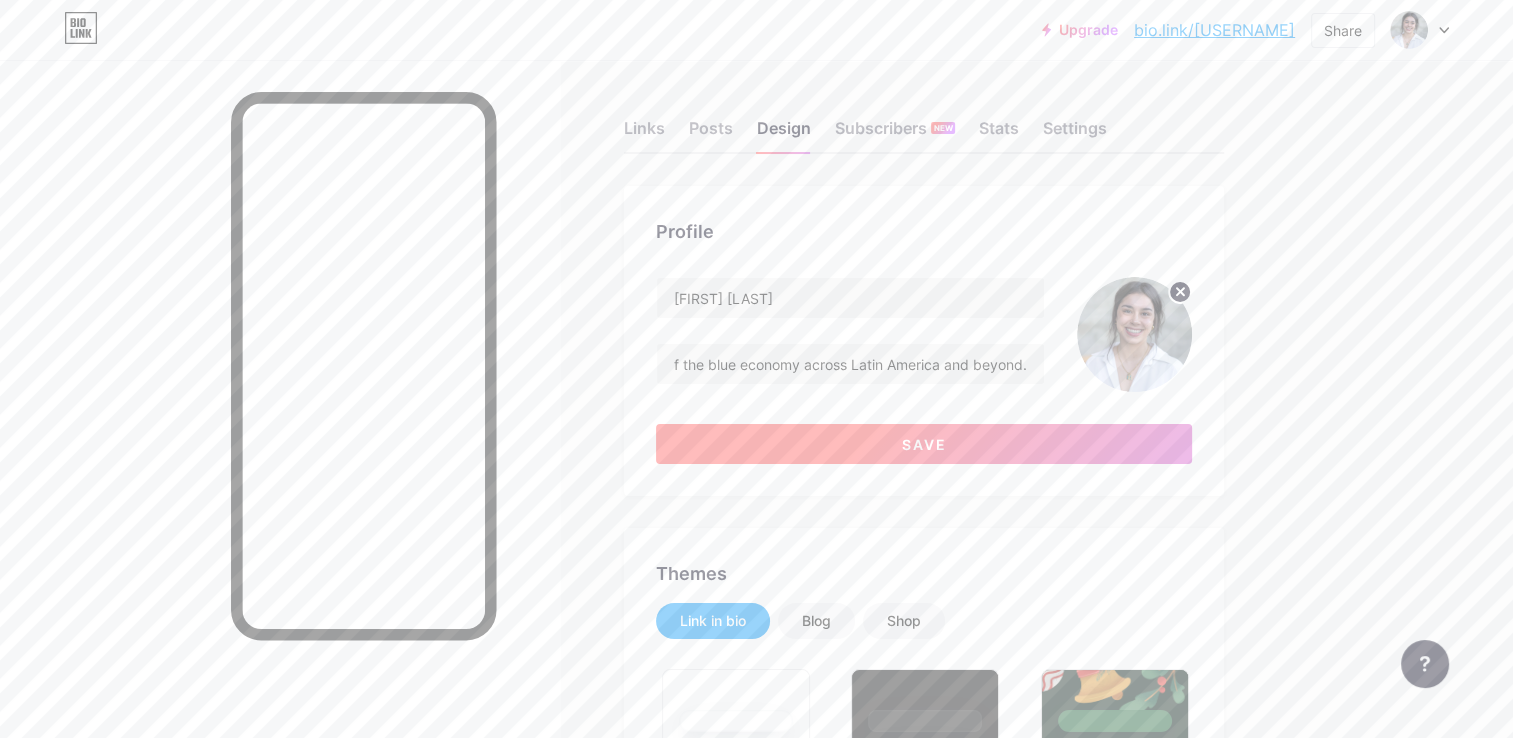 click on "Save" at bounding box center [924, 444] 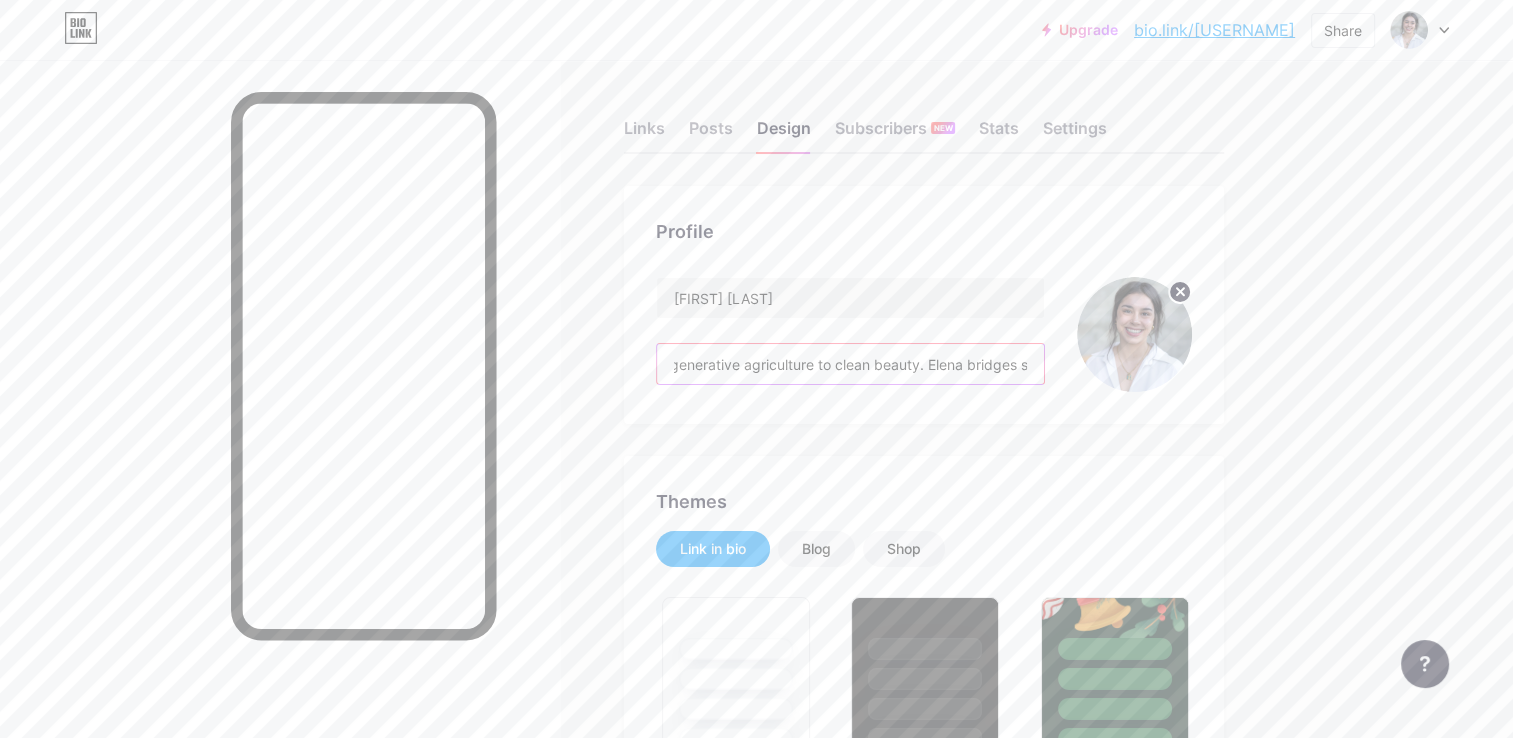 scroll, scrollTop: 0, scrollLeft: 1972, axis: horizontal 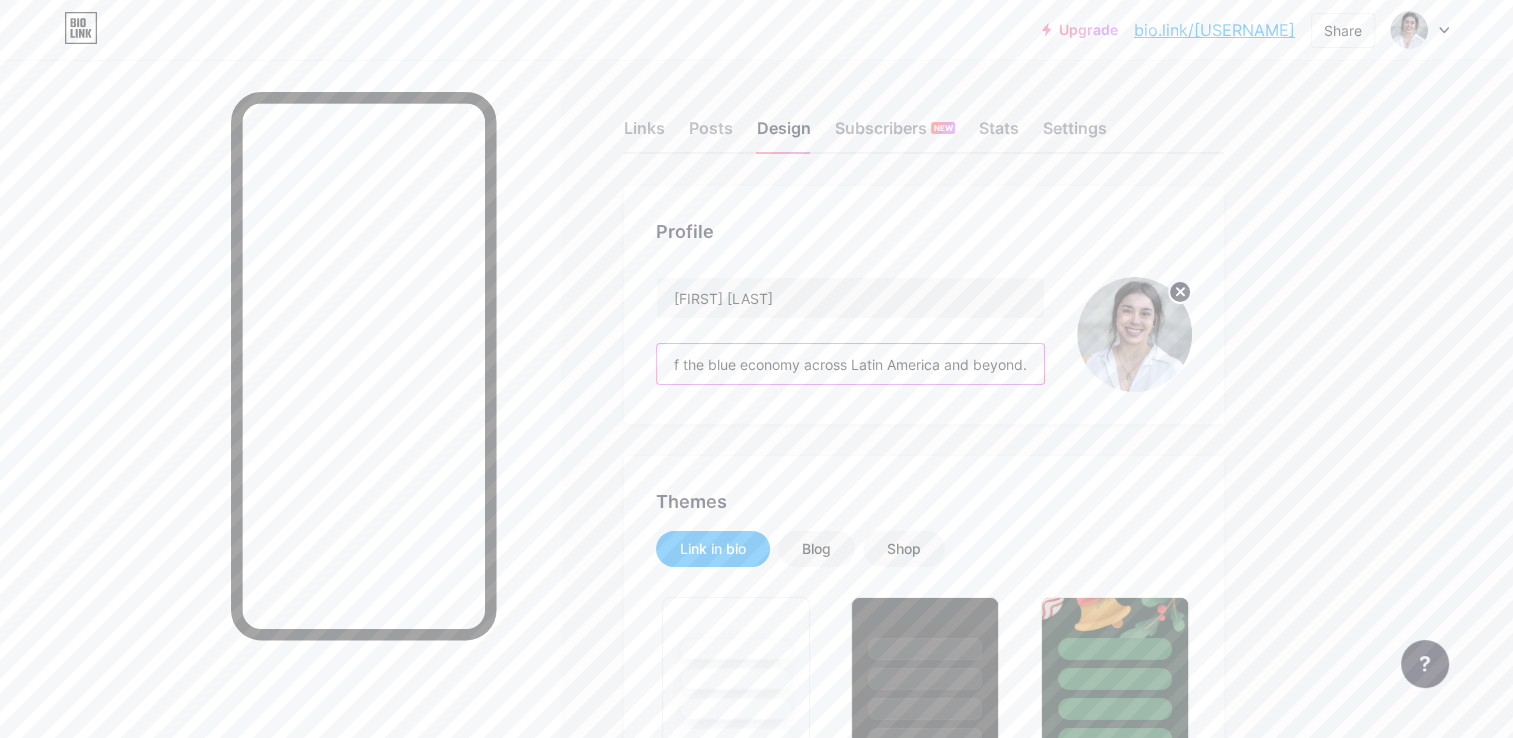 drag, startPoint x: 919, startPoint y: 370, endPoint x: 1083, endPoint y: 365, distance: 164.0762 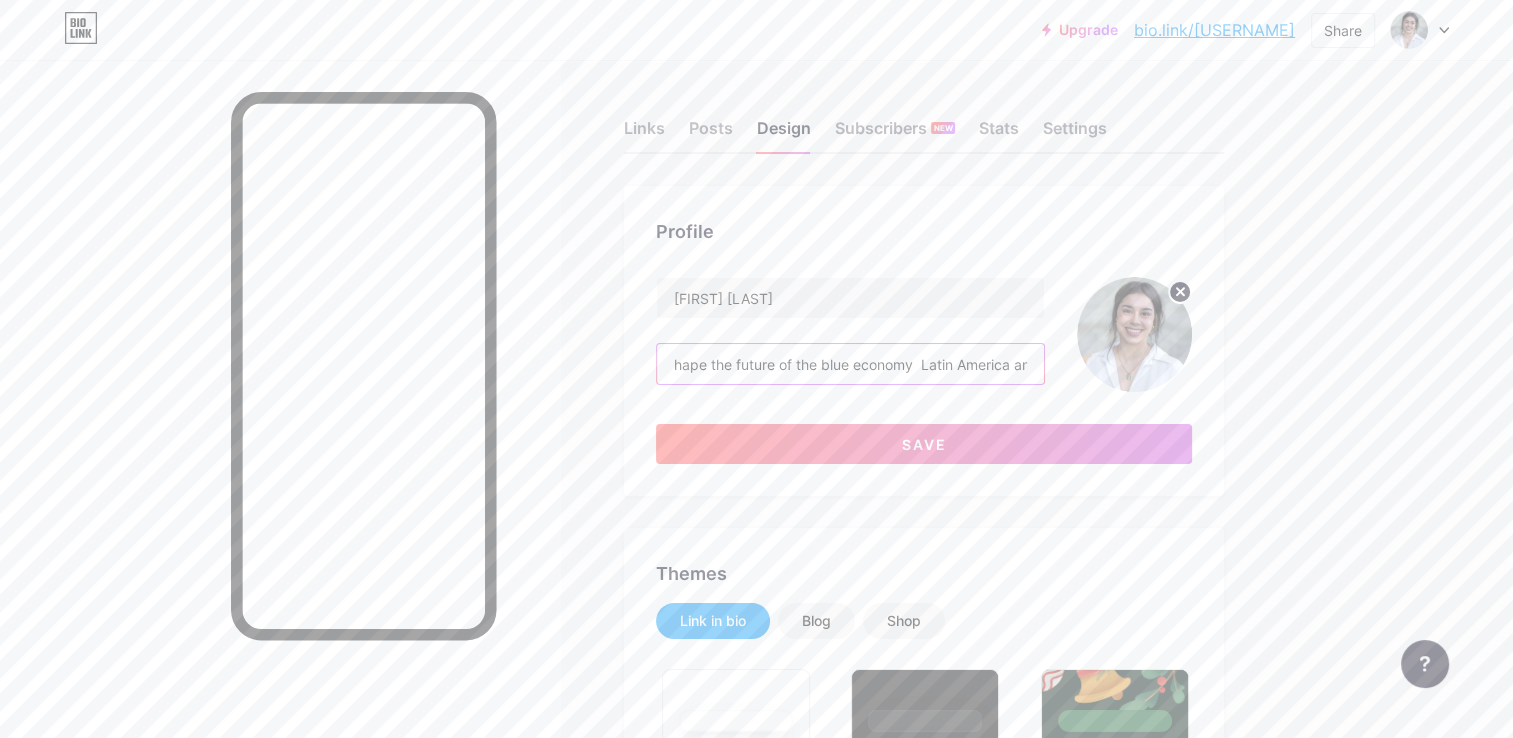scroll, scrollTop: 0, scrollLeft: 1928, axis: horizontal 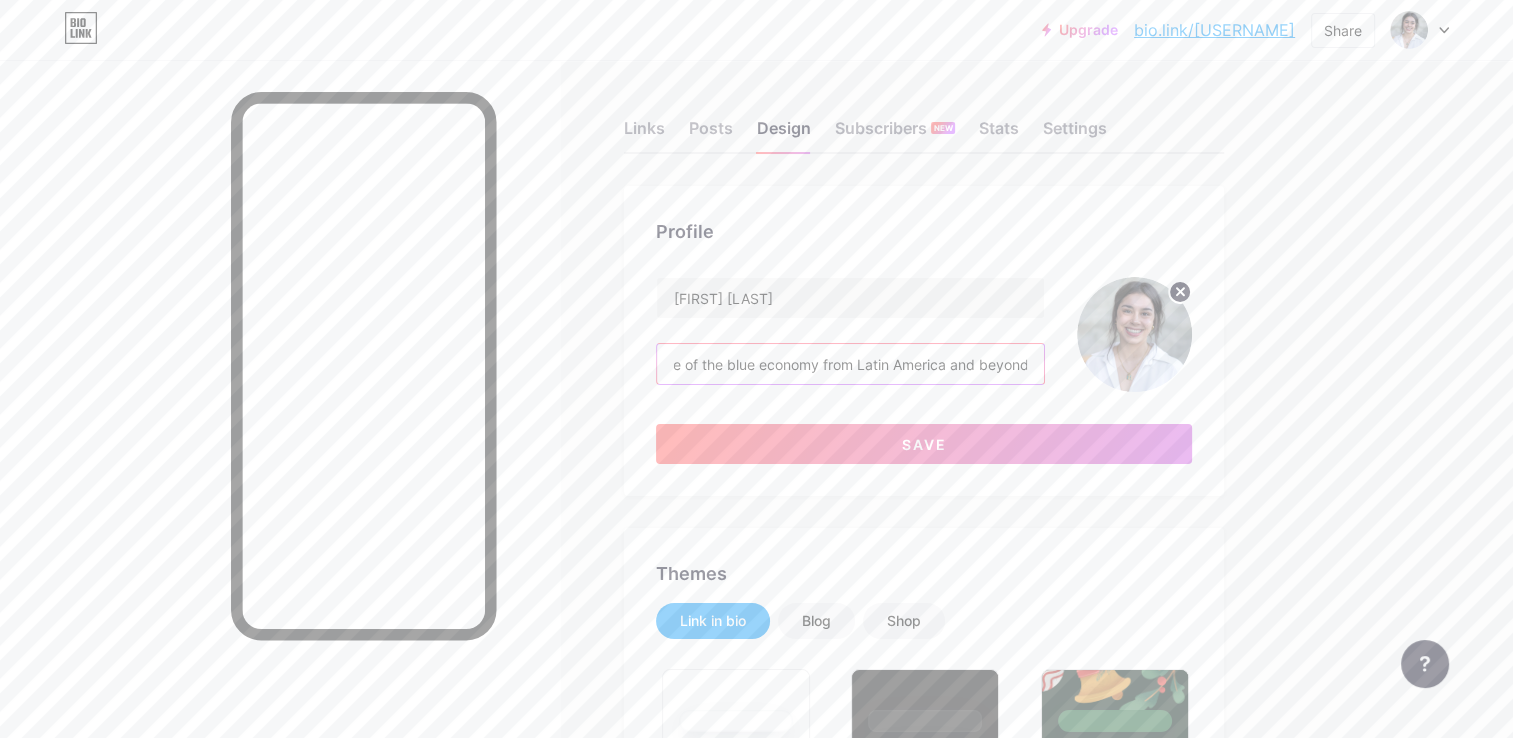 click on "Oceanographer, biotech innovator, CTO & Co-founder of SOS Biotech, the first Dominican Republic BlueTech. She pioneers the transformation of invasive seaweed into biobased solutions — from regenerative agriculture to clean beauty. Elena bridges science and sustainability to shape the future of the blue economy from Latin America and beyond." at bounding box center [850, 364] 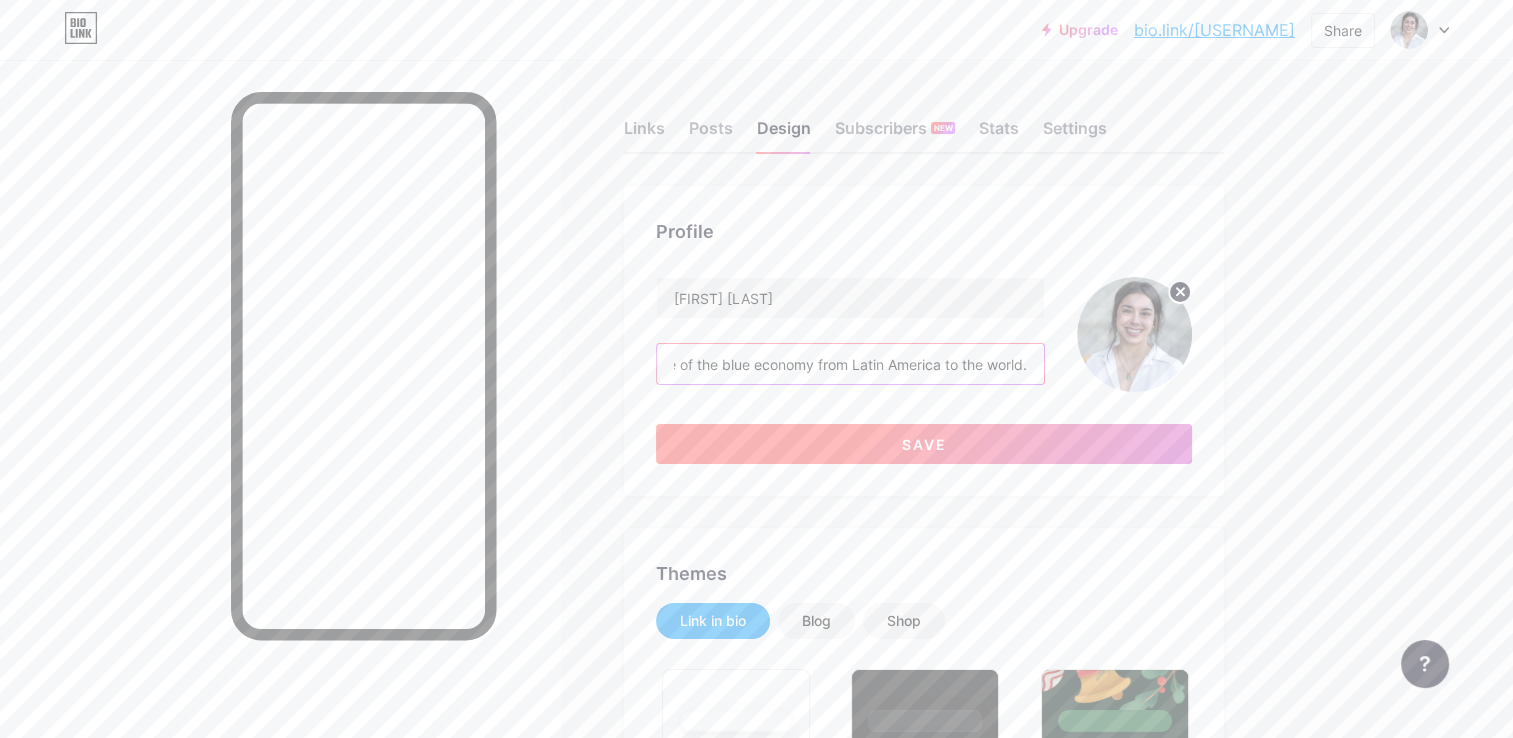 scroll, scrollTop: 0, scrollLeft: 1960, axis: horizontal 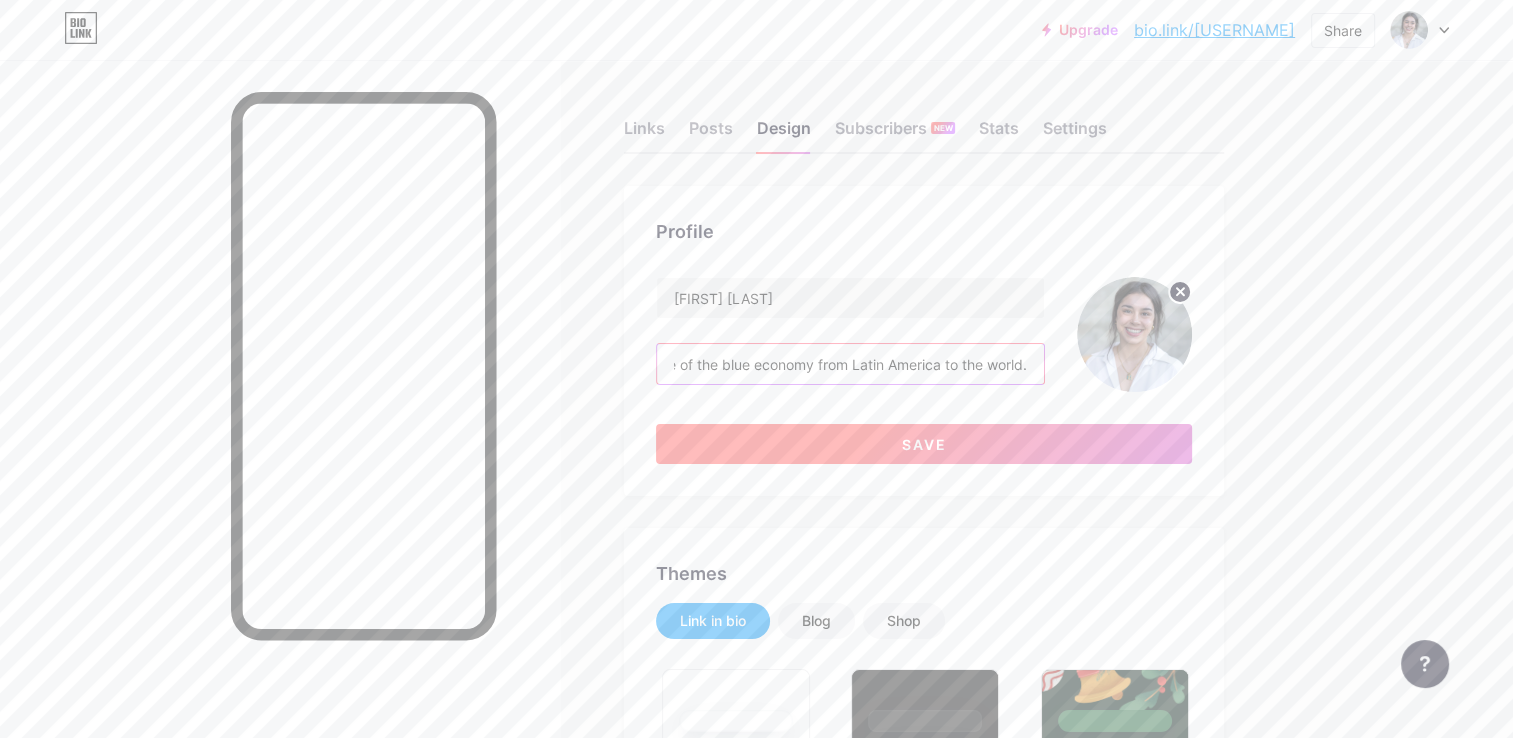 type on "Oceanographer, biotech innovator, CTO & Co-founder of SOS Biotech, the first Dominican Republic BlueTech. She pioneers the transformation of invasive seaweed into biobased solutions — from regenerative agriculture to clean beauty. [FIRST] bridges science and sustainability to shape the future of the blue economy from Latin America to the world." 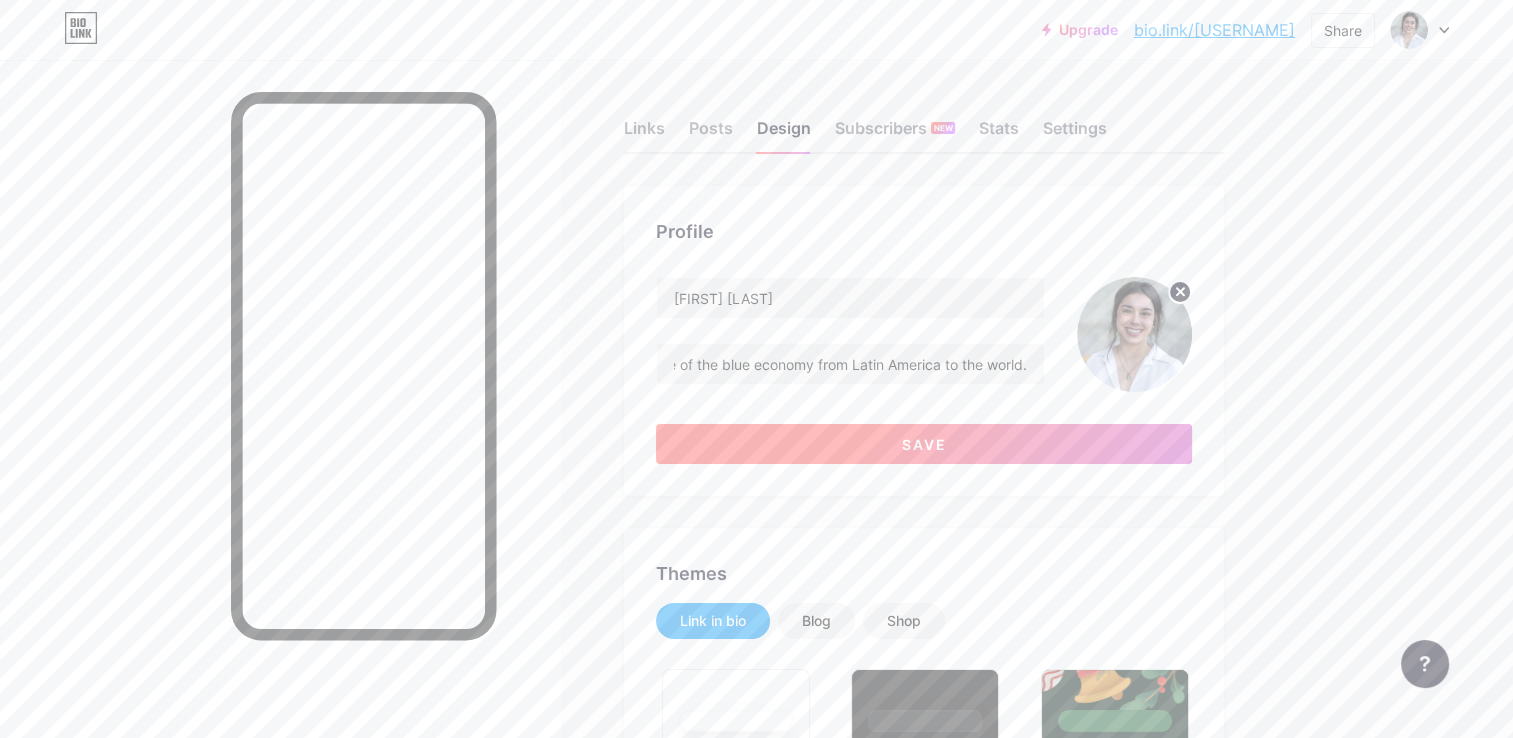 scroll, scrollTop: 0, scrollLeft: 0, axis: both 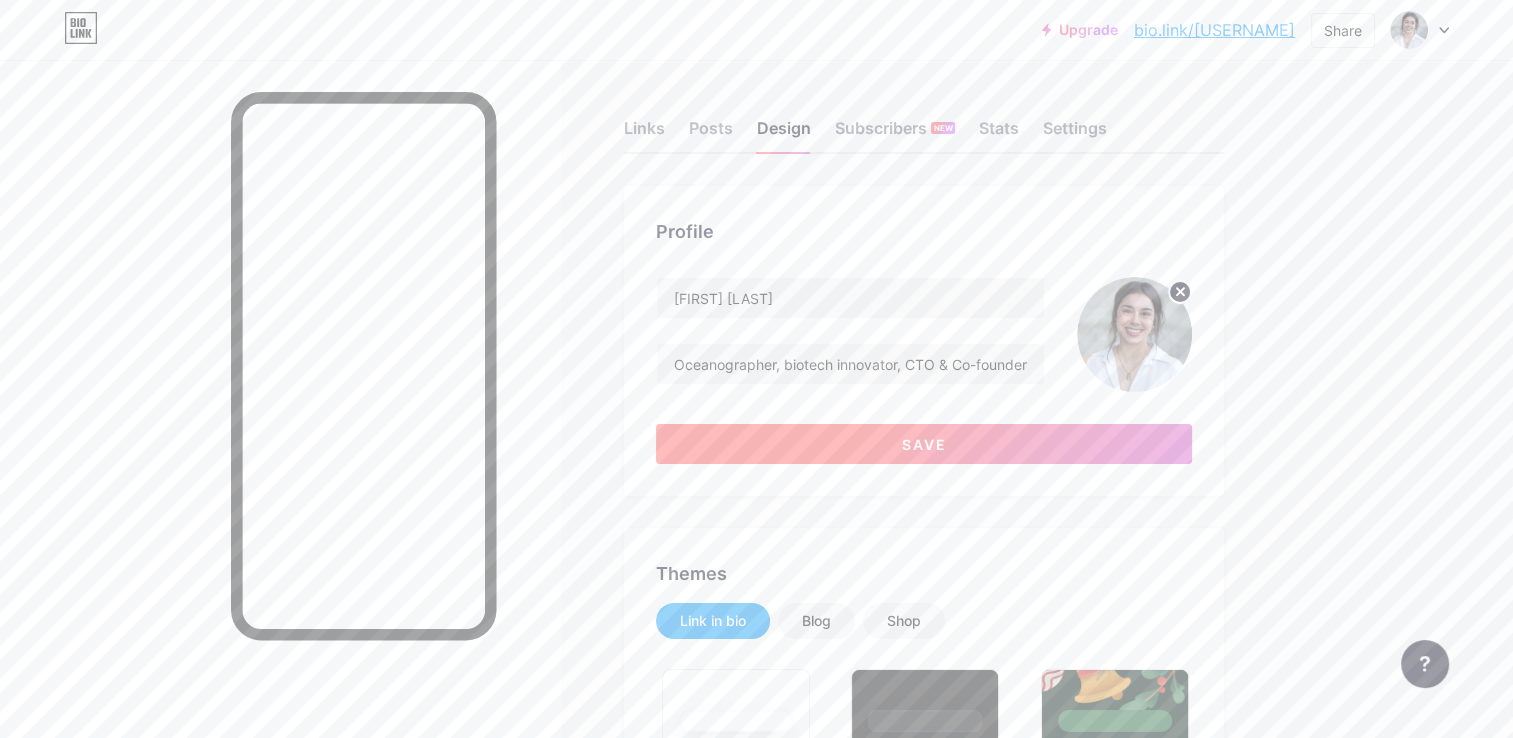 click on "Save" at bounding box center (924, 444) 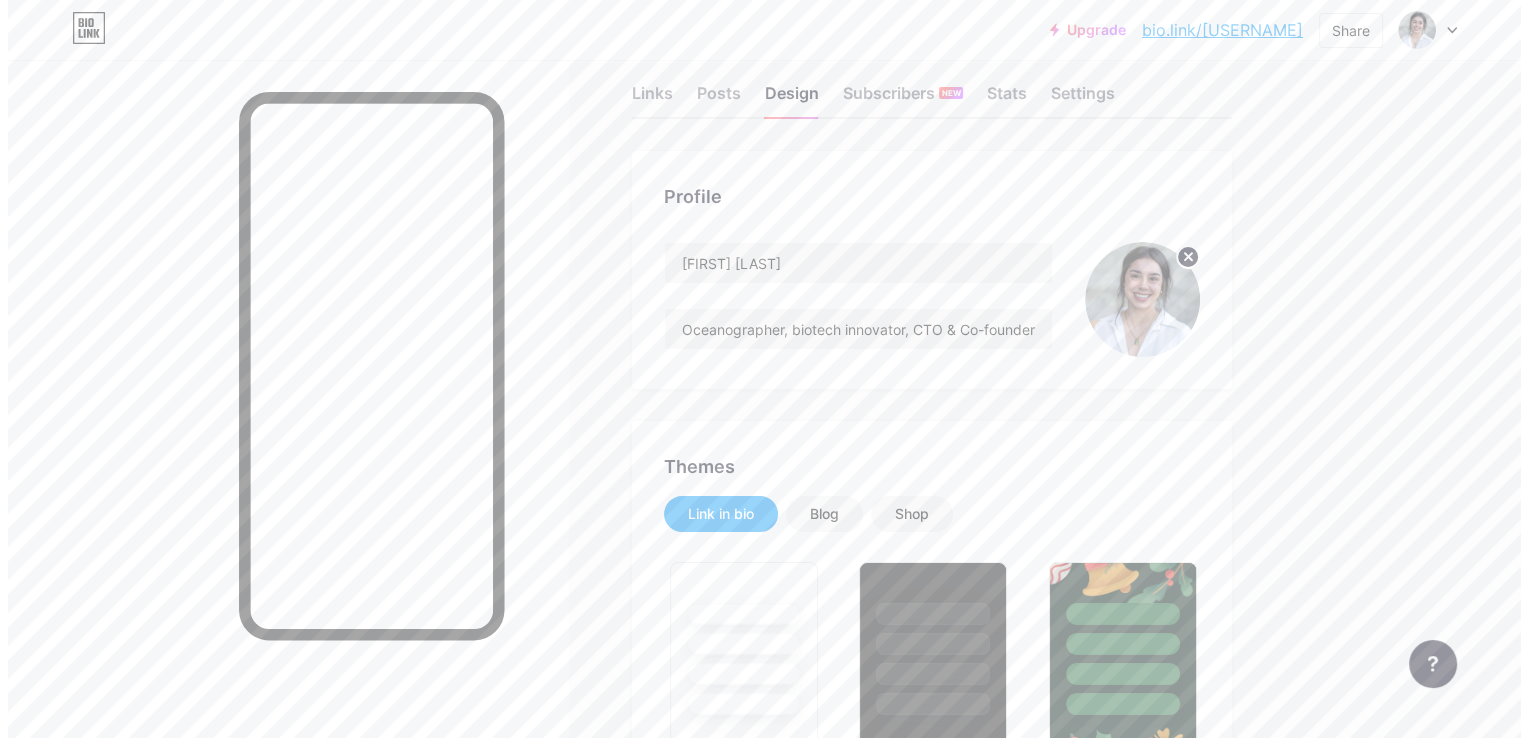 scroll, scrollTop: 0, scrollLeft: 0, axis: both 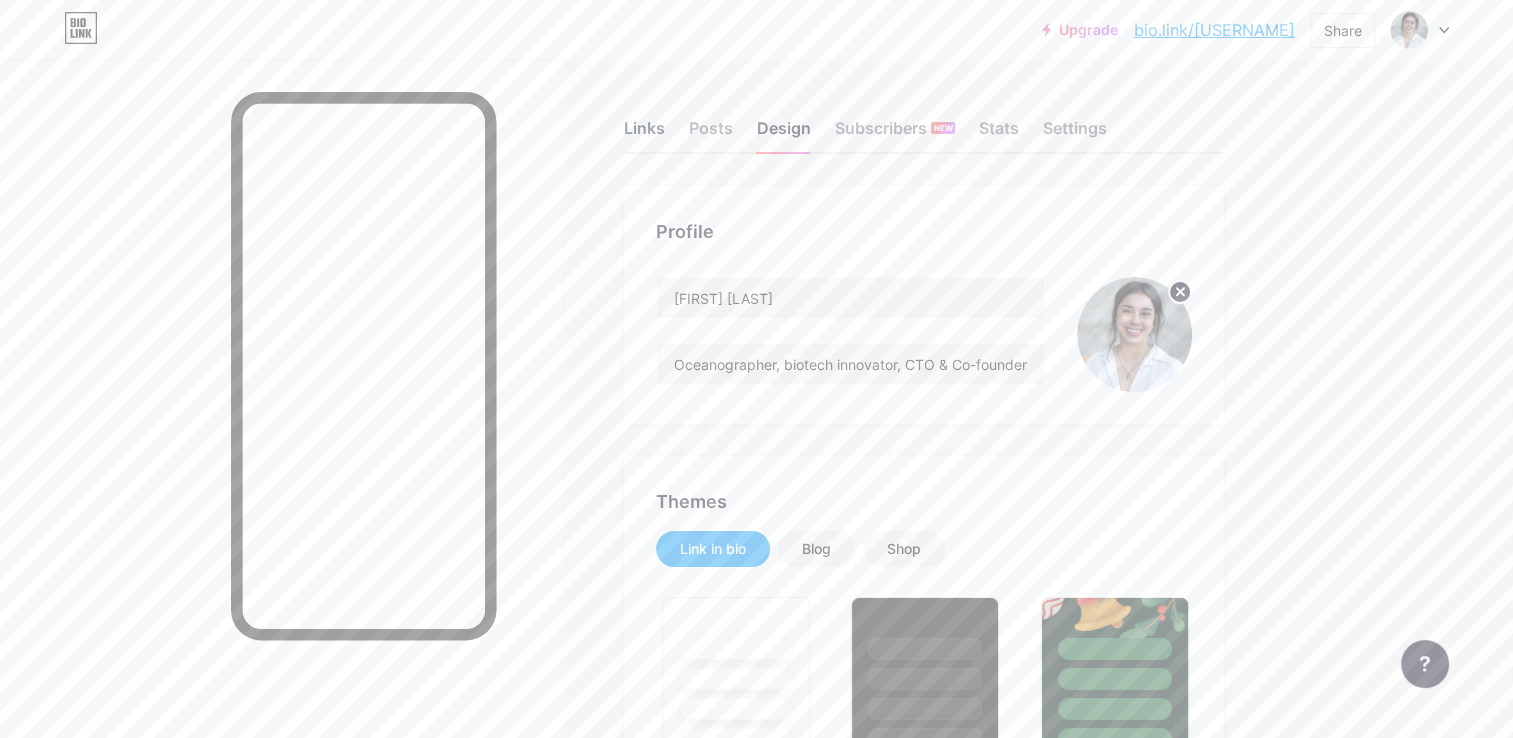 click on "Links" at bounding box center [644, 134] 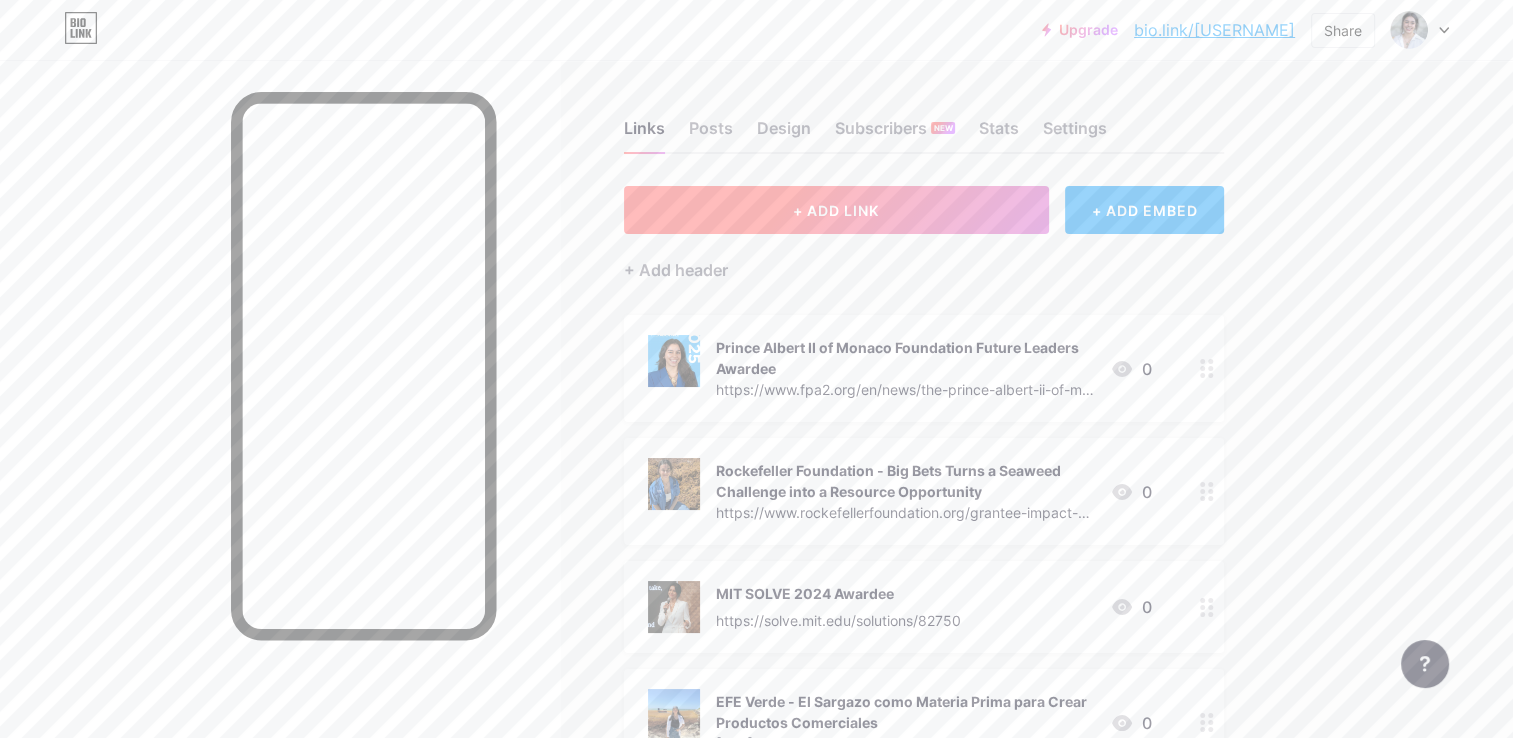 click on "+ ADD LINK" at bounding box center [836, 210] 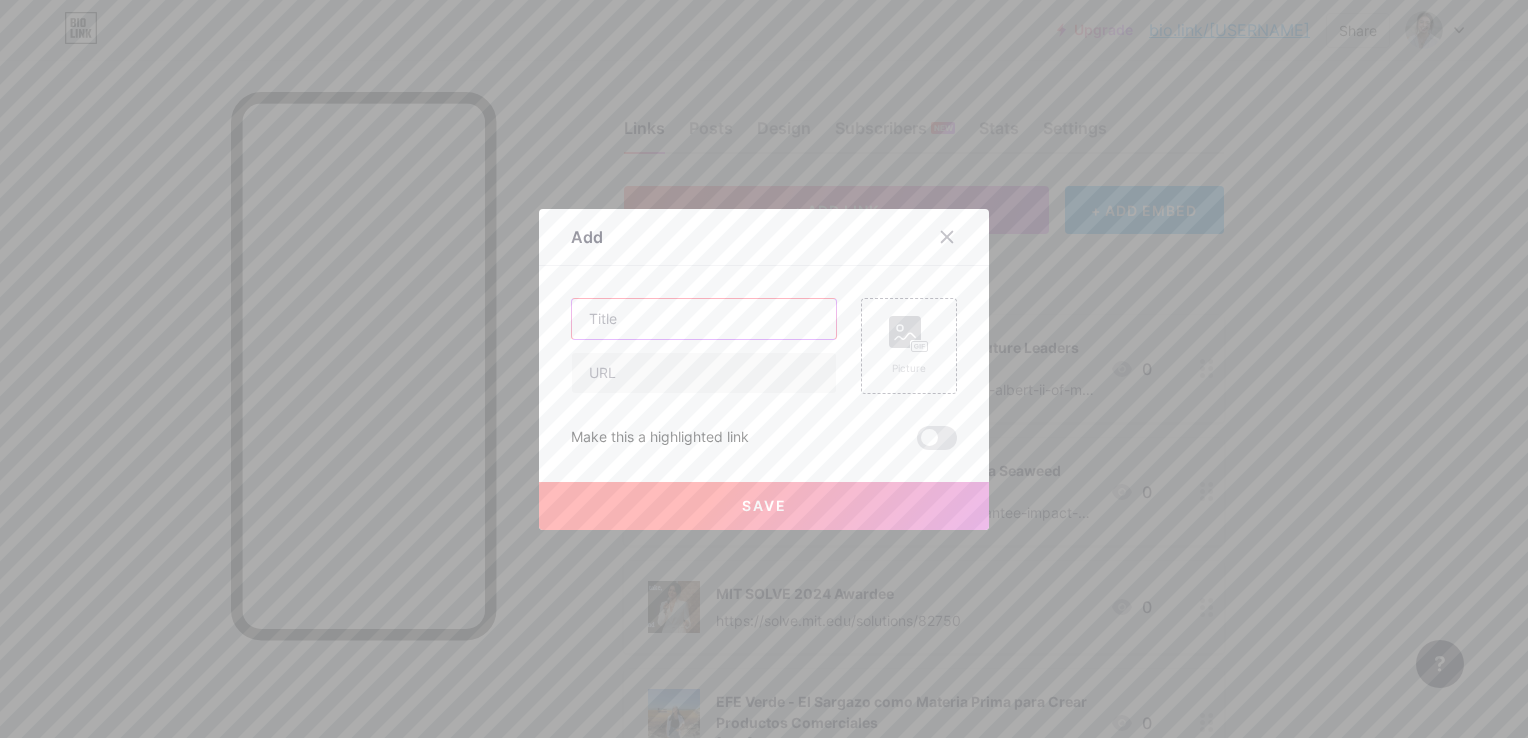 click at bounding box center [704, 319] 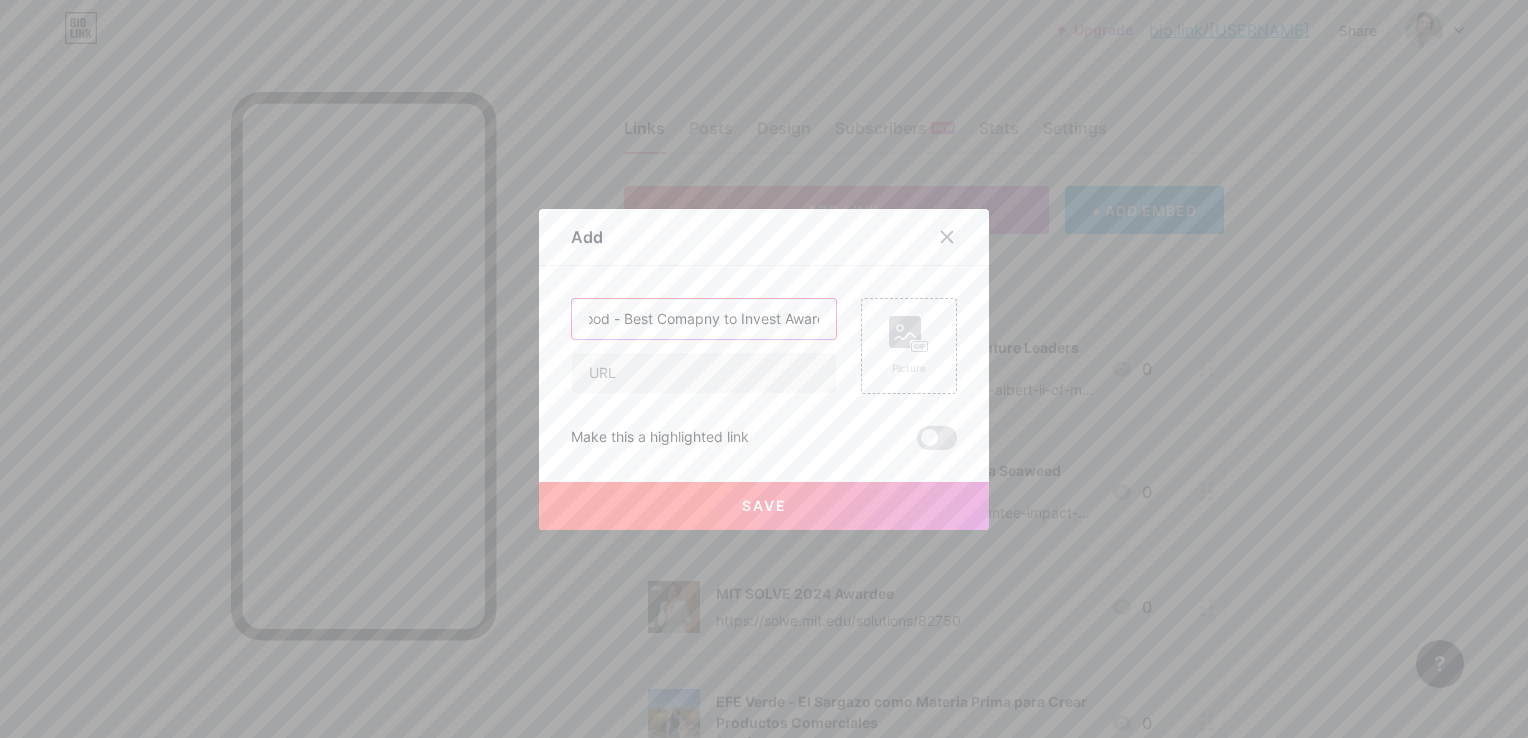scroll, scrollTop: 0, scrollLeft: 135, axis: horizontal 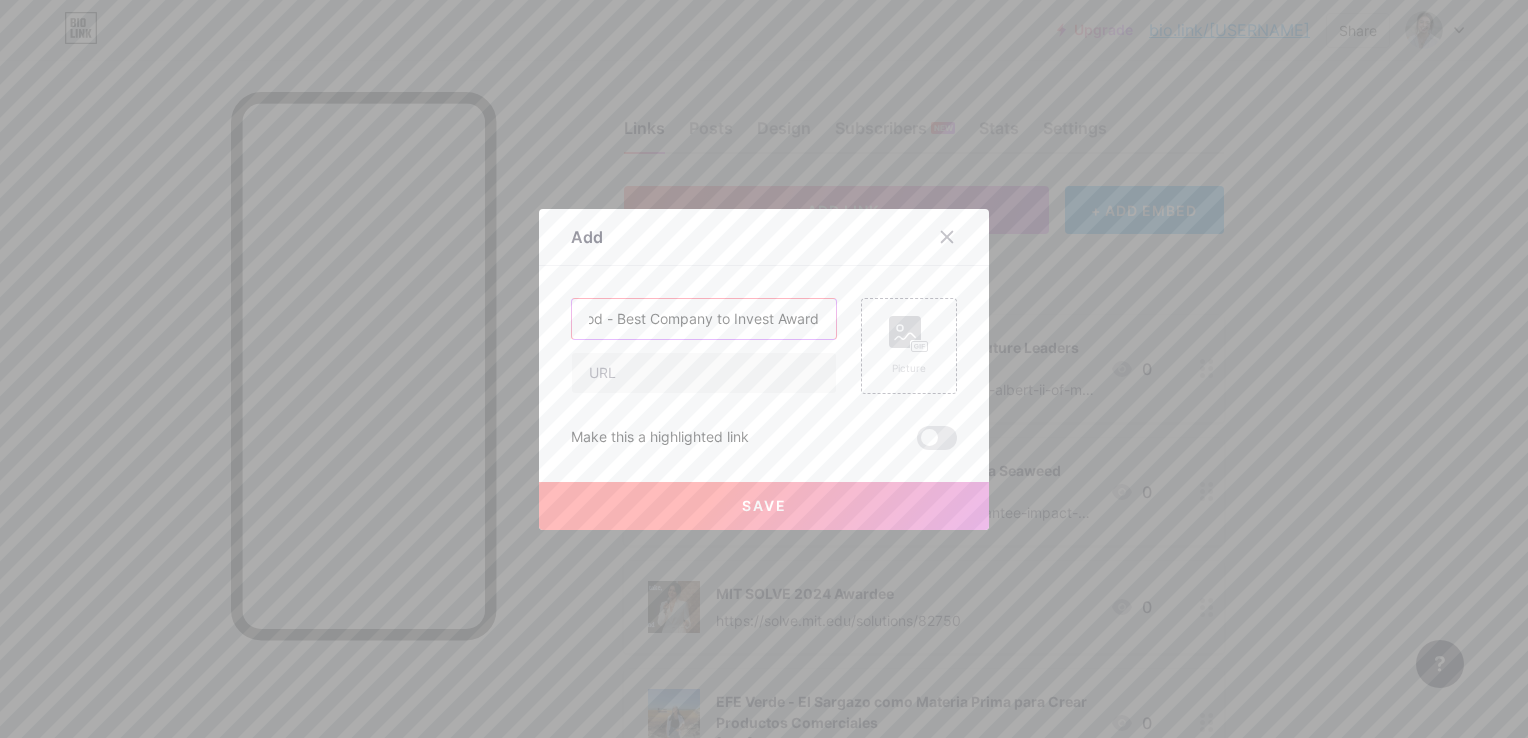 drag, startPoint x: 772, startPoint y: 322, endPoint x: 835, endPoint y: 323, distance: 63.007935 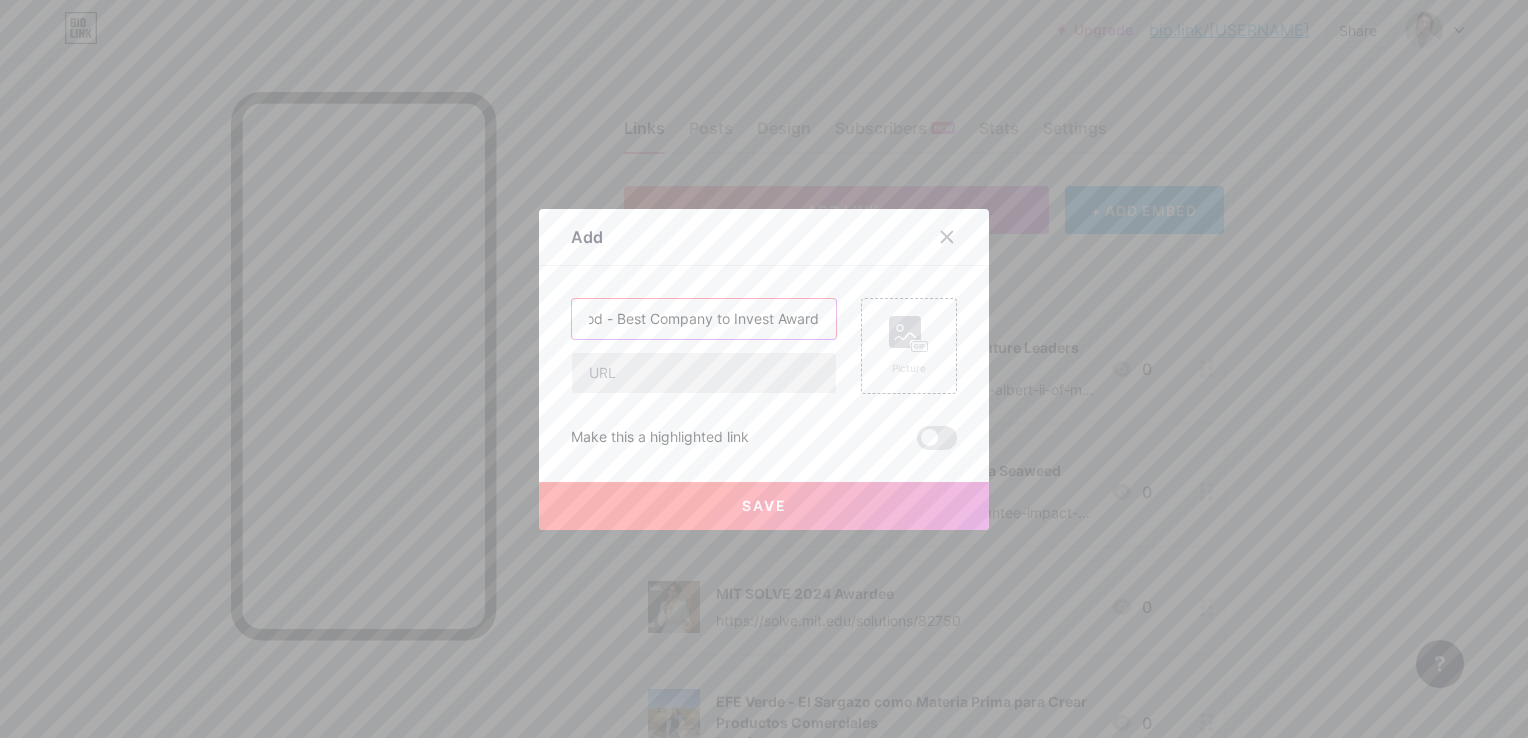 type on "Women In Ocean Food - Best Company to Invest Award" 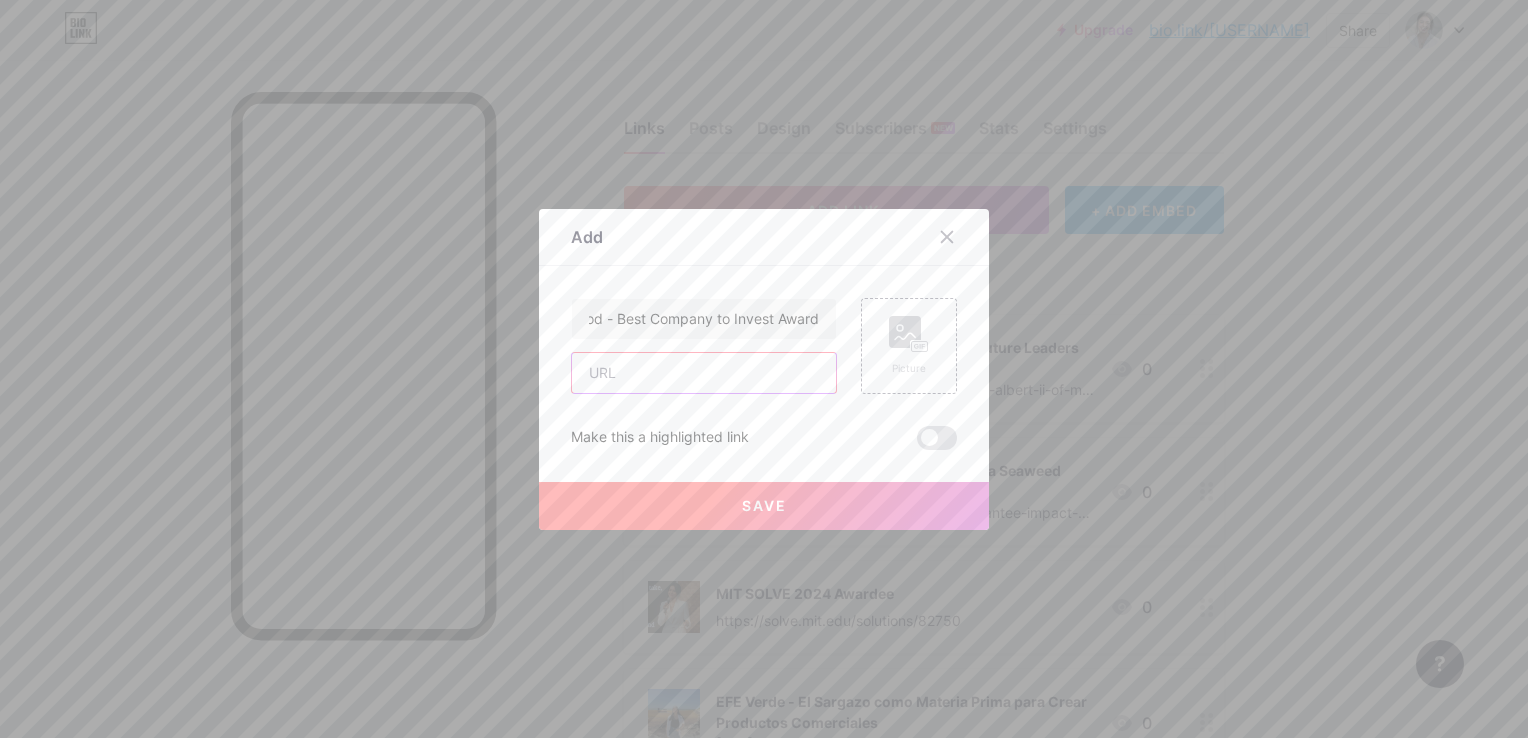 click at bounding box center (704, 373) 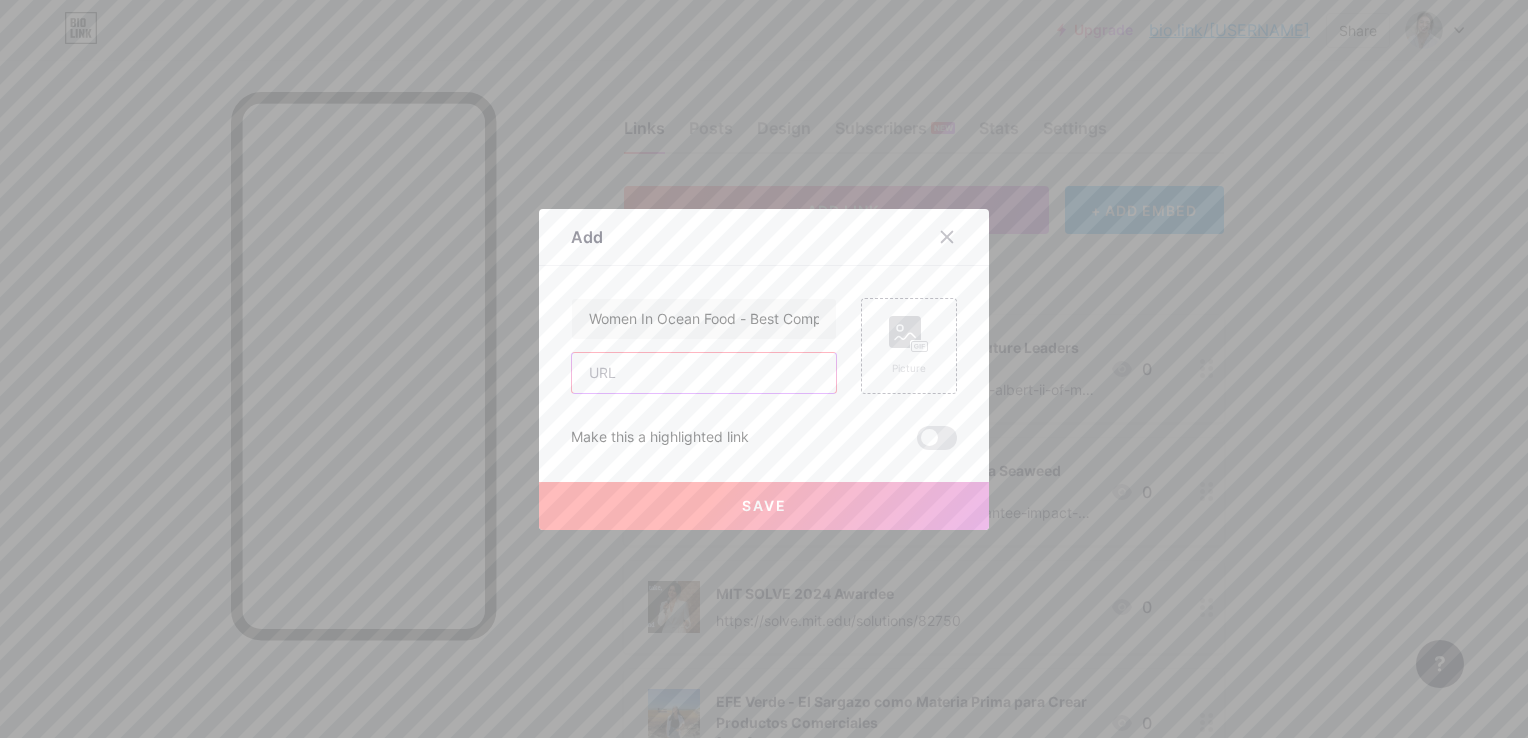 paste on "https://staging.thefishsite.com/articles/women-in-ocean-food-breaking-waves-building-futures" 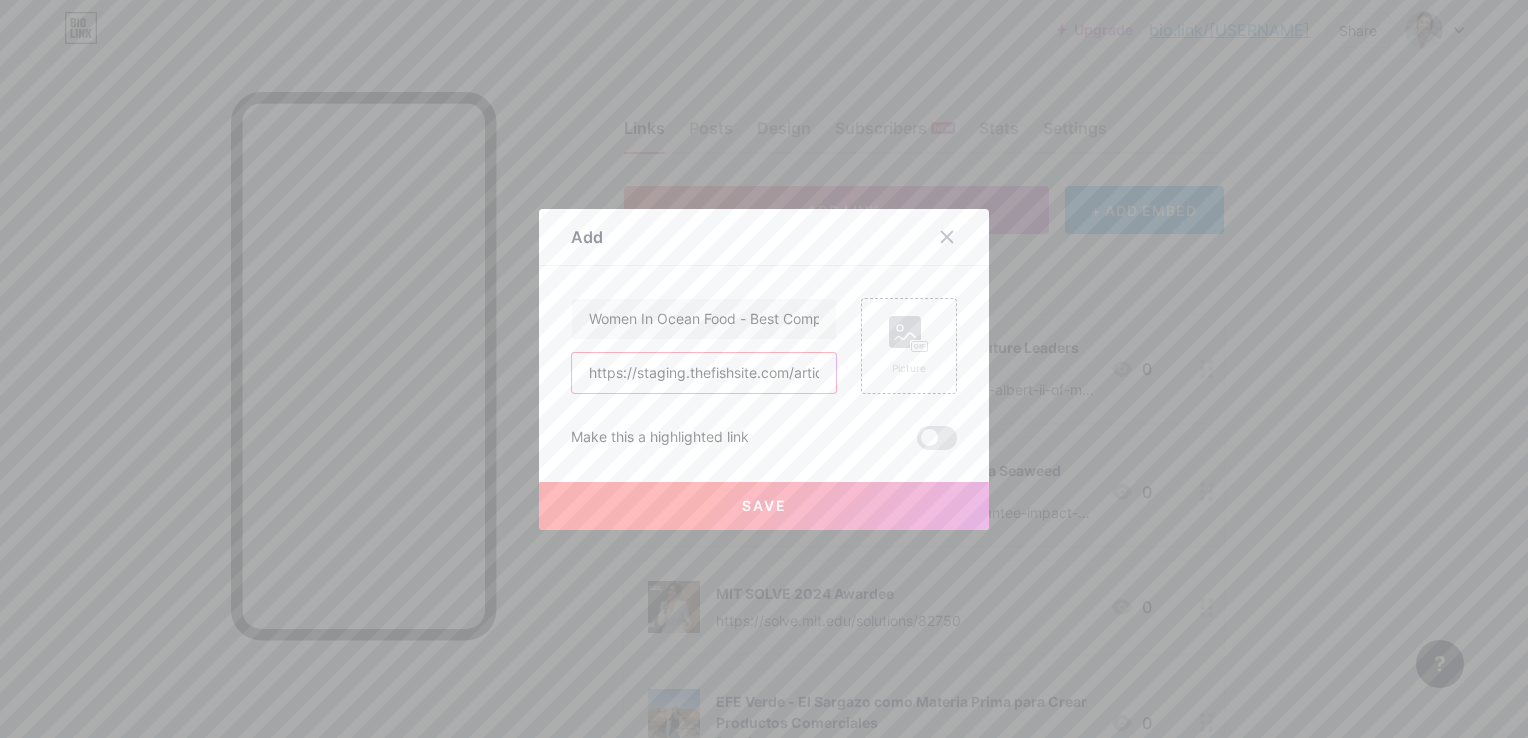 scroll, scrollTop: 0, scrollLeft: 403, axis: horizontal 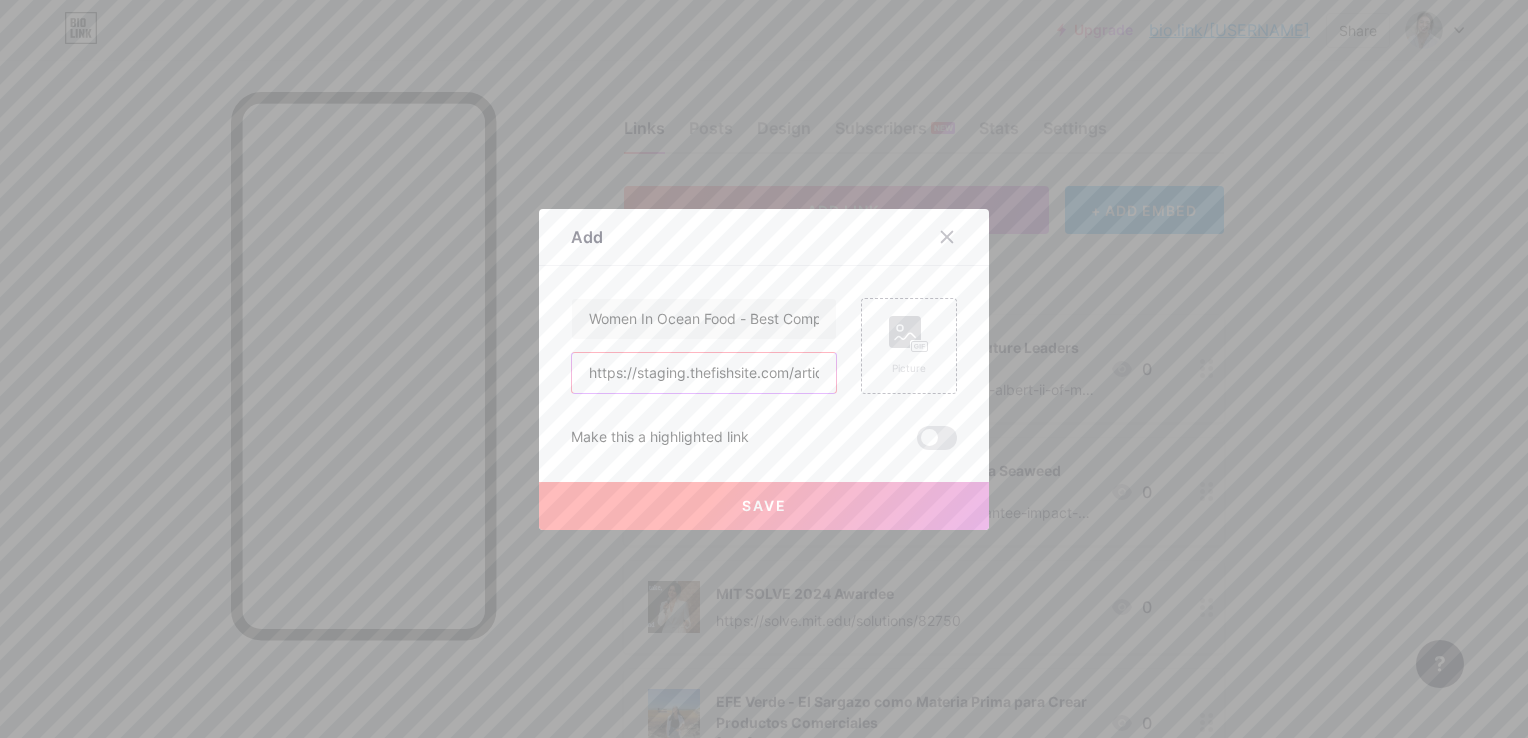drag, startPoint x: 796, startPoint y: 379, endPoint x: 492, endPoint y: 385, distance: 304.0592 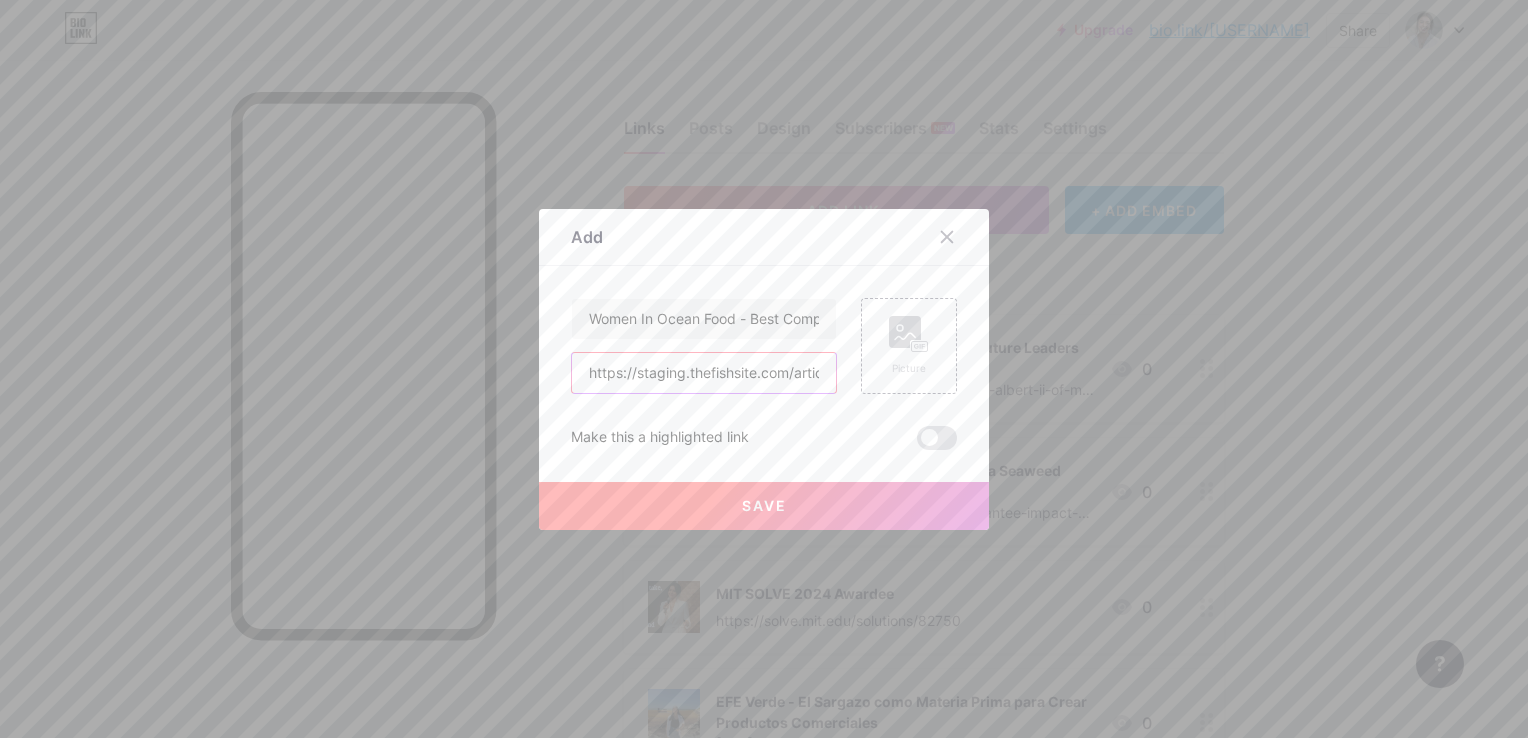 click on "Add           Content
YouTube
Play YouTube video without leaving your page.
ADD
Vimeo
Play Vimeo video without leaving your page.
ADD
Tiktok
Grow your TikTok following
ADD
Tweet
Embed a tweet.
ADD
Reddit
Showcase your Reddit profile
ADD
Spotify
Embed Spotify to play the preview of a track.
ADD
Twitch
Play Twitch video without leaving your page.
ADD
SoundCloud" at bounding box center (764, 369) 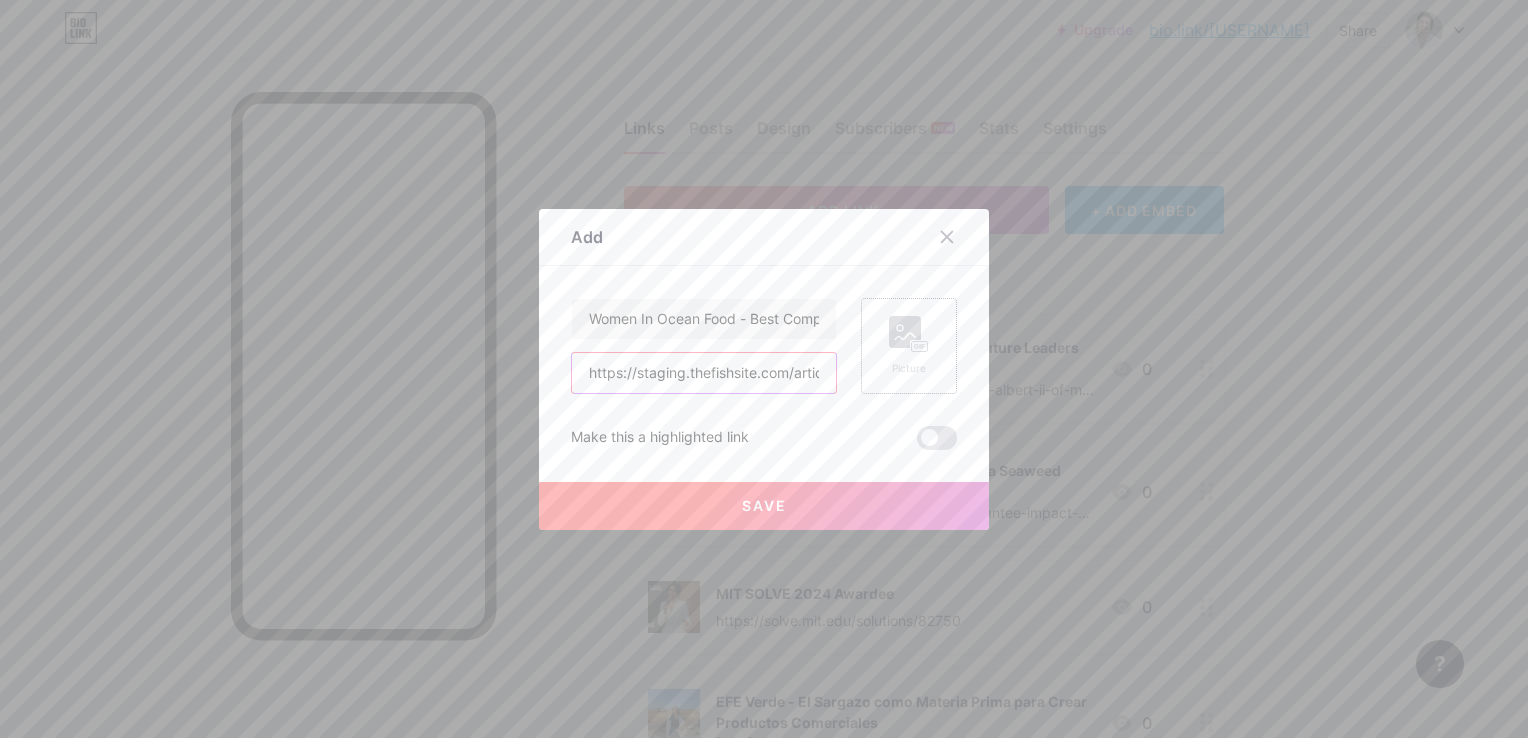 type on "https://staging.thefishsite.com/articles/women-in-ocean-food-breaking-waves-building-futures" 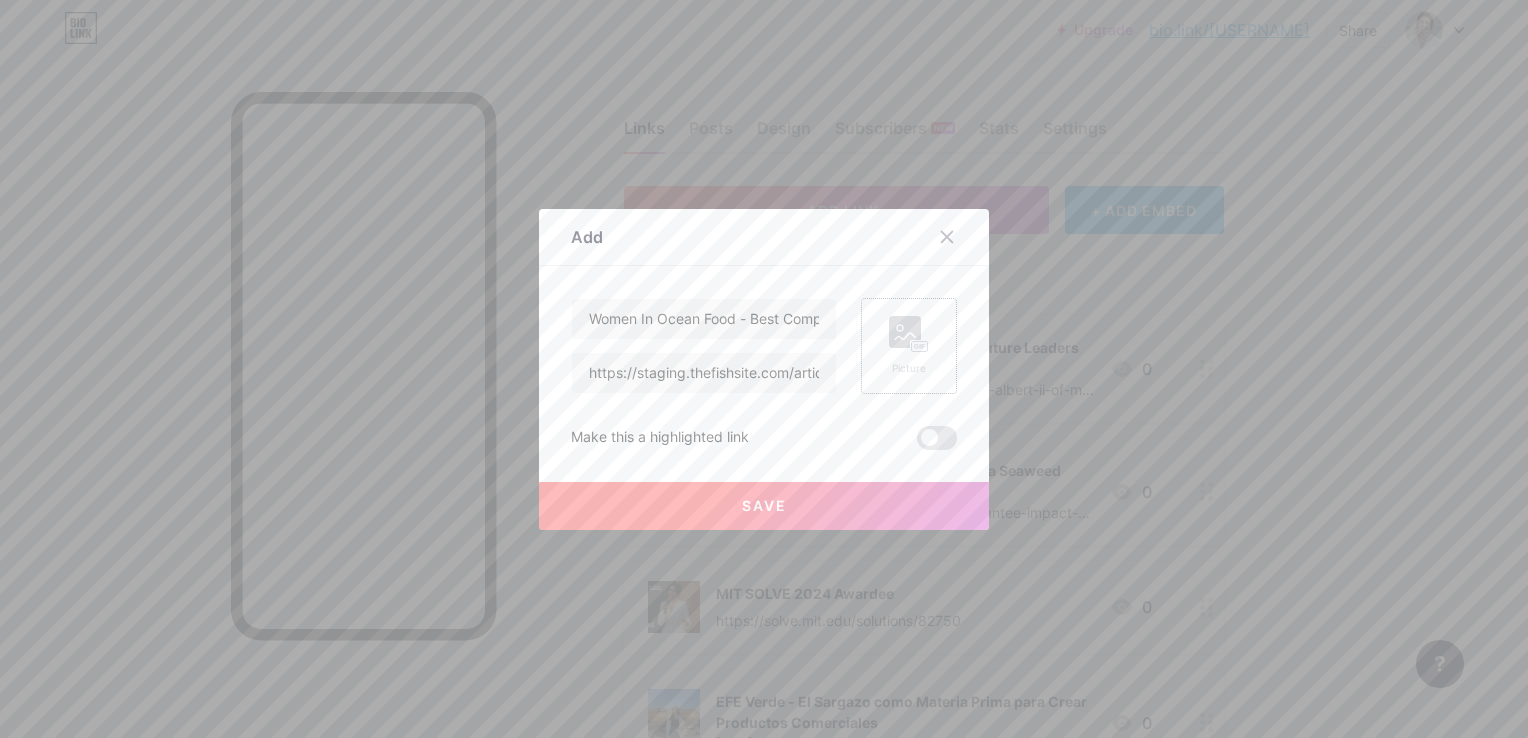 click 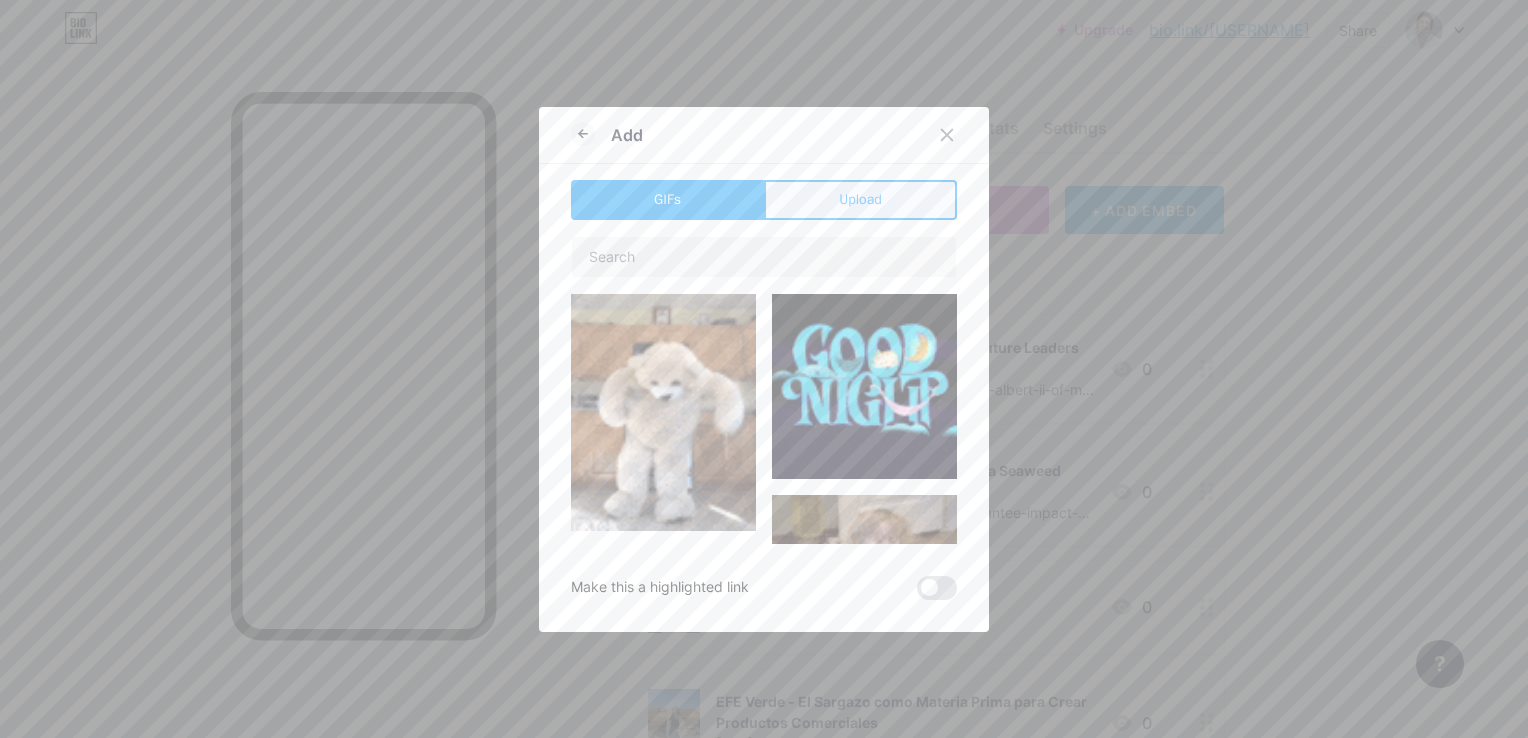 click on "Upload" at bounding box center (860, 200) 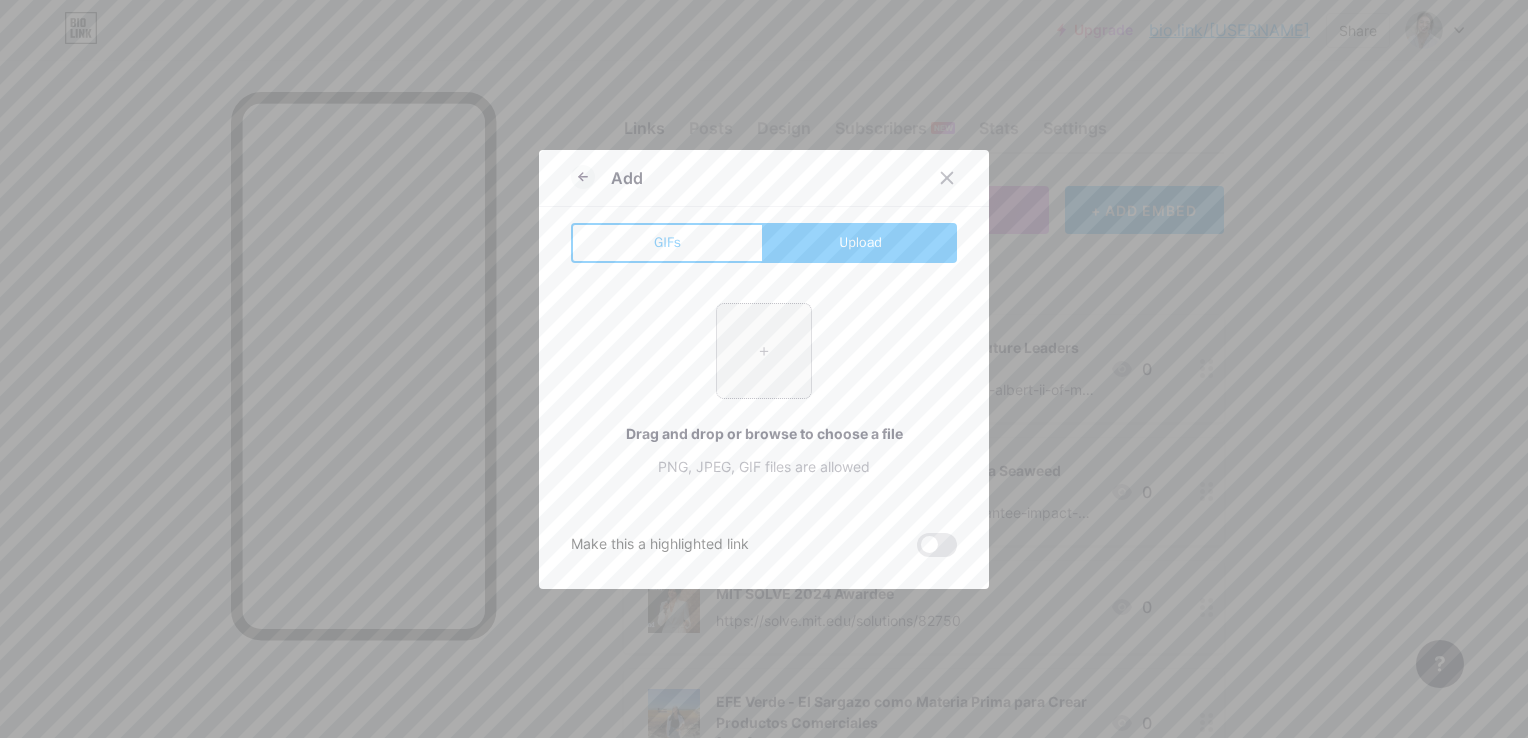 click at bounding box center (764, 351) 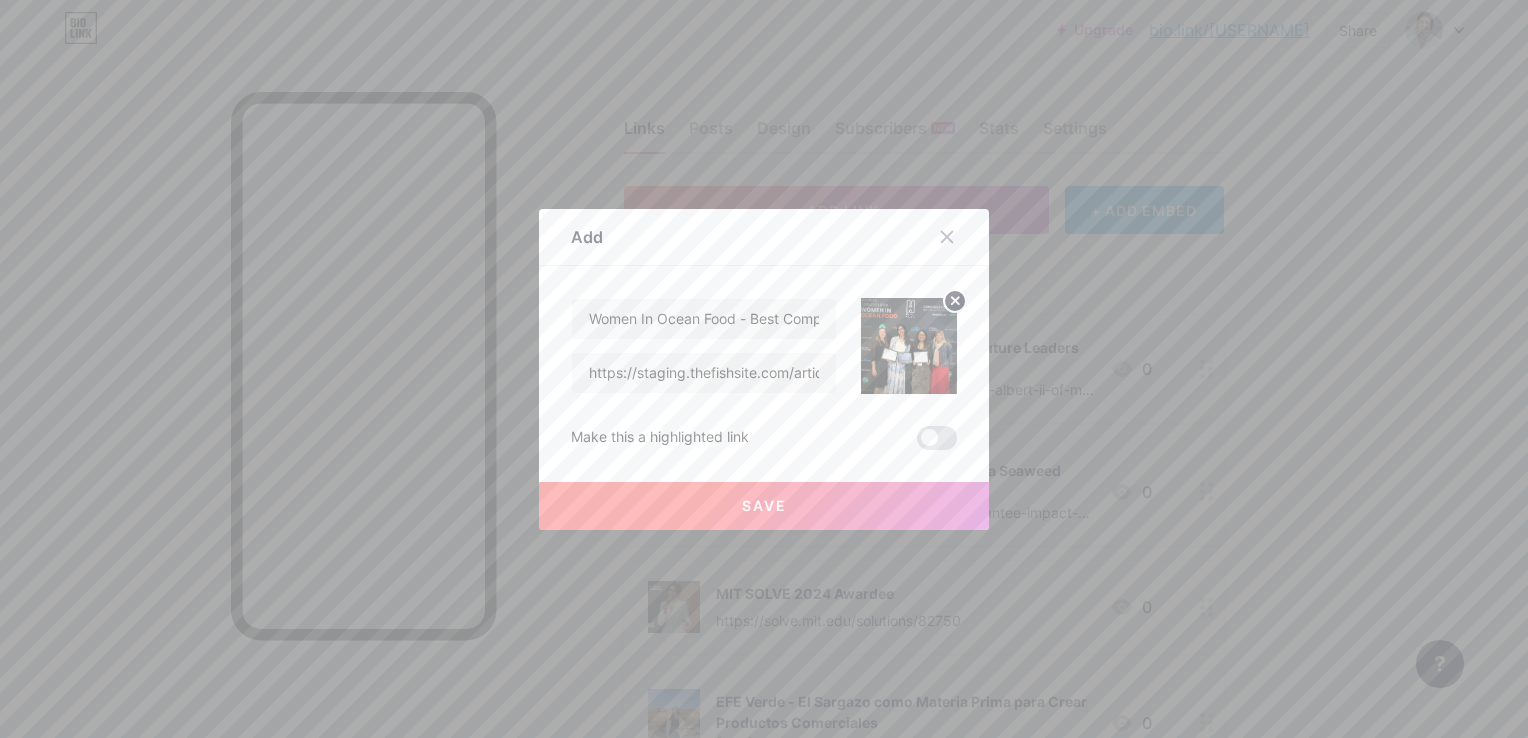click on "Save" at bounding box center [764, 506] 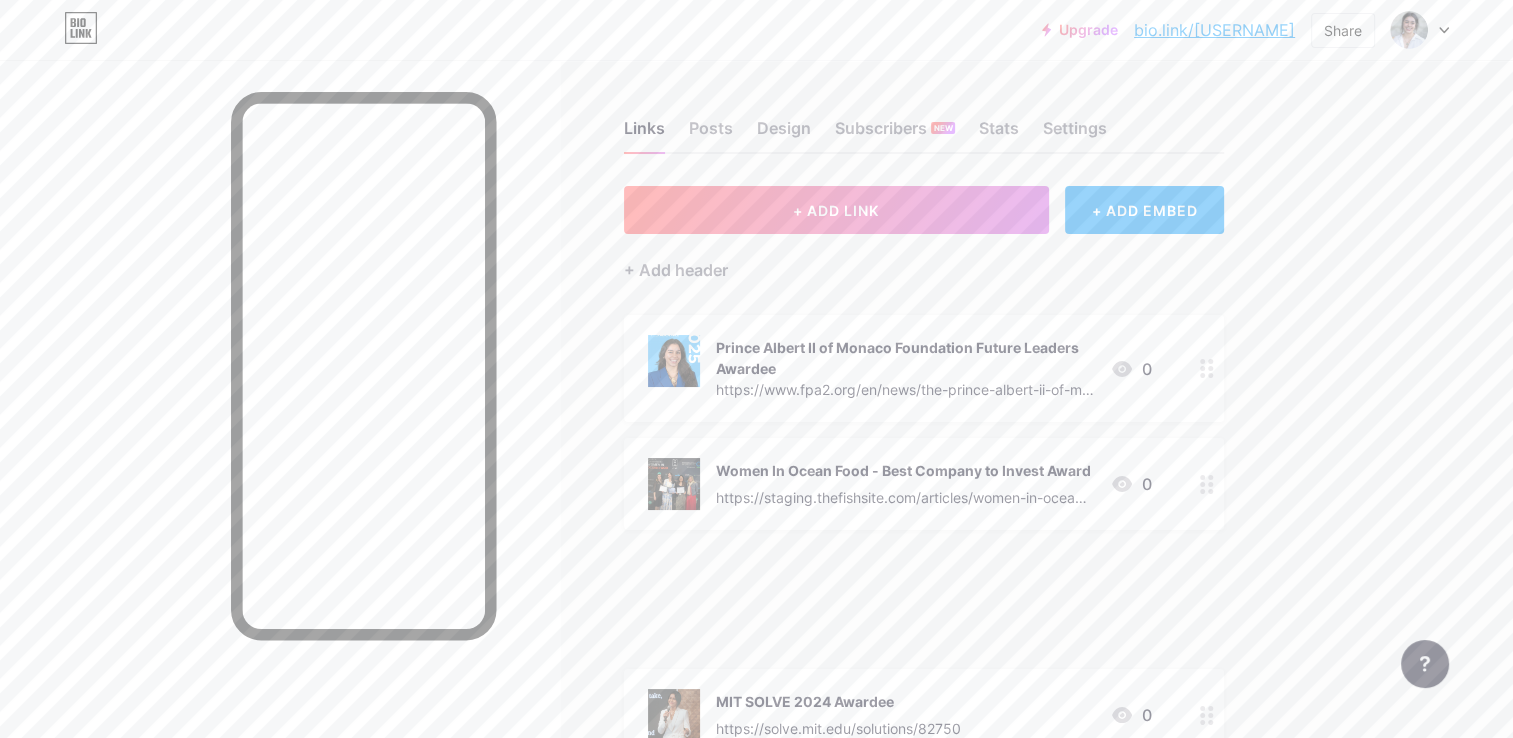 type 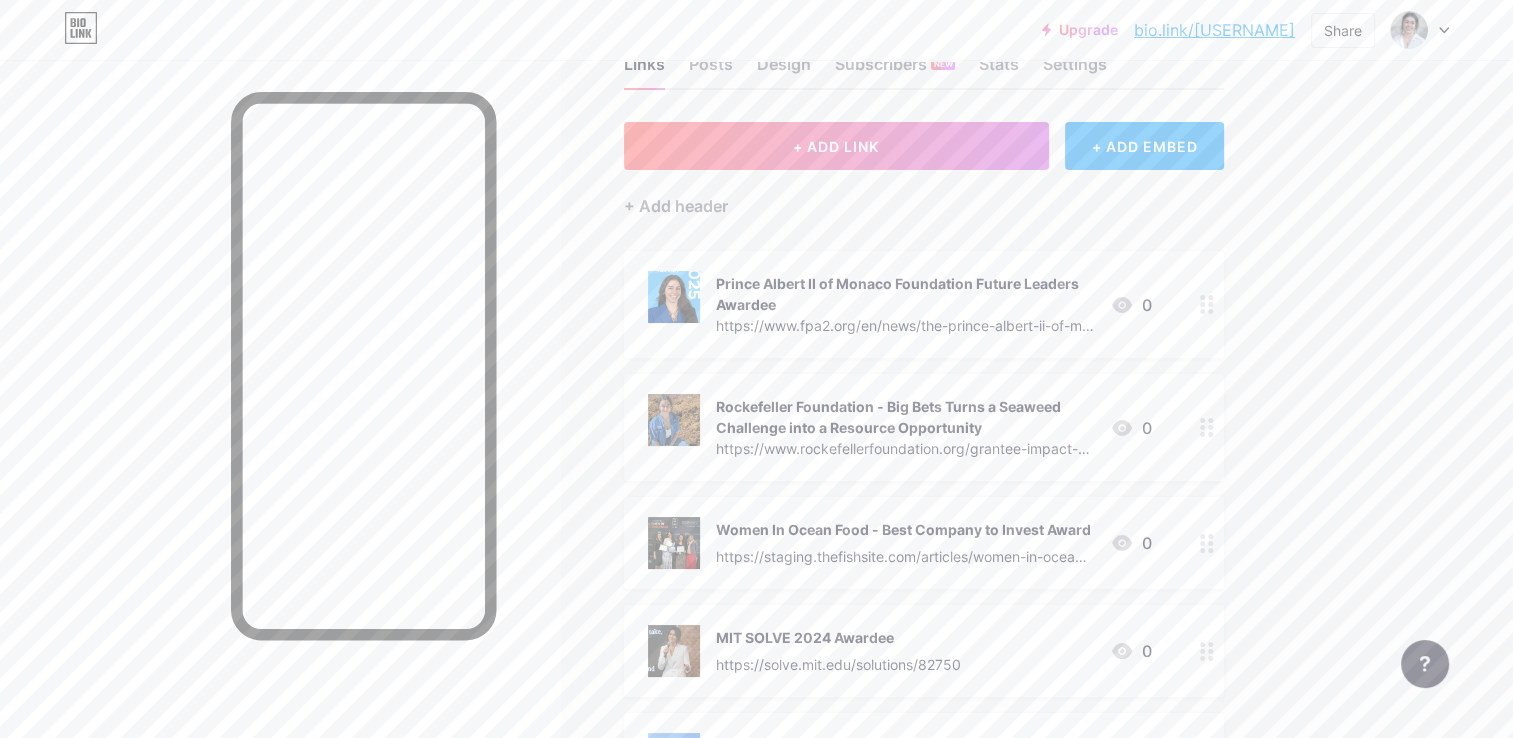scroll, scrollTop: 100, scrollLeft: 0, axis: vertical 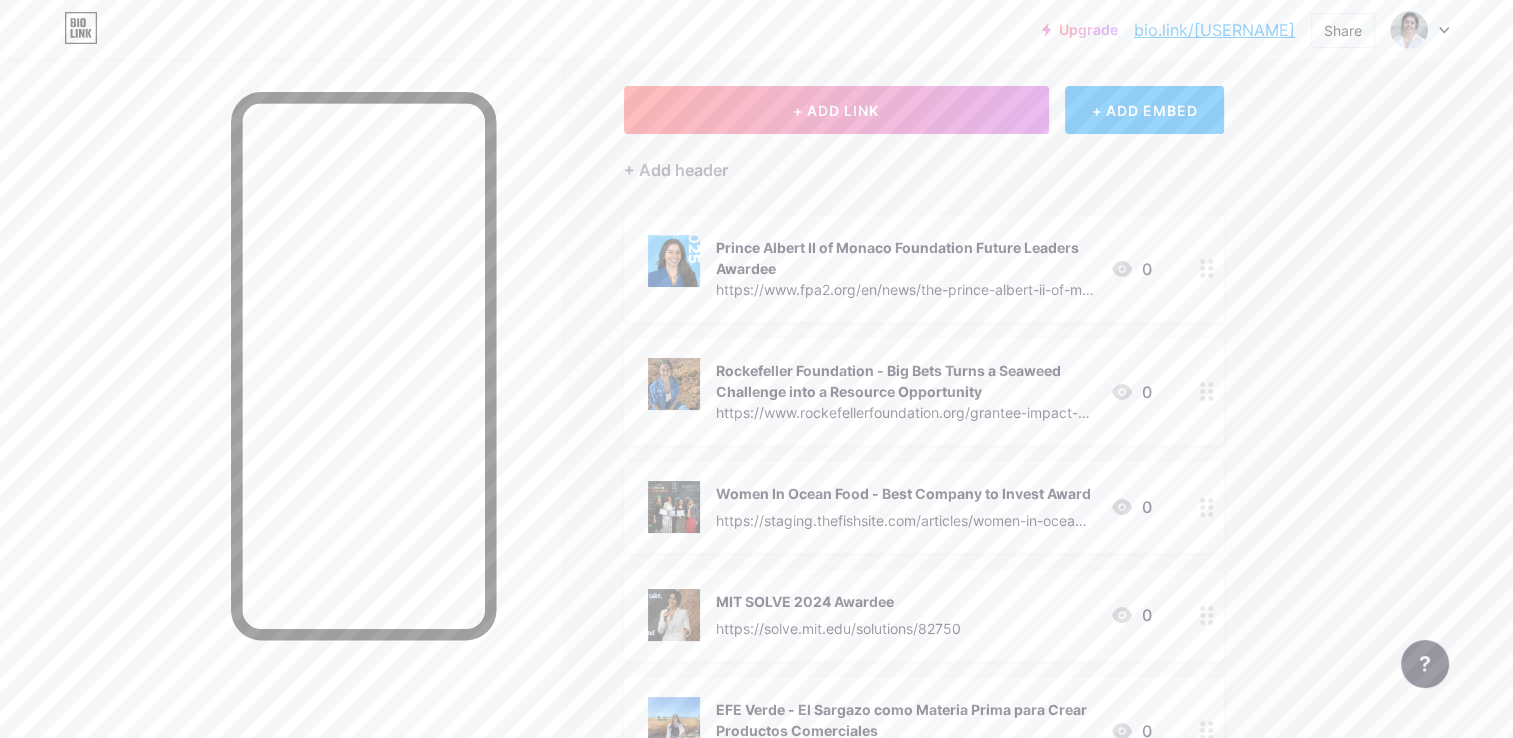 drag, startPoint x: 1192, startPoint y: 547, endPoint x: 1192, endPoint y: 513, distance: 34 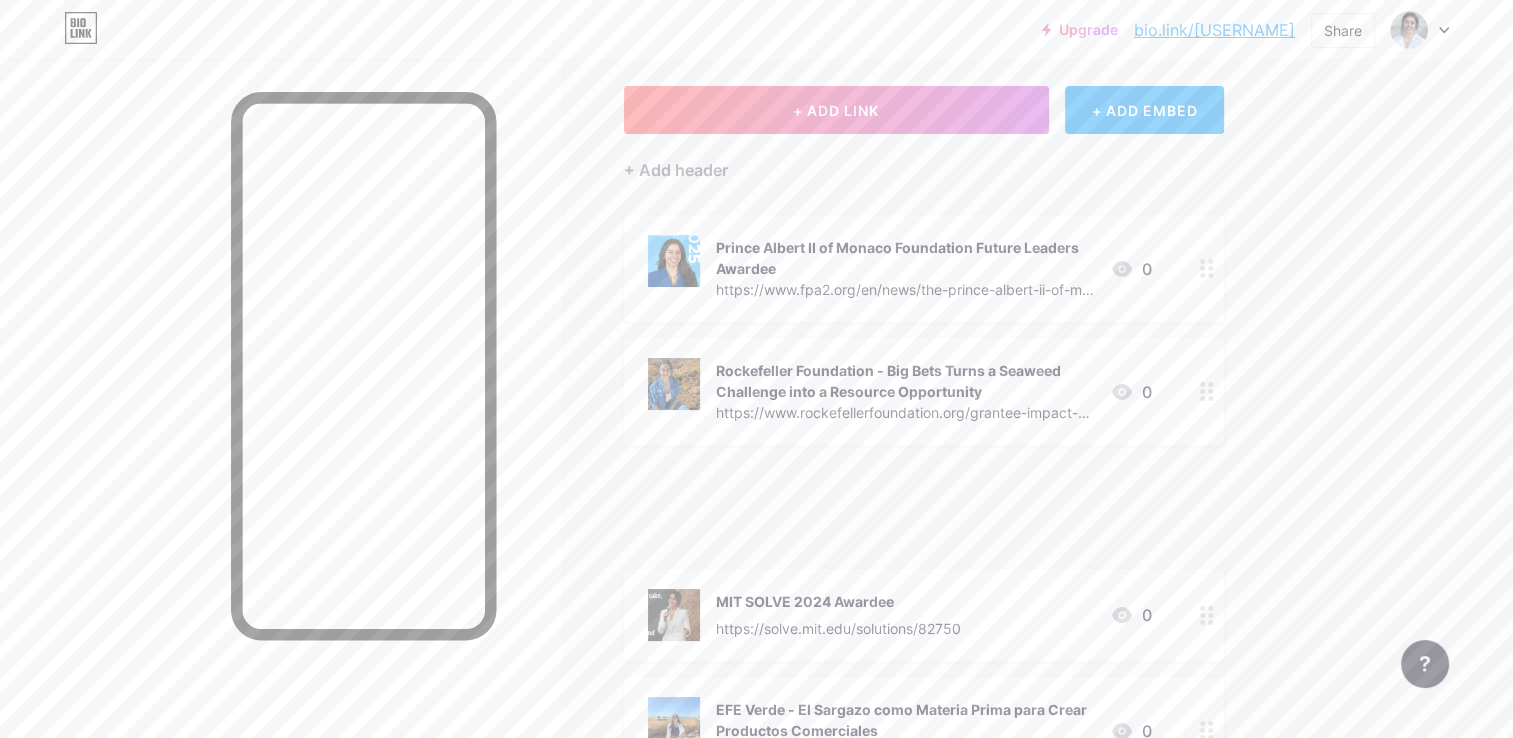 click at bounding box center (1207, 507) 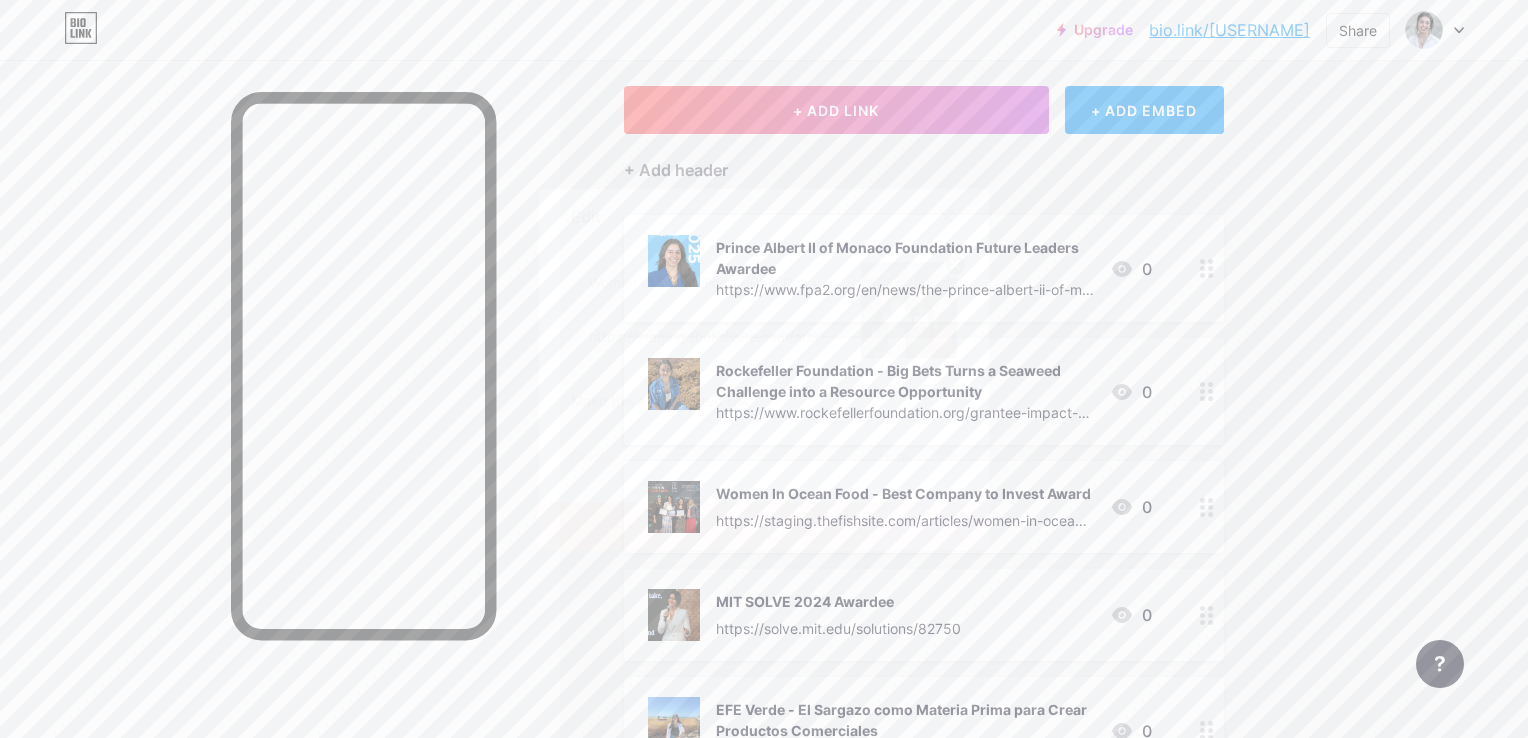 click at bounding box center (764, 369) 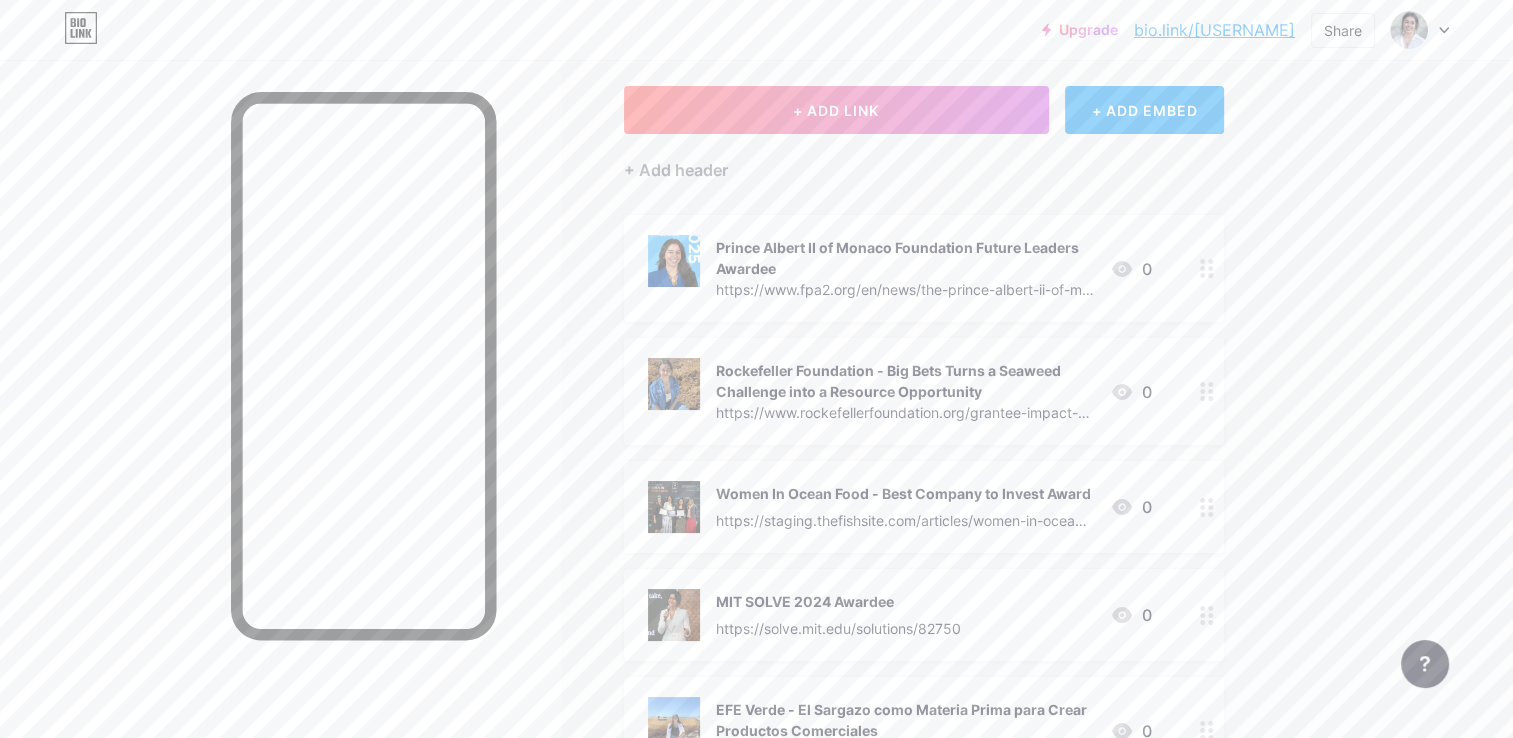 click 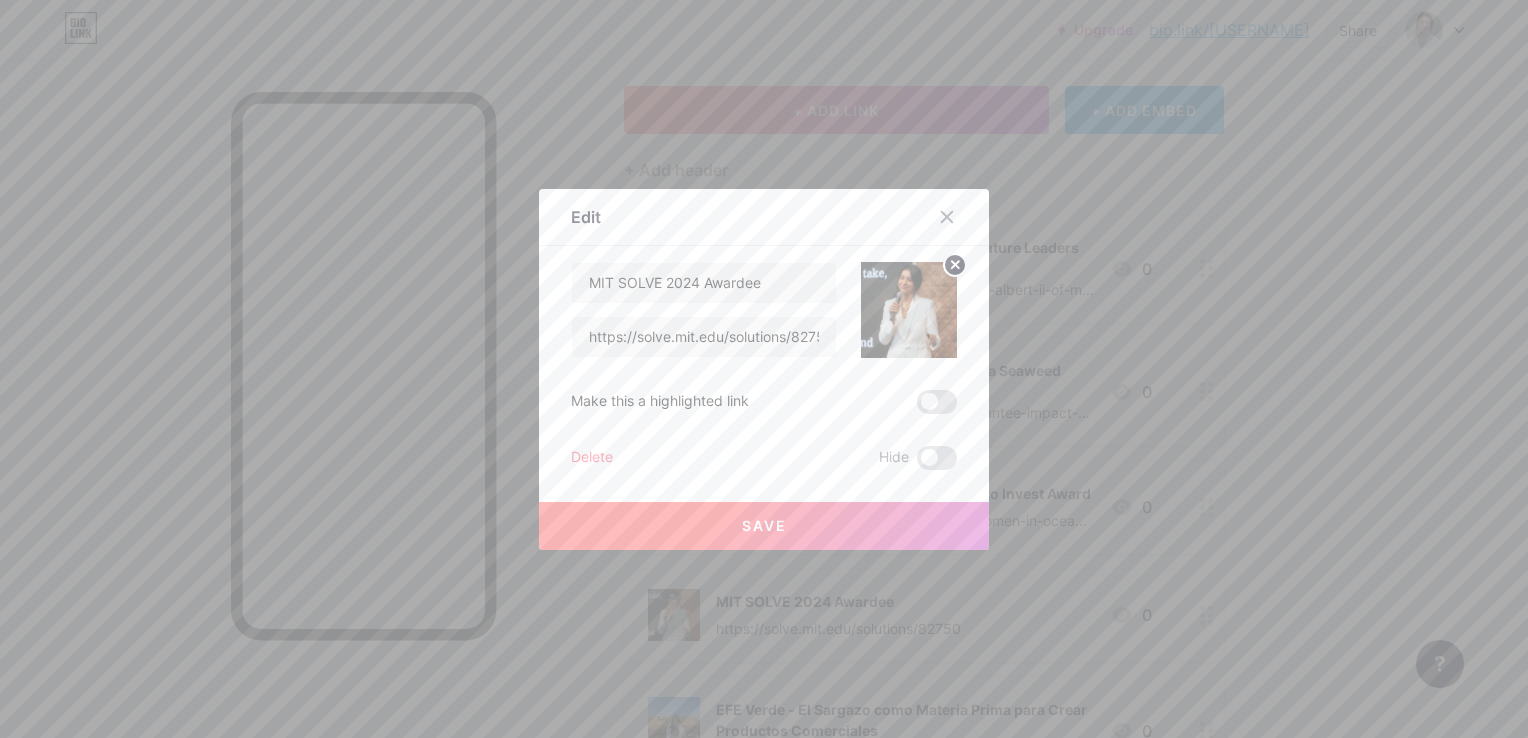 click at bounding box center (764, 369) 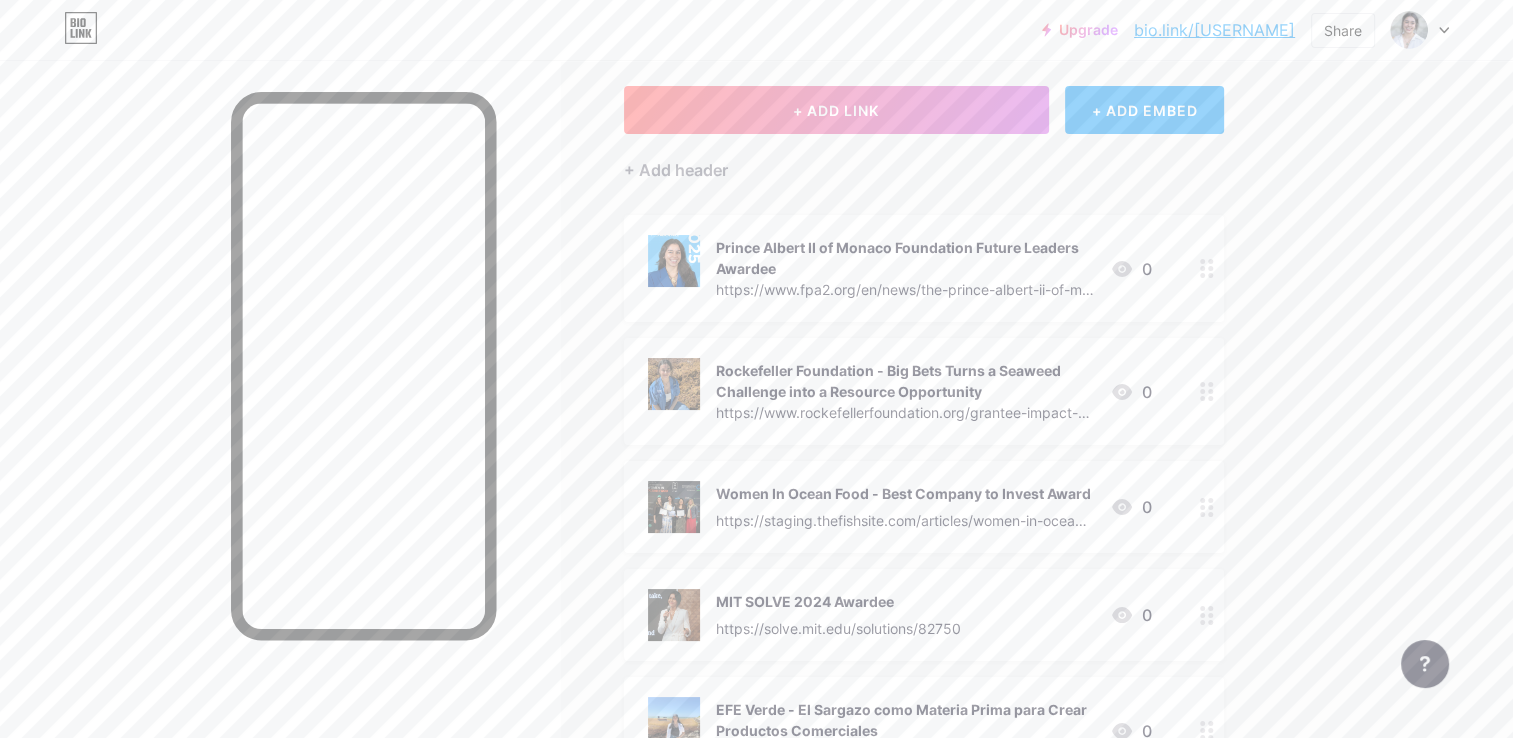 click 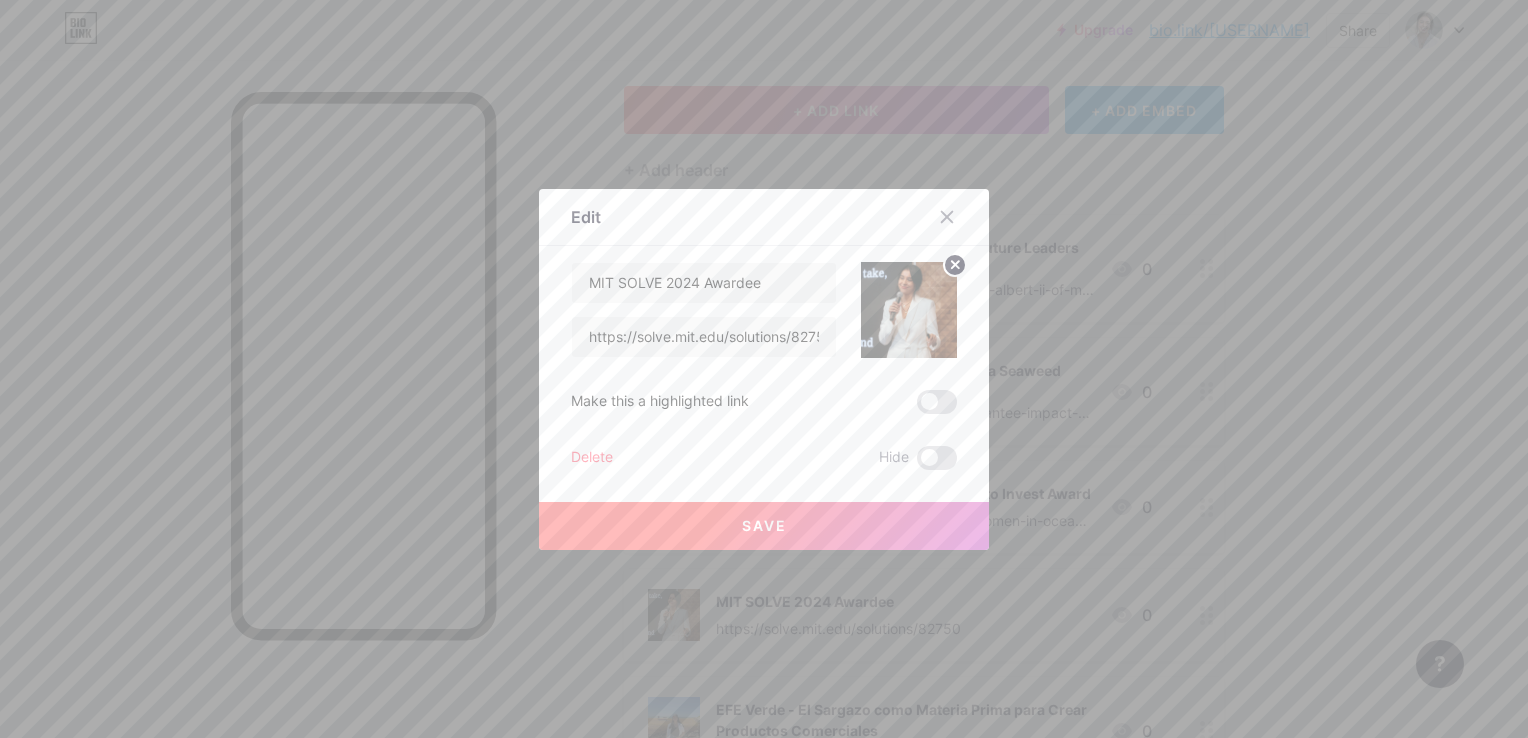 click at bounding box center [764, 369] 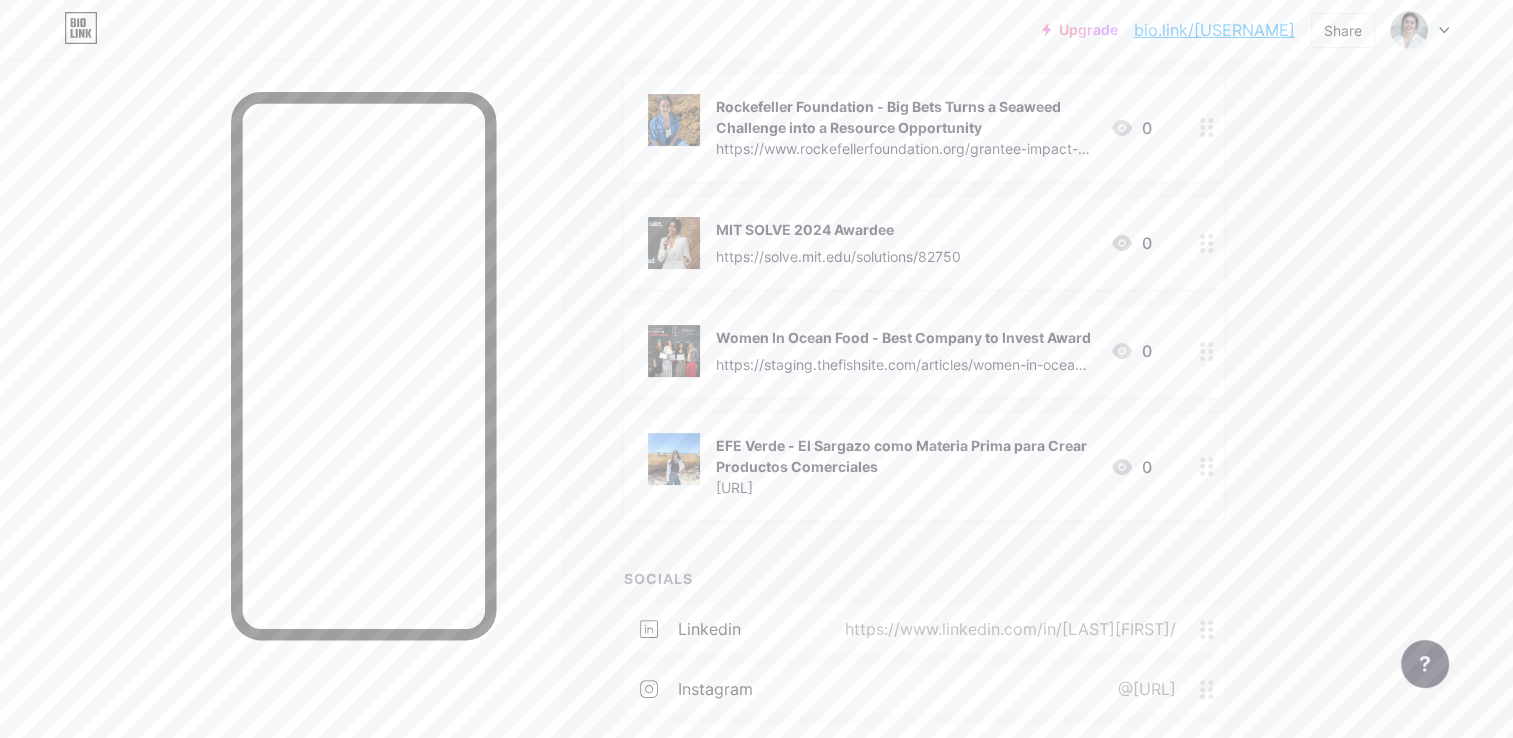scroll, scrollTop: 400, scrollLeft: 0, axis: vertical 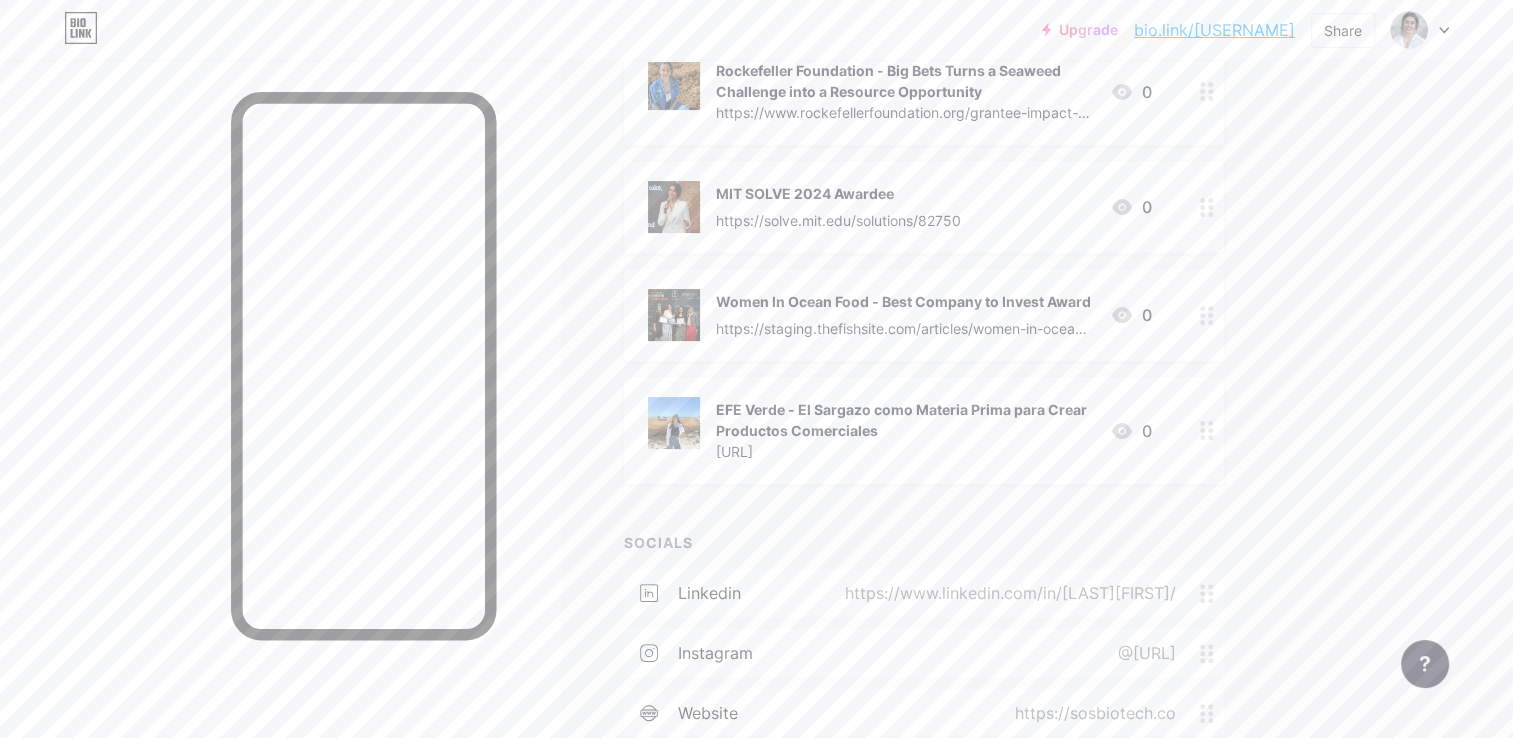 click 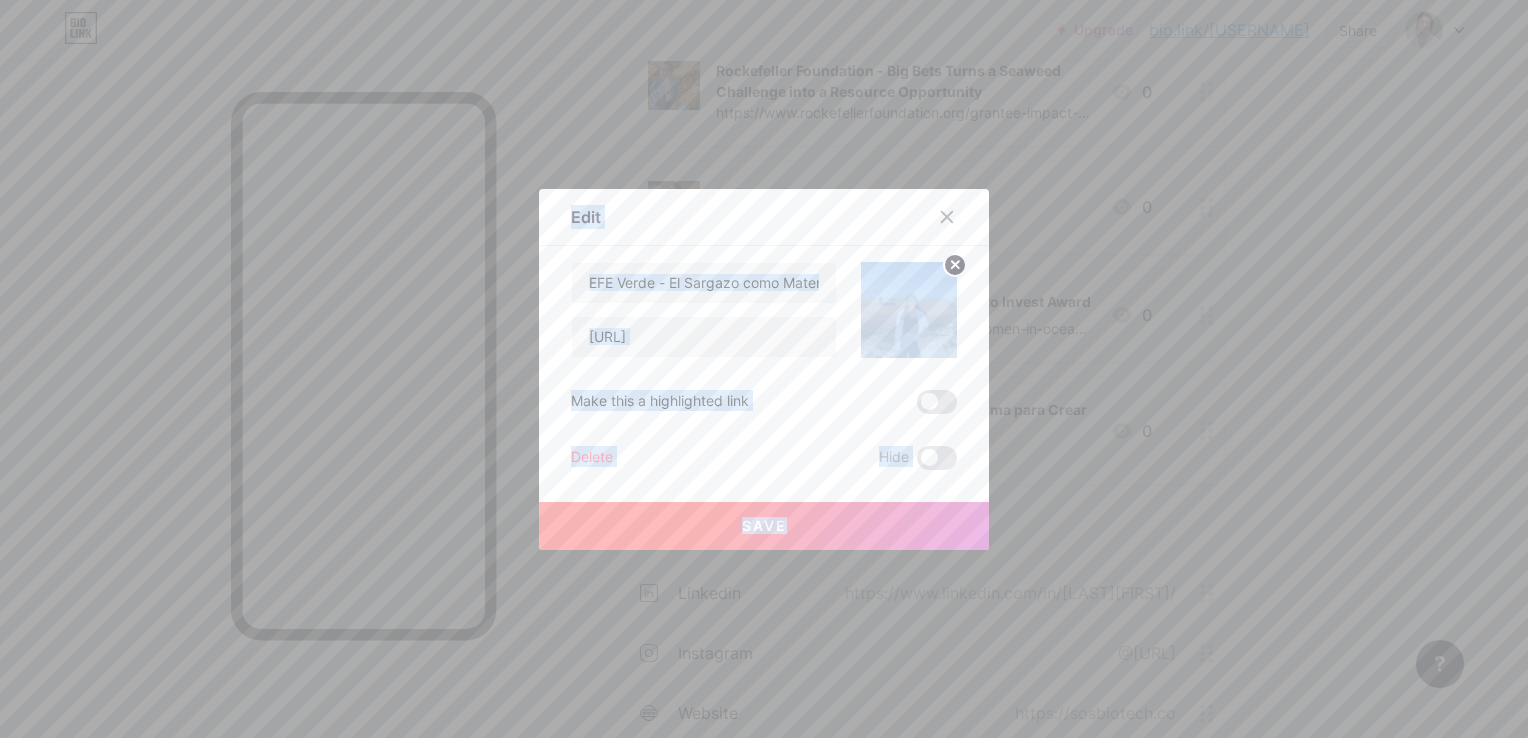 click at bounding box center (764, 369) 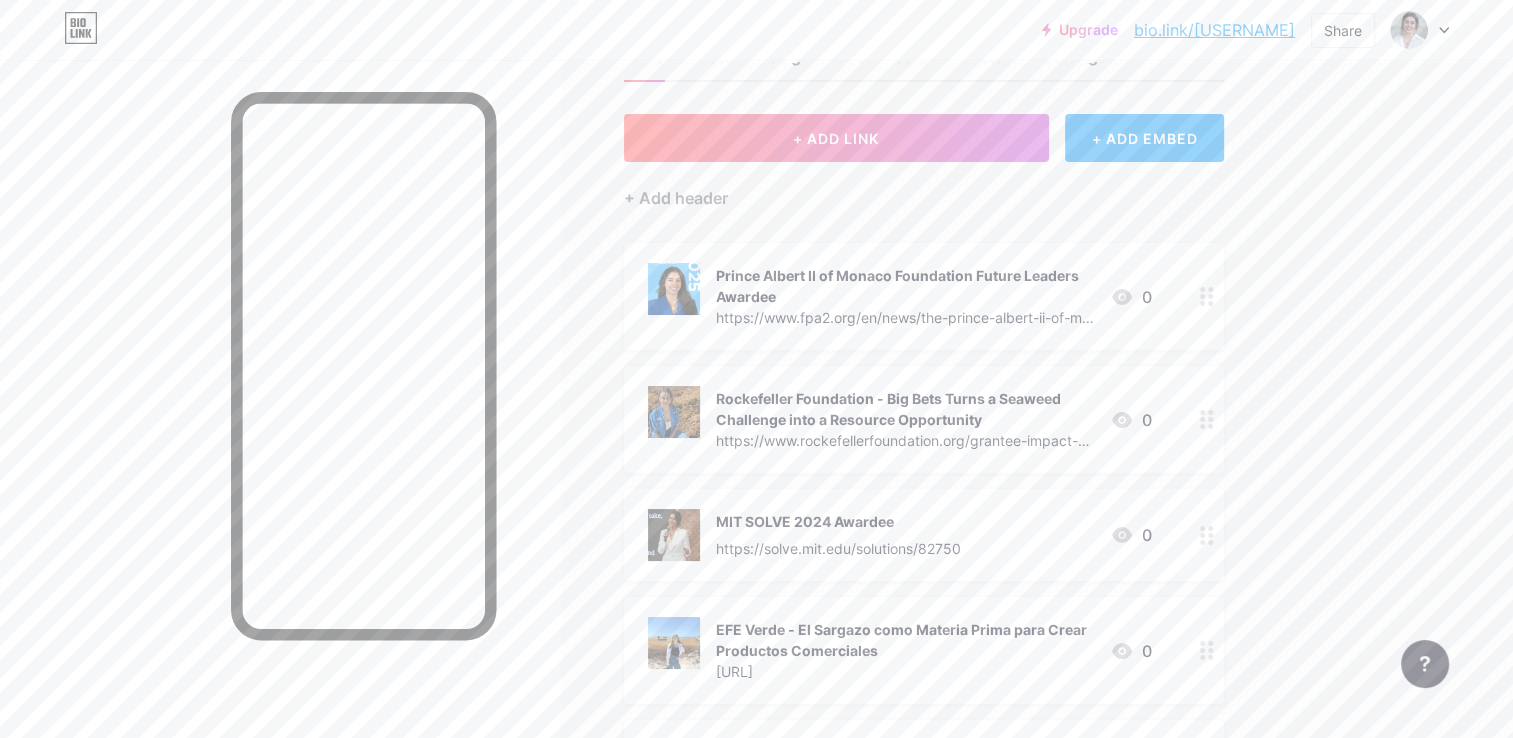 scroll, scrollTop: 0, scrollLeft: 0, axis: both 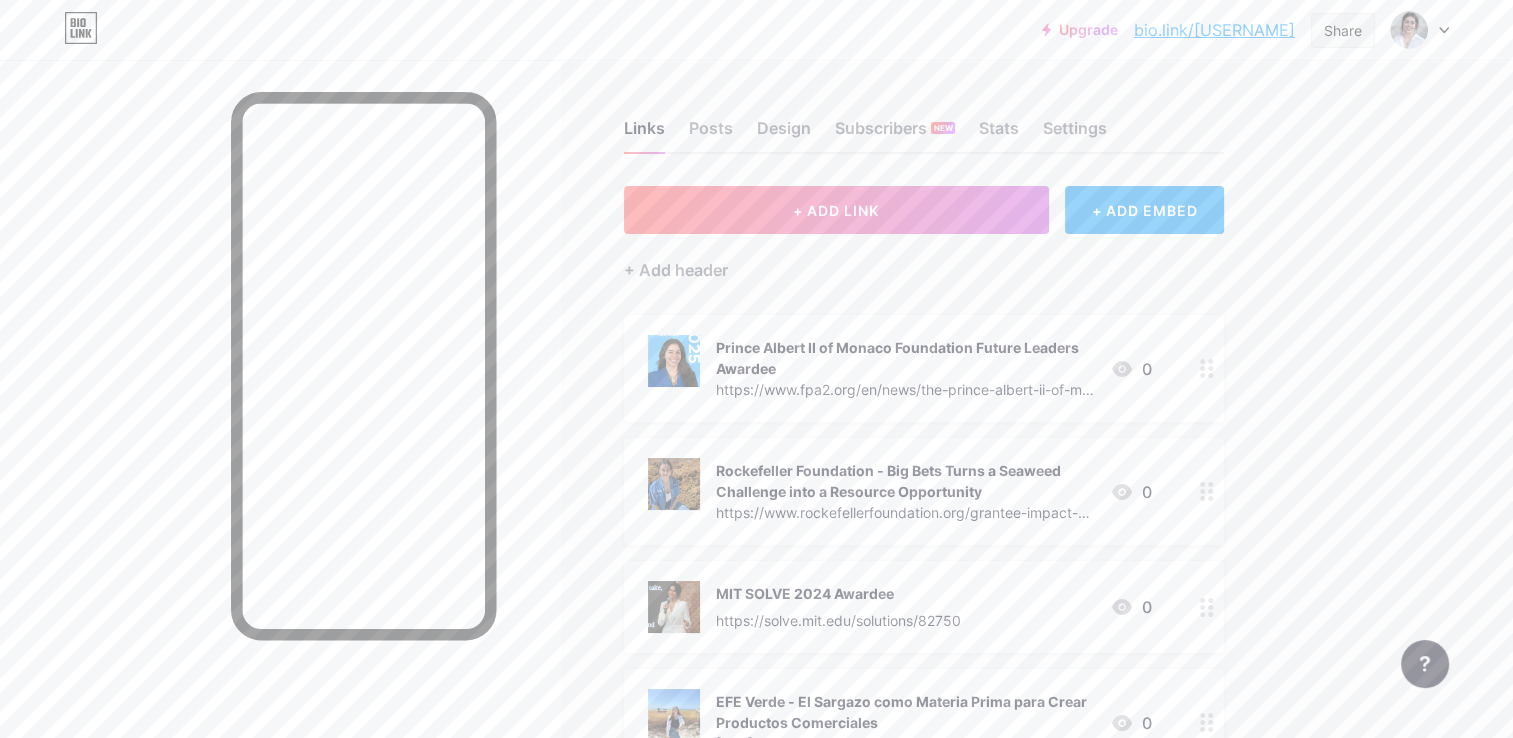 click on "Share" at bounding box center [1343, 30] 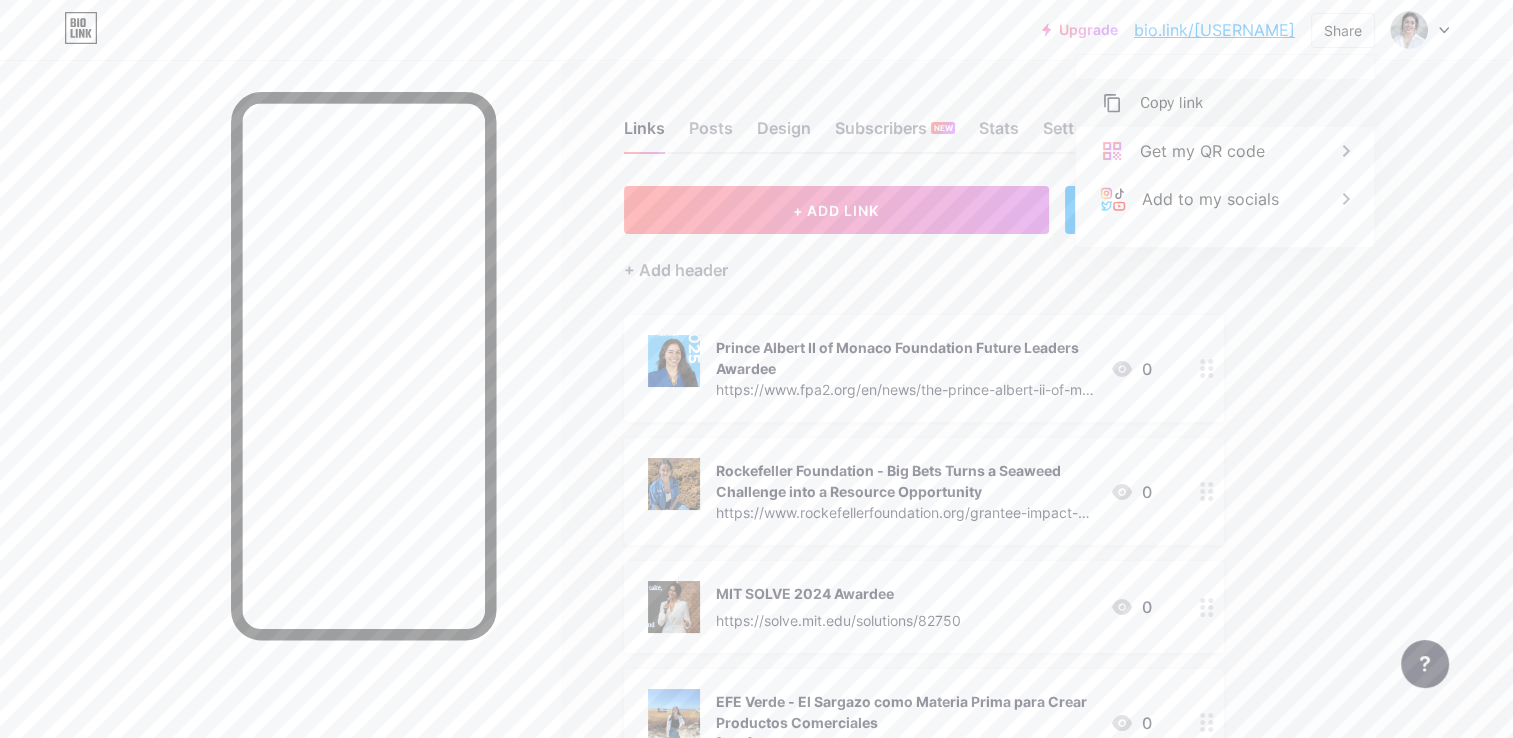 click on "Copy link" at bounding box center [1225, 103] 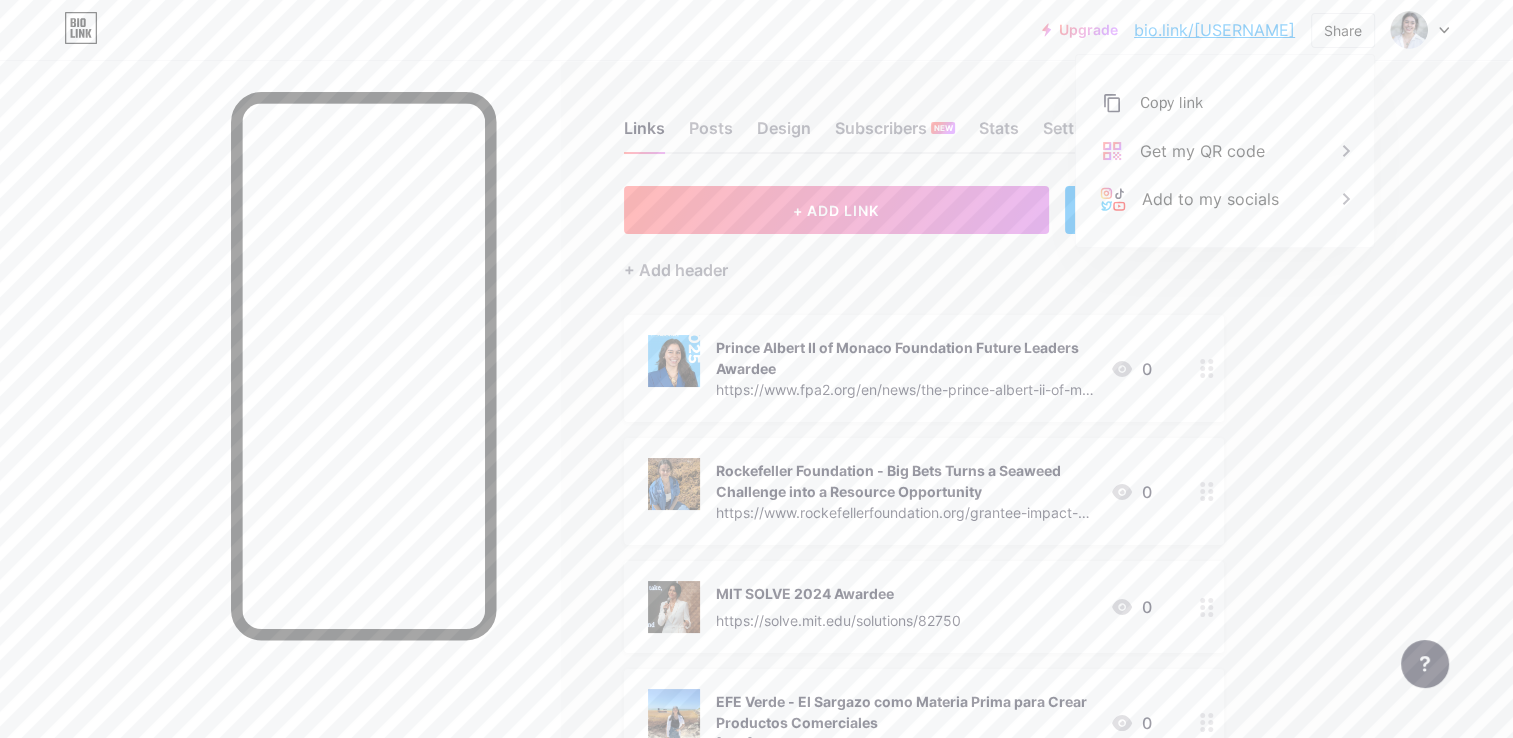 scroll, scrollTop: 100, scrollLeft: 0, axis: vertical 